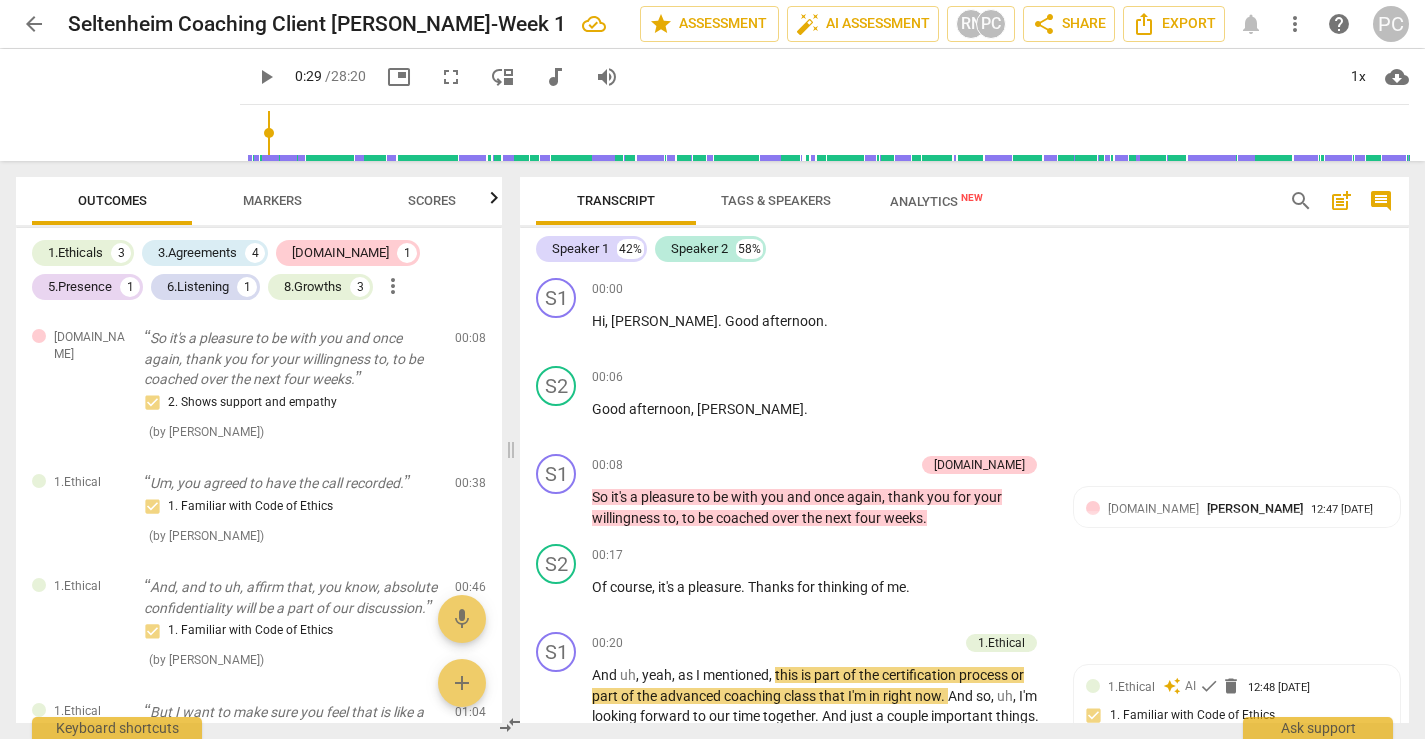 scroll, scrollTop: 0, scrollLeft: 0, axis: both 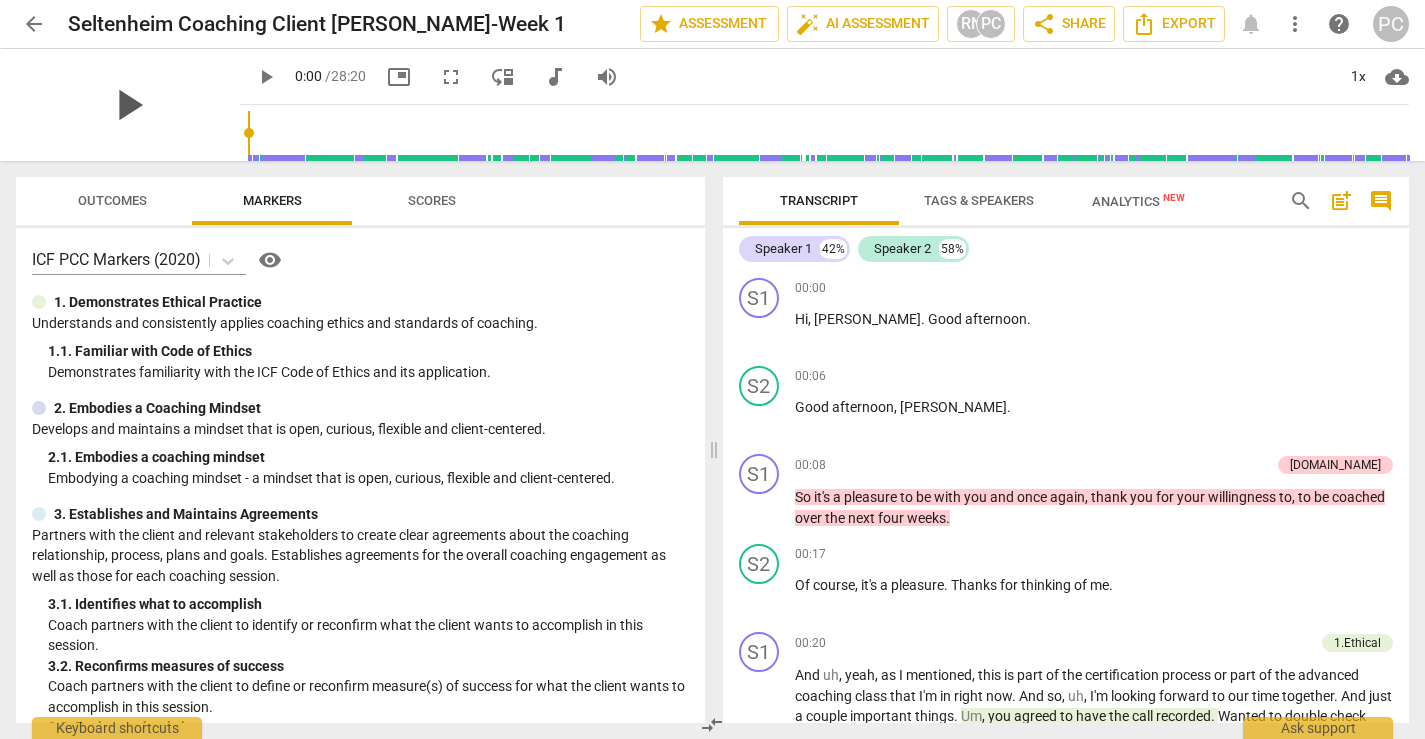 click on "play_arrow" at bounding box center (128, 105) 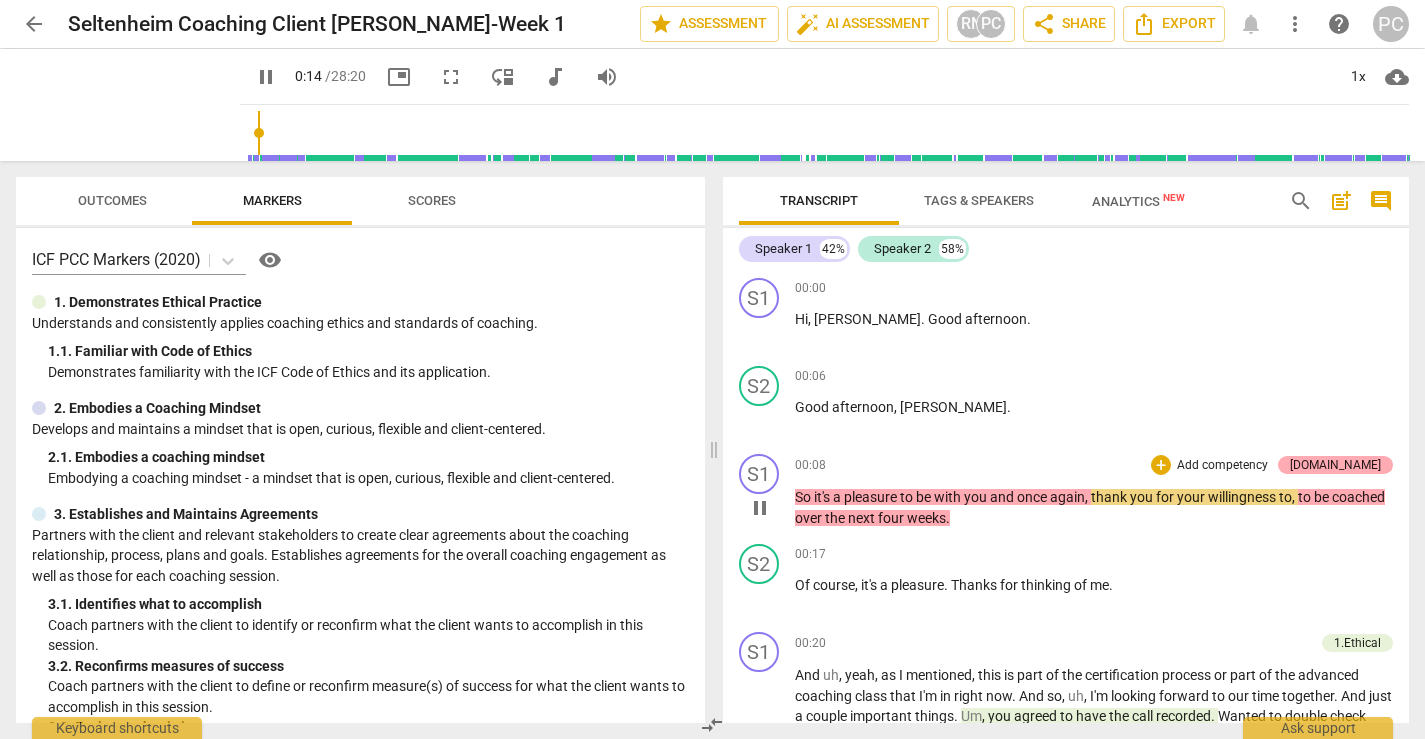 click on "[DOMAIN_NAME]" at bounding box center (1335, 465) 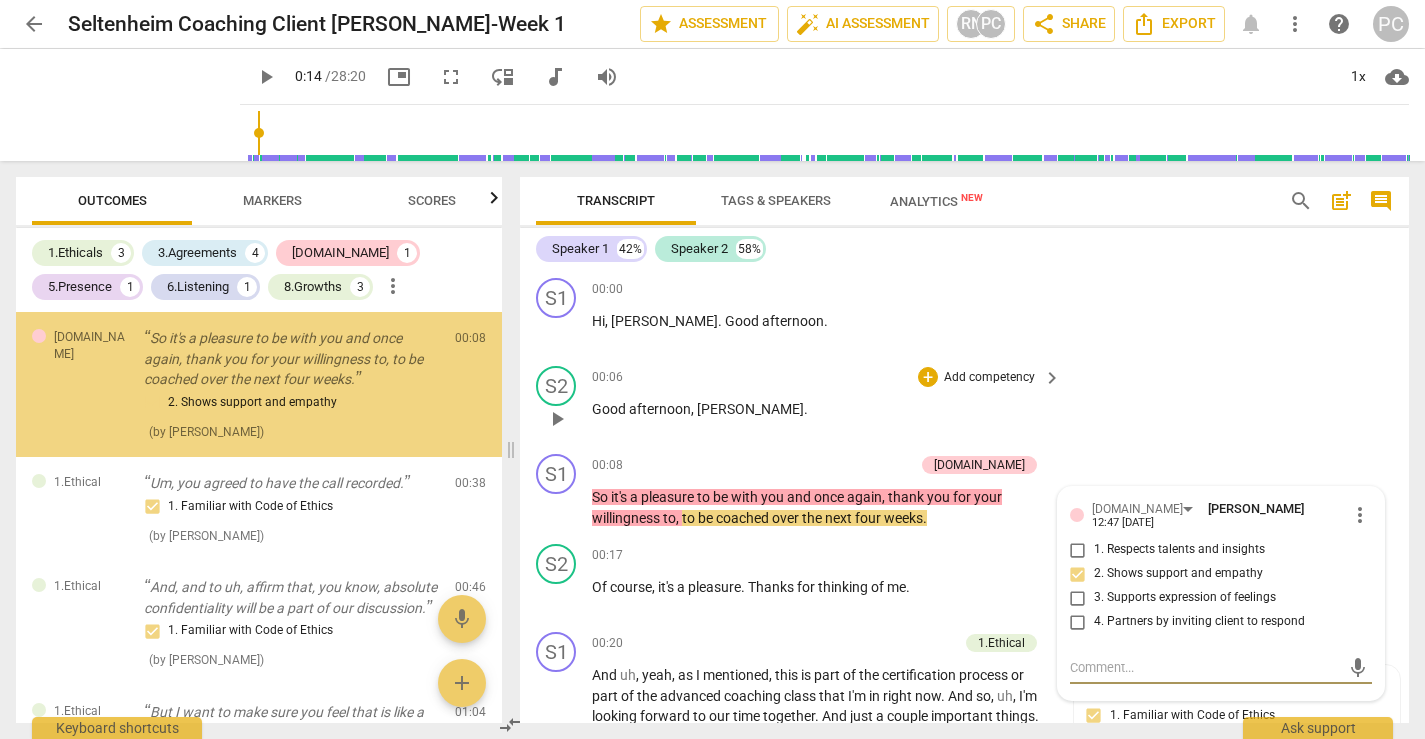 click on "S2 play_arrow pause 00:06 + Add competency keyboard_arrow_right Good   afternoon ,   [PERSON_NAME] ." at bounding box center [964, 402] 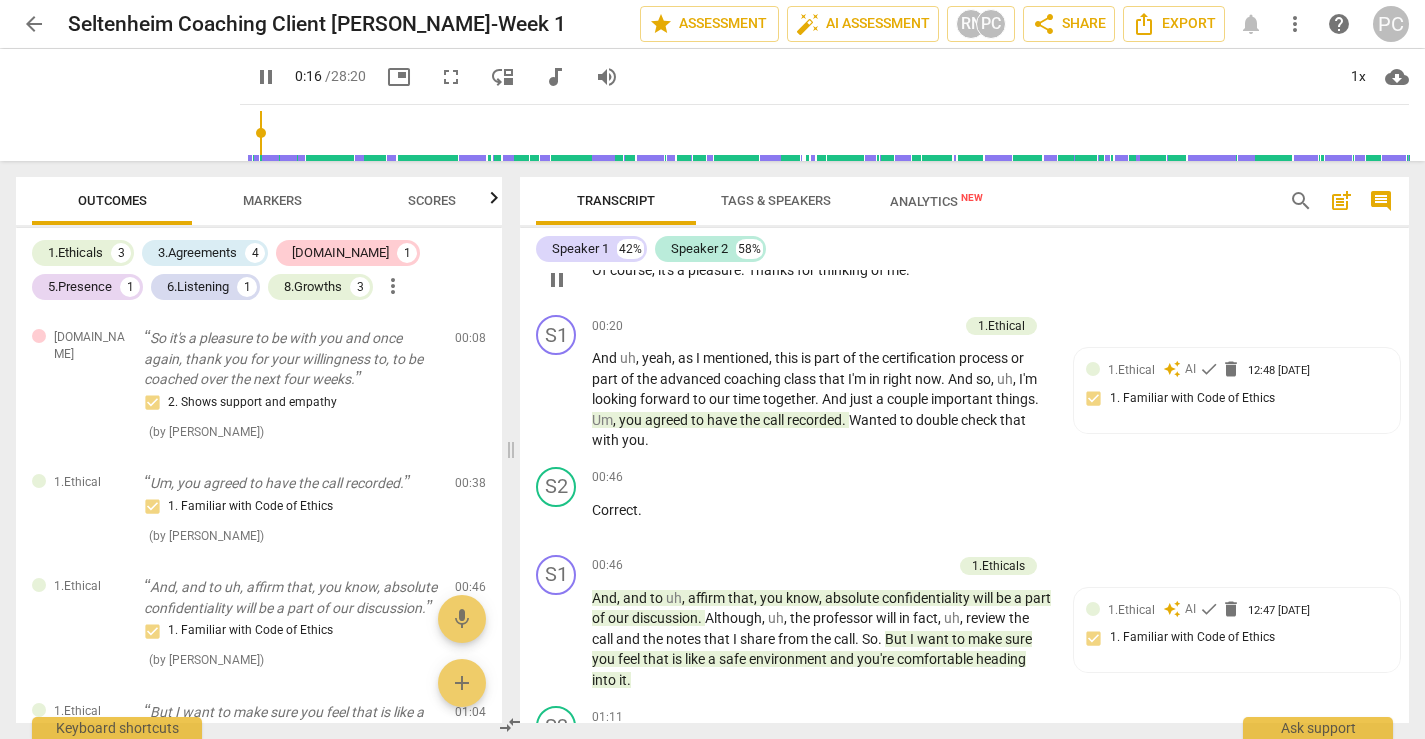 scroll, scrollTop: 321, scrollLeft: 0, axis: vertical 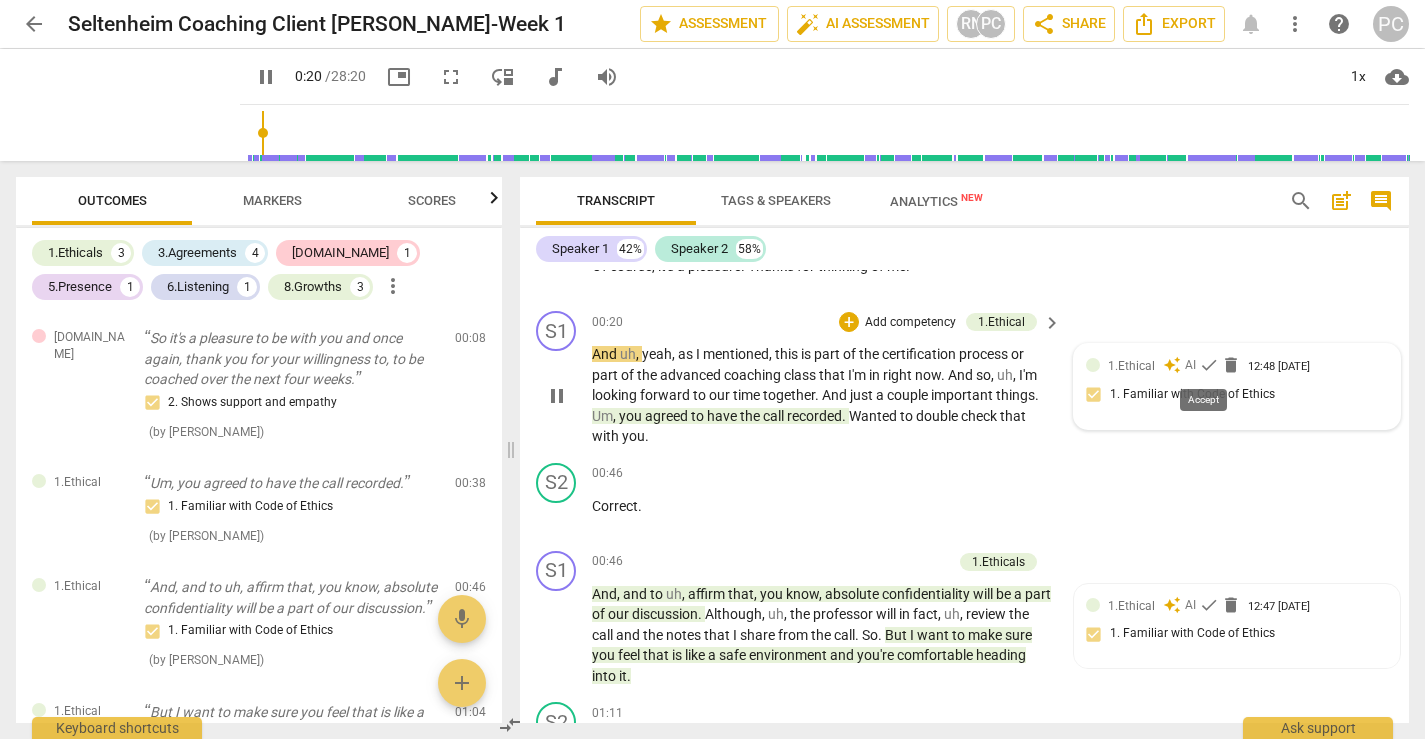click on "check" at bounding box center (1209, 365) 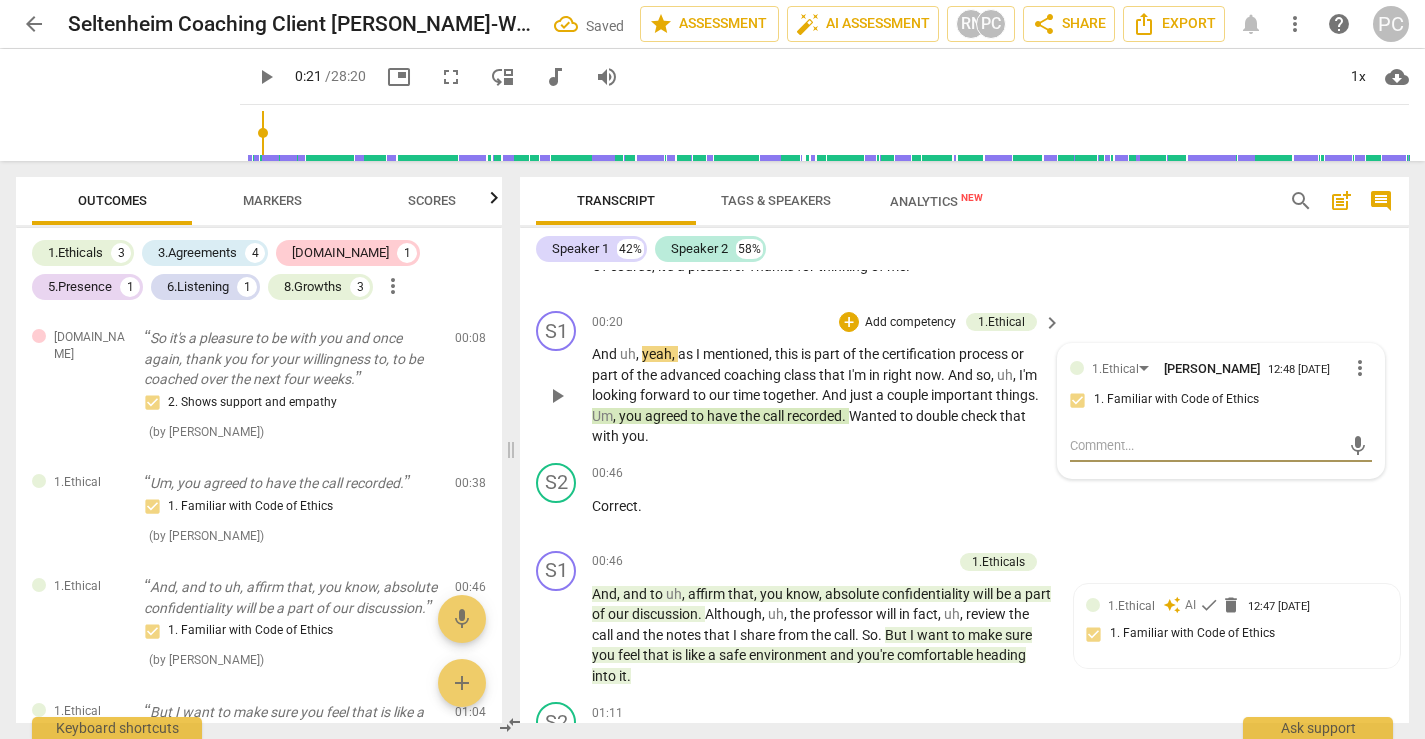 click on "play_arrow" at bounding box center [557, 396] 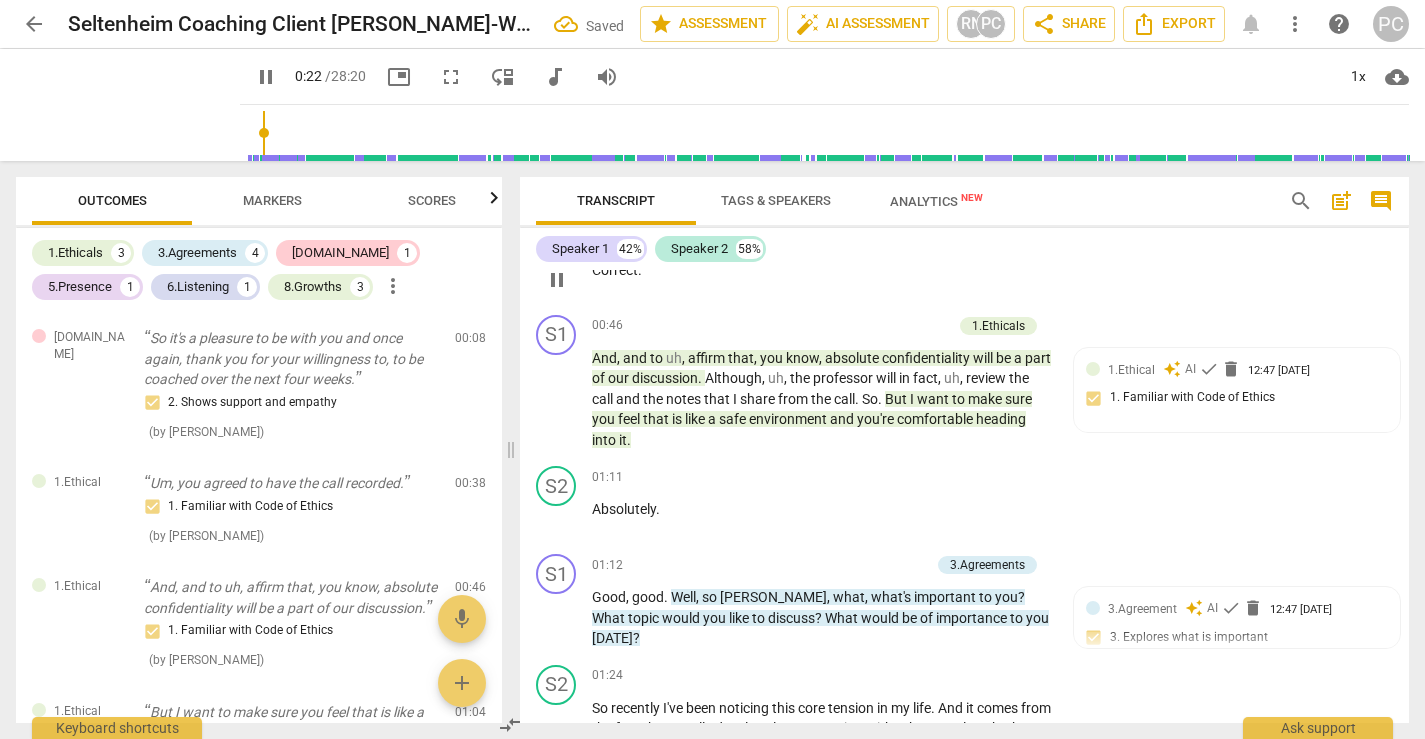 scroll, scrollTop: 573, scrollLeft: 0, axis: vertical 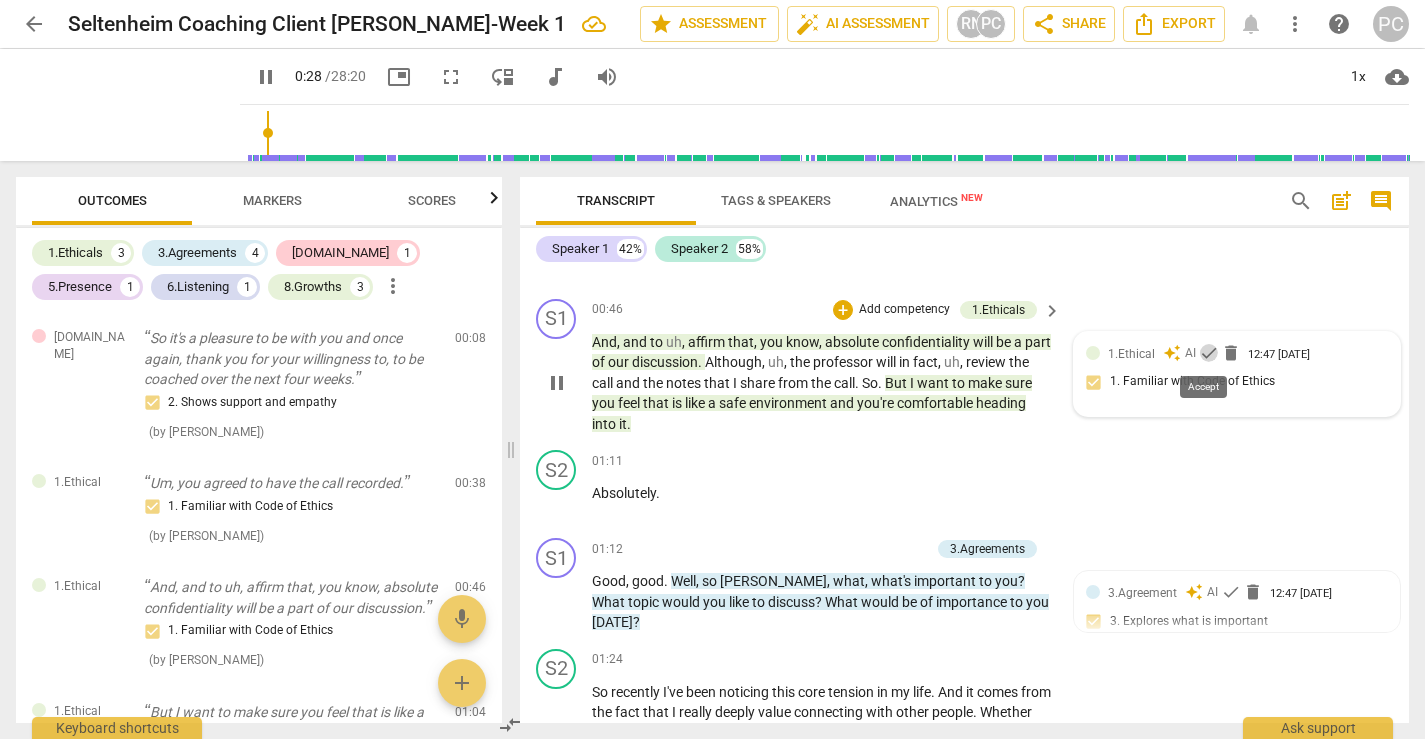 click on "check" at bounding box center [1209, 353] 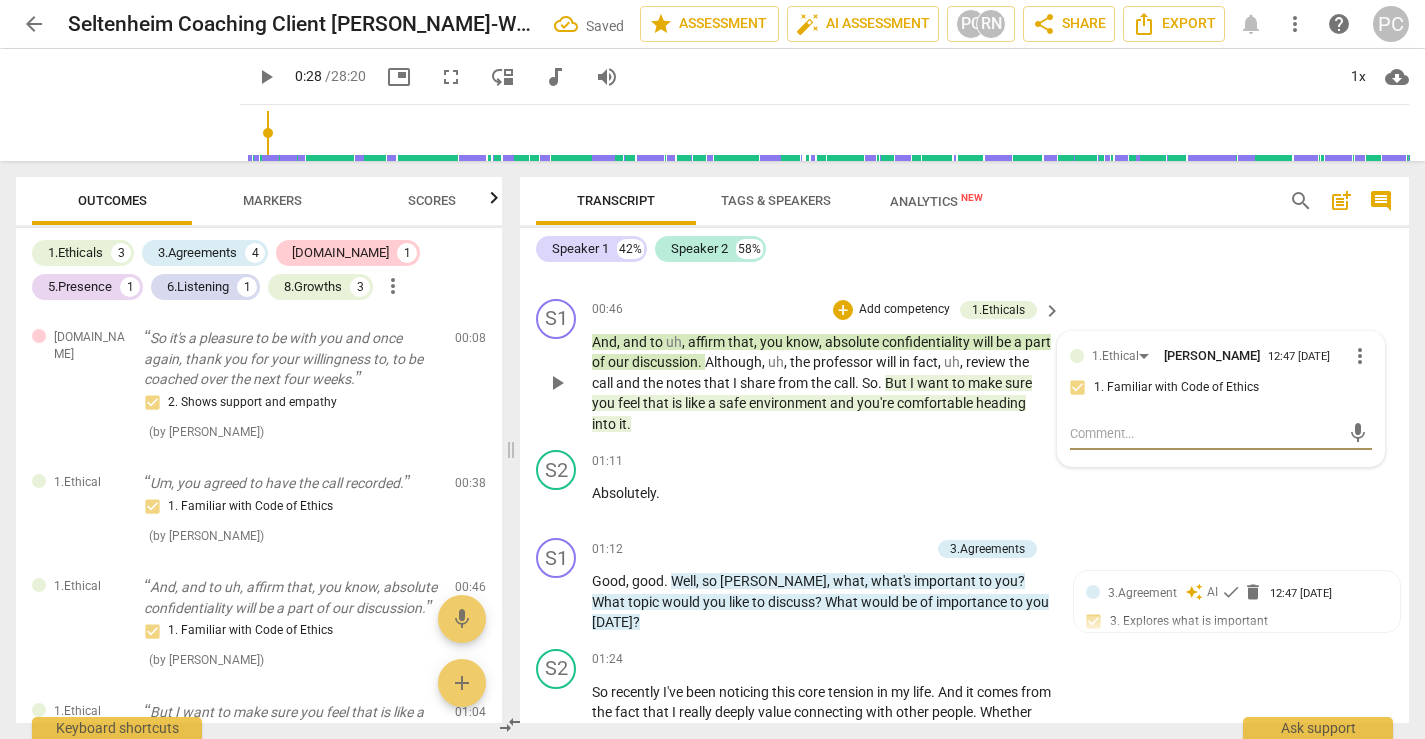 click on "and" at bounding box center (843, 403) 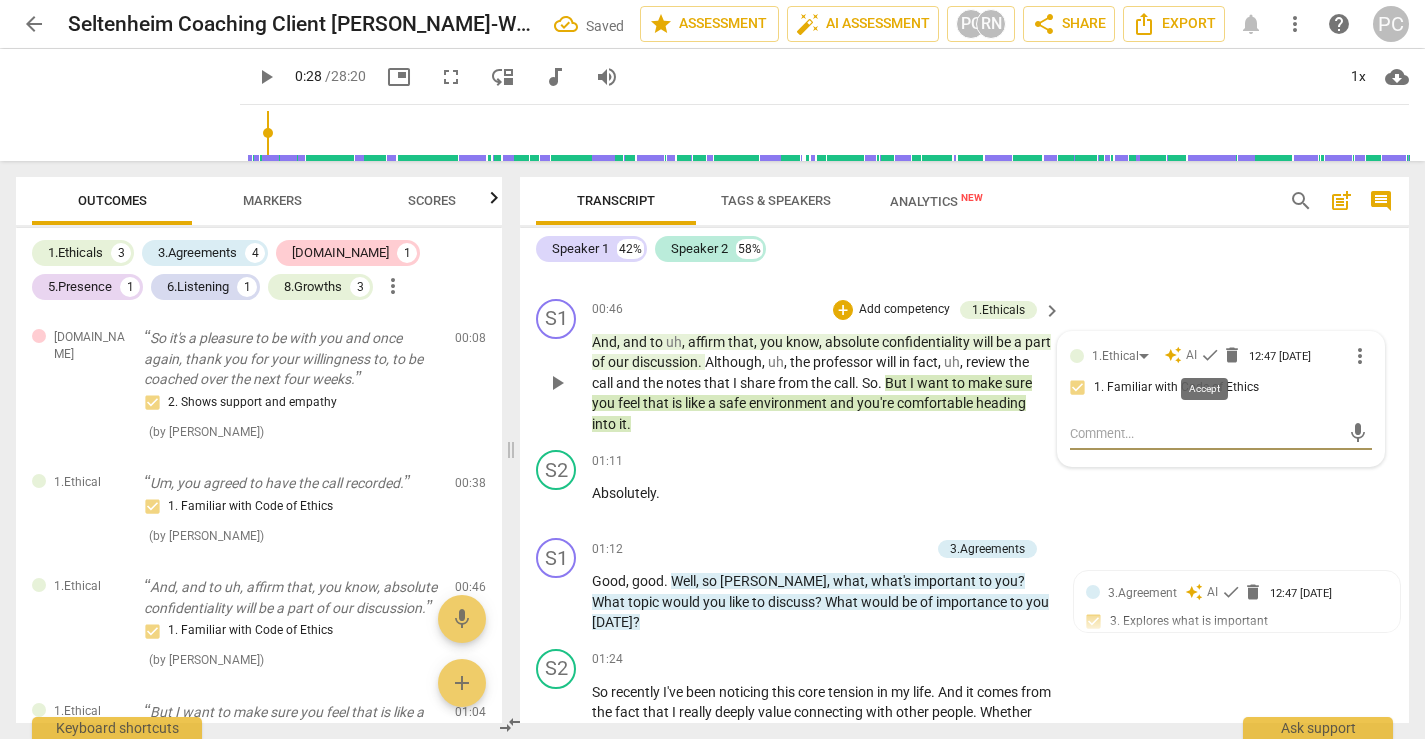 click on "check" at bounding box center (1210, 355) 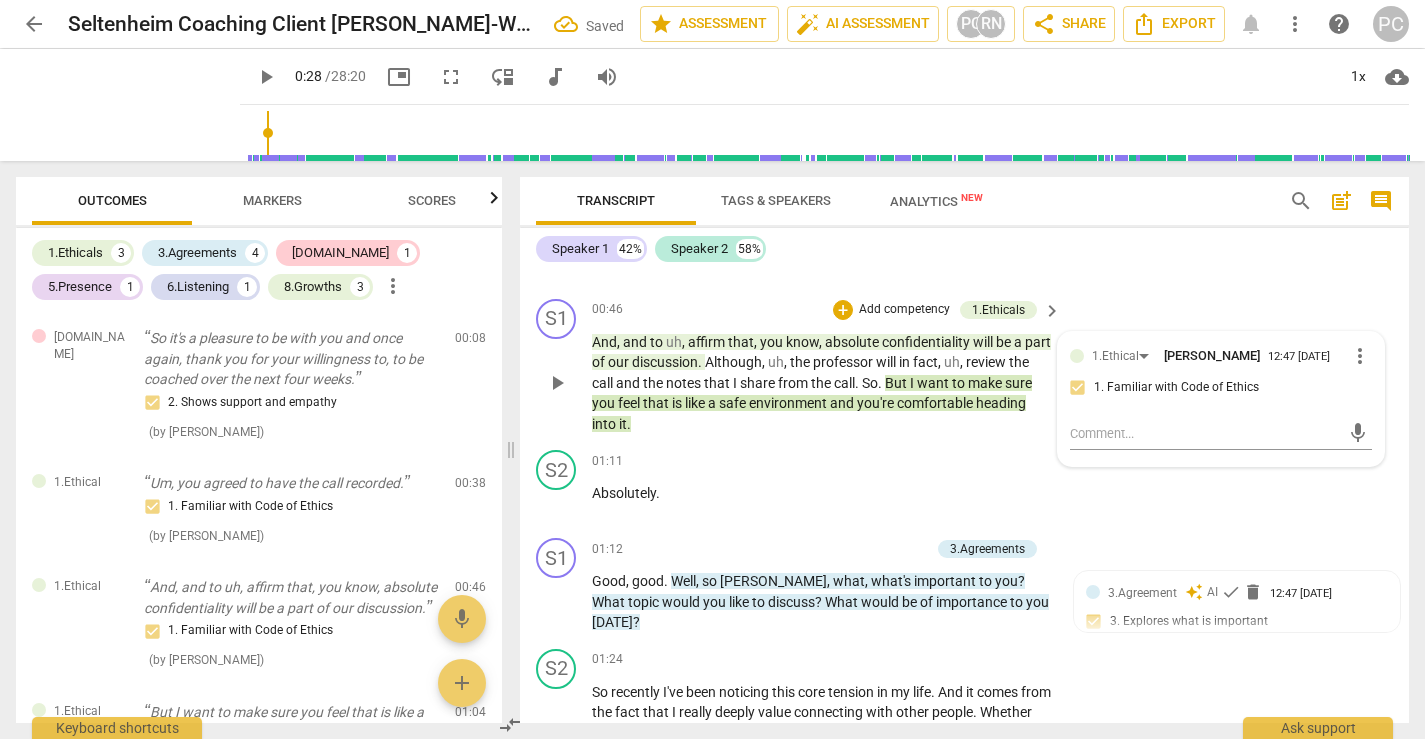 click on "play_arrow" at bounding box center (557, 383) 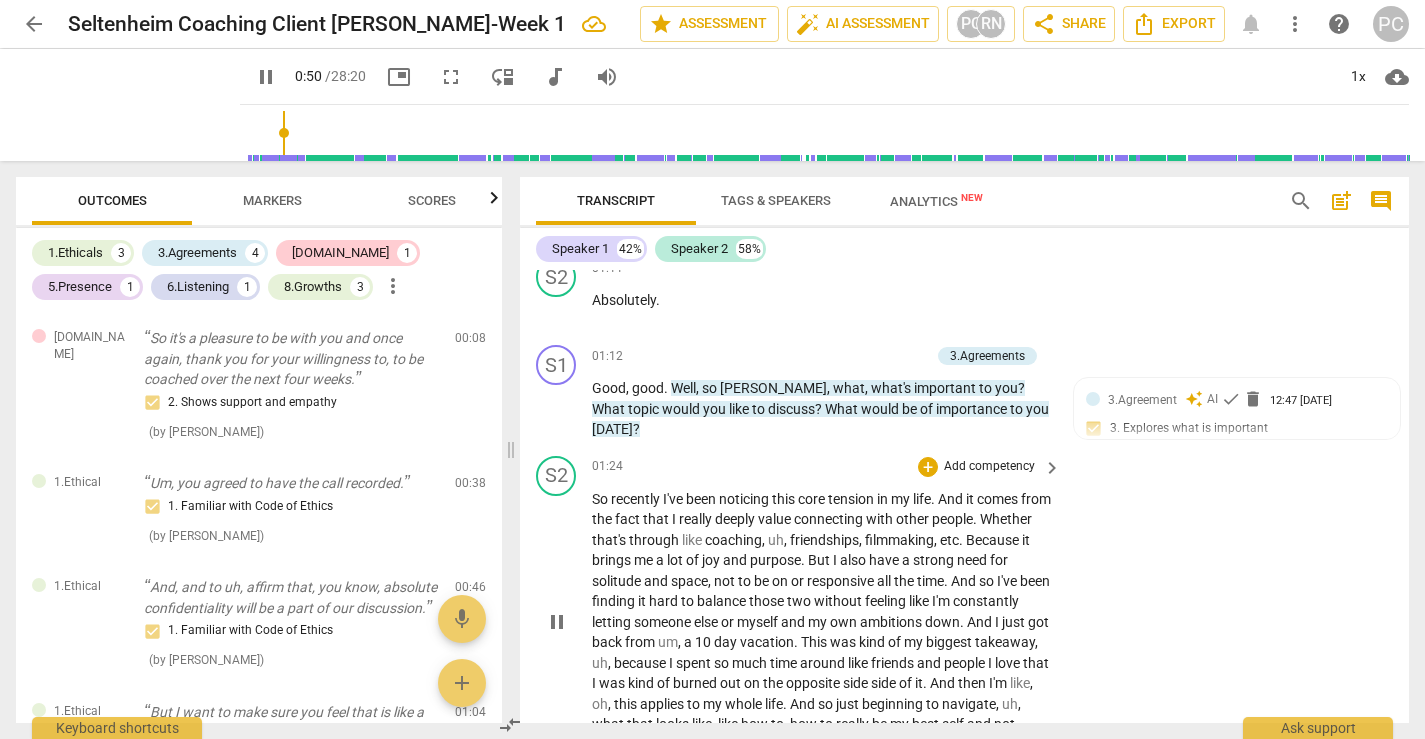 scroll, scrollTop: 776, scrollLeft: 0, axis: vertical 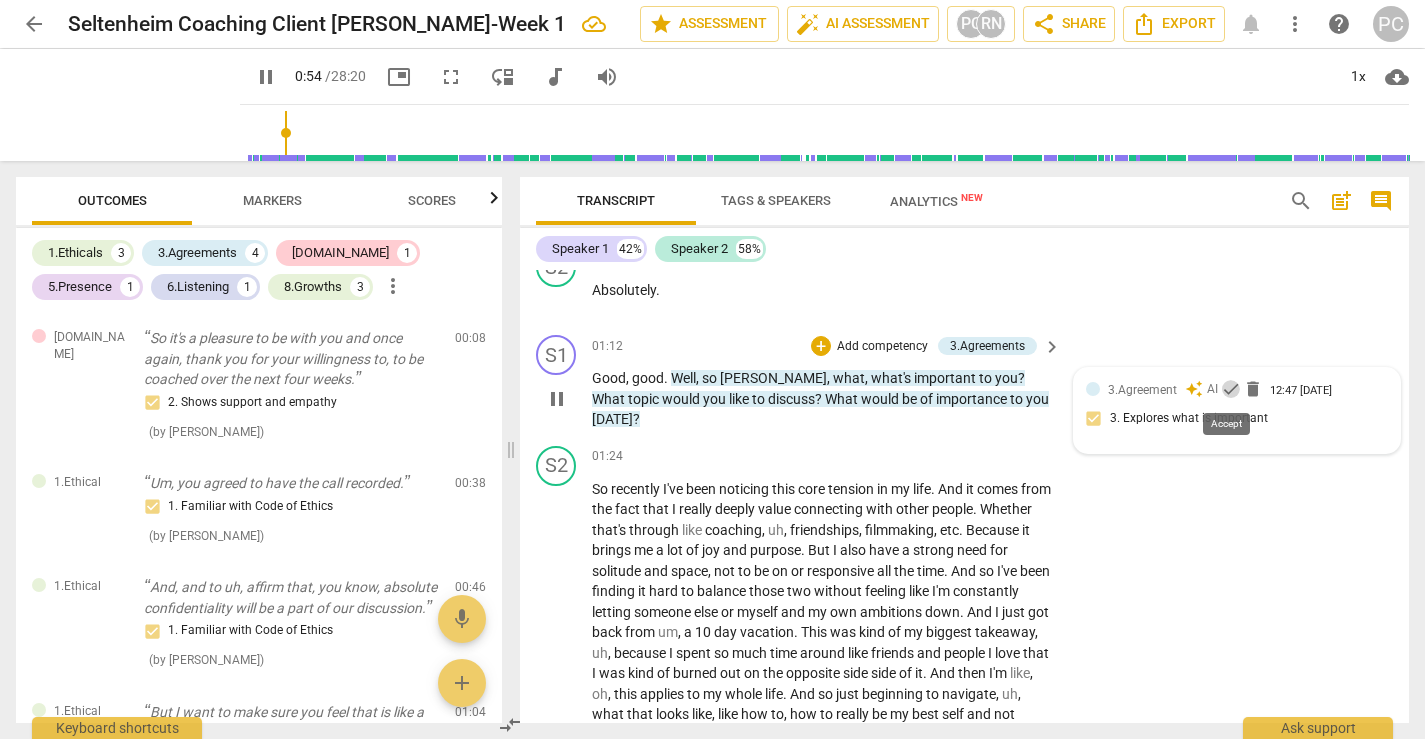 click on "check" at bounding box center [1231, 389] 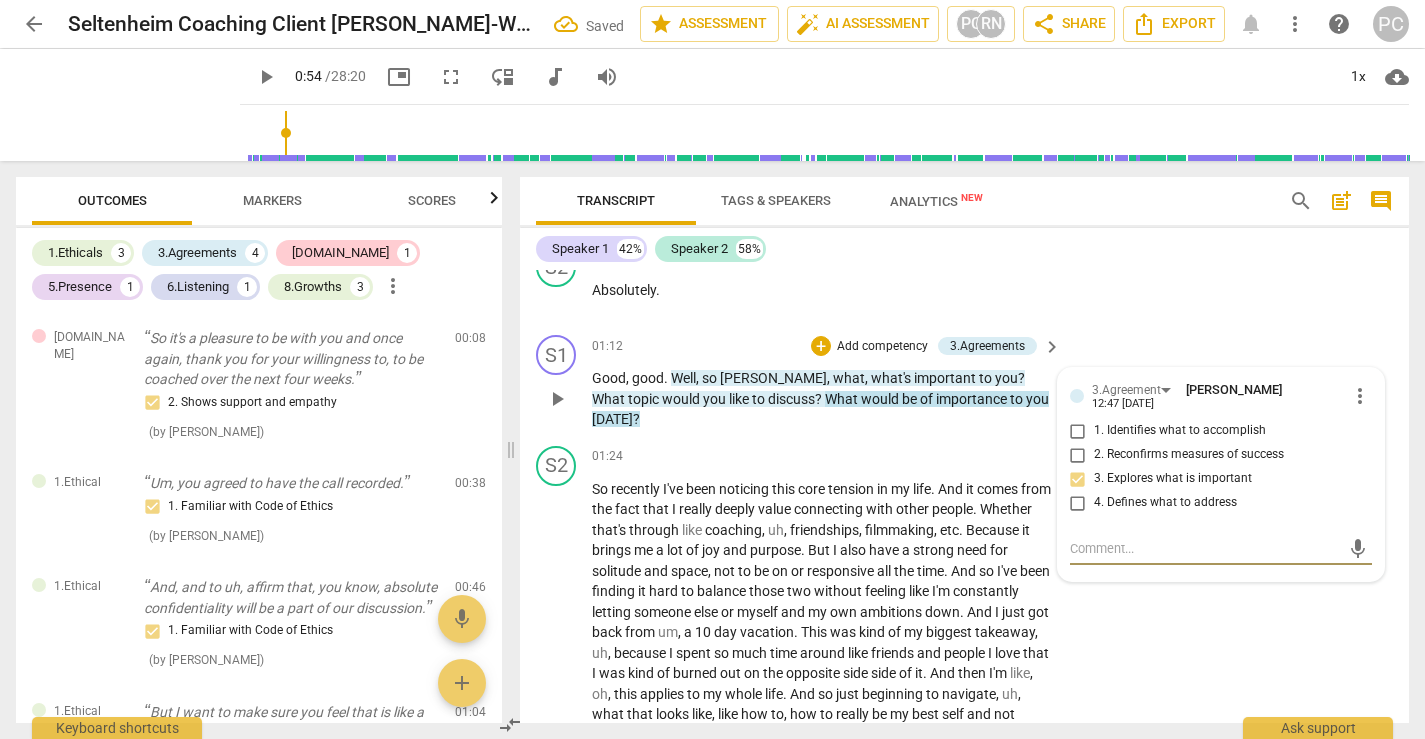 click on "to" at bounding box center (987, 378) 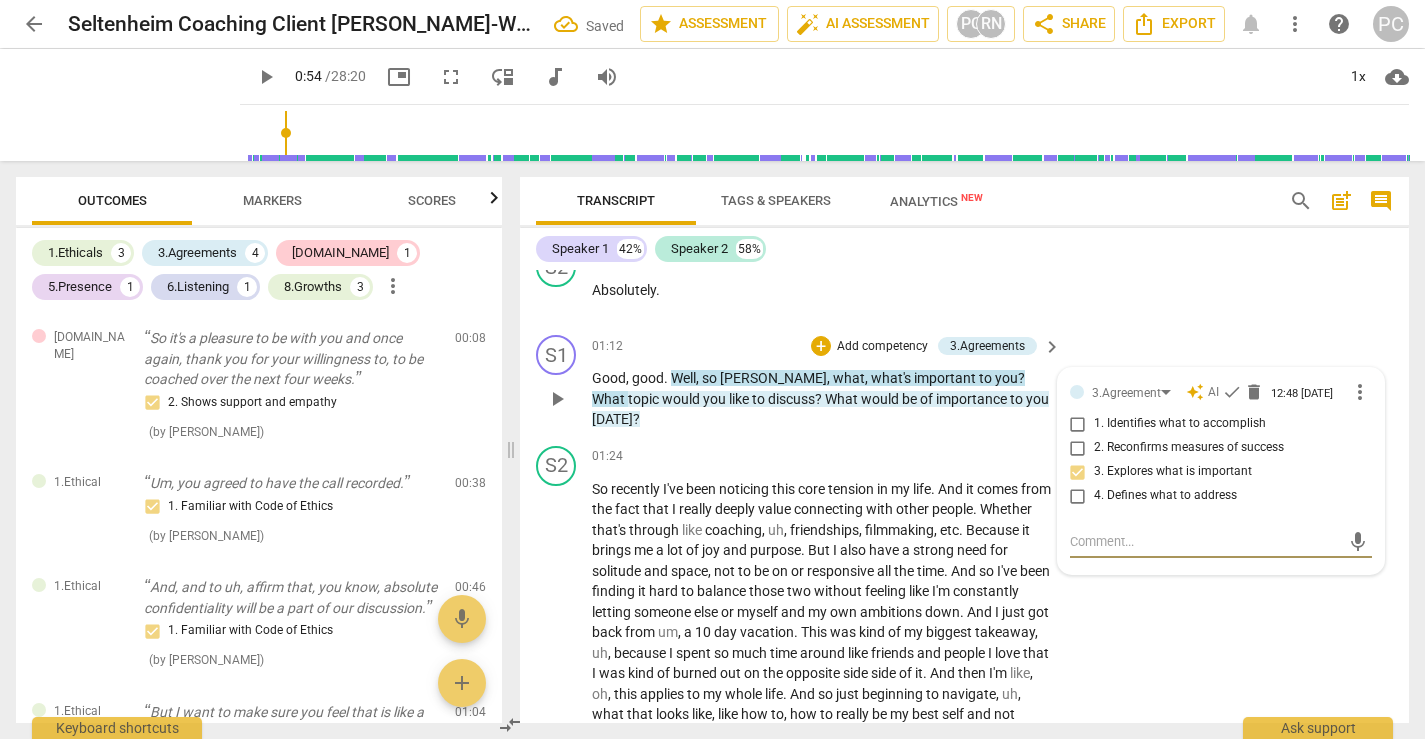 click on "importance" at bounding box center (973, 399) 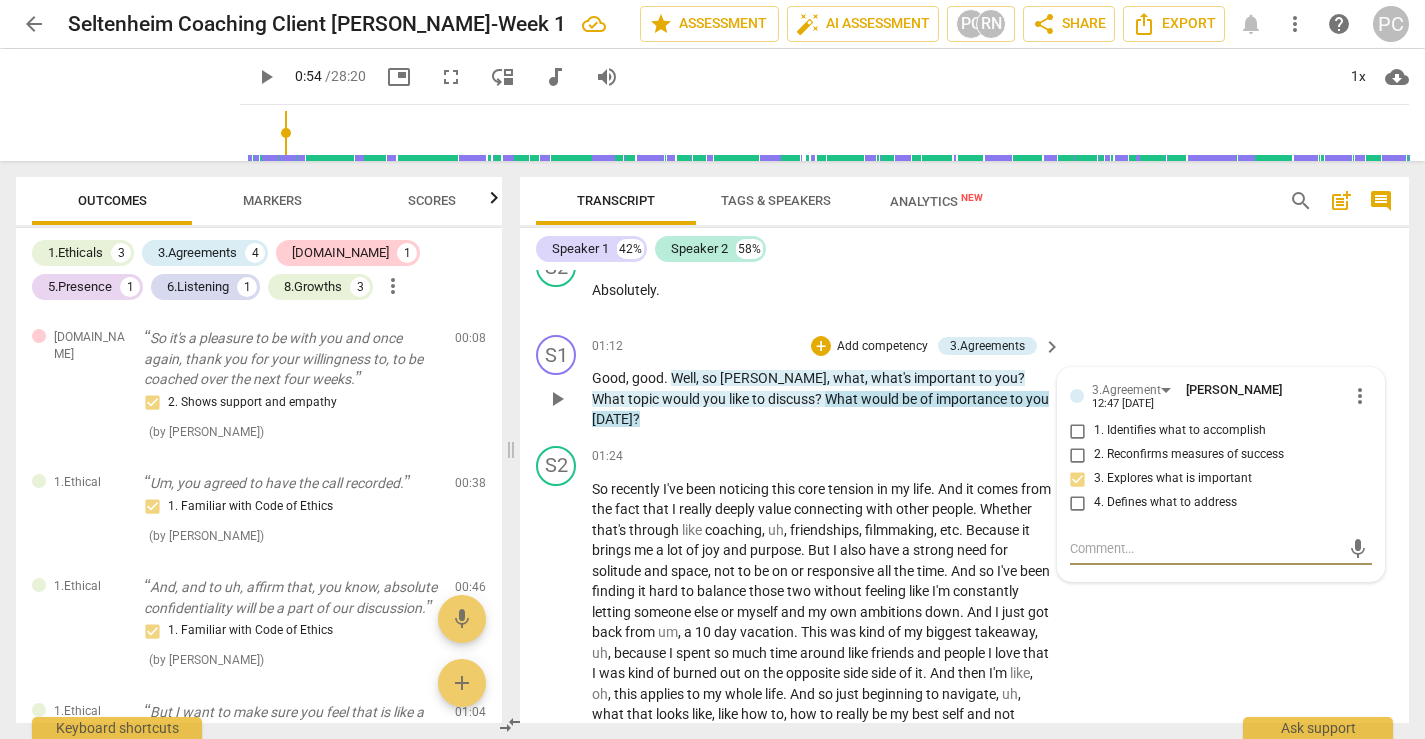 click on "you" at bounding box center [1006, 378] 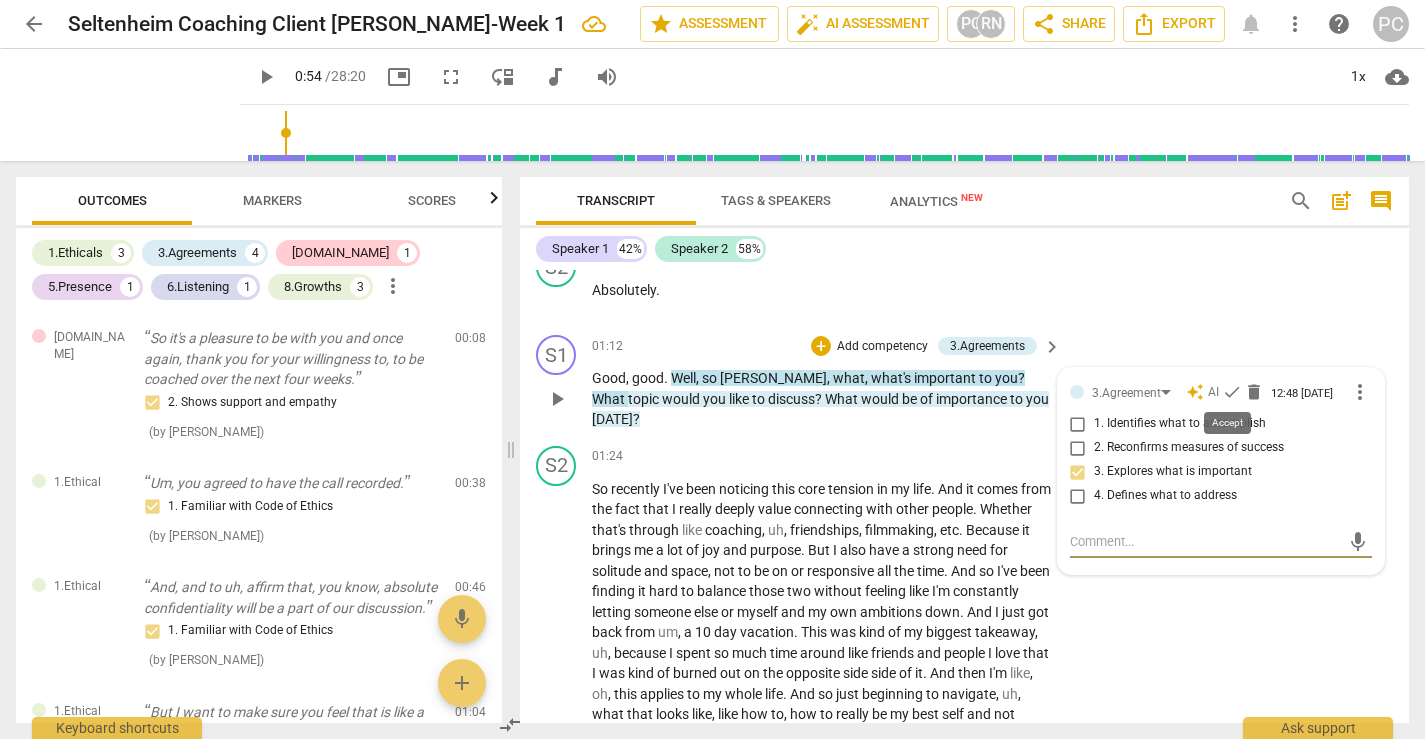 click on "check" at bounding box center [1232, 392] 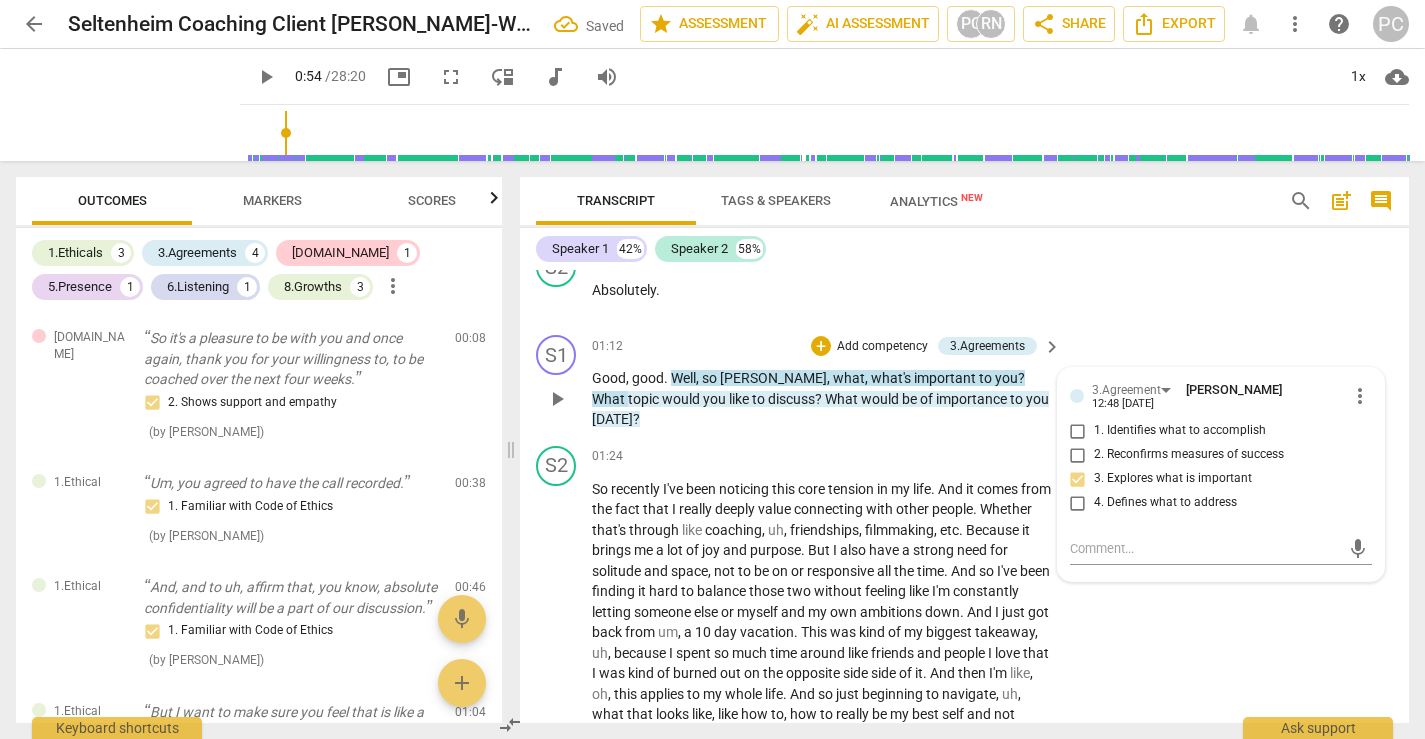 click on "topic" at bounding box center (645, 399) 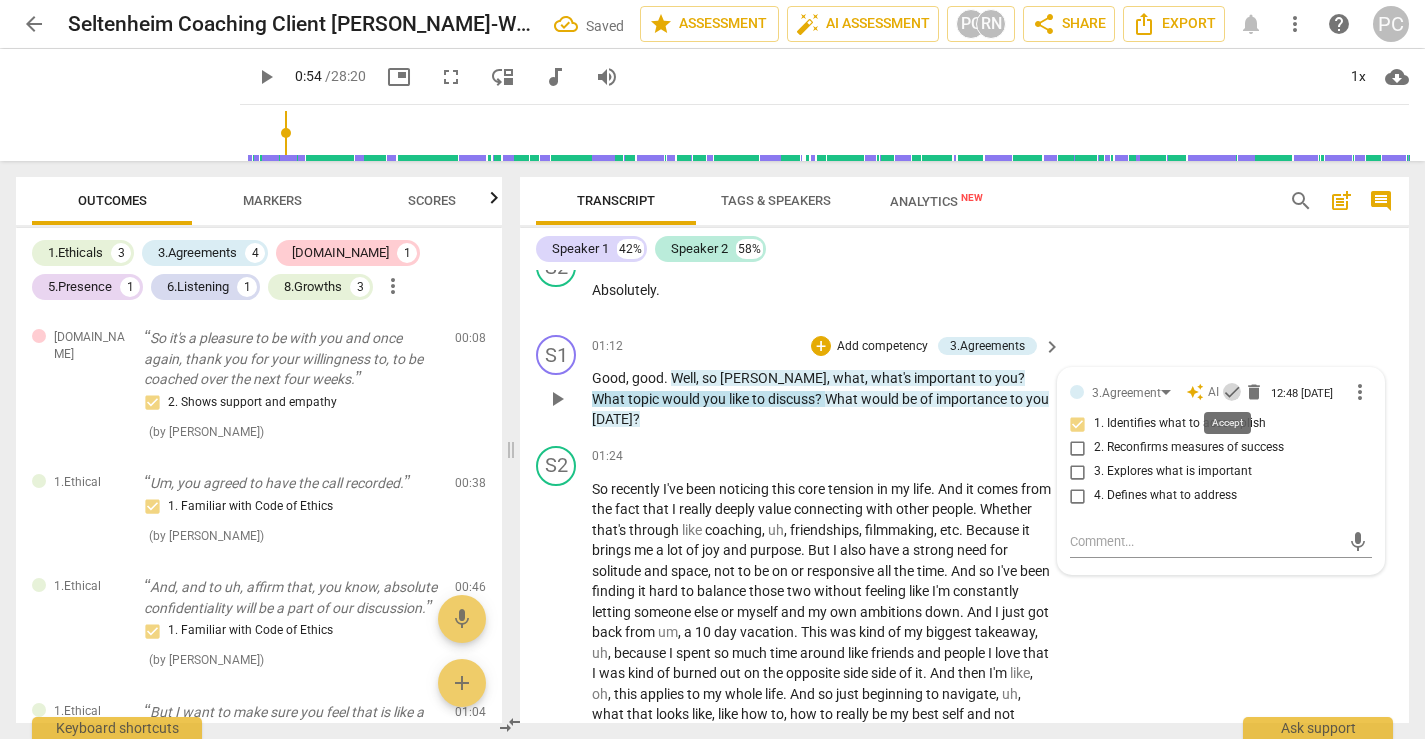 click on "check" at bounding box center [1232, 392] 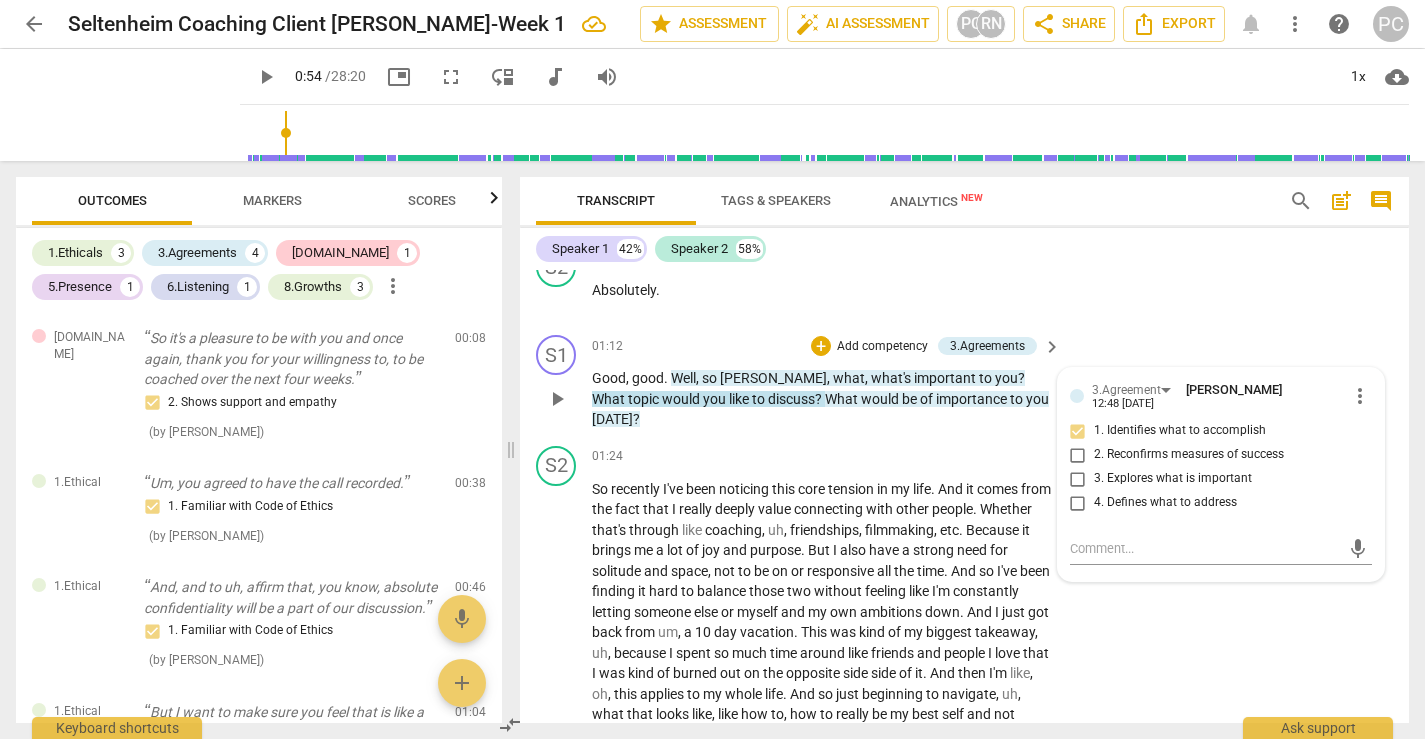 click on "play_arrow" at bounding box center (557, 399) 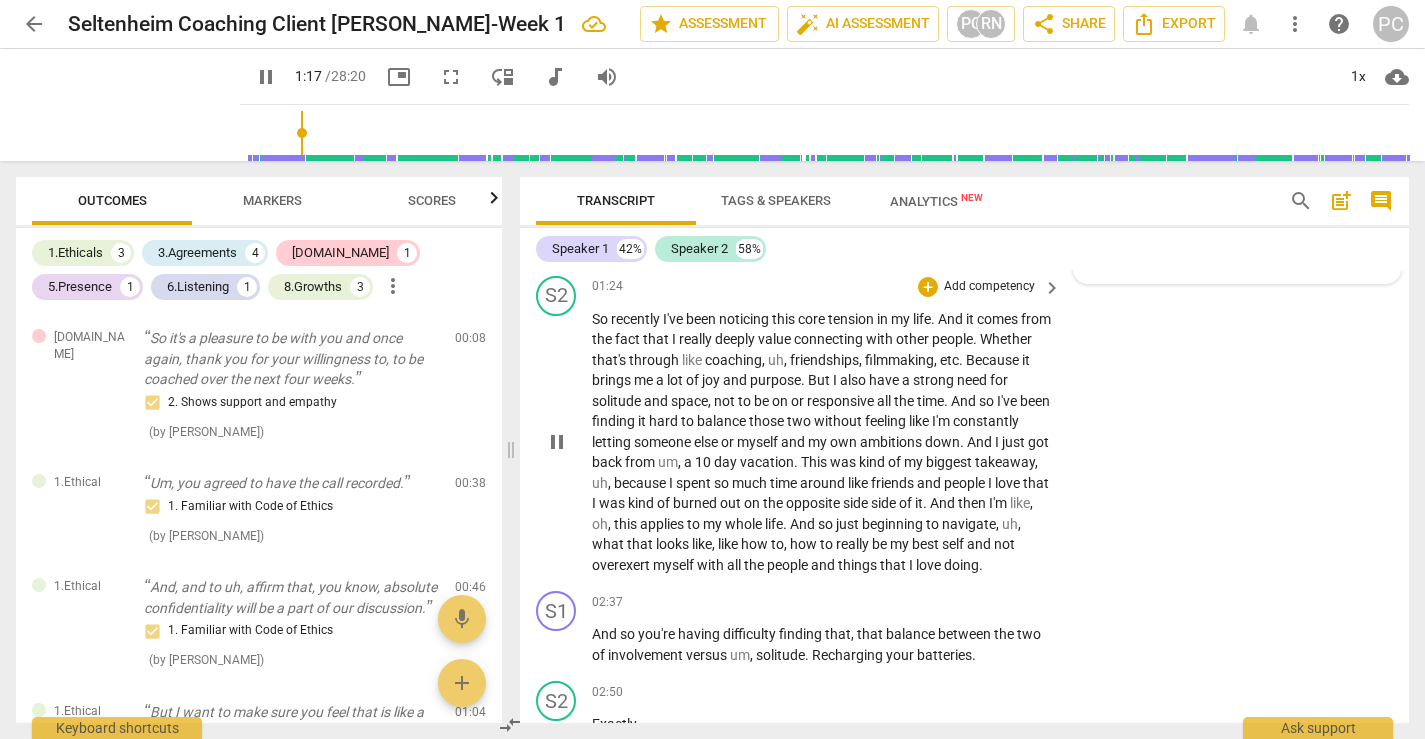 scroll, scrollTop: 941, scrollLeft: 0, axis: vertical 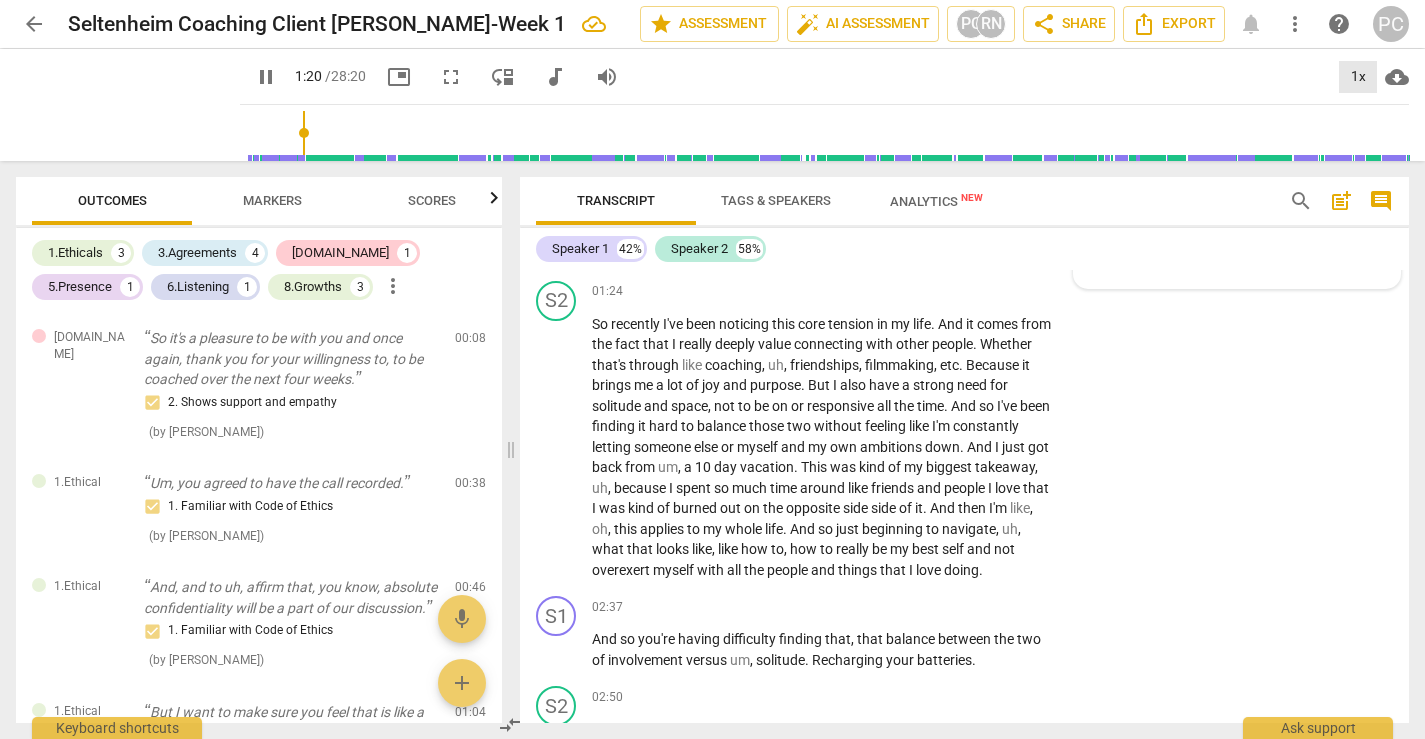 click on "1x" at bounding box center (1358, 77) 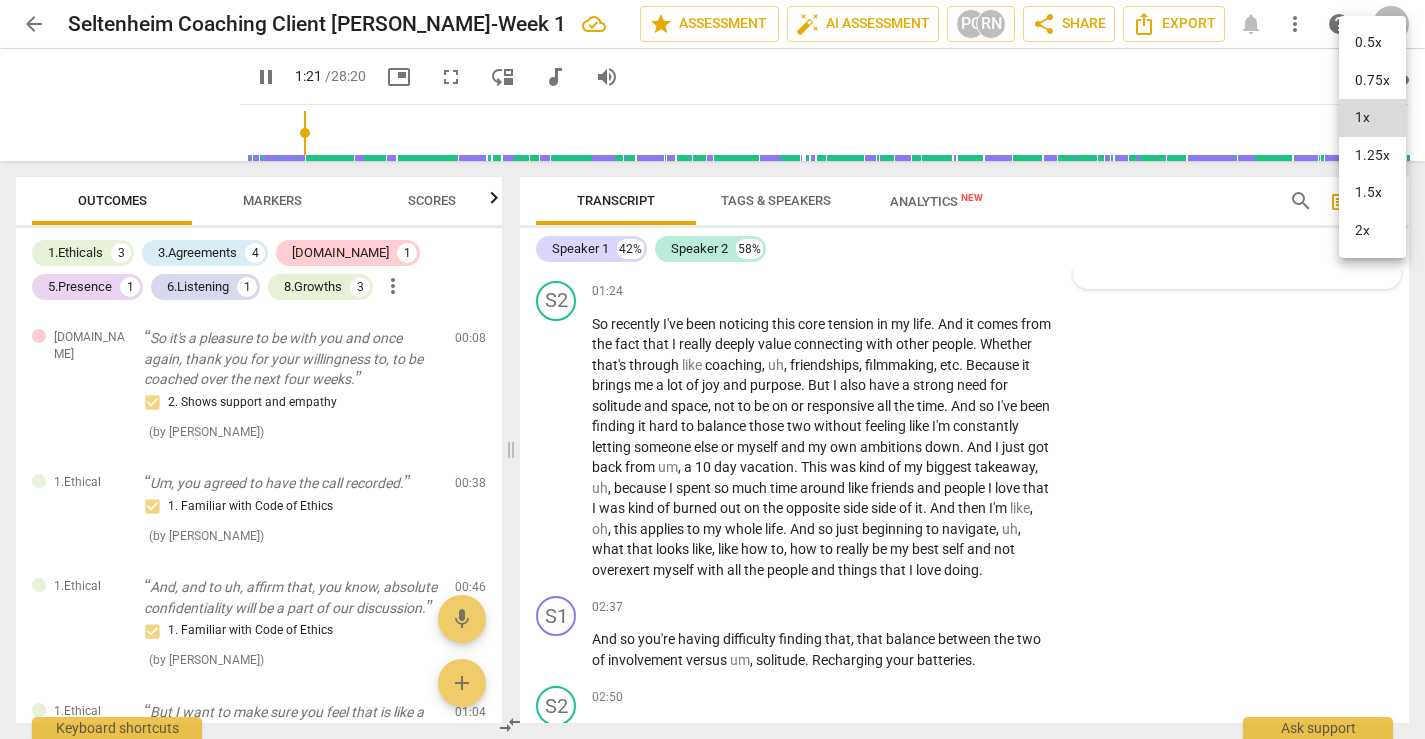 click on "1.5x" at bounding box center [1372, 193] 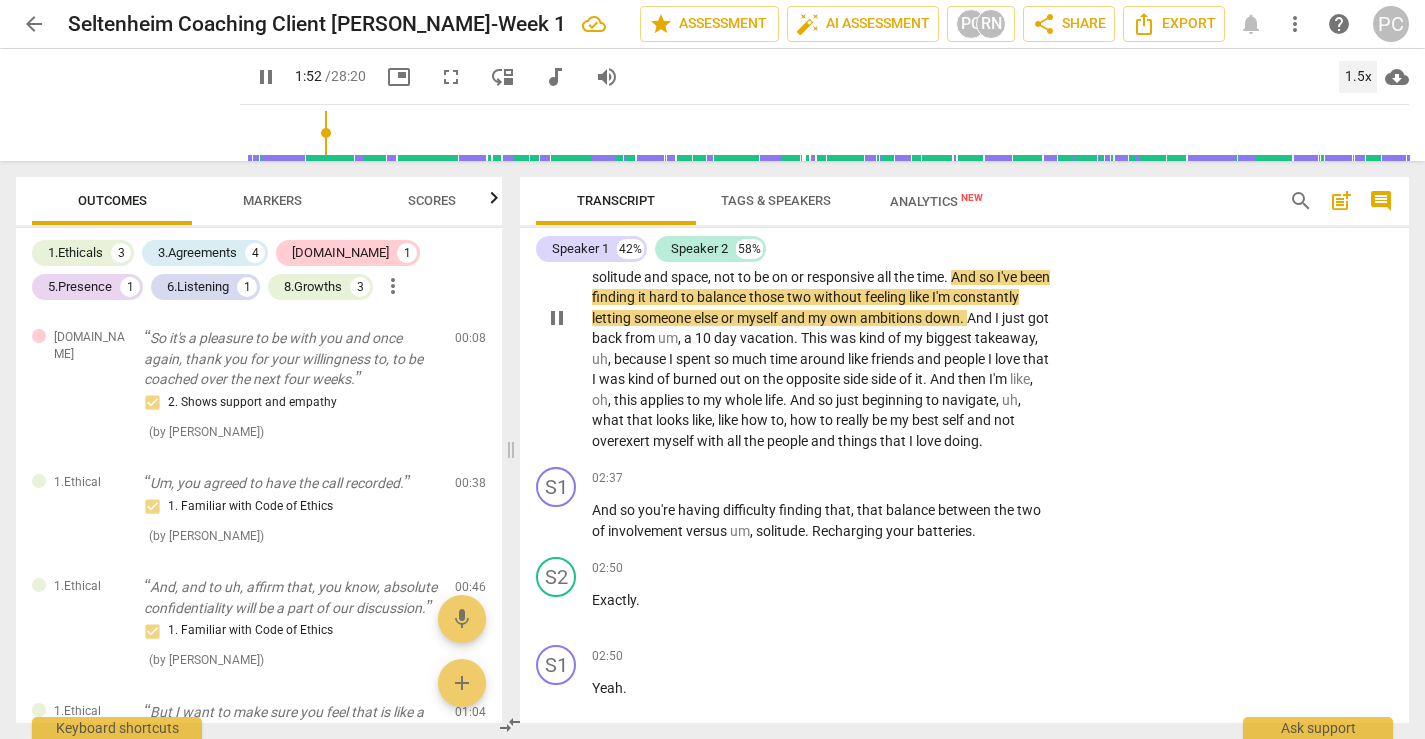 scroll, scrollTop: 1069, scrollLeft: 0, axis: vertical 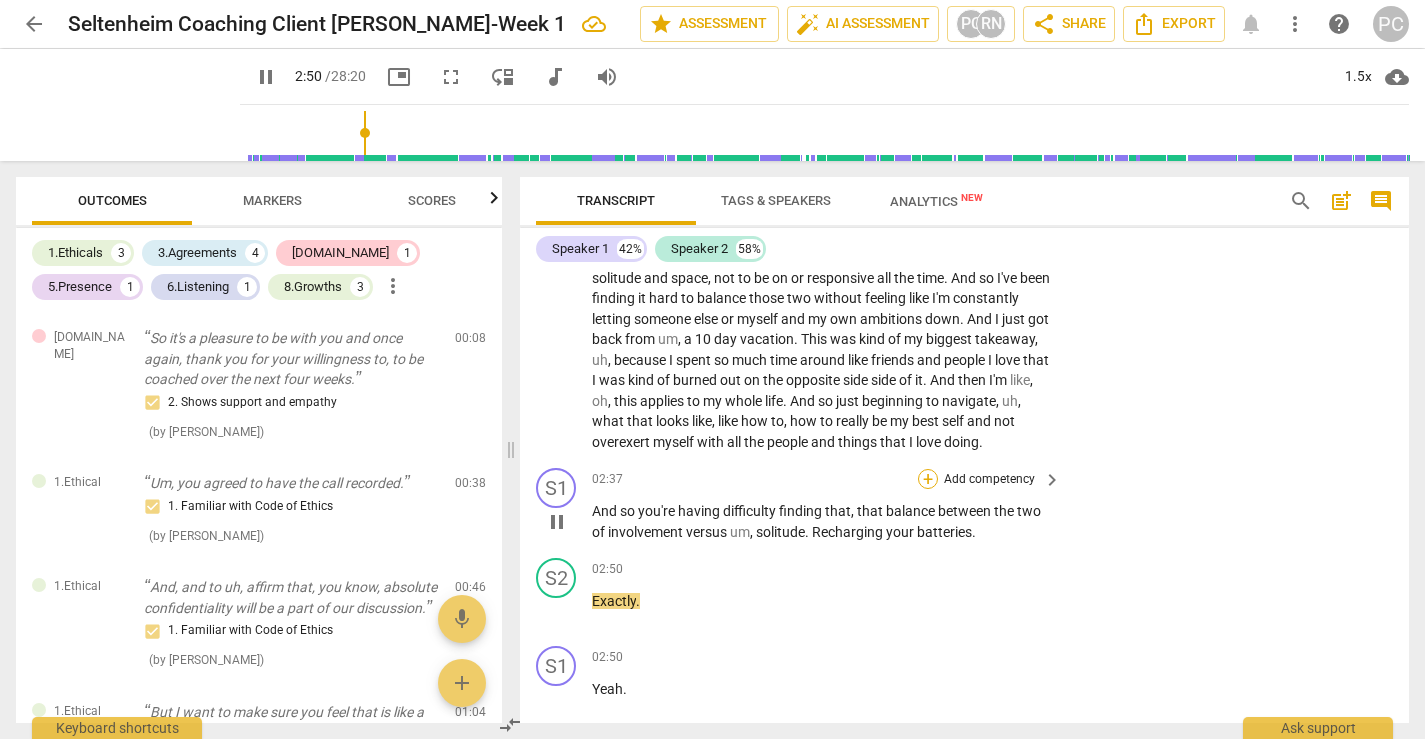 click on "+" at bounding box center (928, 479) 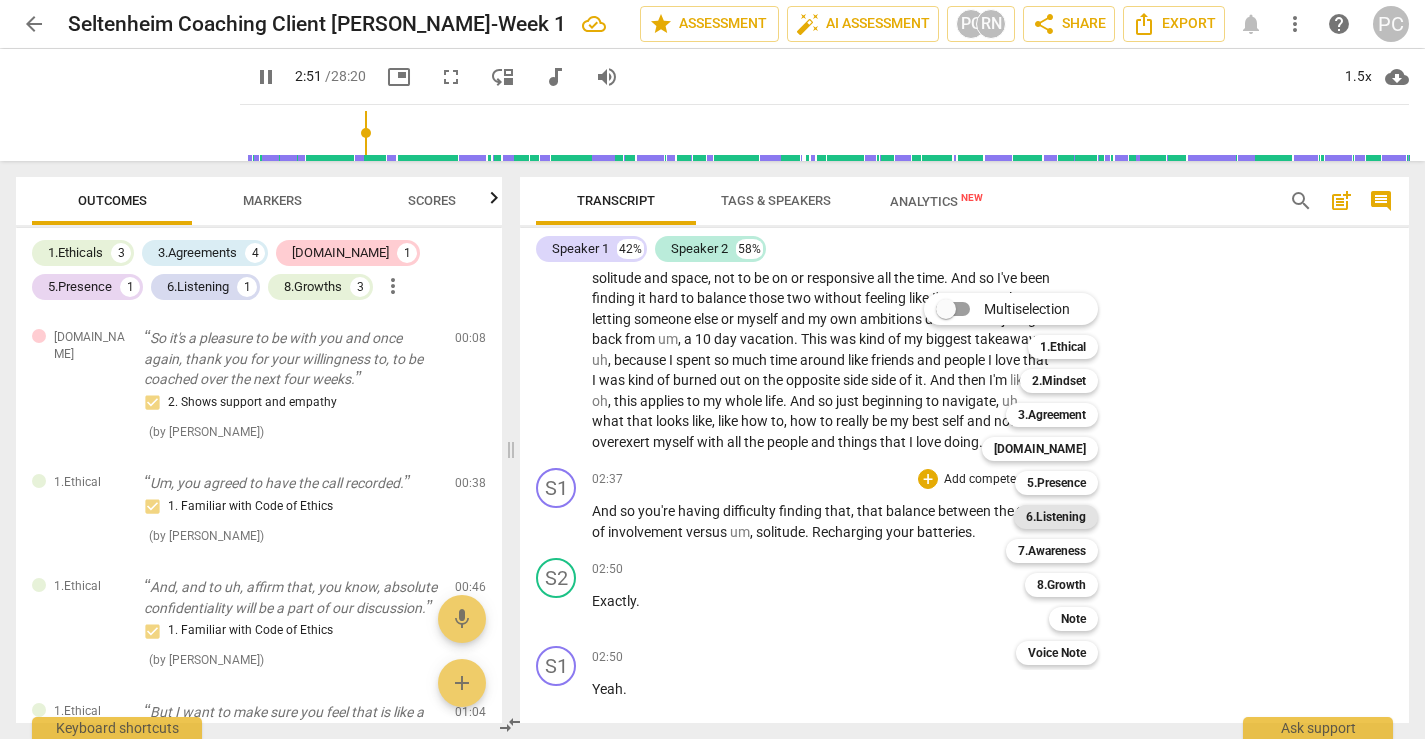 scroll, scrollTop: 1568, scrollLeft: 0, axis: vertical 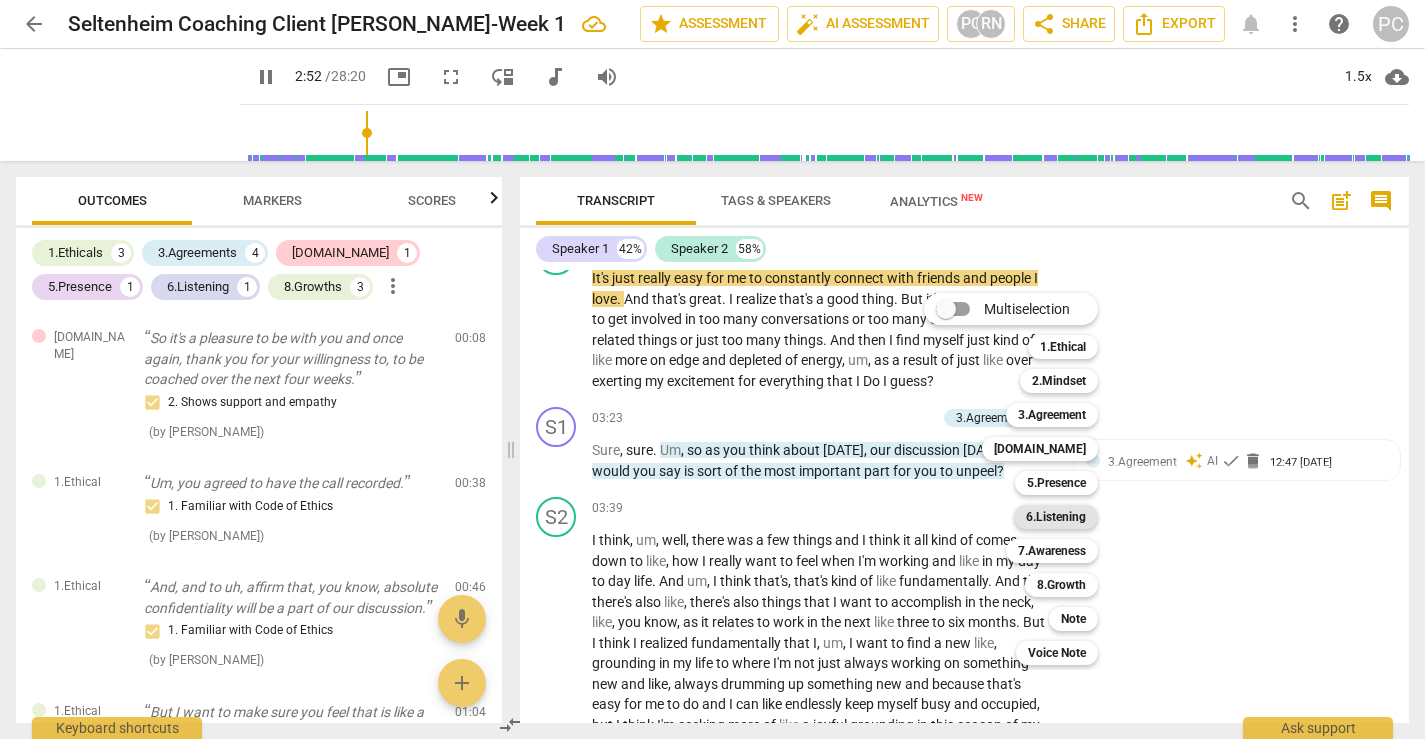 click on "6.Listening" at bounding box center [1056, 517] 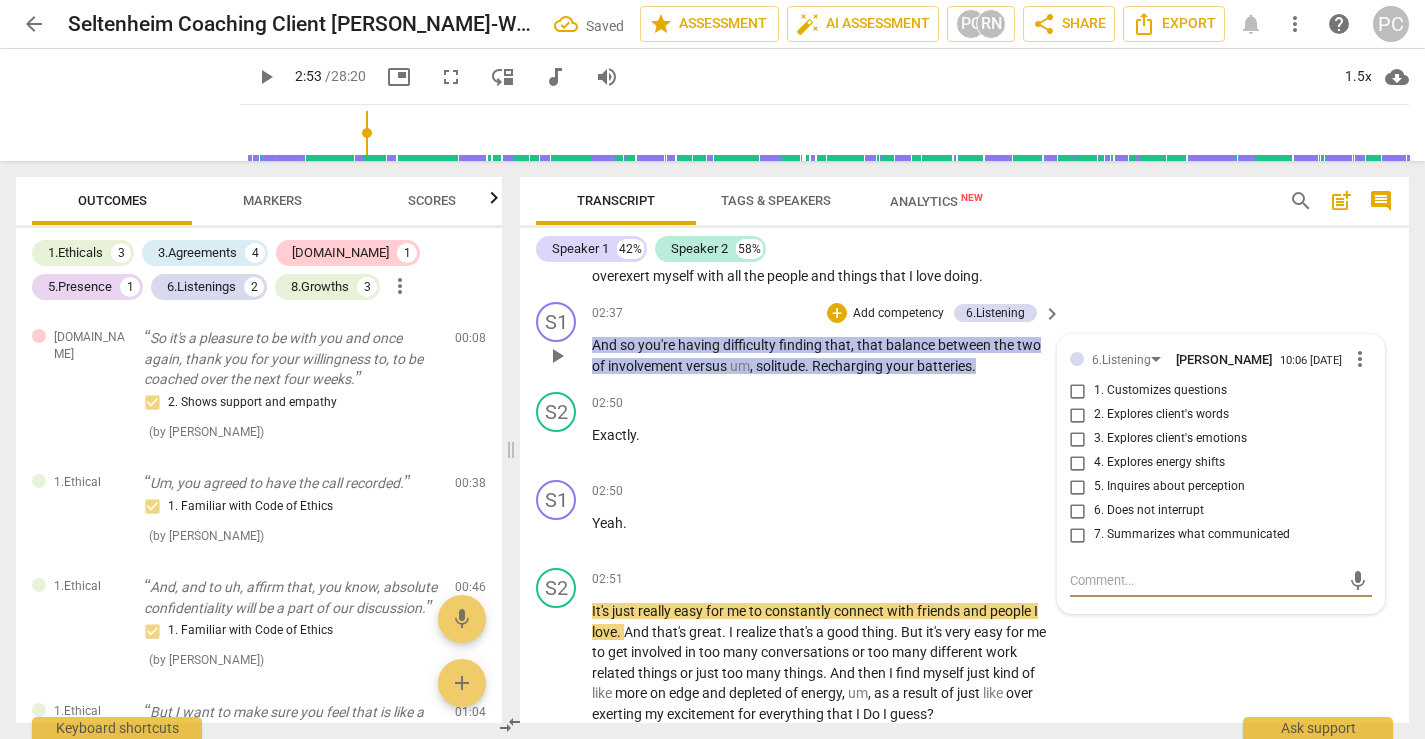 scroll, scrollTop: 1077, scrollLeft: 0, axis: vertical 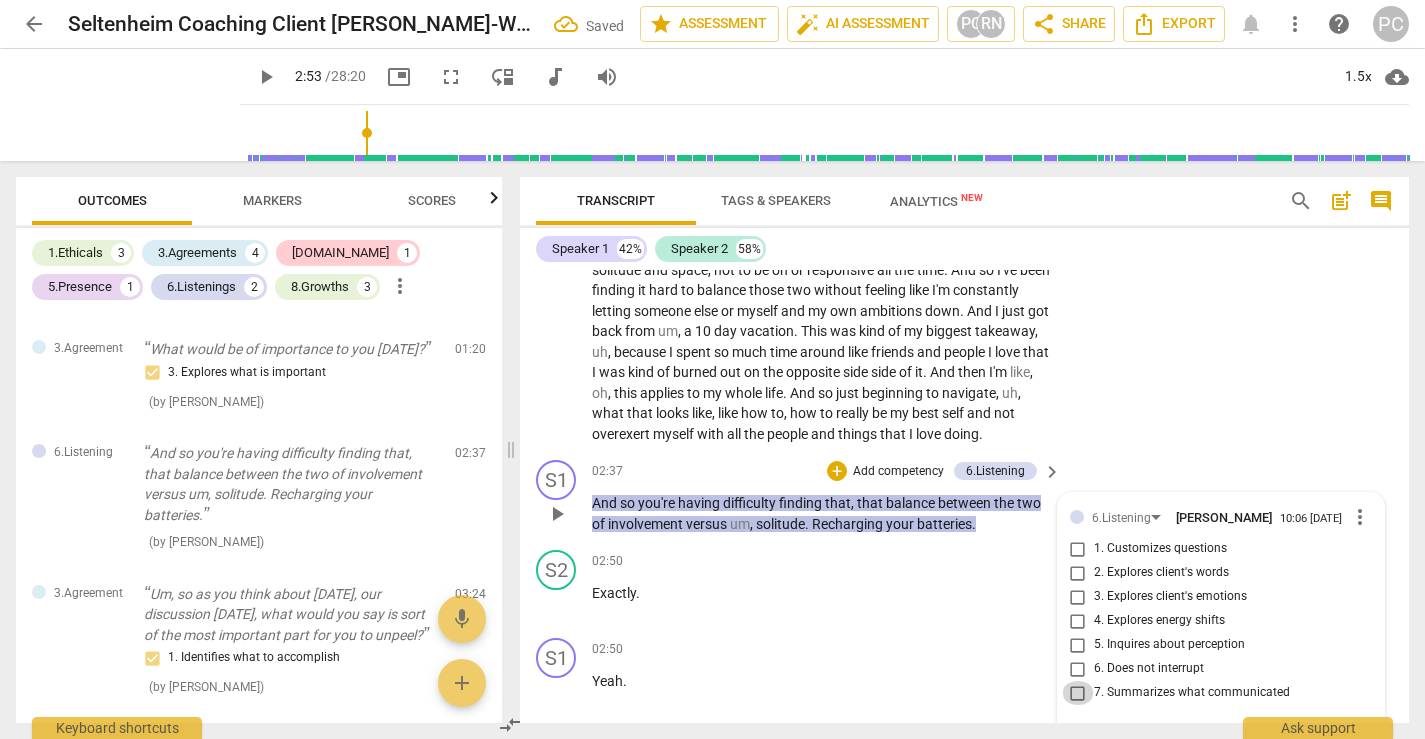 click on "7. Summarizes what communicated" at bounding box center [1078, 693] 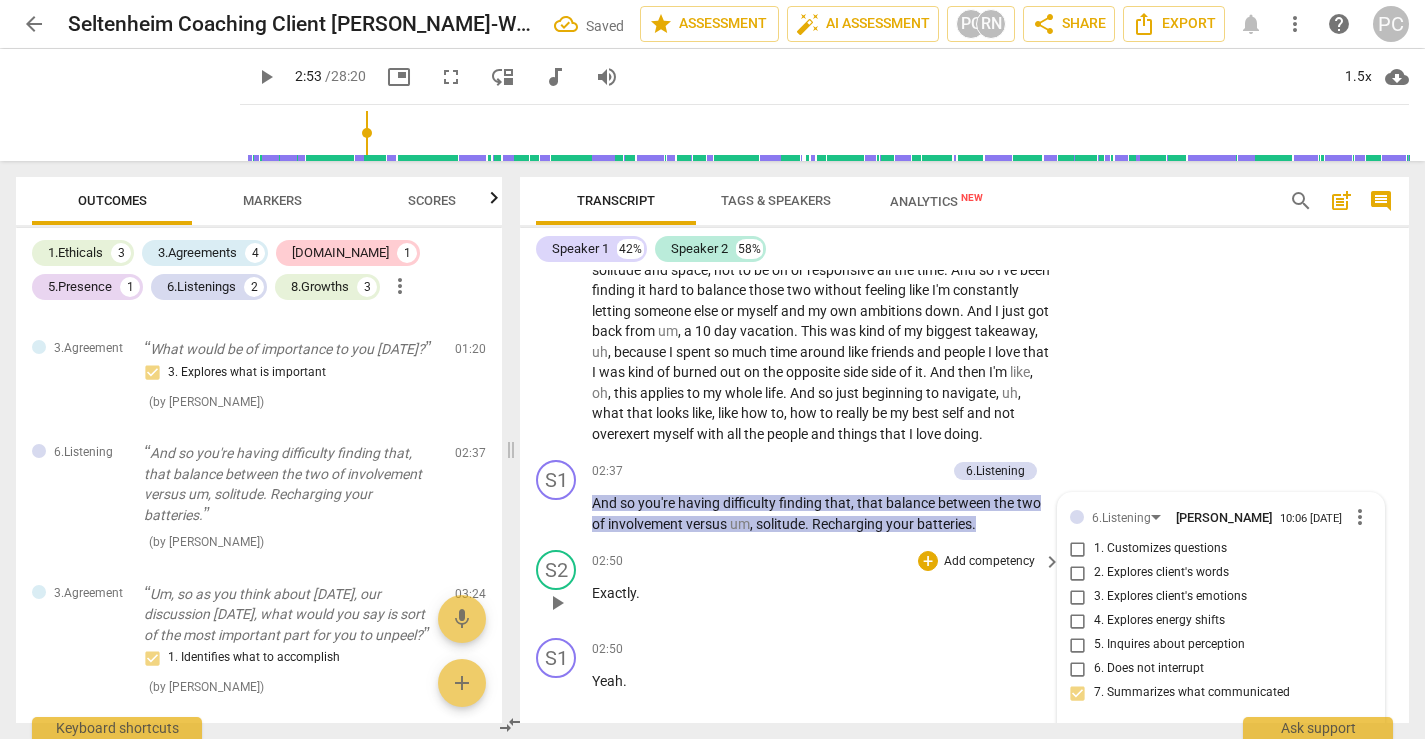 click on "play_arrow" at bounding box center (557, 603) 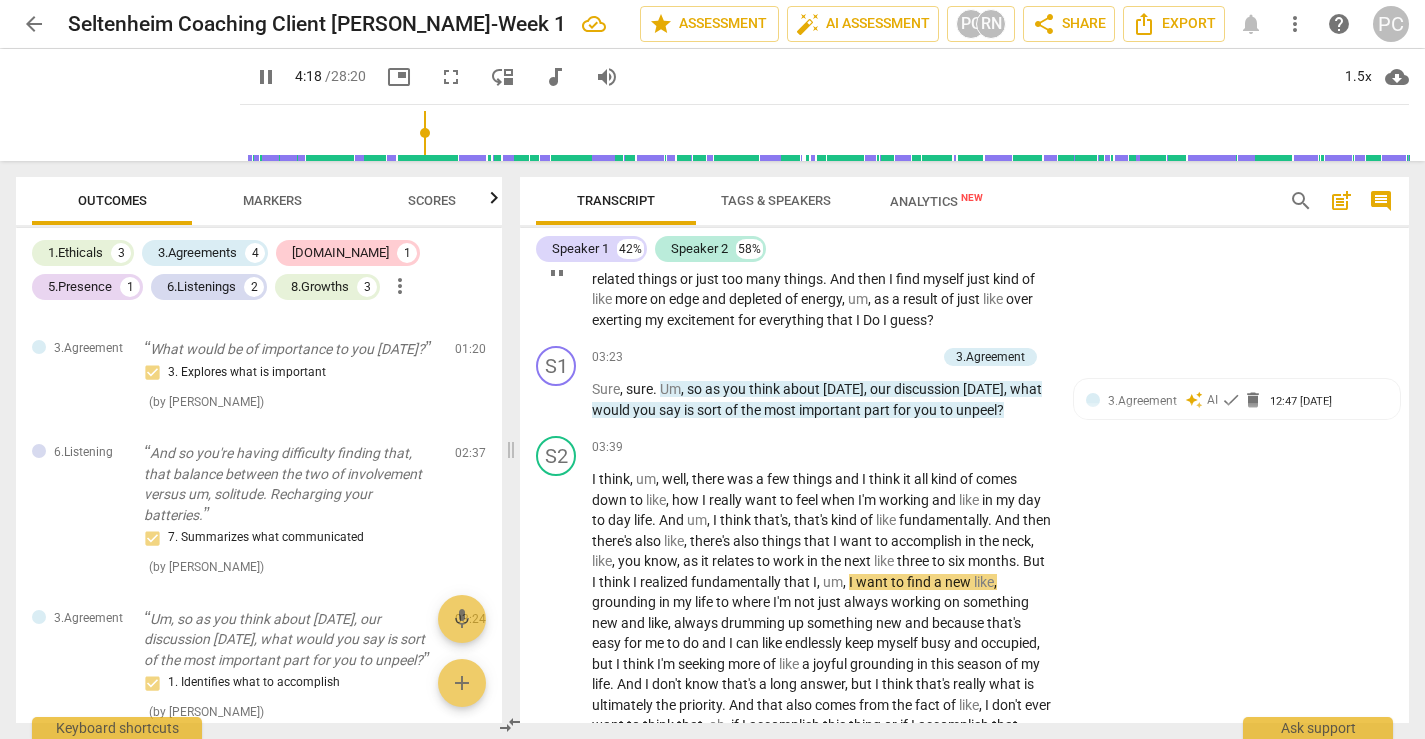 scroll, scrollTop: 1634, scrollLeft: 0, axis: vertical 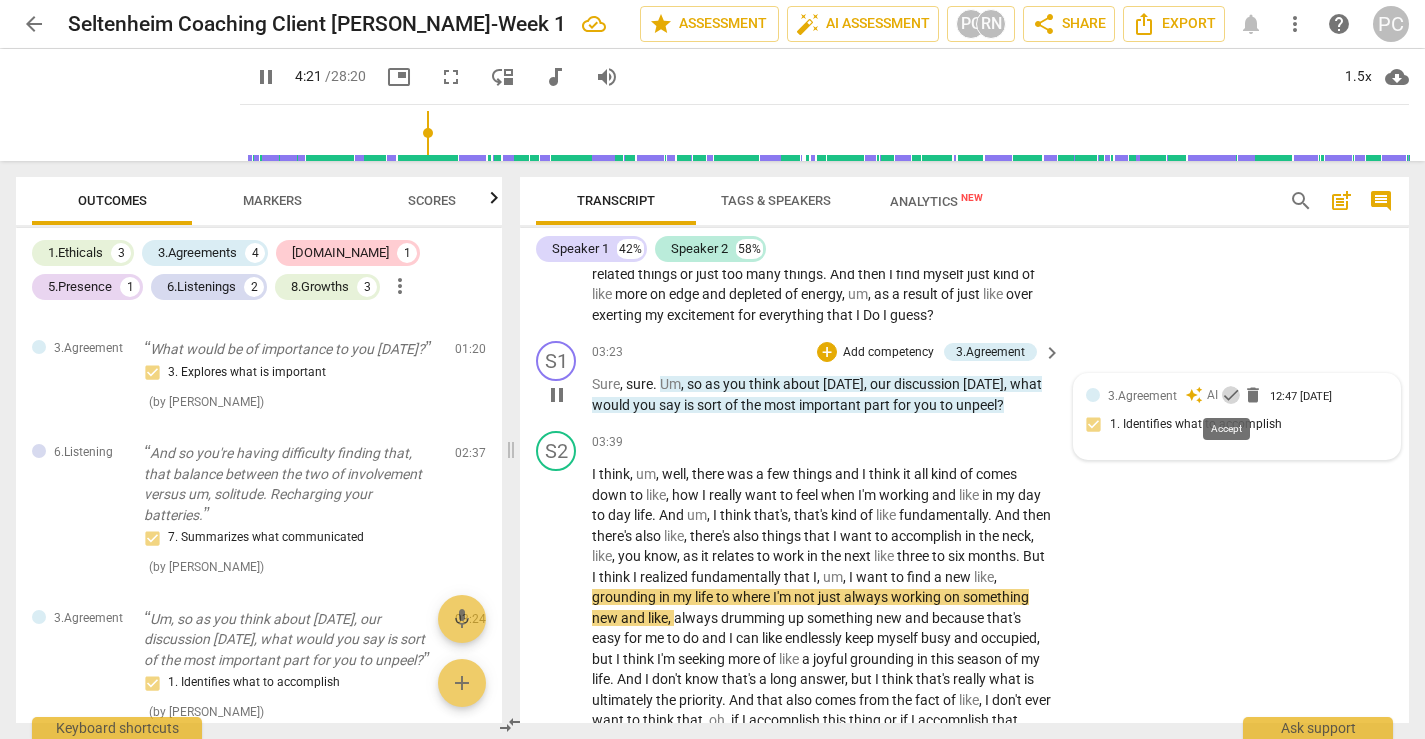 click on "check" at bounding box center [1231, 395] 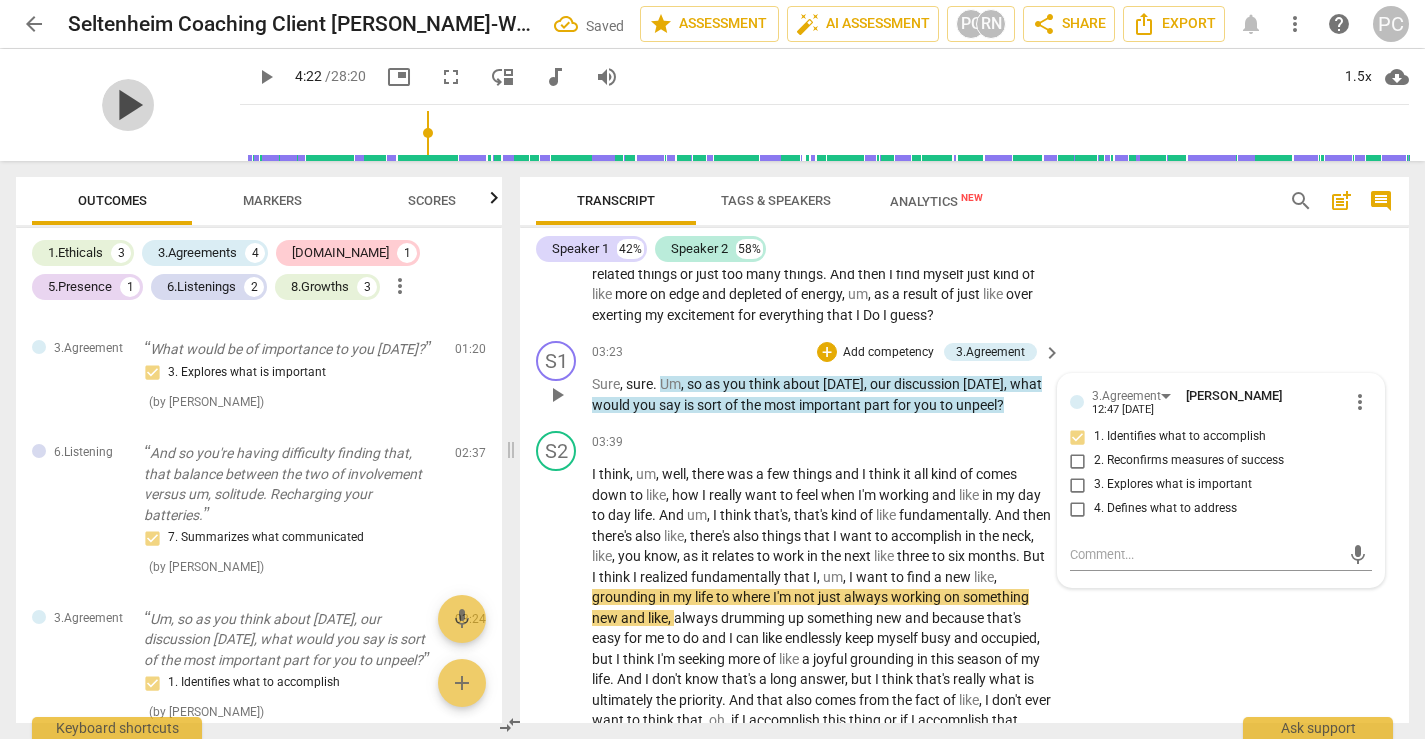 click on "play_arrow" at bounding box center [128, 105] 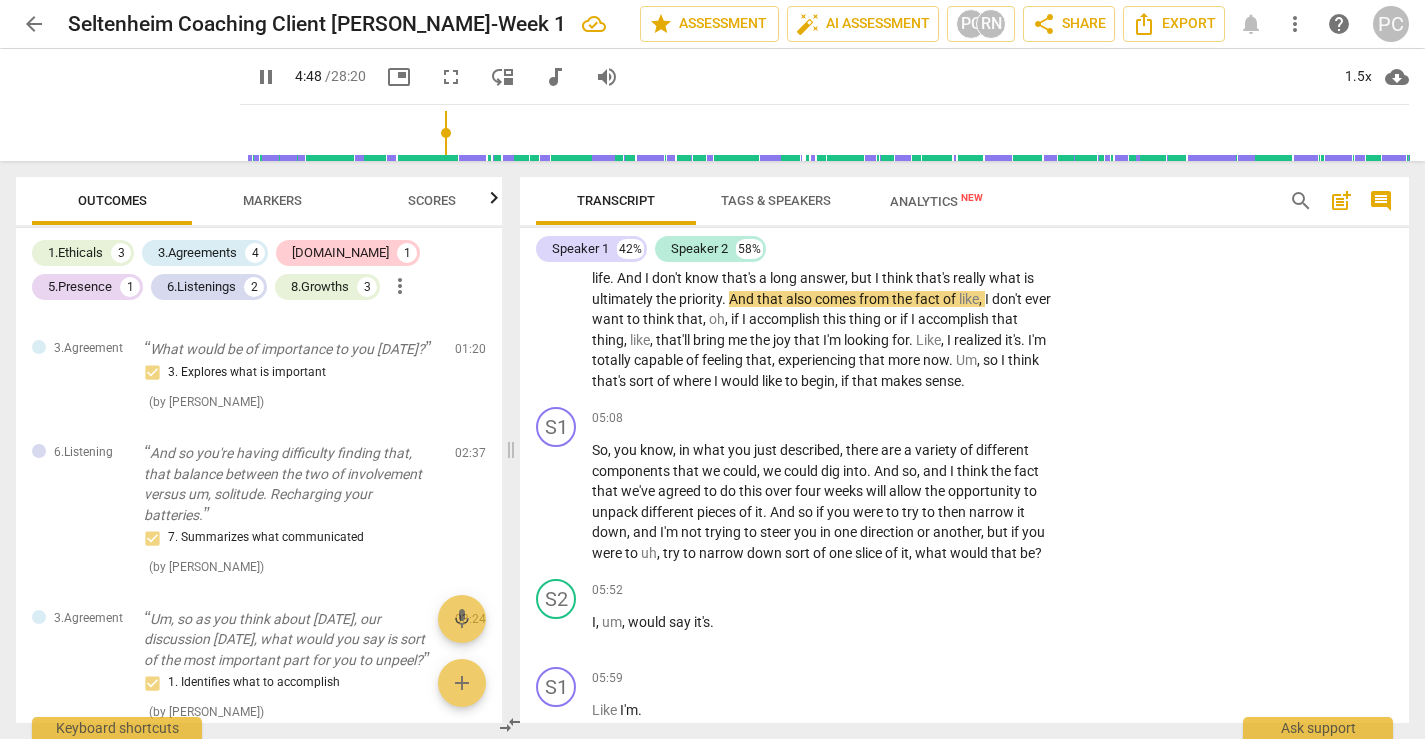 scroll, scrollTop: 2047, scrollLeft: 0, axis: vertical 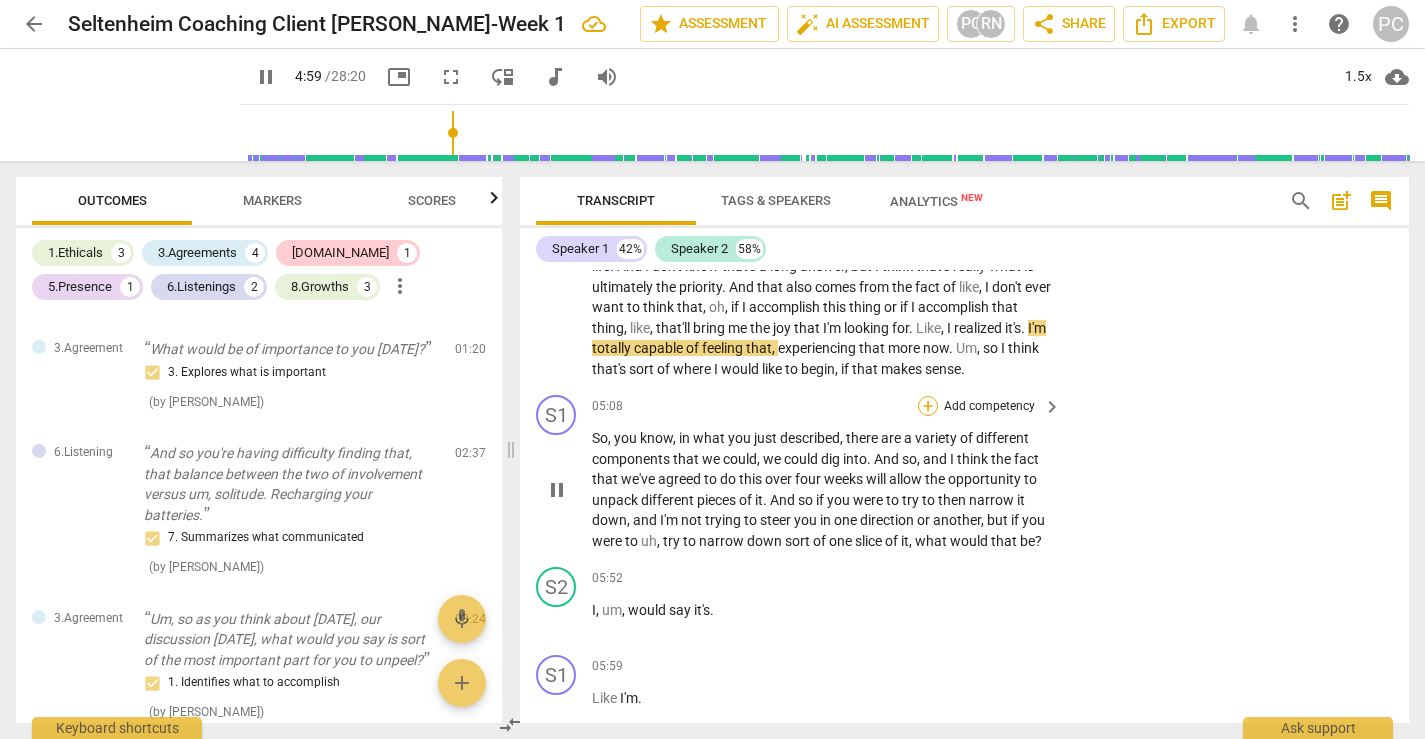 click on "+" at bounding box center (928, 406) 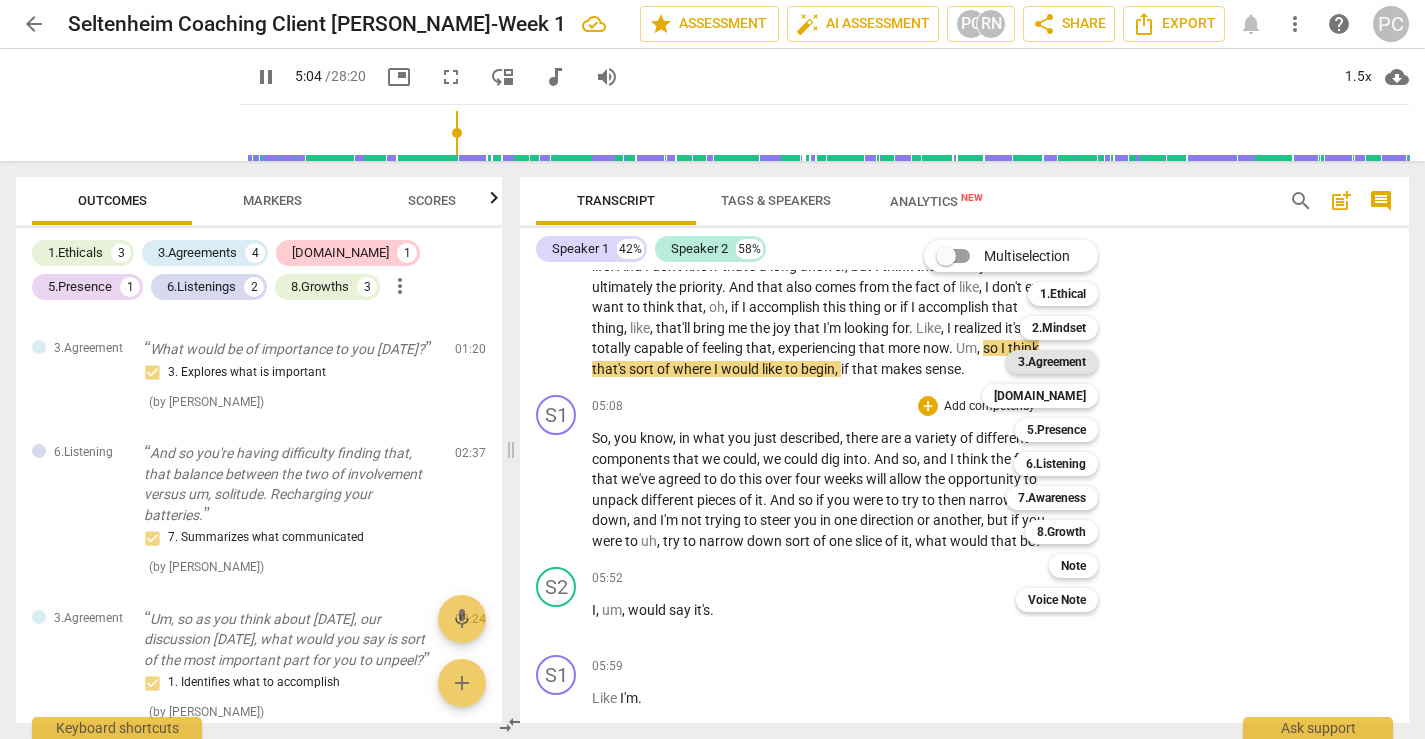 click on "3.Agreement" at bounding box center (1052, 362) 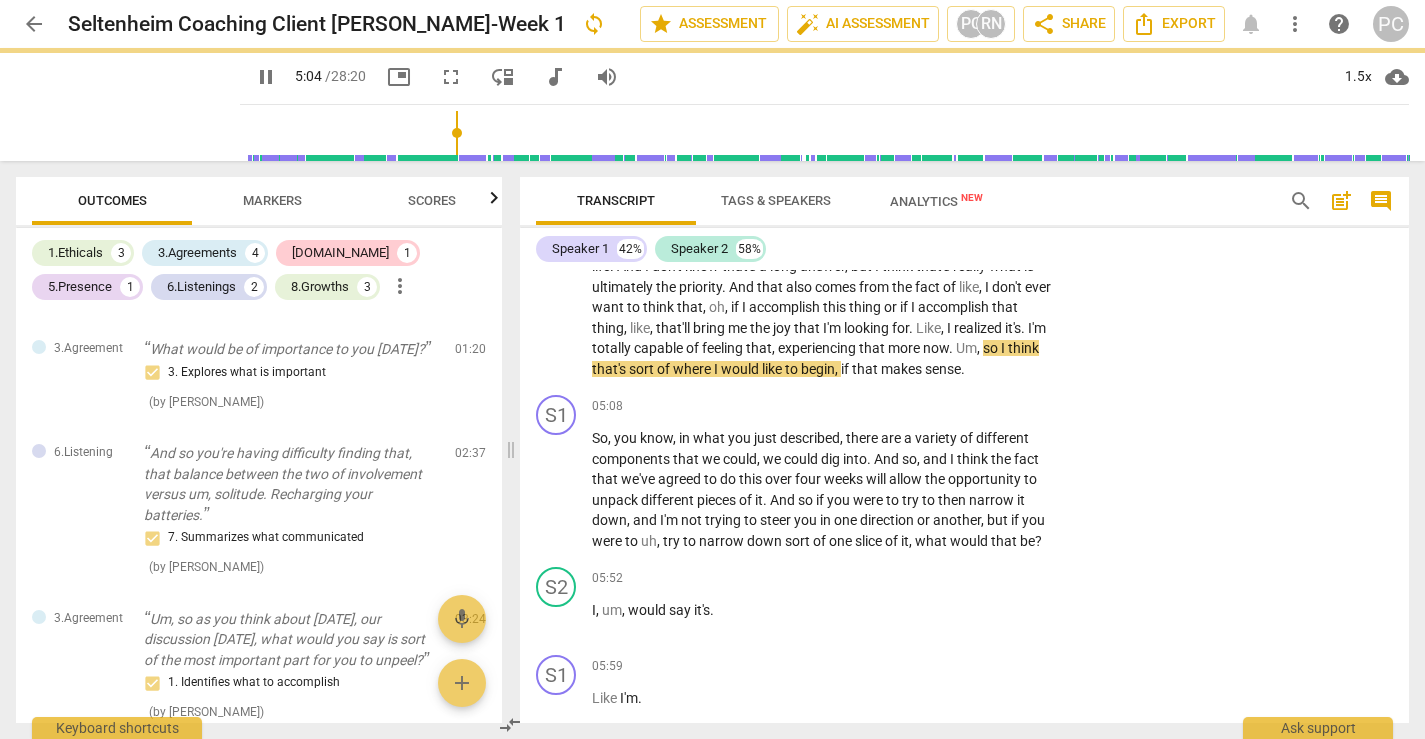 type on "305" 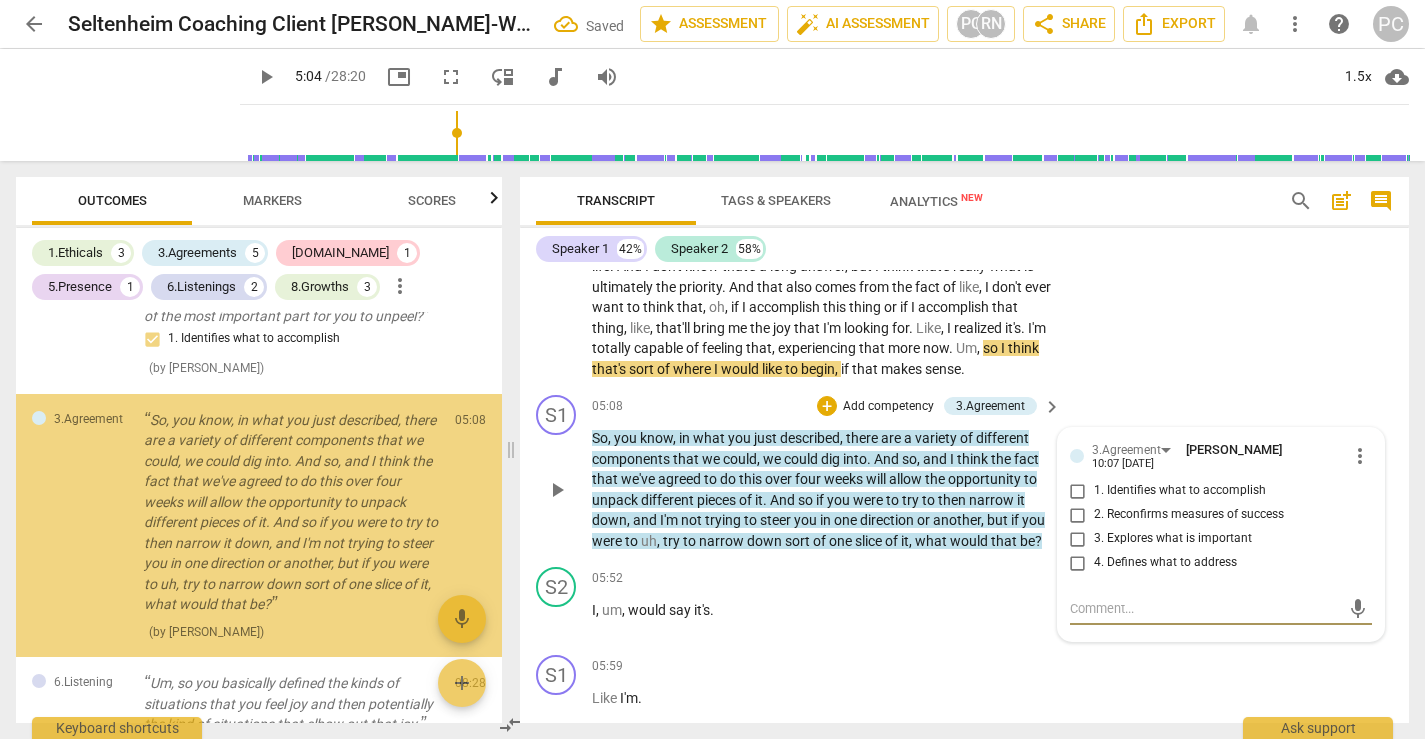 scroll, scrollTop: 1108, scrollLeft: 0, axis: vertical 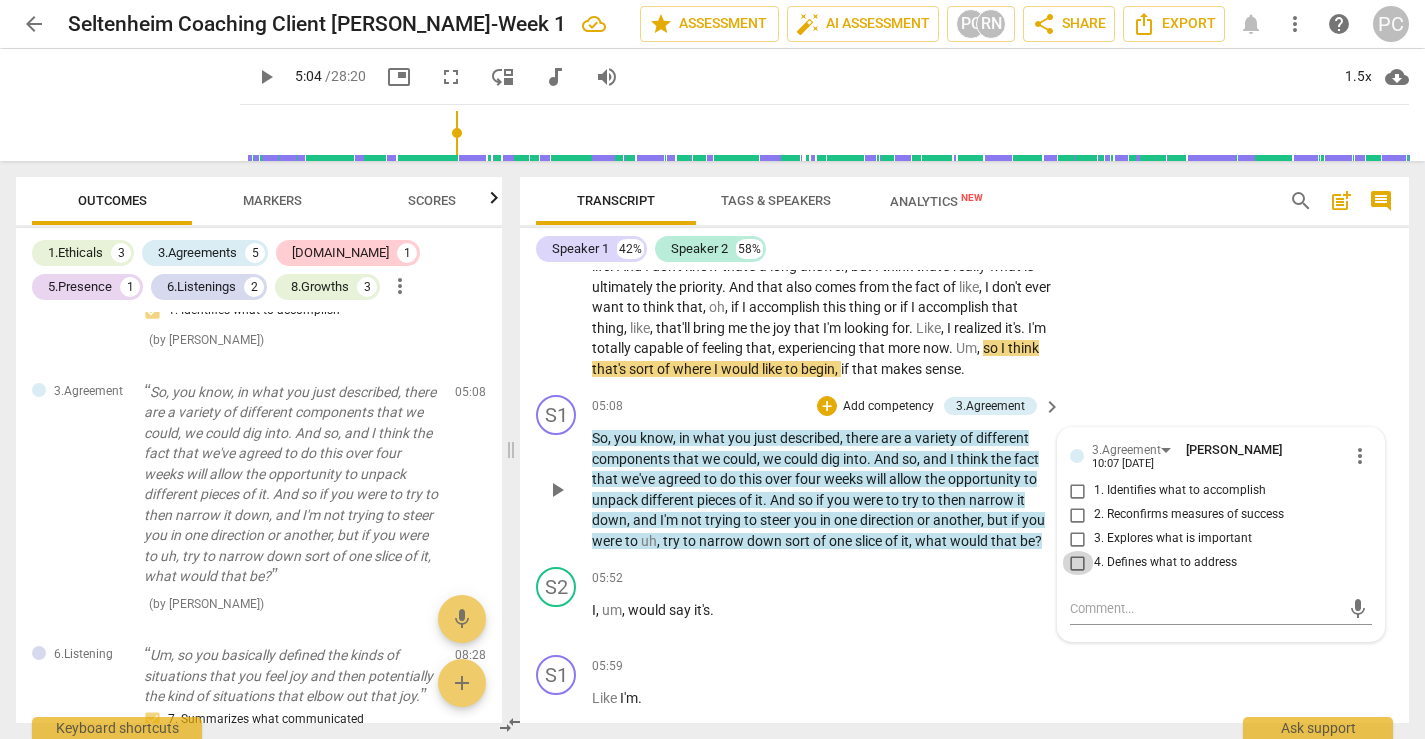 click on "4. Defines what to address" at bounding box center (1078, 563) 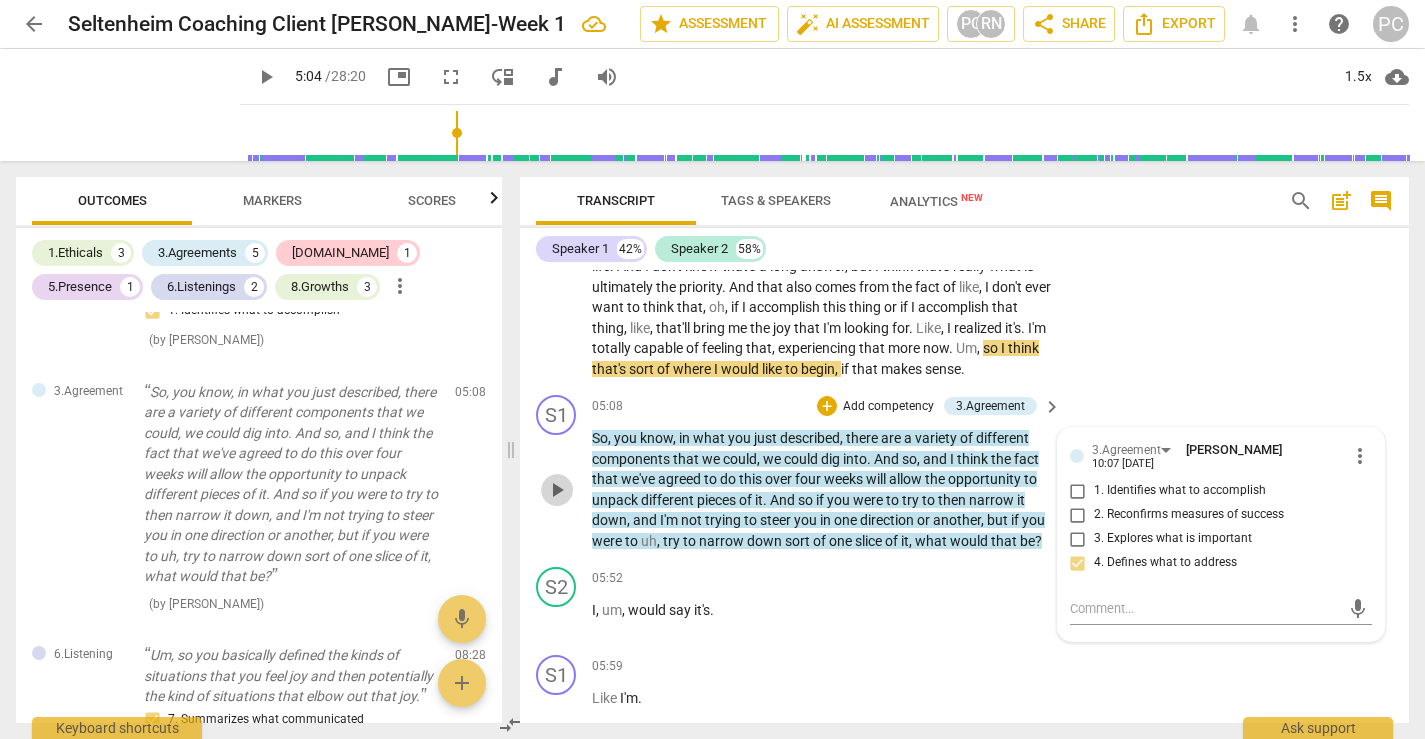 click on "play_arrow" at bounding box center [557, 490] 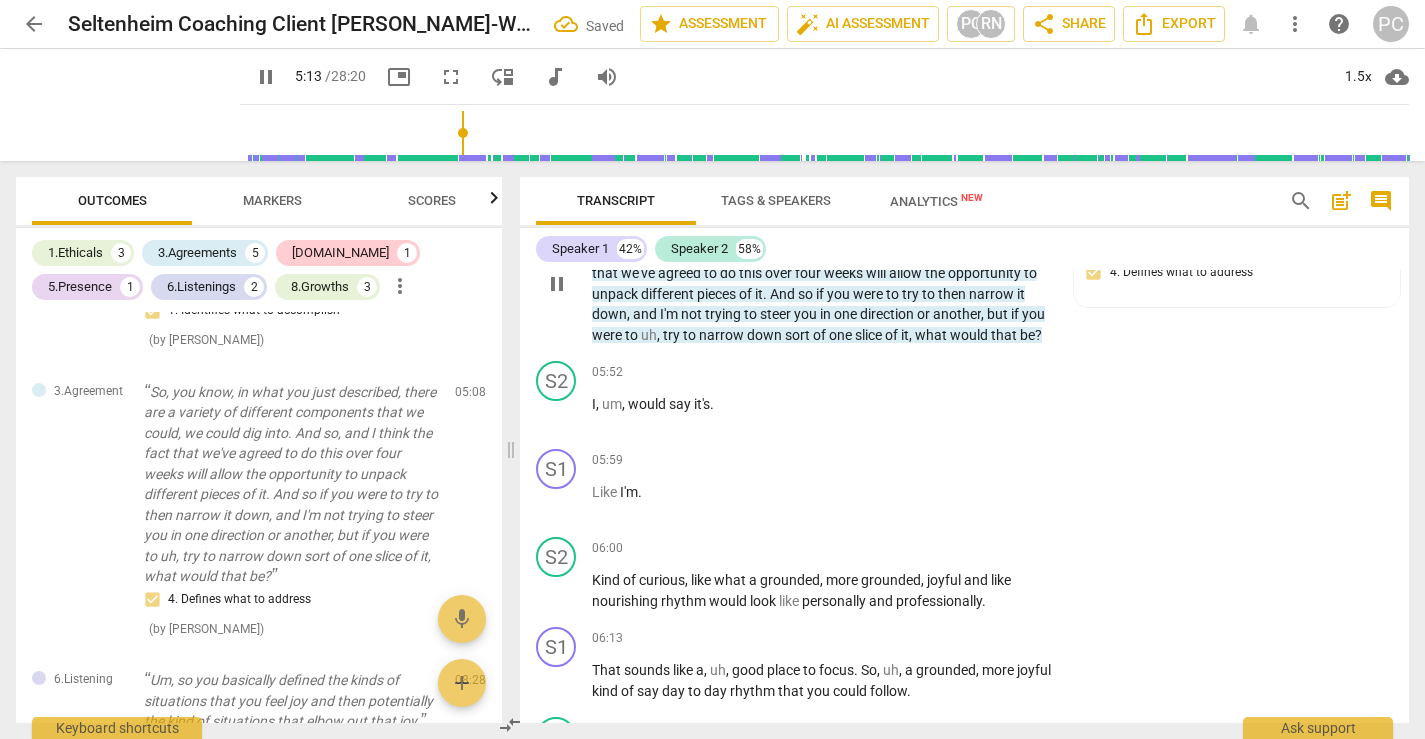 scroll, scrollTop: 2252, scrollLeft: 0, axis: vertical 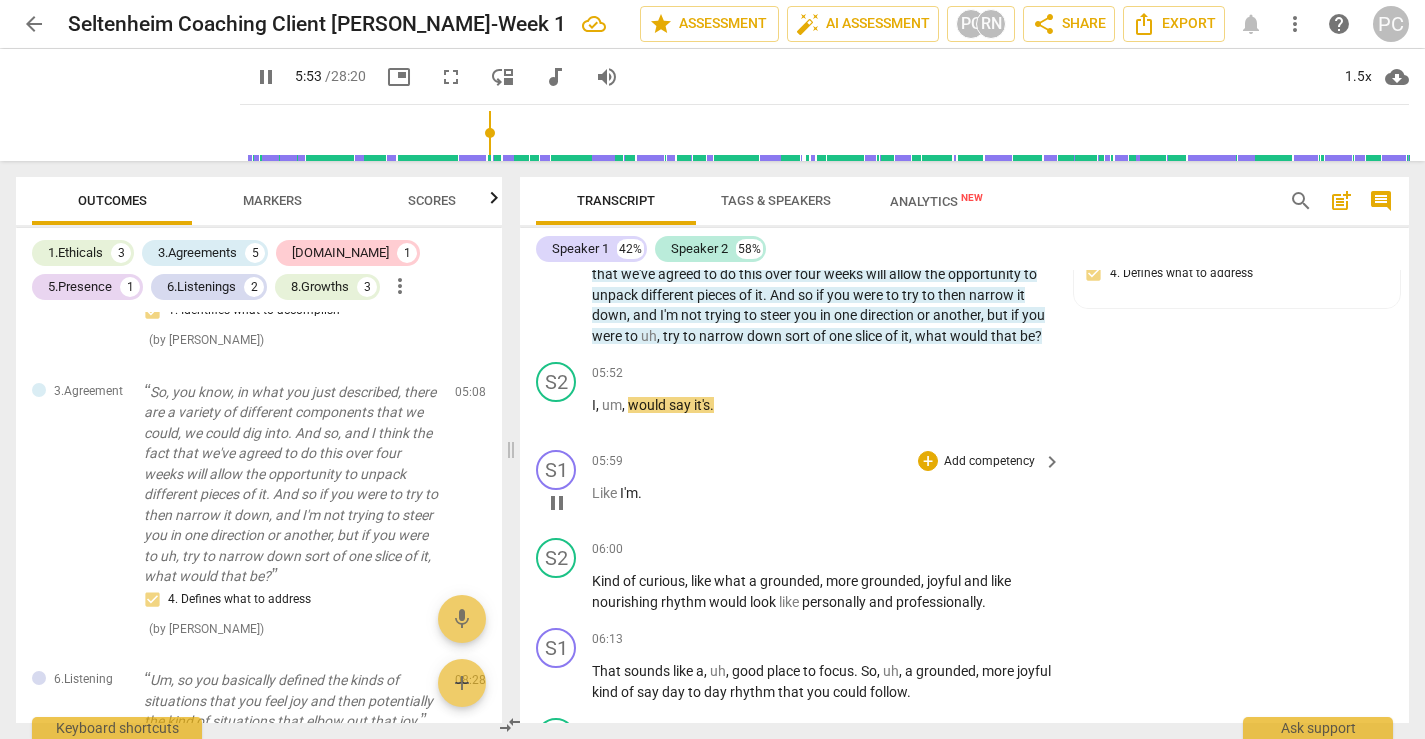 click on "Like" at bounding box center [606, 493] 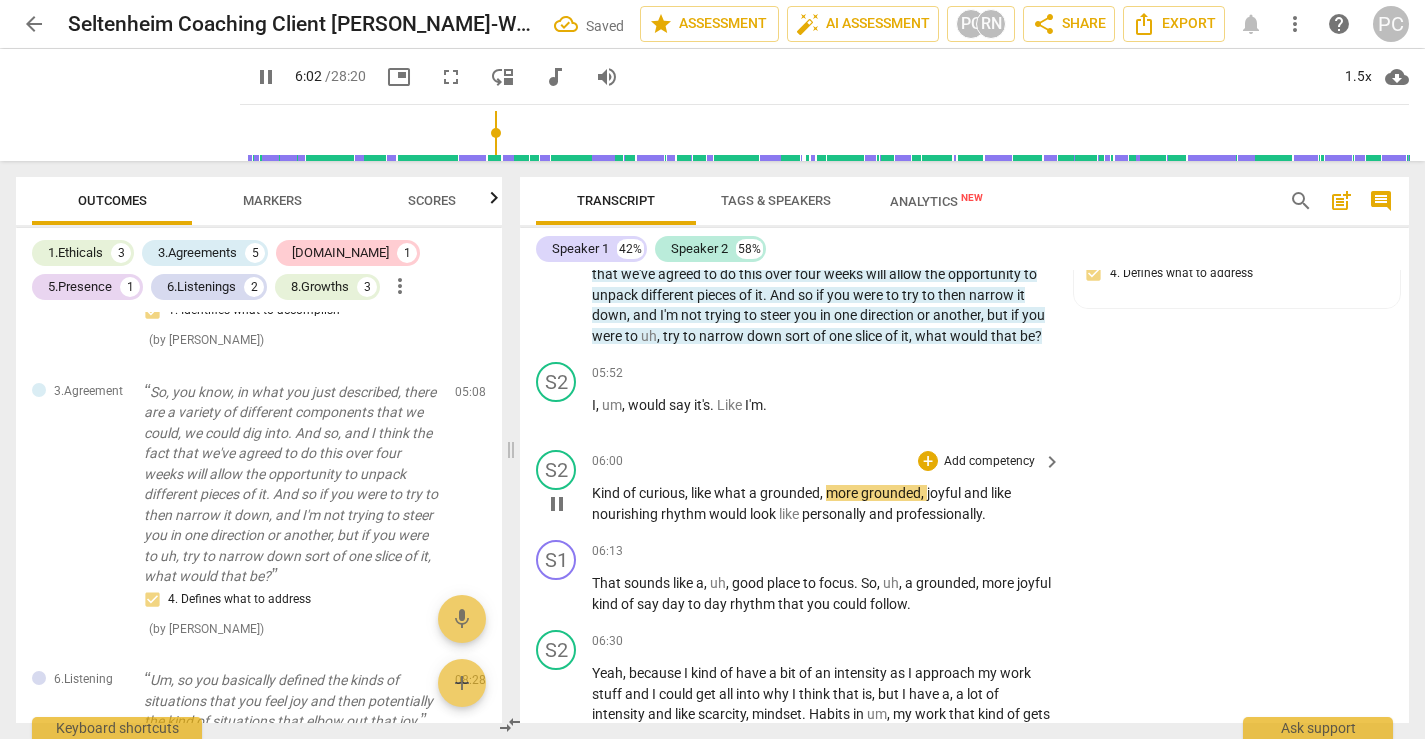 click on "Kind" at bounding box center [607, 493] 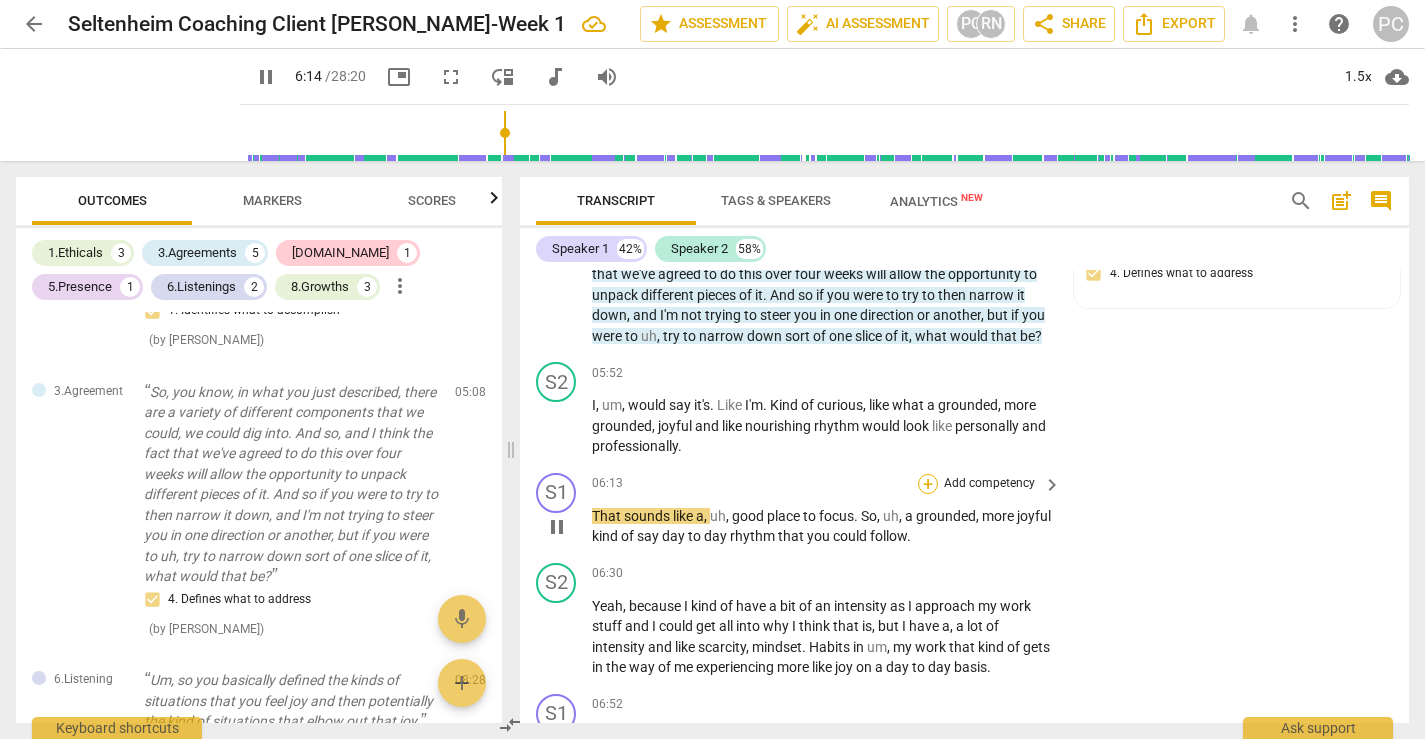 click on "+" at bounding box center [928, 484] 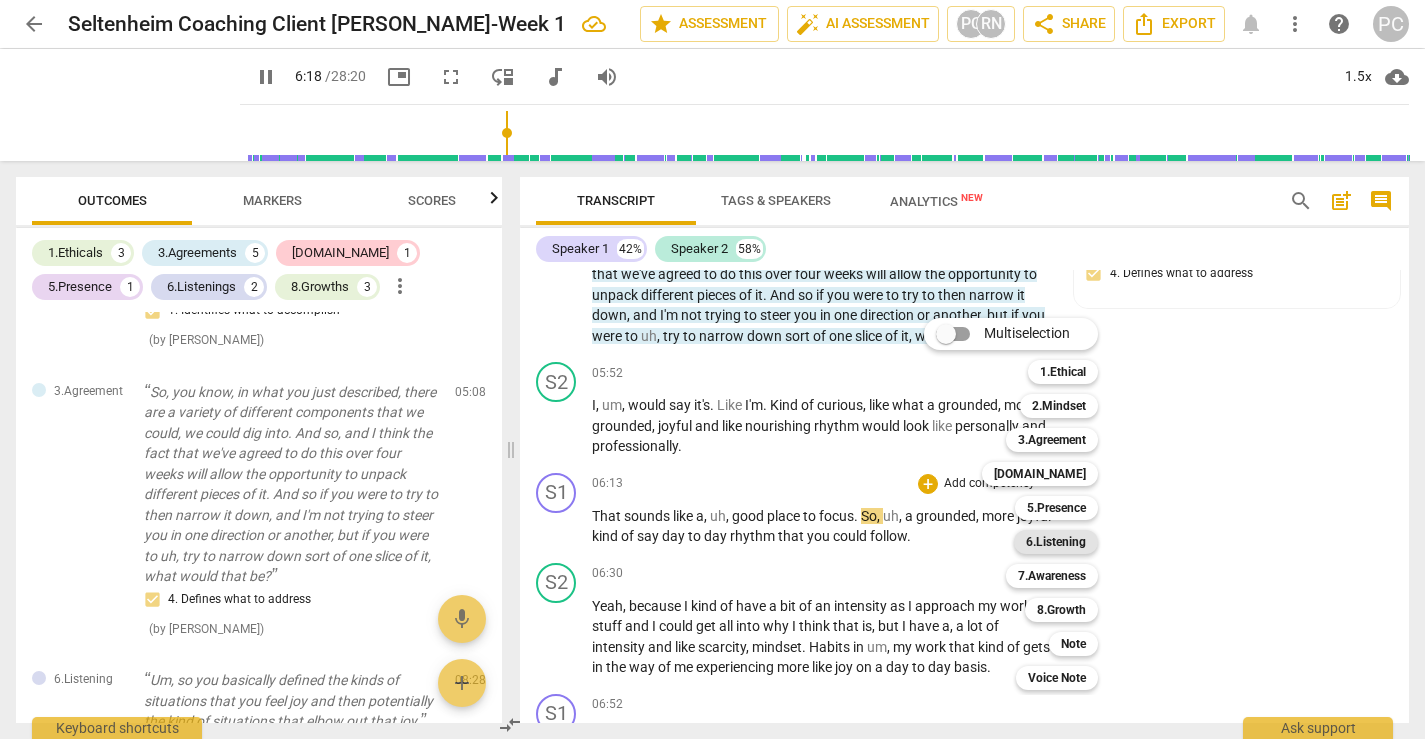click on "6.Listening" at bounding box center (1056, 542) 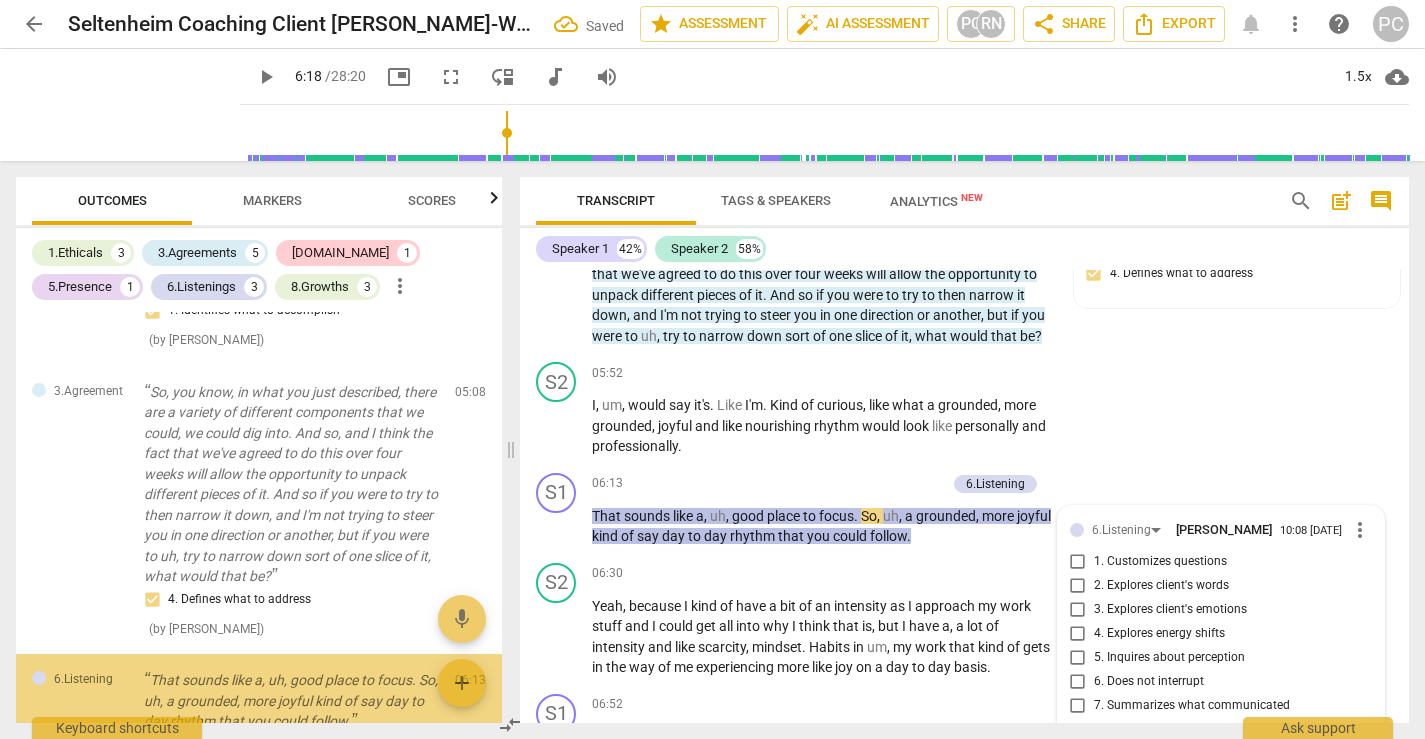 scroll, scrollTop: 2527, scrollLeft: 0, axis: vertical 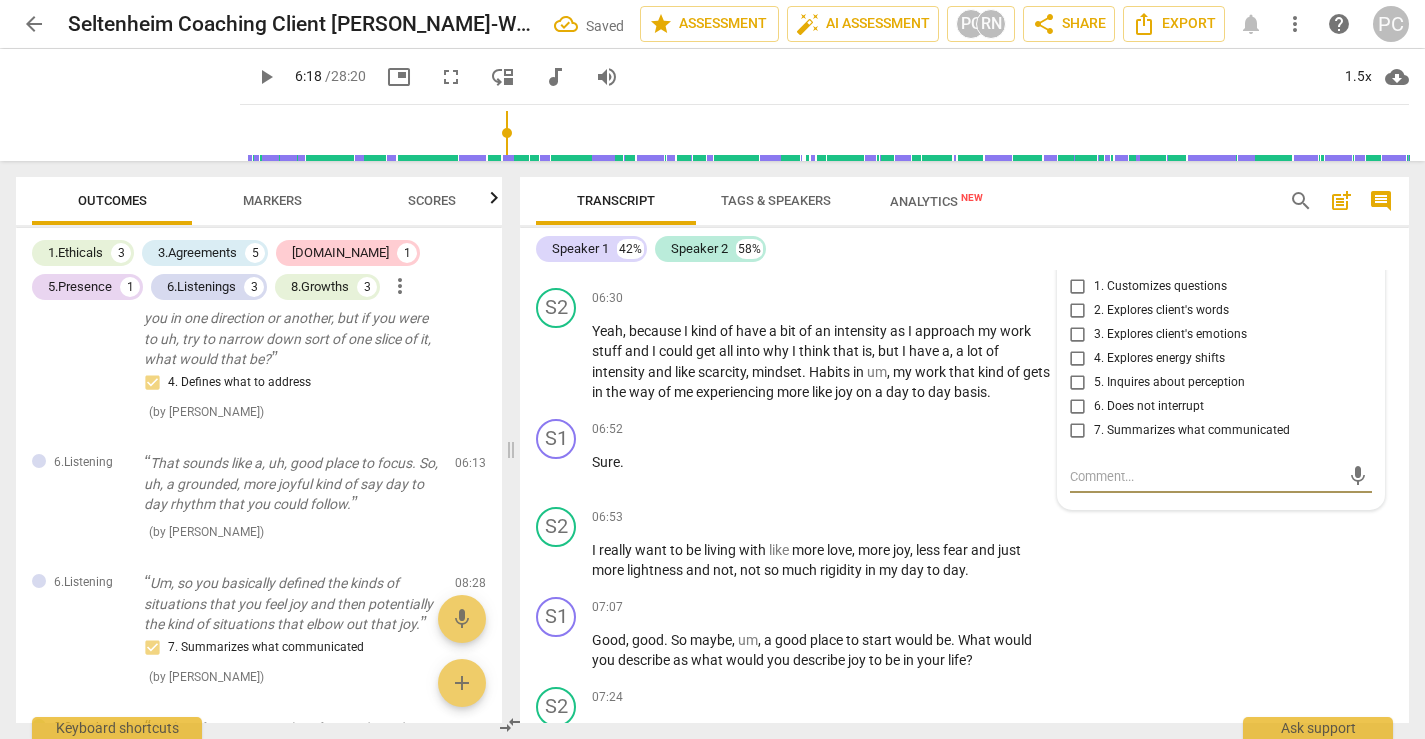 click on "7. Summarizes what communicated" at bounding box center [1078, 431] 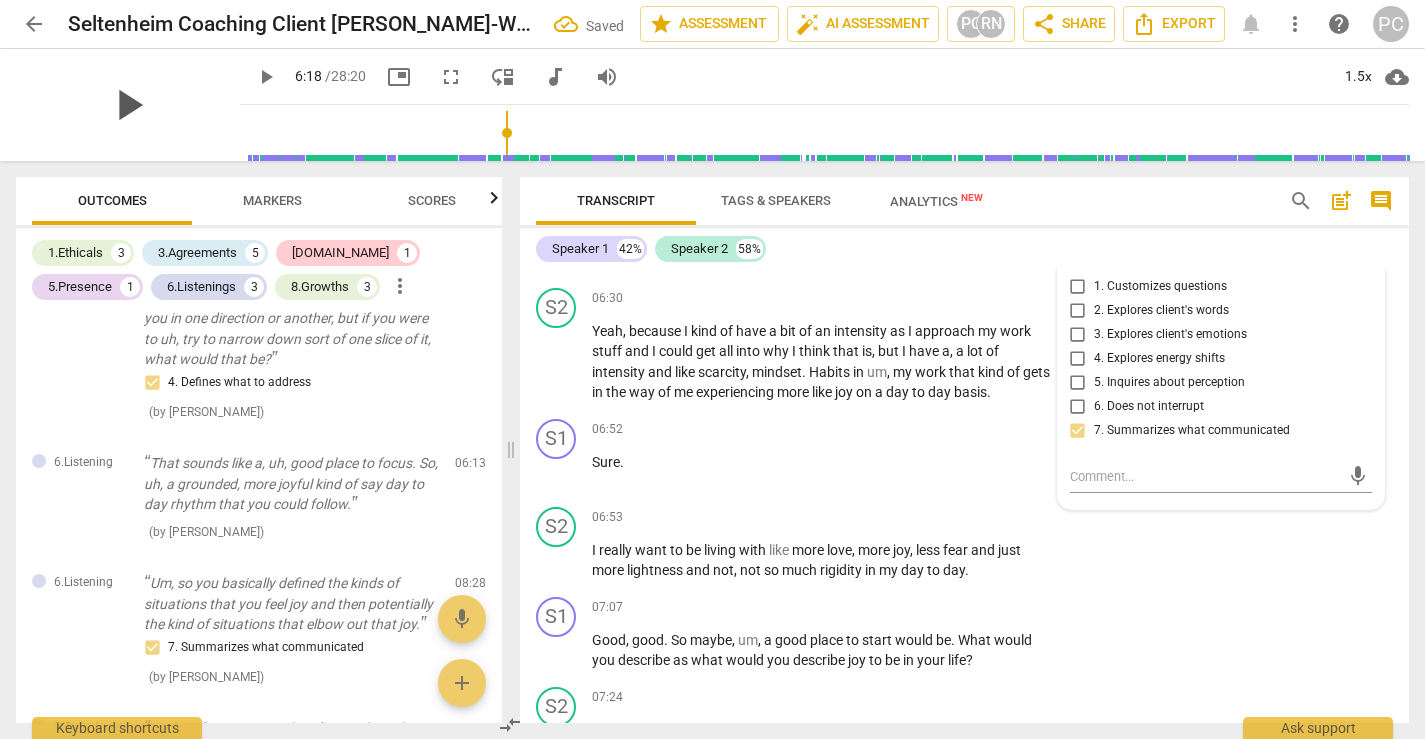 click on "play_arrow" at bounding box center (128, 105) 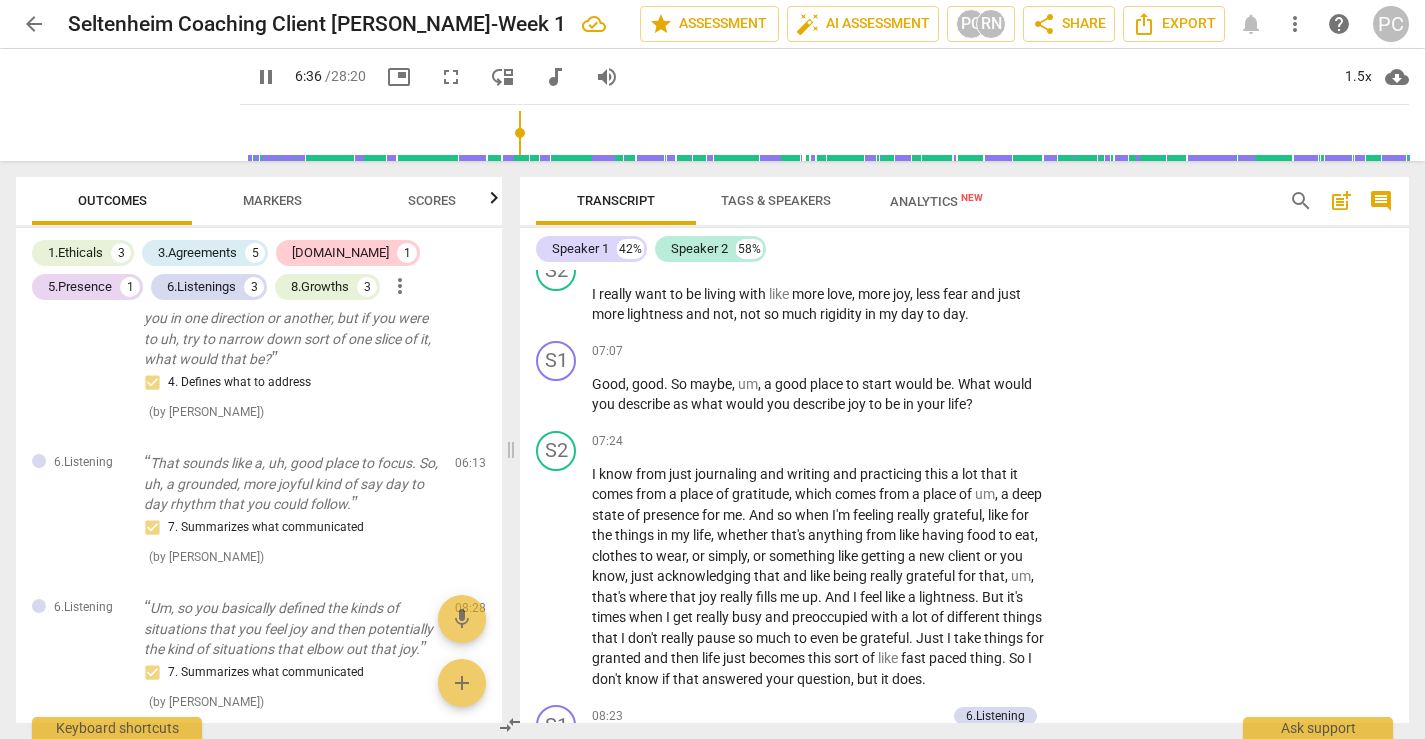scroll, scrollTop: 2785, scrollLeft: 0, axis: vertical 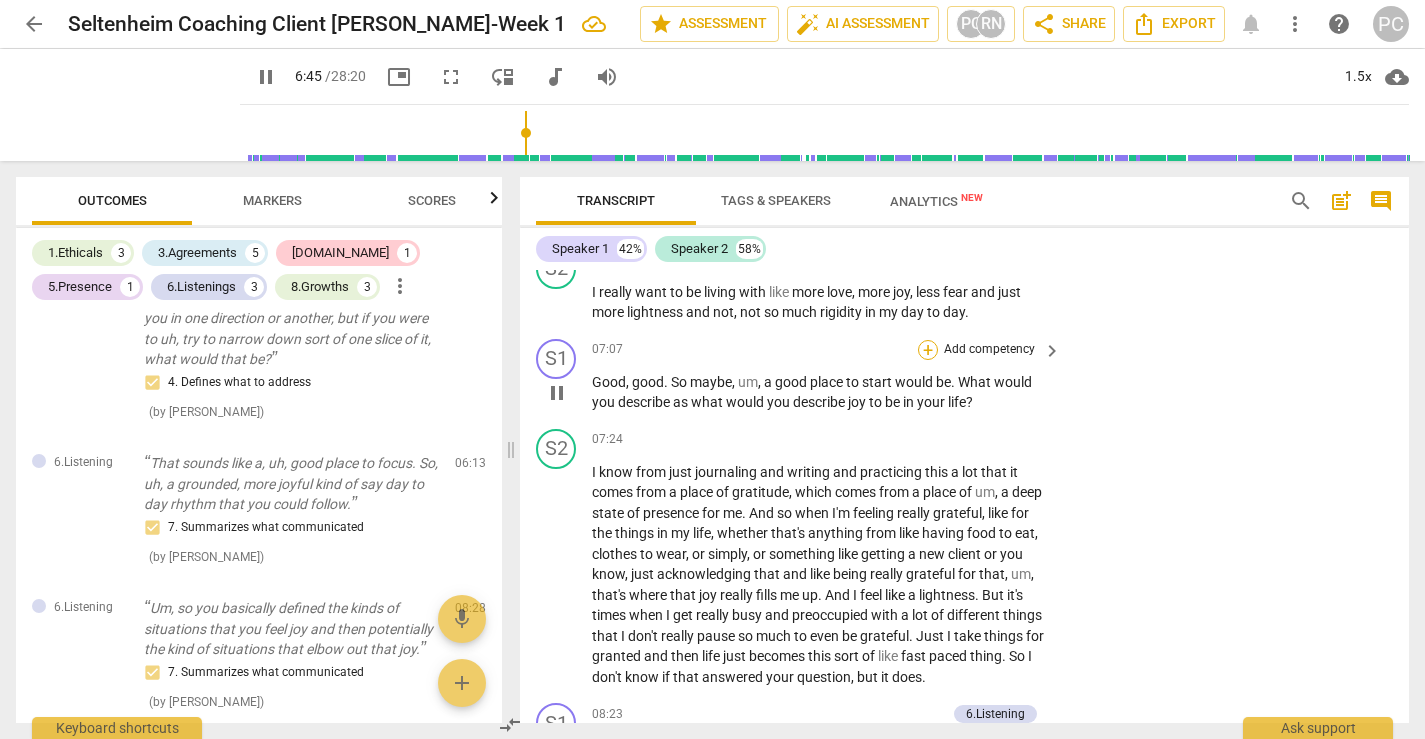 click on "+" at bounding box center (928, 350) 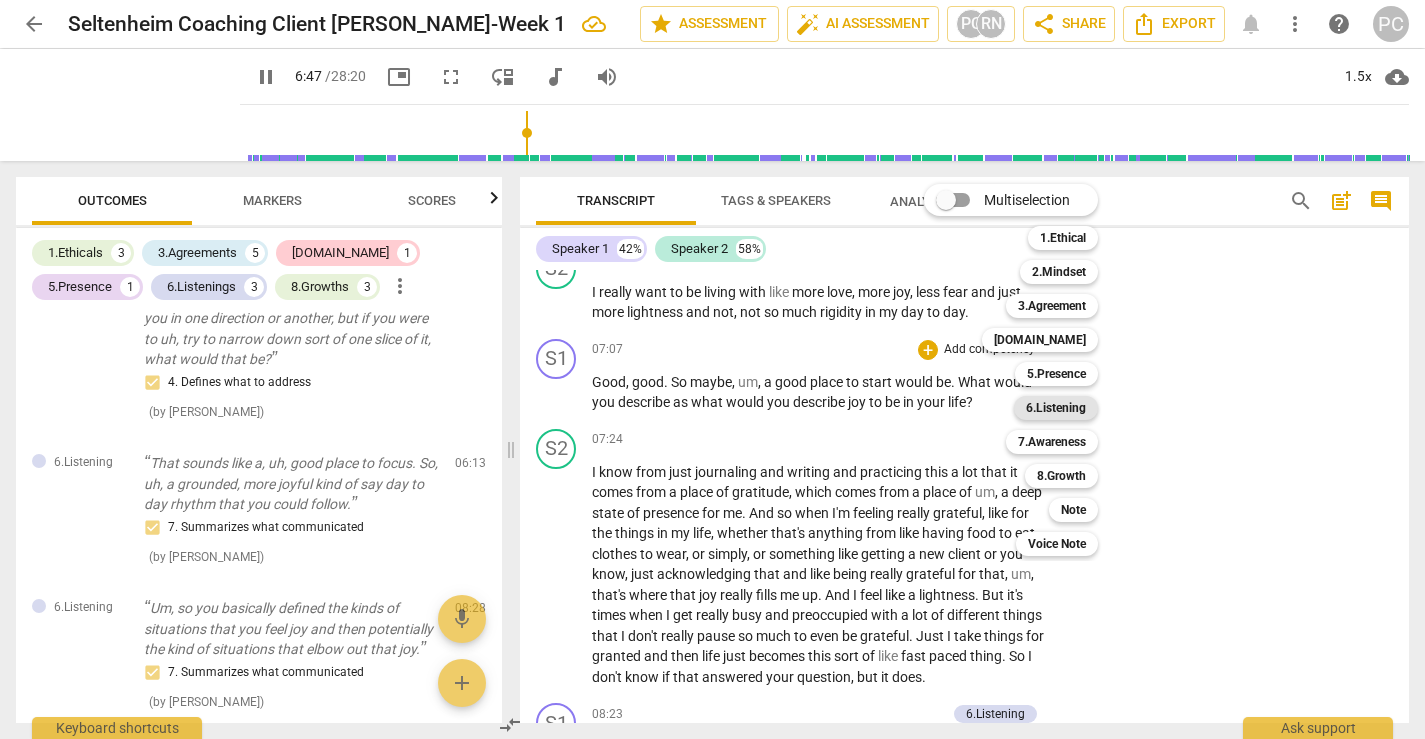 click on "6.Listening" at bounding box center (1056, 408) 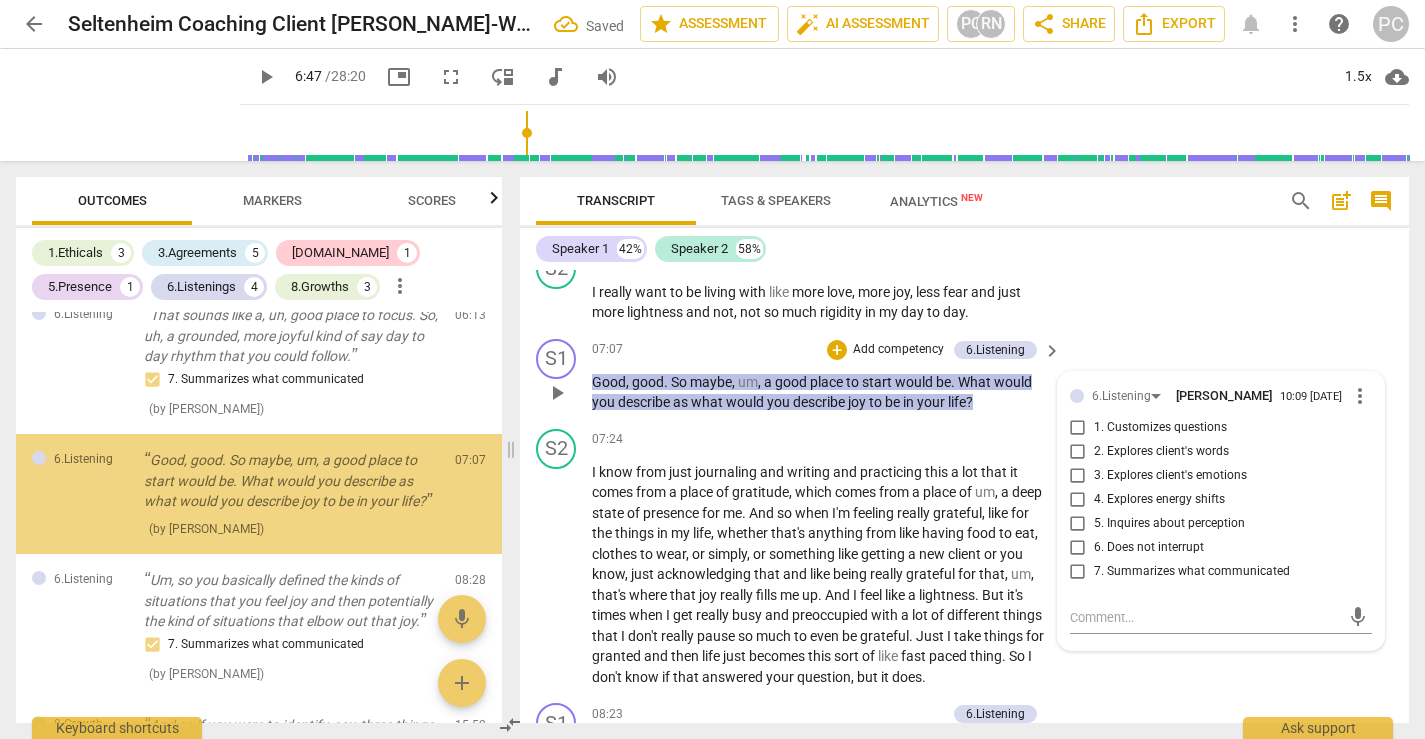 scroll, scrollTop: 1480, scrollLeft: 0, axis: vertical 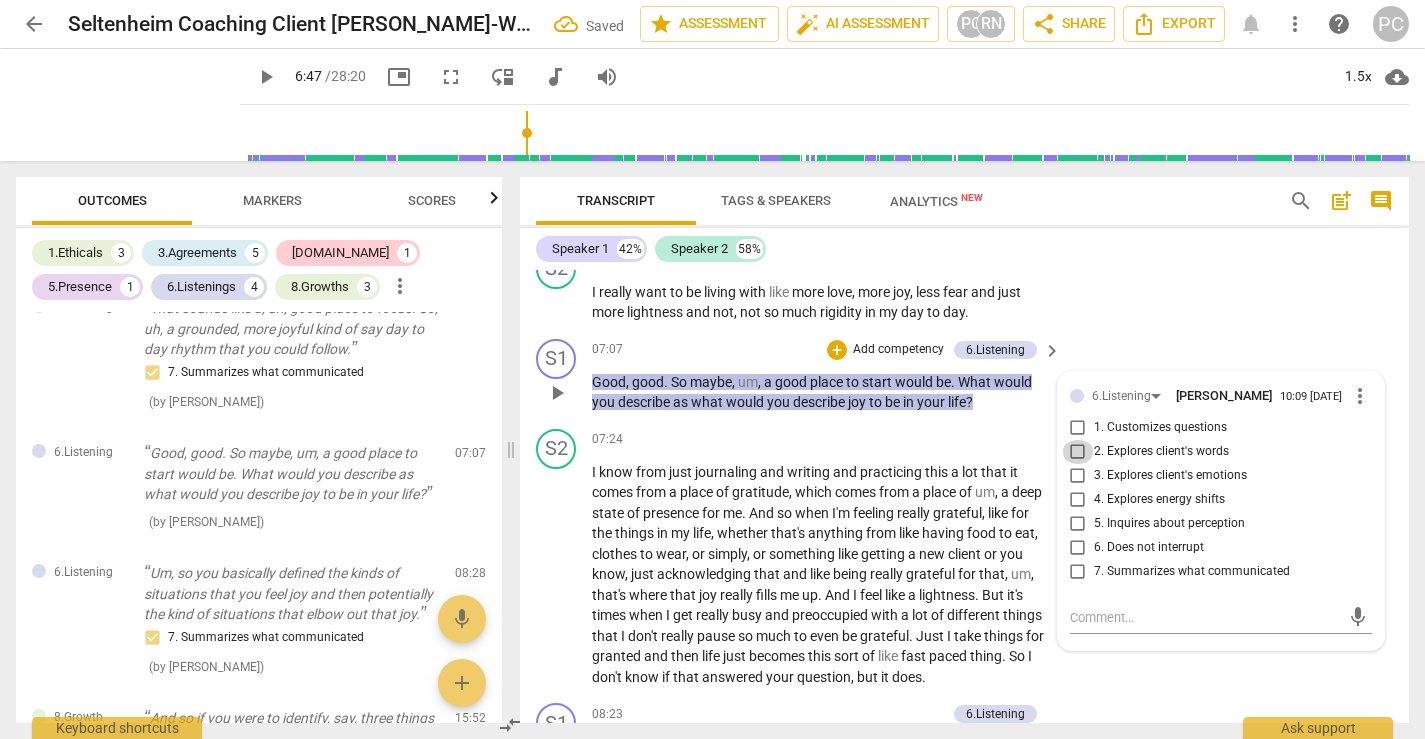 click on "2. Explores client's words" at bounding box center (1078, 452) 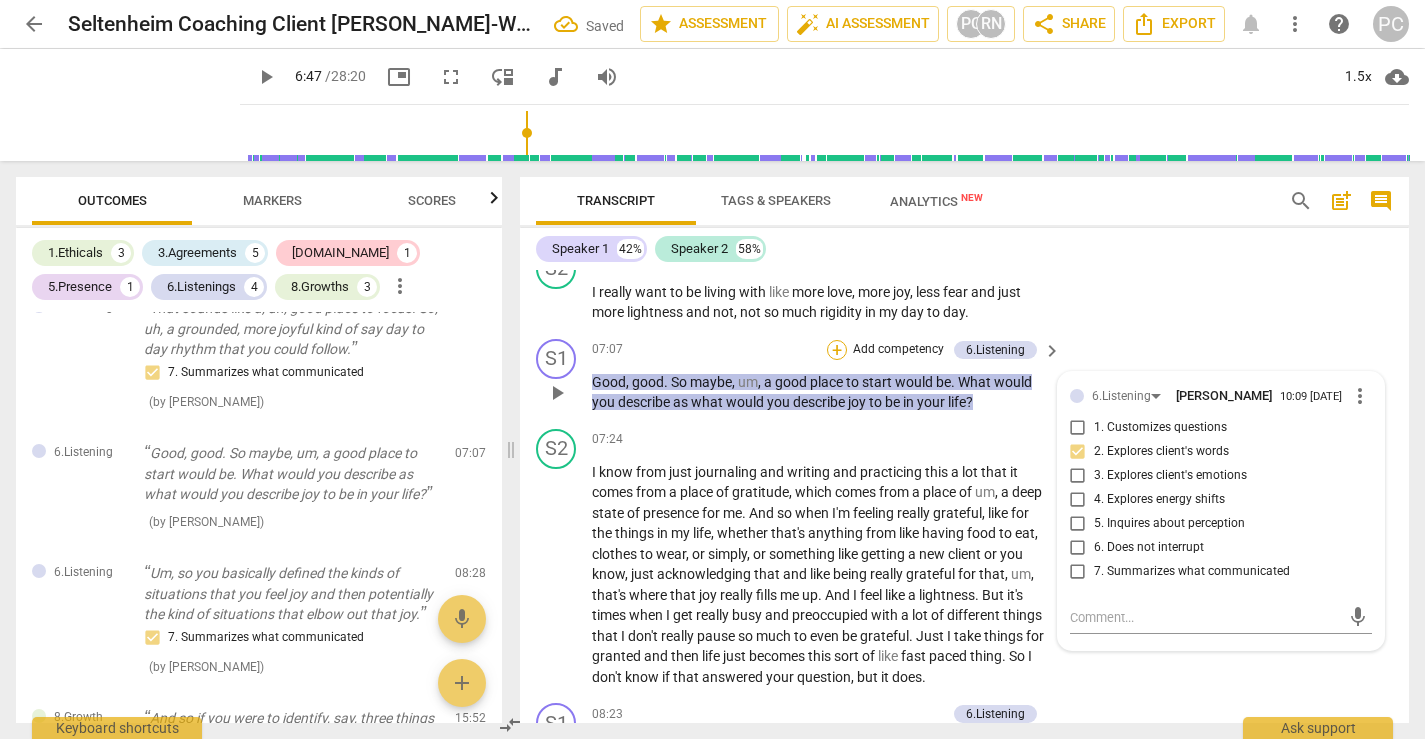 click on "+" at bounding box center (837, 350) 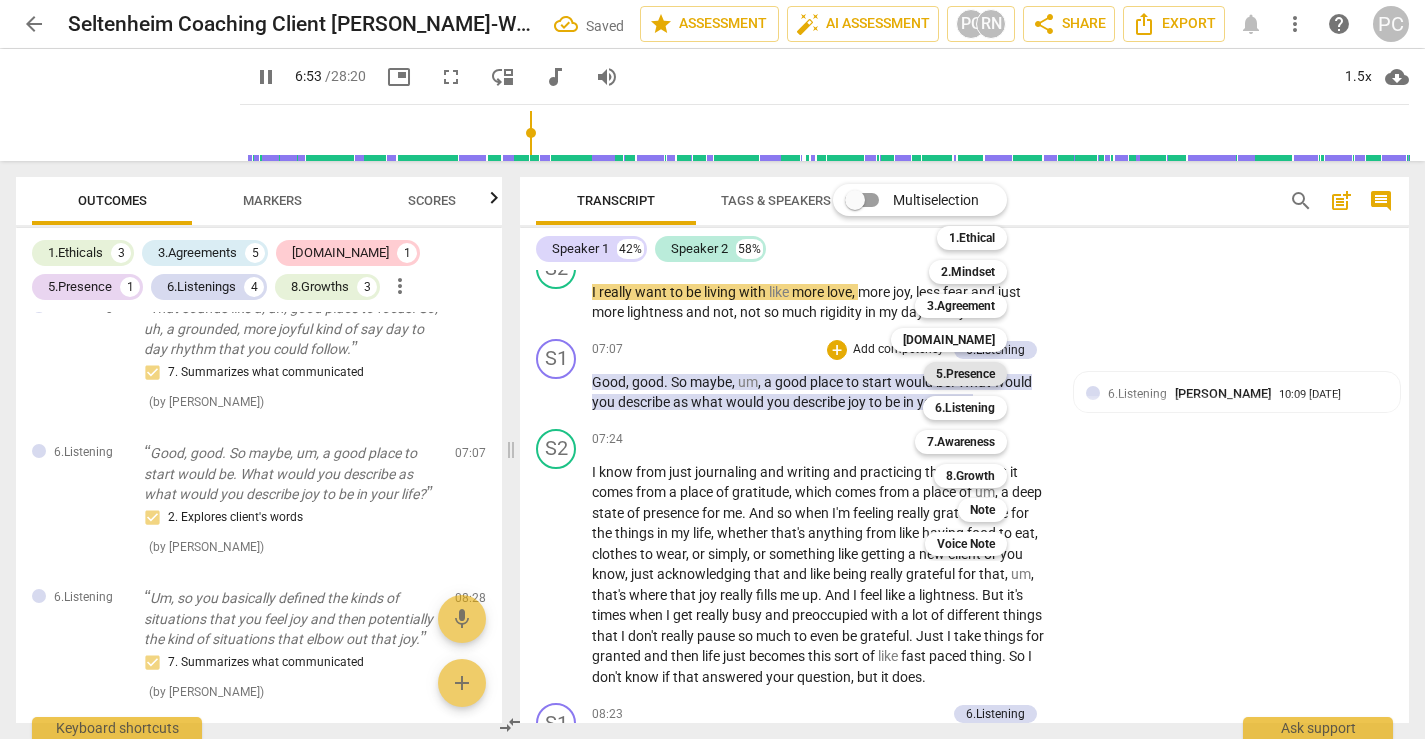 click on "5.Presence" at bounding box center (965, 374) 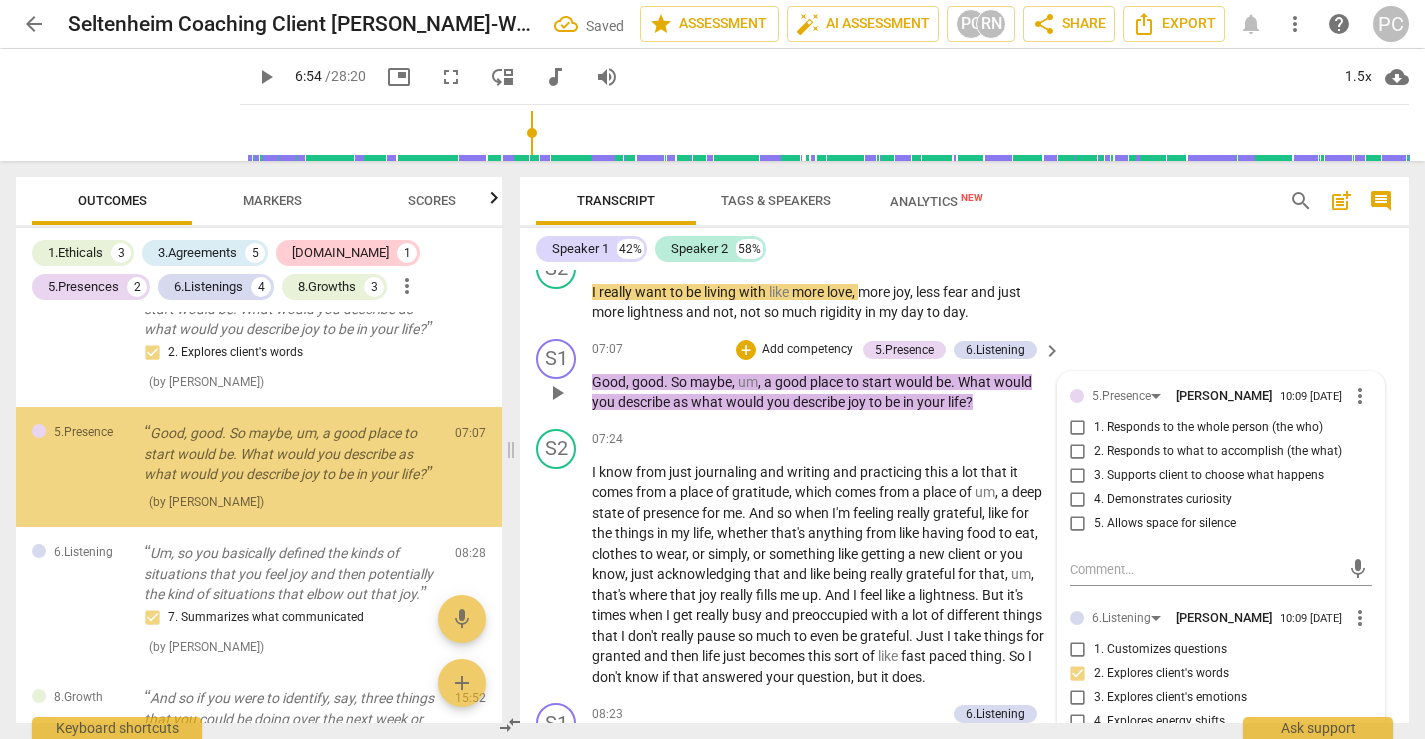 scroll, scrollTop: 1646, scrollLeft: 0, axis: vertical 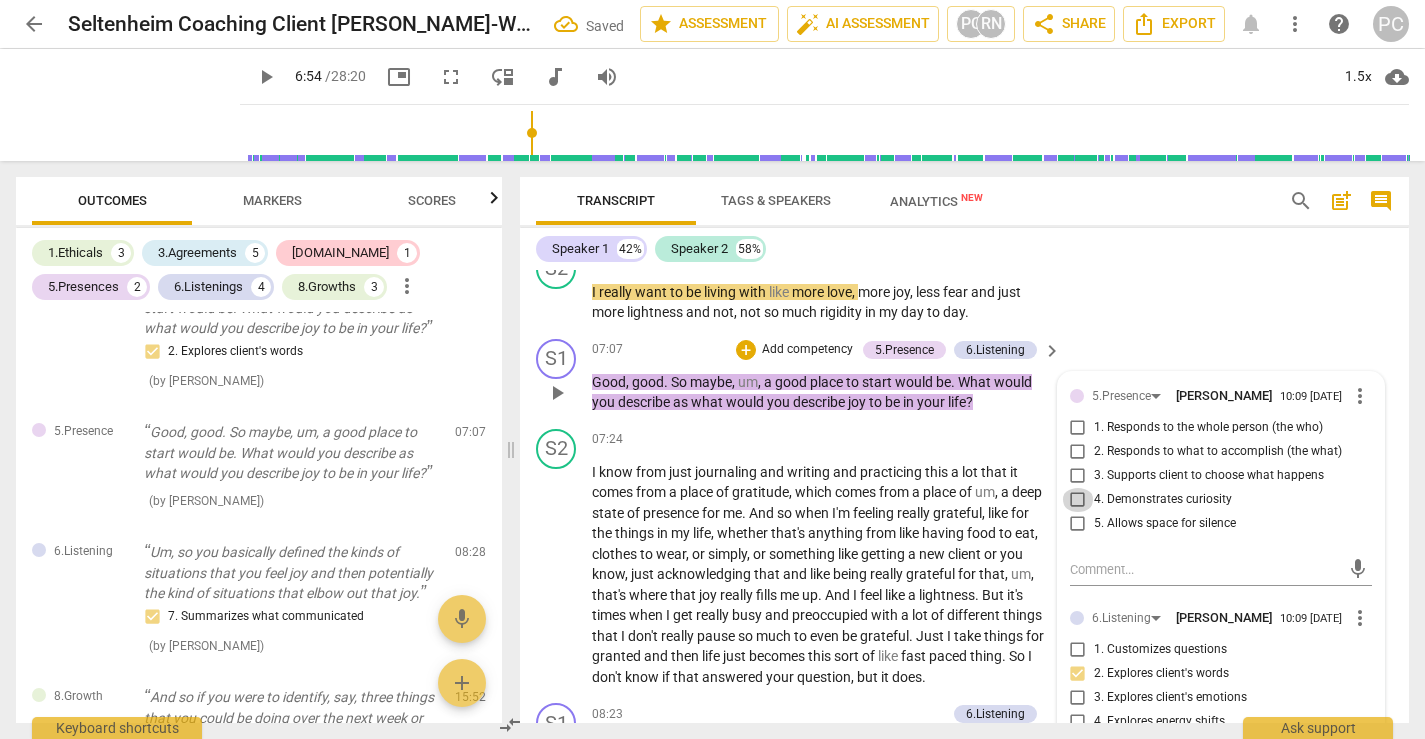 click on "4. Demonstrates curiosity" at bounding box center (1078, 500) 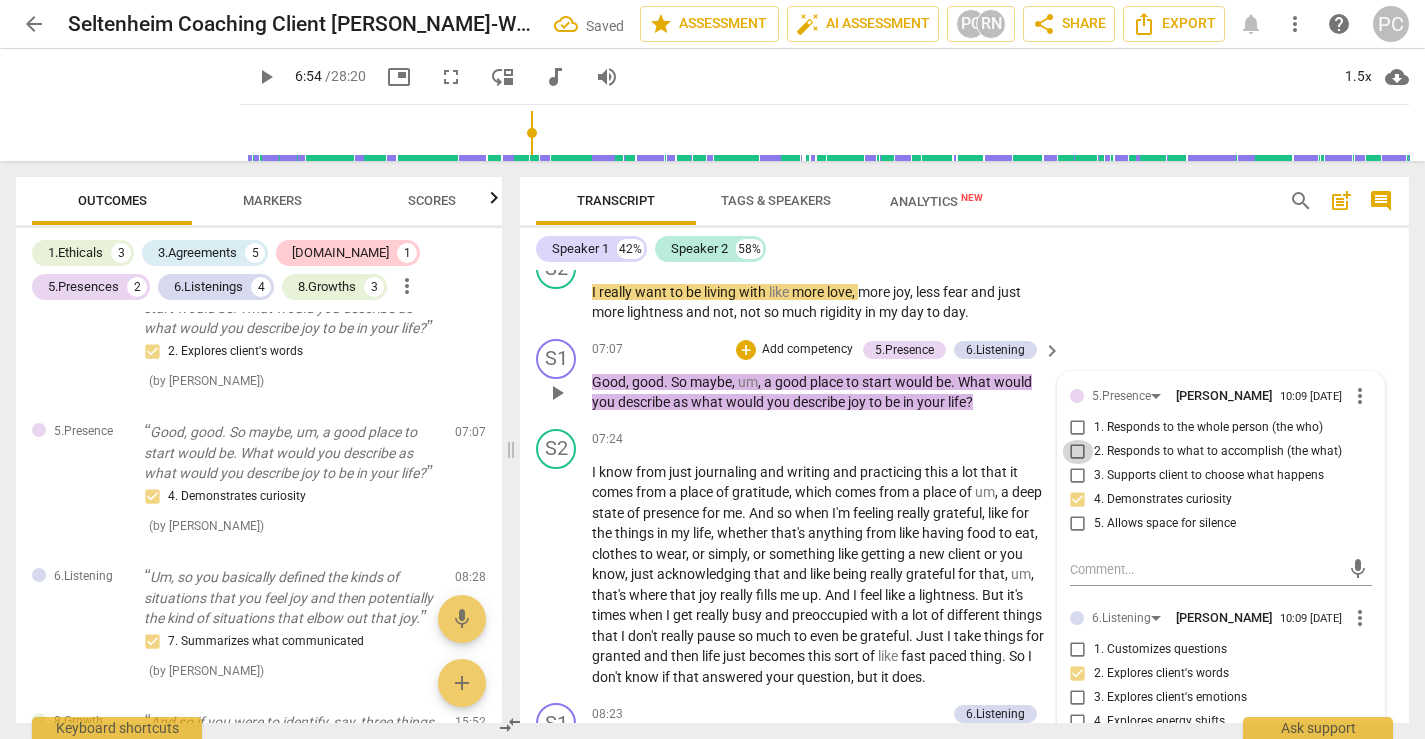 click on "2. Responds to what to accomplish (the what)" at bounding box center [1078, 452] 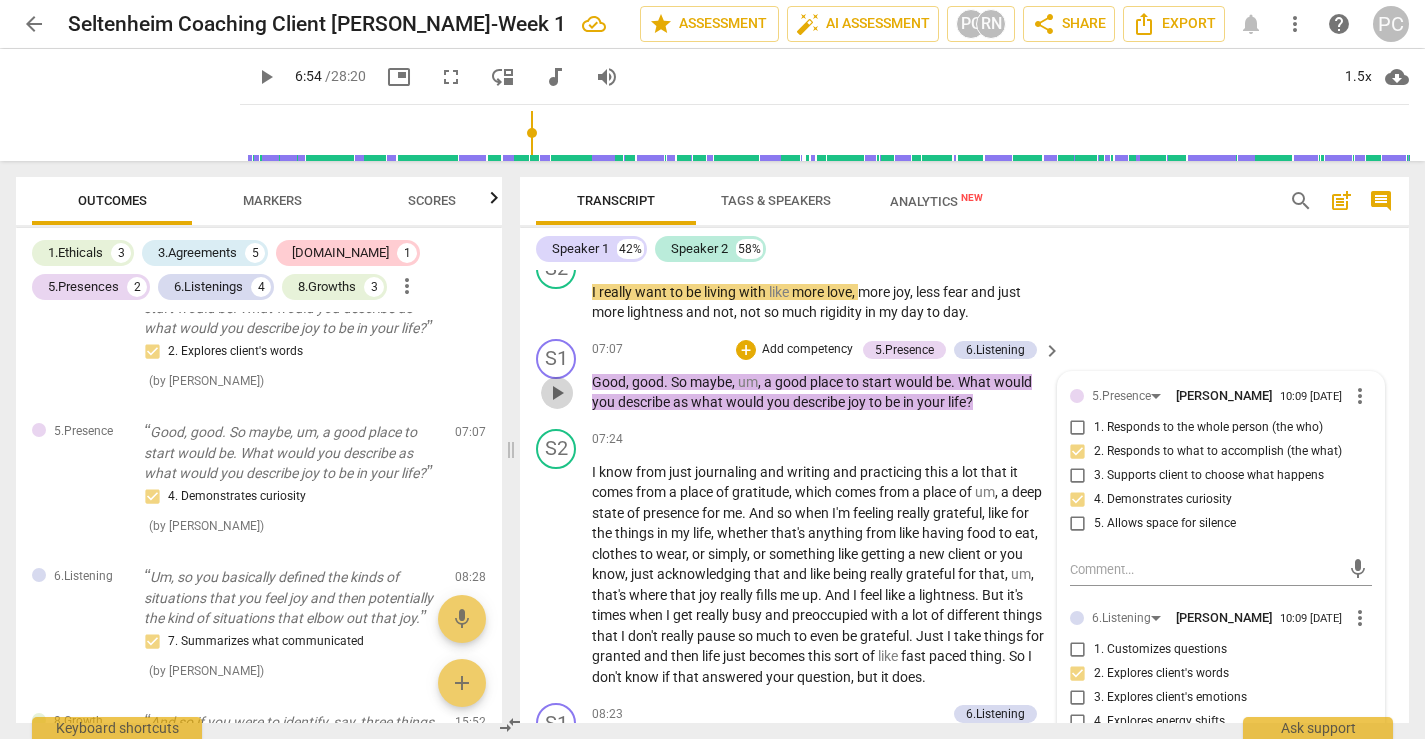 click on "play_arrow" at bounding box center [557, 393] 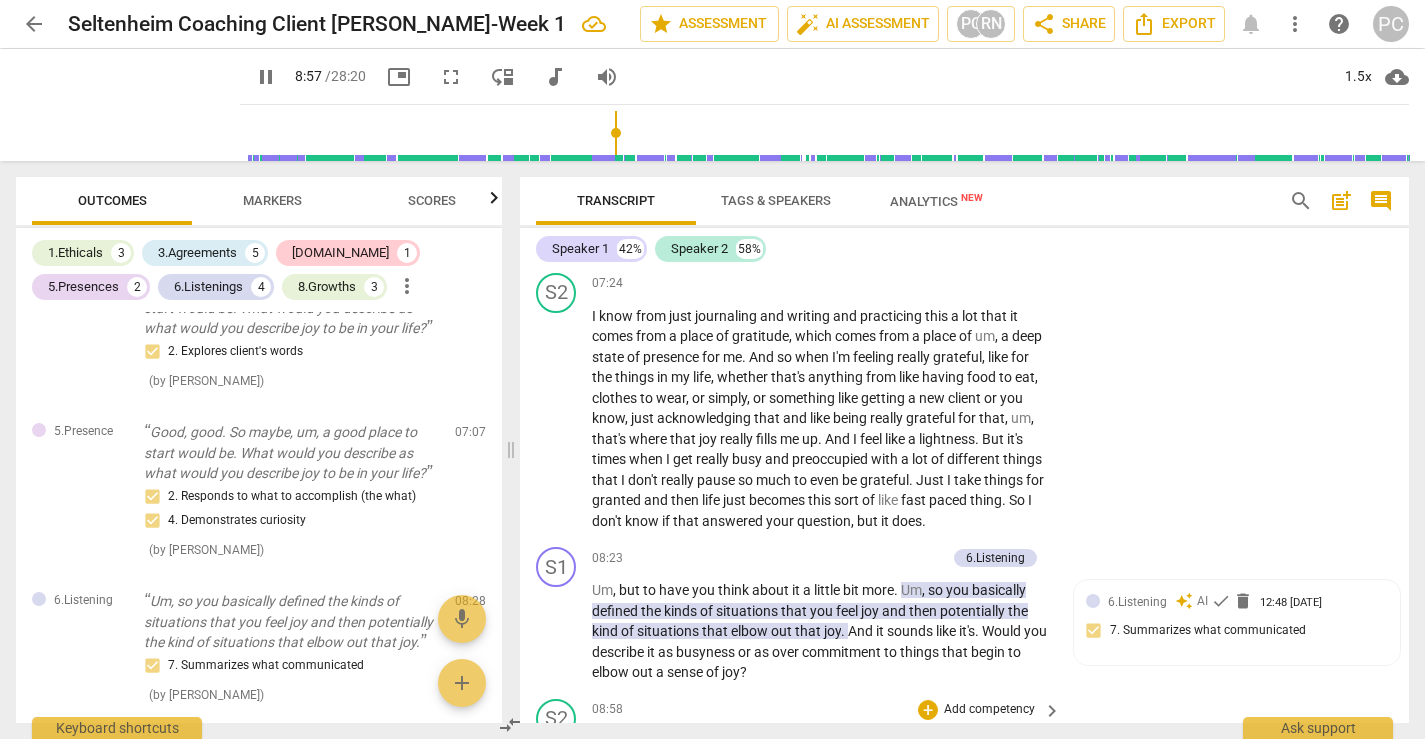 scroll, scrollTop: 2927, scrollLeft: 0, axis: vertical 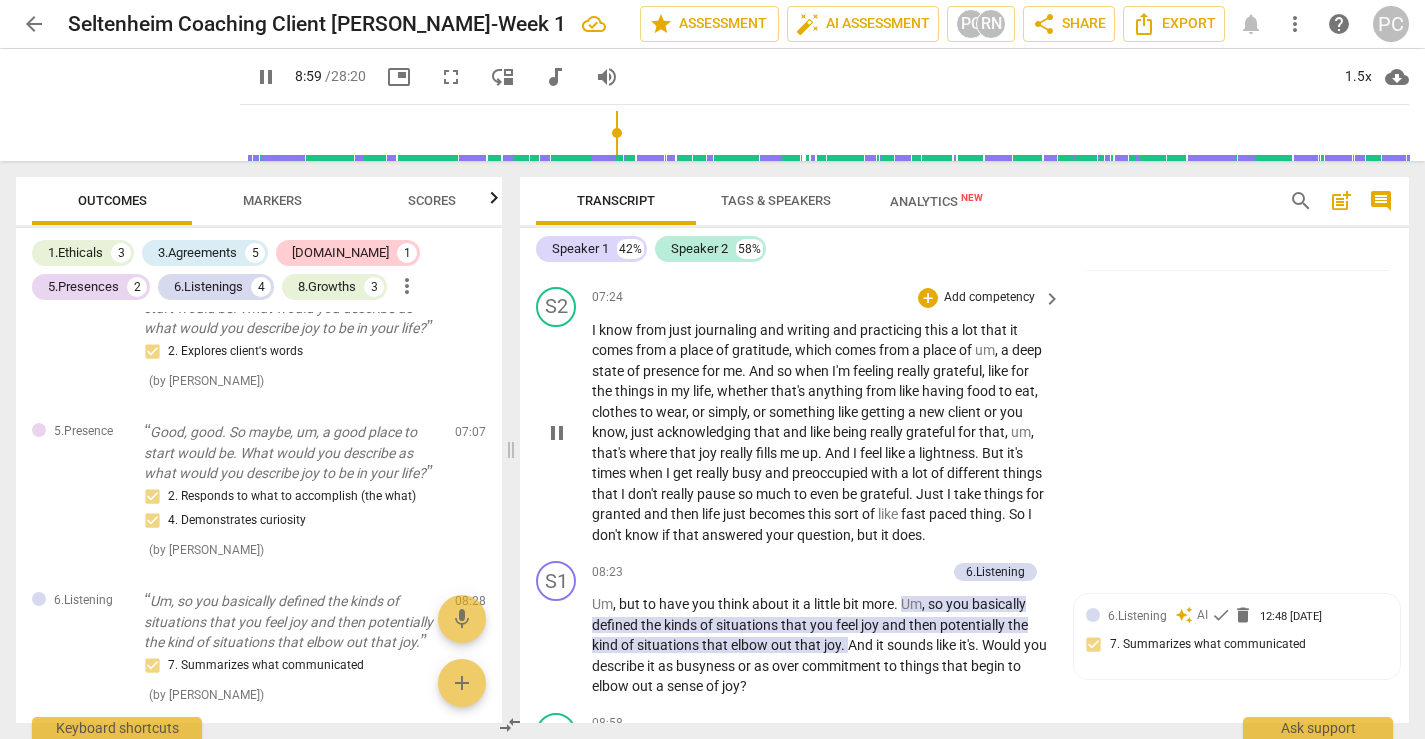 click on "pause" at bounding box center [557, 433] 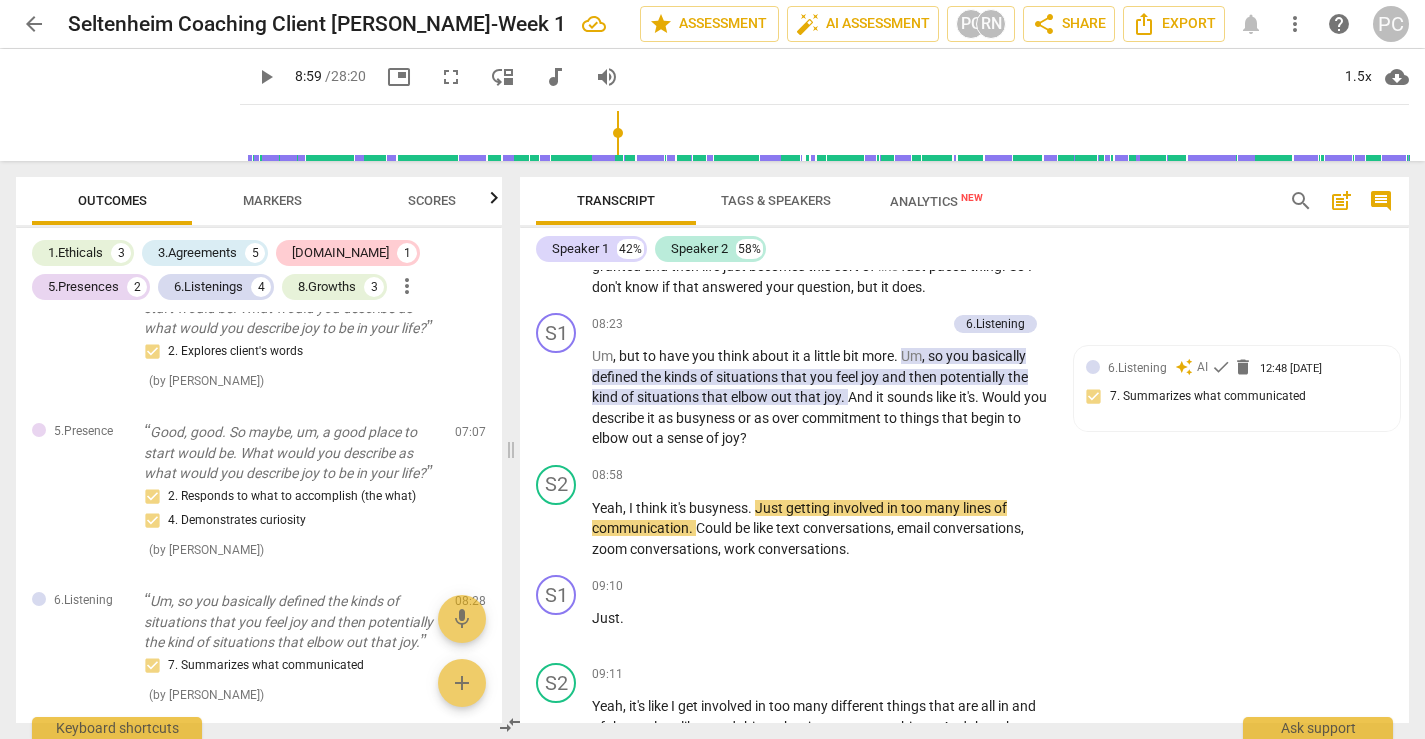 scroll, scrollTop: 3188, scrollLeft: 0, axis: vertical 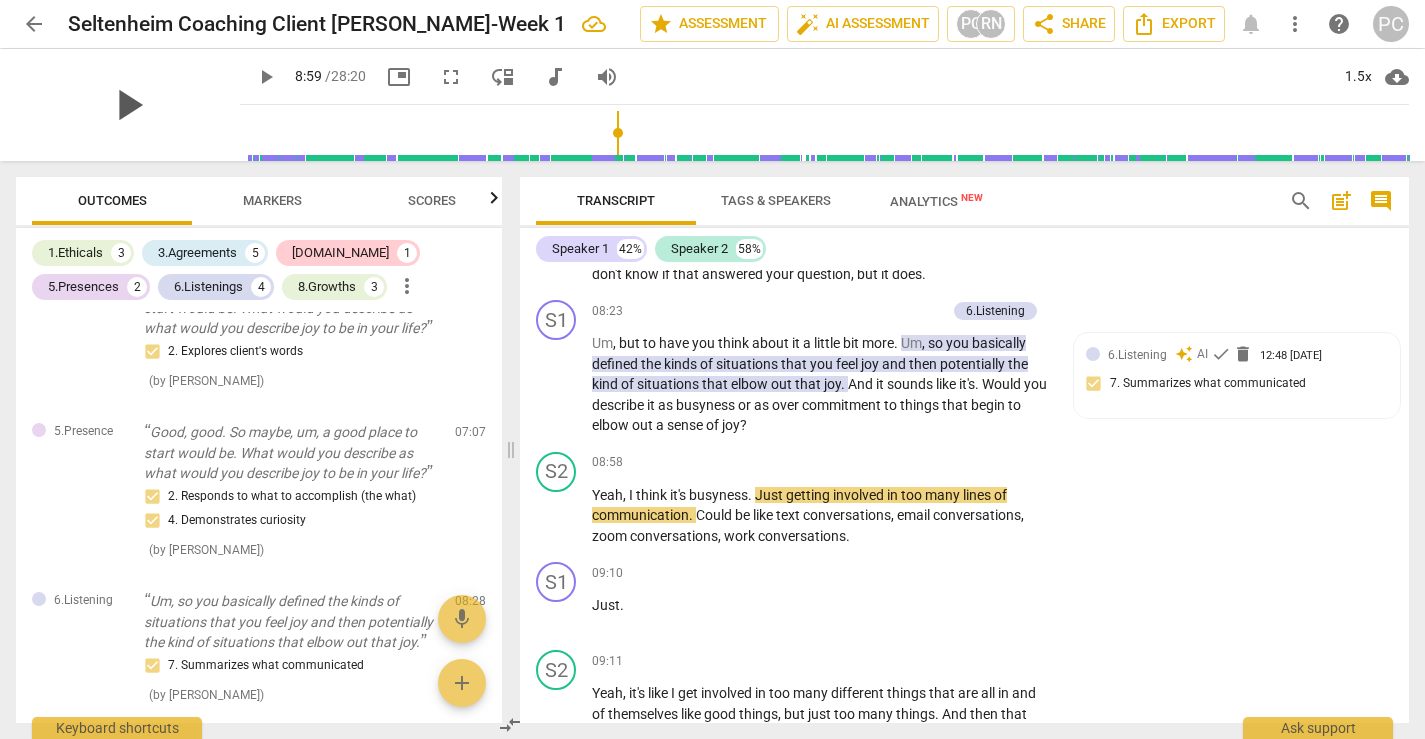 click on "play_arrow" at bounding box center [128, 105] 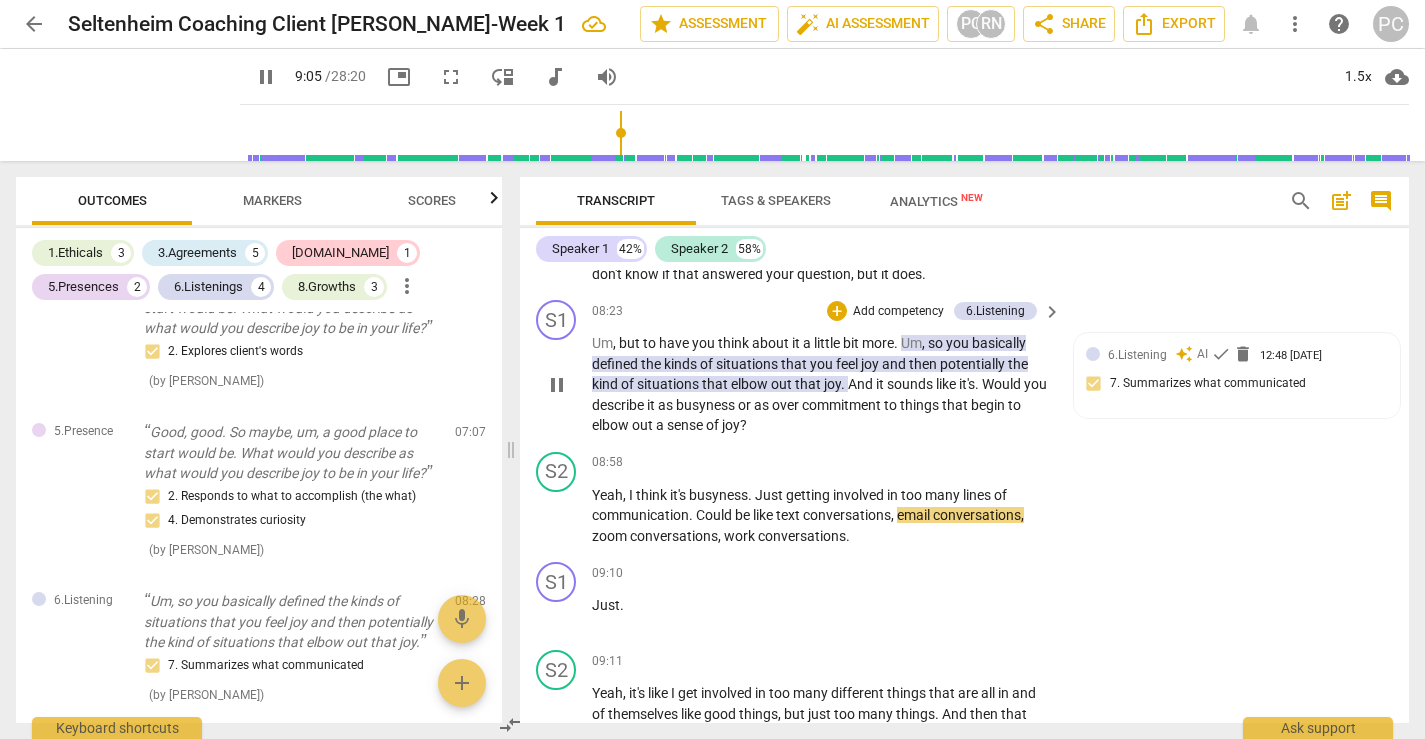 click on "pause" at bounding box center [557, 385] 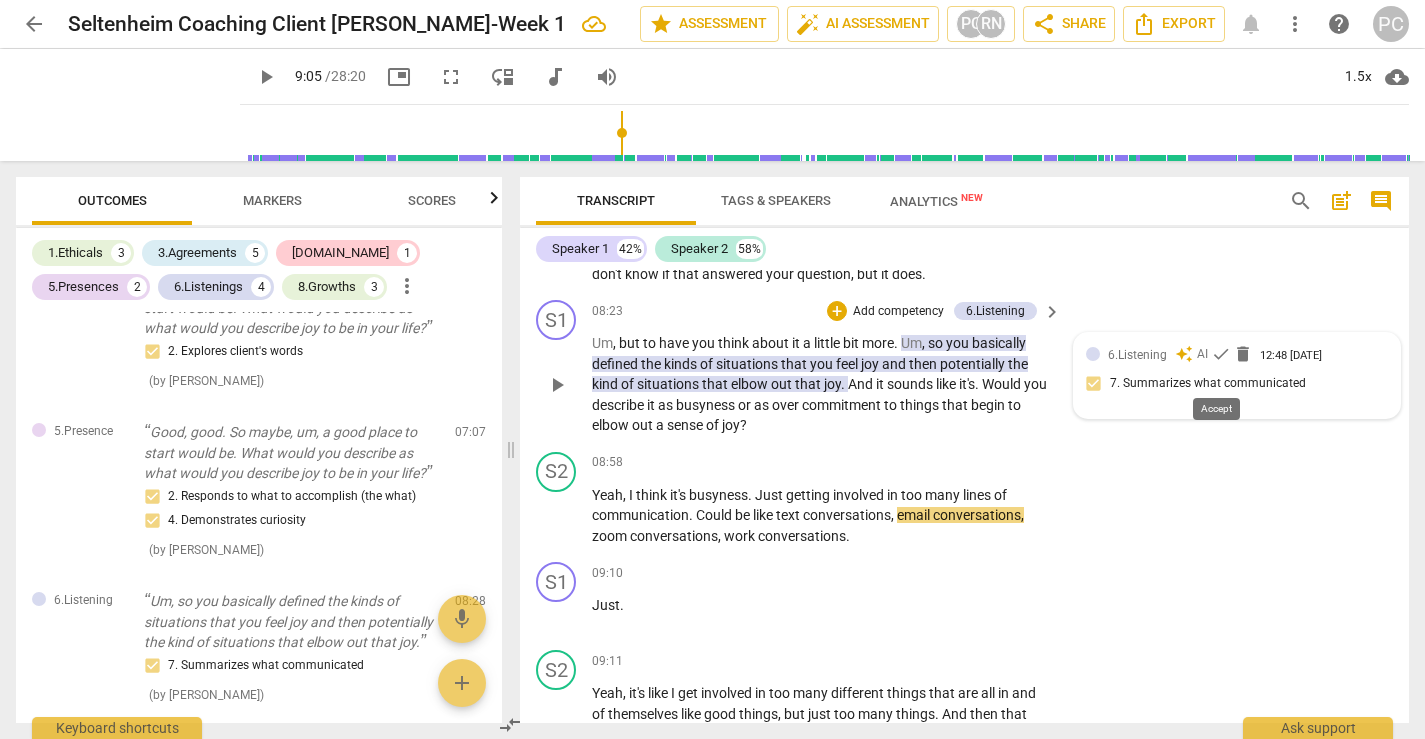 click on "check" at bounding box center [1221, 354] 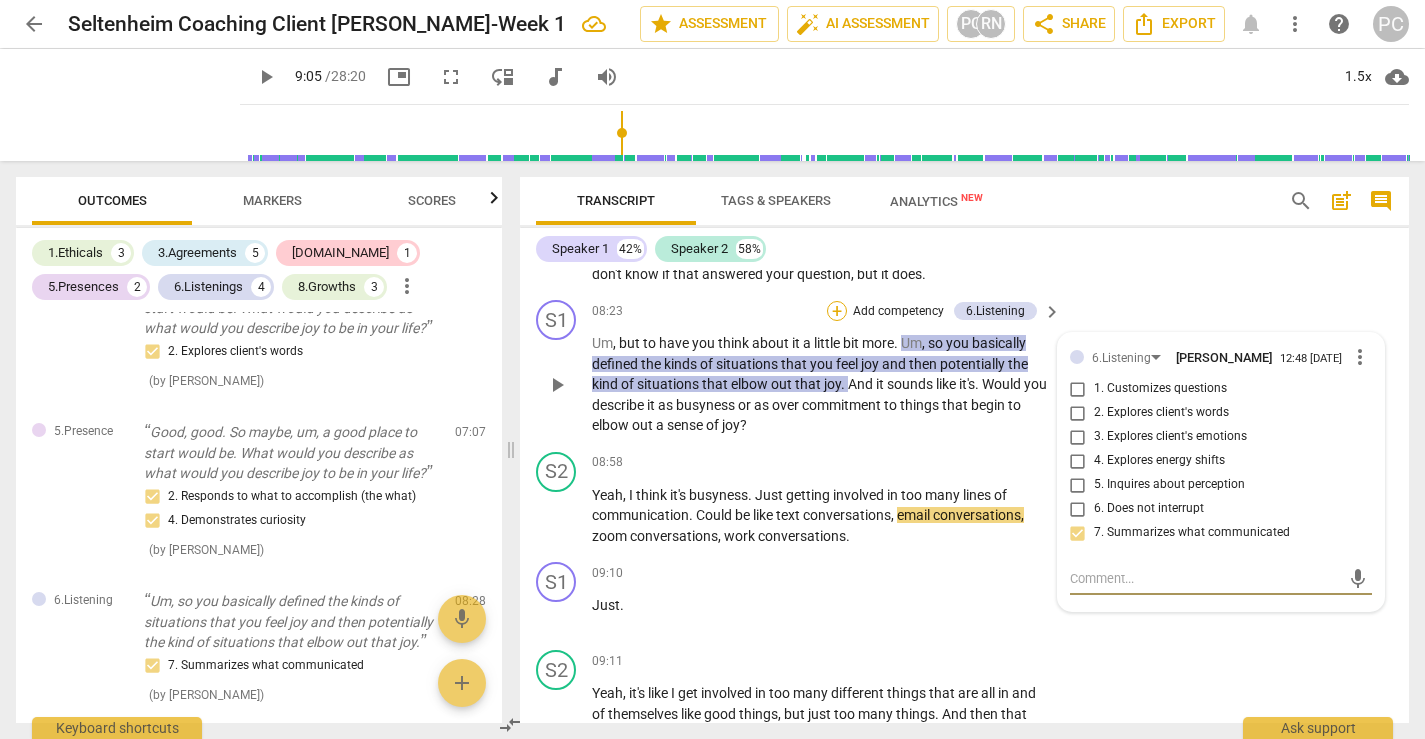 click on "+" at bounding box center [837, 311] 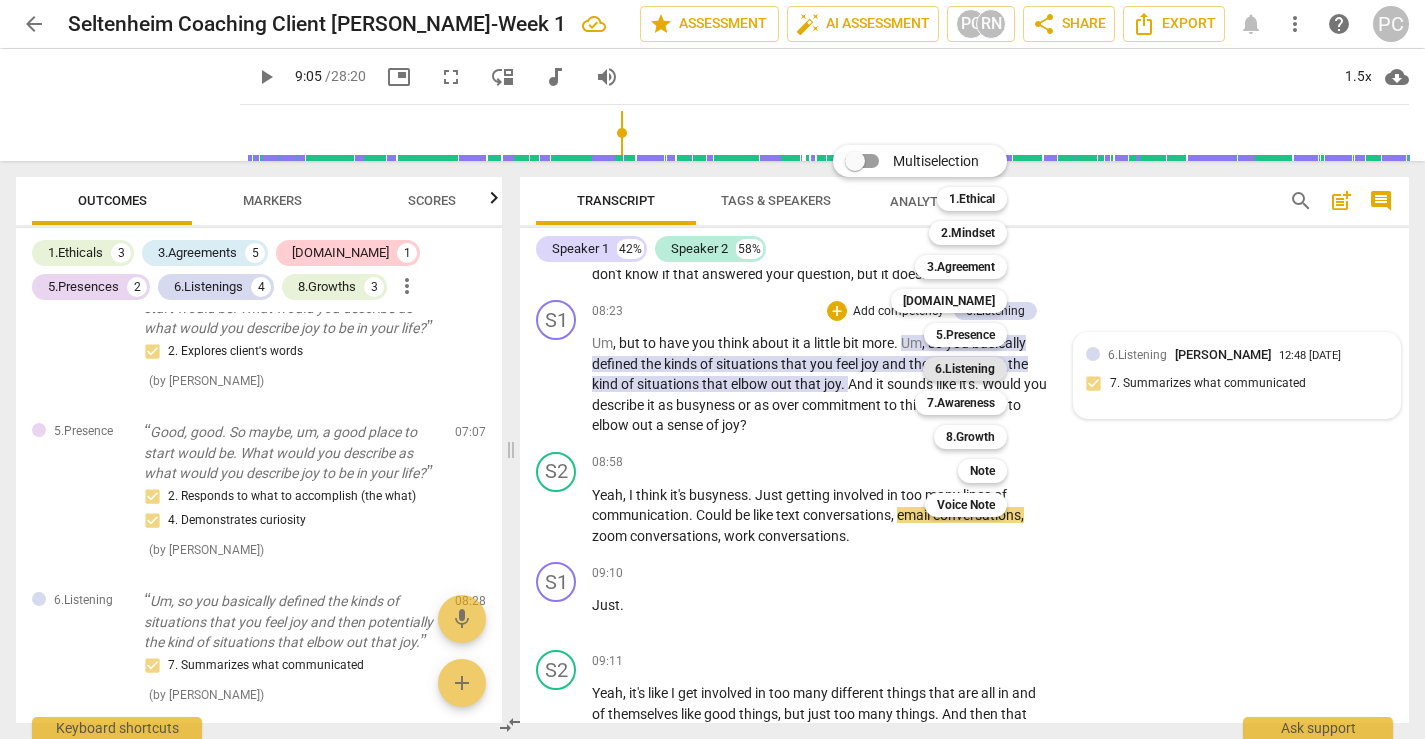 click on "6.Listening" at bounding box center (965, 369) 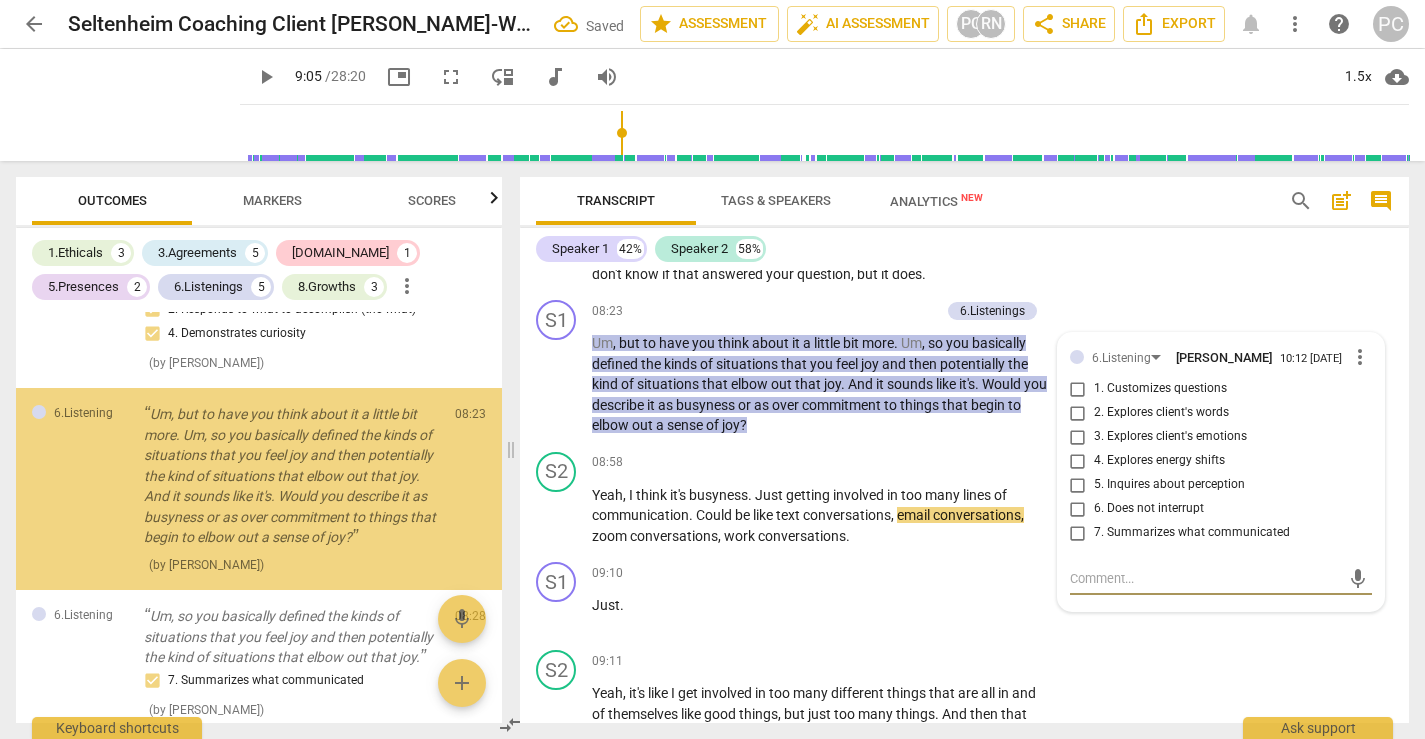 scroll, scrollTop: 1876, scrollLeft: 0, axis: vertical 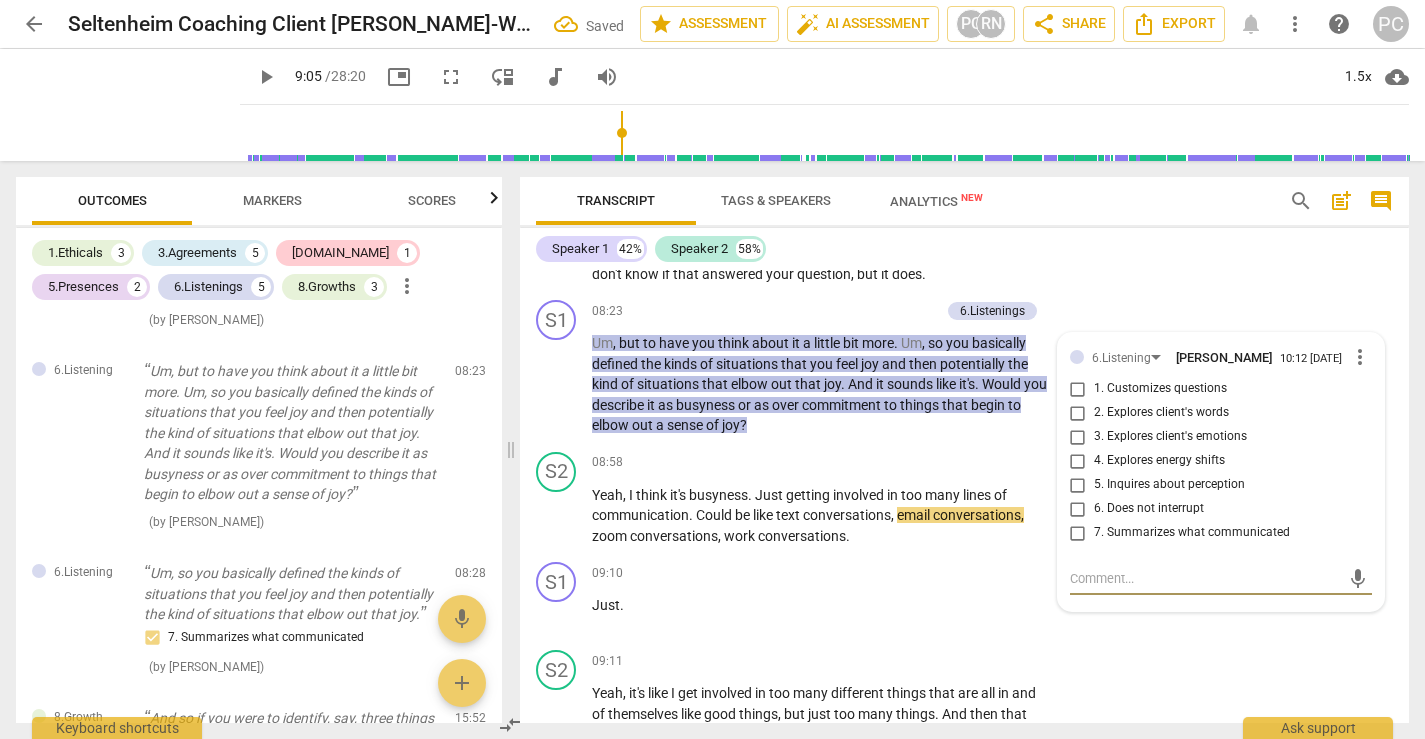 click on "1. Customizes questions" at bounding box center [1078, 389] 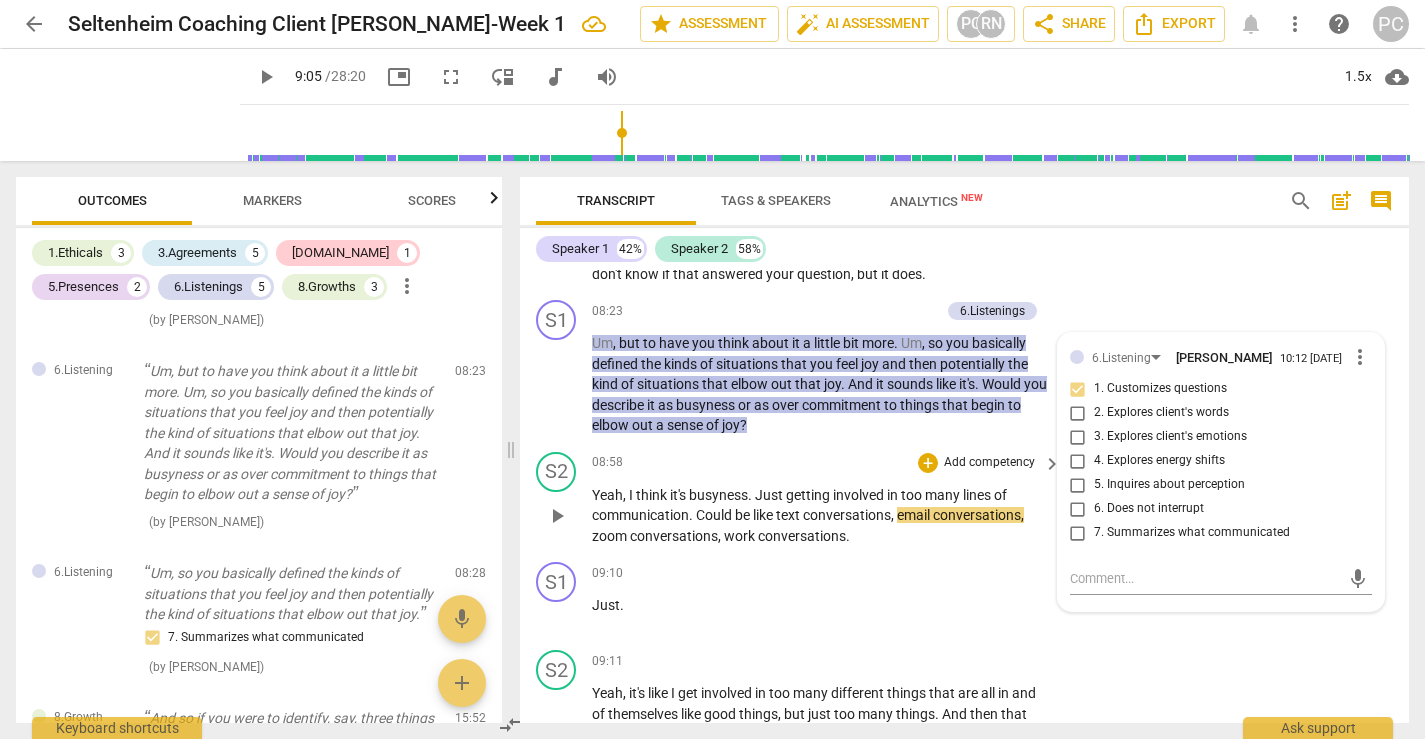 click on "play_arrow" at bounding box center [557, 516] 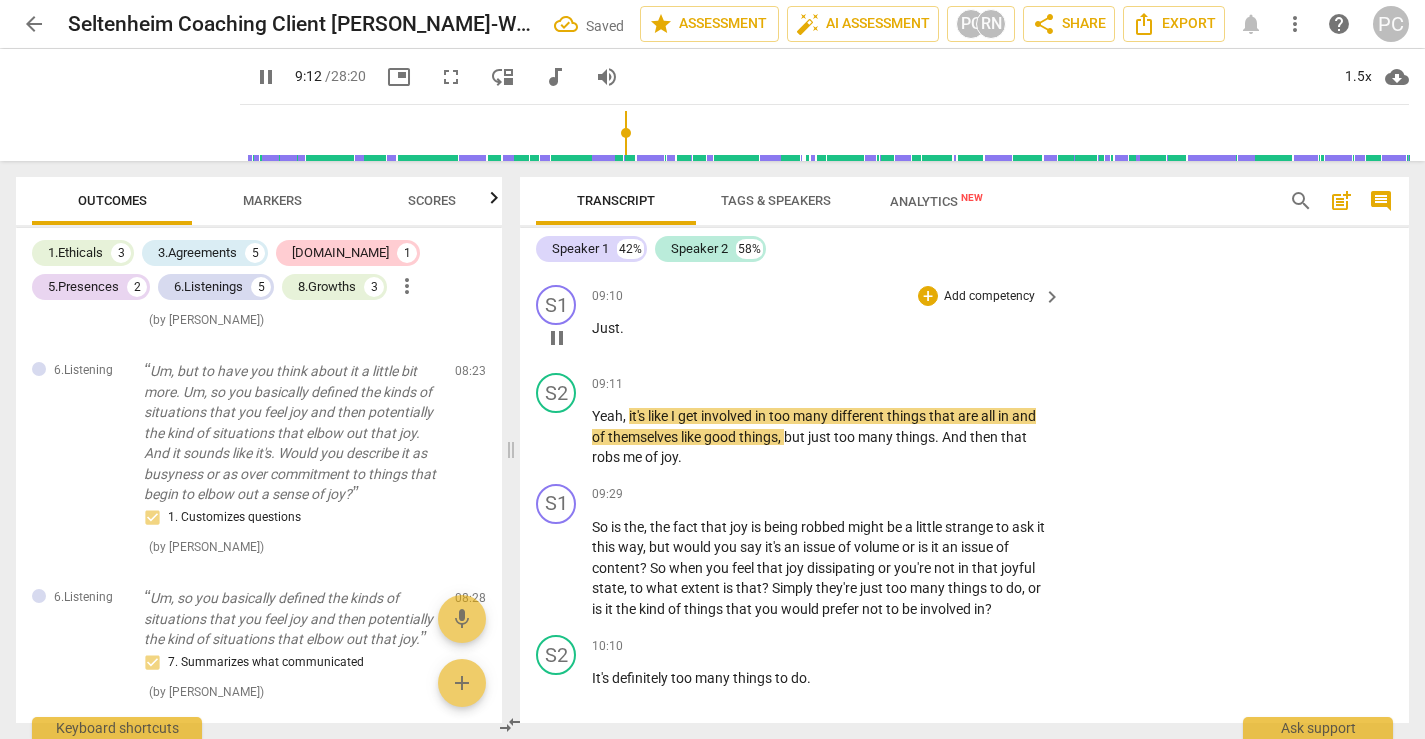 scroll, scrollTop: 3464, scrollLeft: 0, axis: vertical 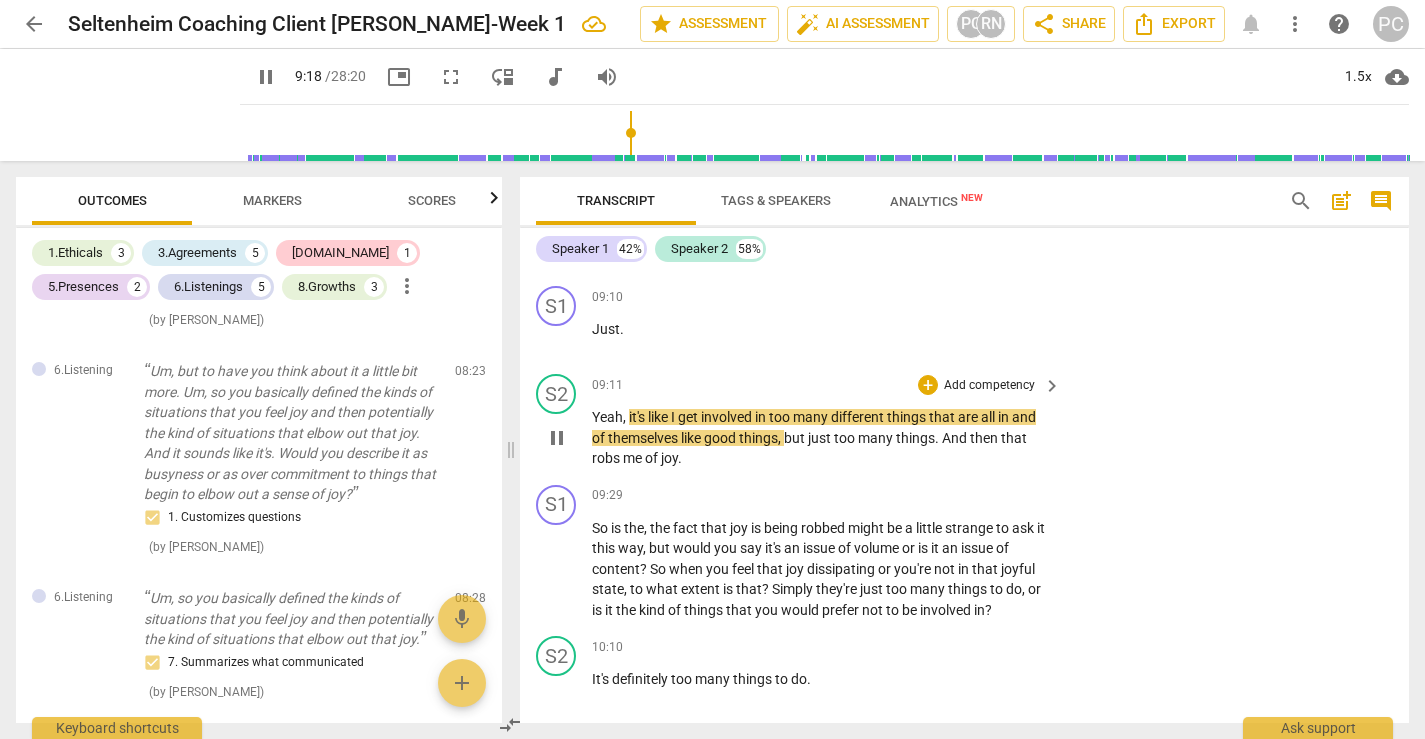click on "Yeah" at bounding box center (607, 417) 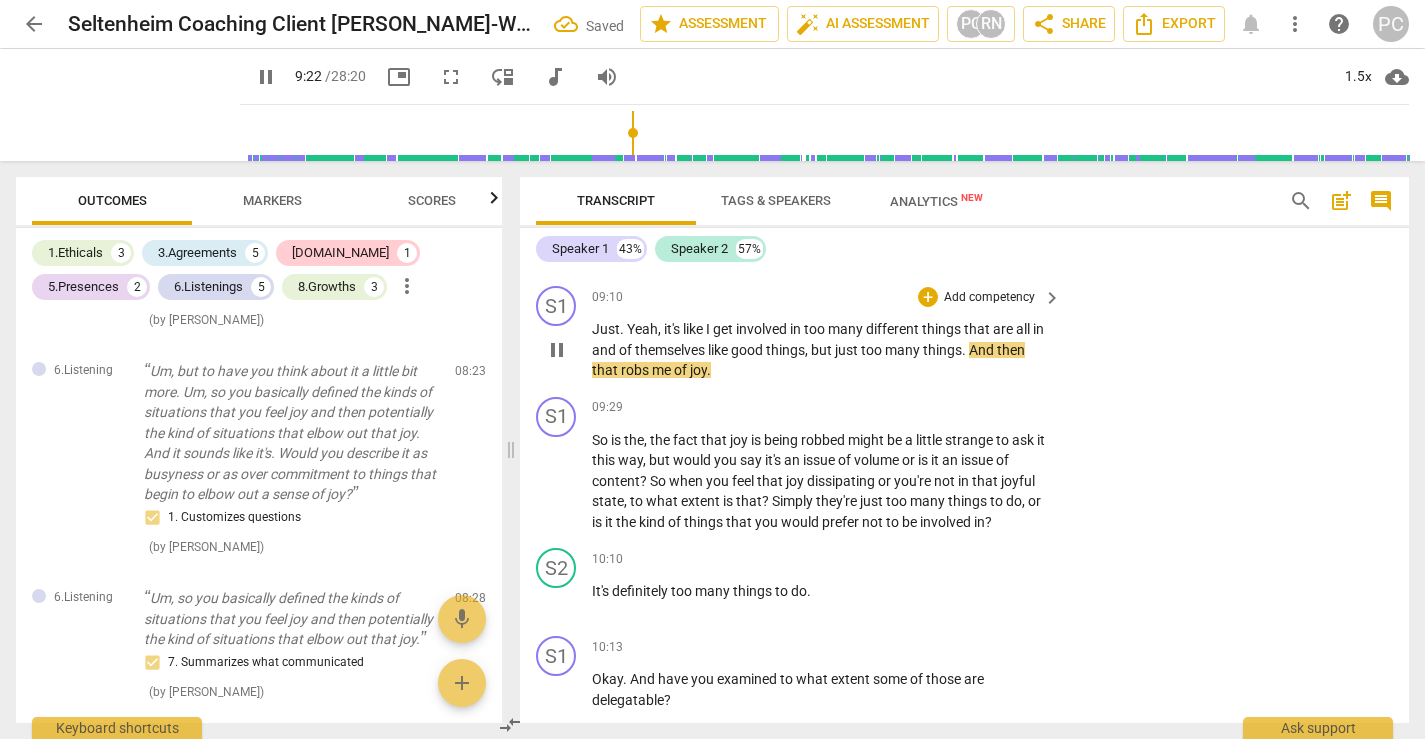 click on "Just" at bounding box center [606, 329] 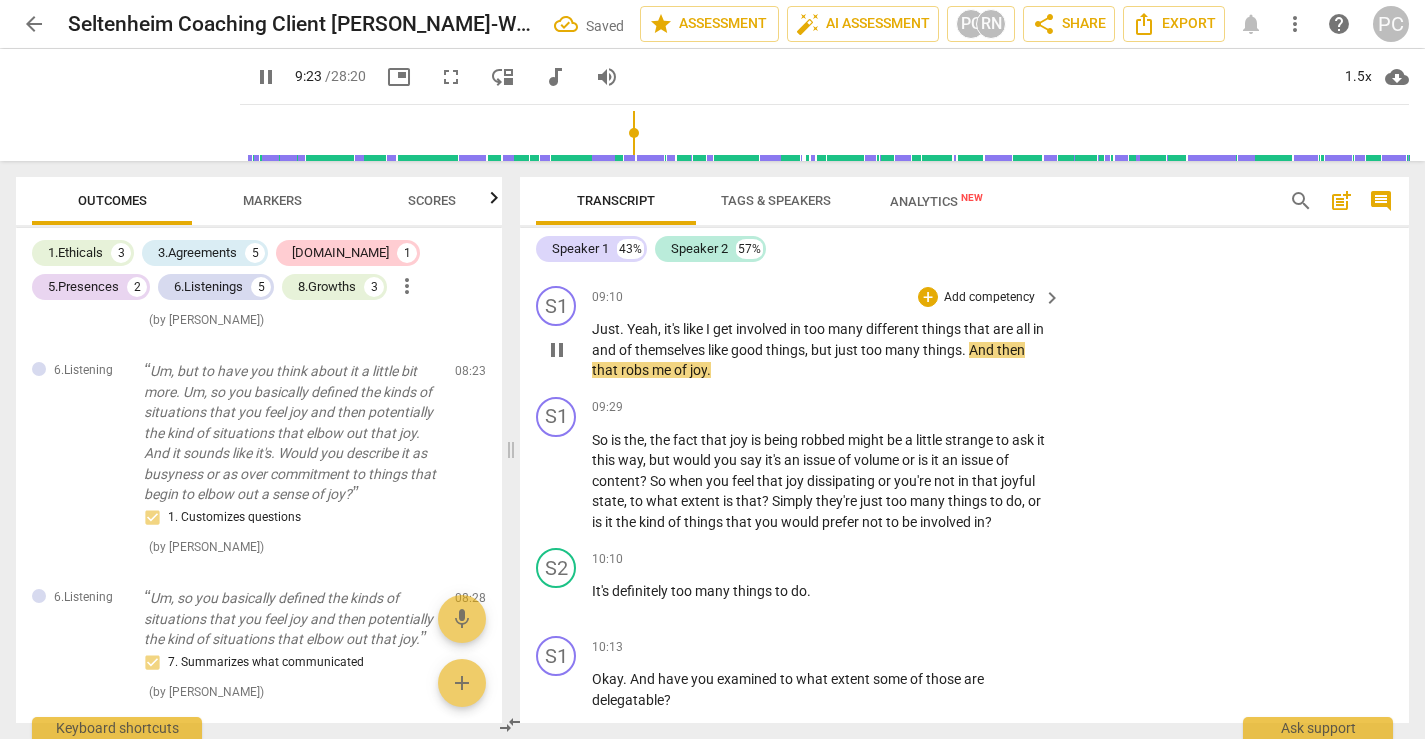 scroll, scrollTop: 3395, scrollLeft: 0, axis: vertical 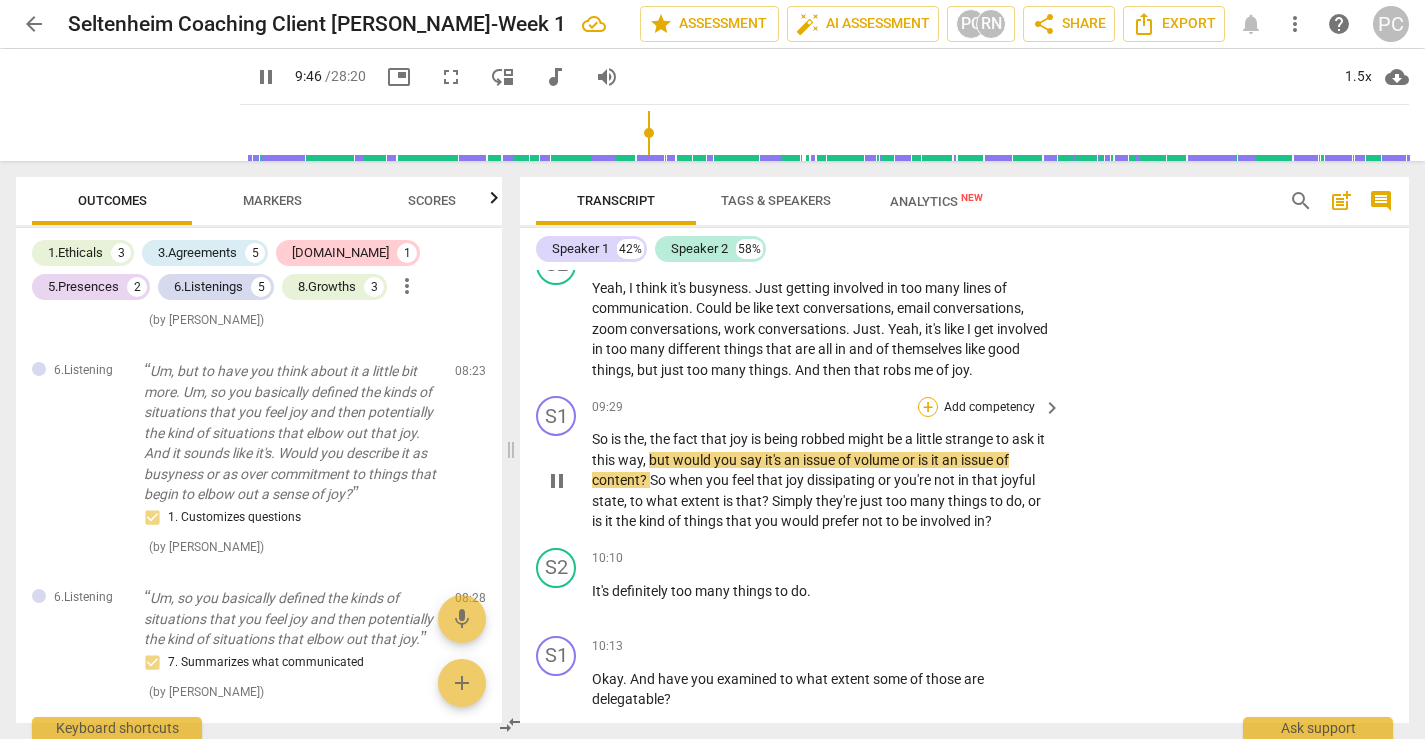 click on "+" at bounding box center [928, 407] 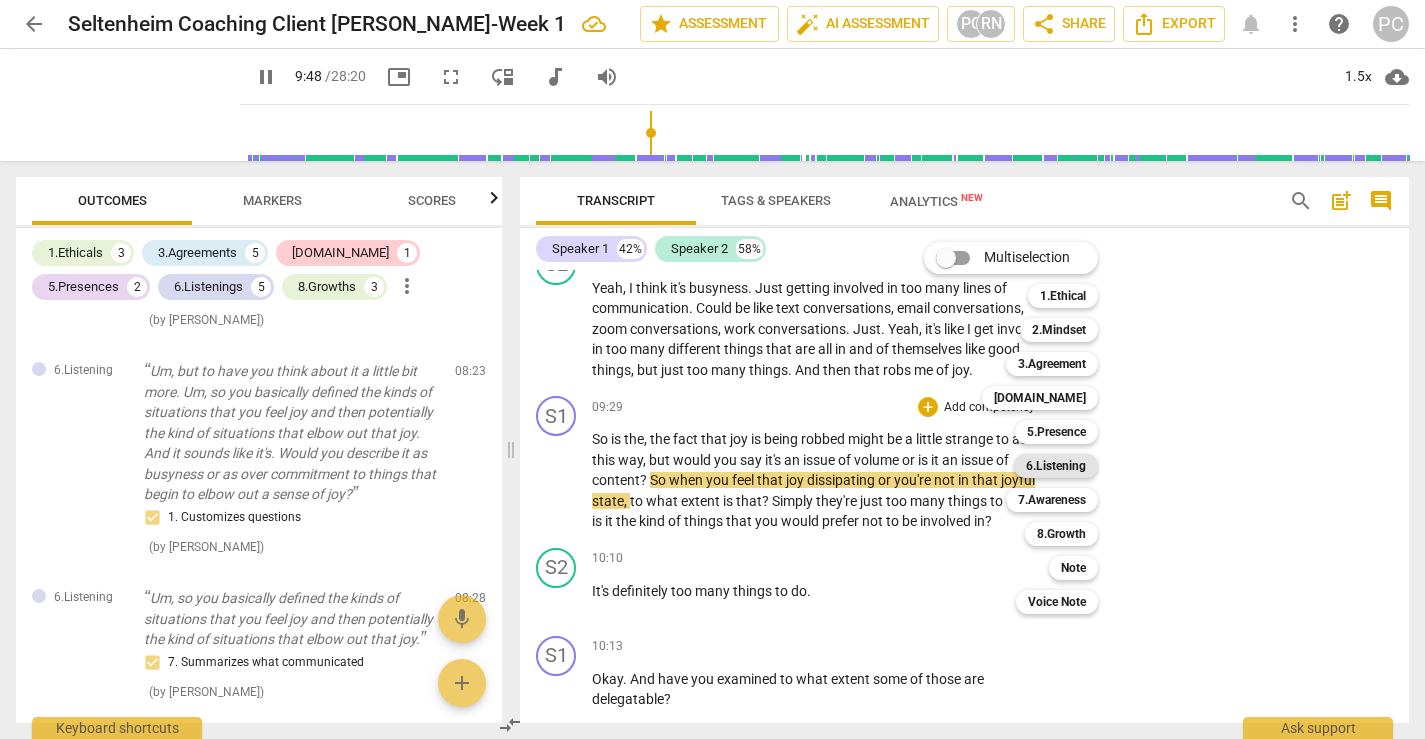 click on "6.Listening" at bounding box center [1056, 466] 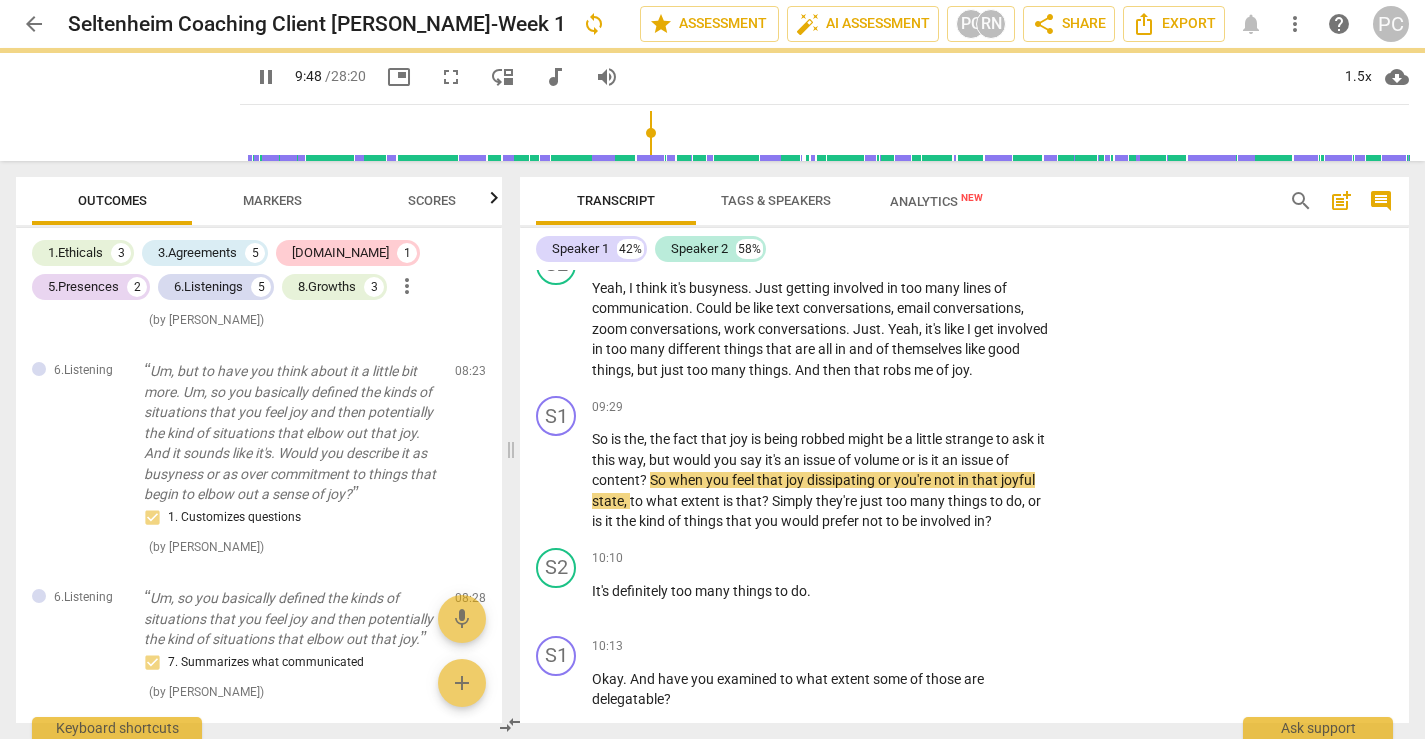 type on "589" 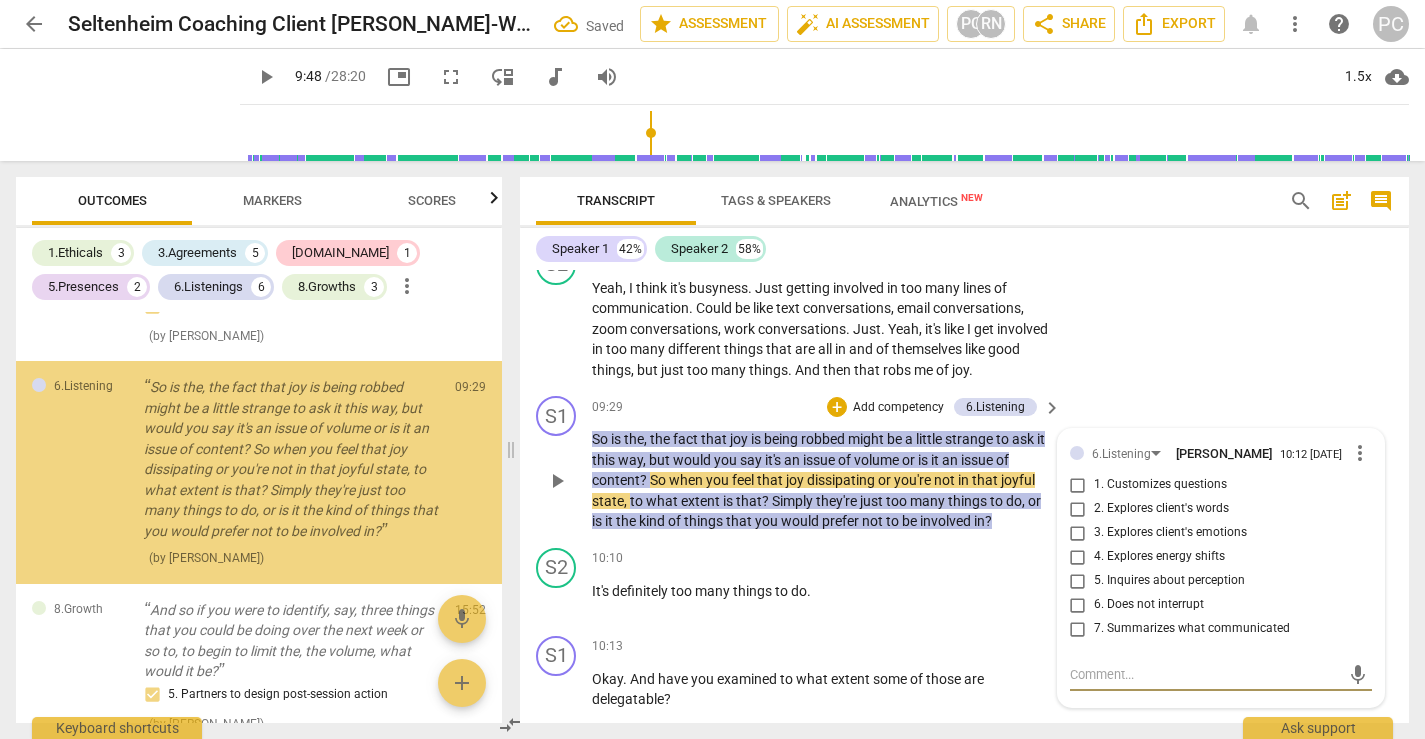 scroll, scrollTop: 2269, scrollLeft: 0, axis: vertical 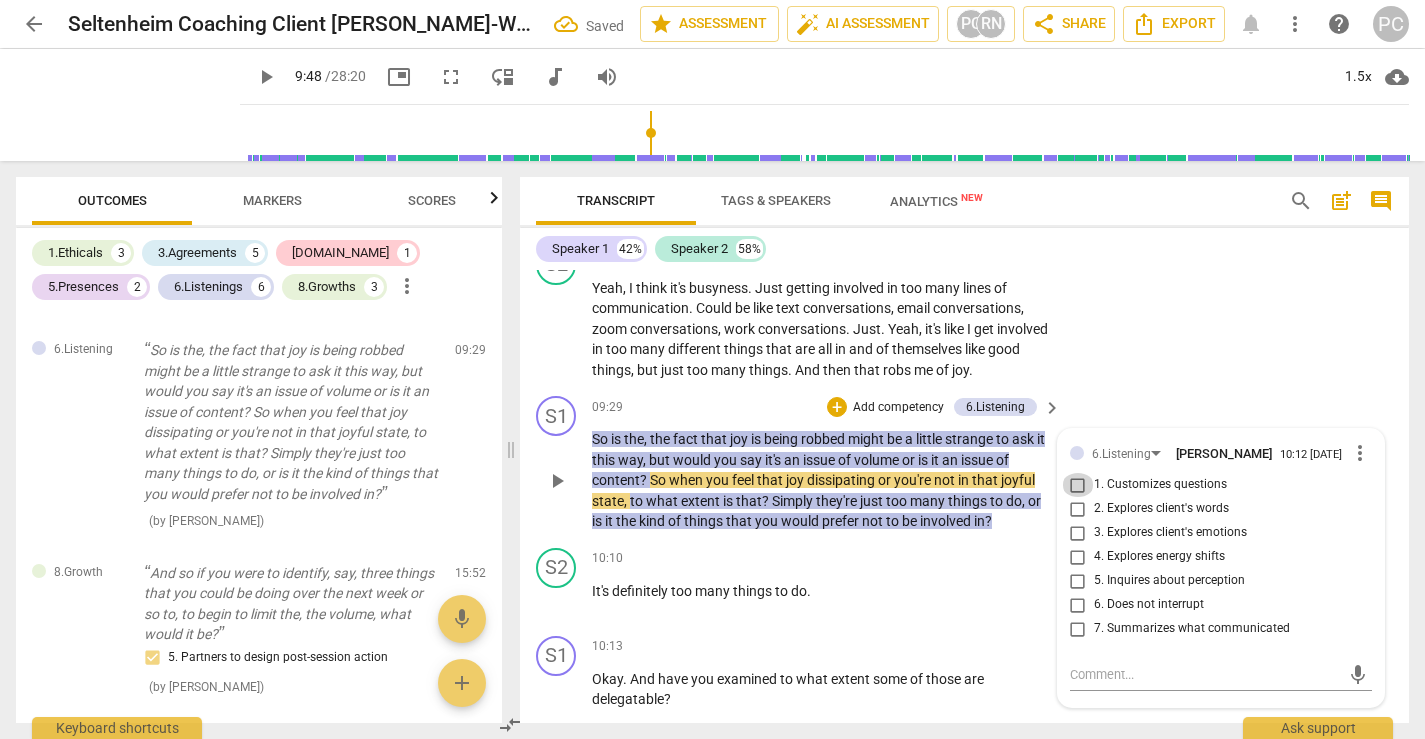 click on "1. Customizes questions" at bounding box center [1078, 485] 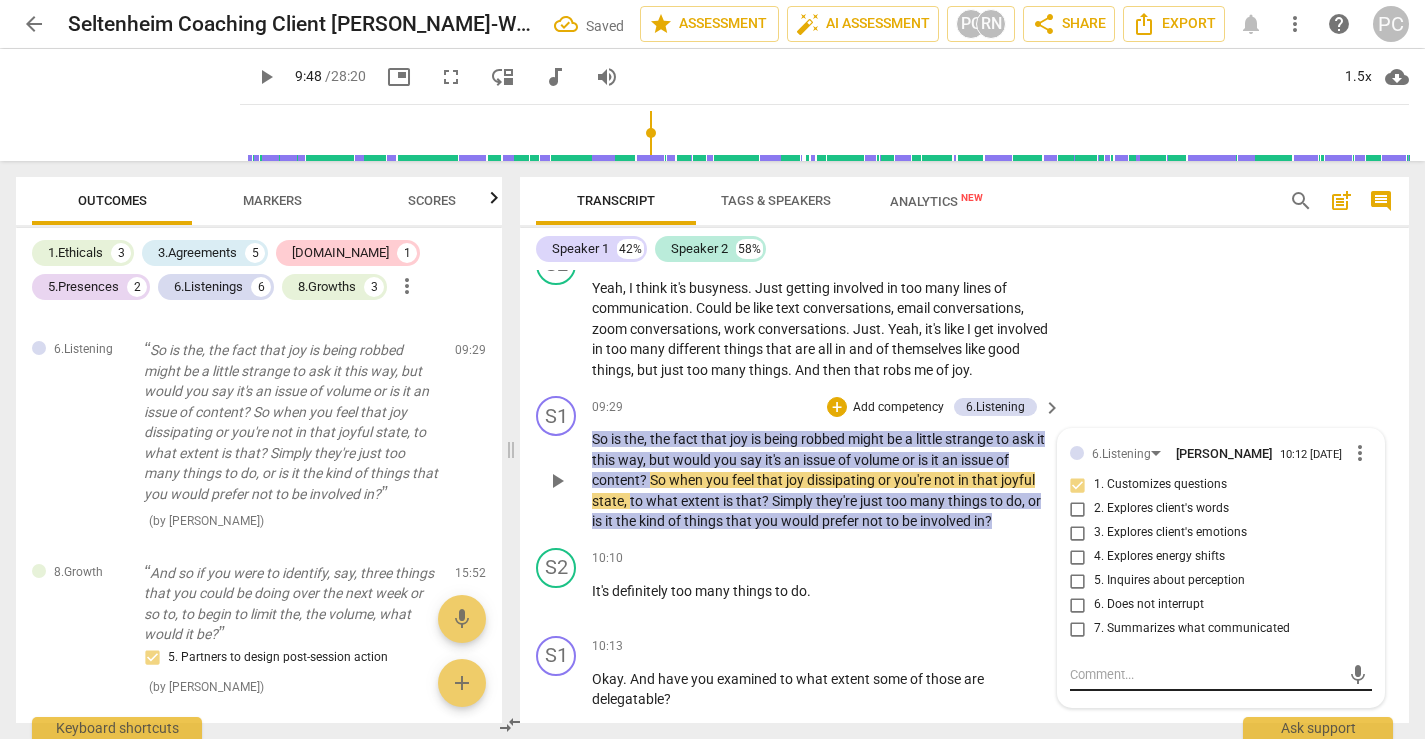 click at bounding box center (1205, 674) 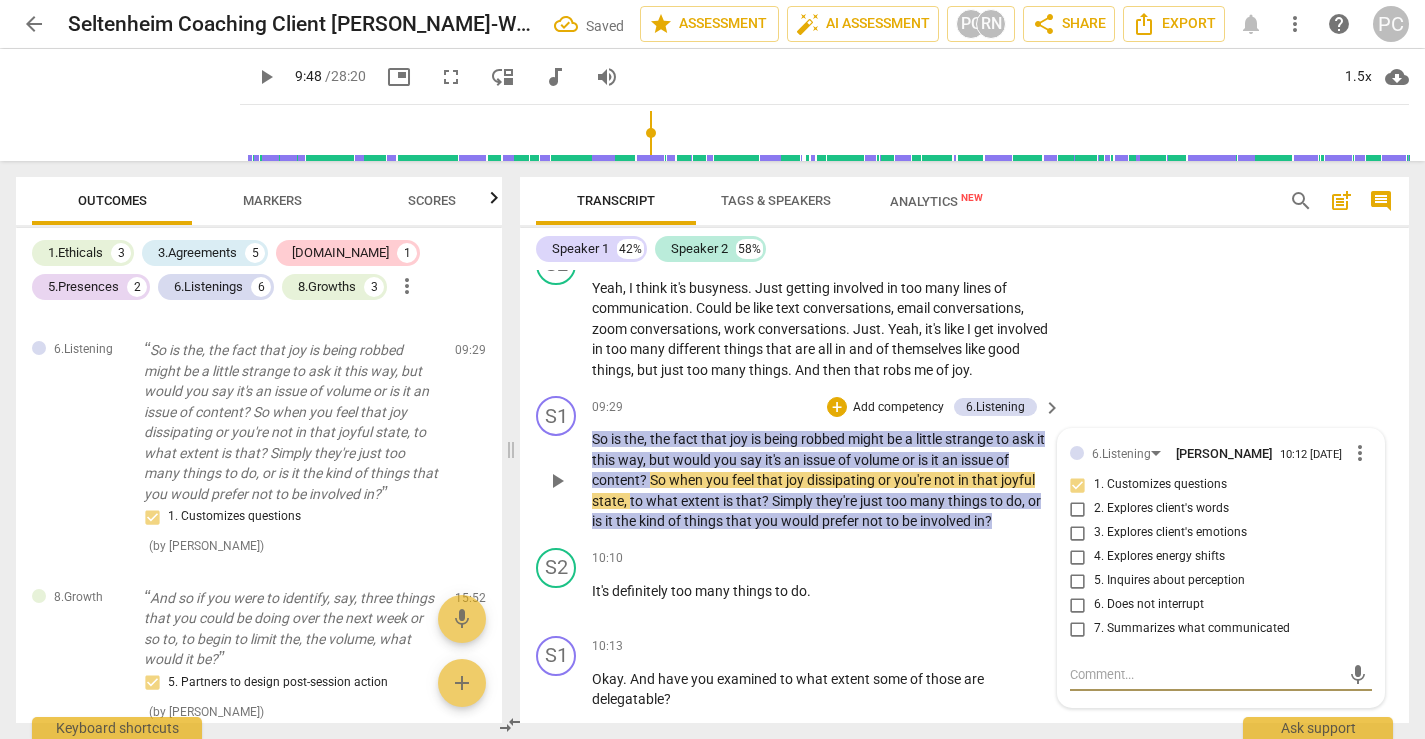 type on "T" 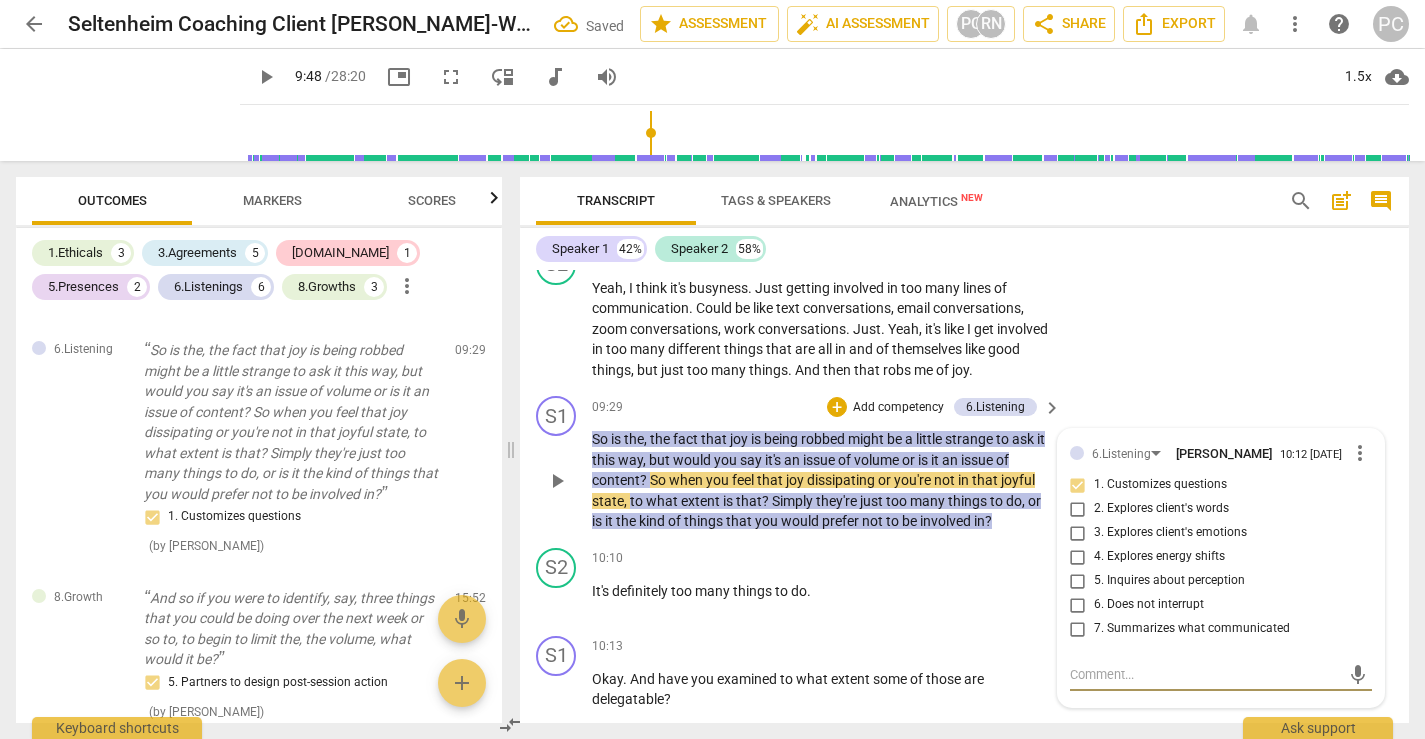 type on "T" 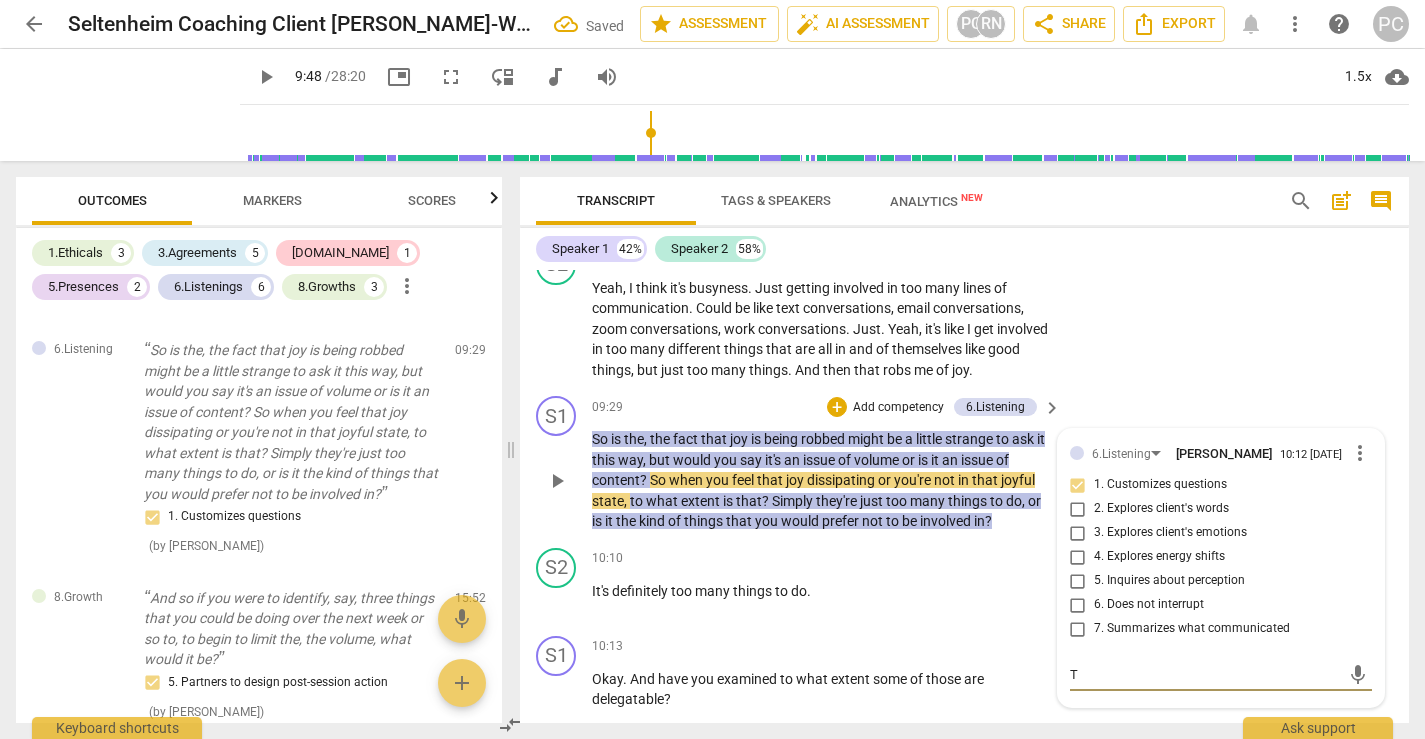 type on "Th" 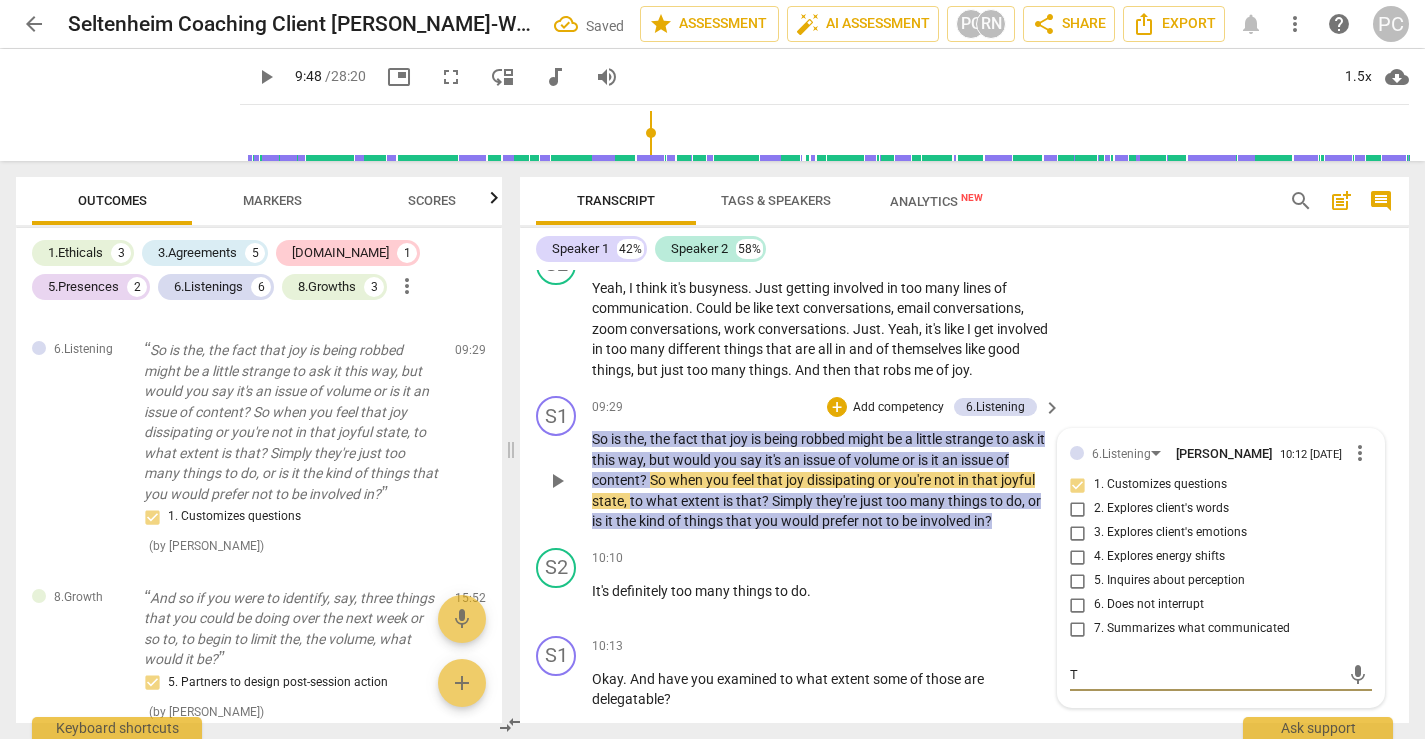 type on "Th" 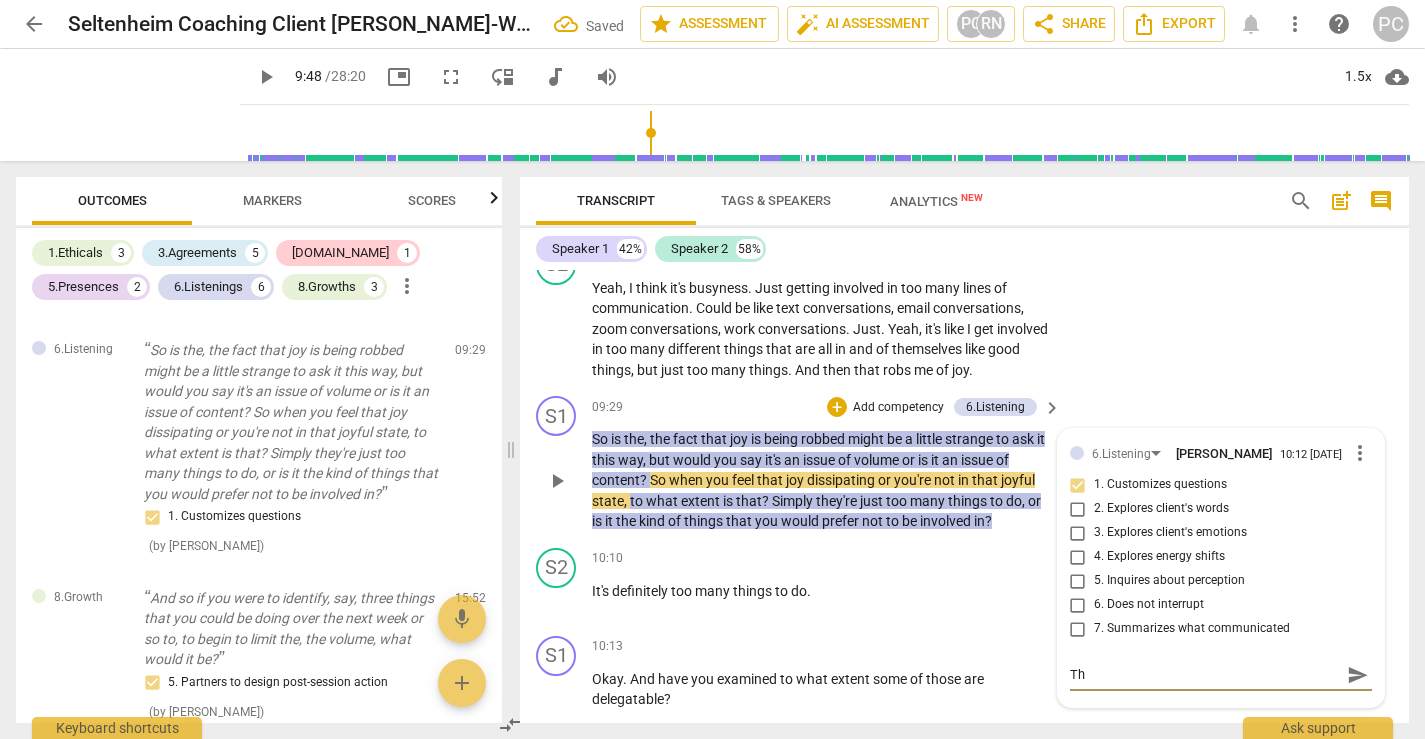 type on "Thi" 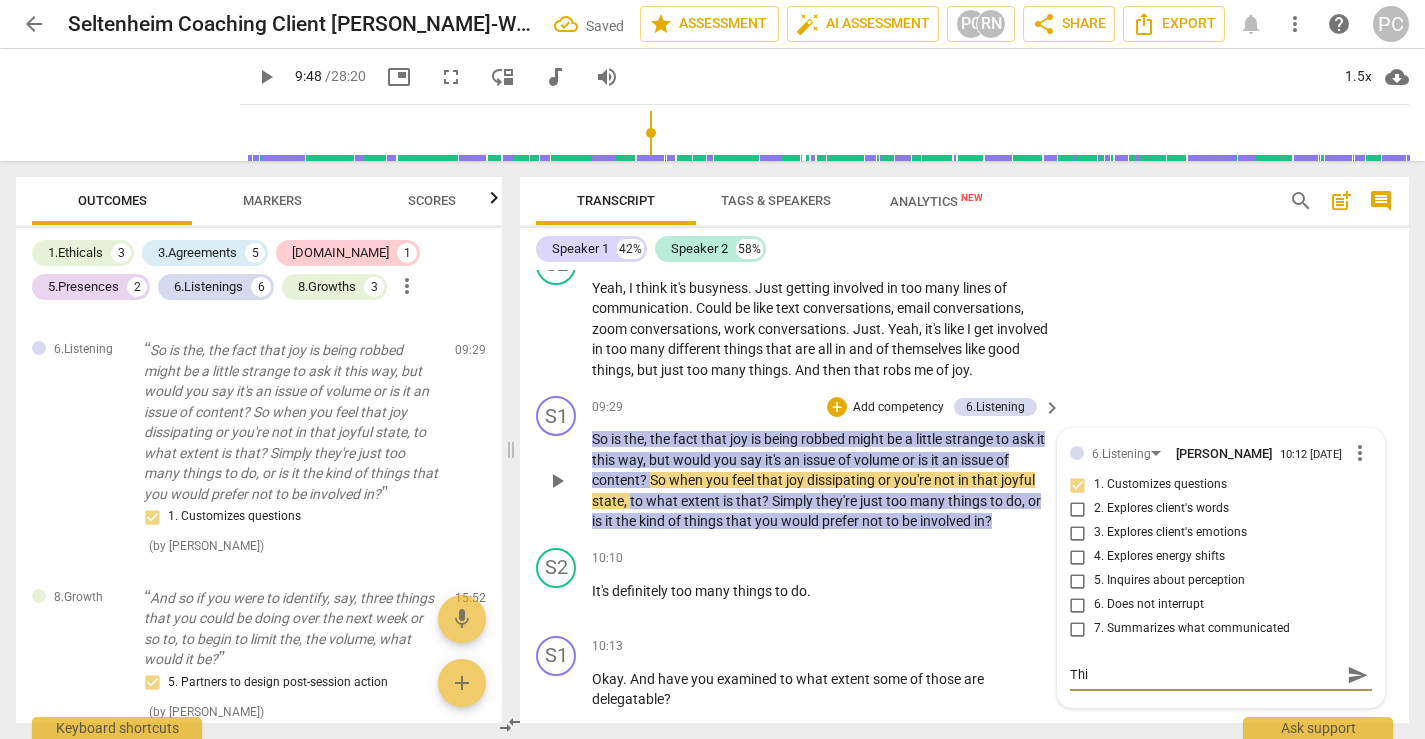 type on "Thin" 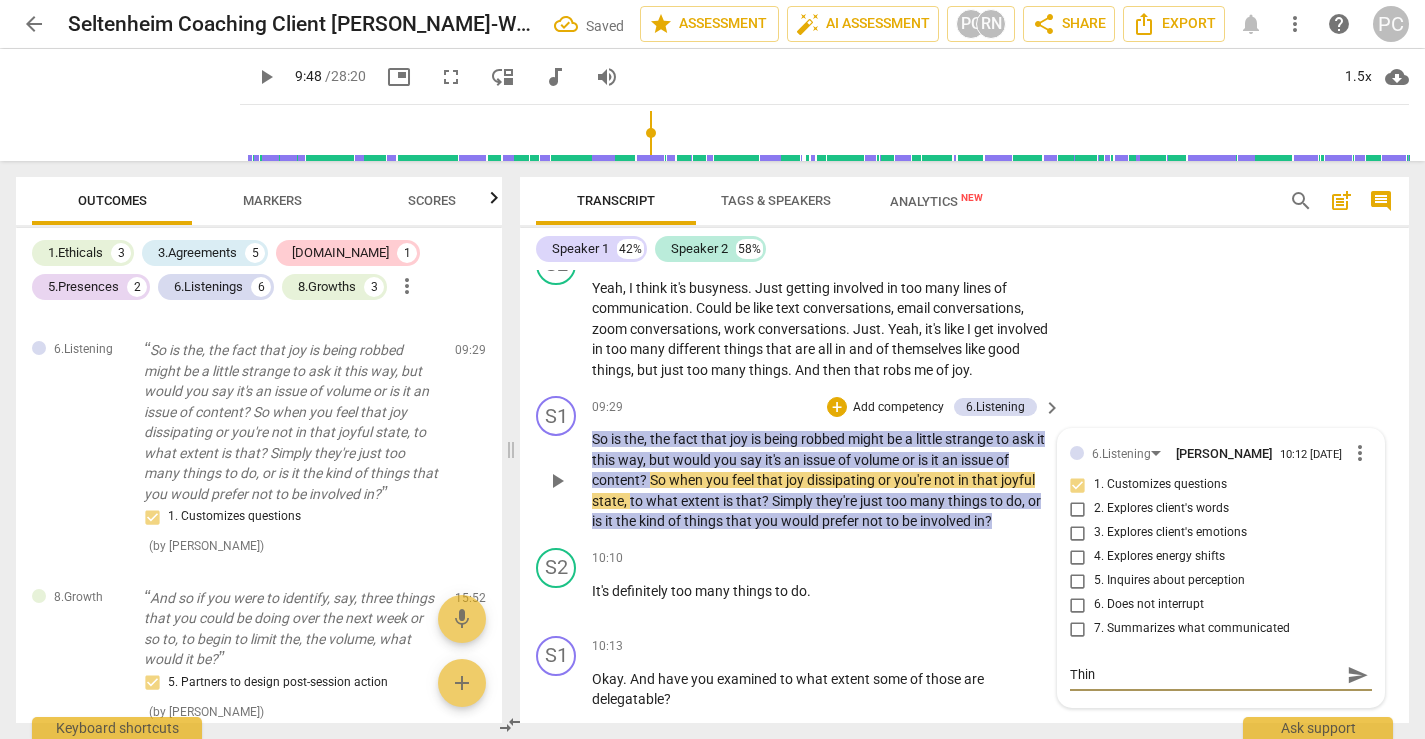 type on "Think" 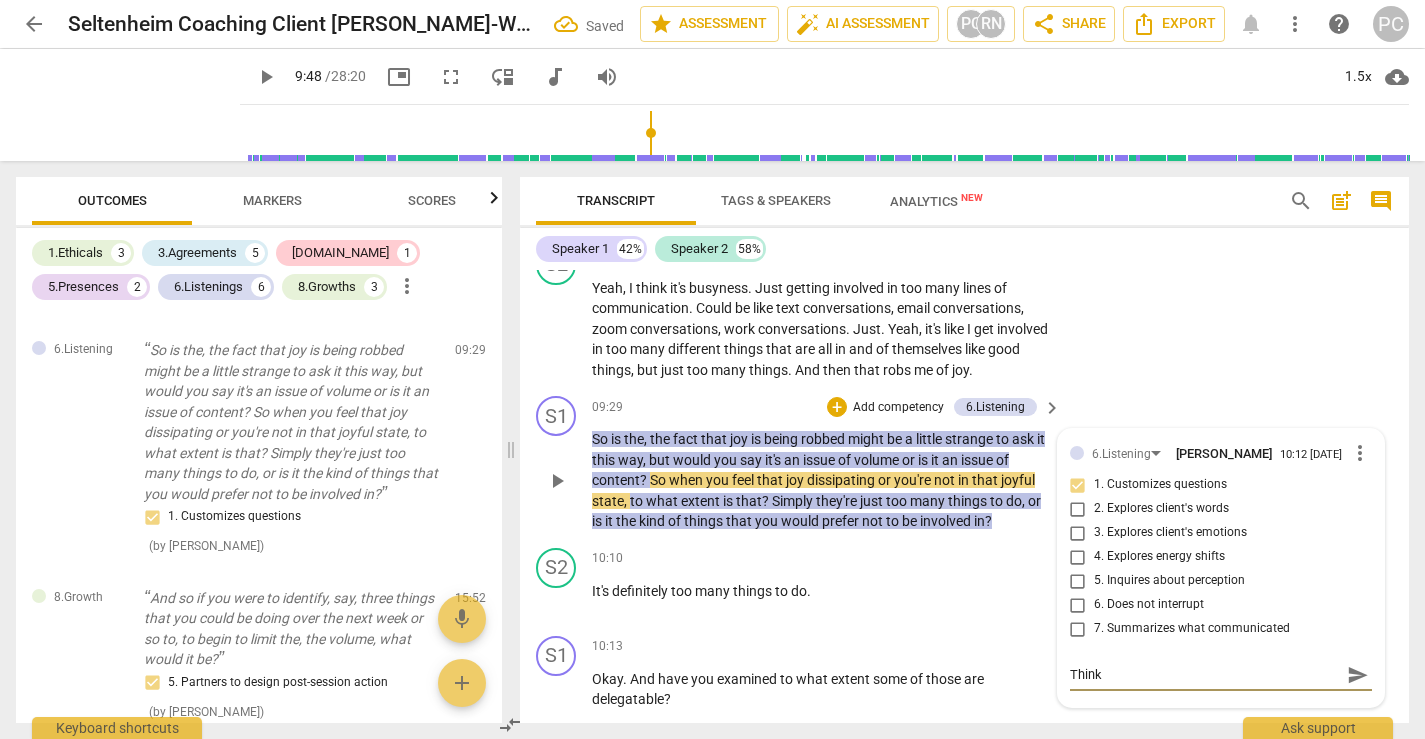 type on "Think" 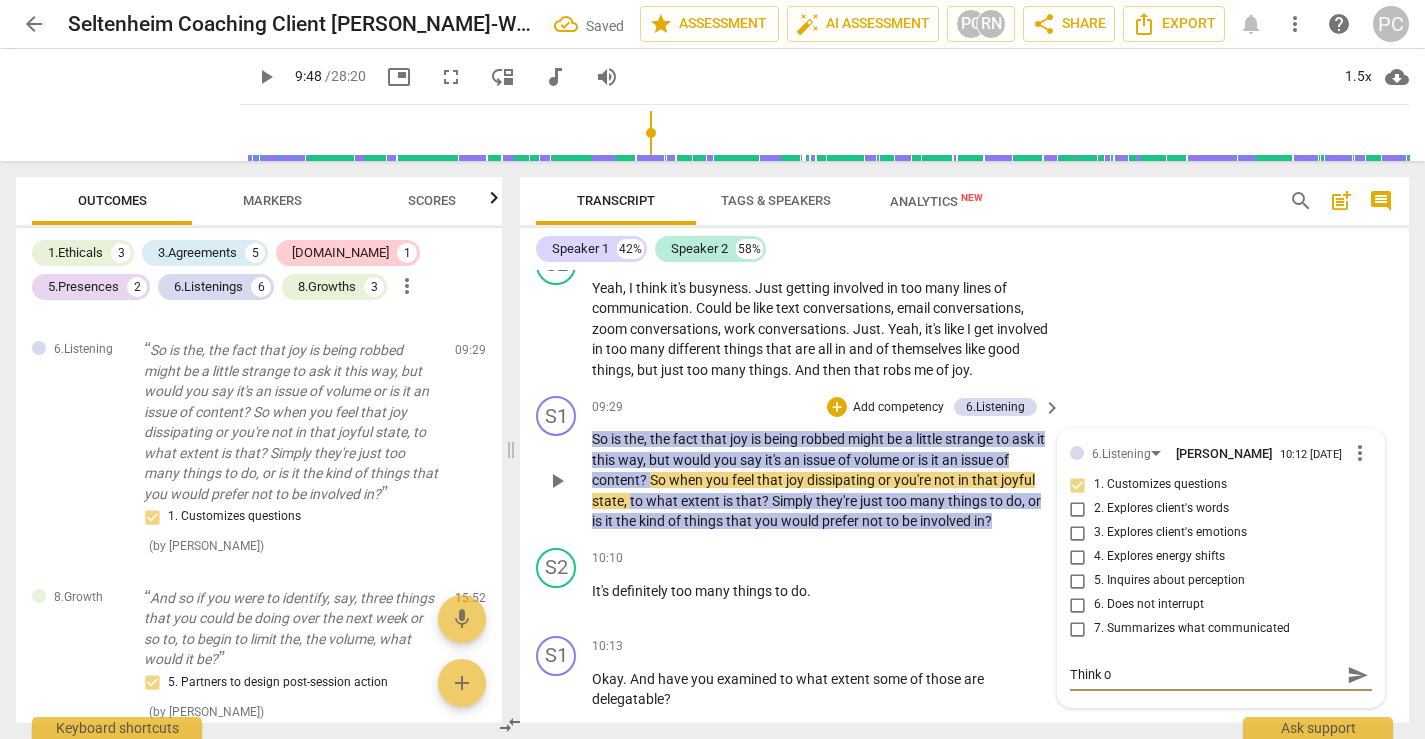 type on "Think of" 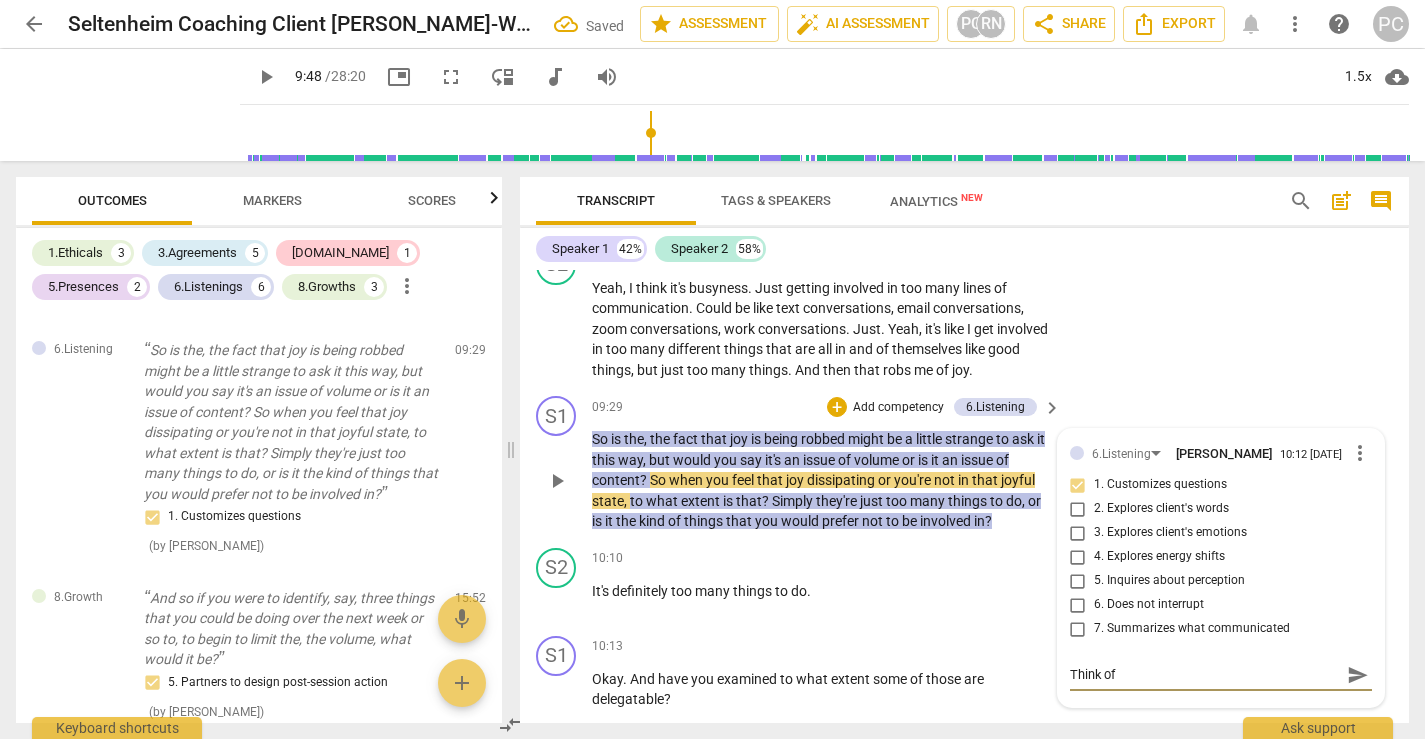 type on "Think of" 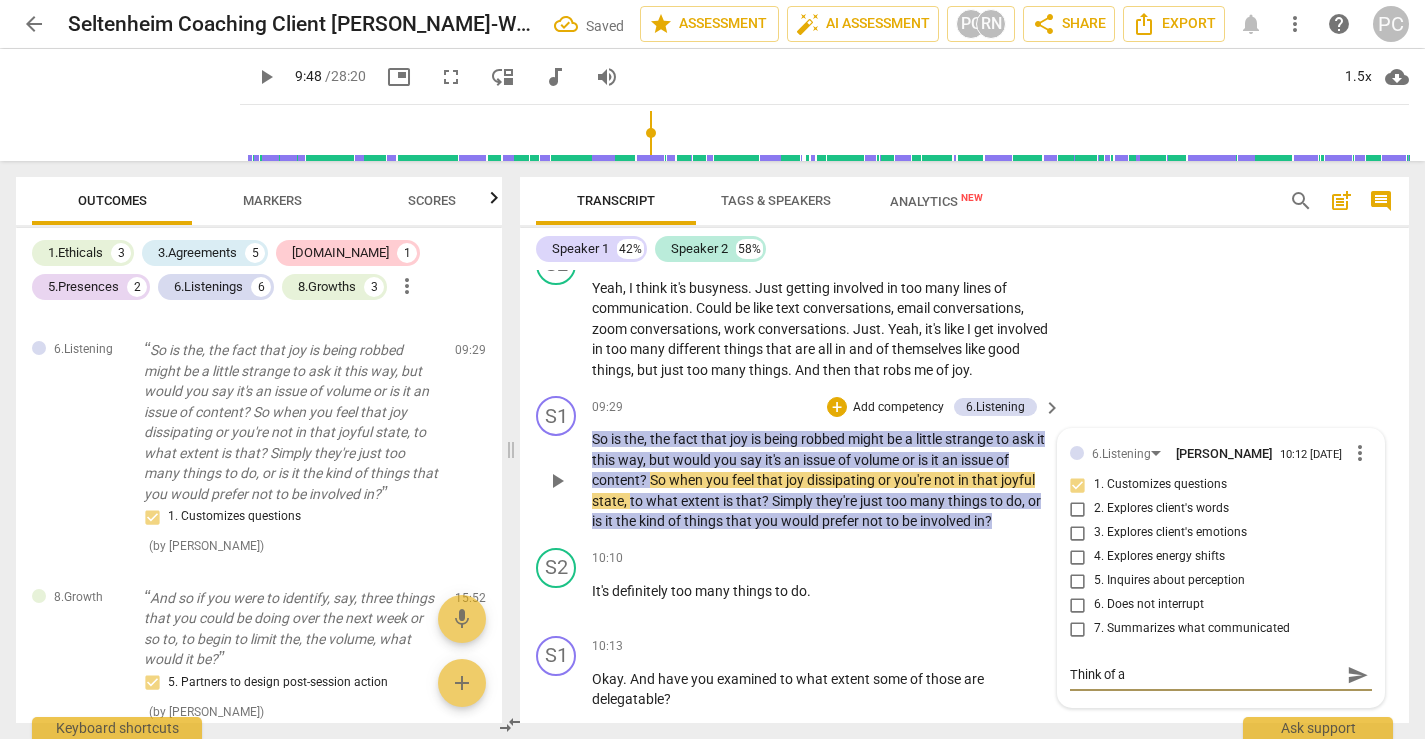 type on "Think of as" 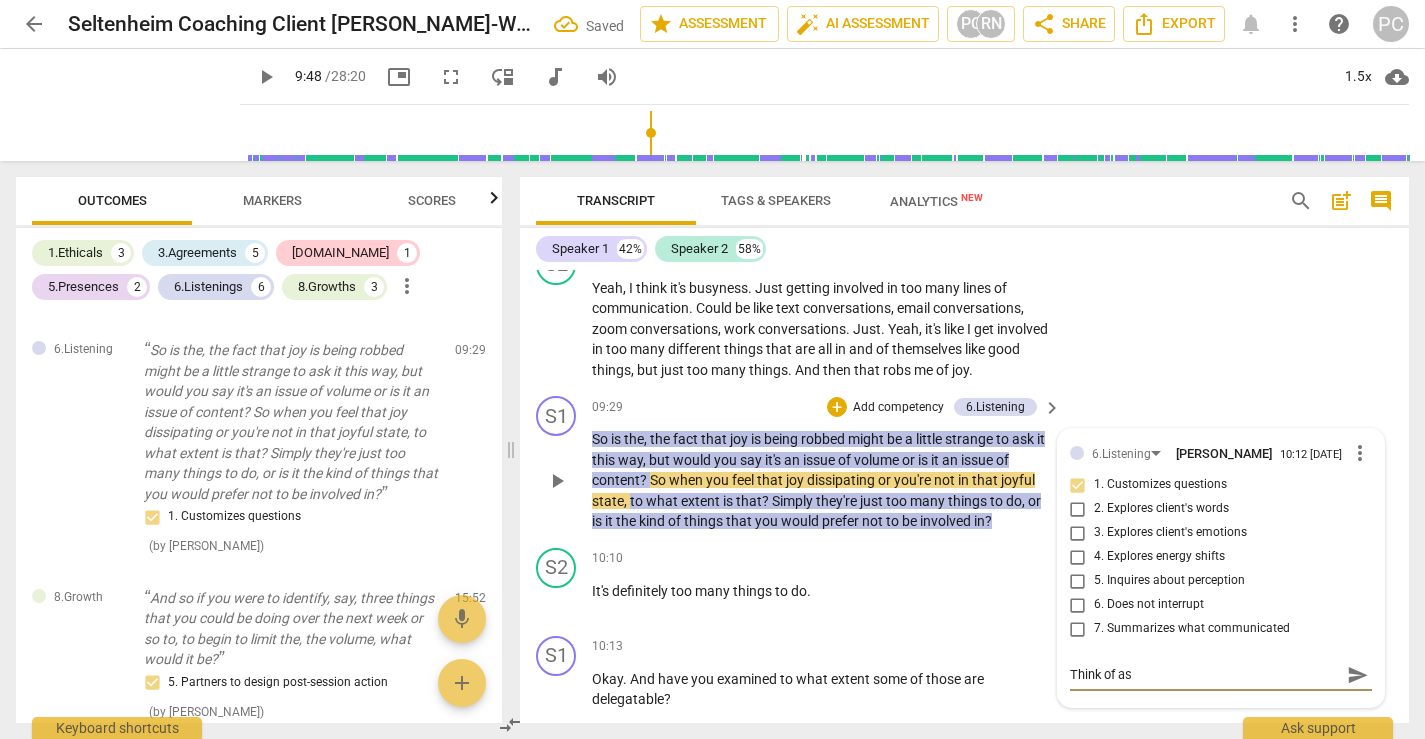 type on "Think of ask" 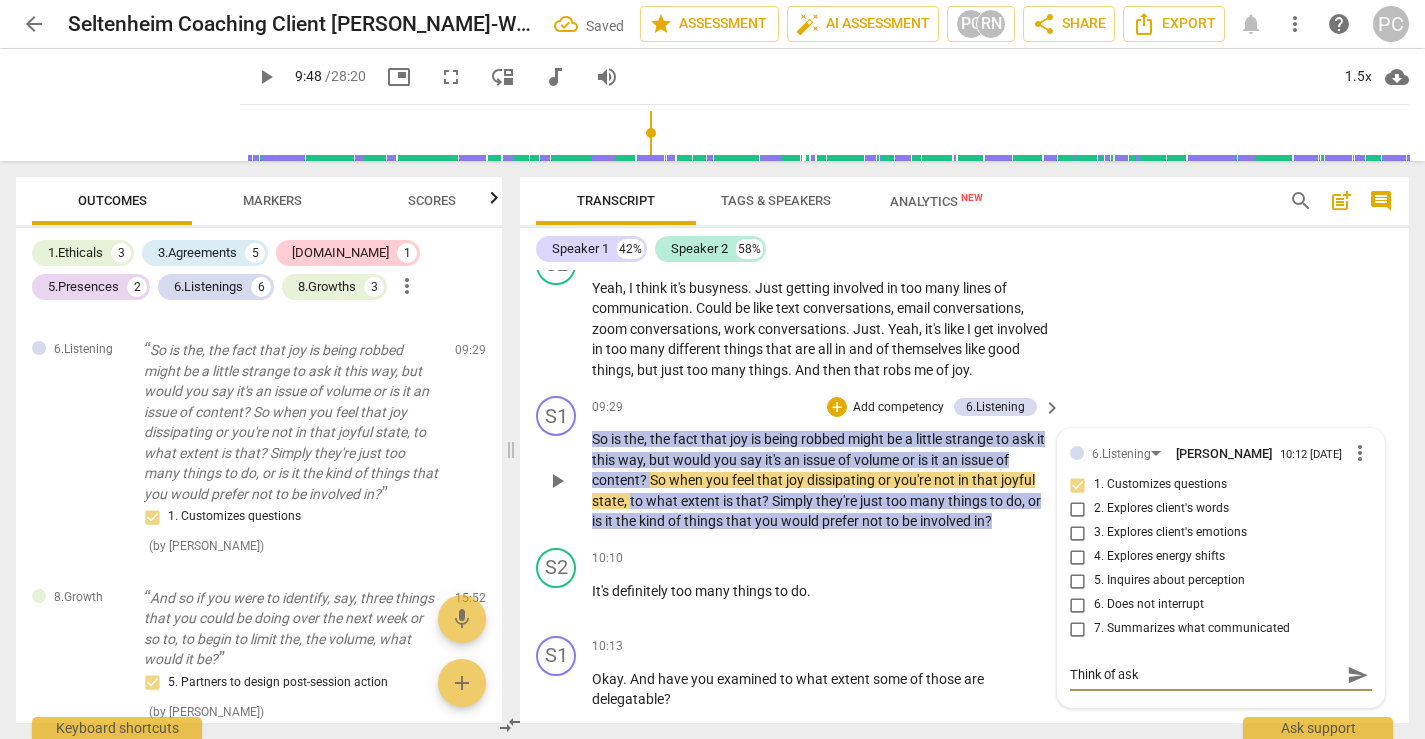 type on "Think of aski" 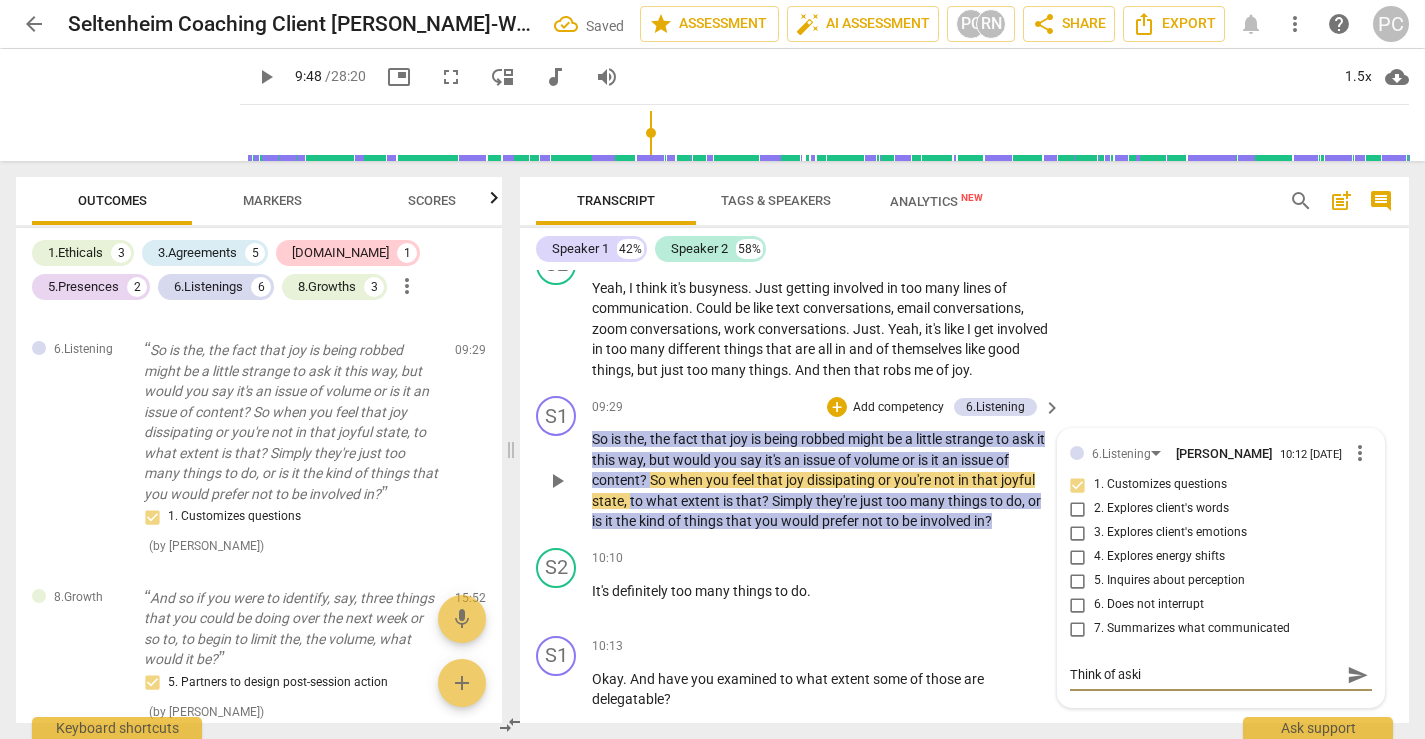 type on "Think of askin" 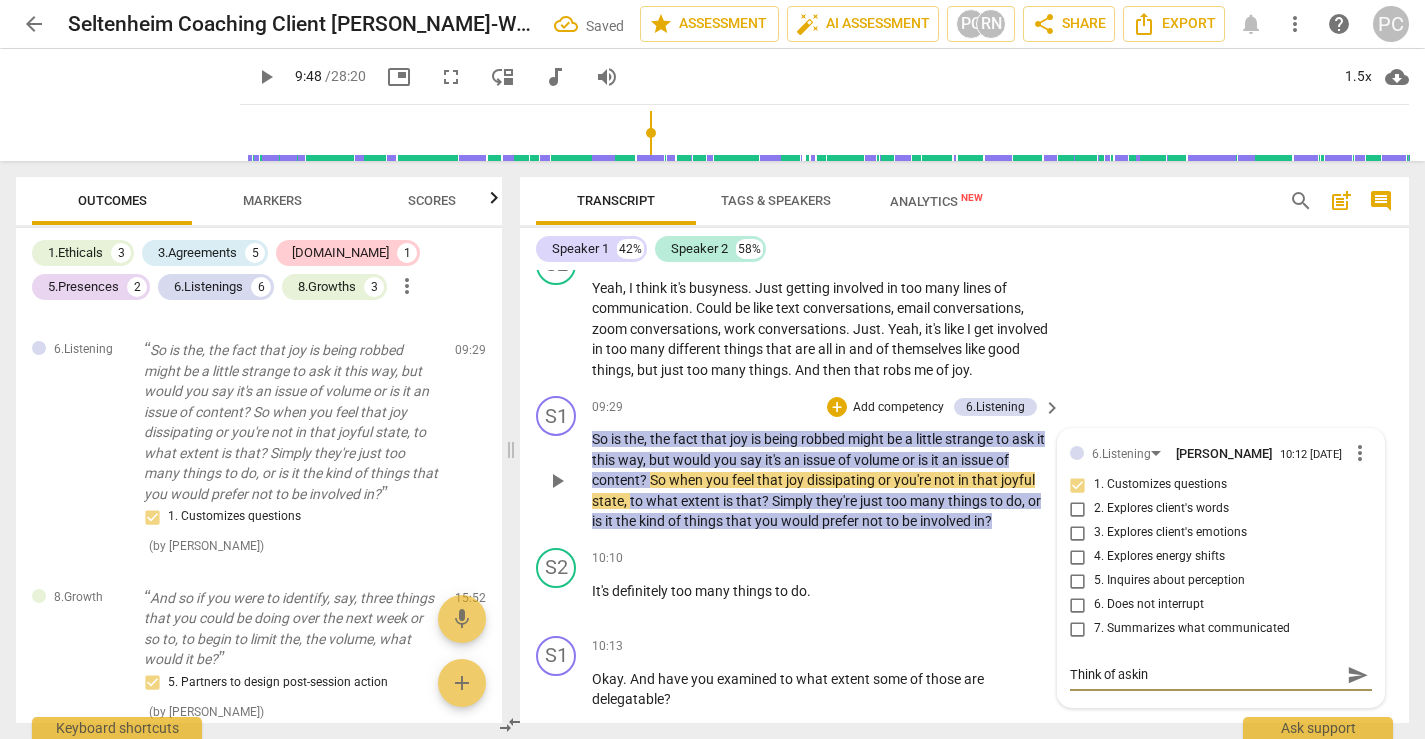 type on "Think of asking" 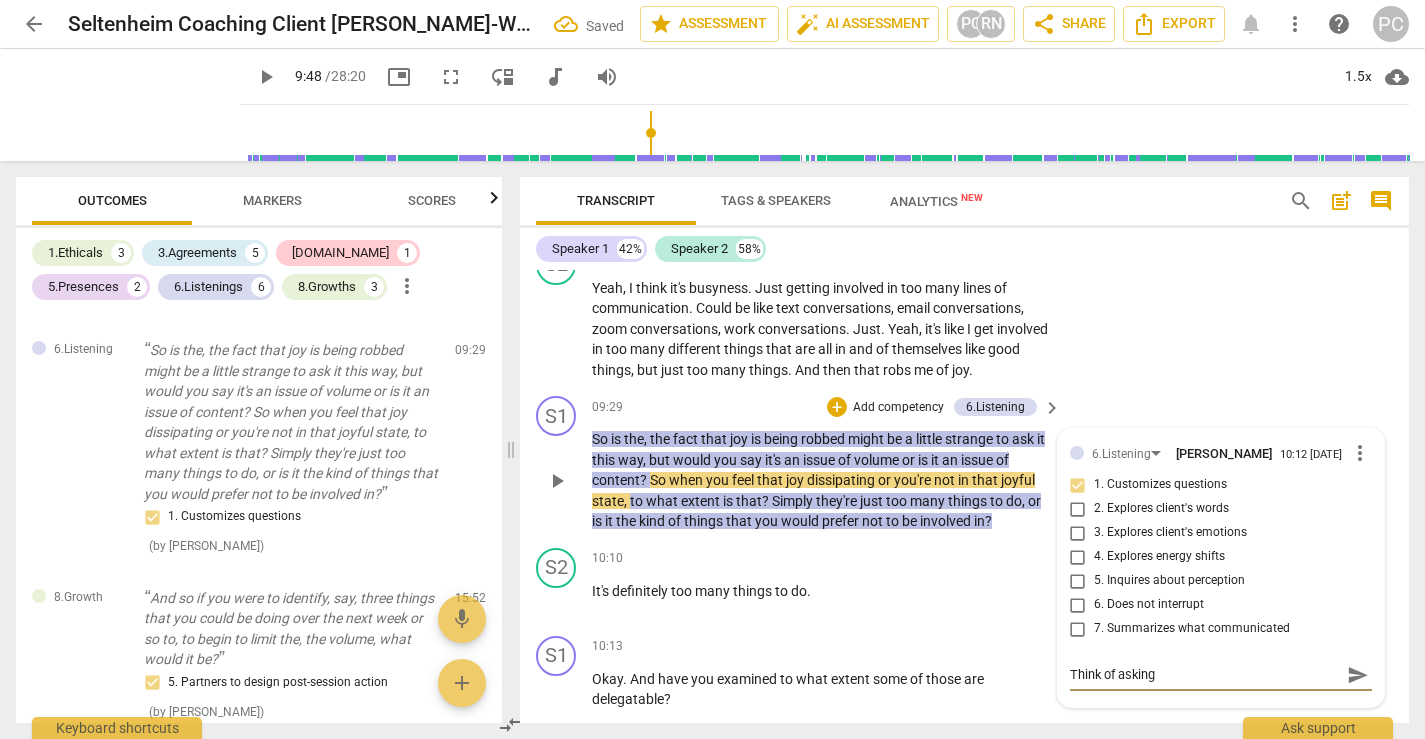 type on "Think of asking" 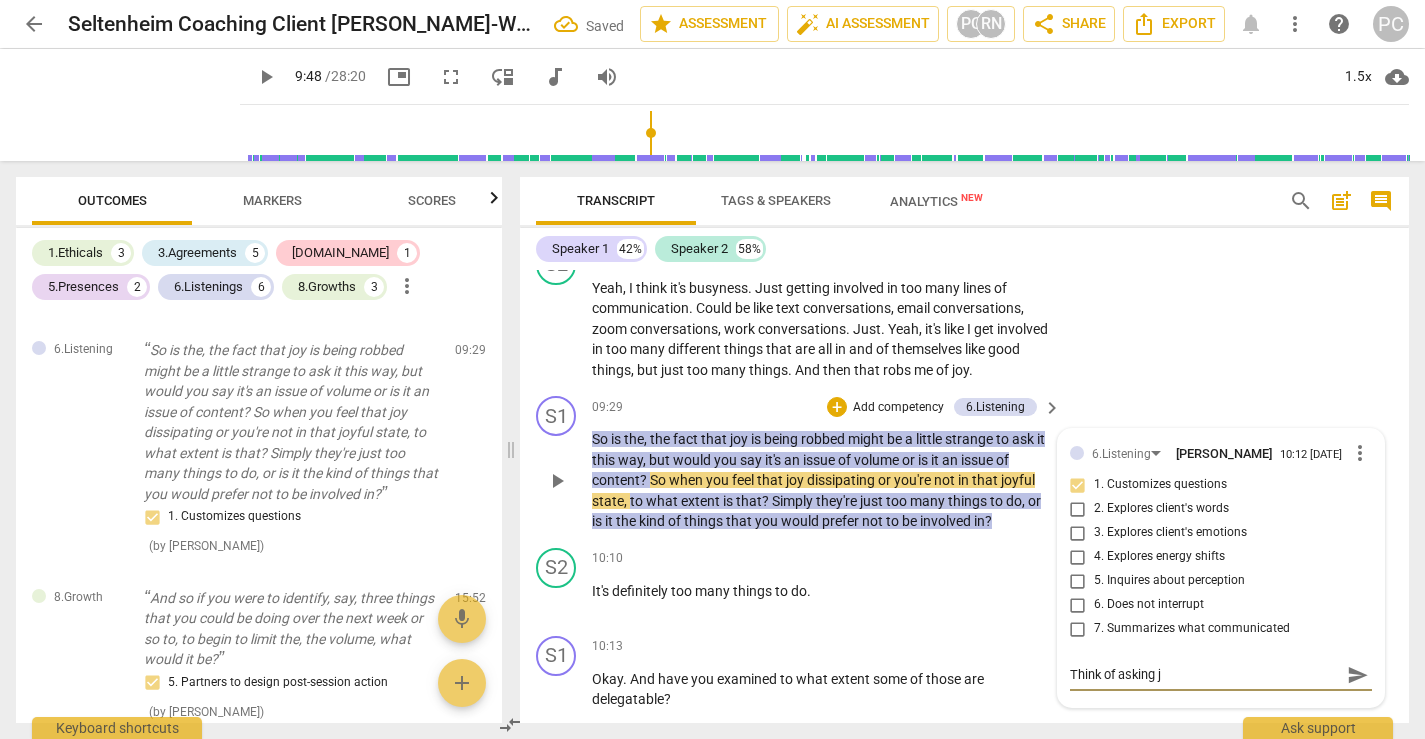 type on "Think of asking [PERSON_NAME]" 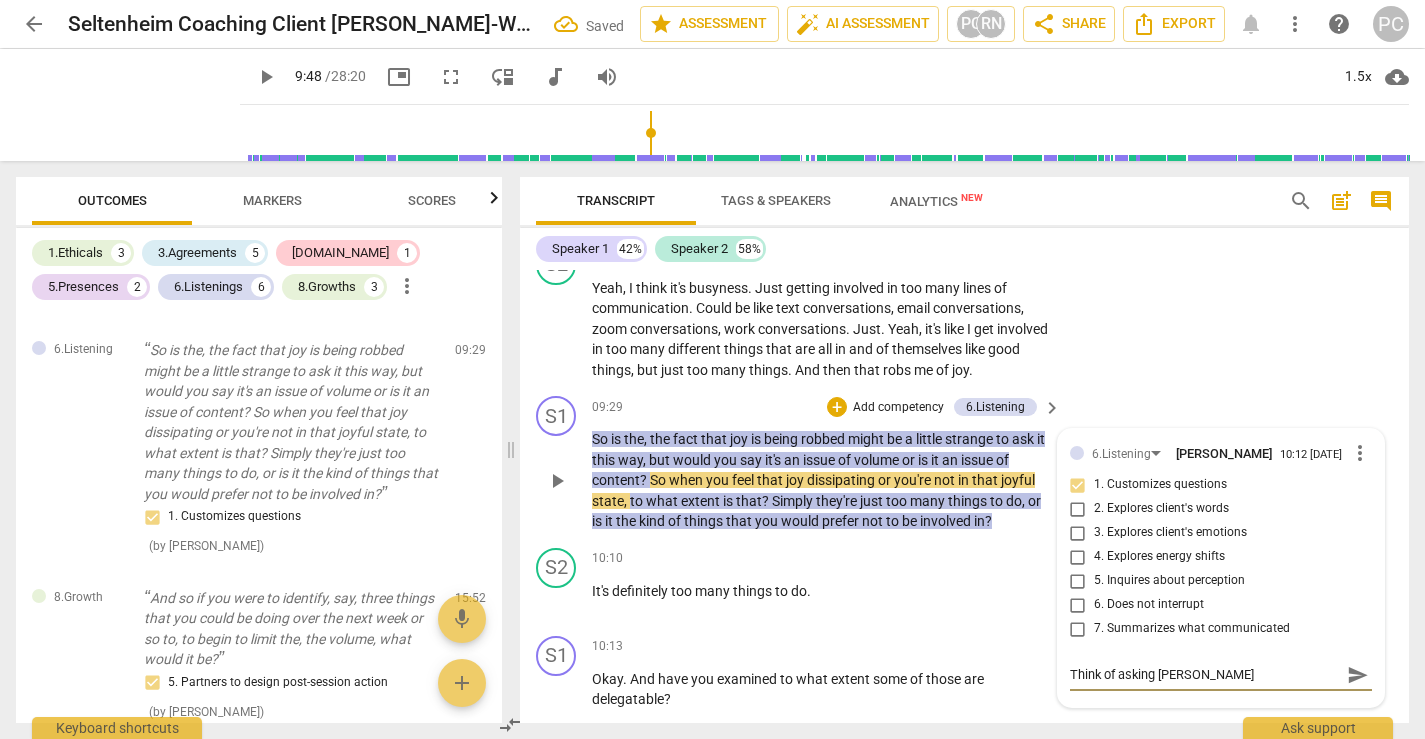 type on "Think of asking jus" 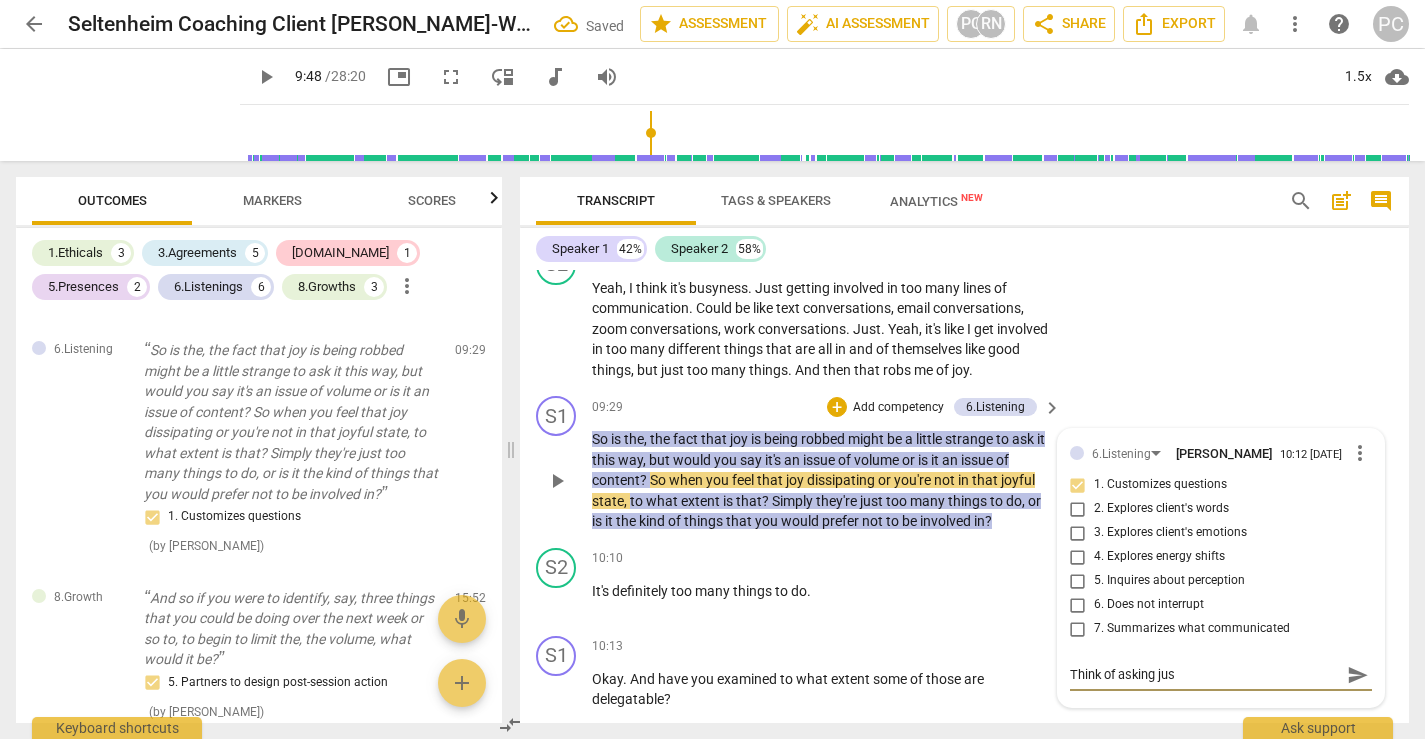 type on "Think of asking just" 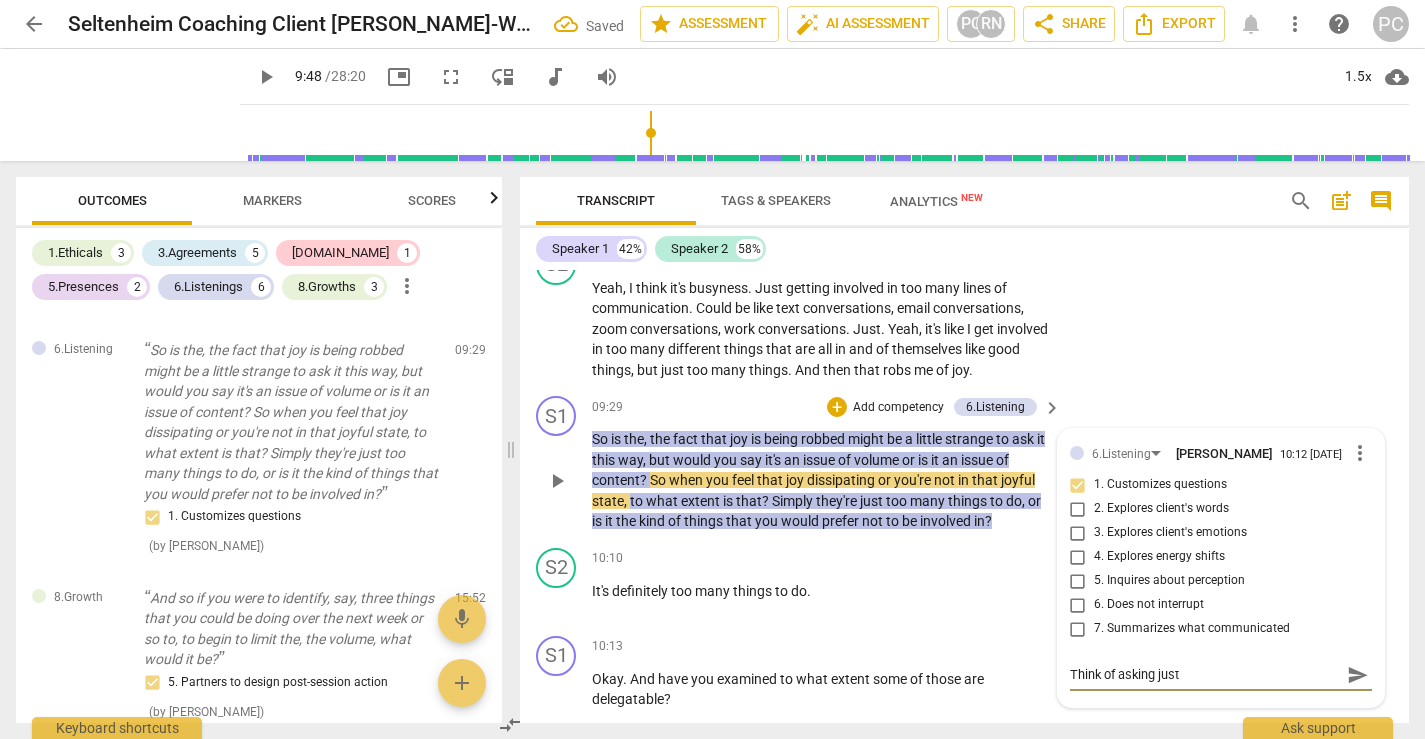 type on "Think of asking just" 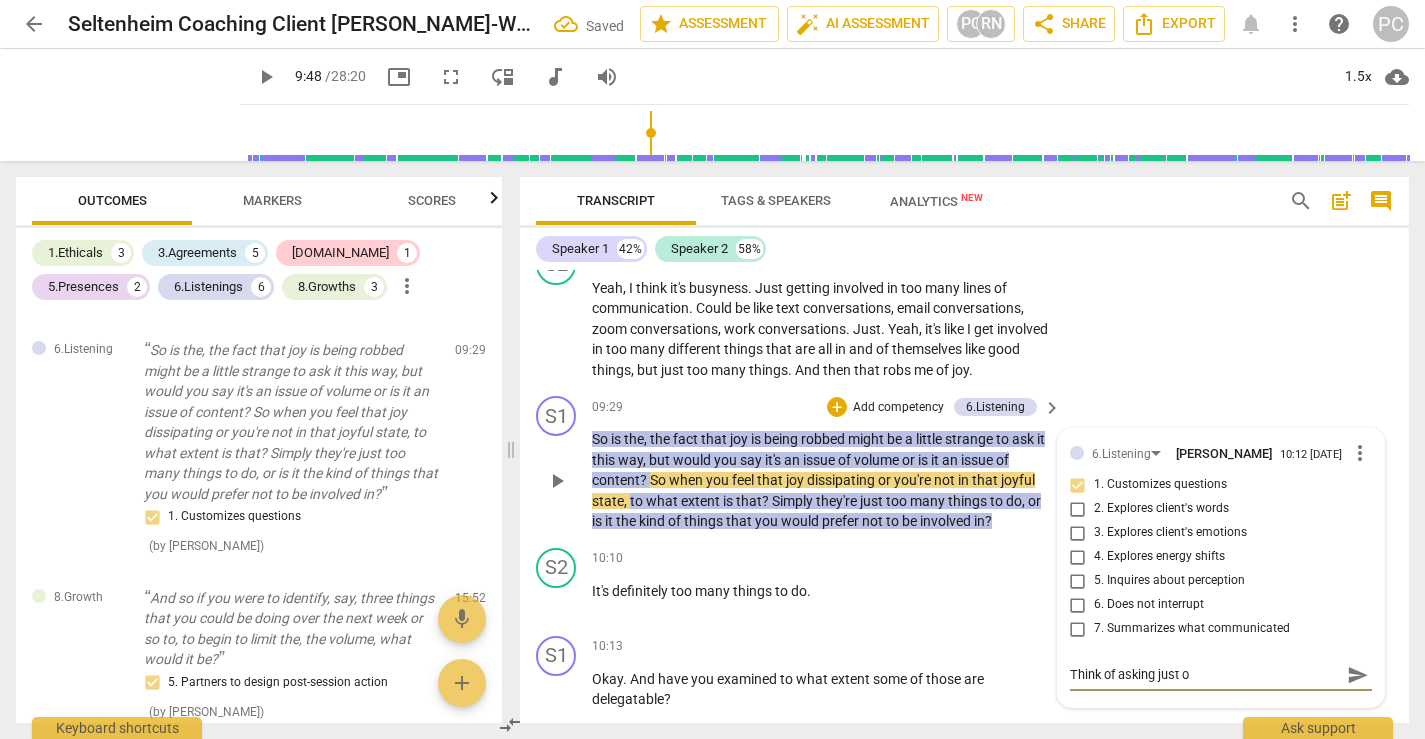 type on "Think of asking just on" 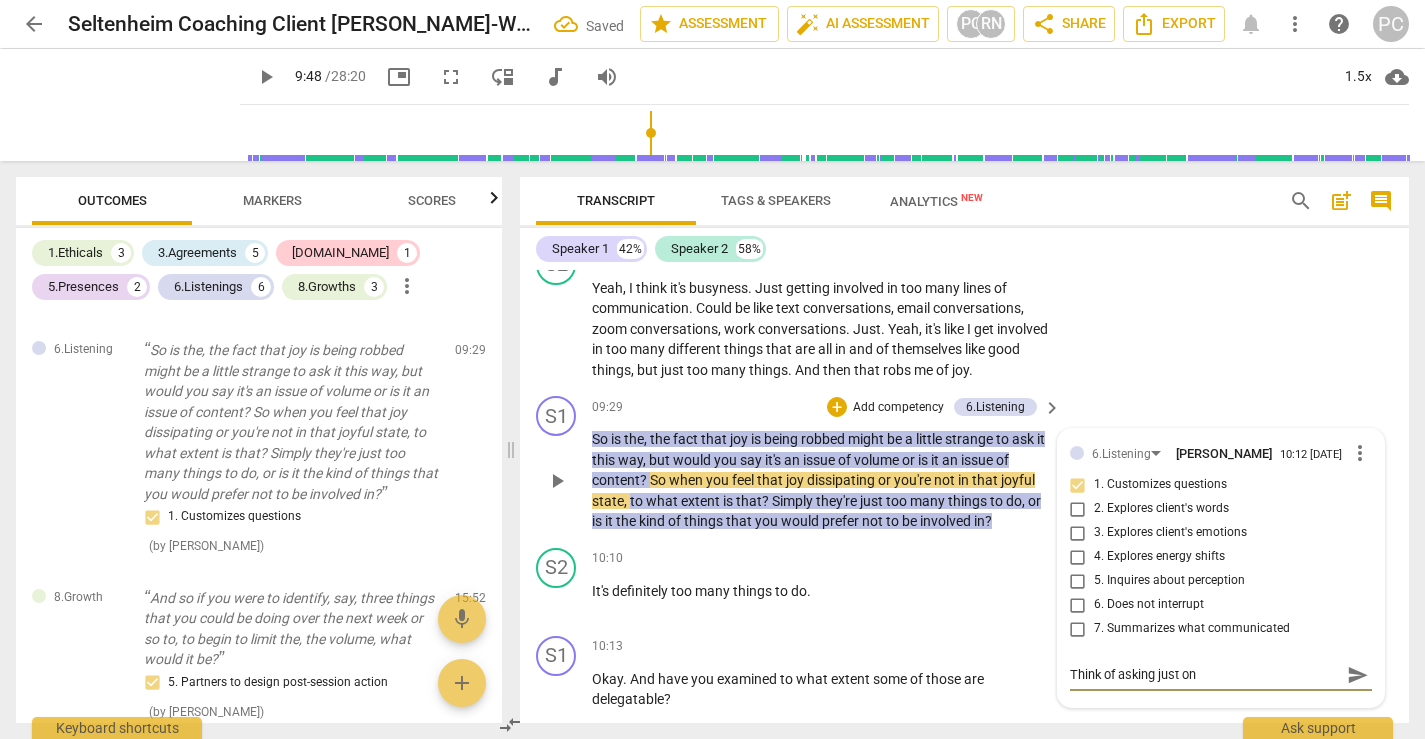 type on "Think of asking just one" 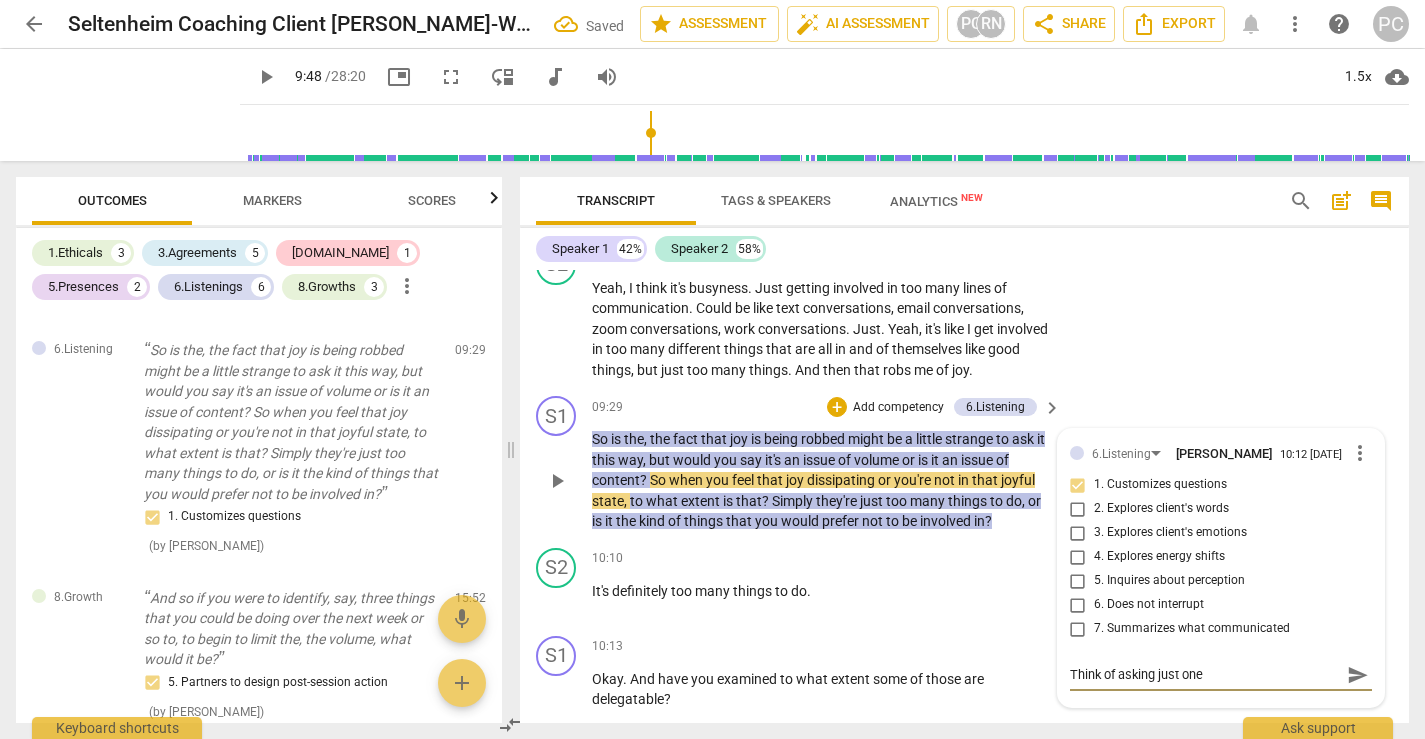 type on "Think of asking just one" 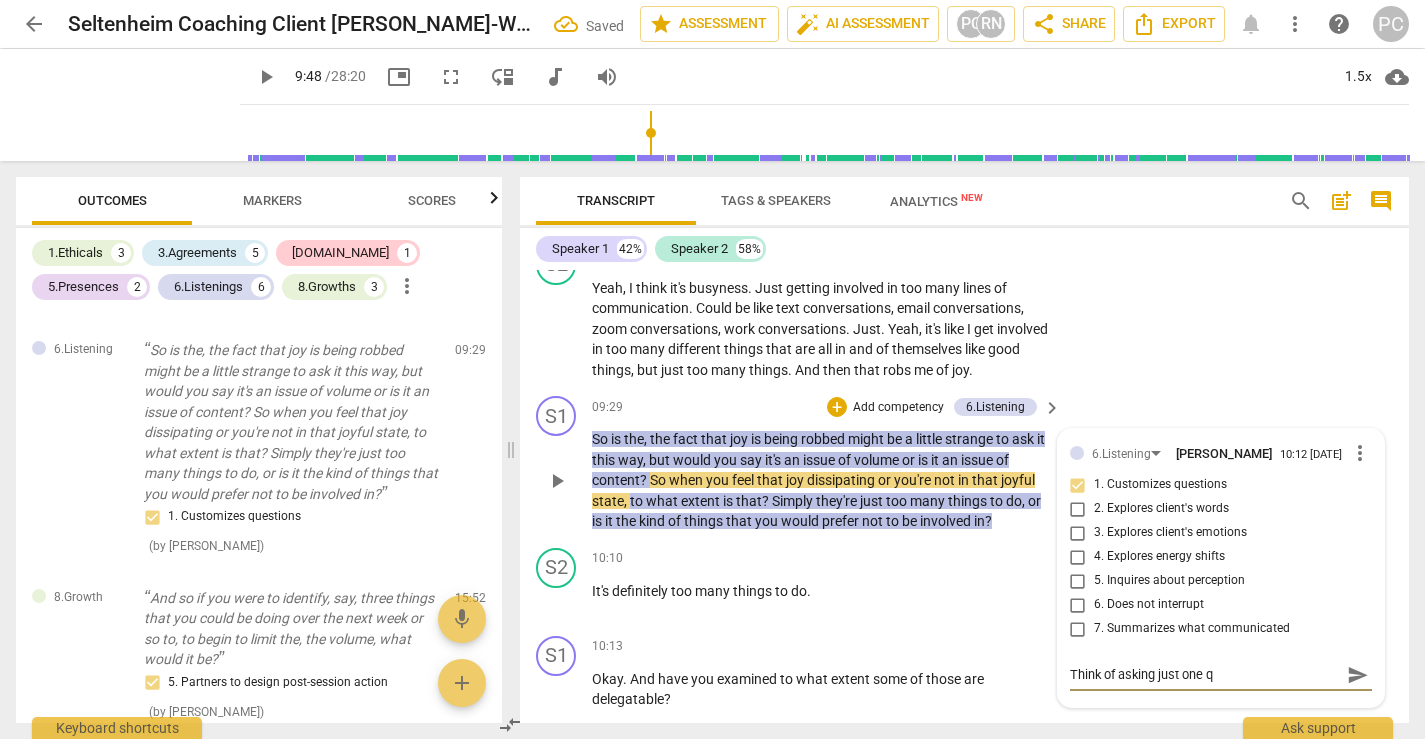 type on "Think of asking just one qu" 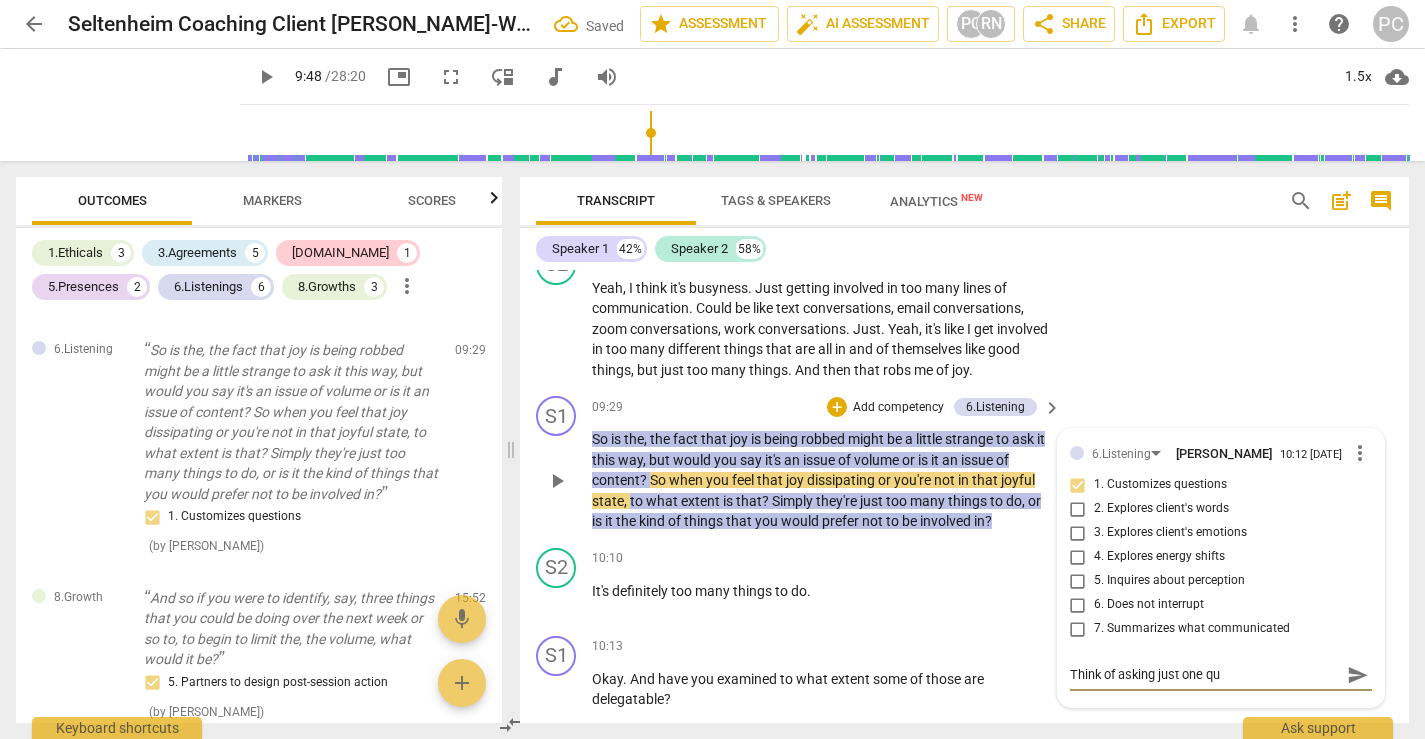 type on "Think of asking just one que" 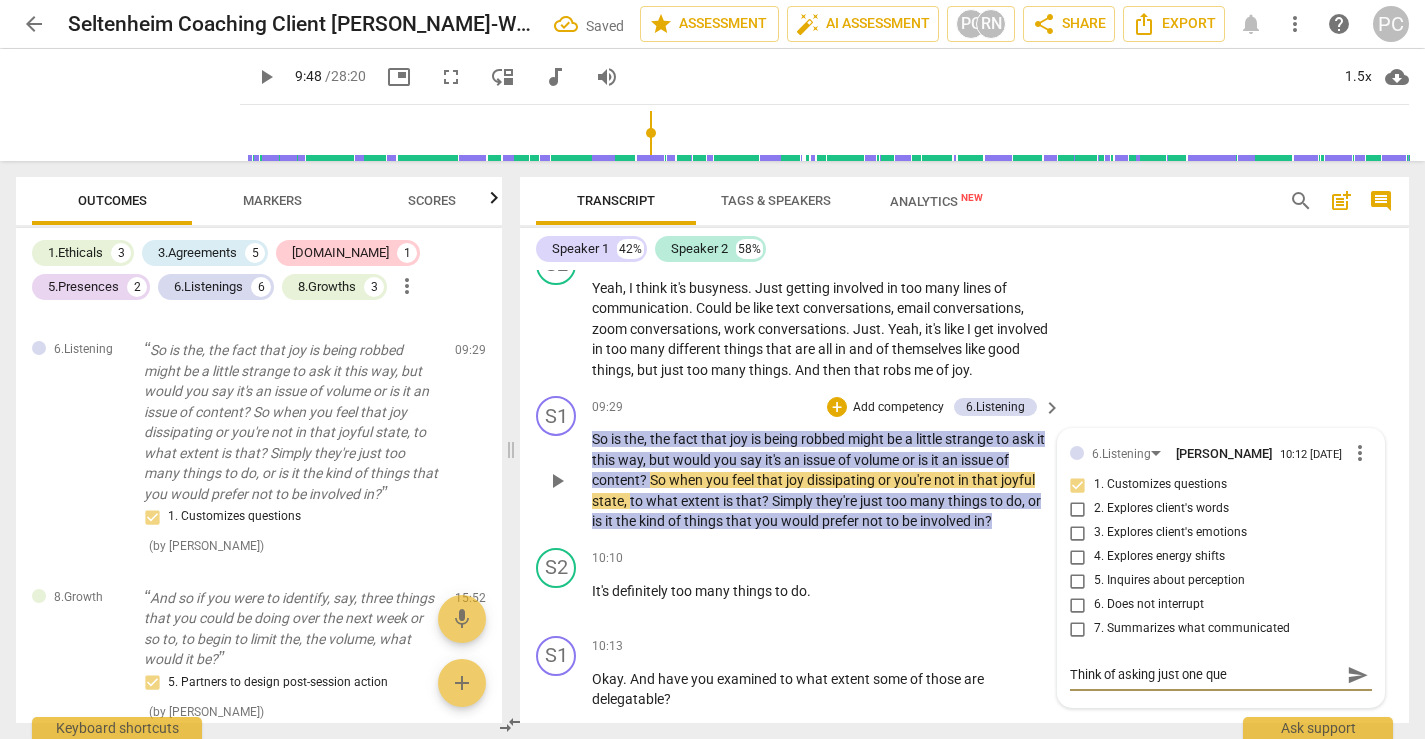 type on "Think of asking just one ques" 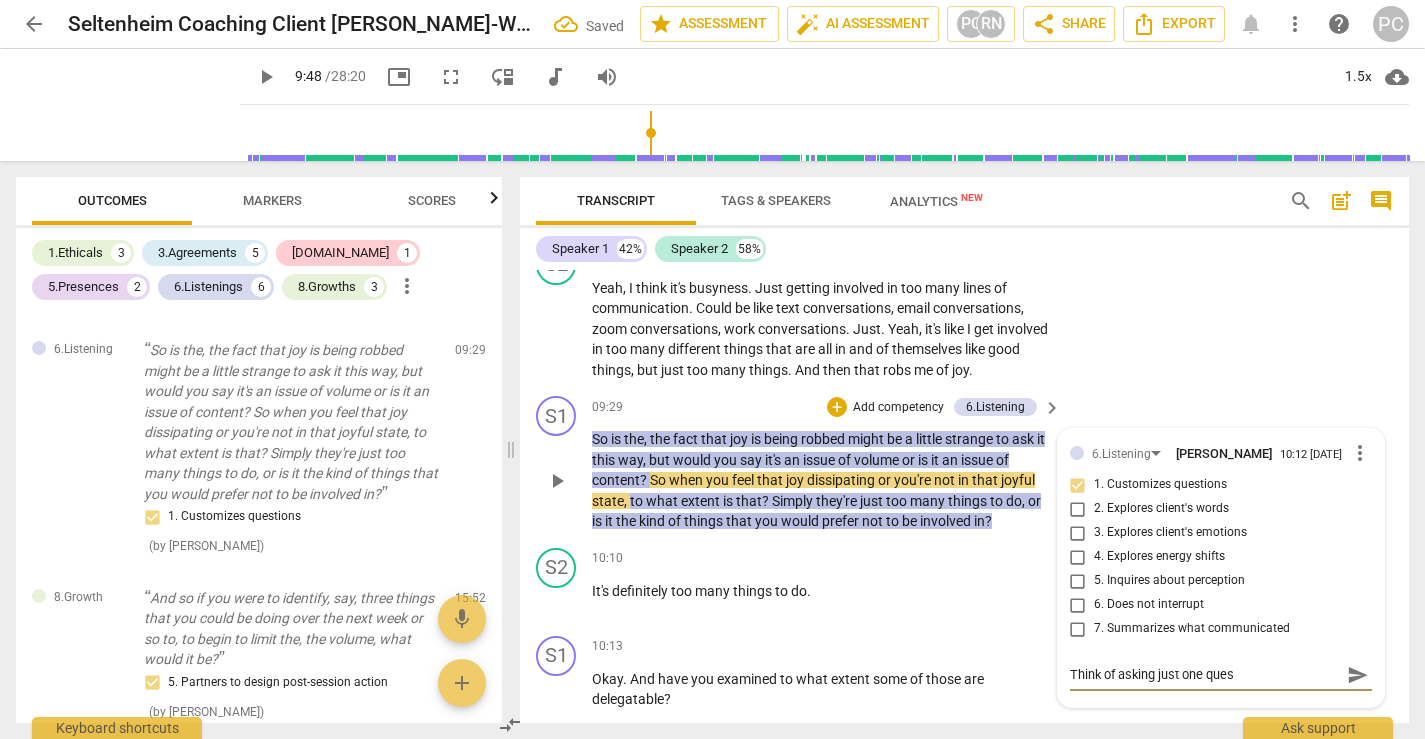 type on "Think of asking just one quest" 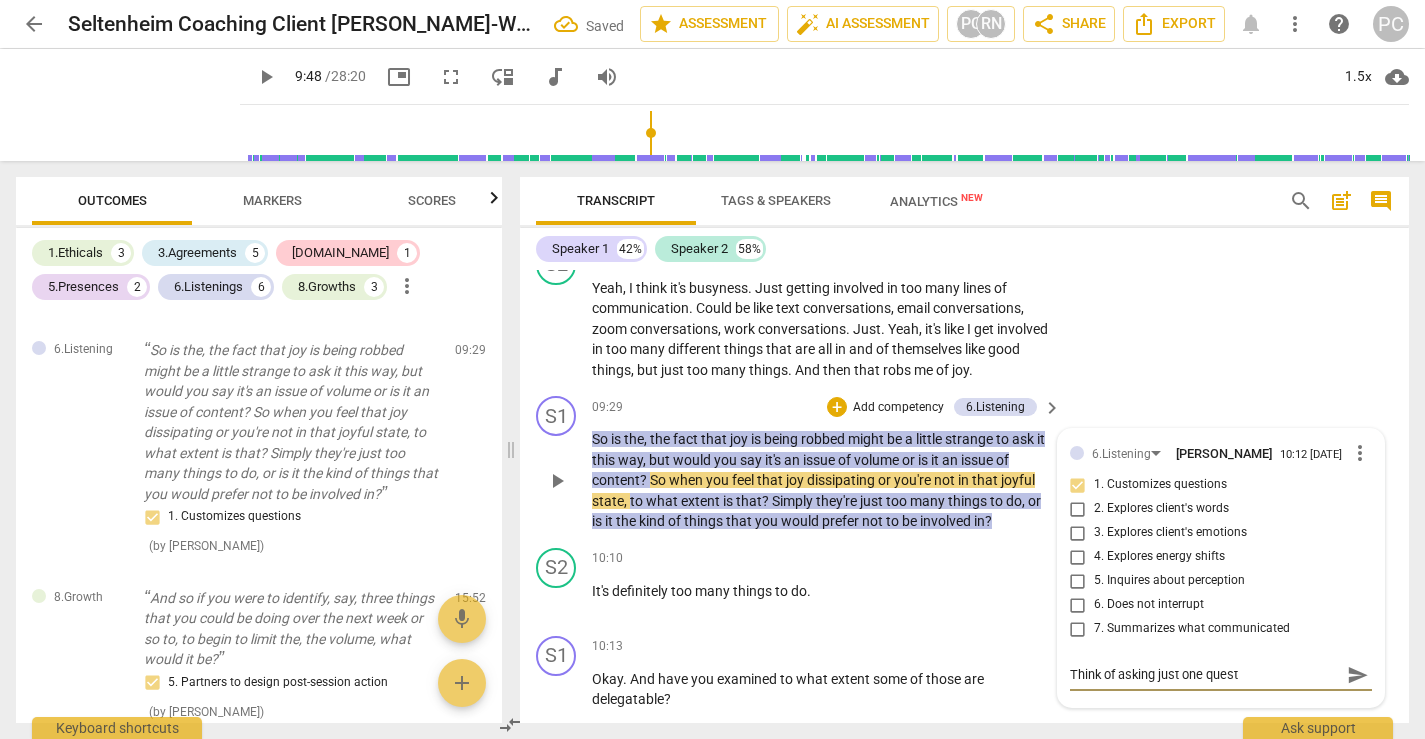 type on "Think of asking just one questi" 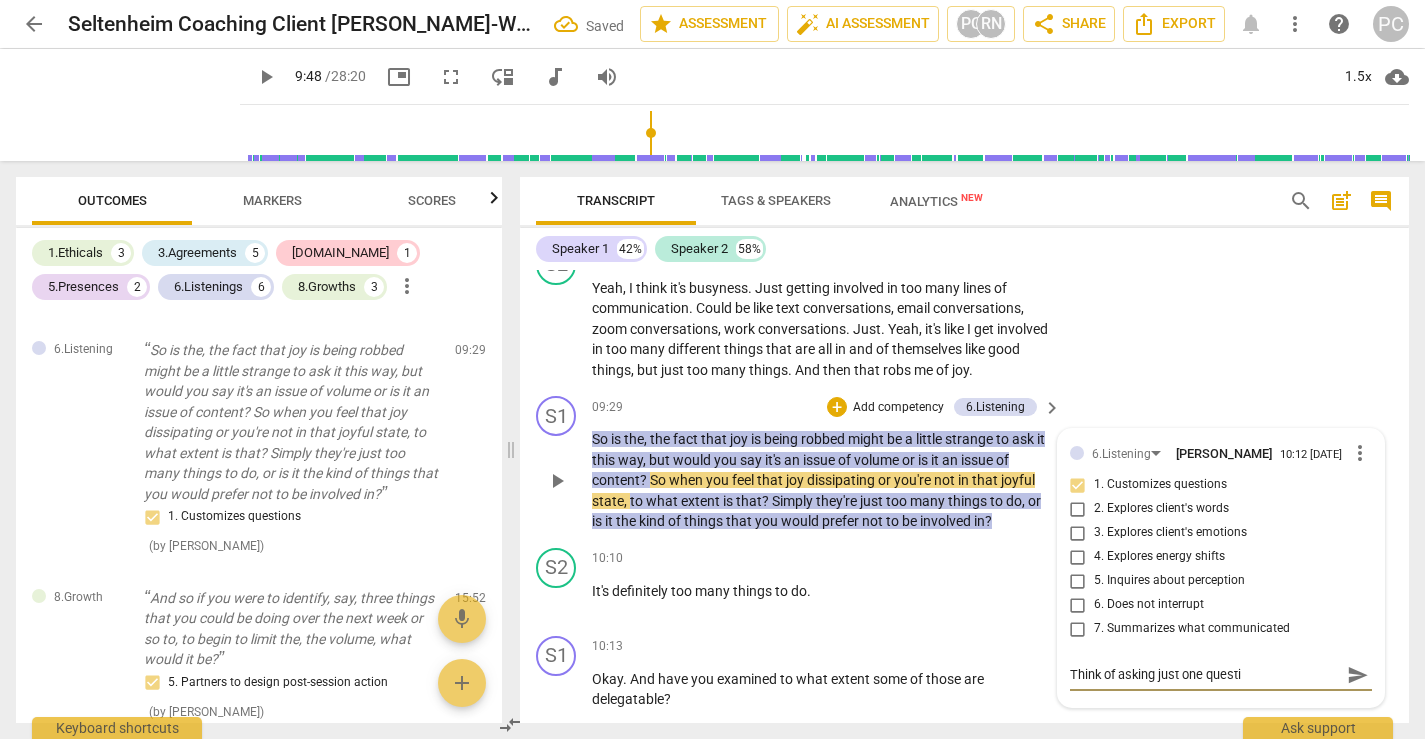 type on "Think of asking just one questio" 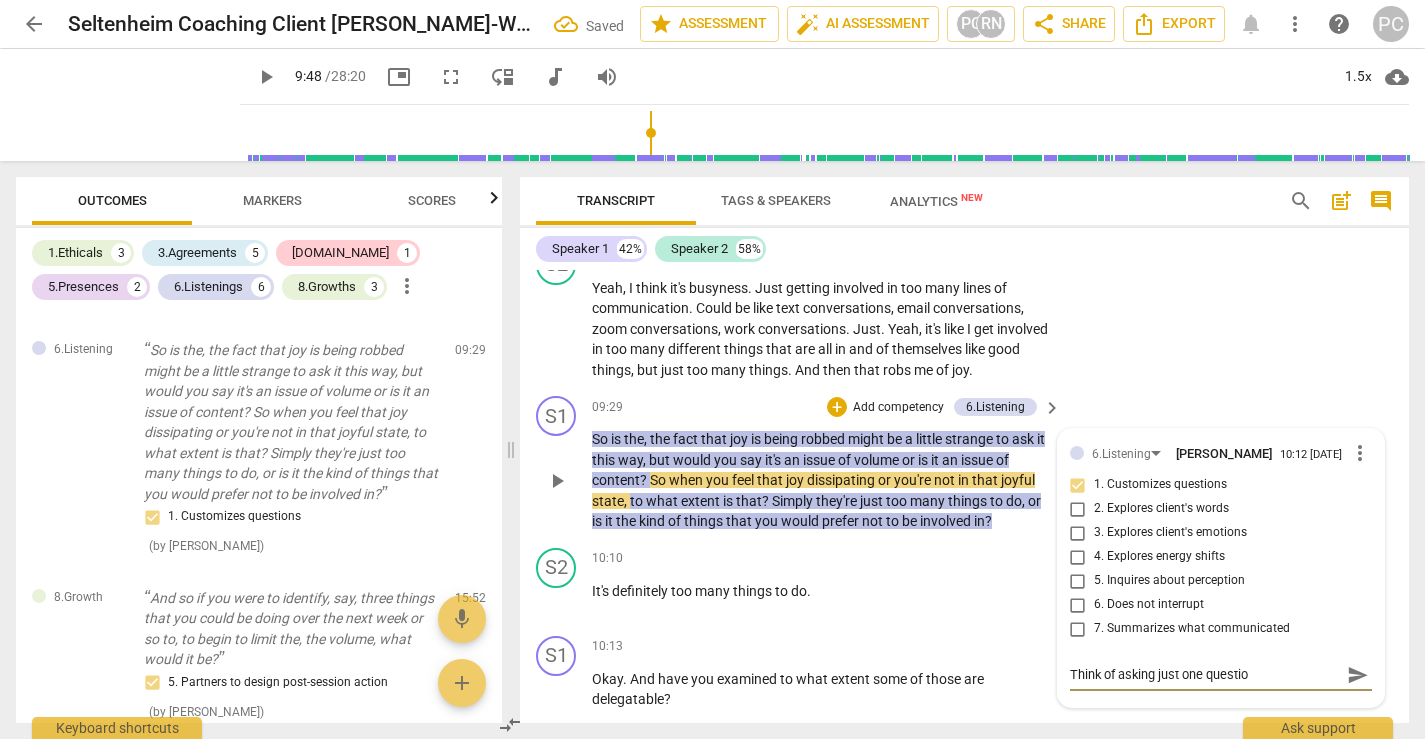 type on "Think of asking just one question" 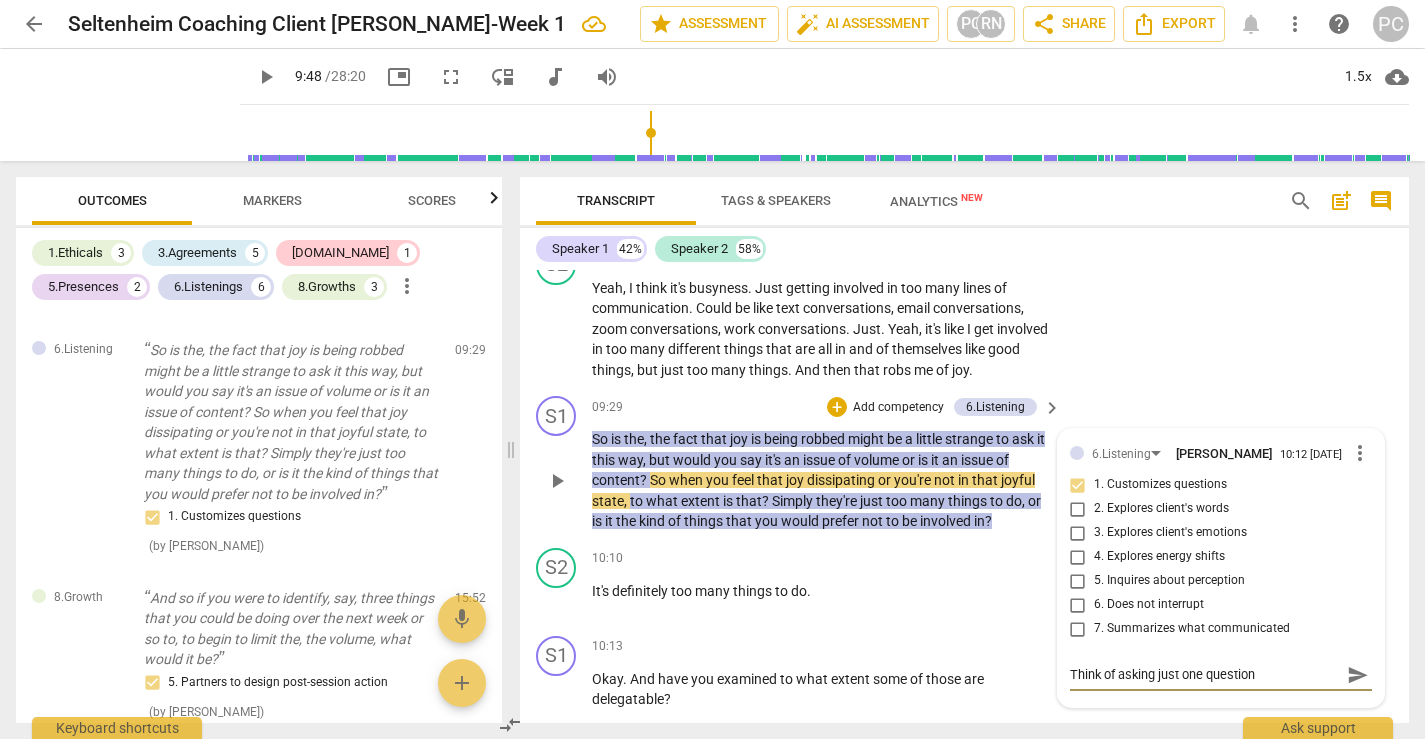 type on "Think of asking just one question" 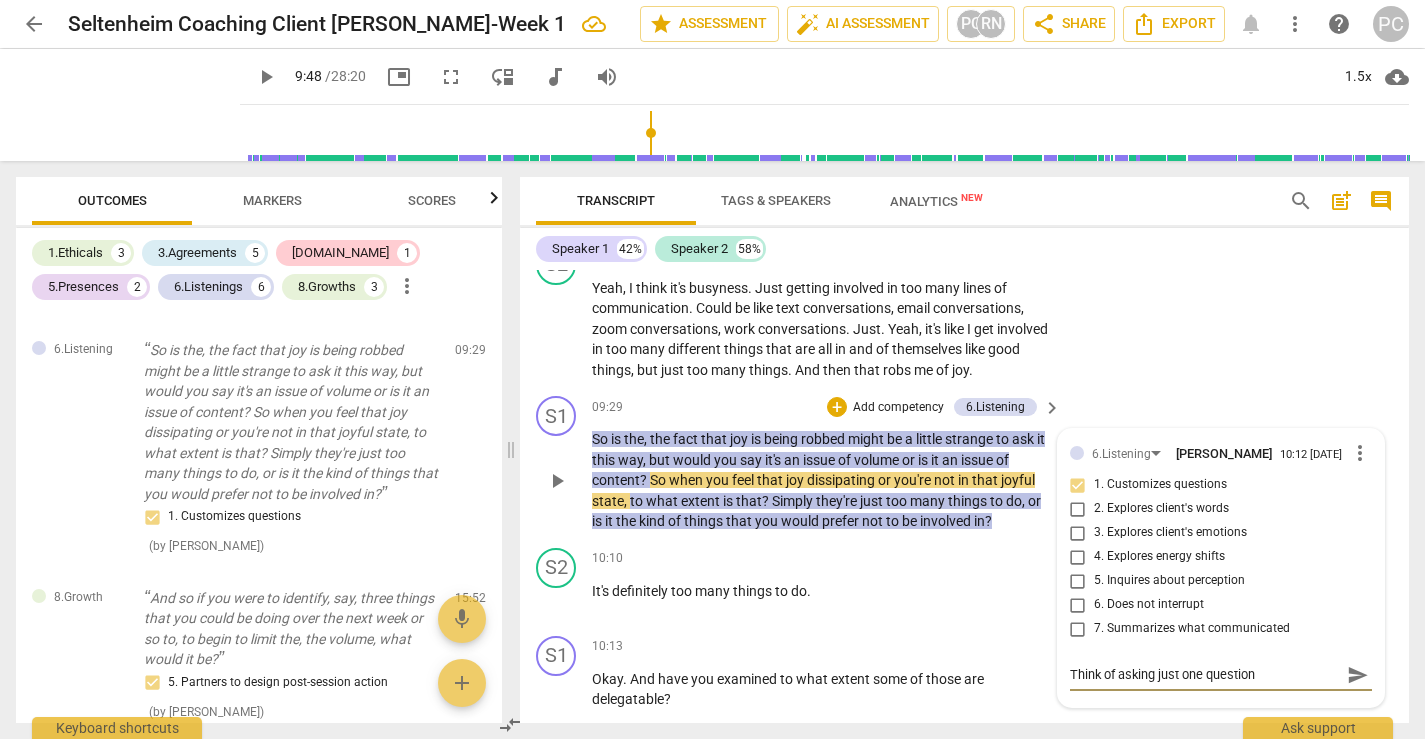 type on "Think of asking just one question" 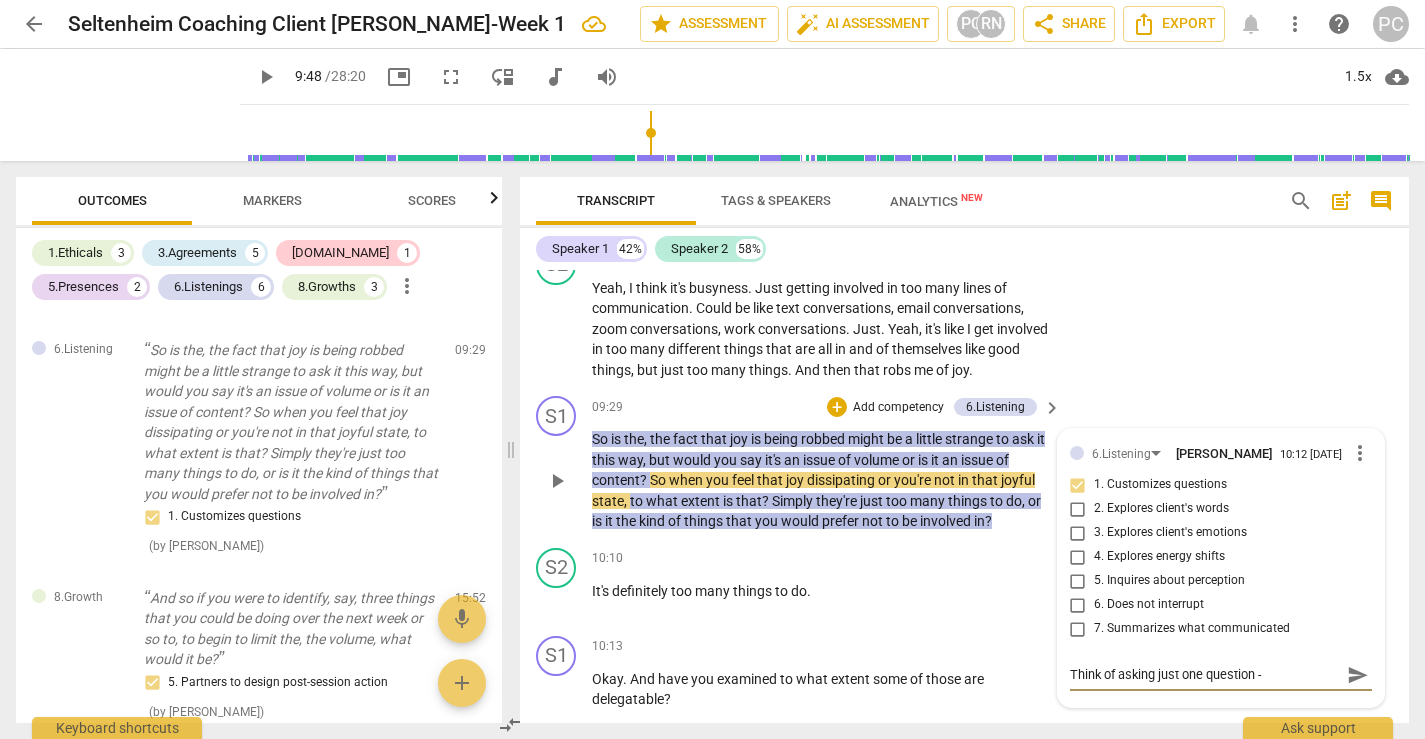 type on "Think of asking just one question -" 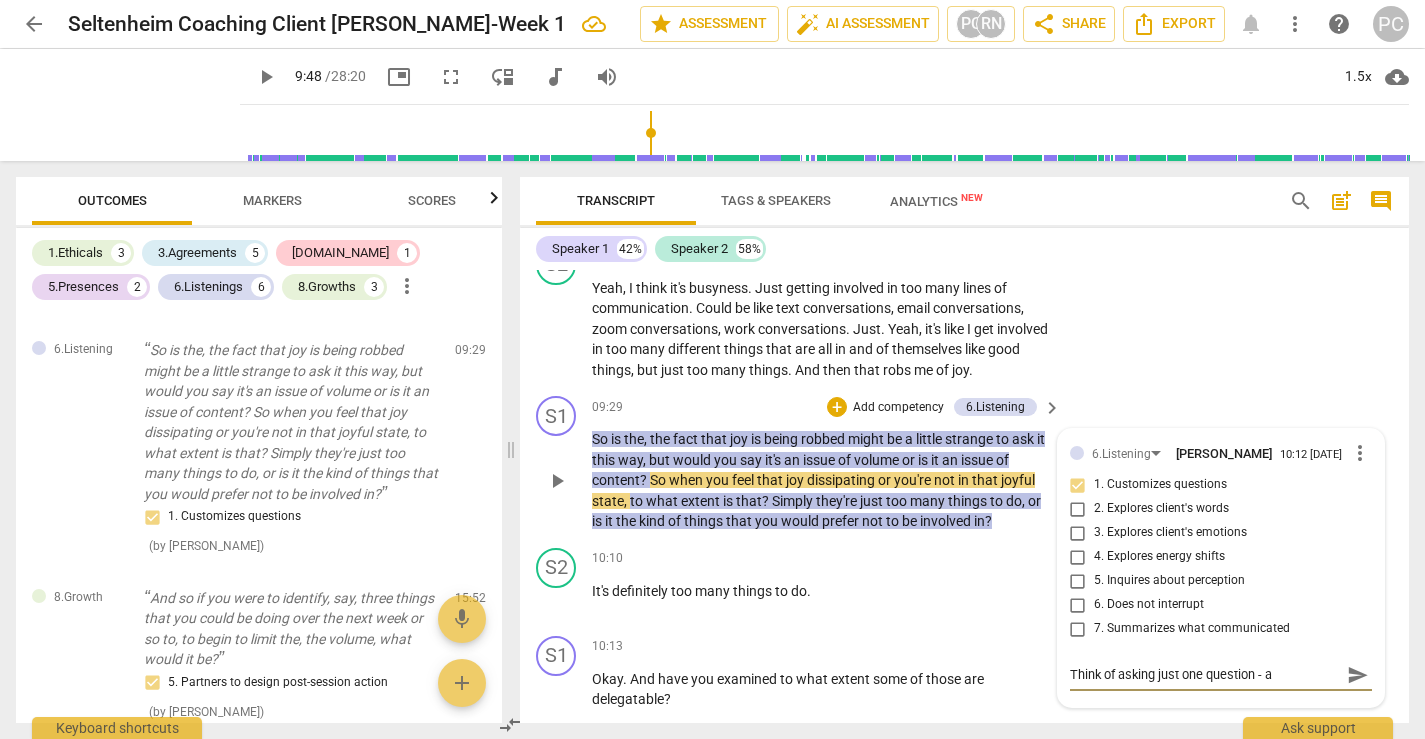 type on "Think of asking just one question - av" 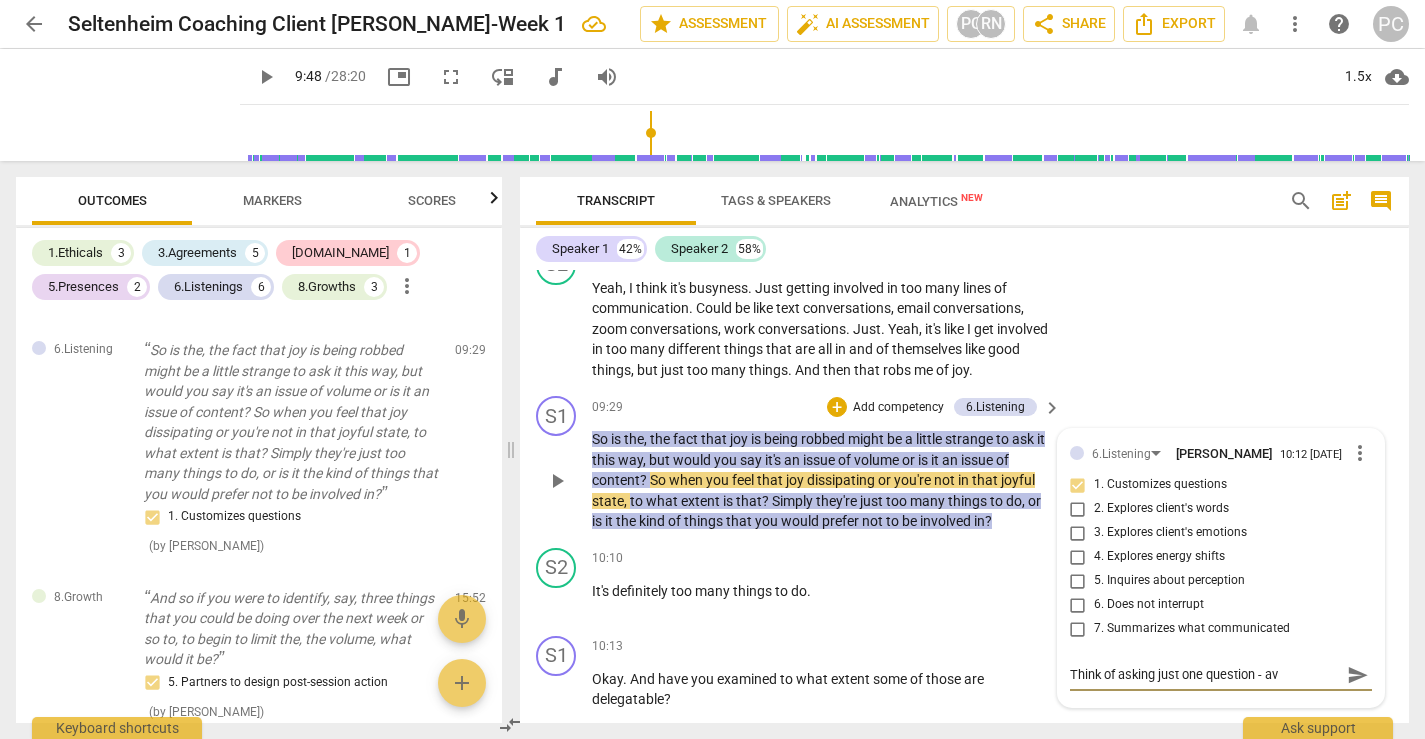 type on "Think of asking just one question - avo" 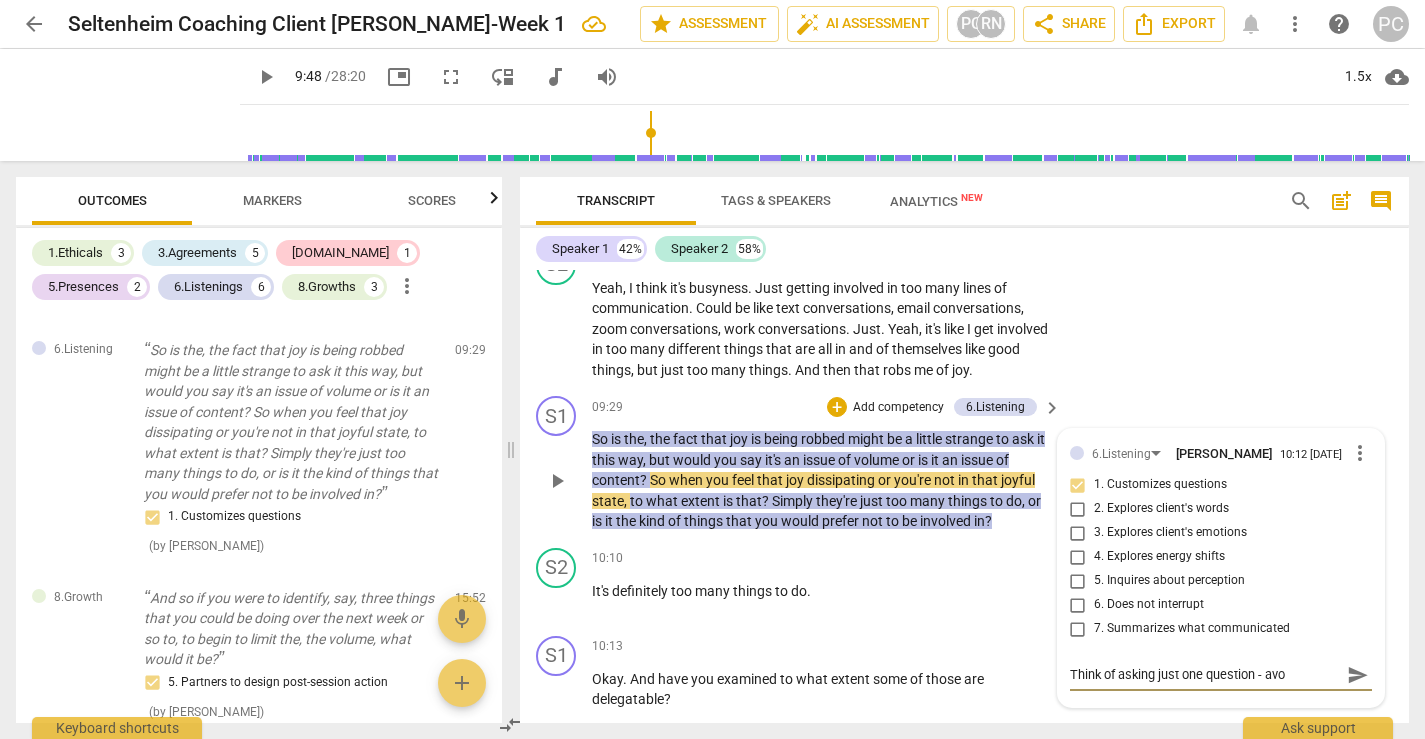 type on "Think of asking just one question - avoi" 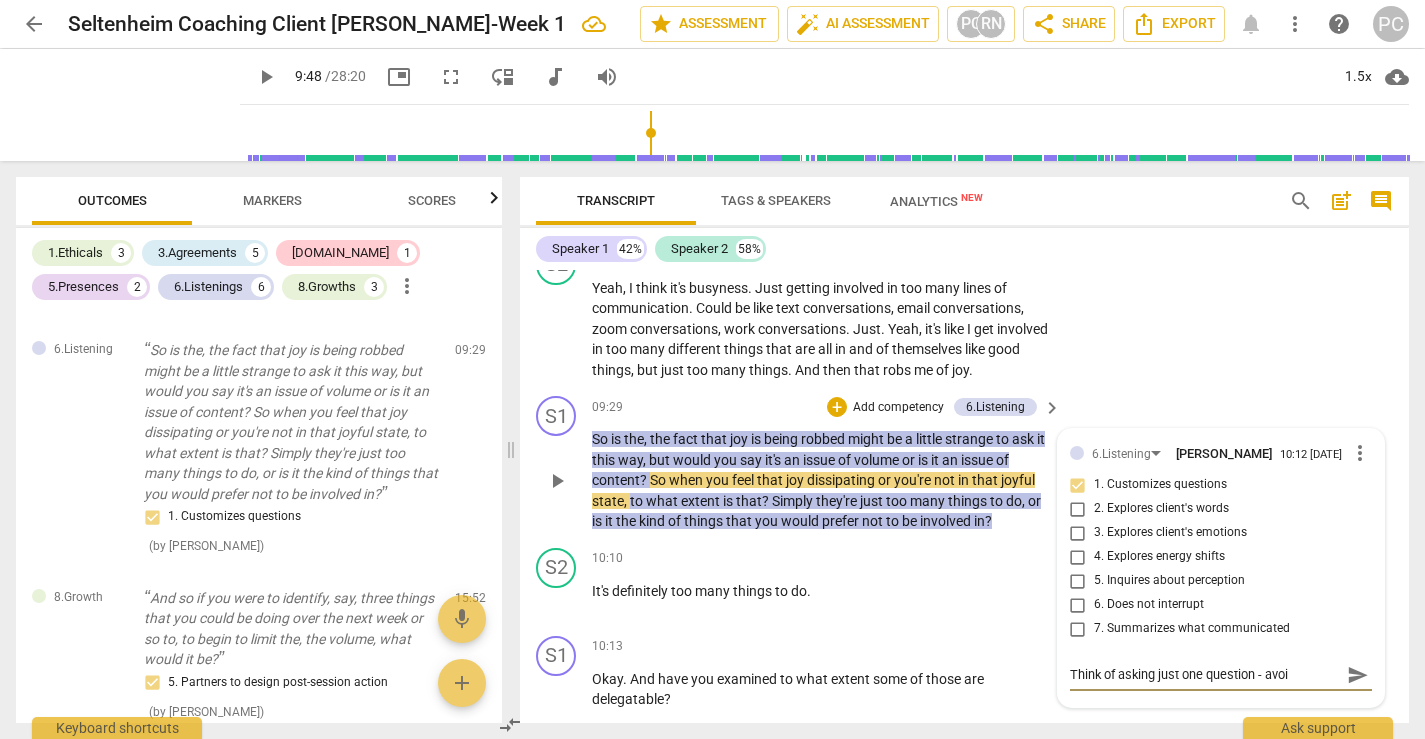 type on "Think of asking just one question - avoid" 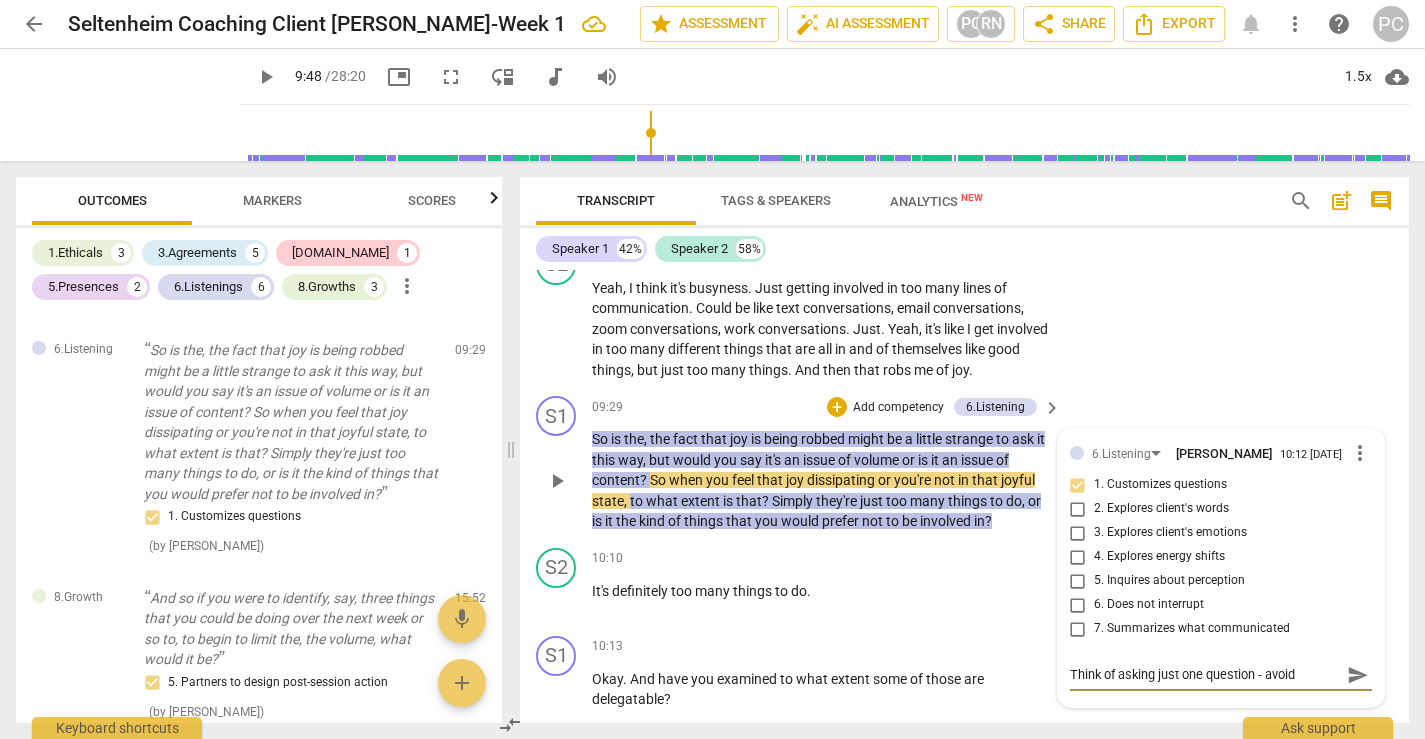 type on "Think of asking just one question - avoid" 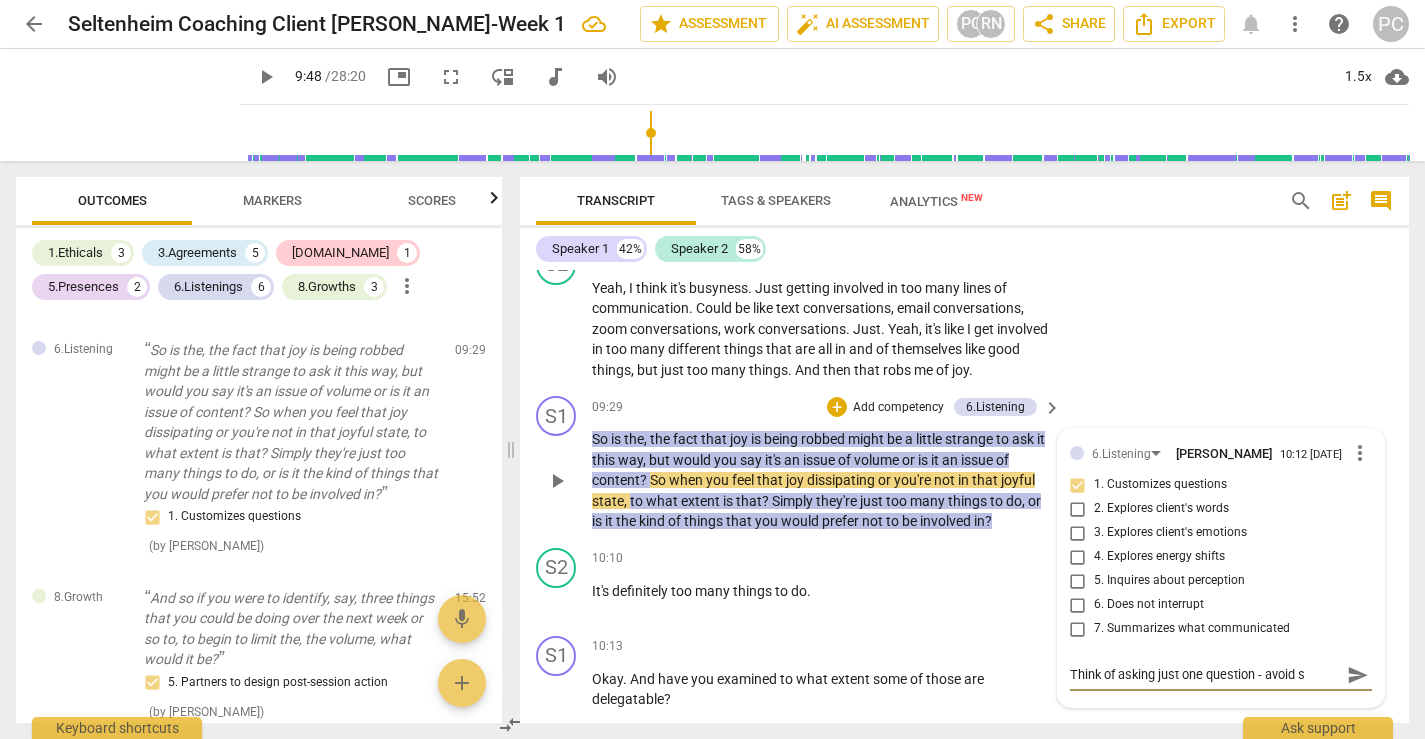 type on "Think of asking just one question - avoid st" 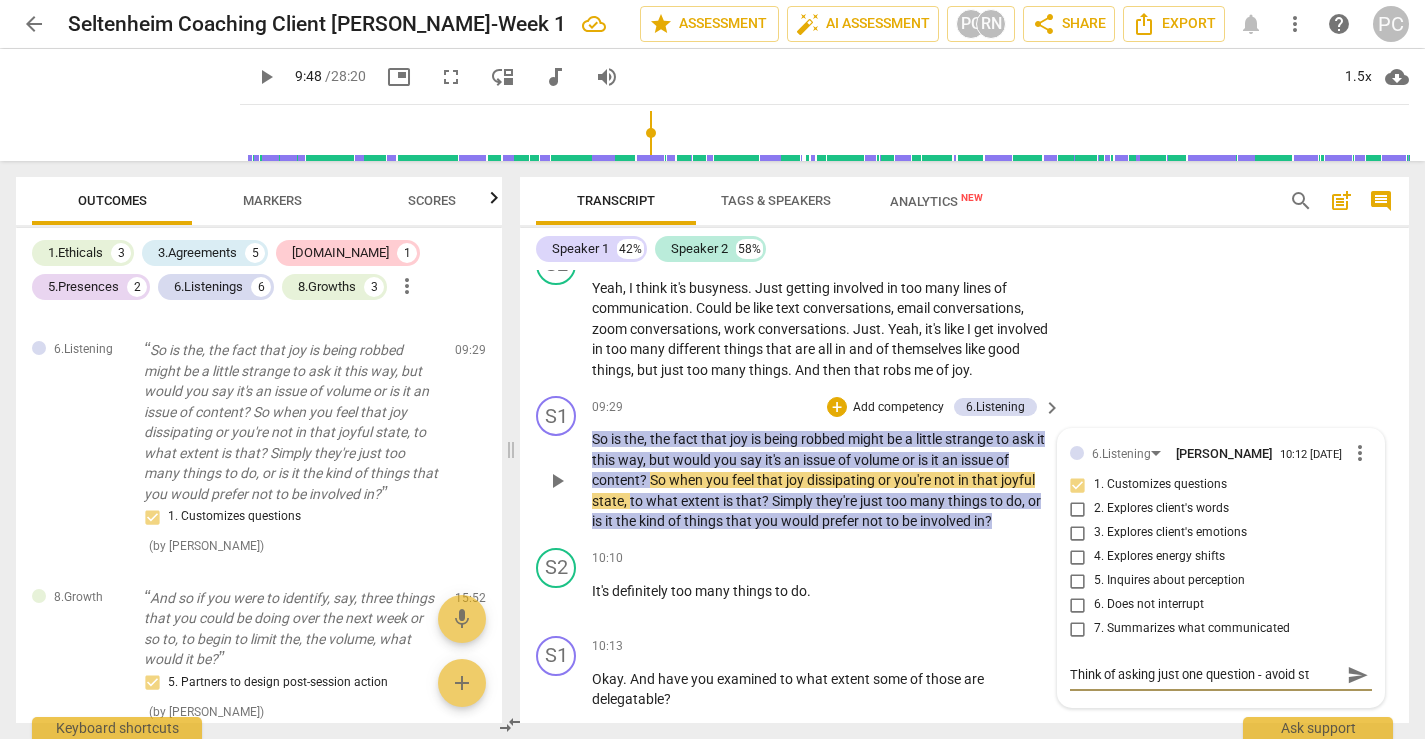 type on "Think of asking just one question - avoid sta" 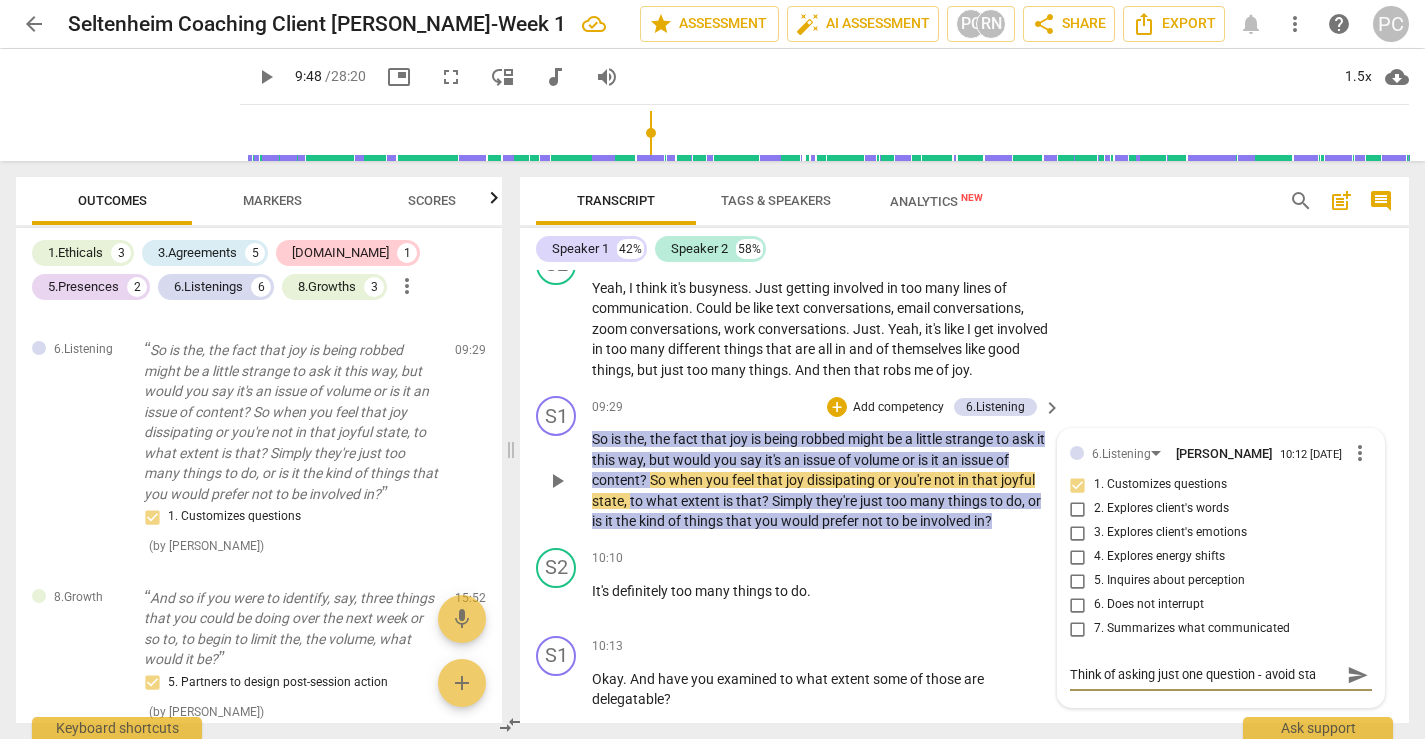 type on "Think of asking just one question - avoid stac" 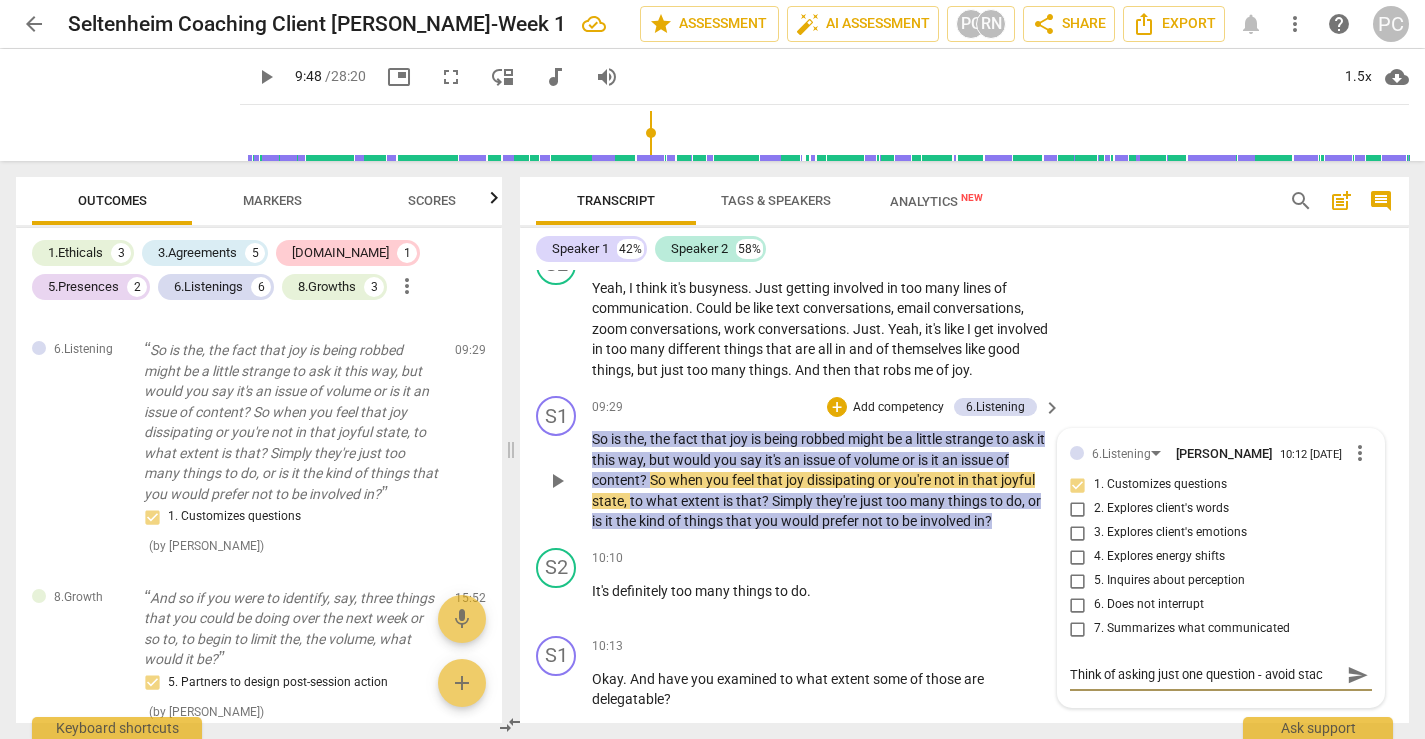 type on "Think of asking just one question - avoid stack" 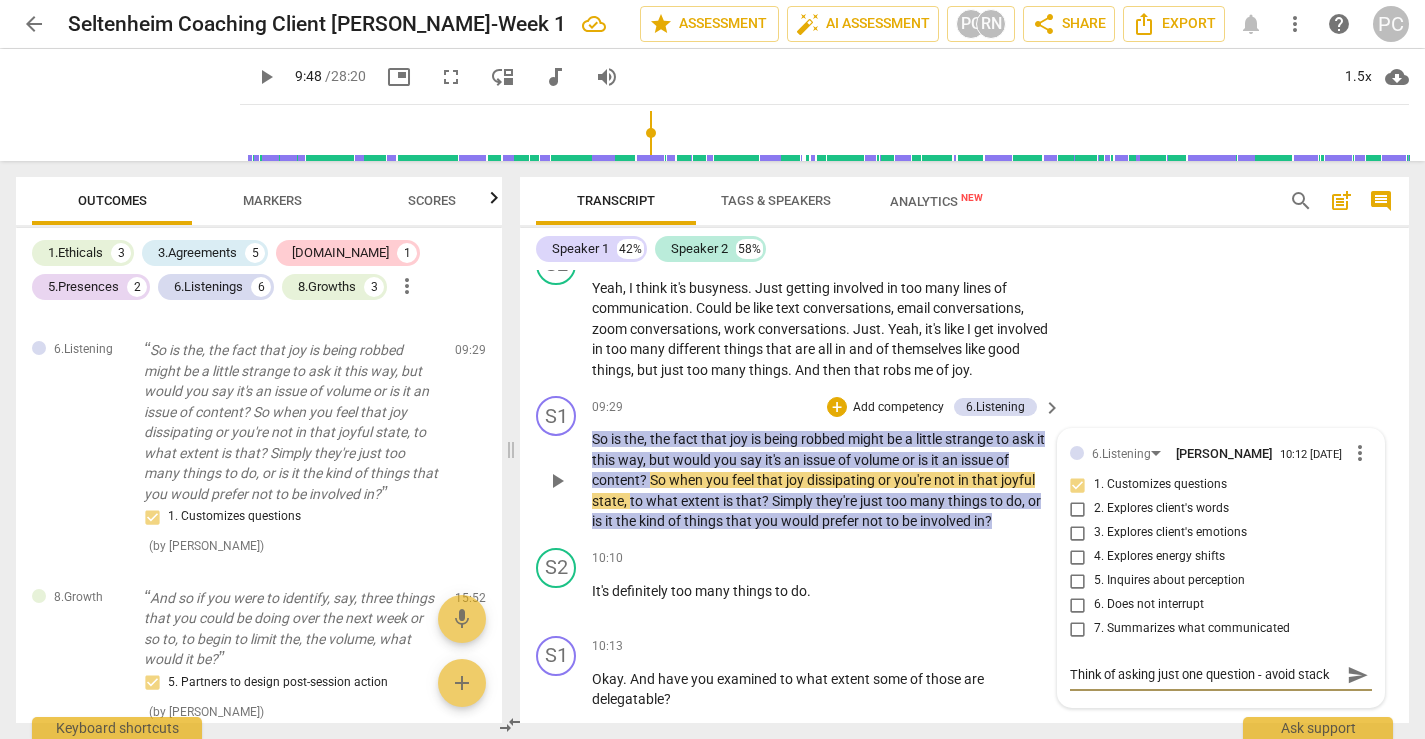 type on "Think of asking just one question - avoid stacki" 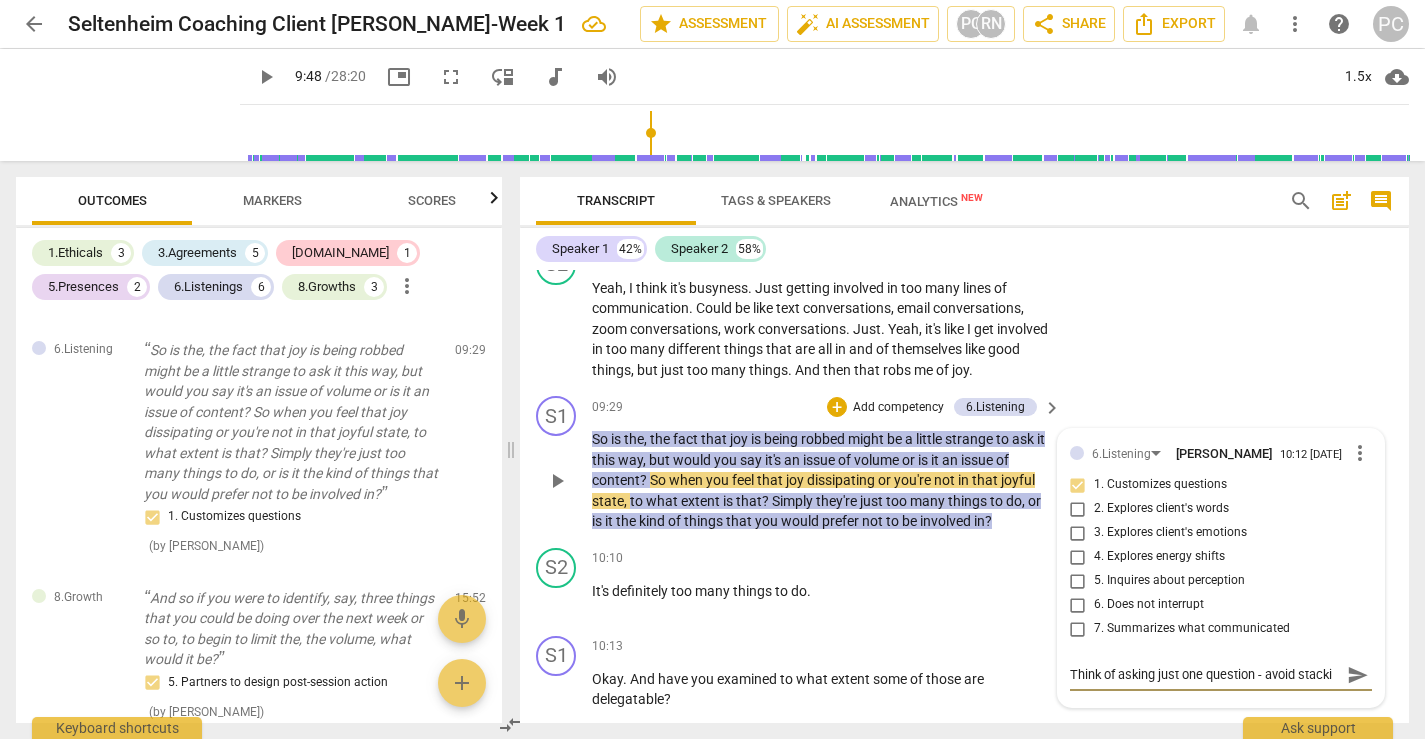 type on "Think of asking just one question - avoid stackin" 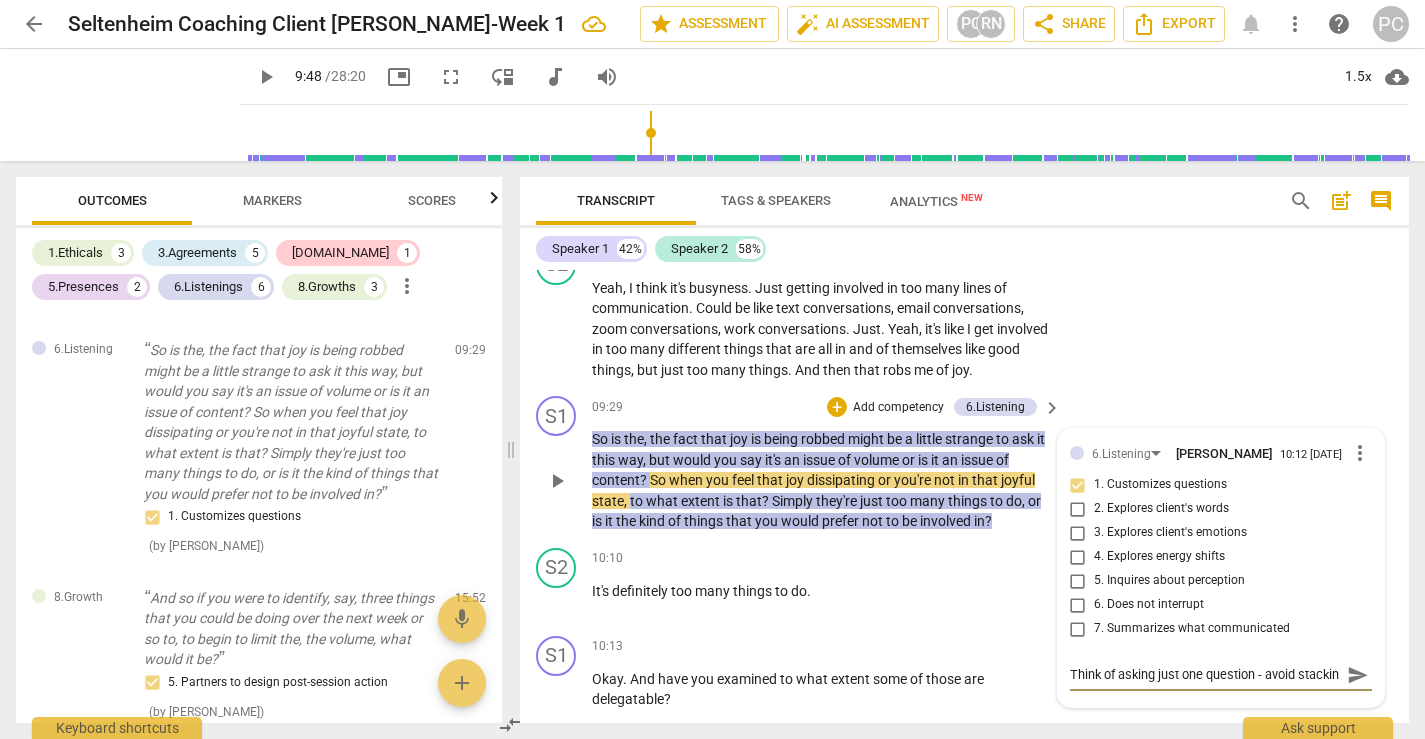 type on "Think of asking just one question - avoid stacking" 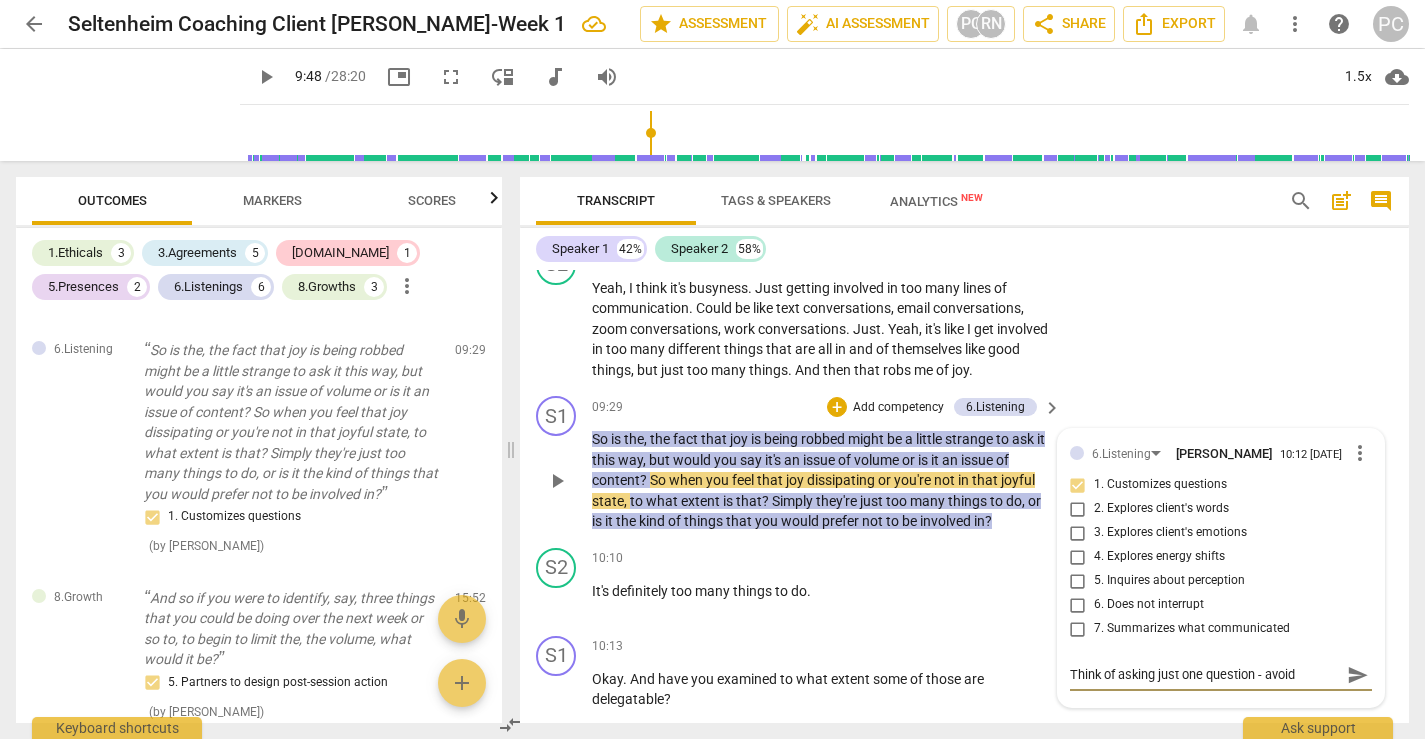 scroll, scrollTop: 17, scrollLeft: 0, axis: vertical 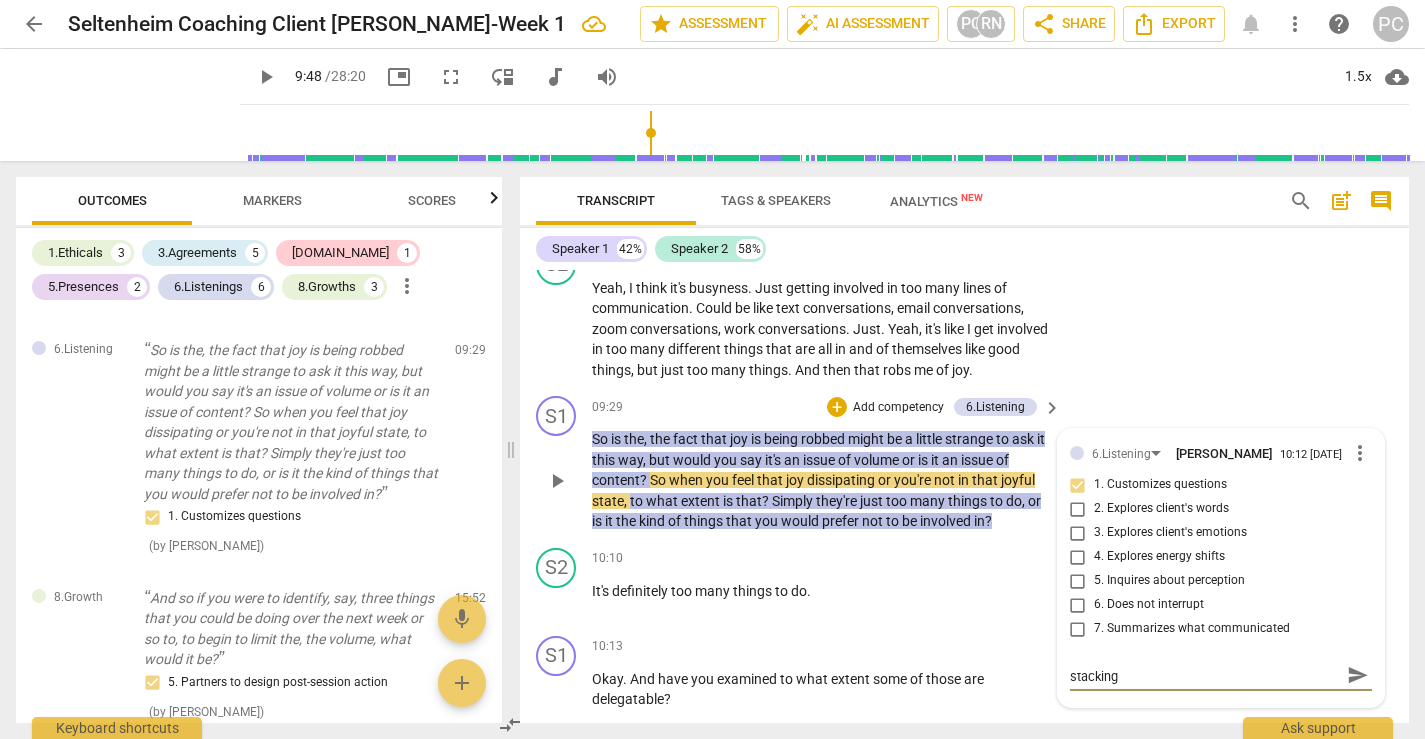 type on "Think of asking just one question - avoid stacking." 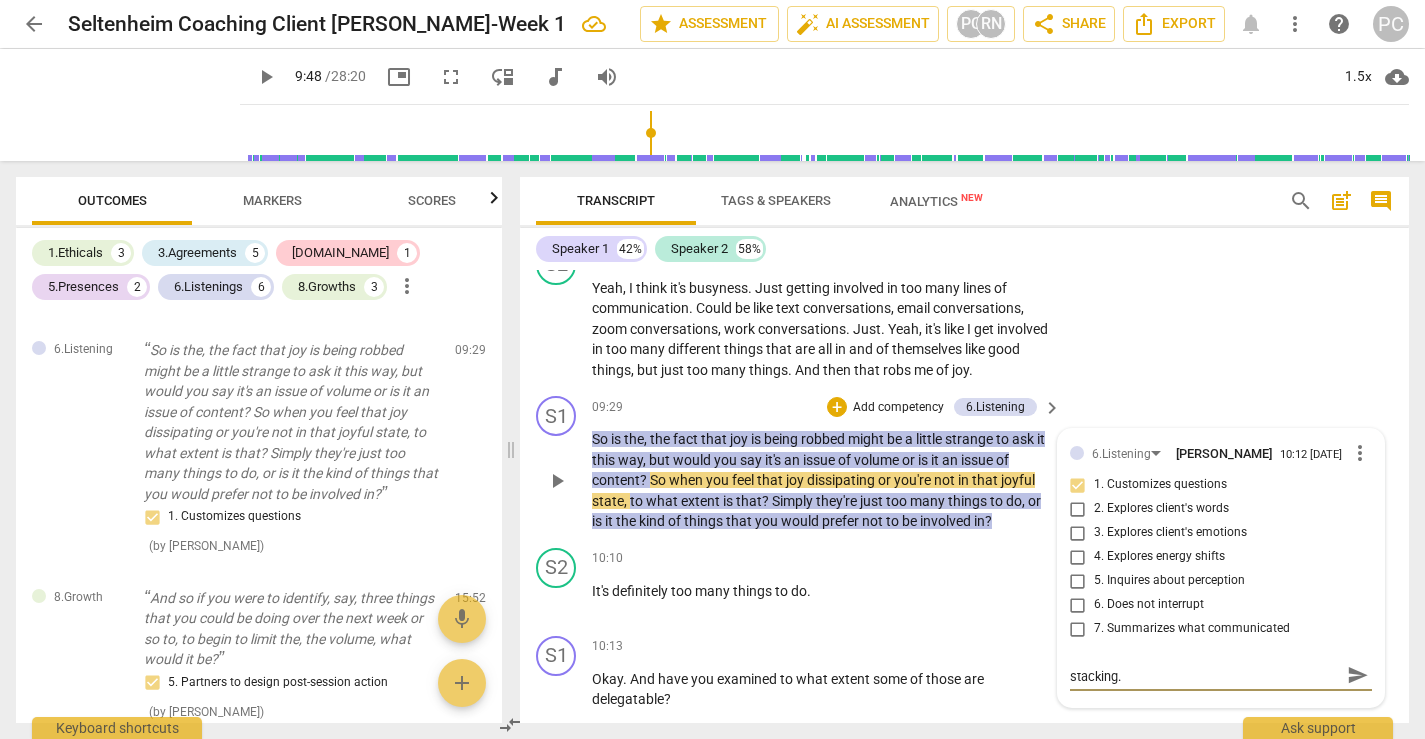 type on "Think of asking just one question - avoid stacking." 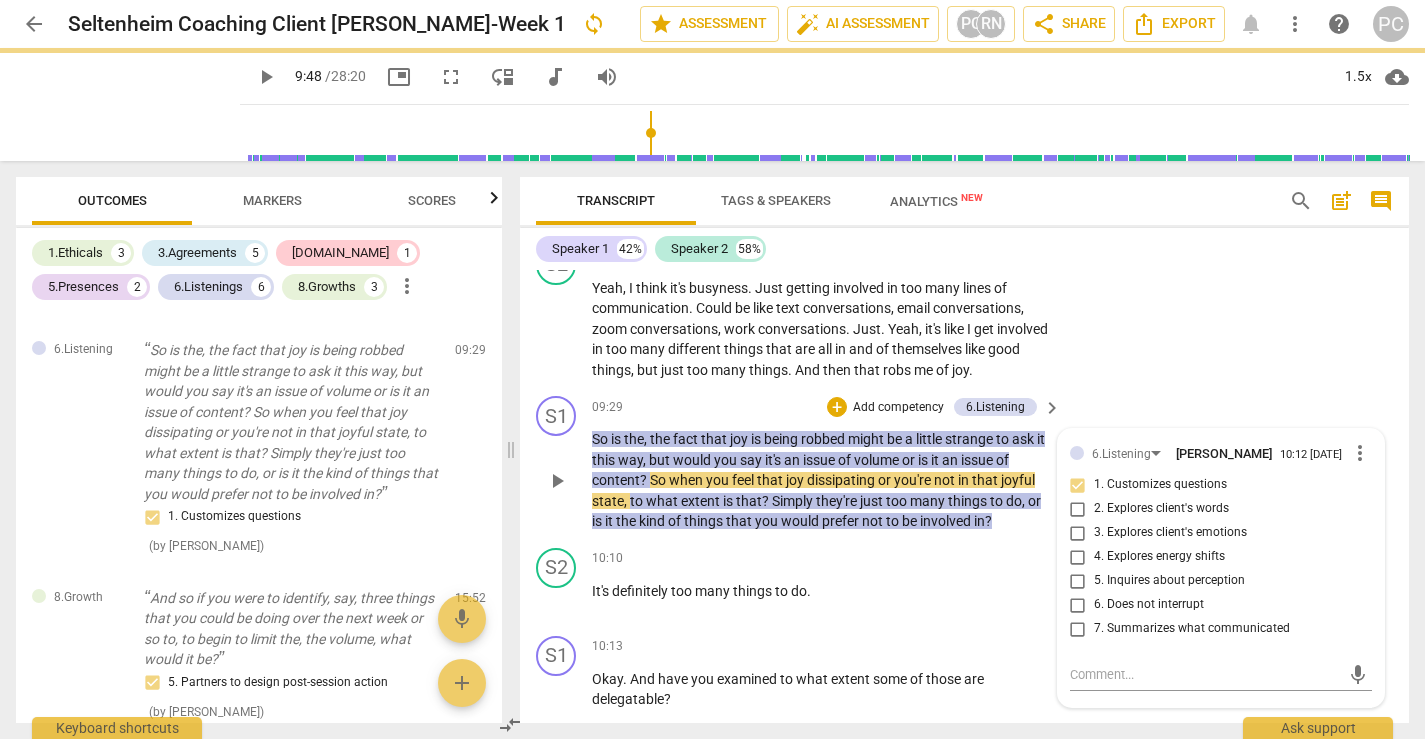 scroll, scrollTop: 0, scrollLeft: 0, axis: both 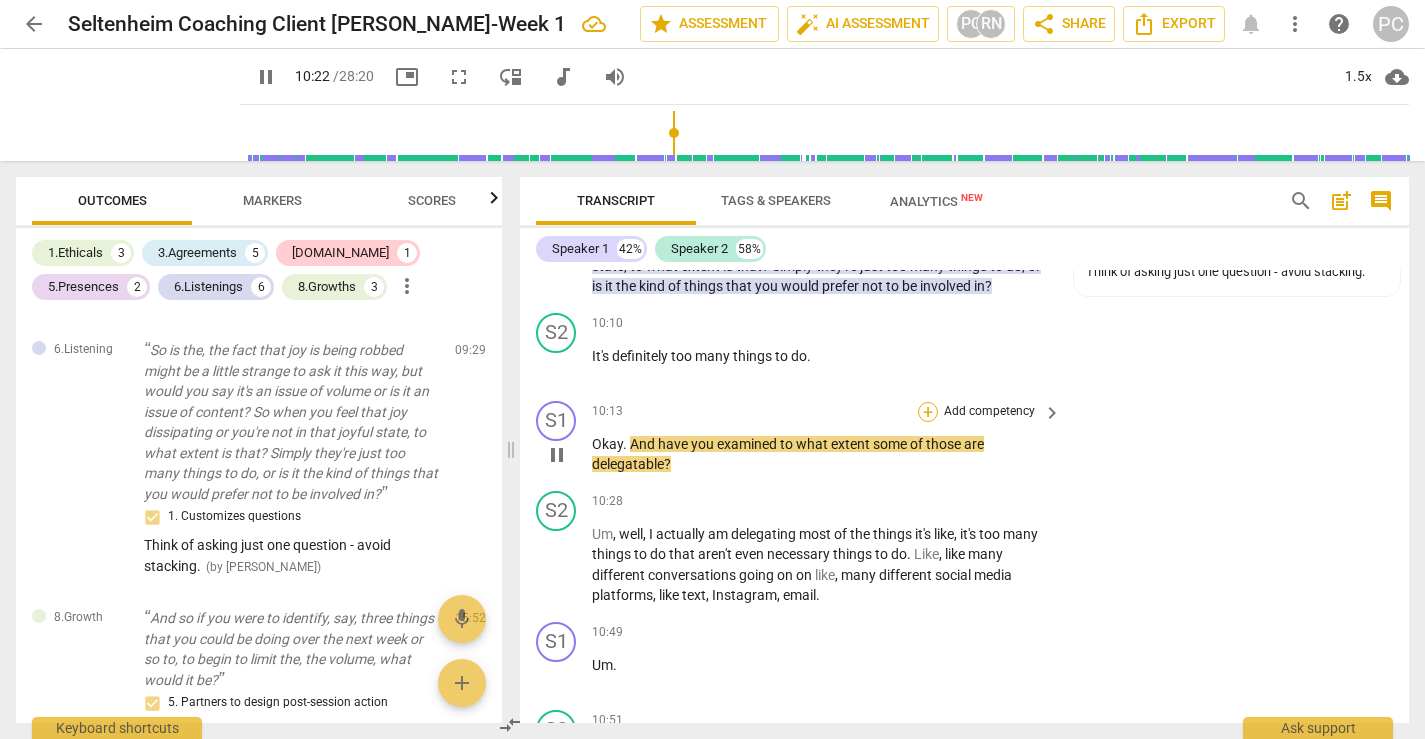 click on "+" at bounding box center [928, 412] 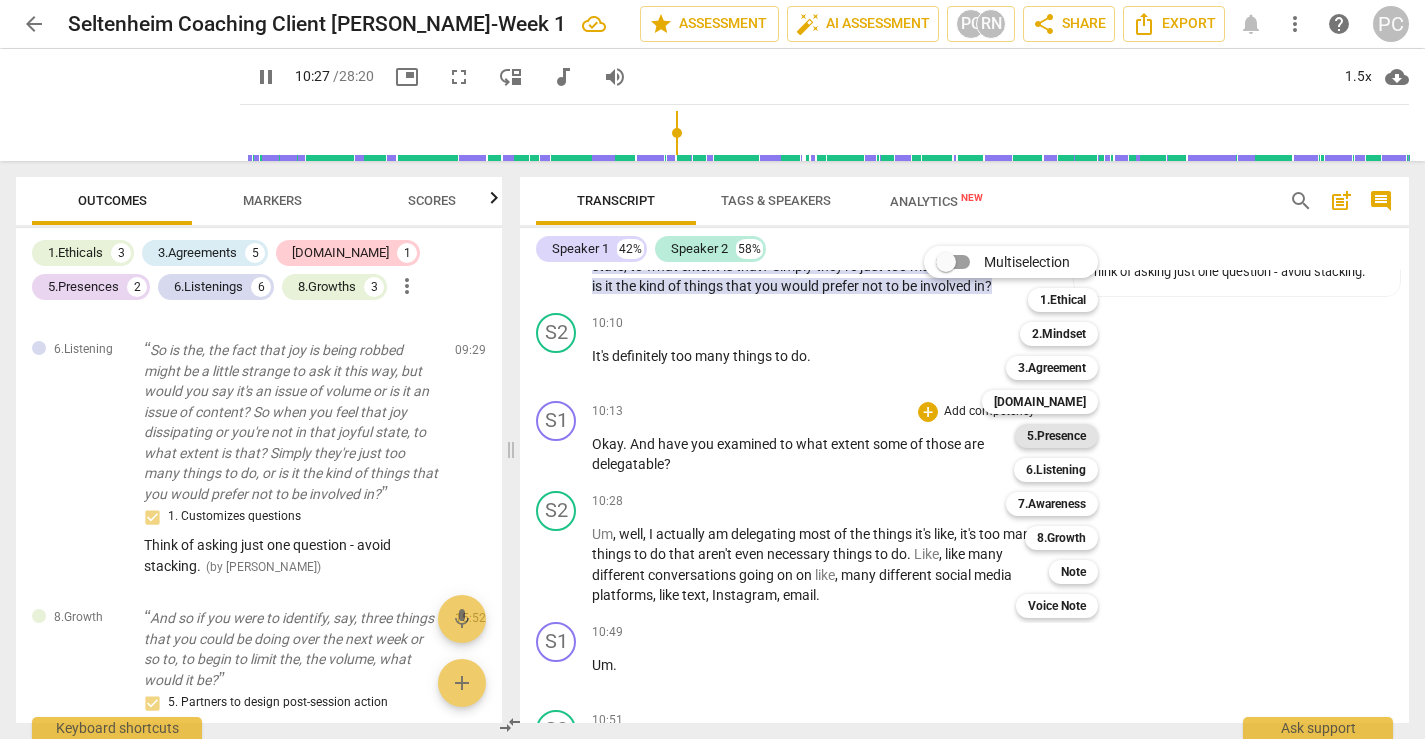 click on "5.Presence" at bounding box center (1056, 436) 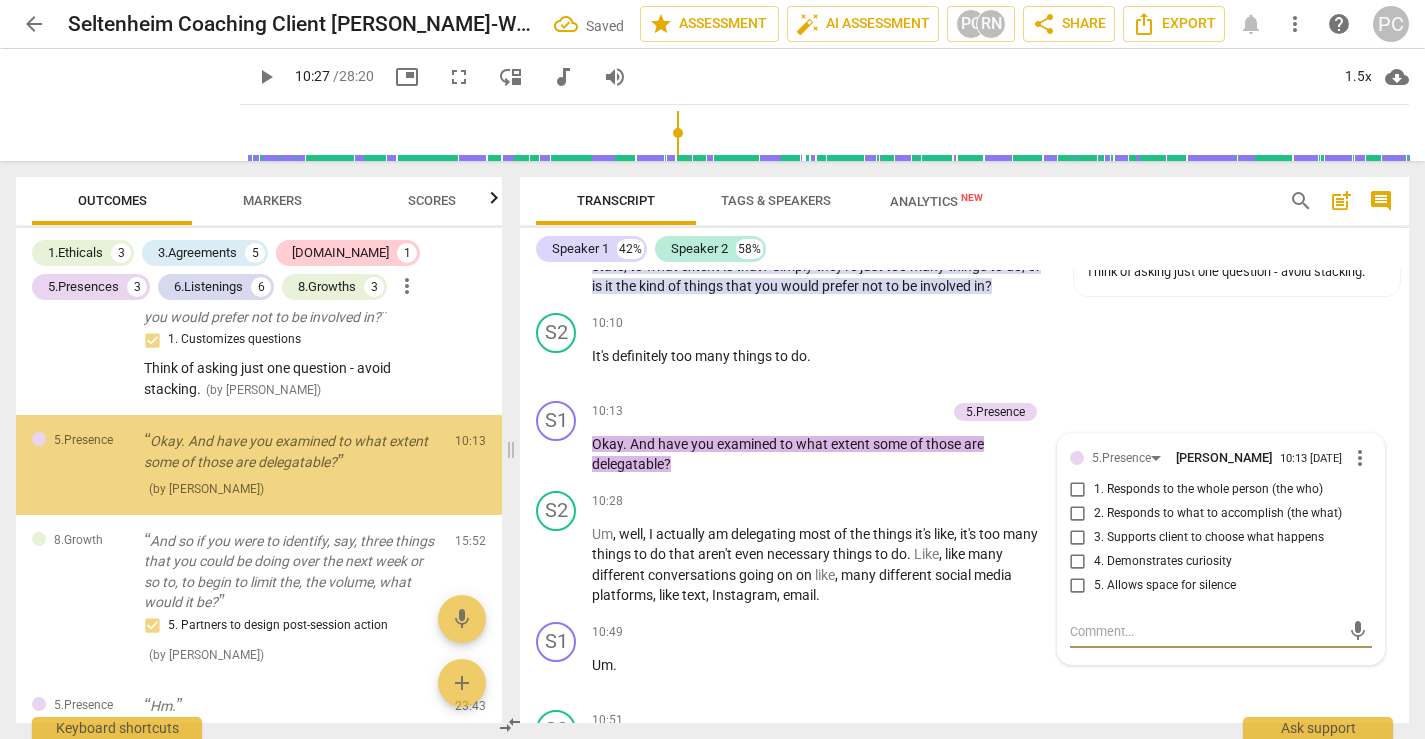 scroll, scrollTop: 2475, scrollLeft: 0, axis: vertical 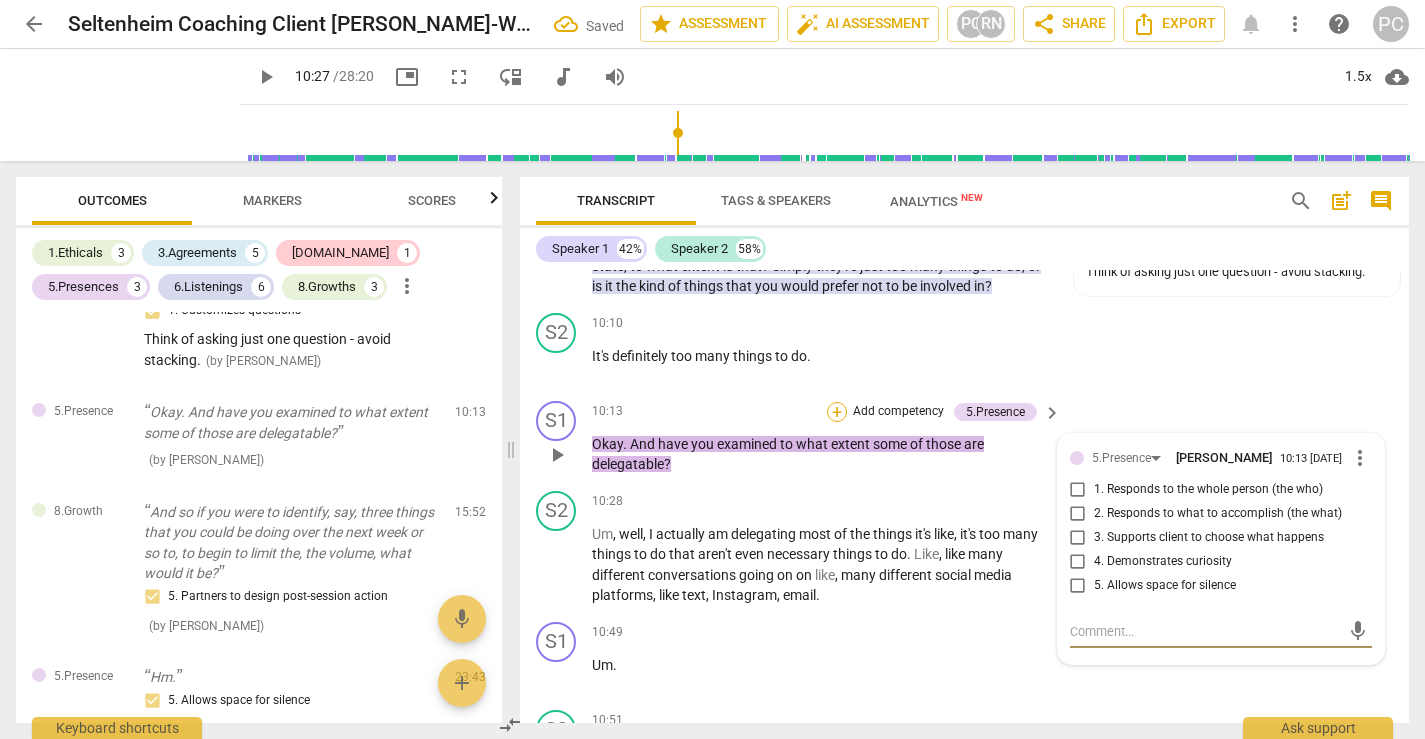 click on "+" at bounding box center (837, 412) 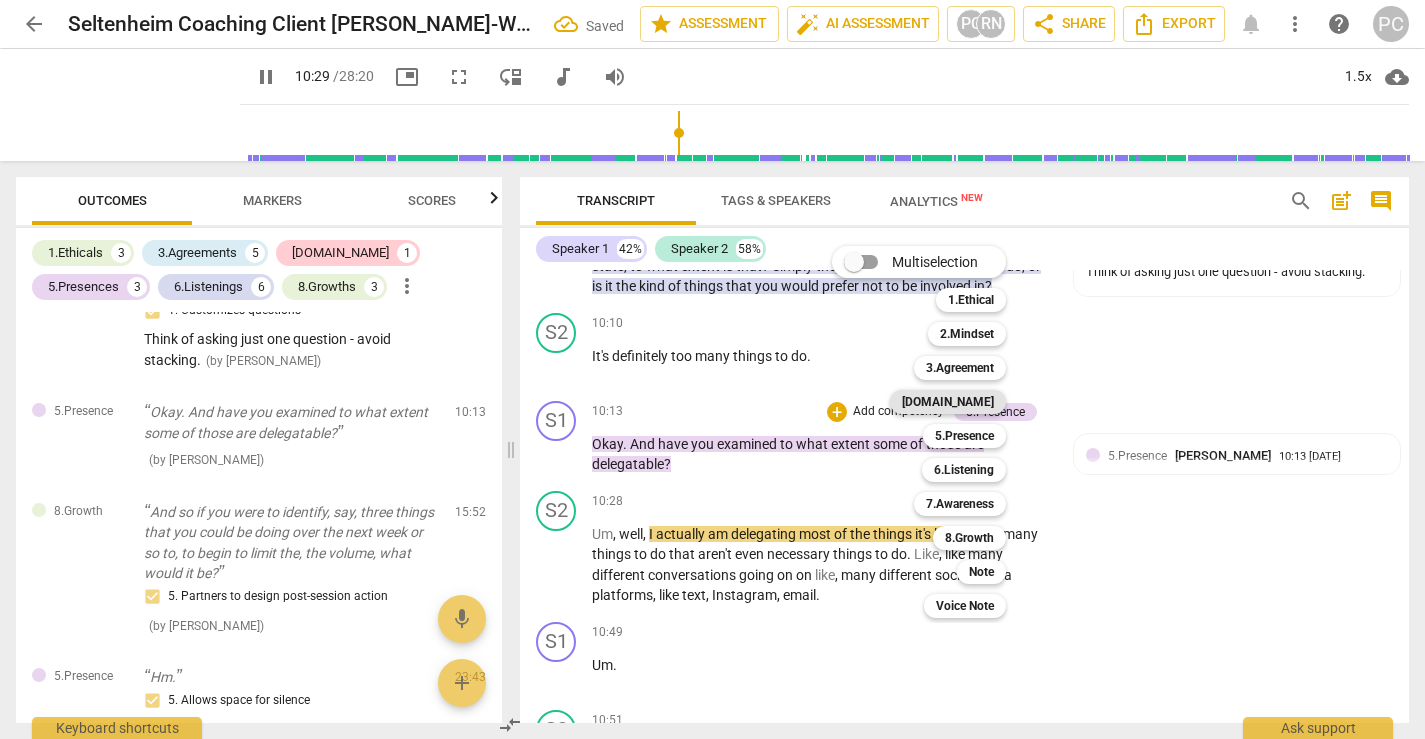 click on "[DOMAIN_NAME]" at bounding box center [948, 402] 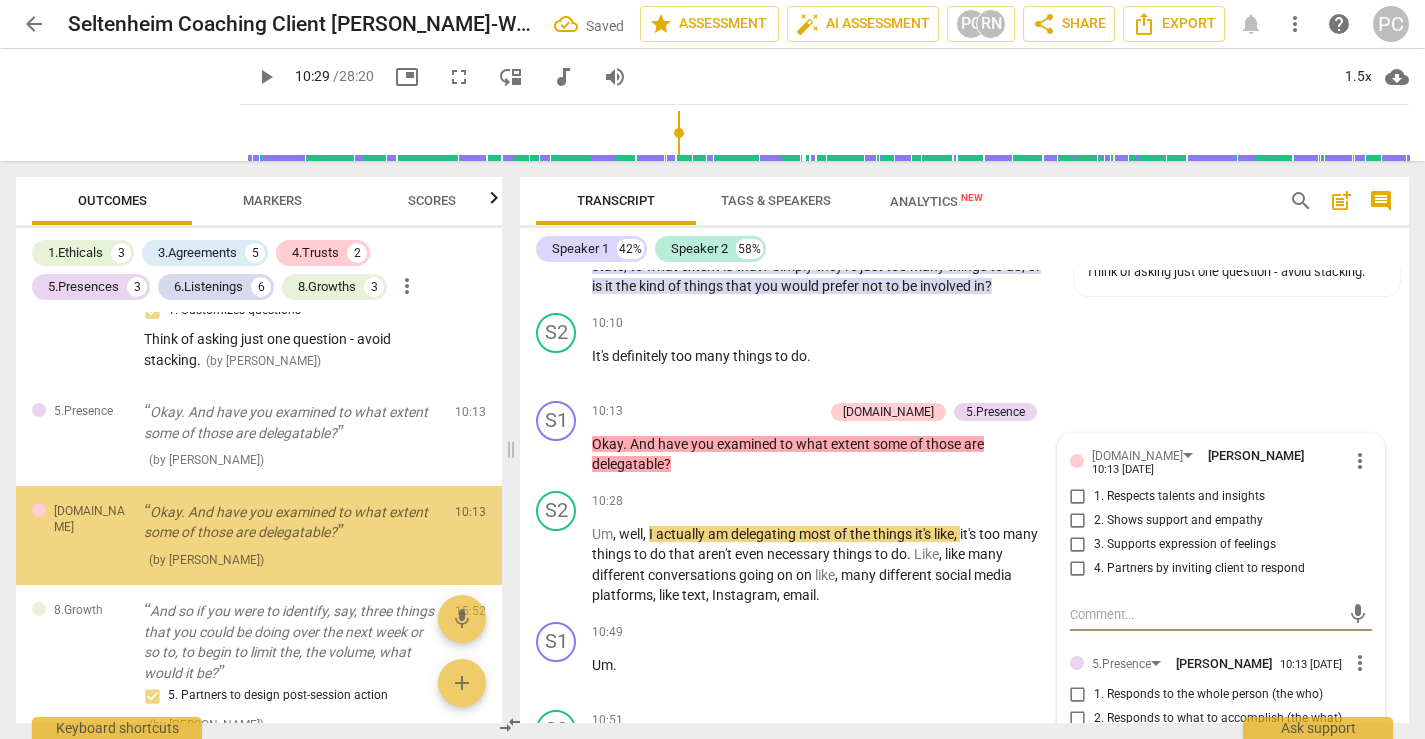scroll, scrollTop: 2575, scrollLeft: 0, axis: vertical 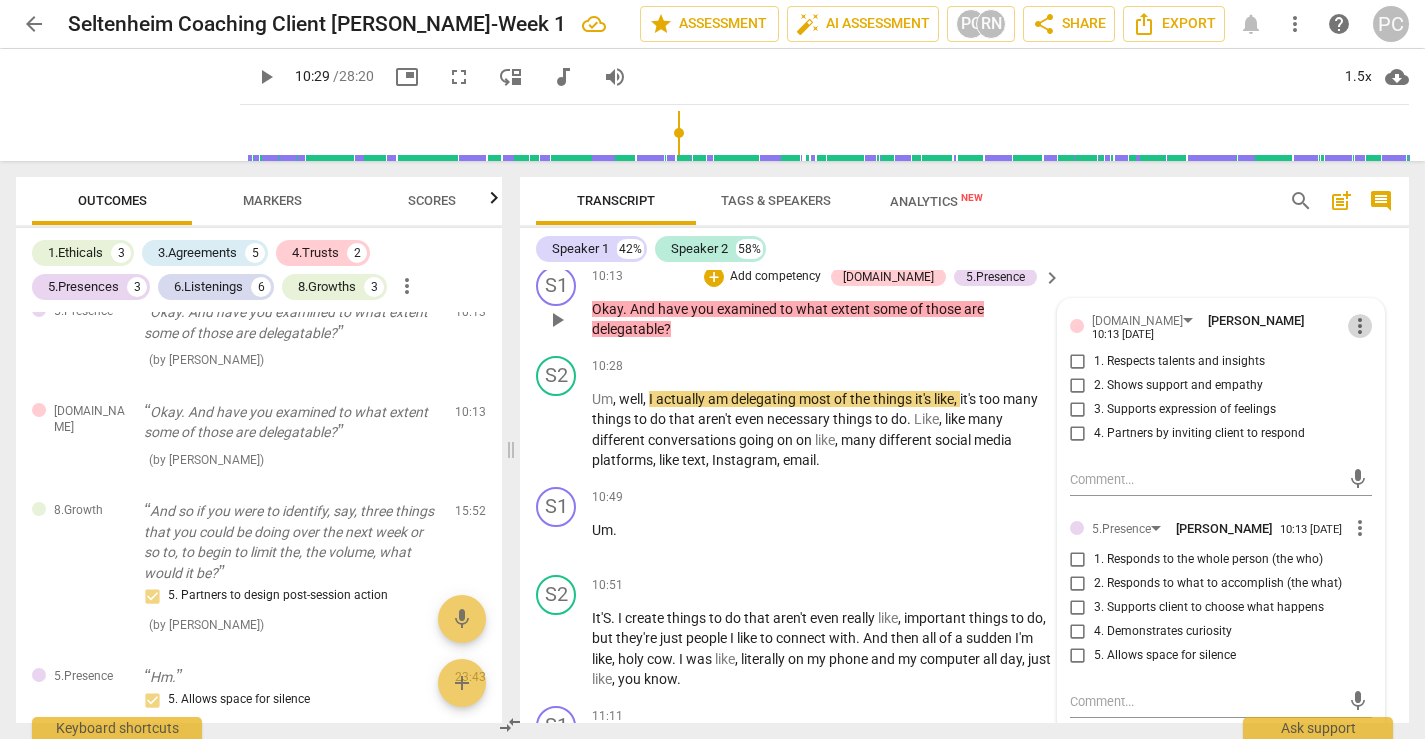 click on "more_vert" at bounding box center (1360, 326) 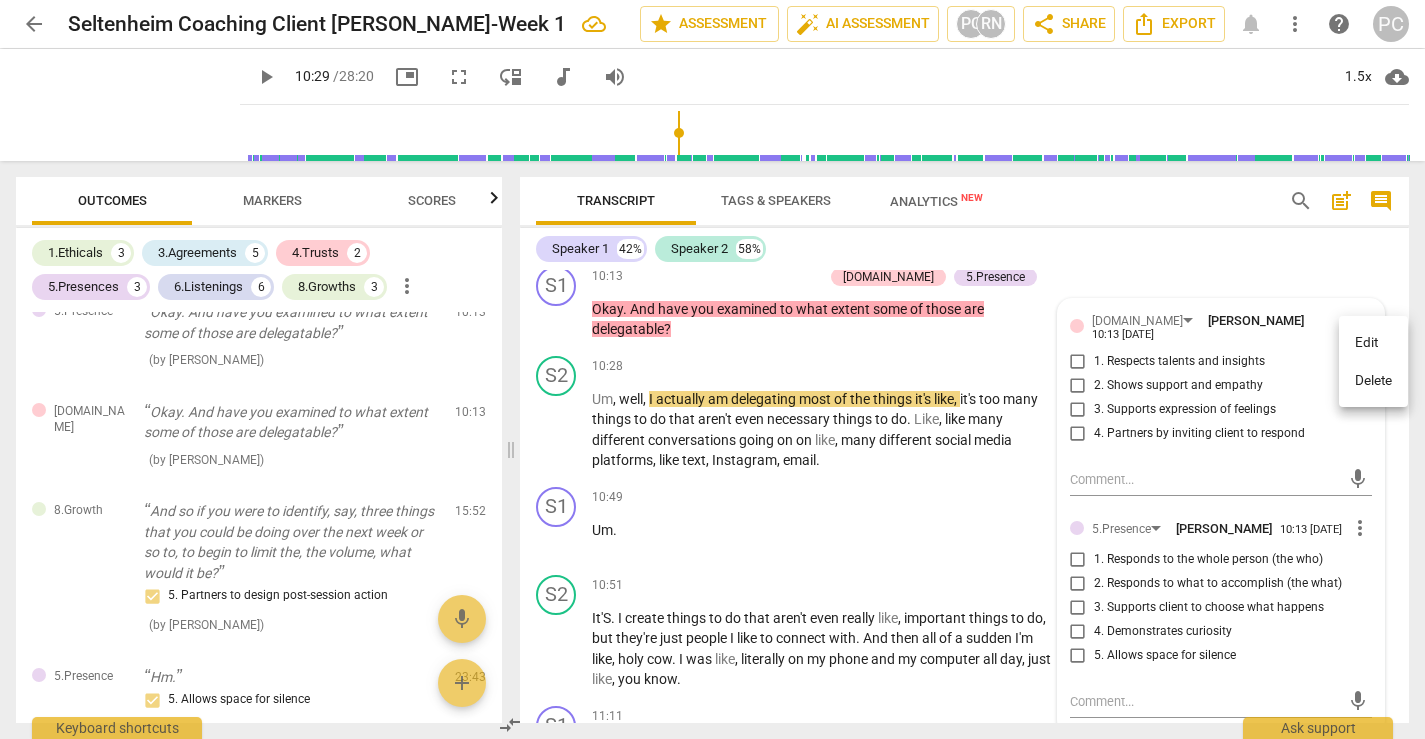 click on "Delete" at bounding box center [1373, 381] 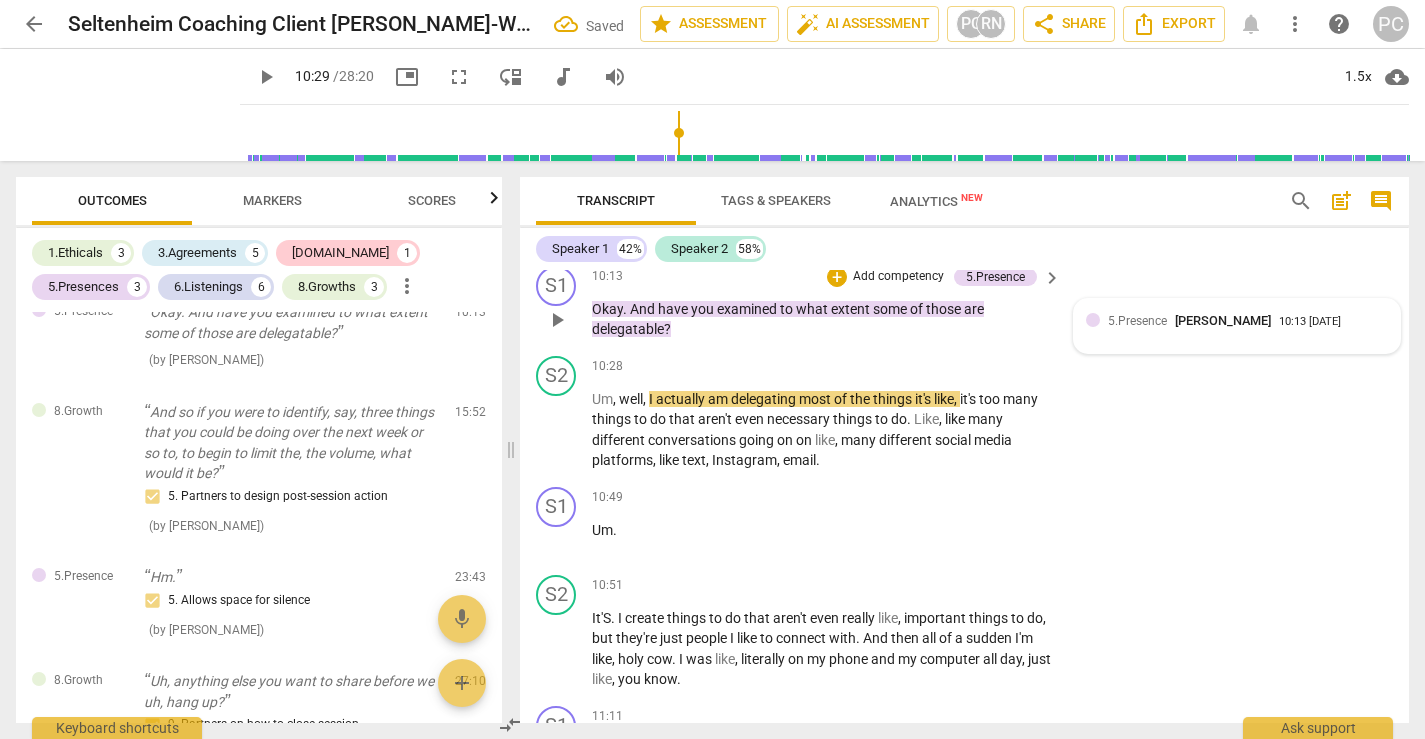 click on "[PERSON_NAME]" at bounding box center [1223, 320] 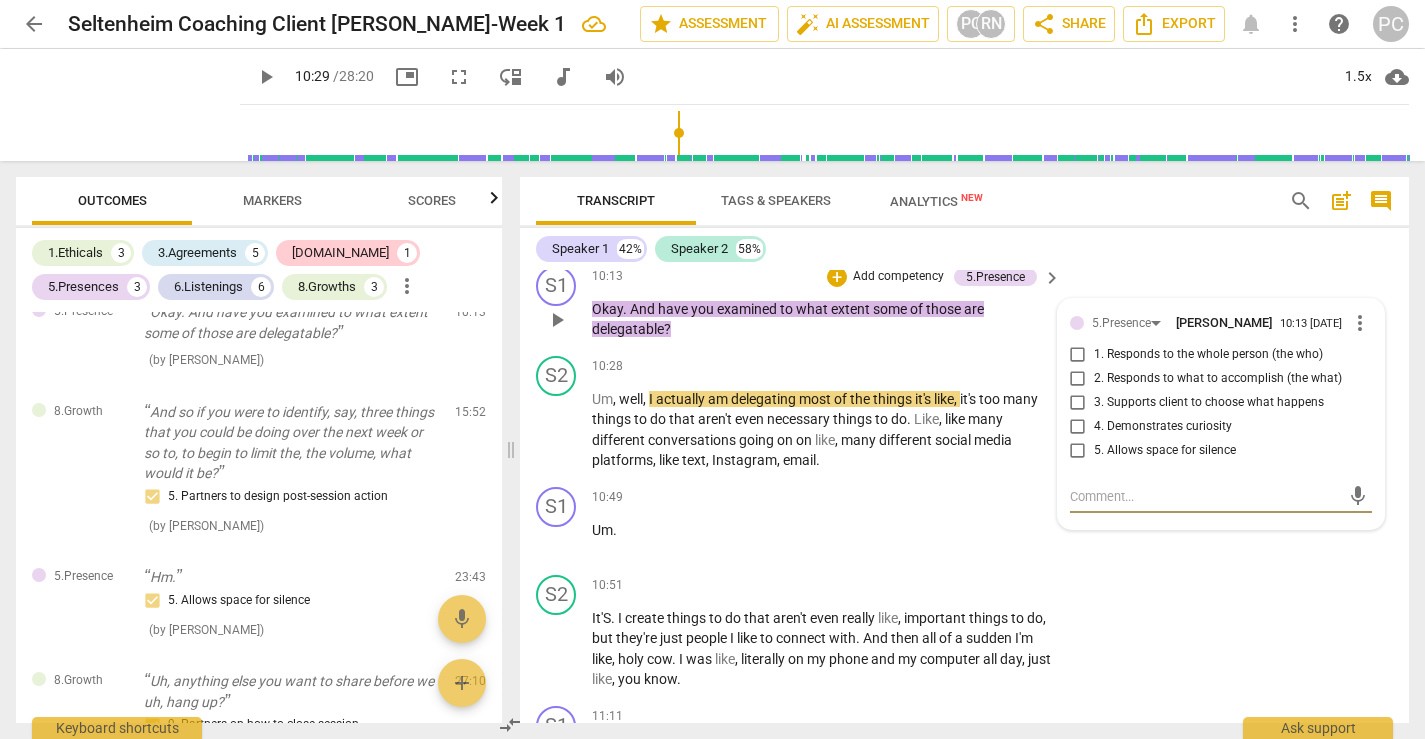 click on "more_vert" at bounding box center [1360, 323] 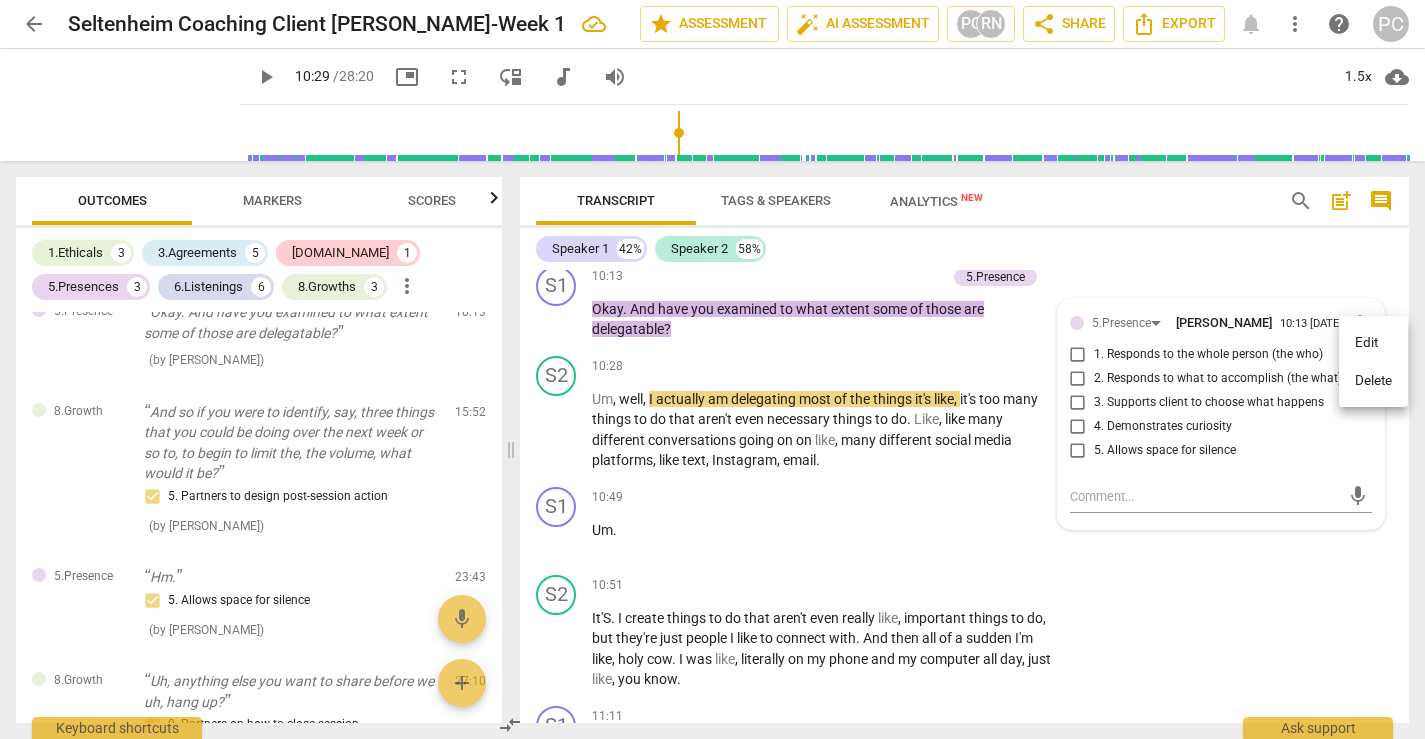 click on "Delete" at bounding box center (1373, 381) 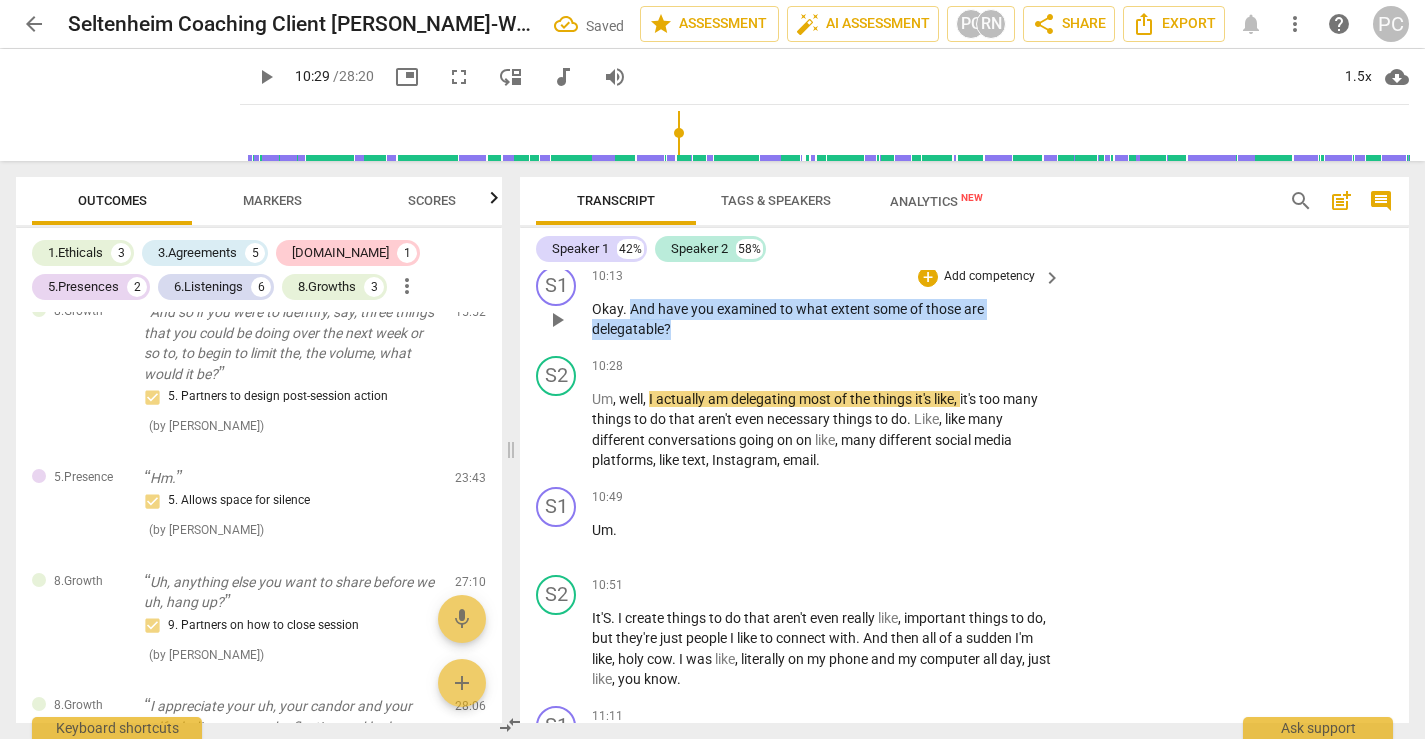 drag, startPoint x: 632, startPoint y: 331, endPoint x: 677, endPoint y: 349, distance: 48.466484 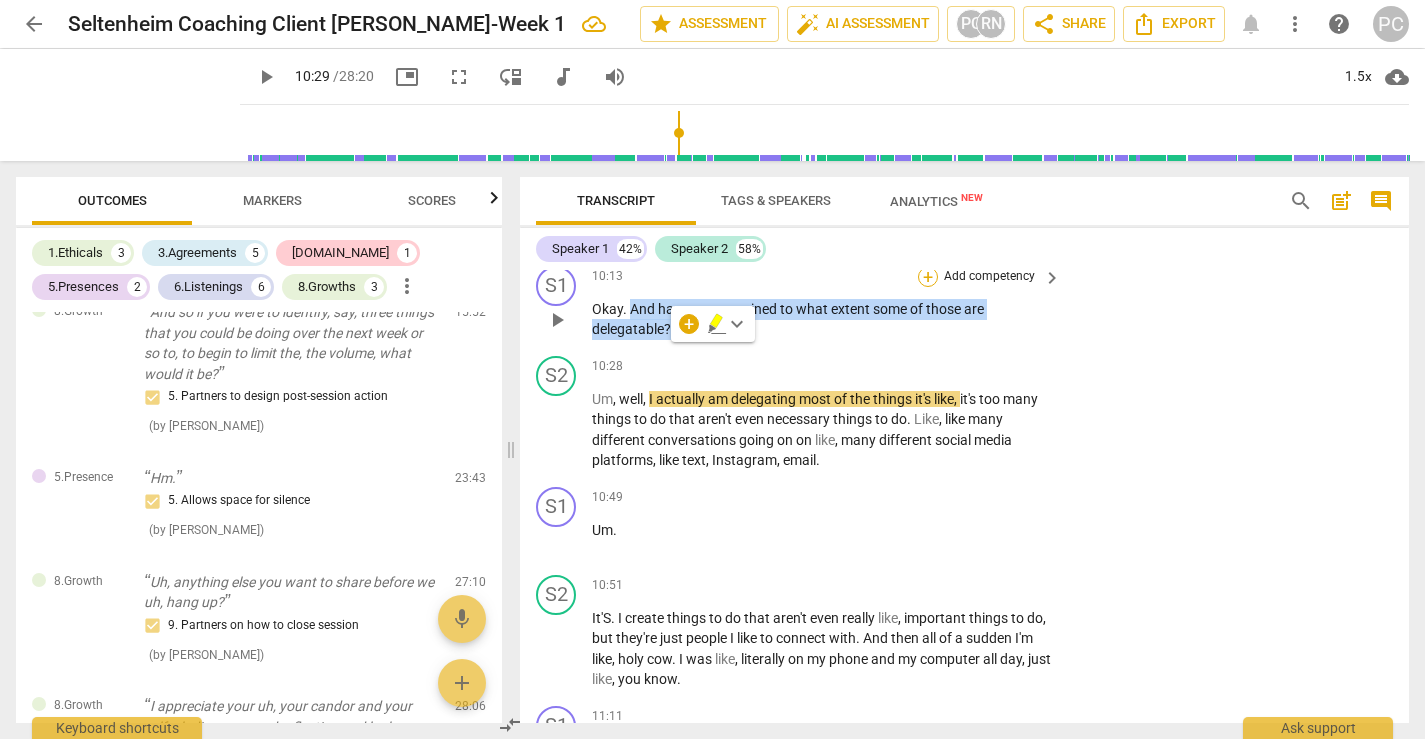 click on "+" at bounding box center (928, 277) 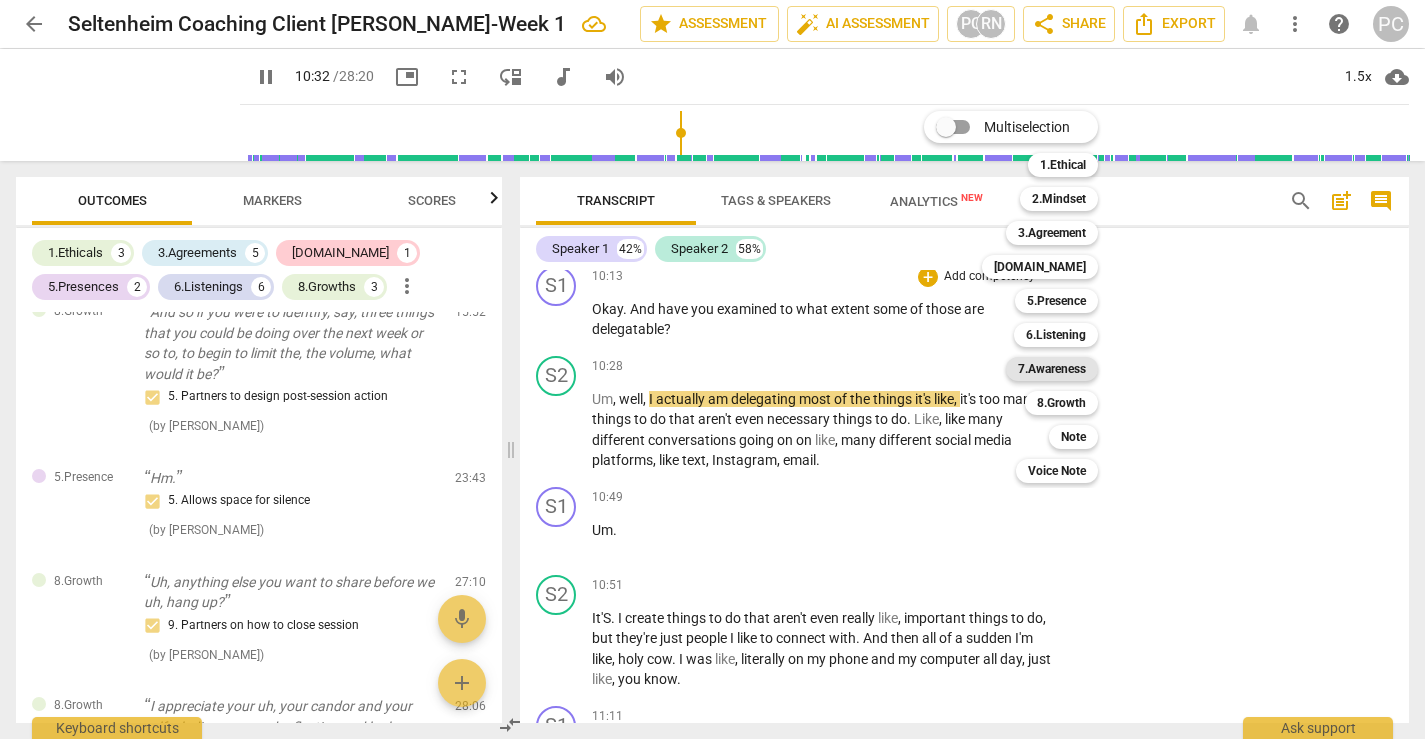 click on "7.Awareness" at bounding box center (1052, 369) 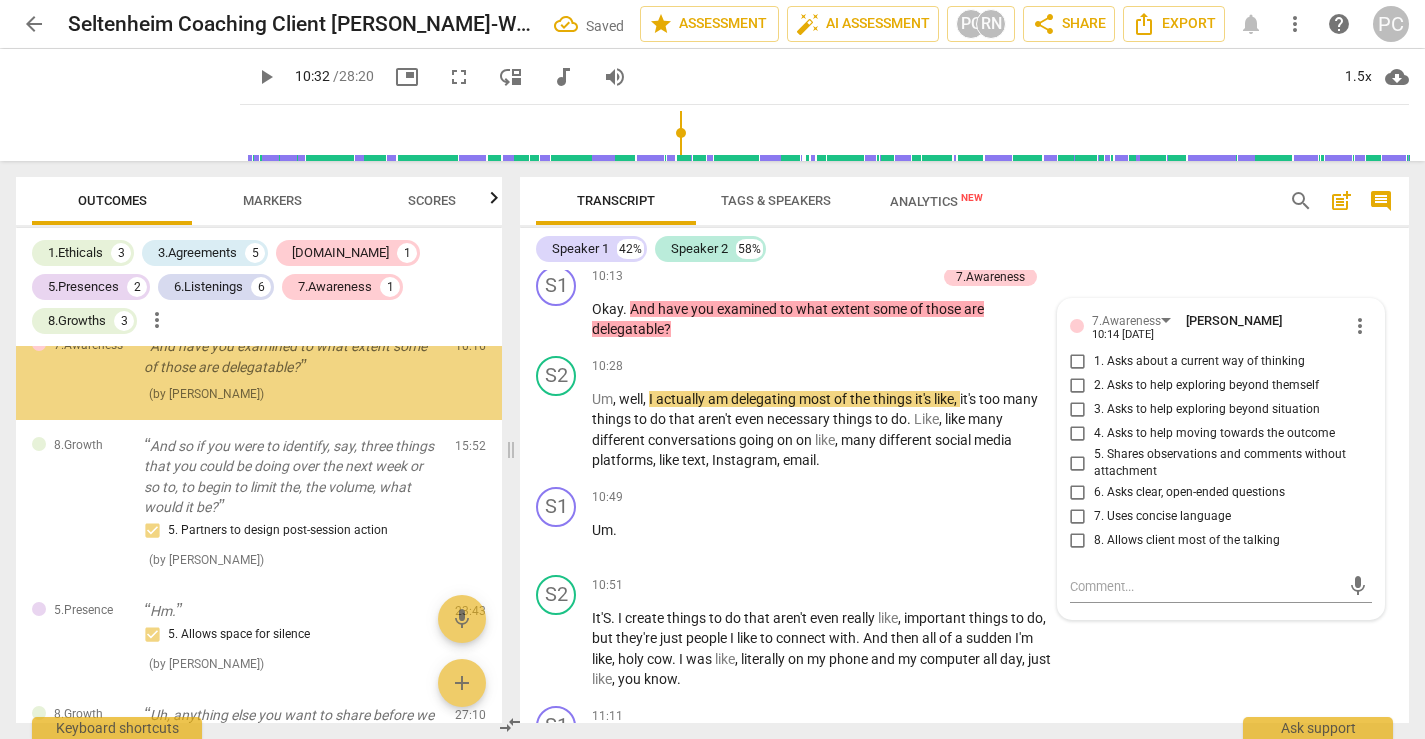 scroll, scrollTop: 2475, scrollLeft: 0, axis: vertical 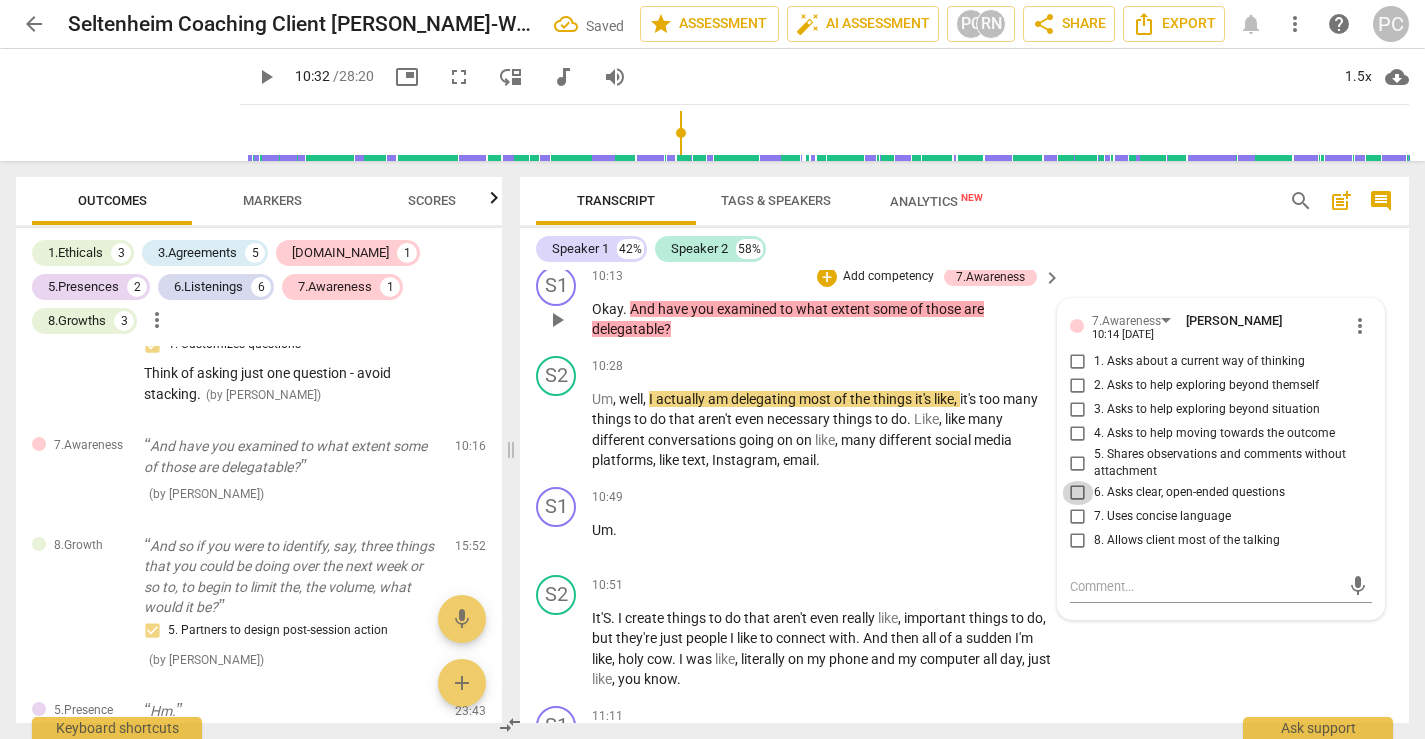 click on "6. Asks clear, open-ended questions" at bounding box center [1078, 493] 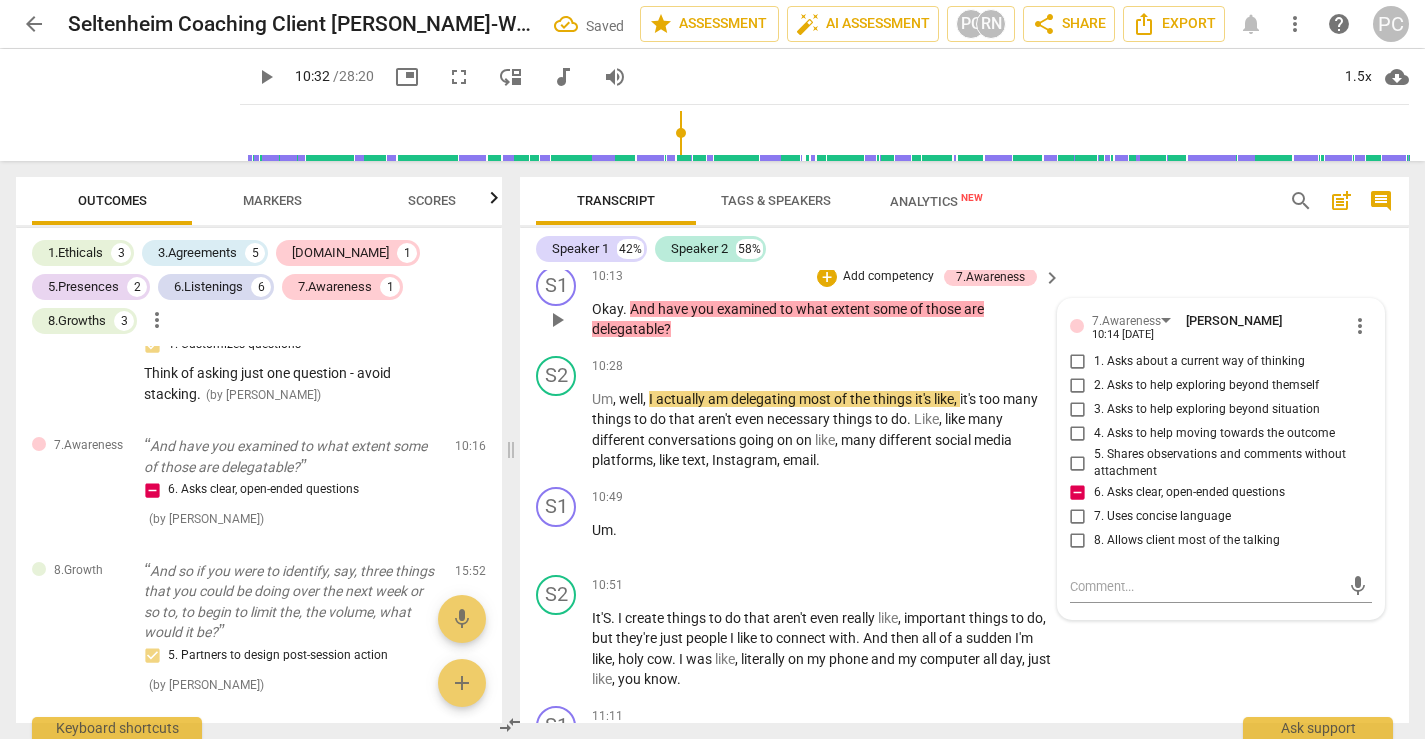click on "1. Asks about a current way of thinking" at bounding box center [1078, 362] 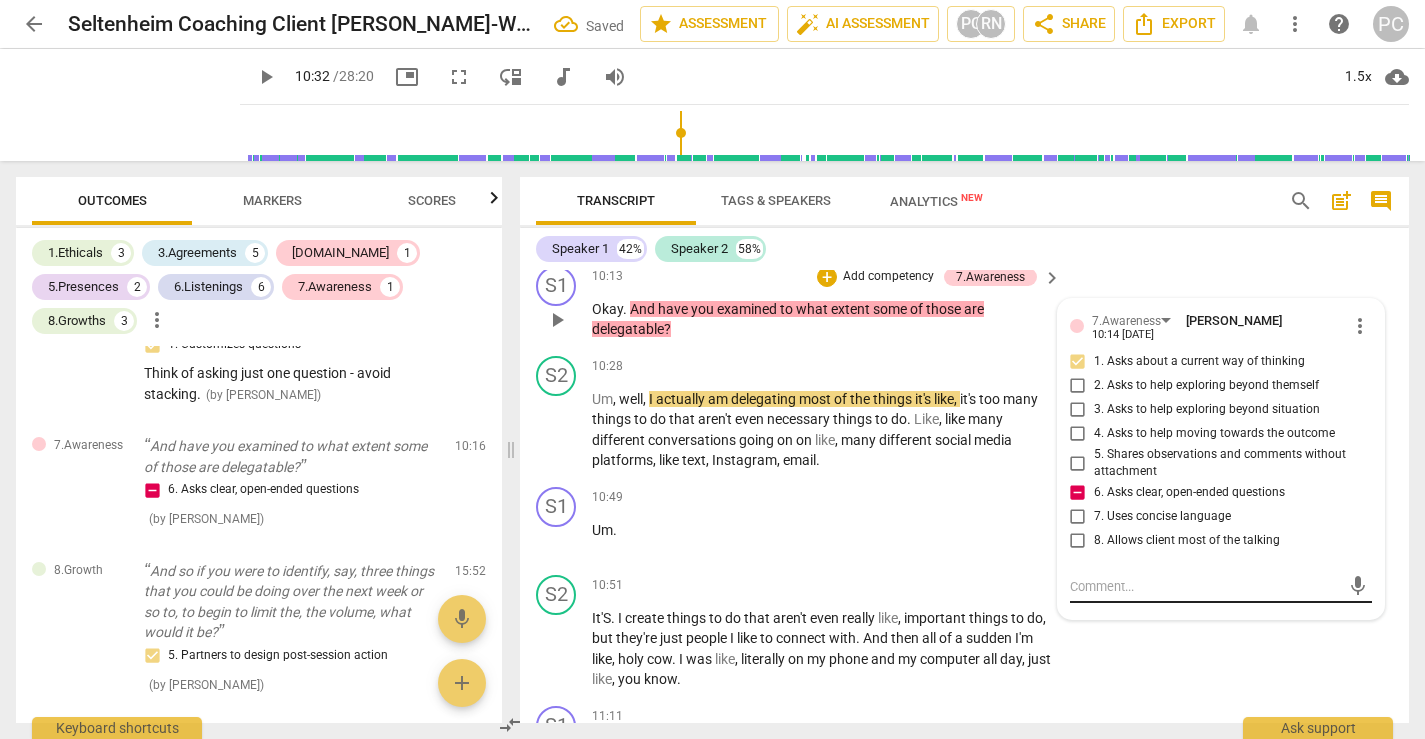 click at bounding box center [1205, 586] 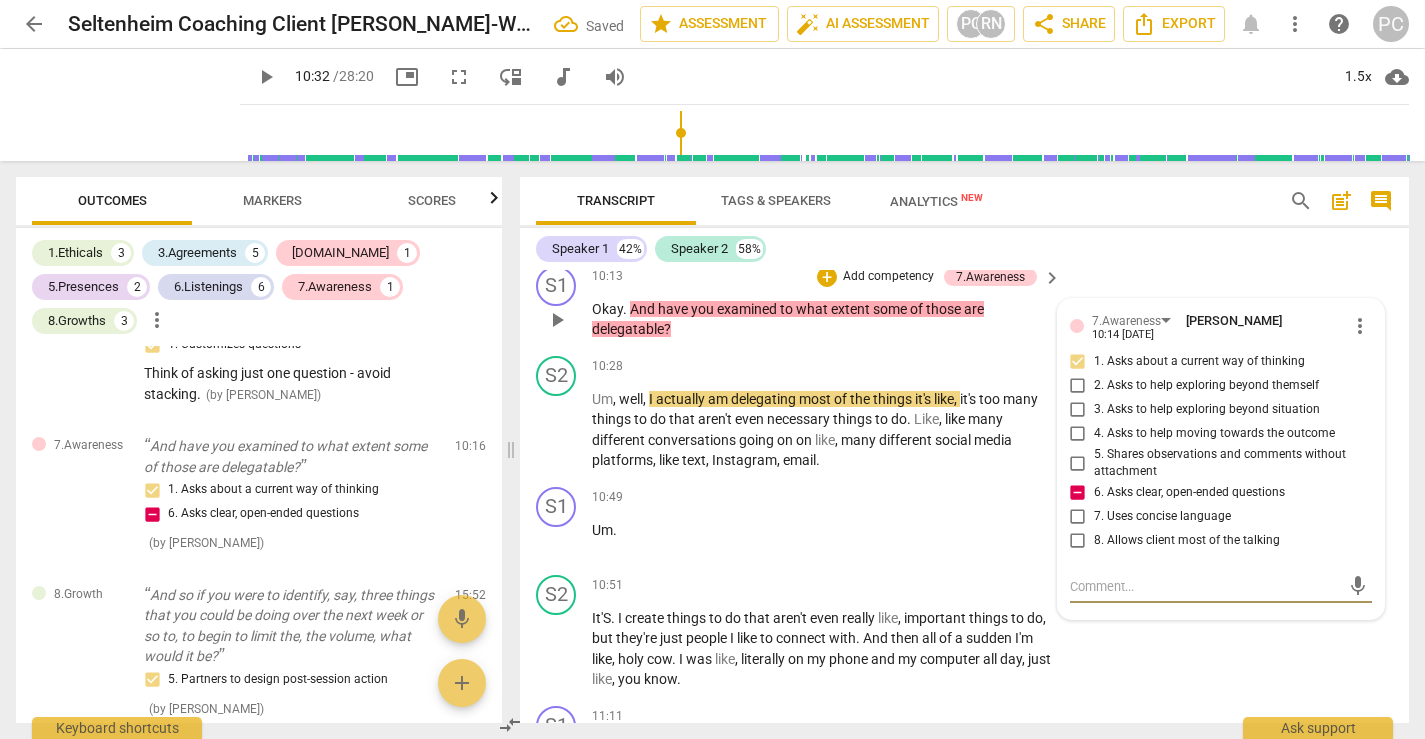 type on "H" 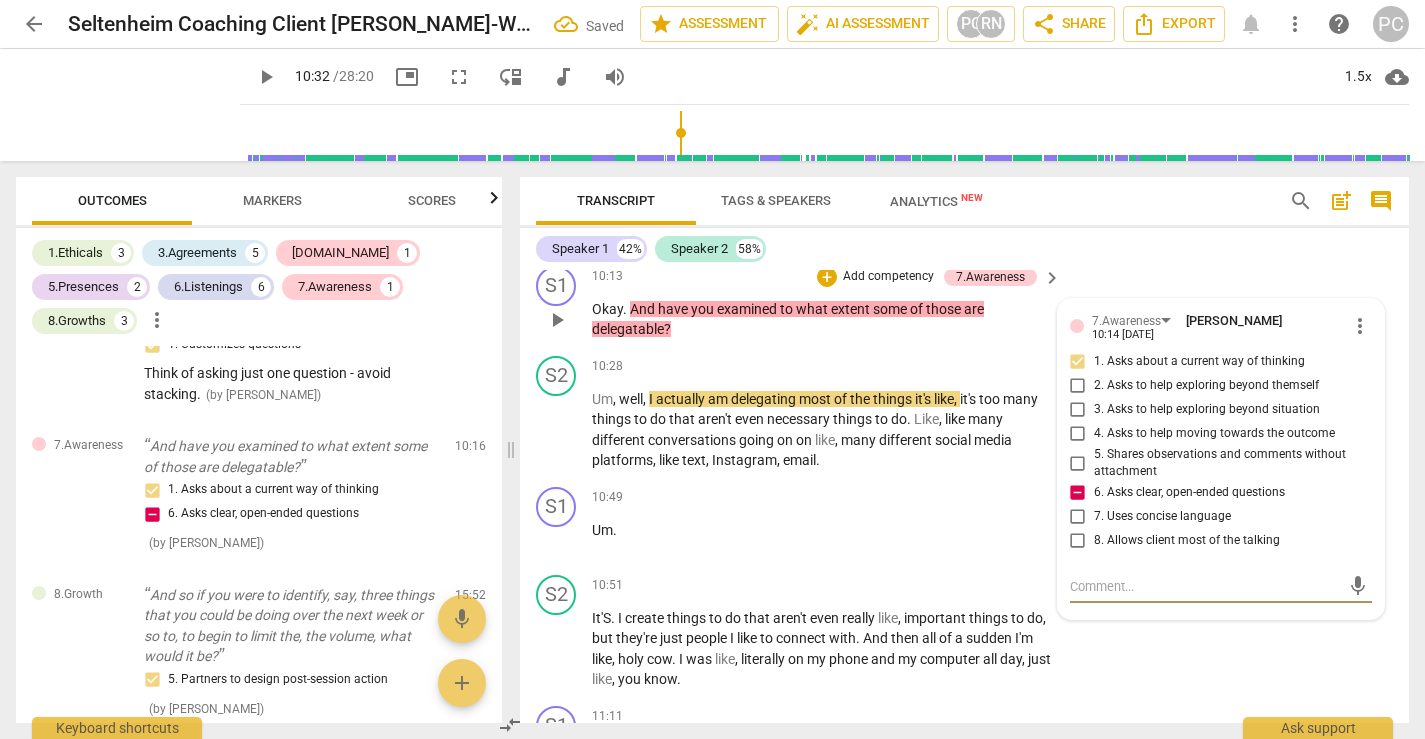 type on "H" 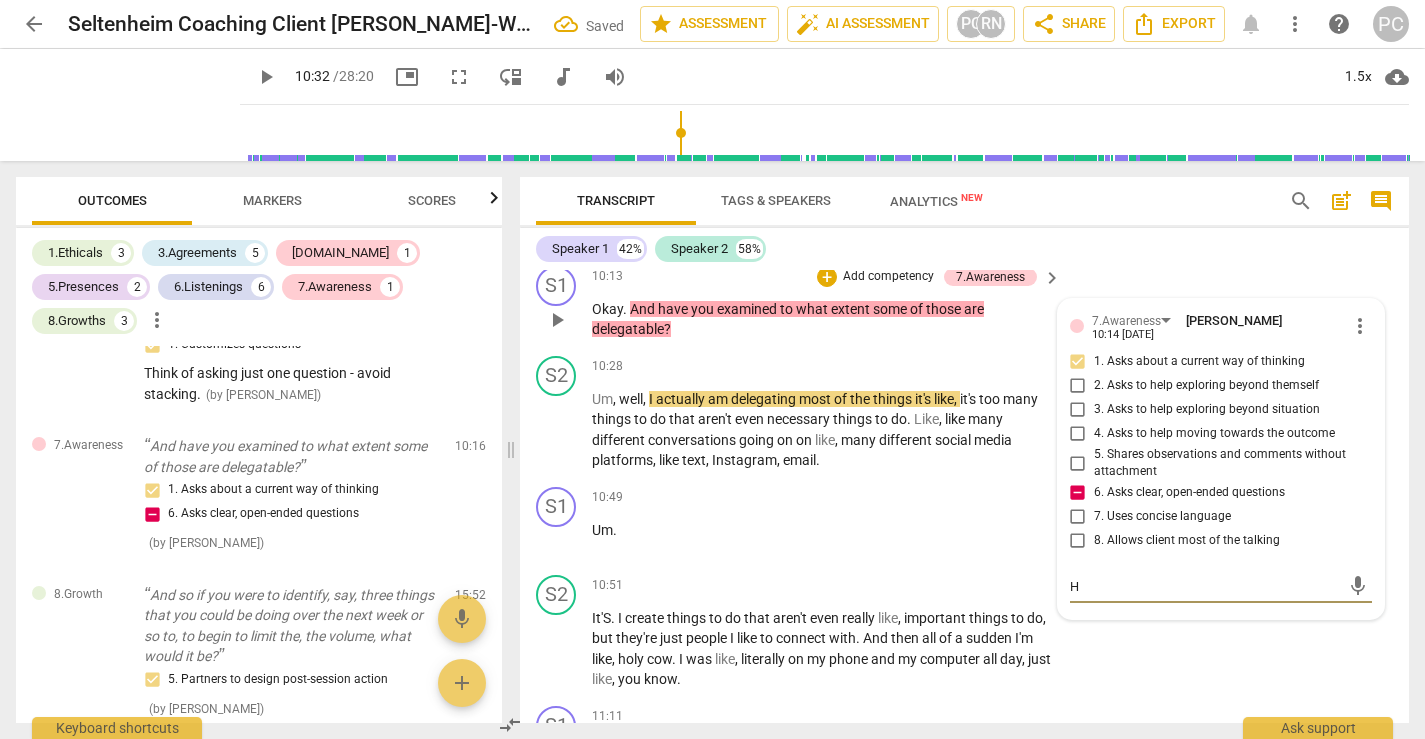 type on "Ho" 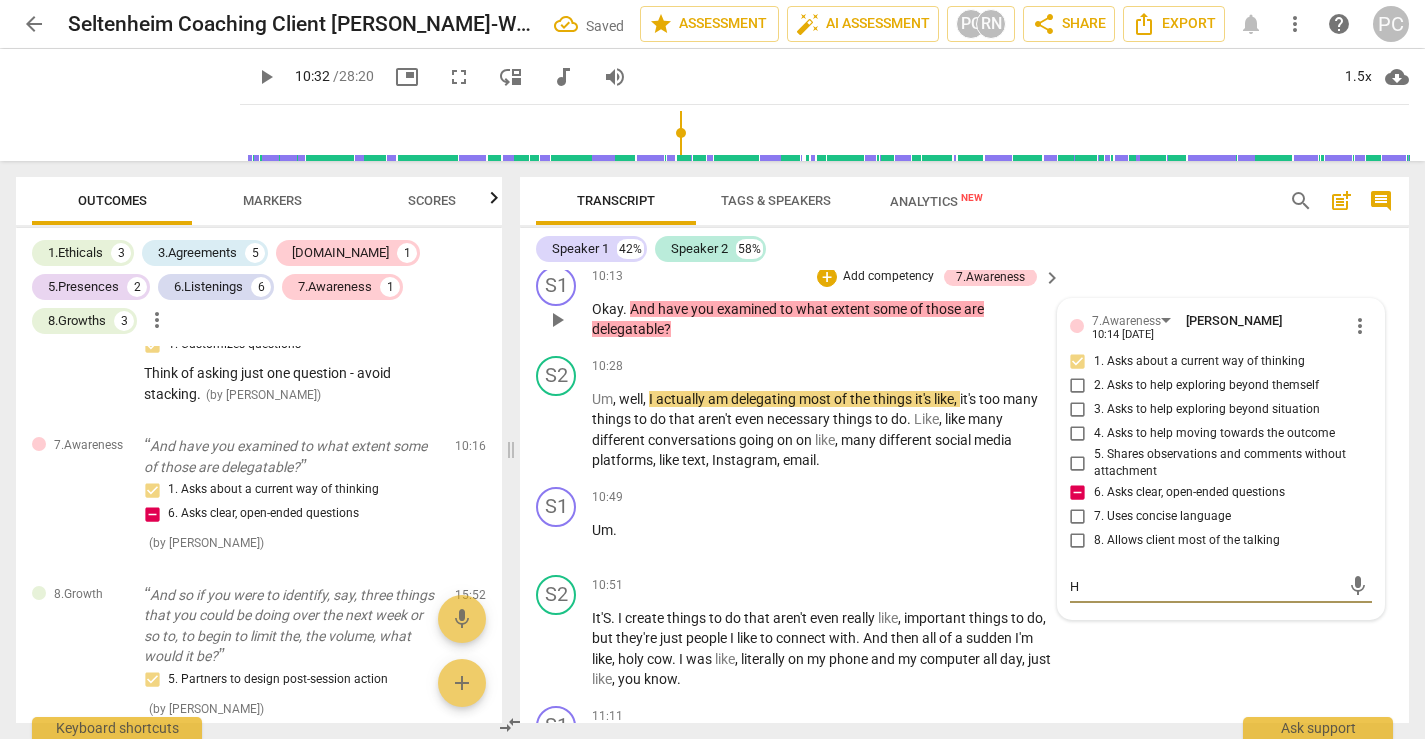type on "Ho" 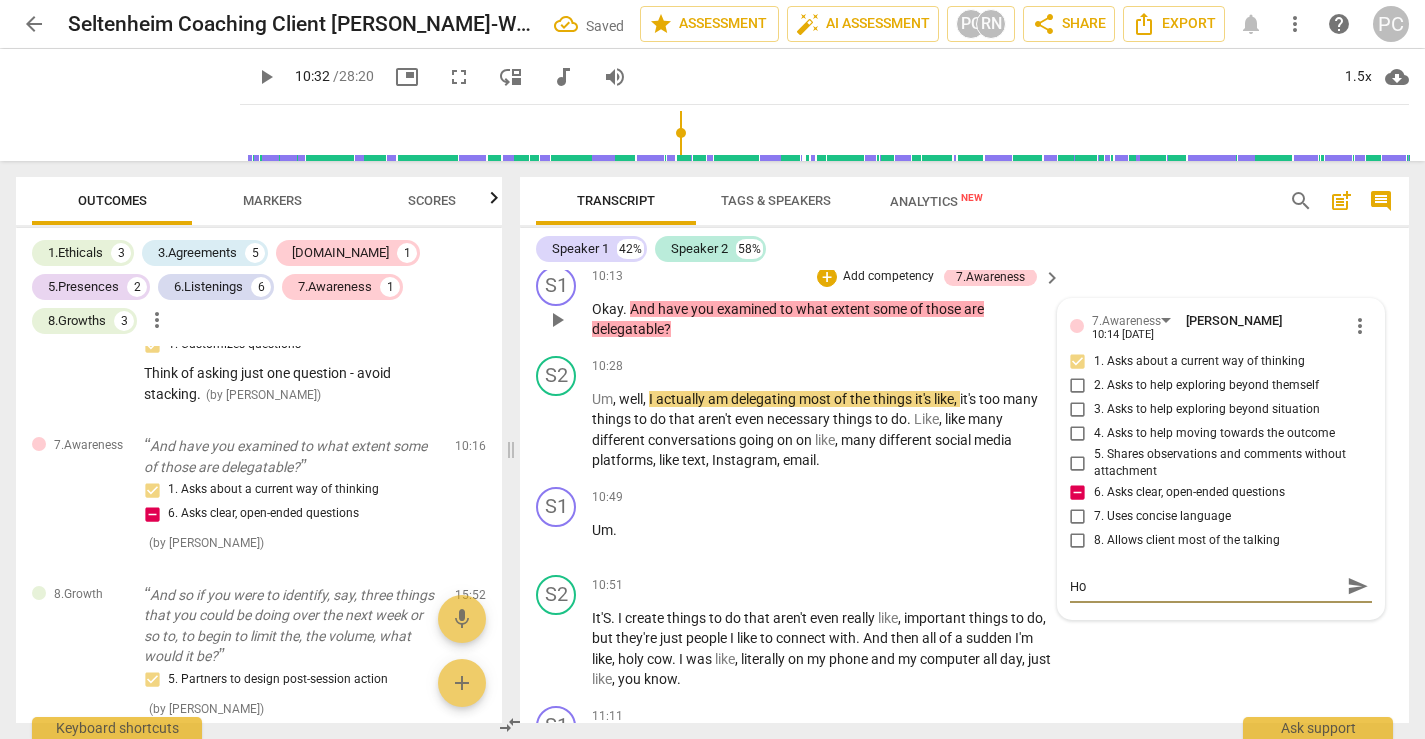 type on "How" 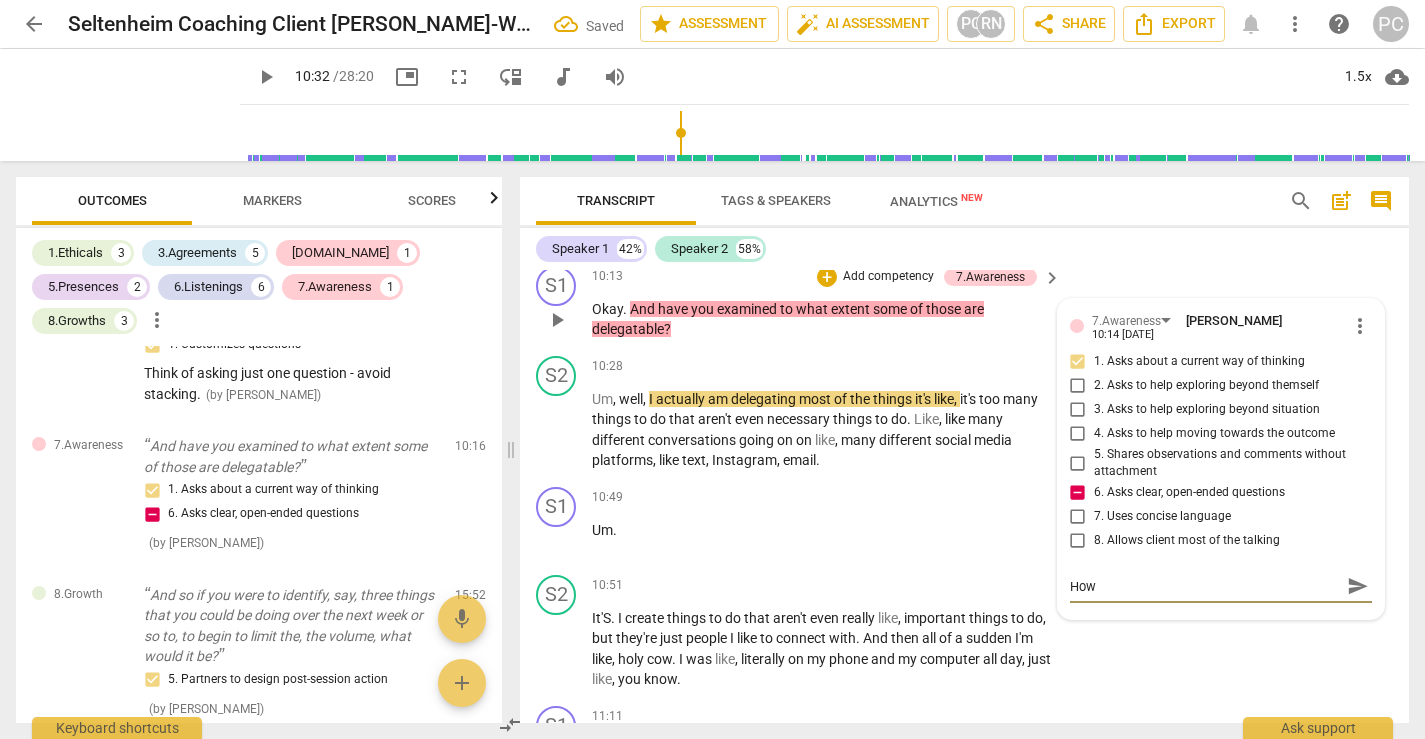 type on "How" 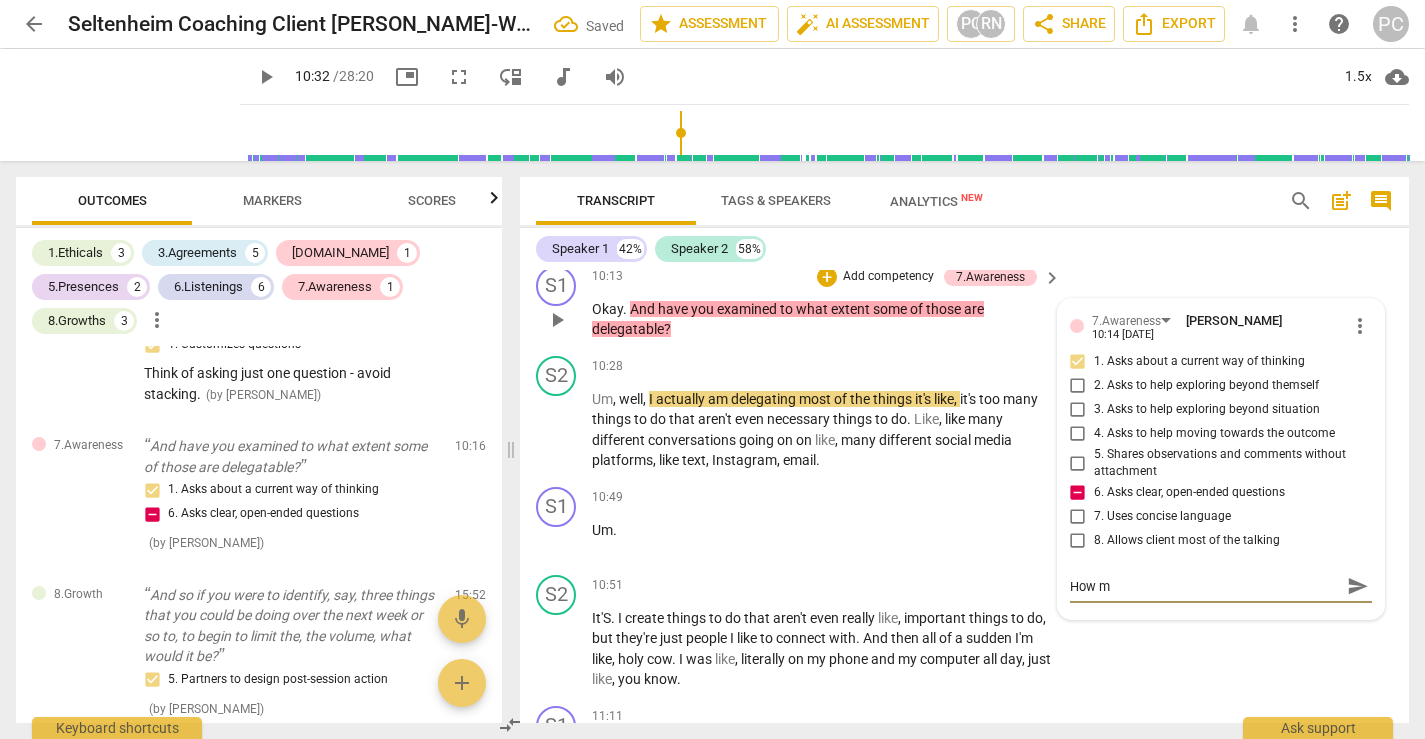 type on "How mi" 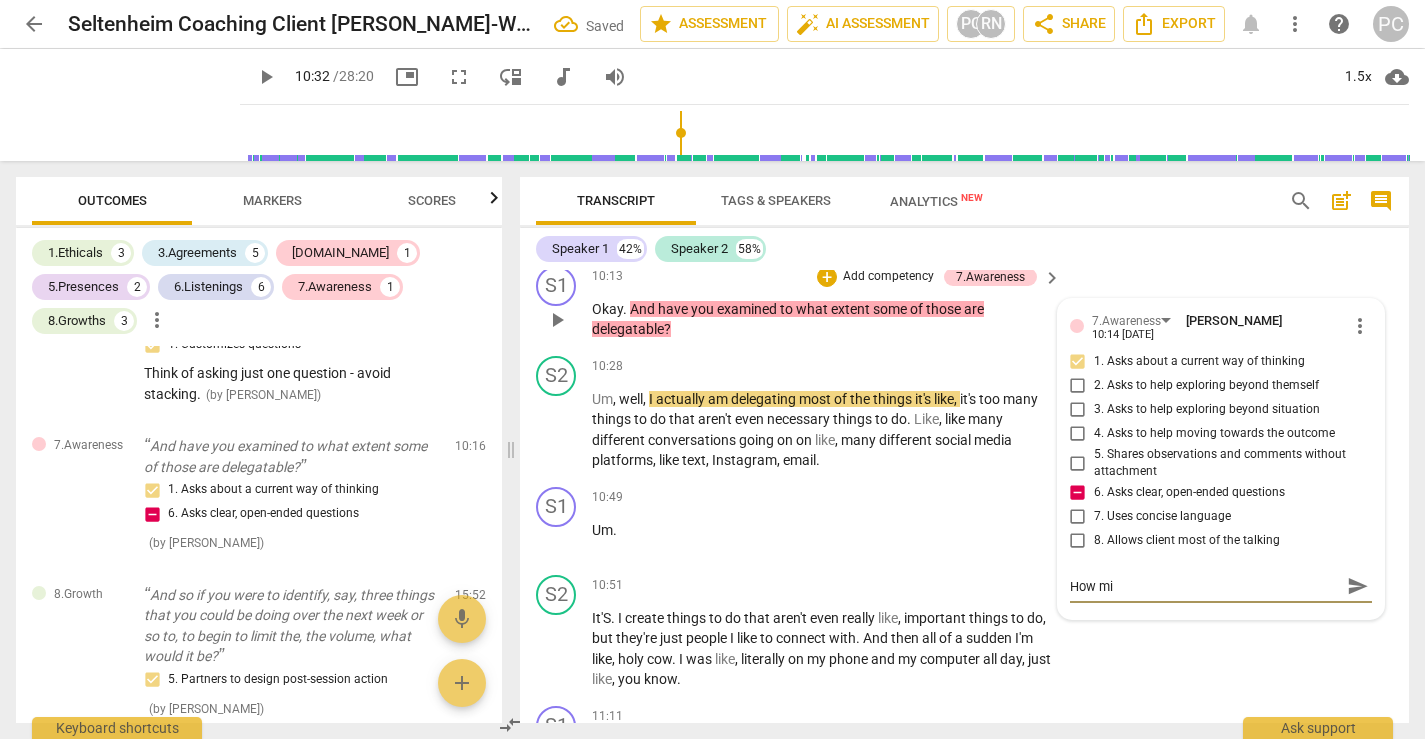 type on "How mig" 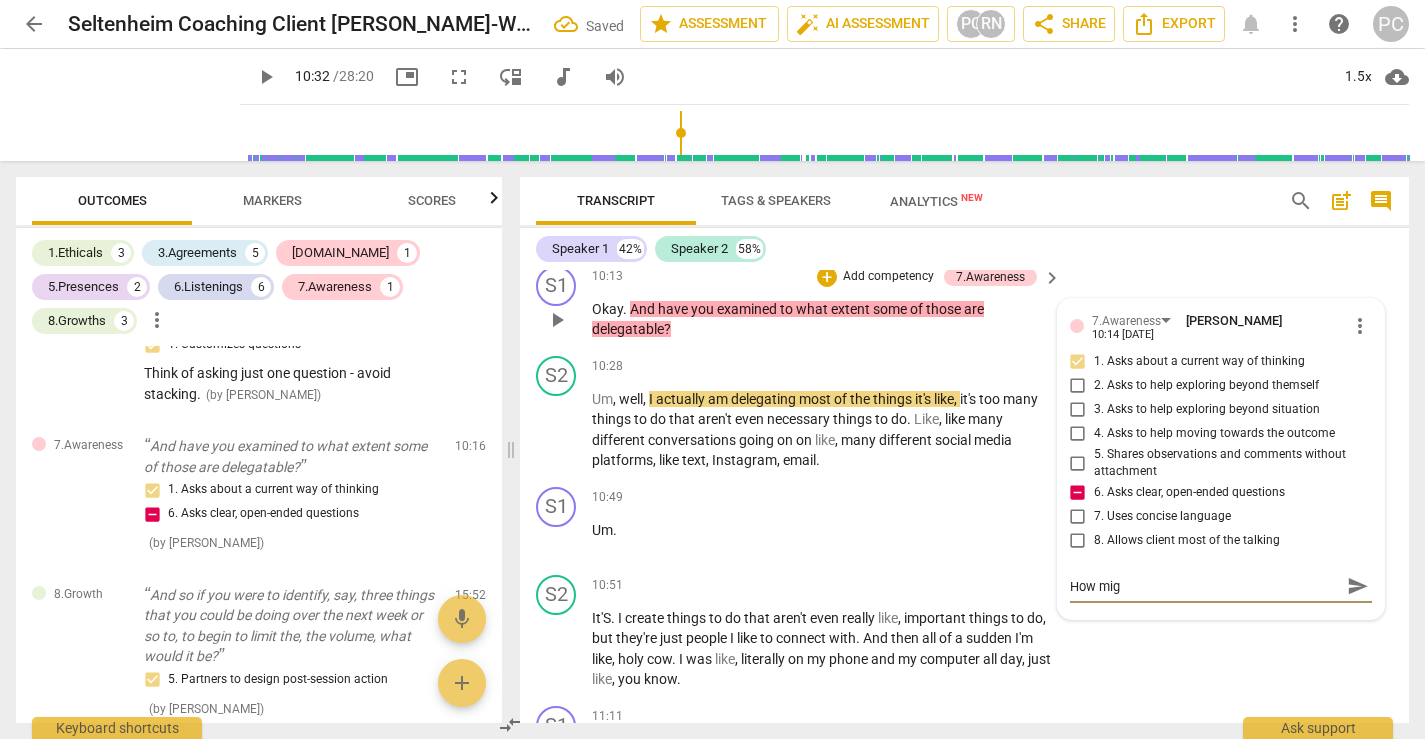 type on "How migh" 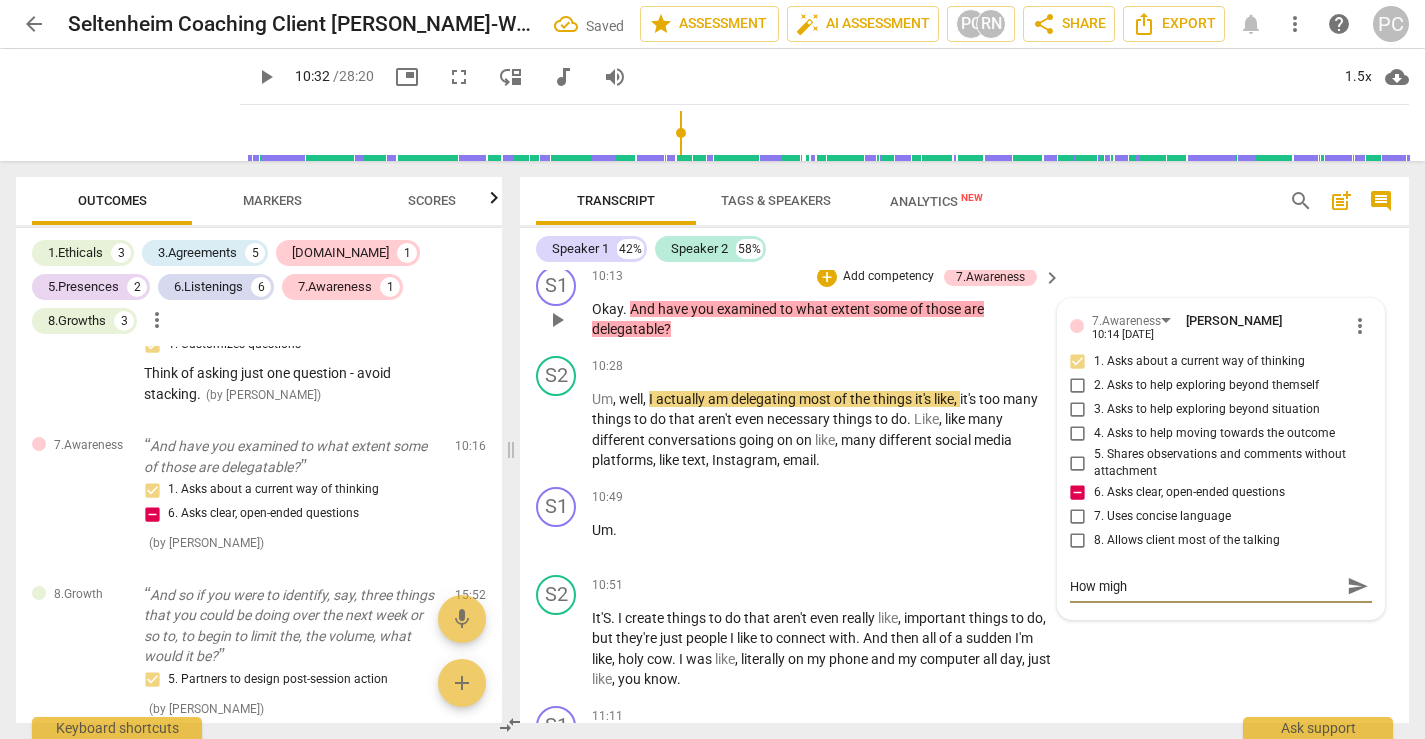 type on "How might" 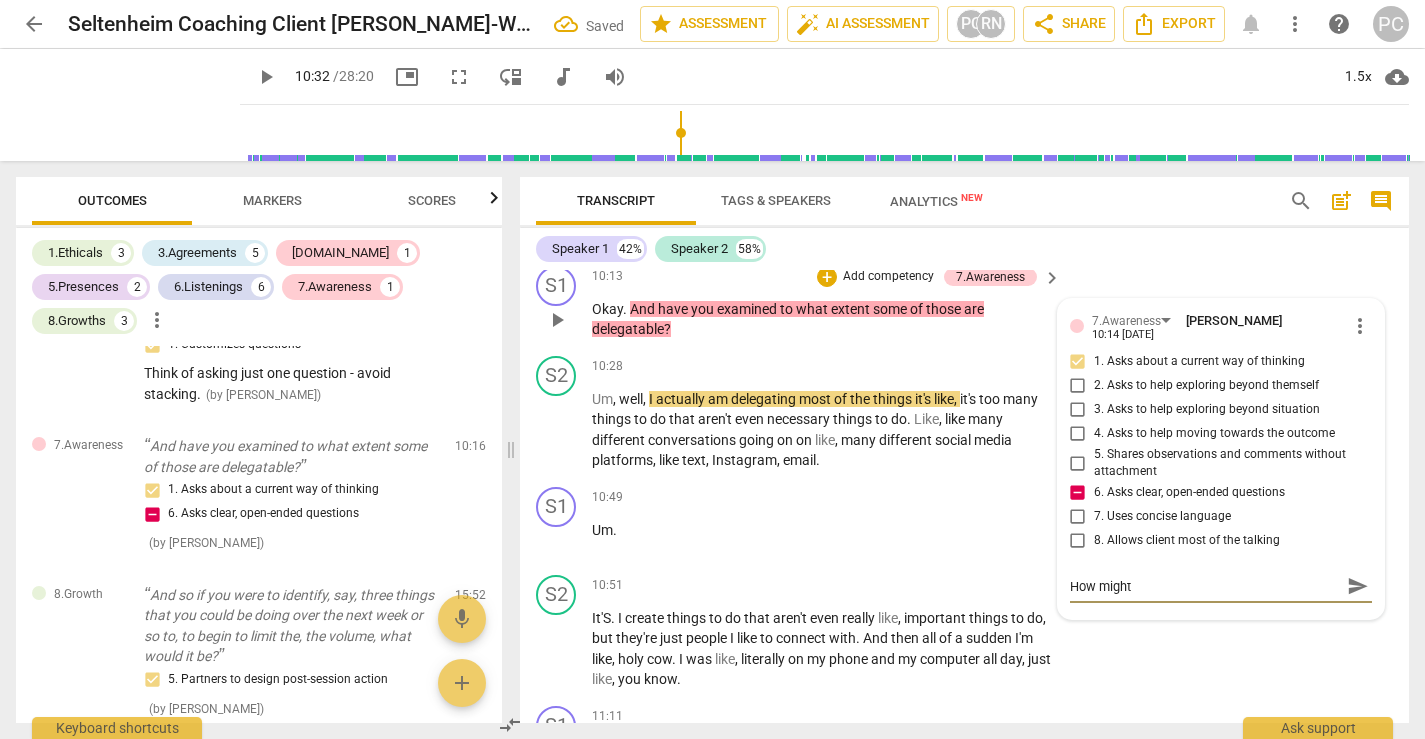 type on "How might" 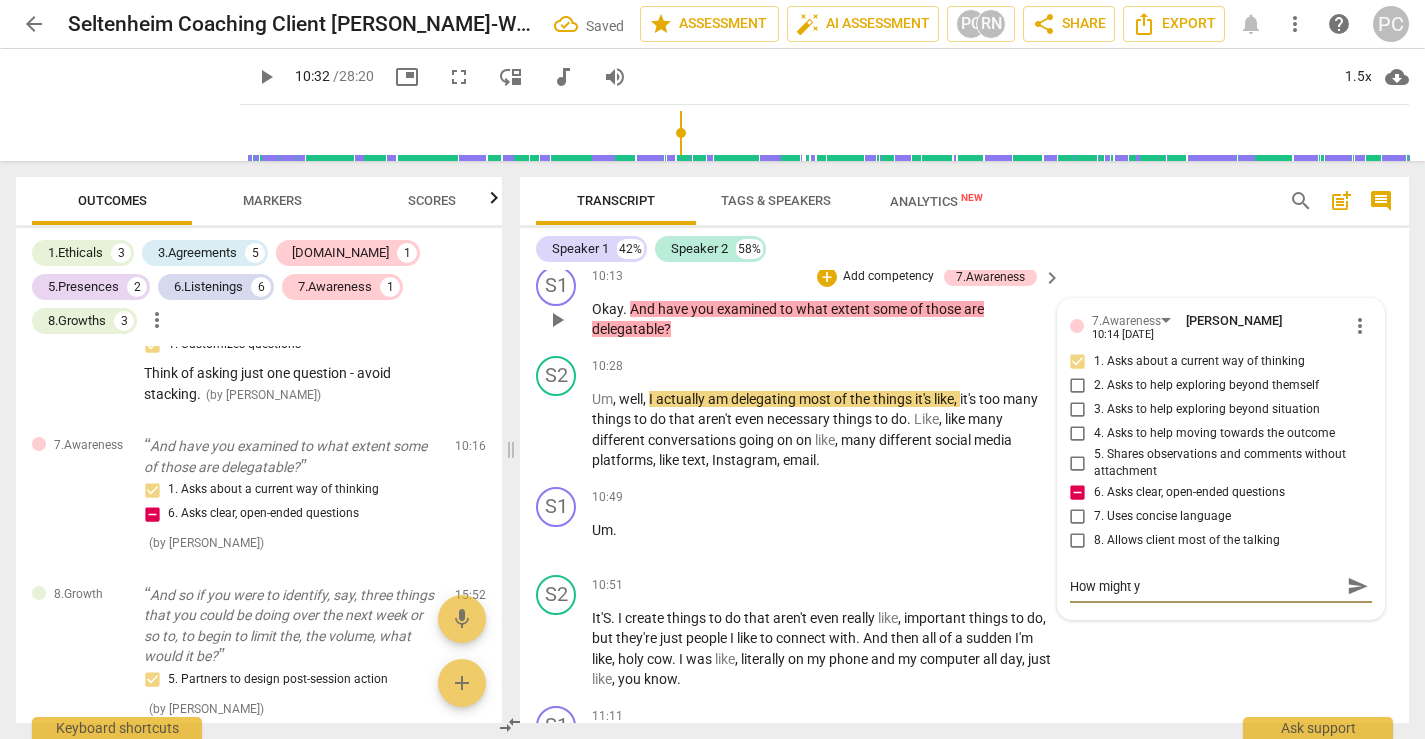 type on "How might yo" 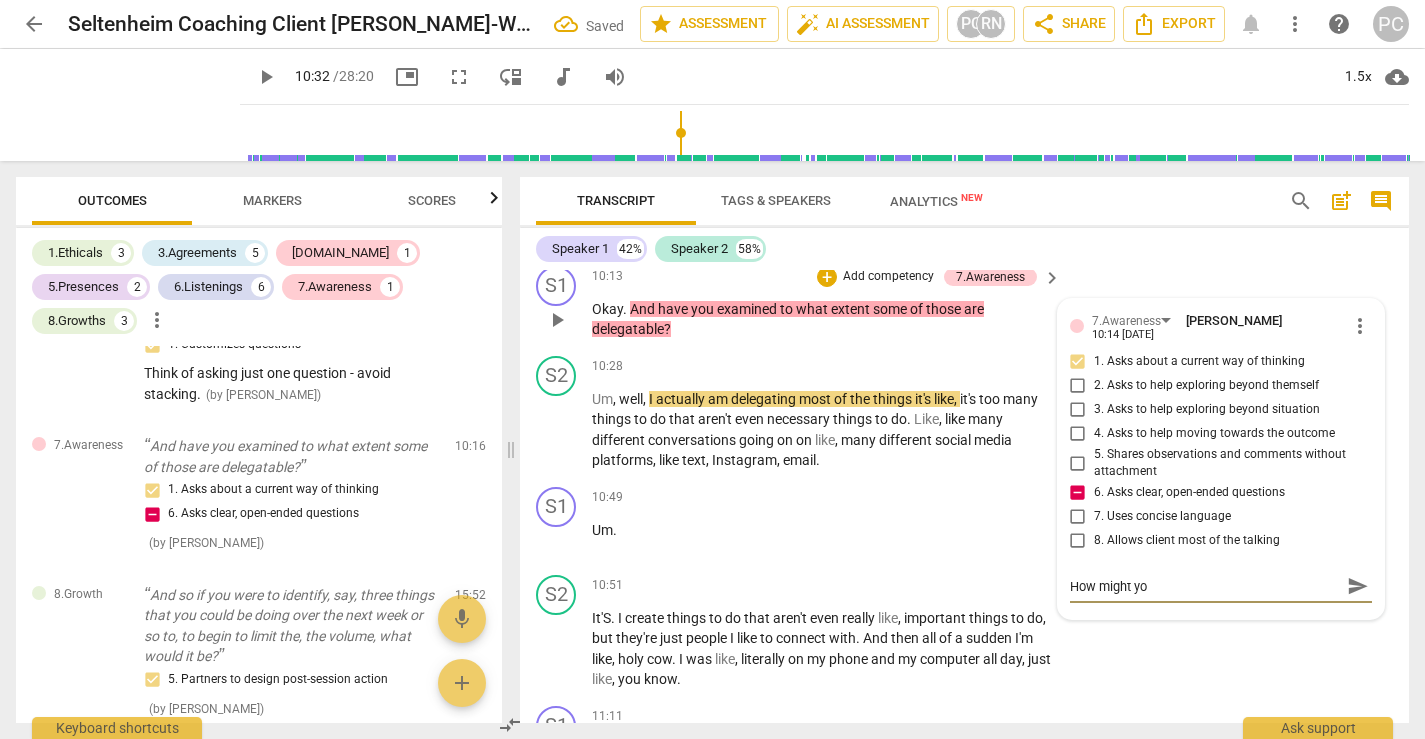 type on "How might you" 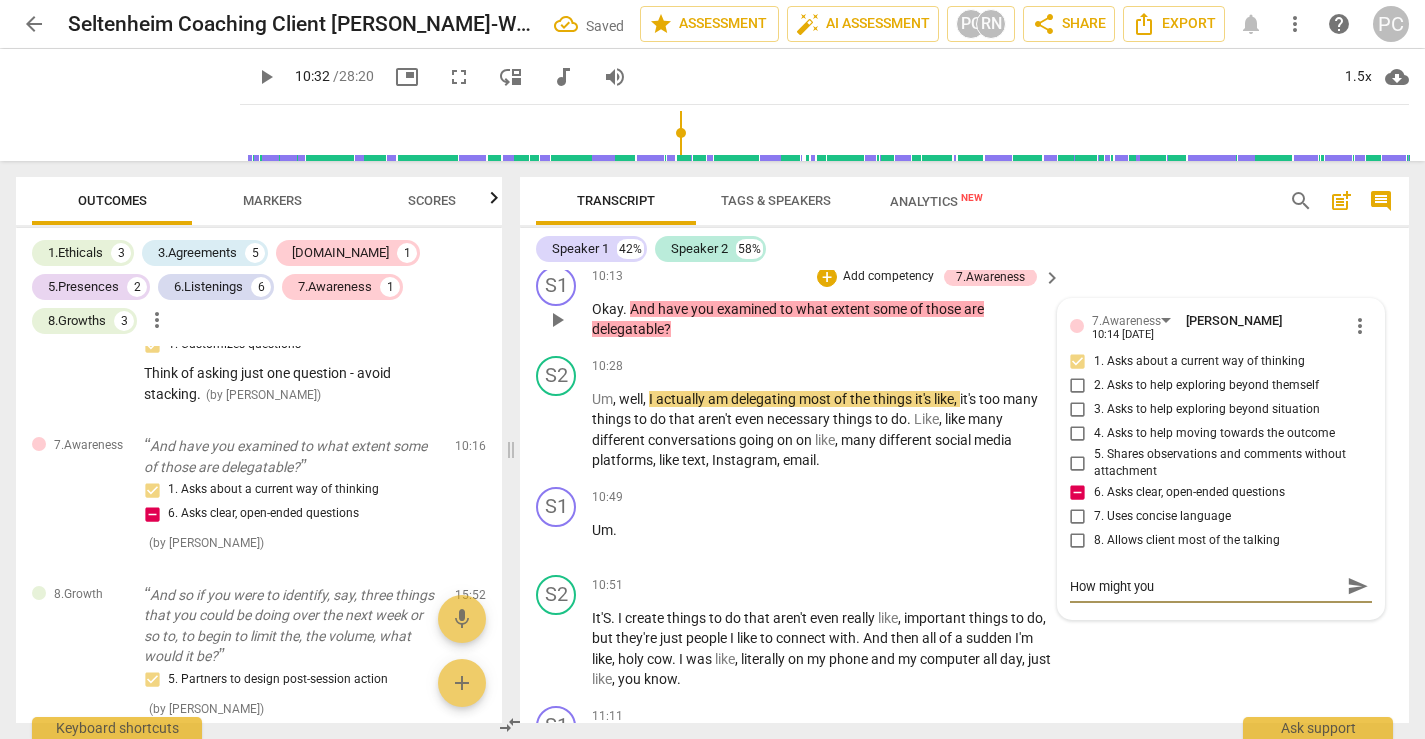 type on "How might you" 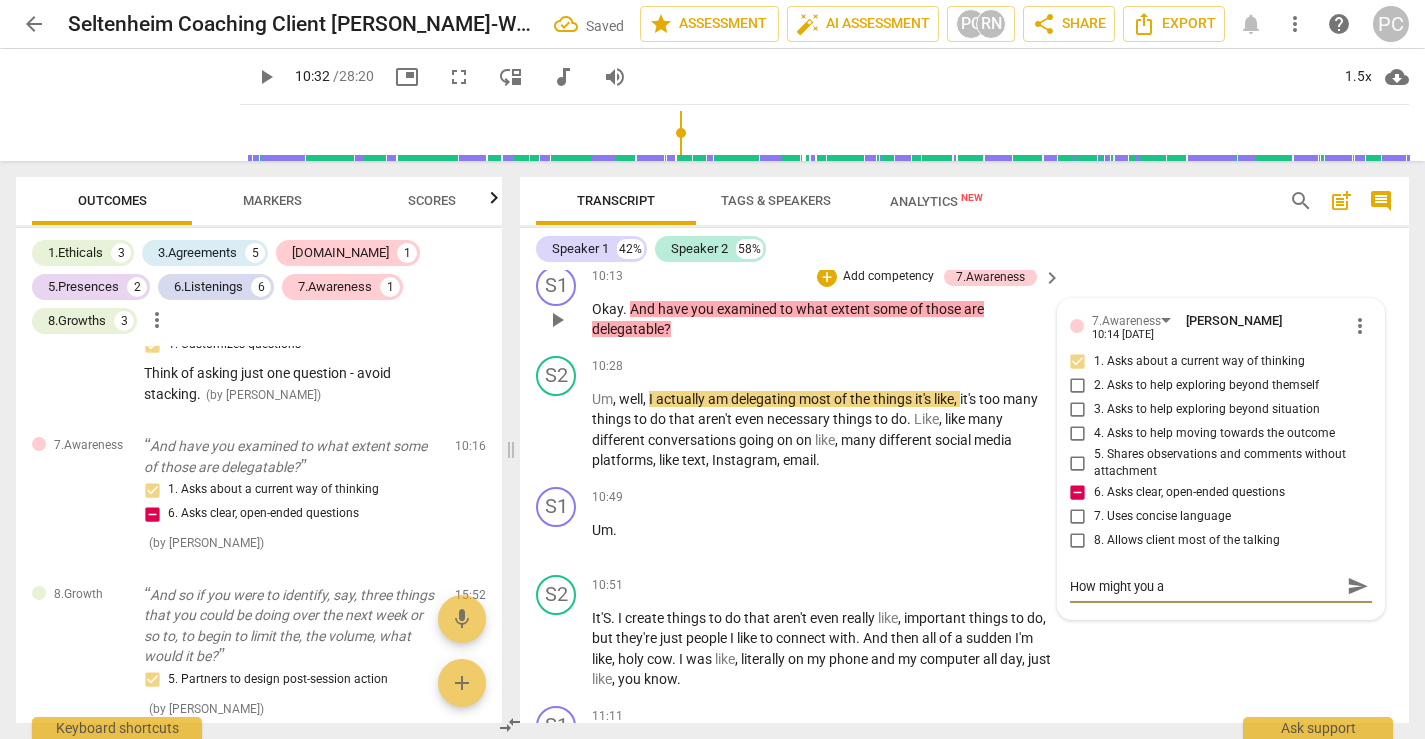 type on "How might you as" 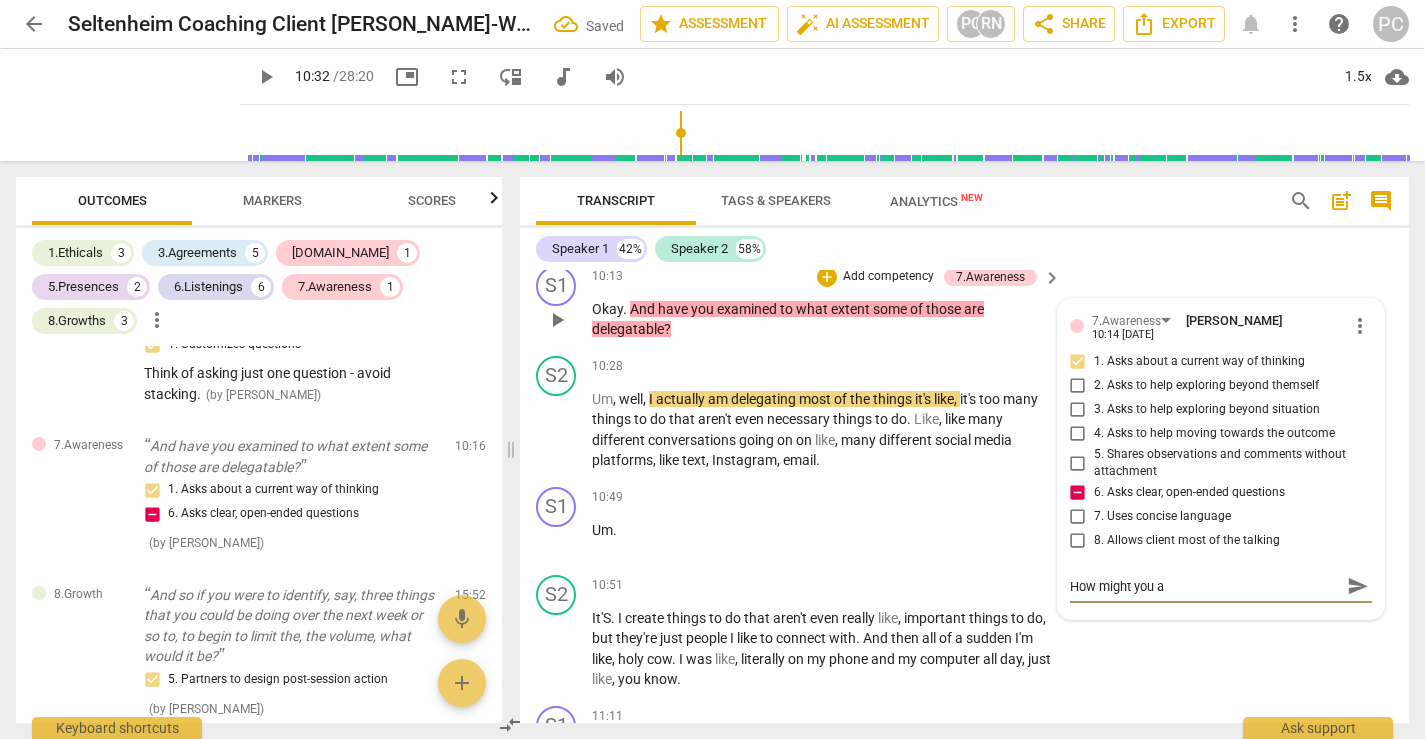type on "How might you as" 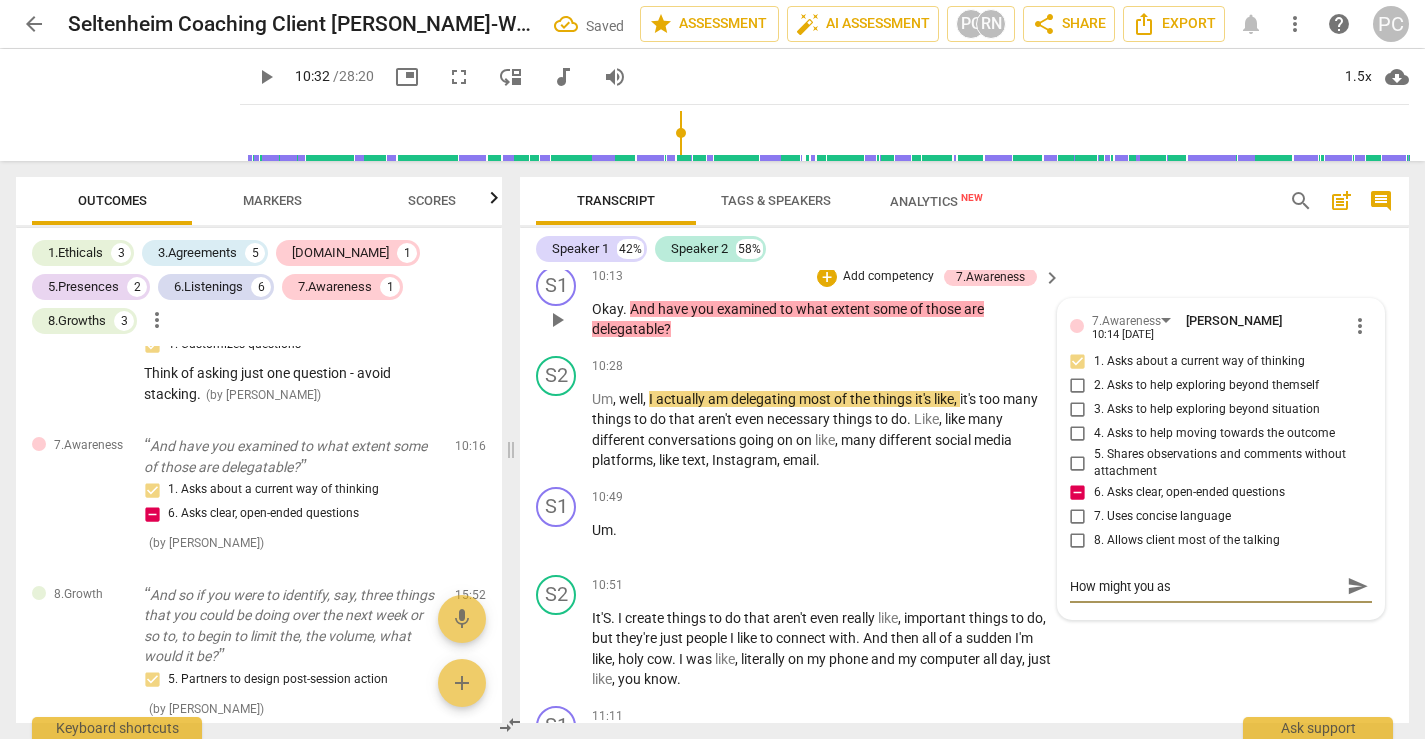 type on "How might you ask" 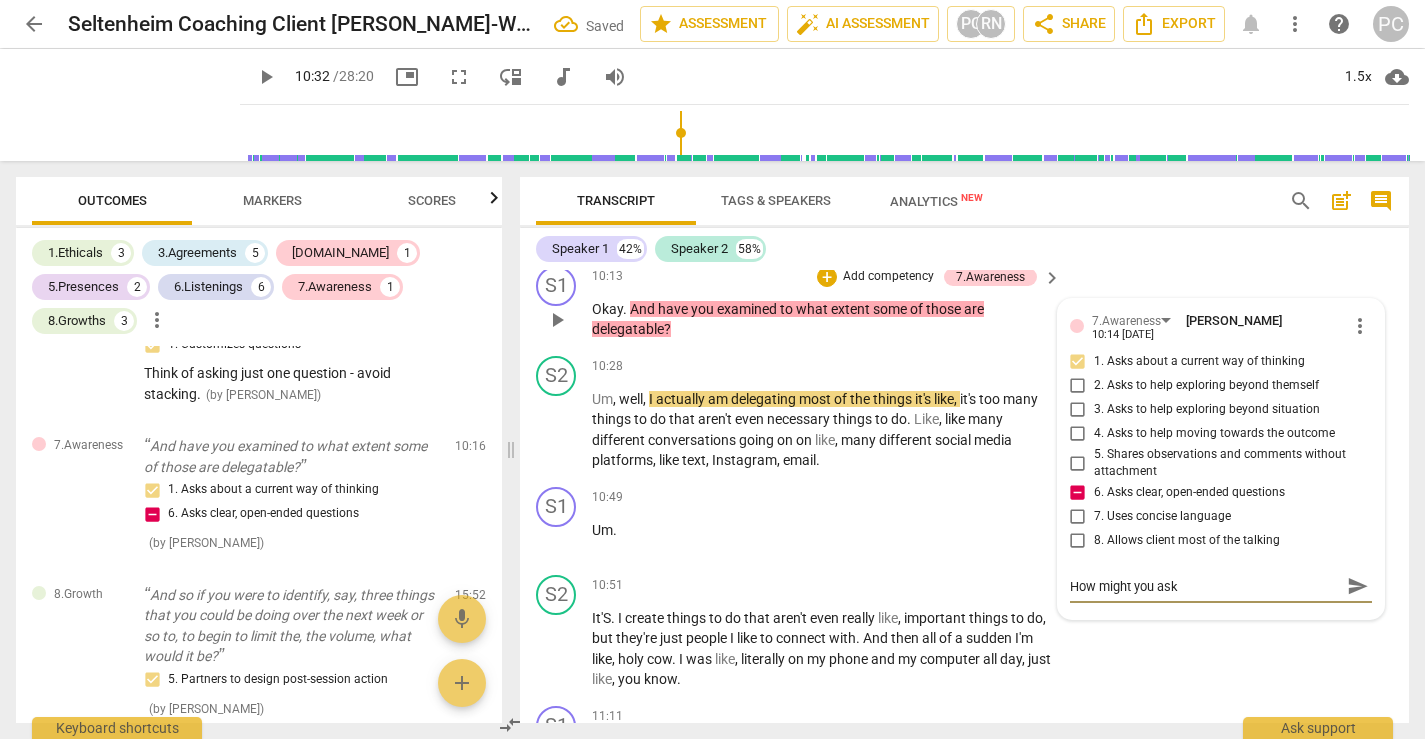 type on "How might you ask" 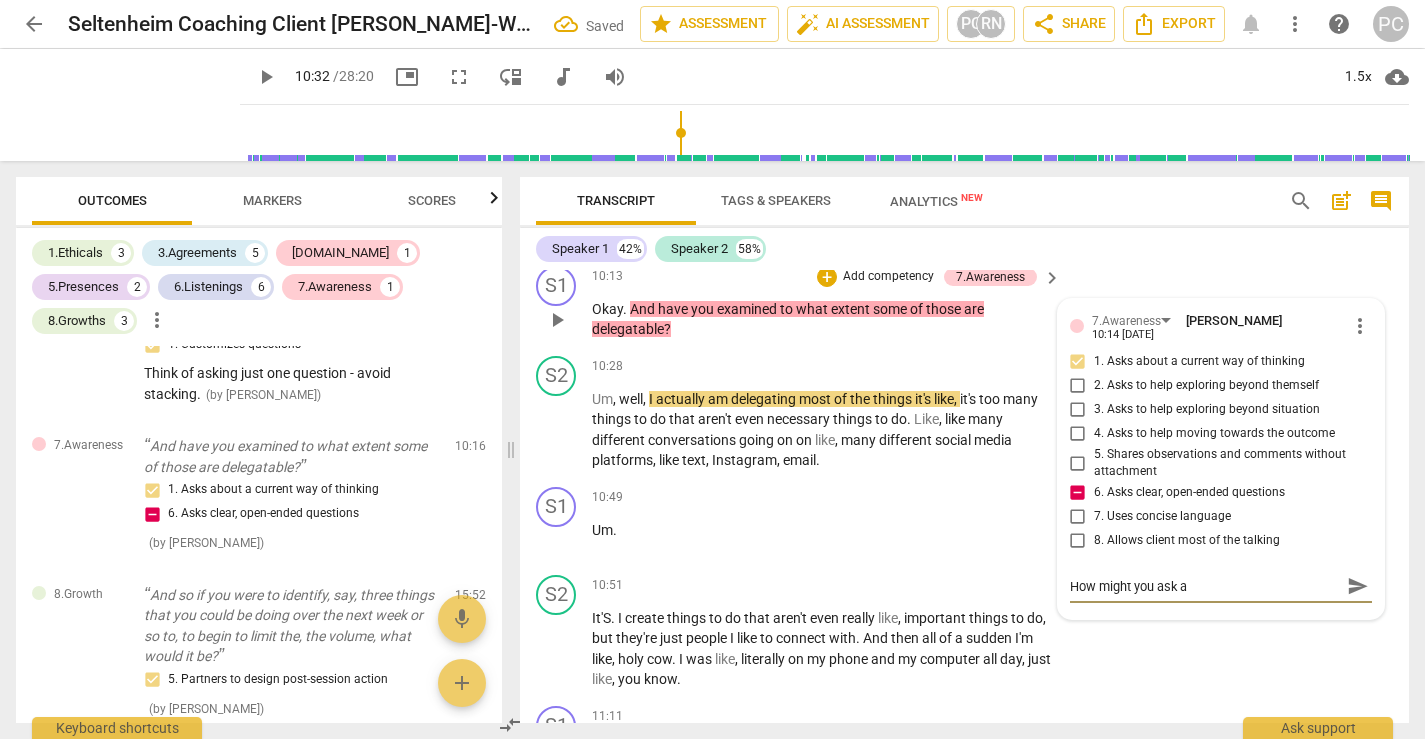 type on "How might you ask a" 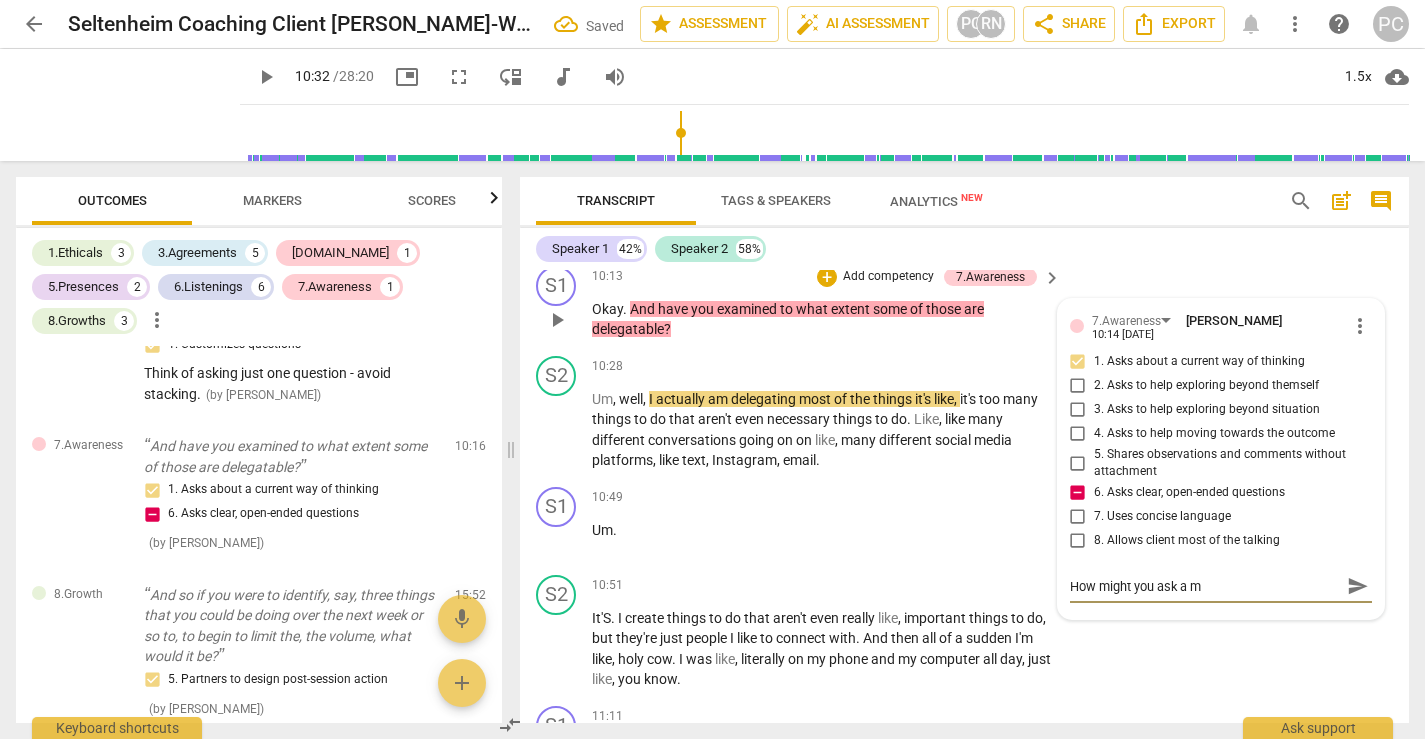 type on "How might you ask a mo" 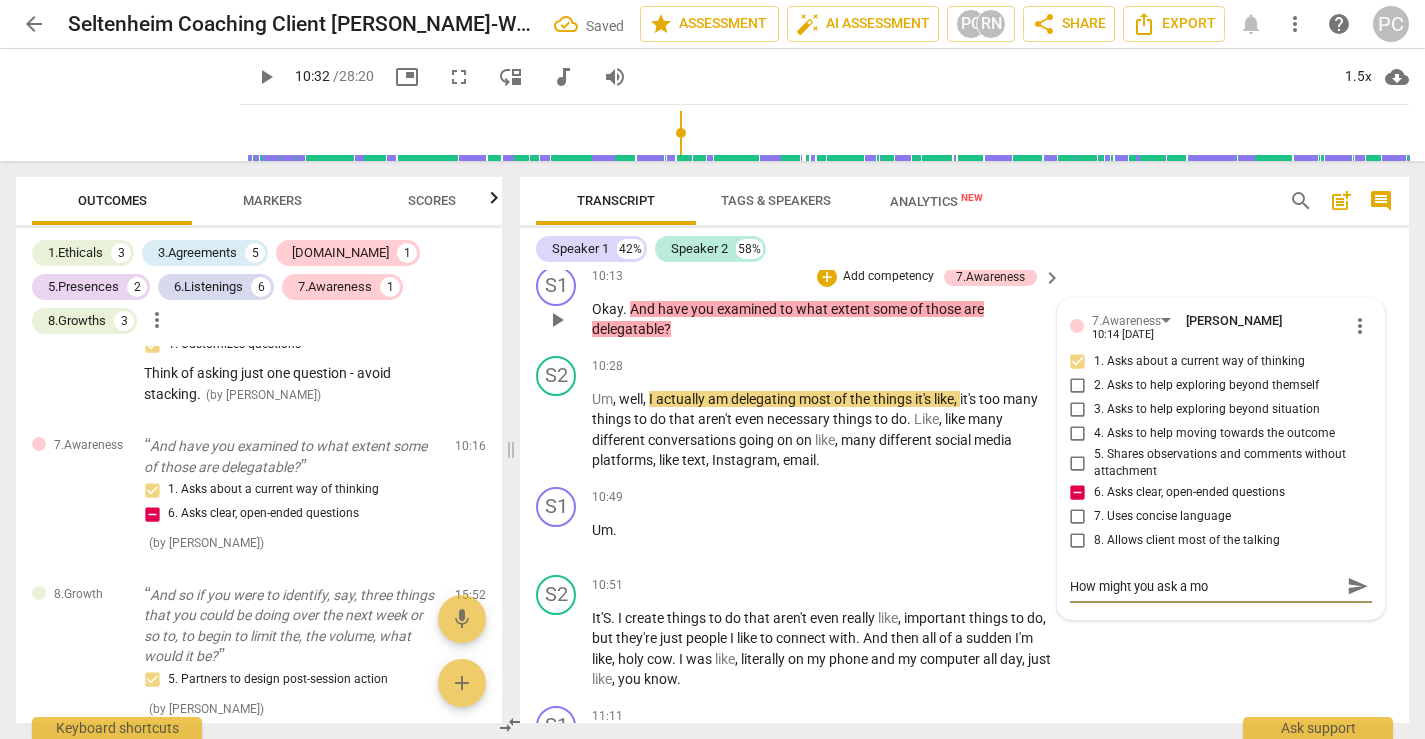 type on "How might you ask a mor" 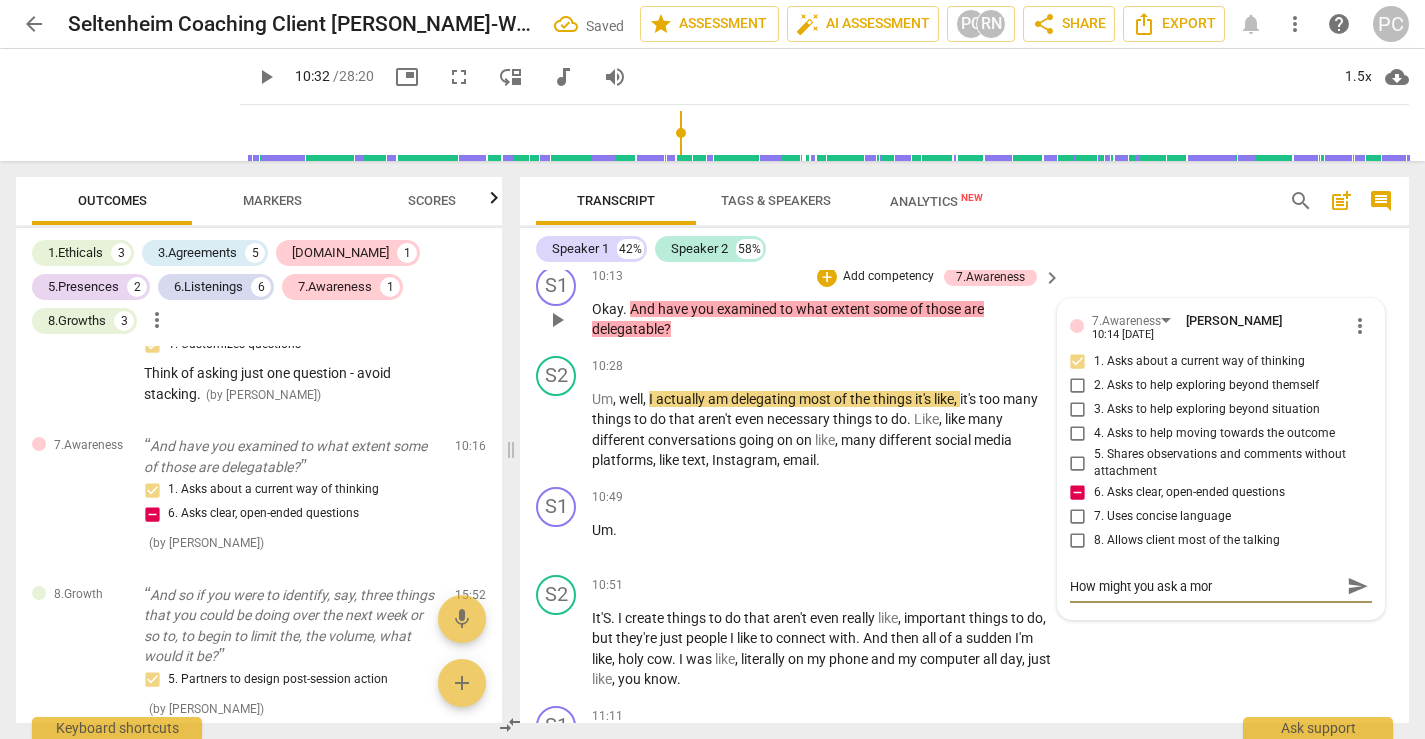 type on "How might you ask a more" 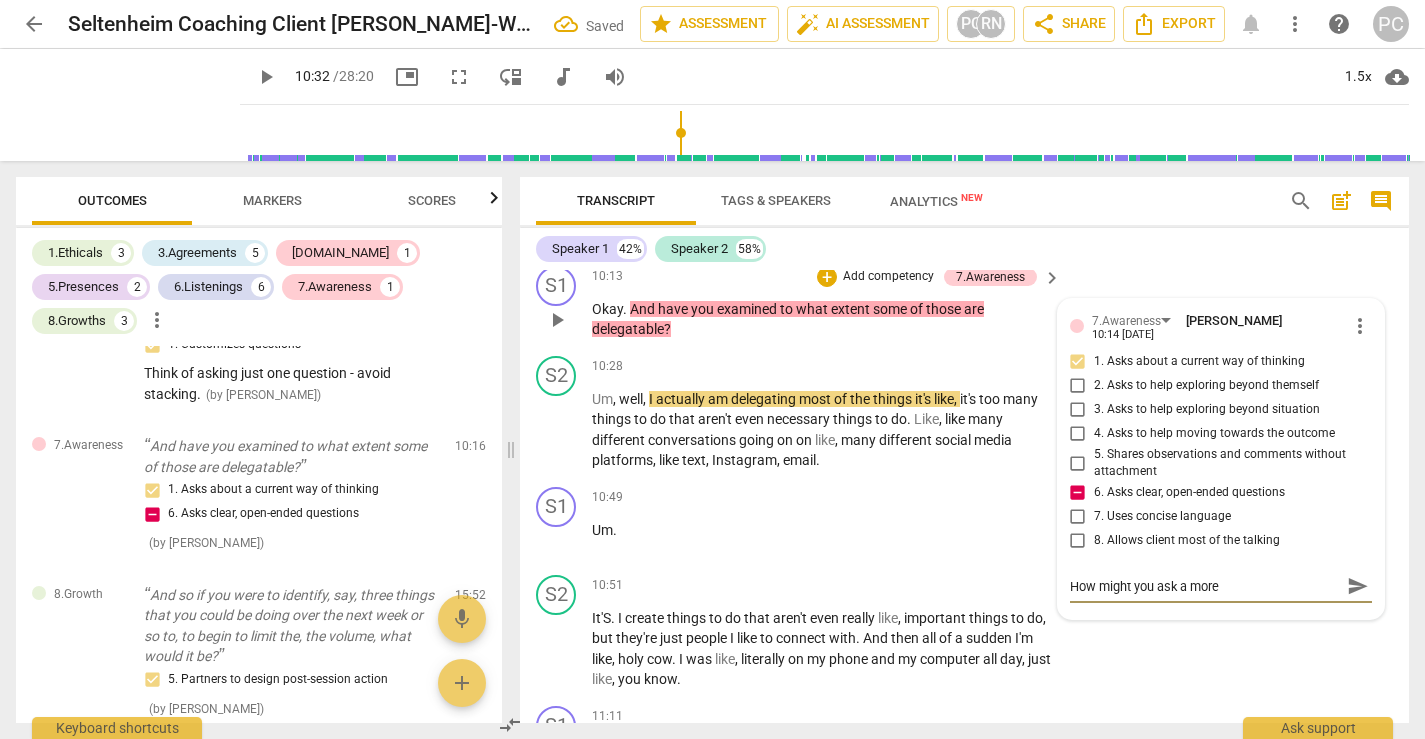 type on "How might you ask a more" 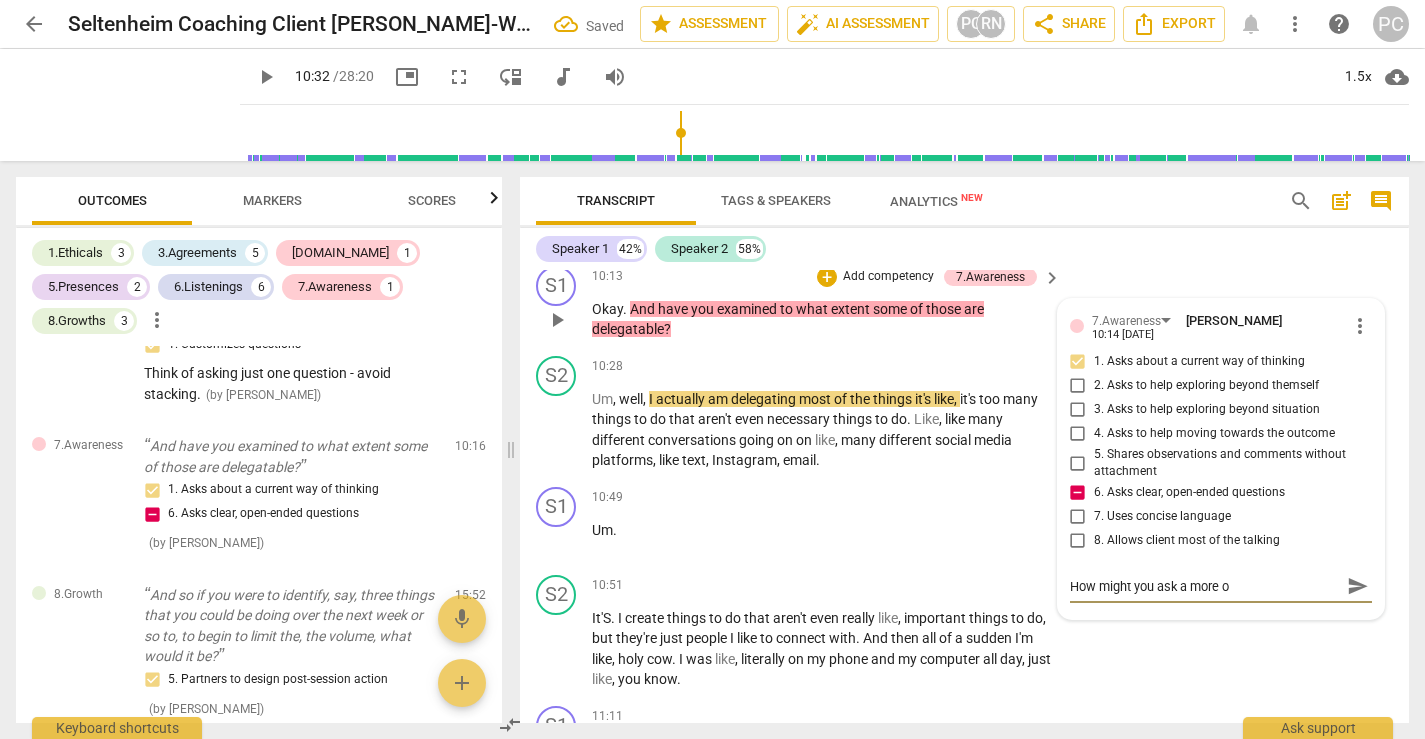 type on "How might you ask a more op" 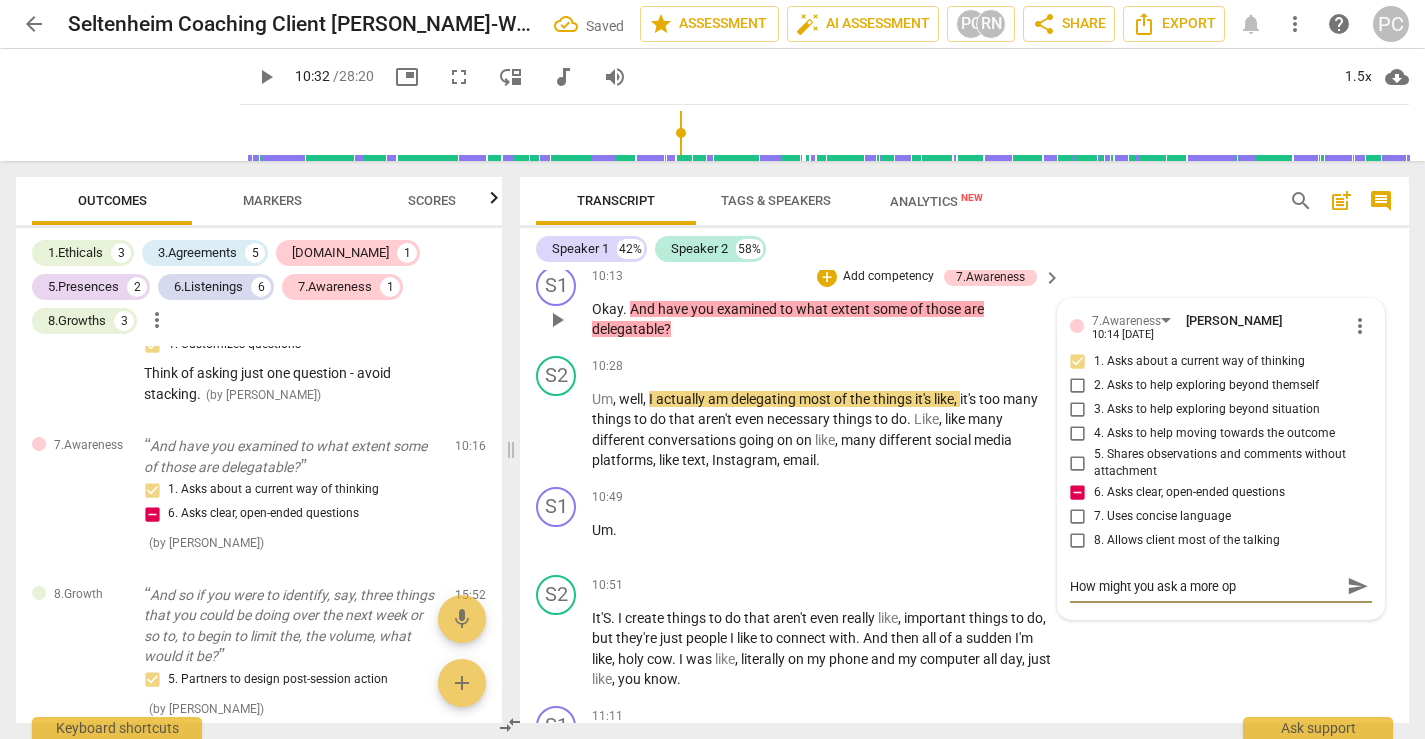 type on "How might you ask a more ope" 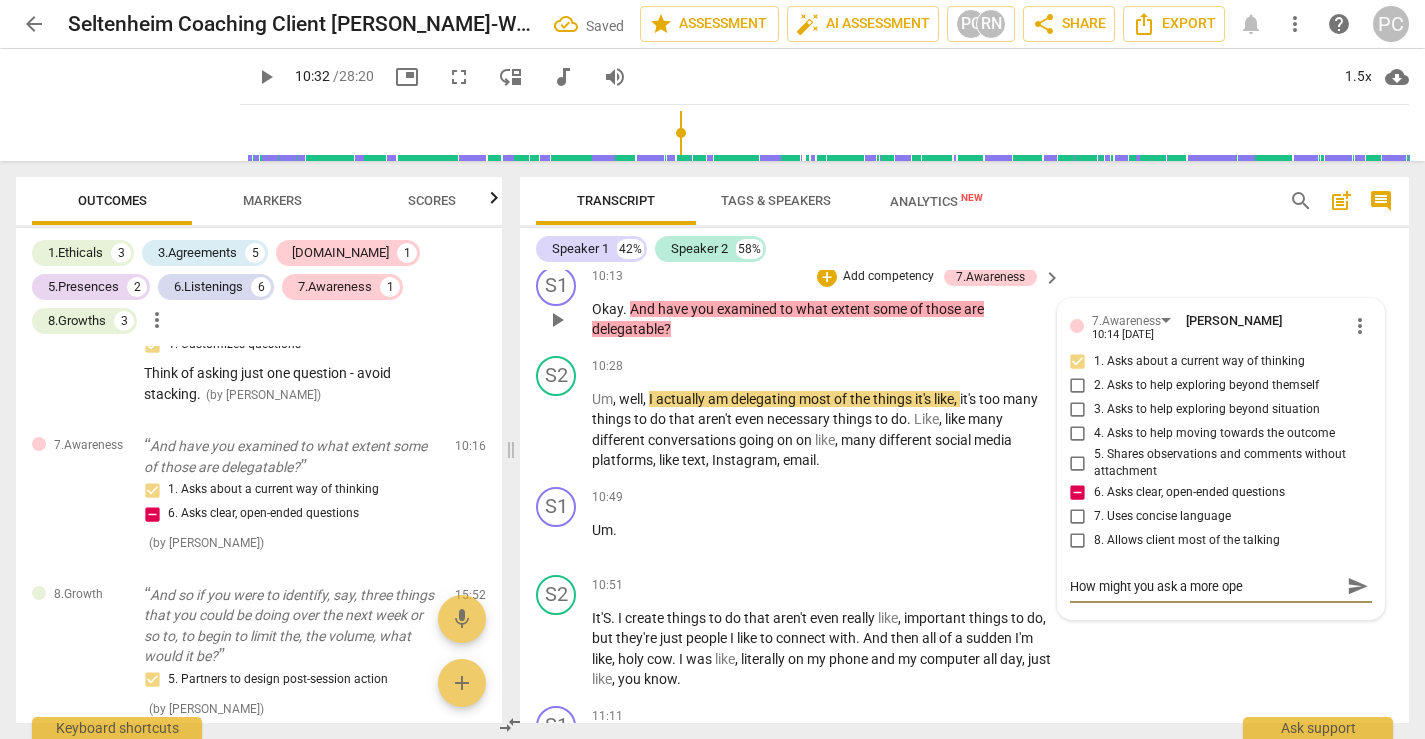 type on "How might you ask a more open" 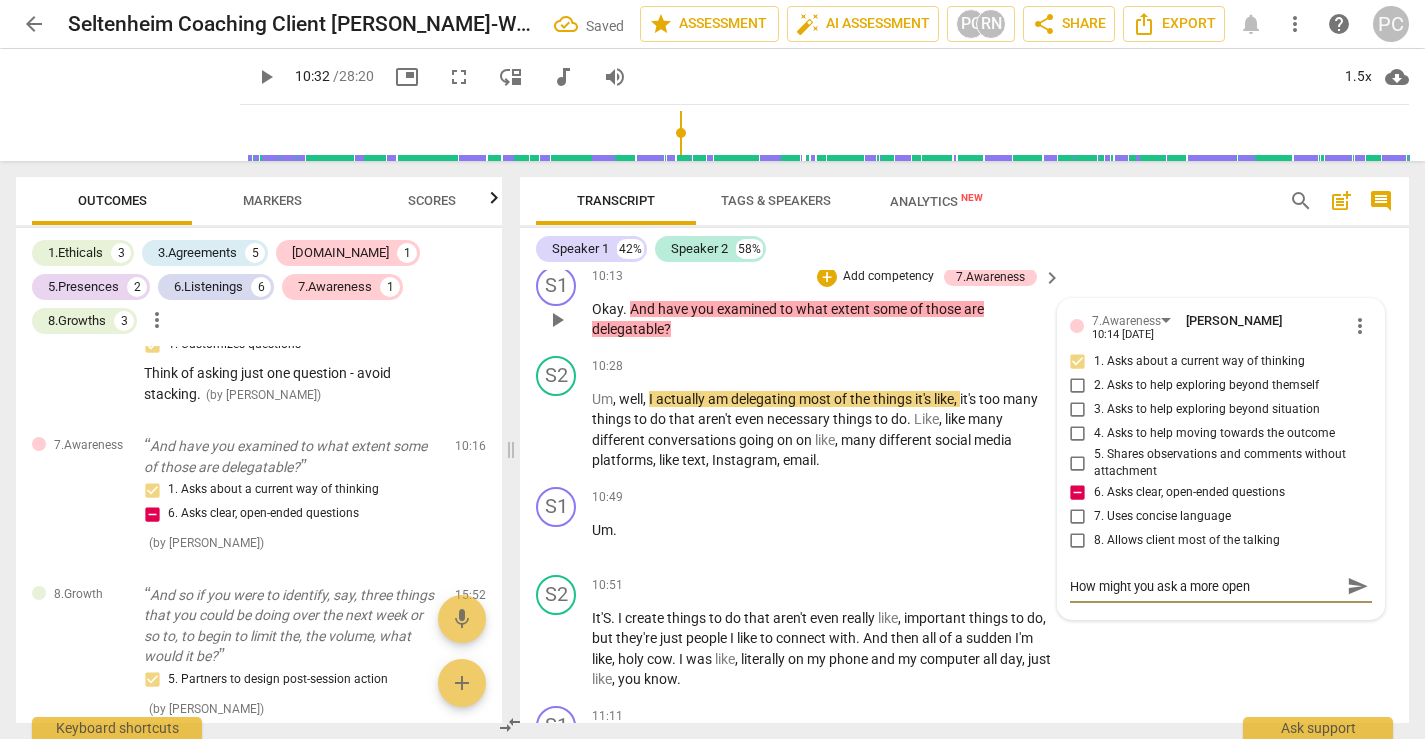 type on "How might you ask a more open-" 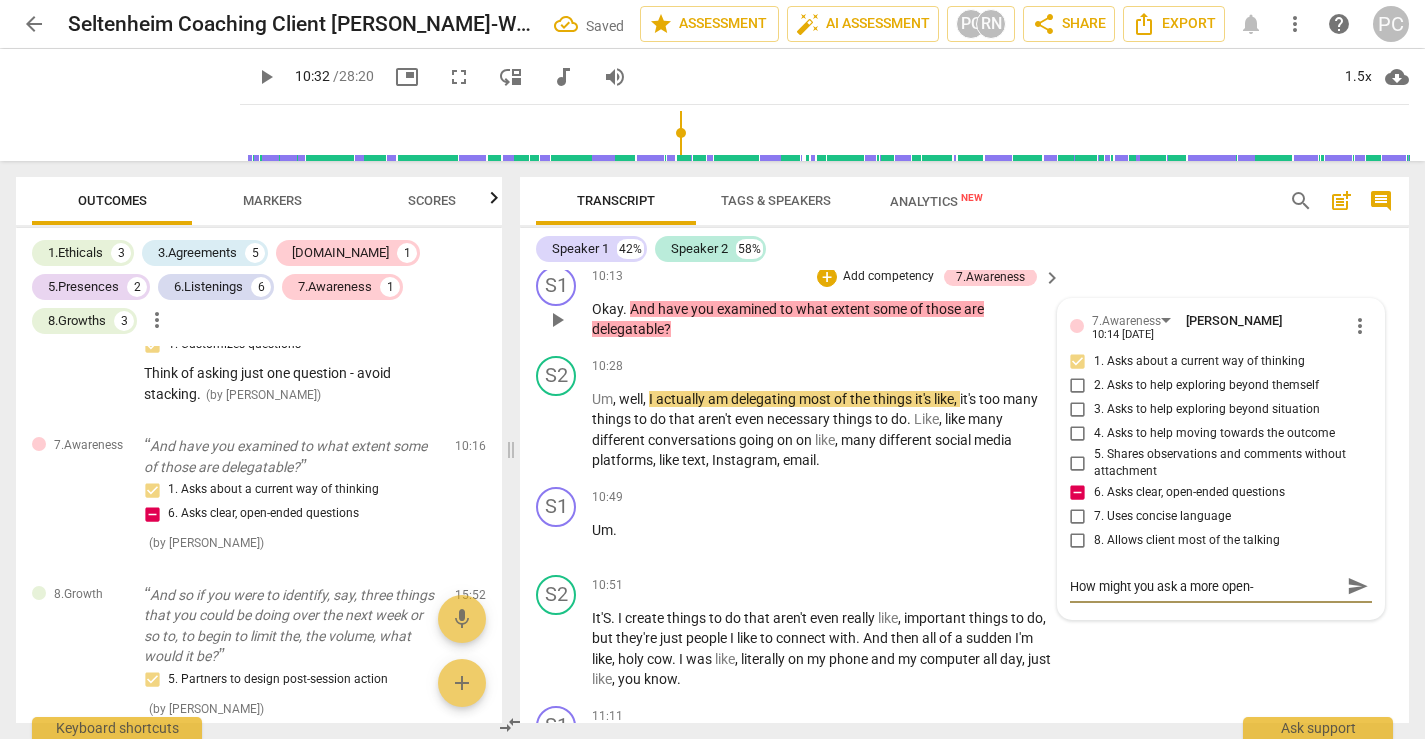 type on "How might you ask a more open-e" 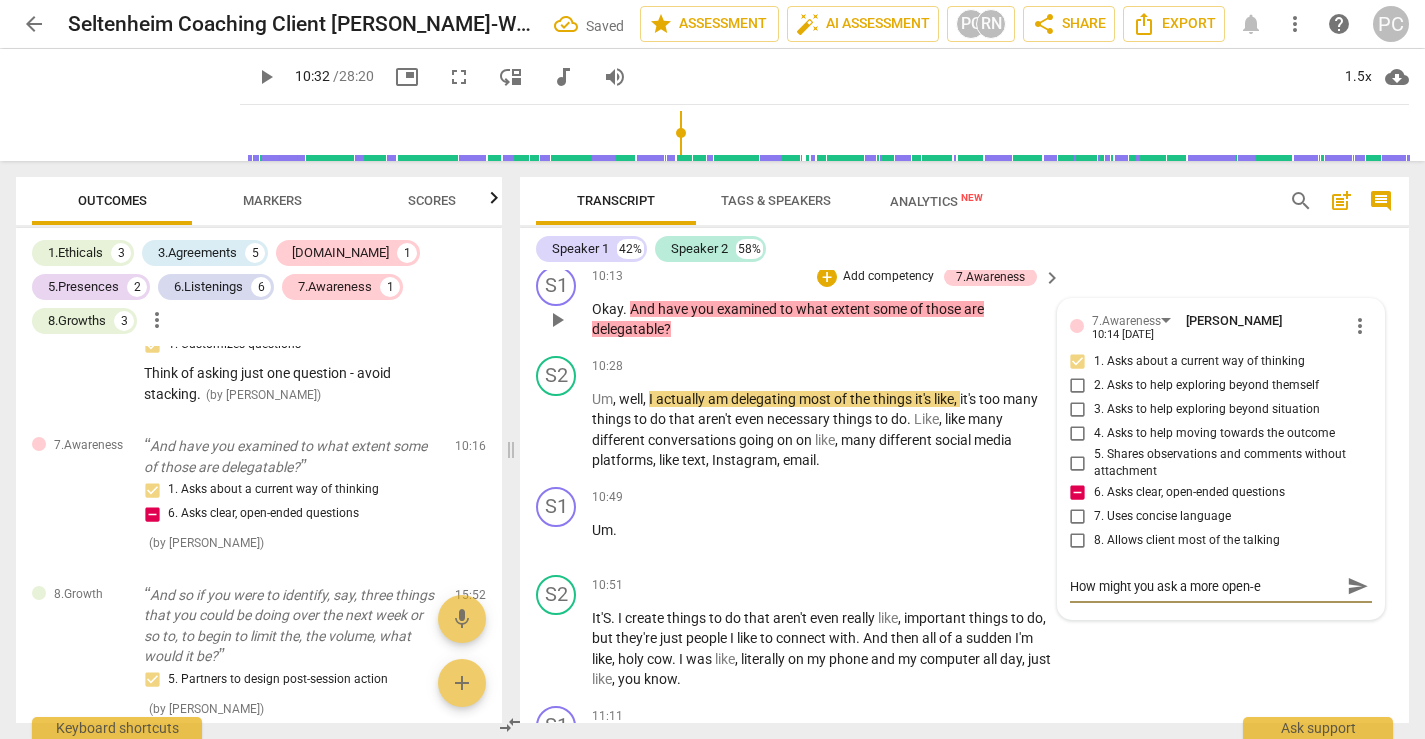 type on "How might you ask a more open-en" 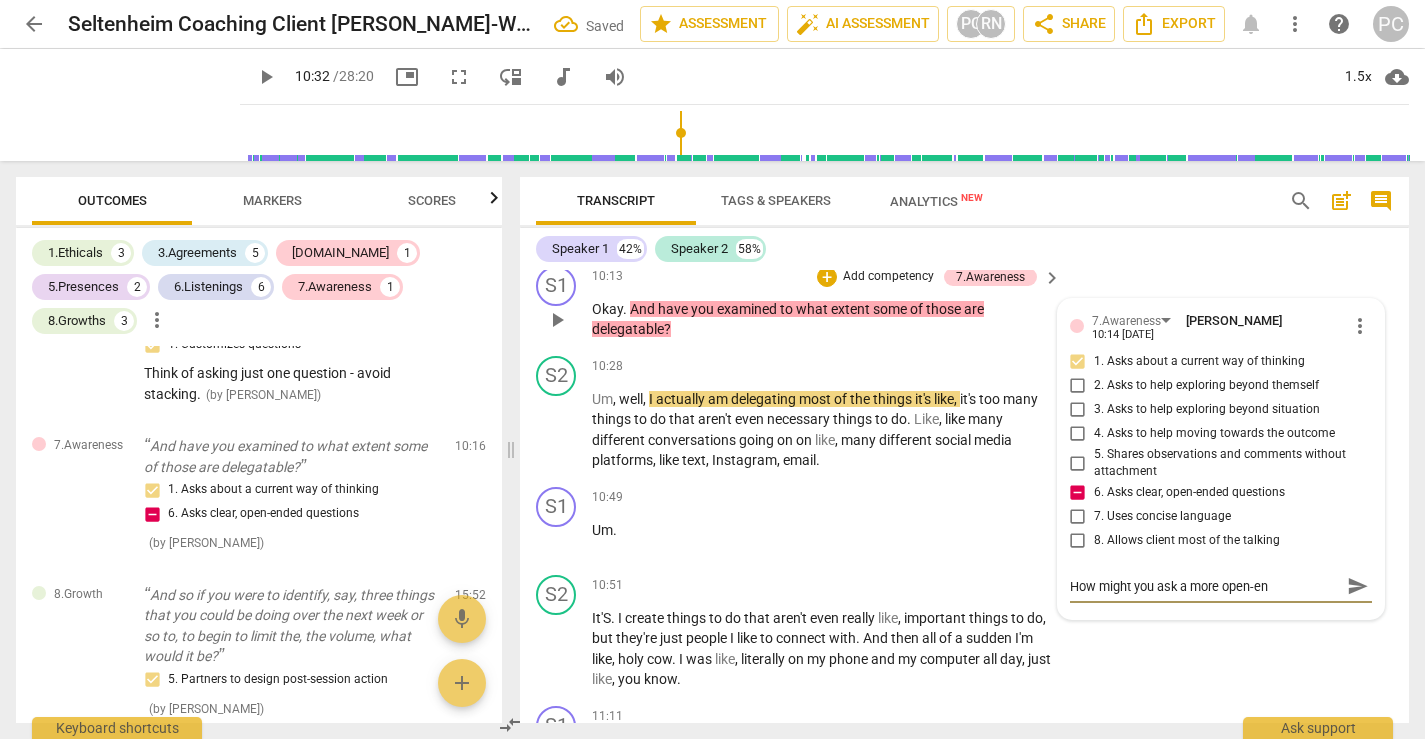 type on "How might you ask a more open-end" 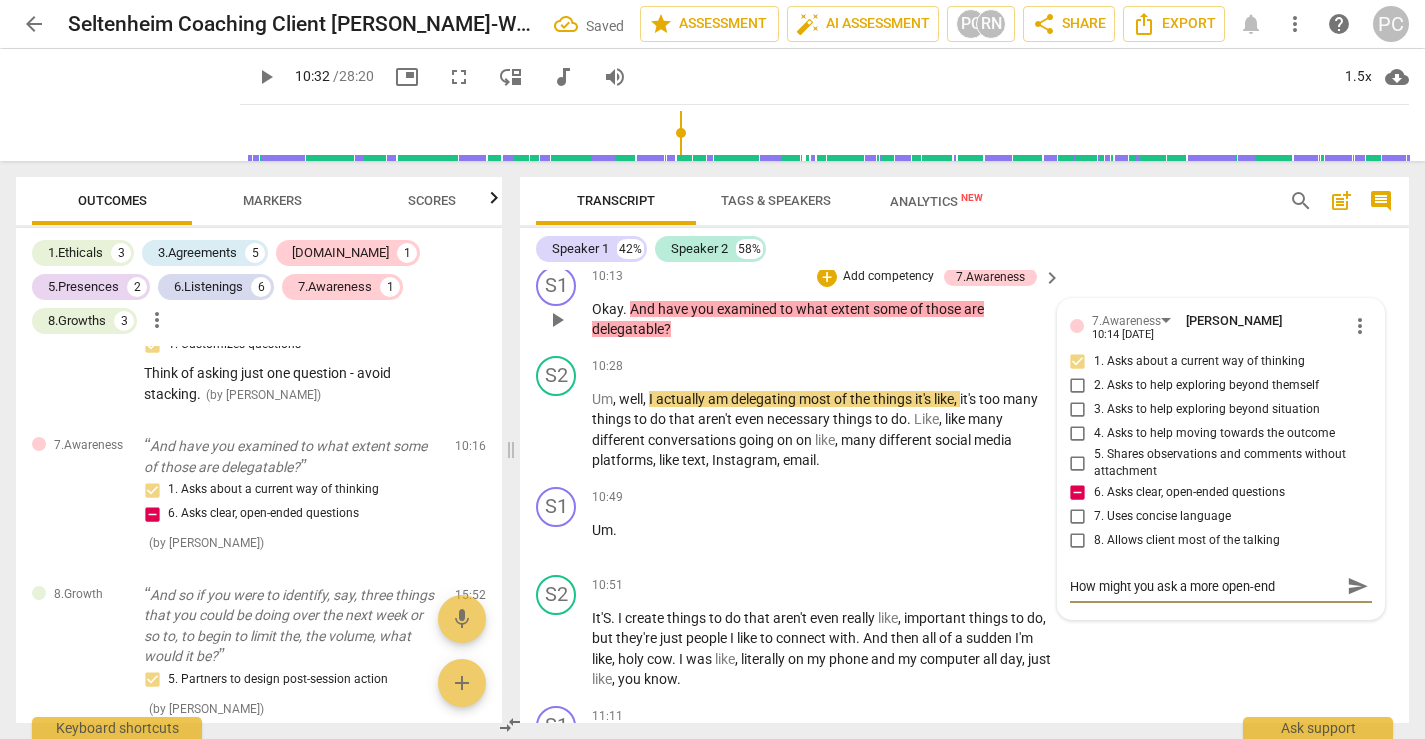 type on "How might you ask a more open-ende" 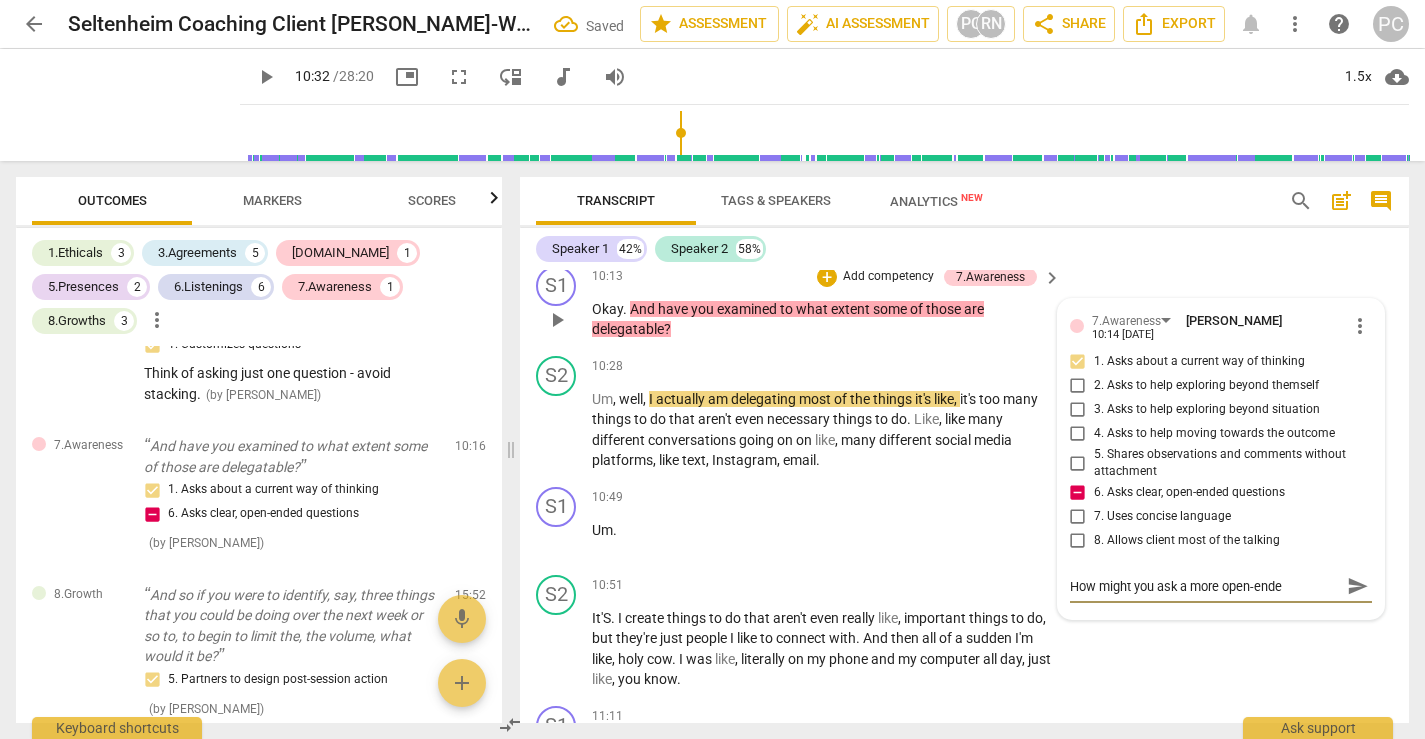 type on "How might you ask a more open-ended" 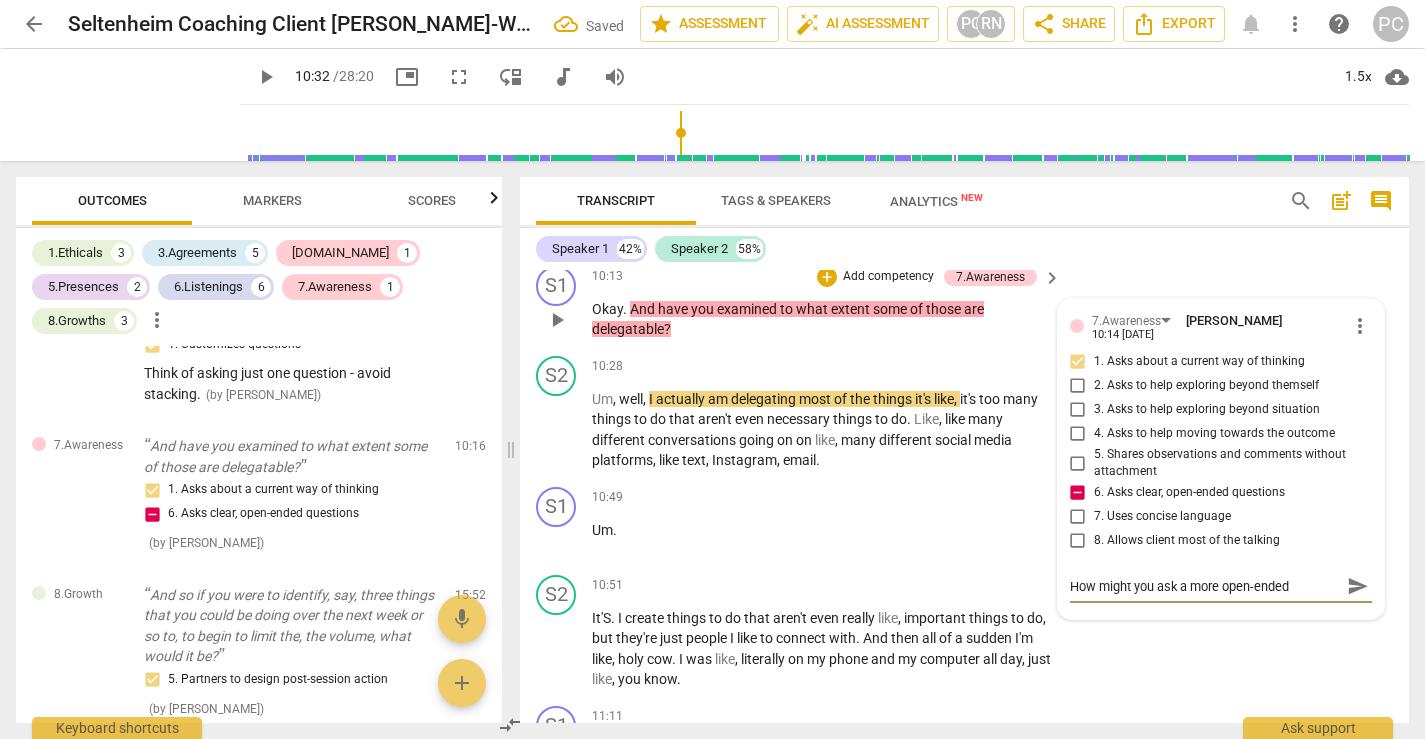 type on "How might you ask a more open-ended" 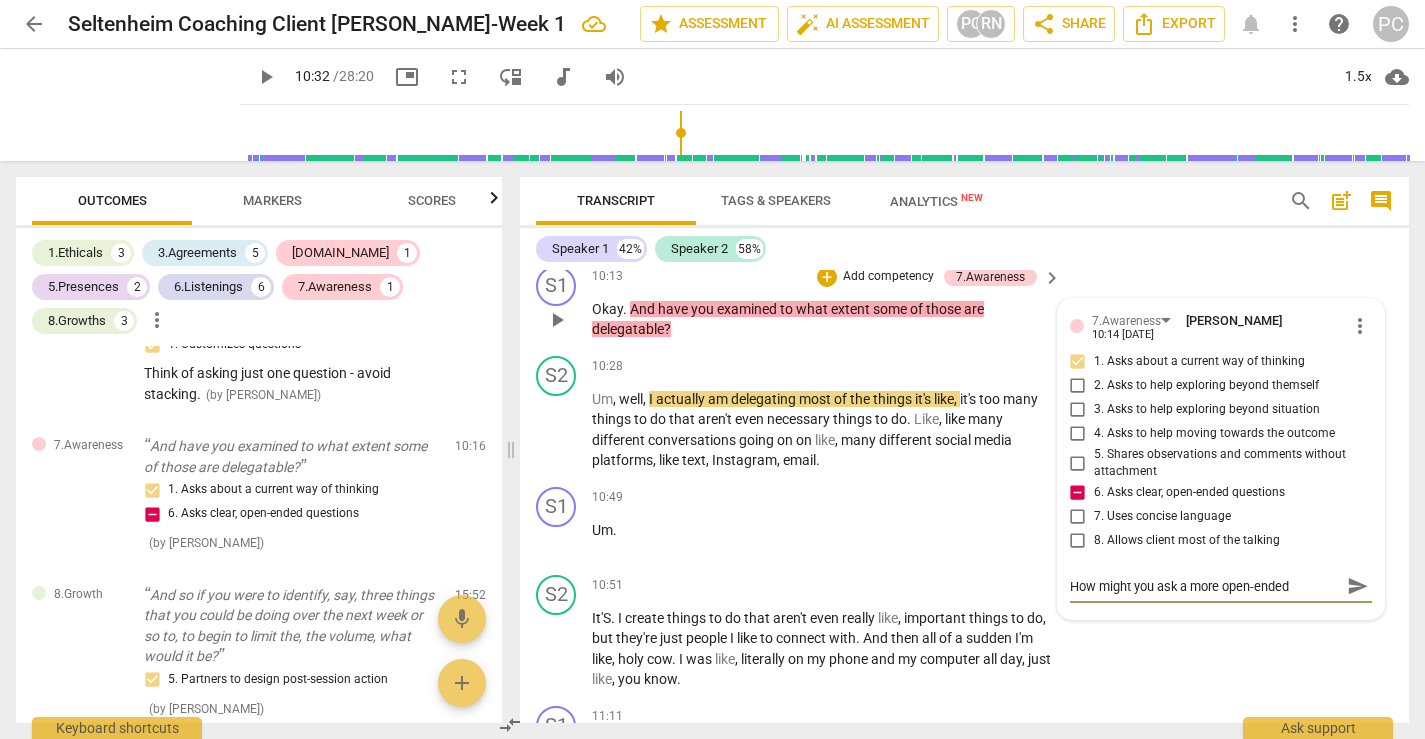type on "How might you ask a more open-ended q" 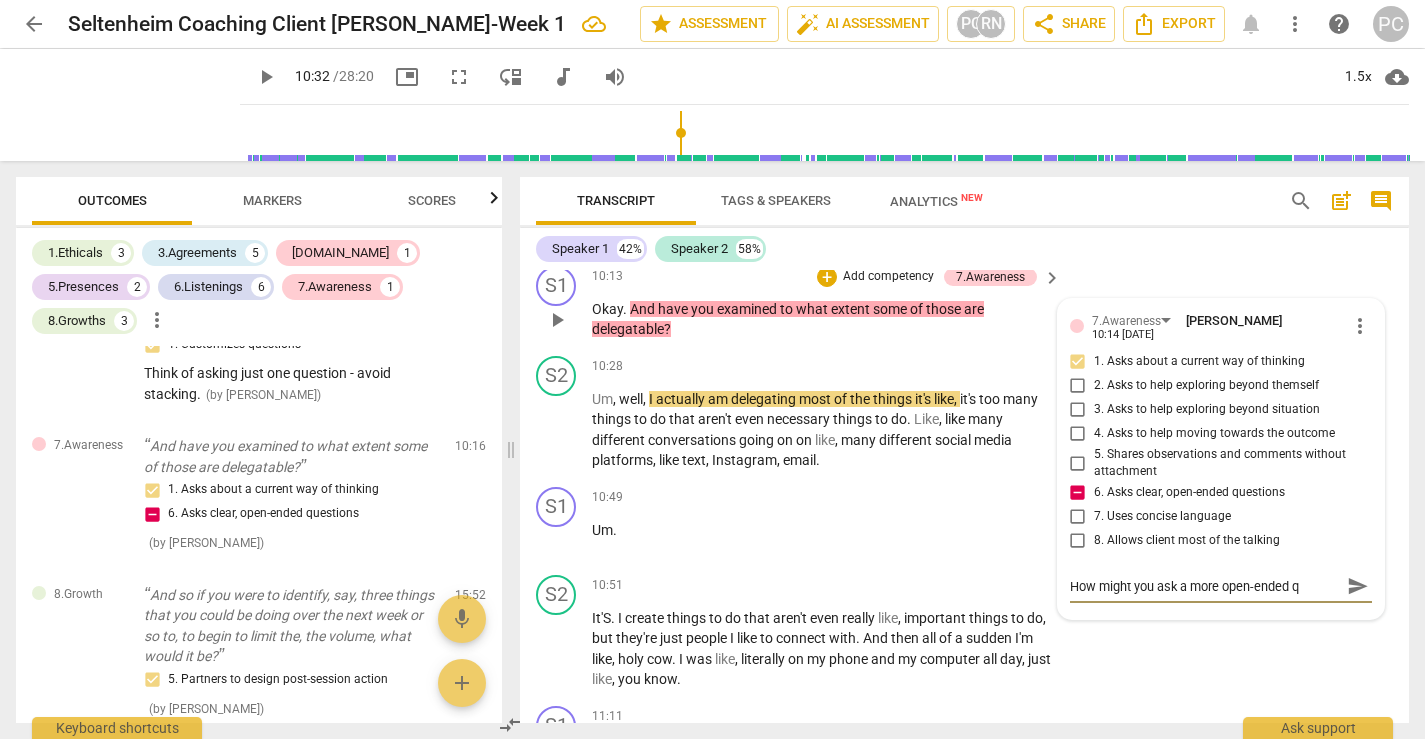 type on "How might you ask a more open-ended qu" 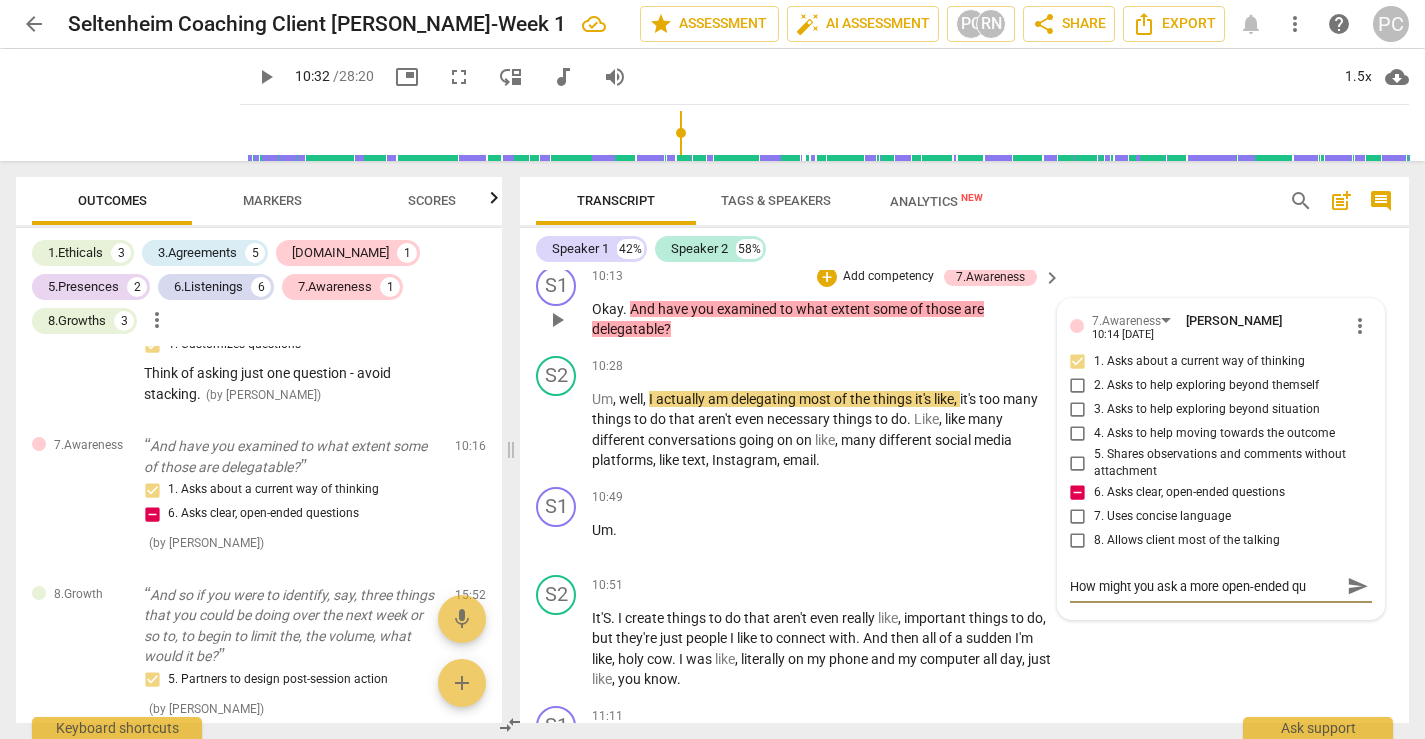 type on "How might you ask a more open-ended que" 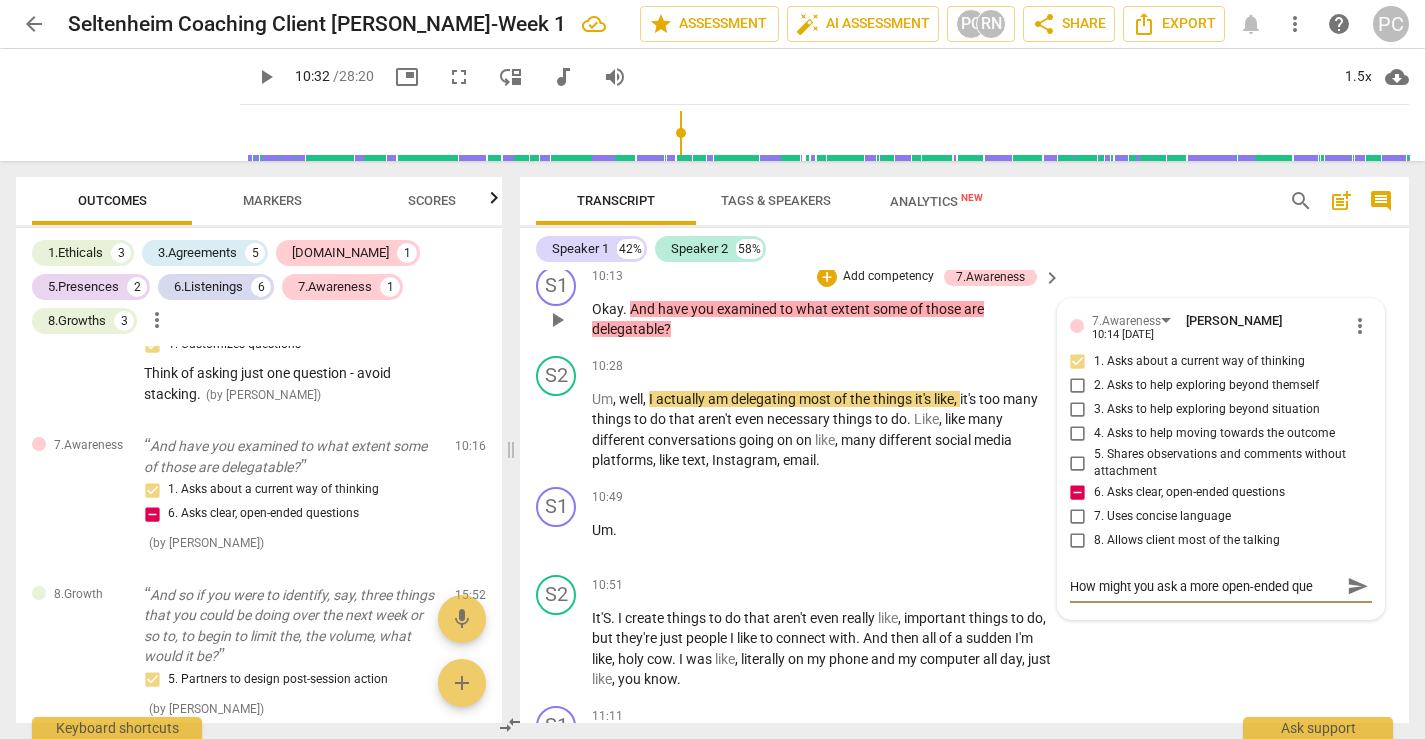 type on "How might you ask a more open-ended ques" 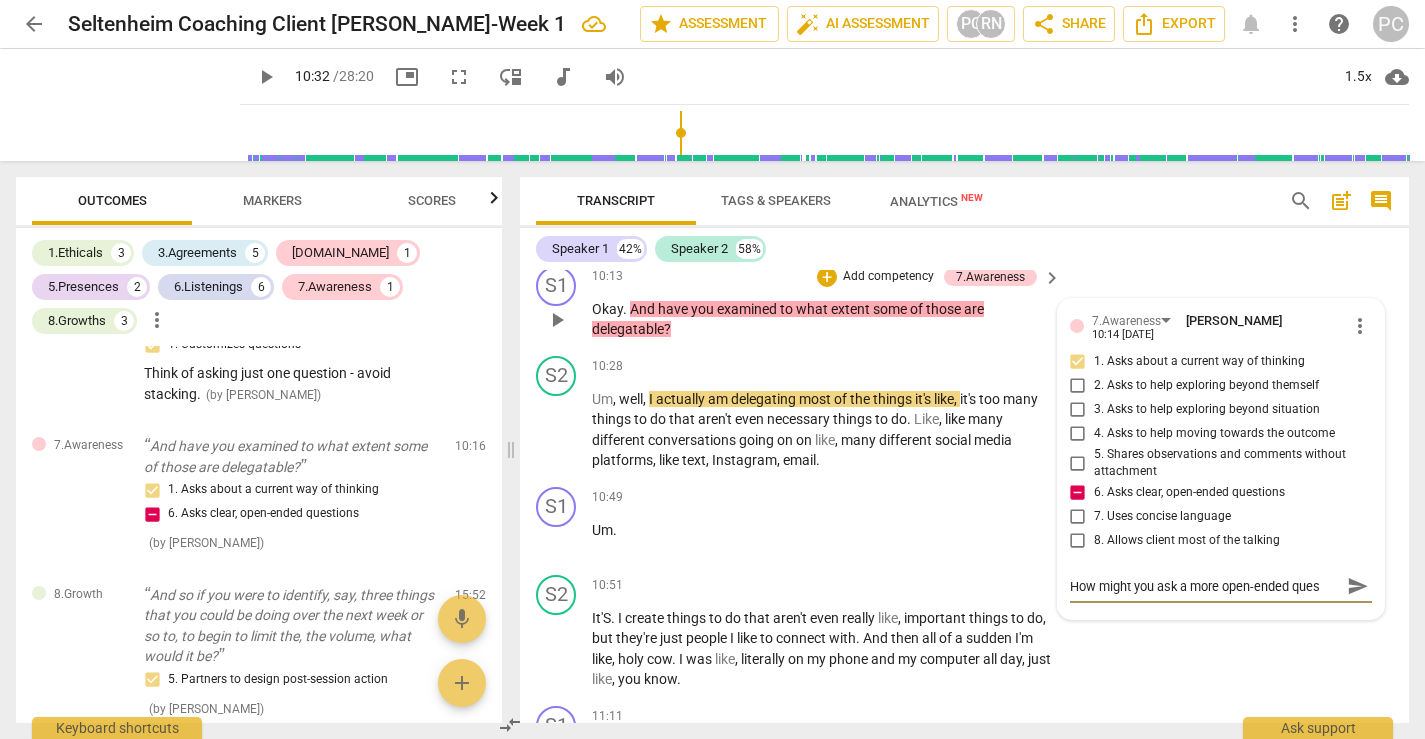 type on "How might you ask a more open-ended quest" 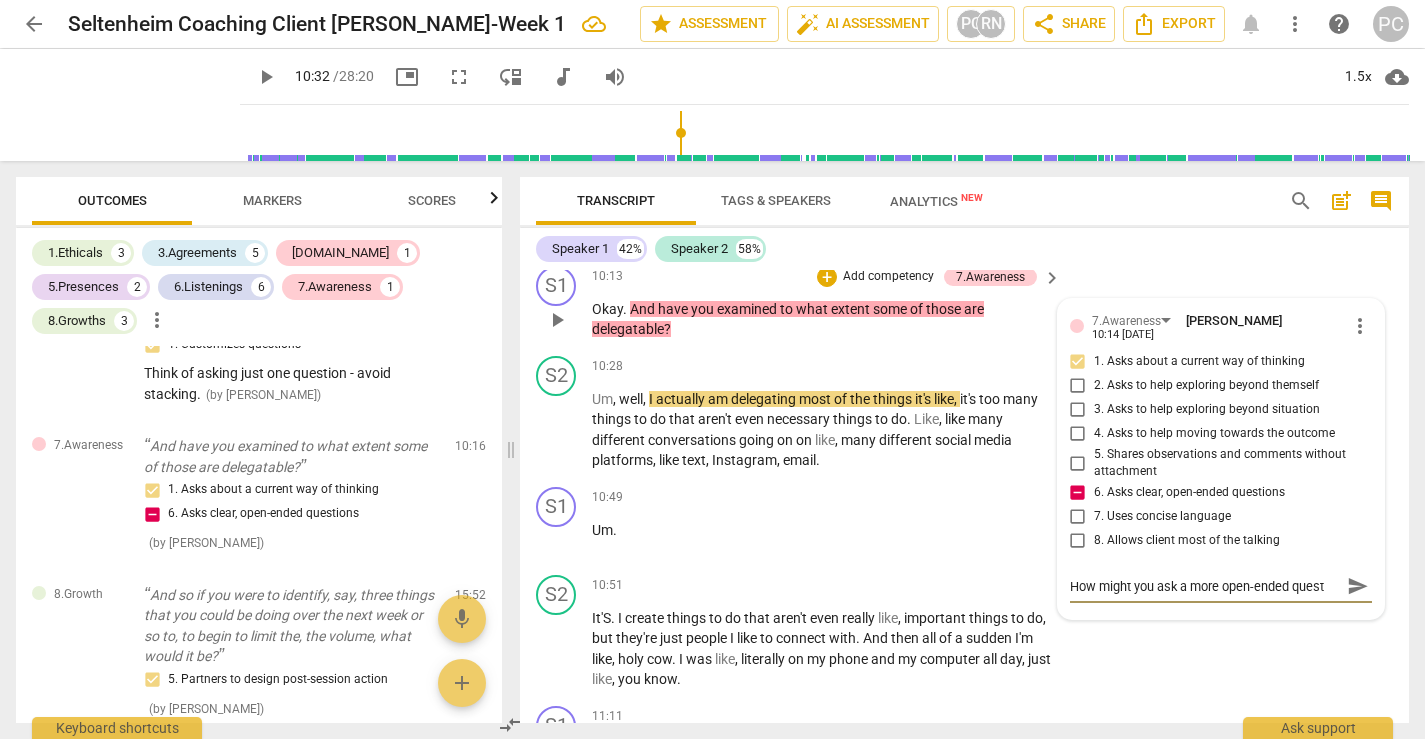 type on "How might you ask a more open-ended questi" 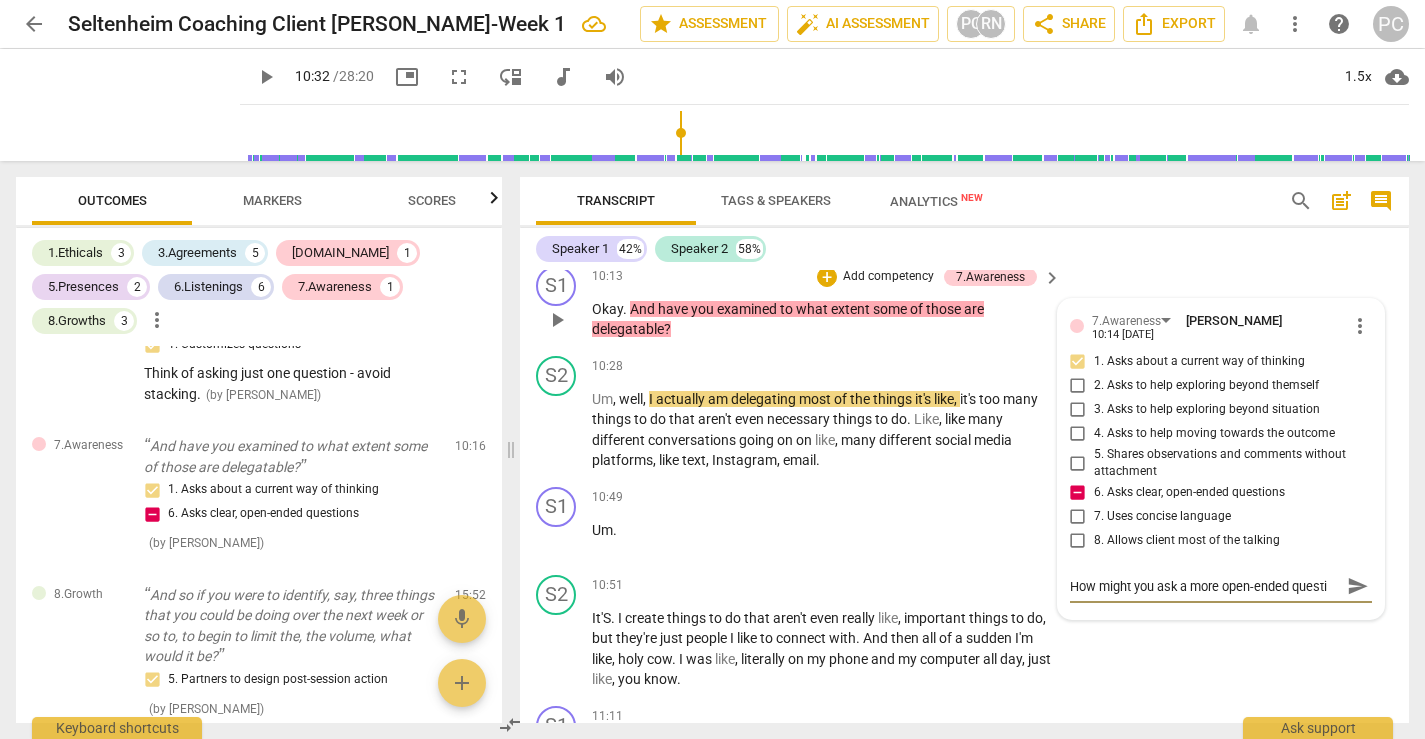 type on "How might you ask a more open-ended questio" 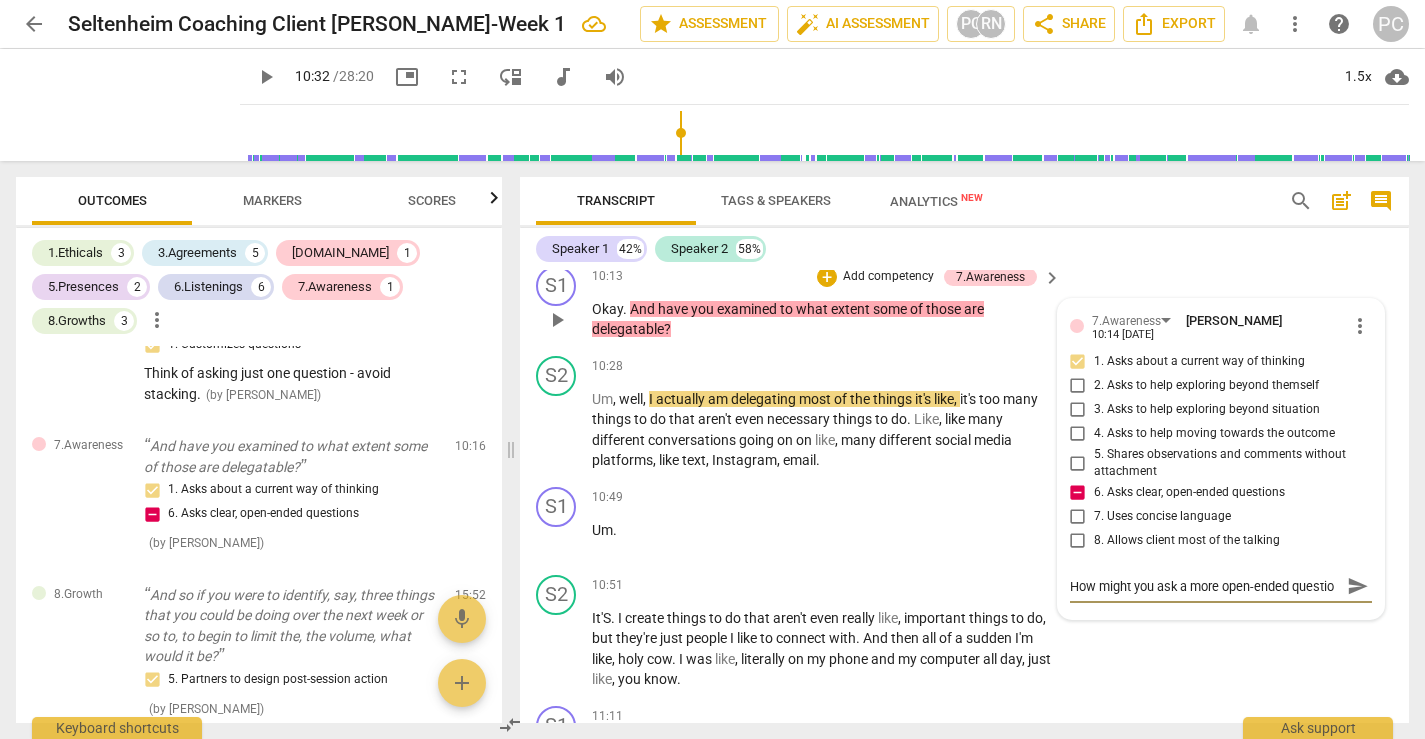 scroll, scrollTop: 17, scrollLeft: 0, axis: vertical 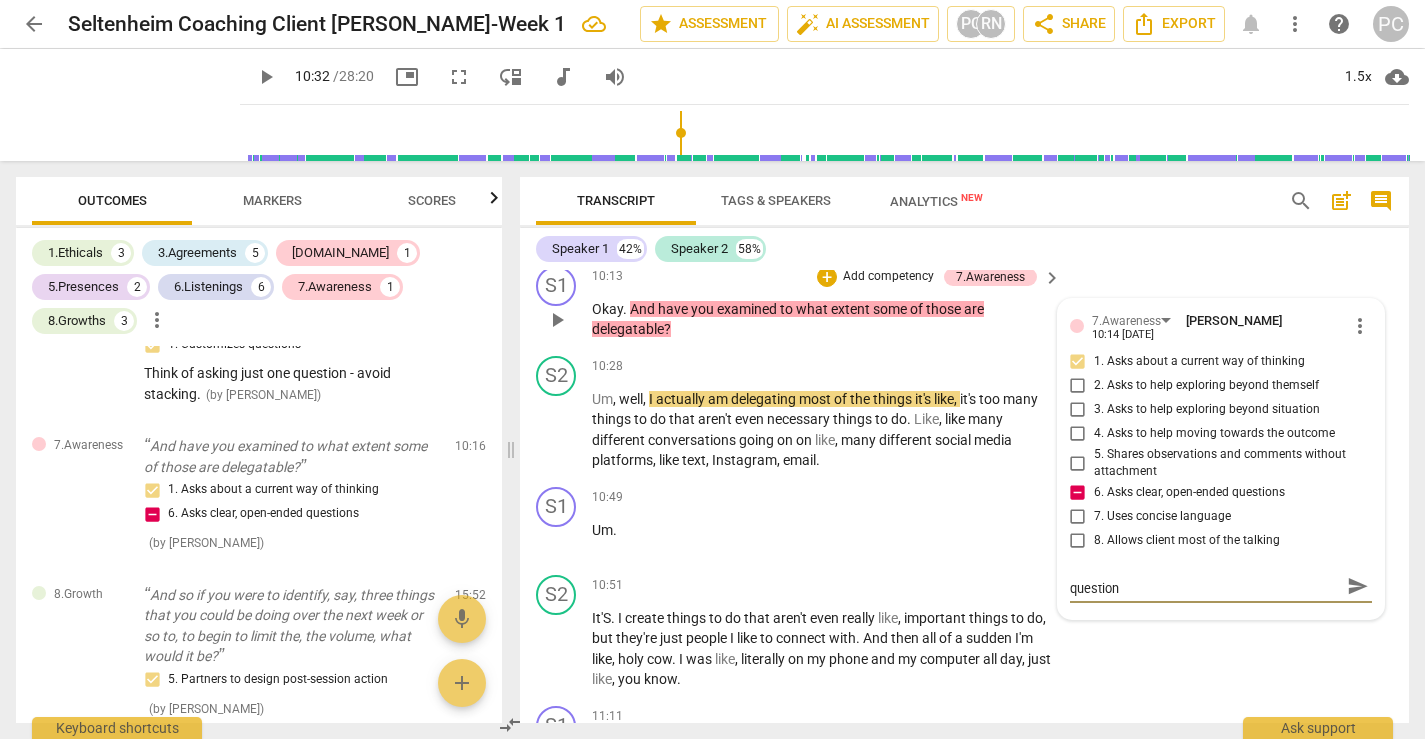 type 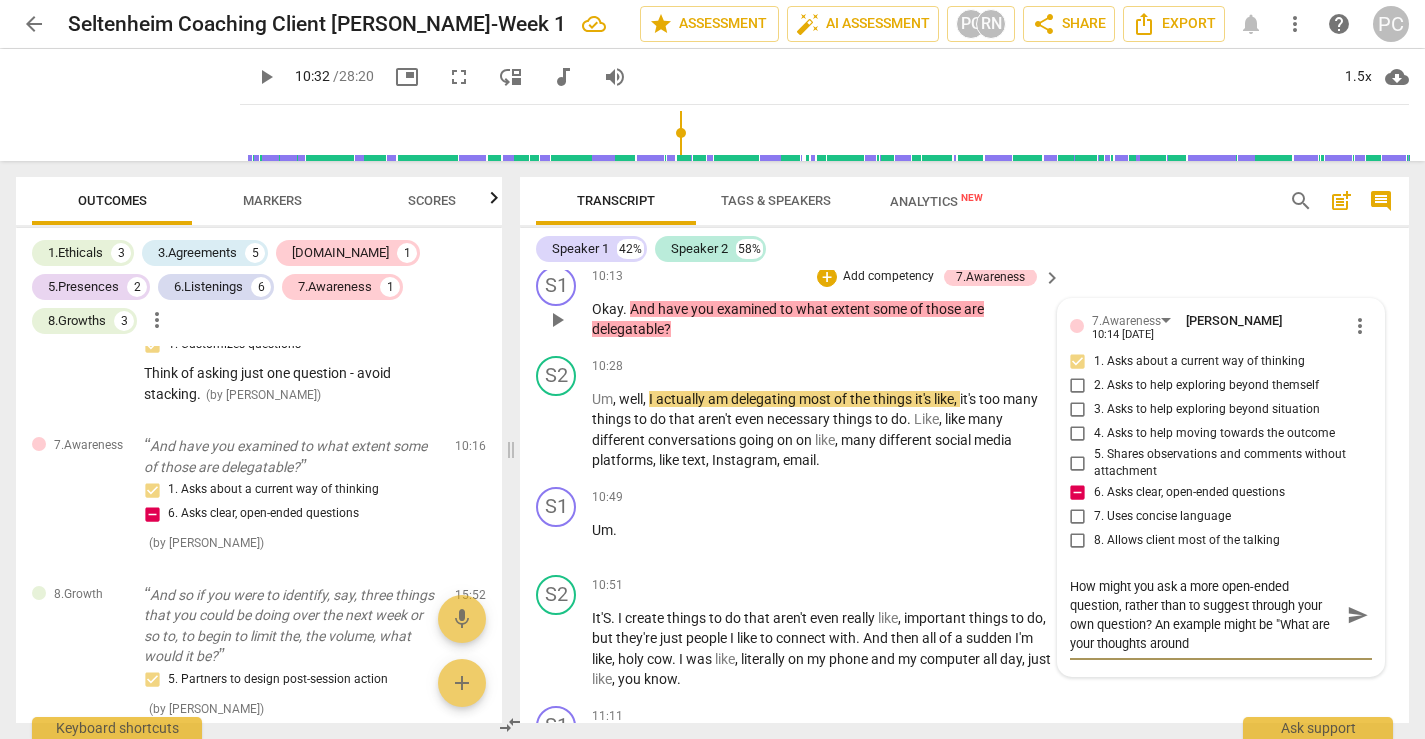 scroll, scrollTop: 0, scrollLeft: 0, axis: both 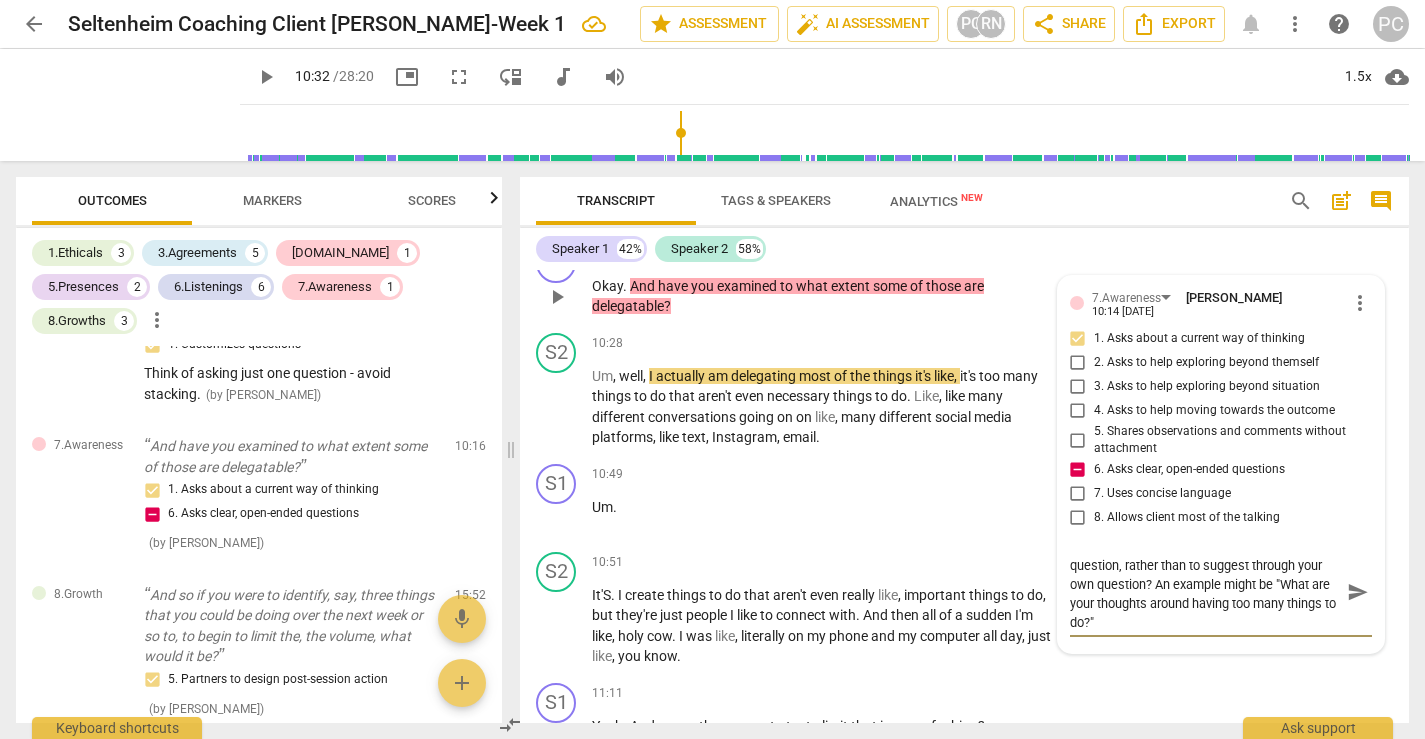 click on "send" at bounding box center [1358, 592] 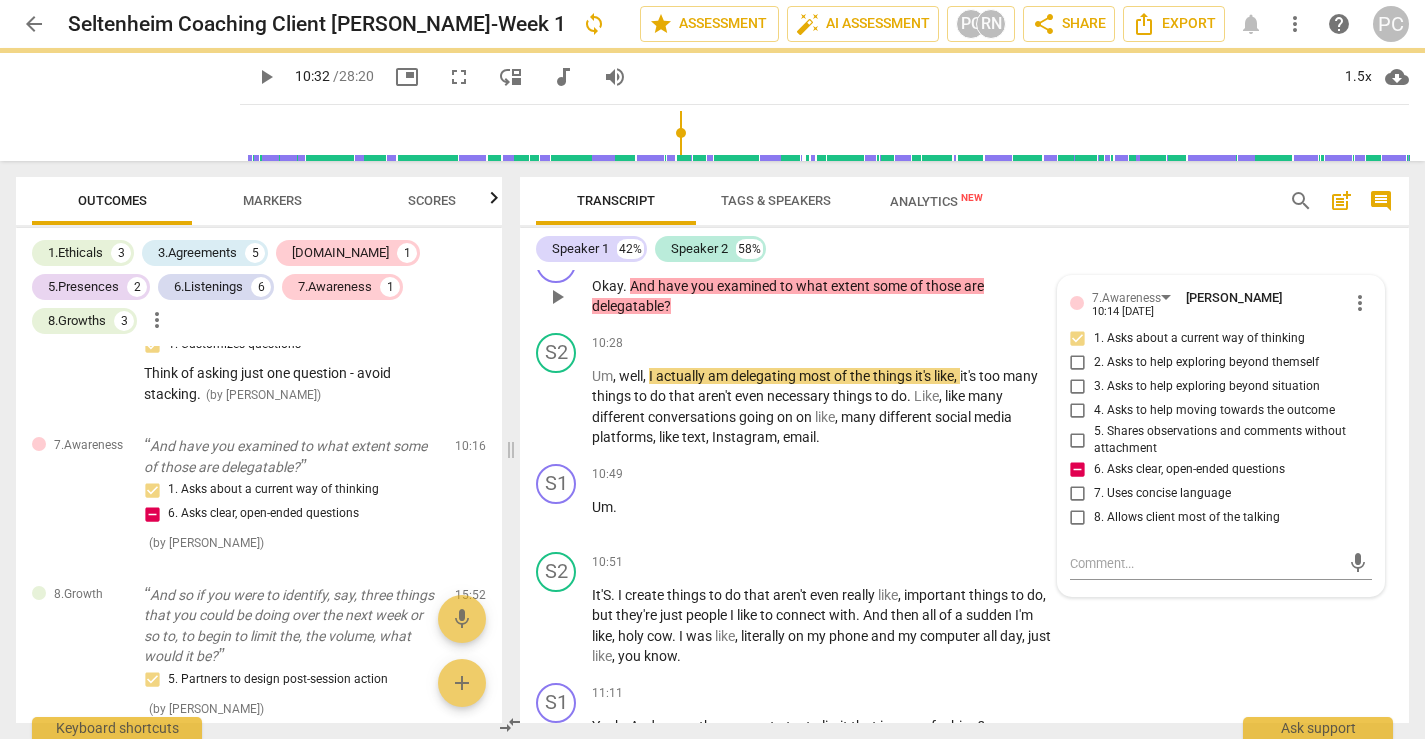 scroll, scrollTop: 0, scrollLeft: 0, axis: both 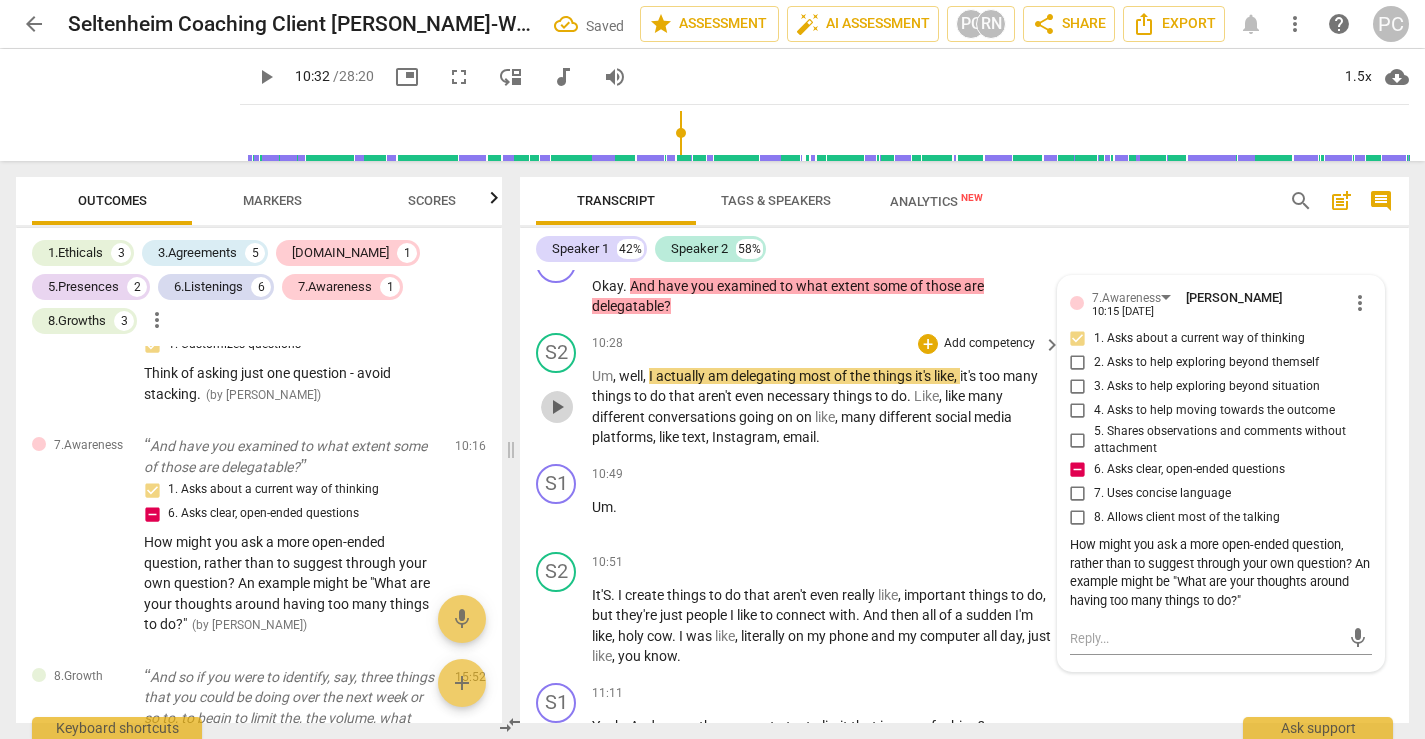 click on "play_arrow" at bounding box center (557, 407) 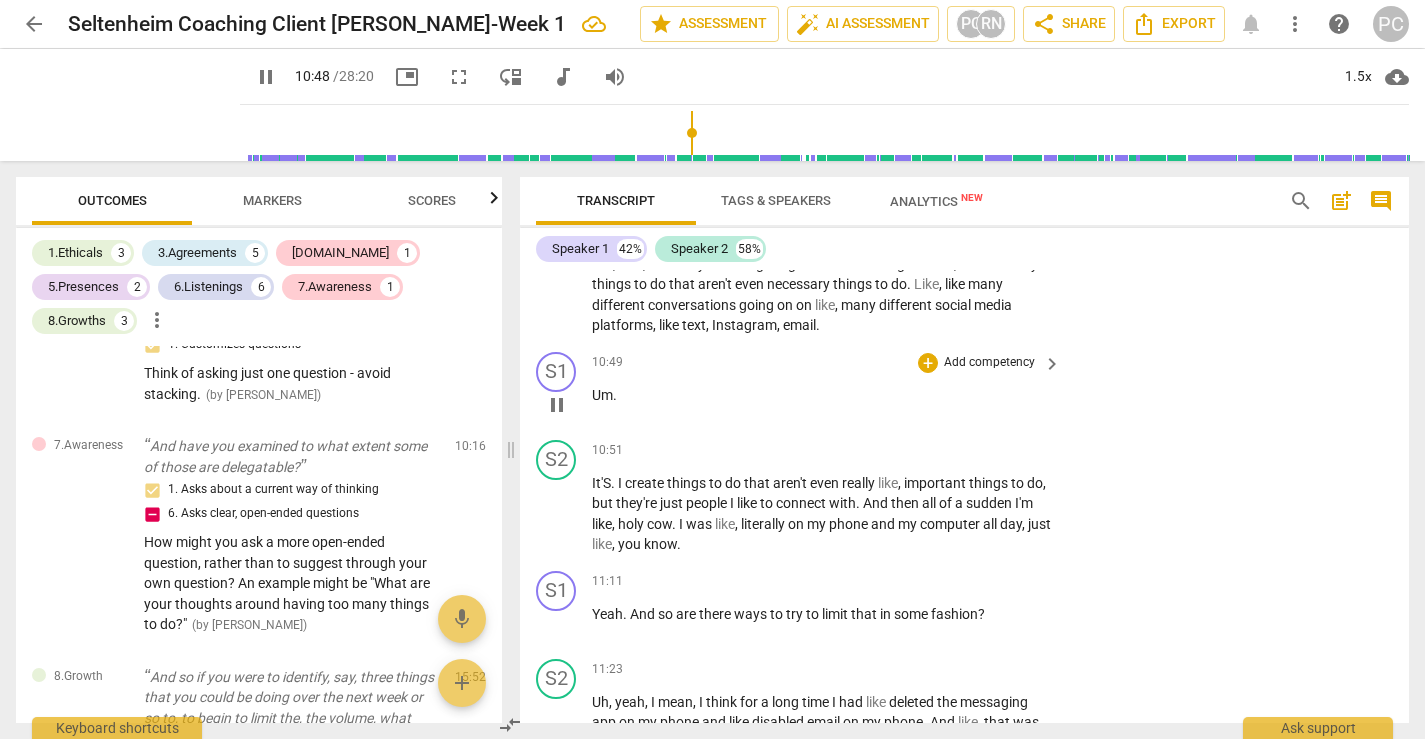 scroll, scrollTop: 3901, scrollLeft: 0, axis: vertical 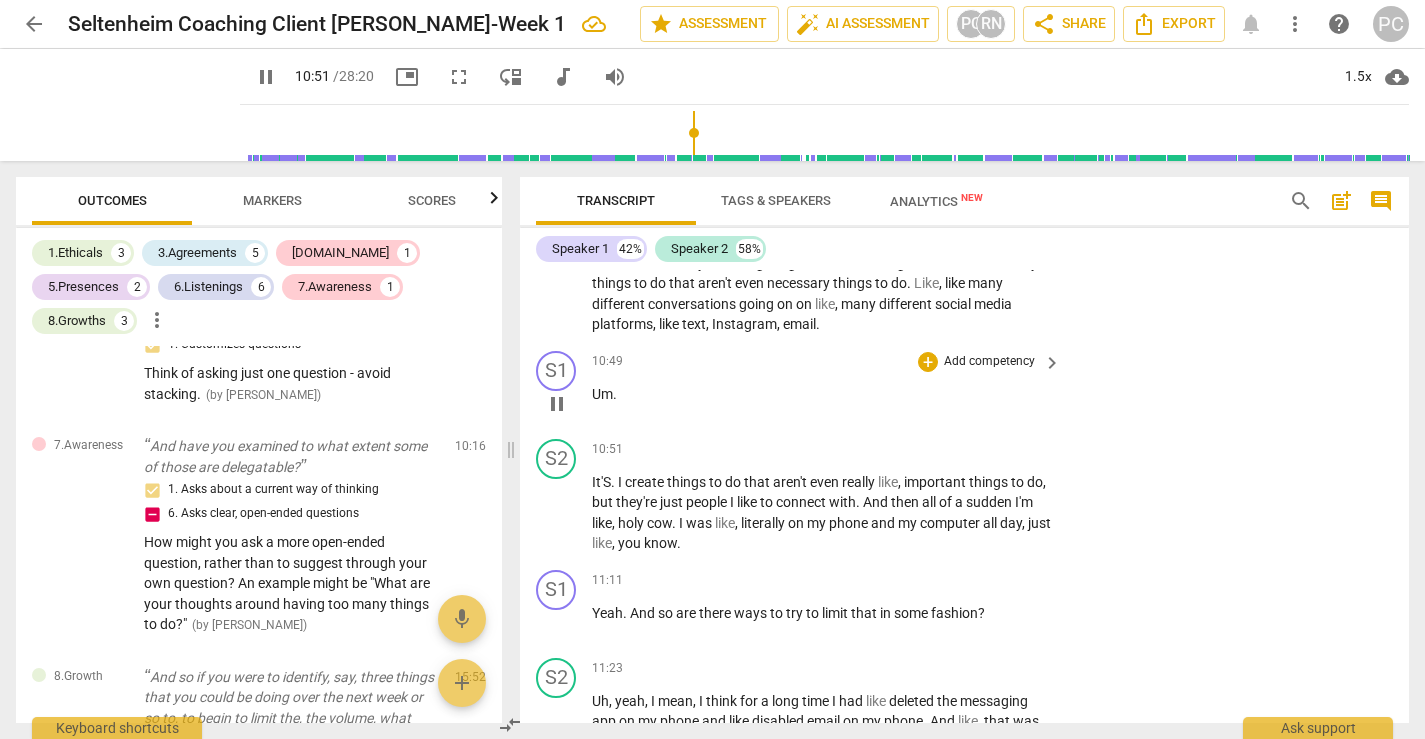 click on "Um" at bounding box center [602, 394] 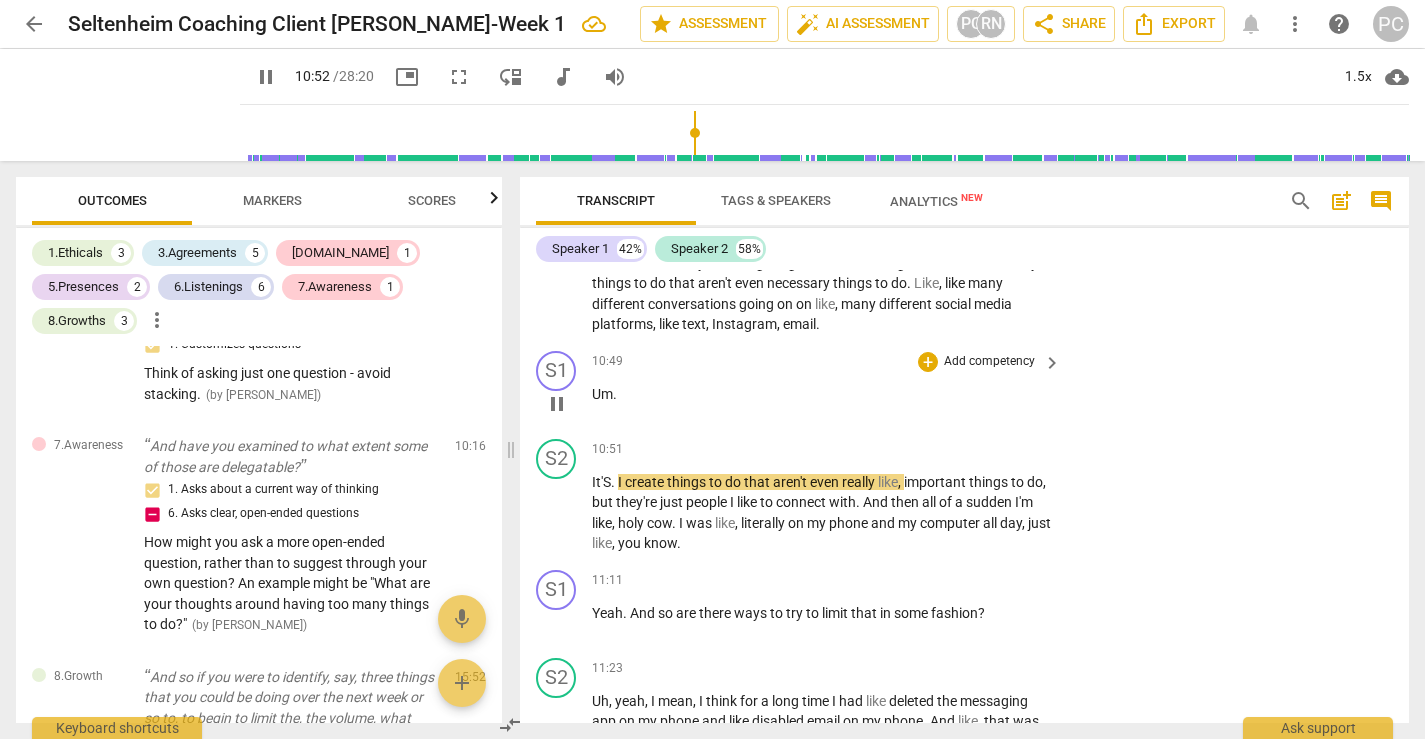 scroll, scrollTop: 3813, scrollLeft: 0, axis: vertical 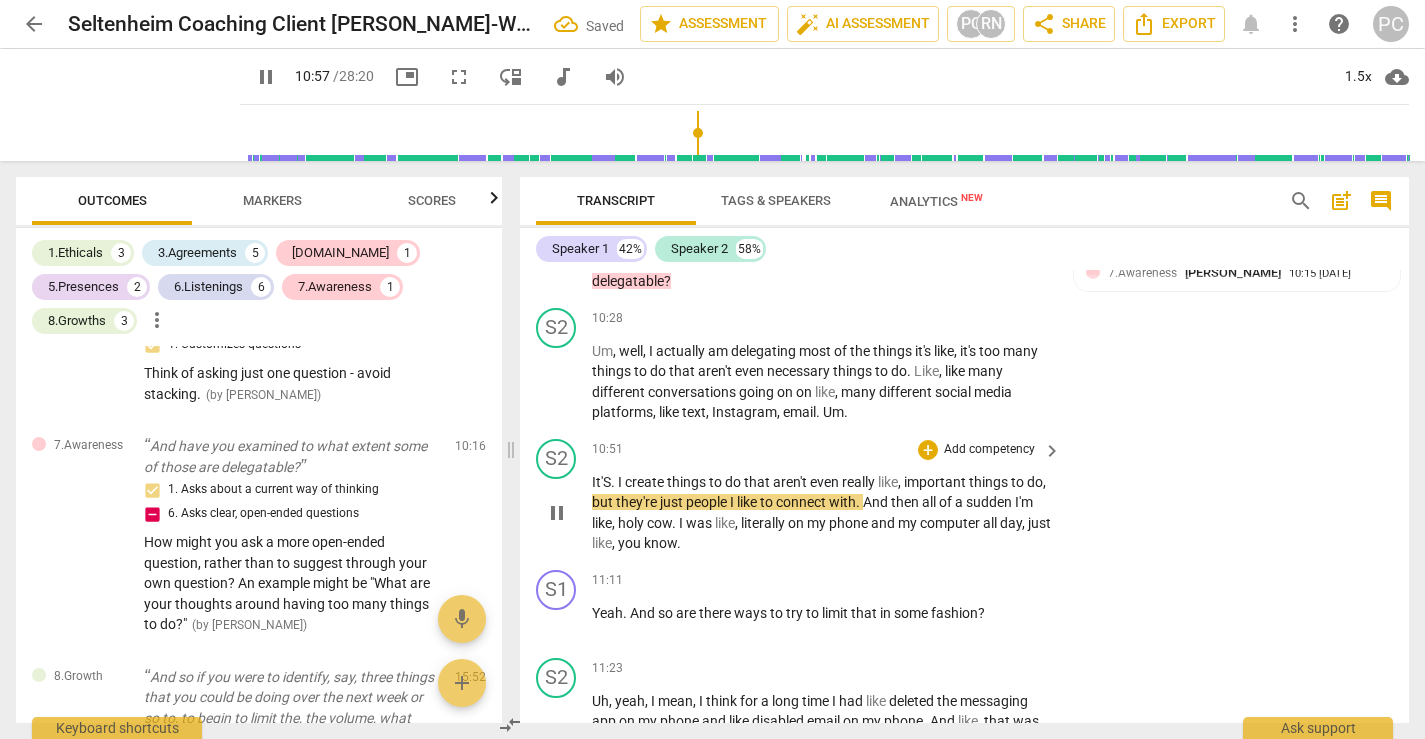 click on "It'S" at bounding box center (601, 482) 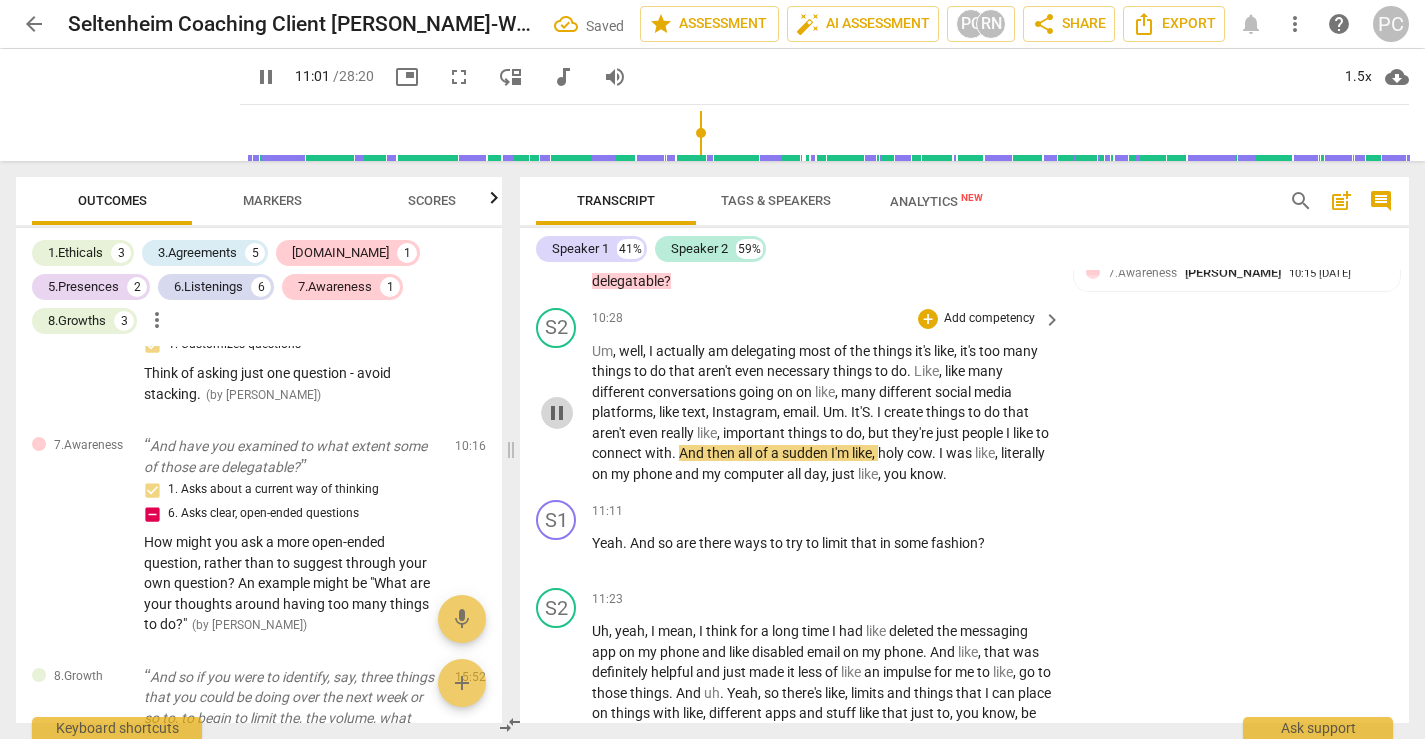 click on "pause" at bounding box center (557, 413) 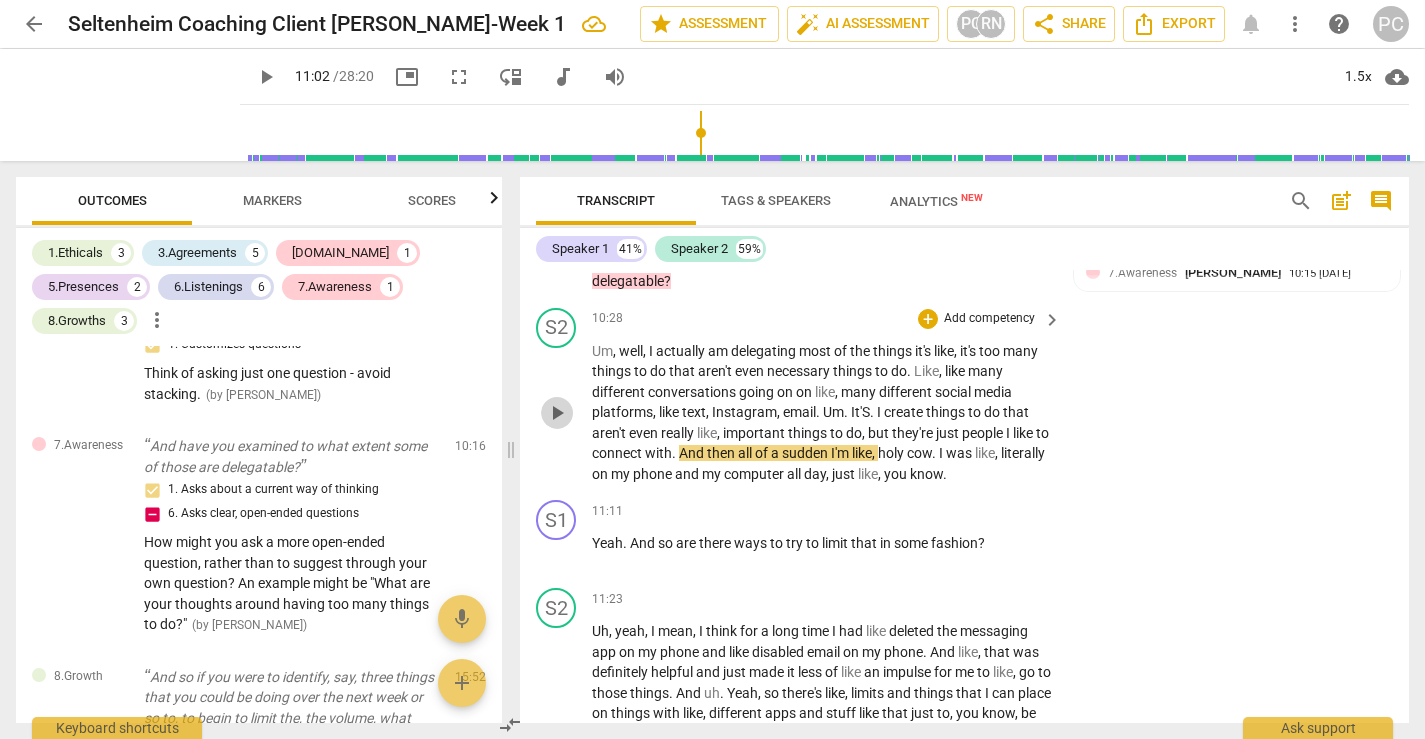 click on "play_arrow" at bounding box center [557, 413] 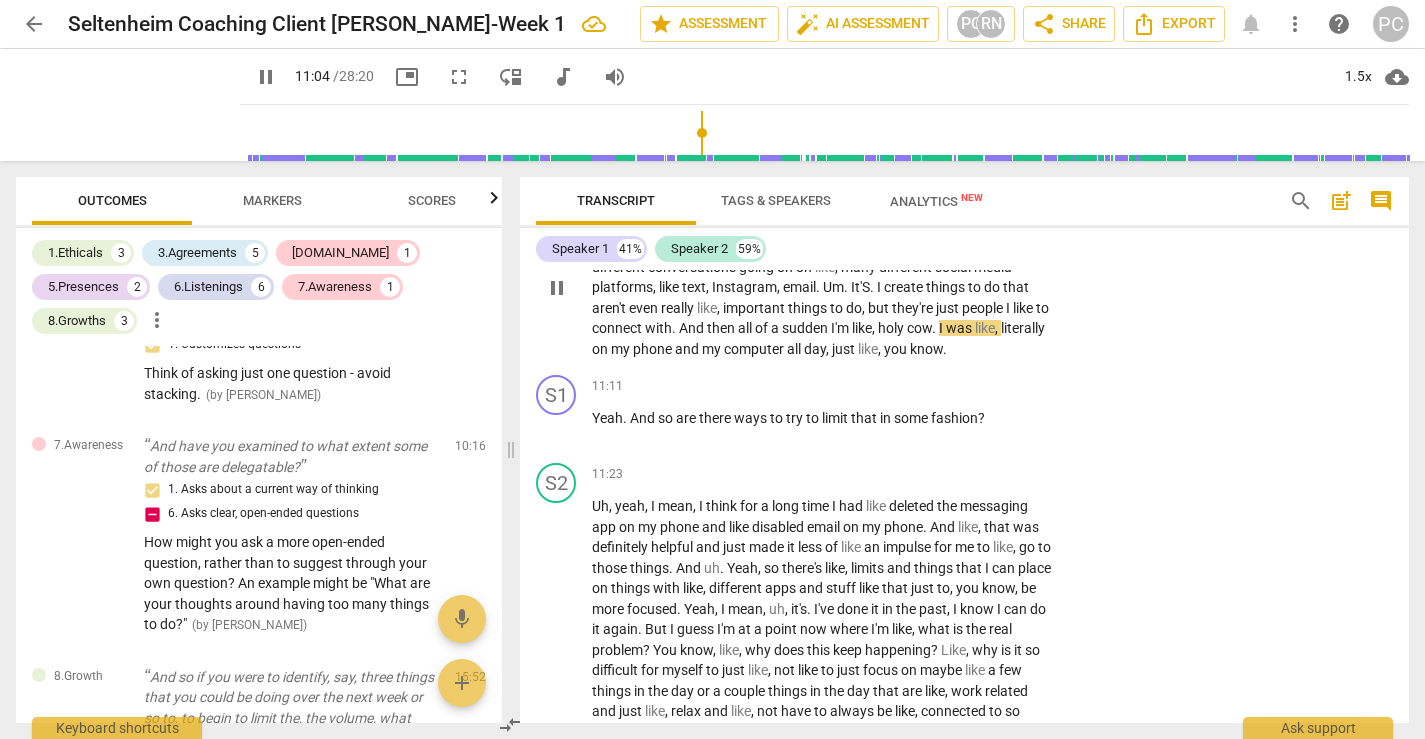 scroll, scrollTop: 3984, scrollLeft: 0, axis: vertical 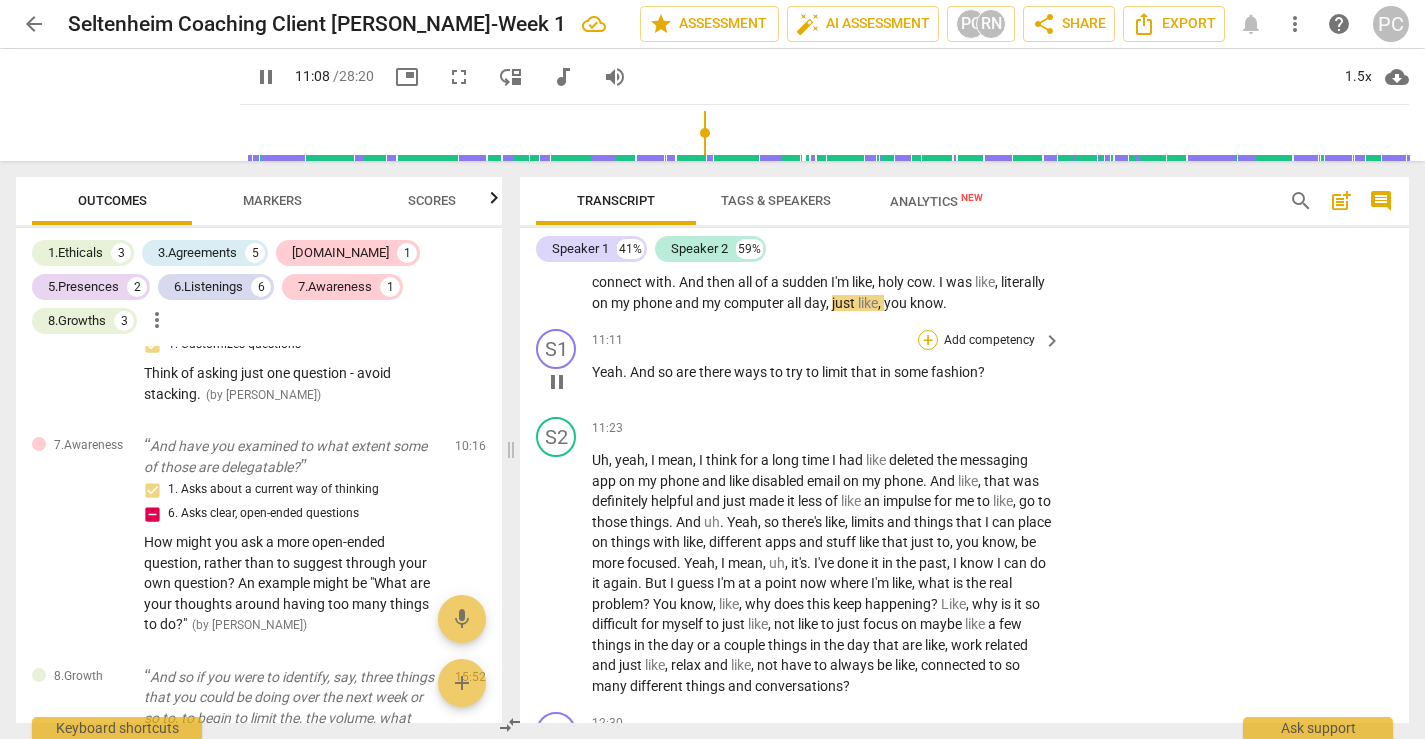 click on "+" at bounding box center [928, 340] 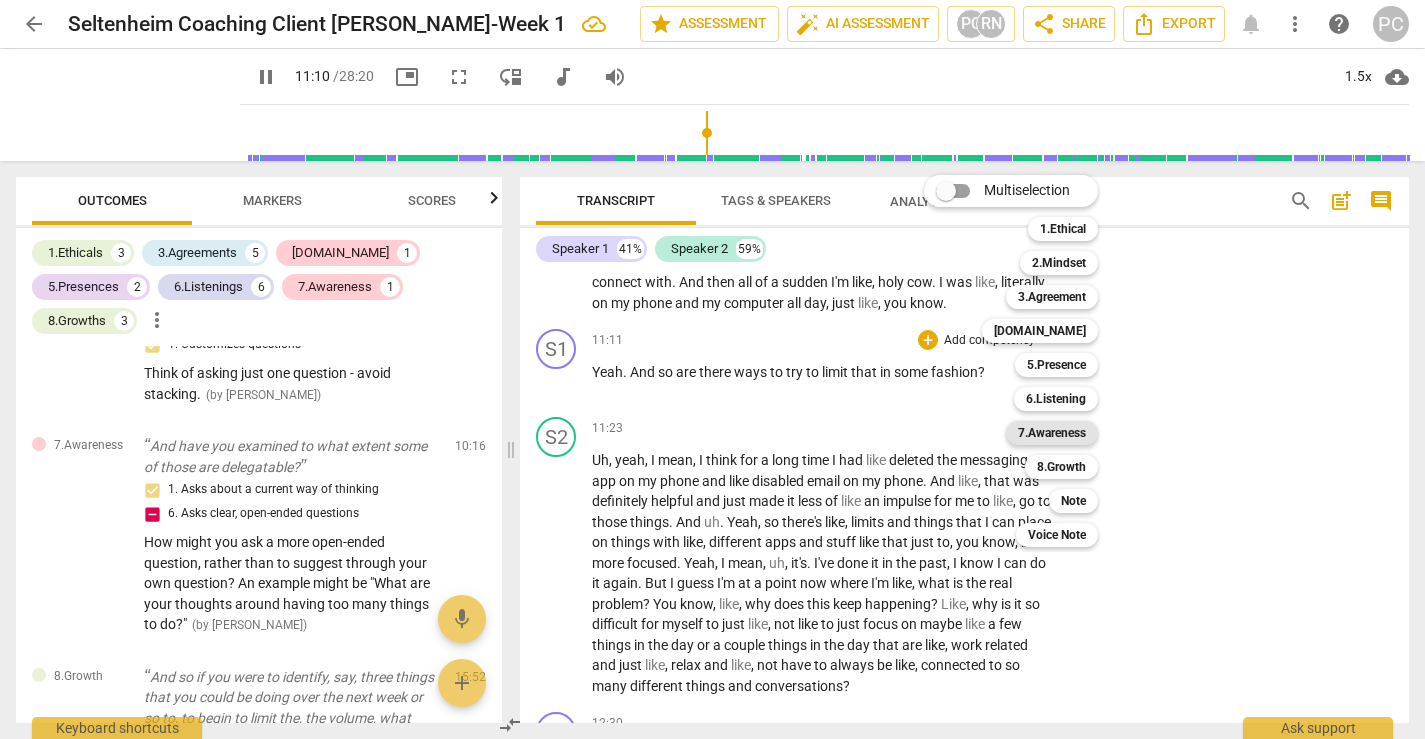 click on "7.Awareness" at bounding box center (1052, 433) 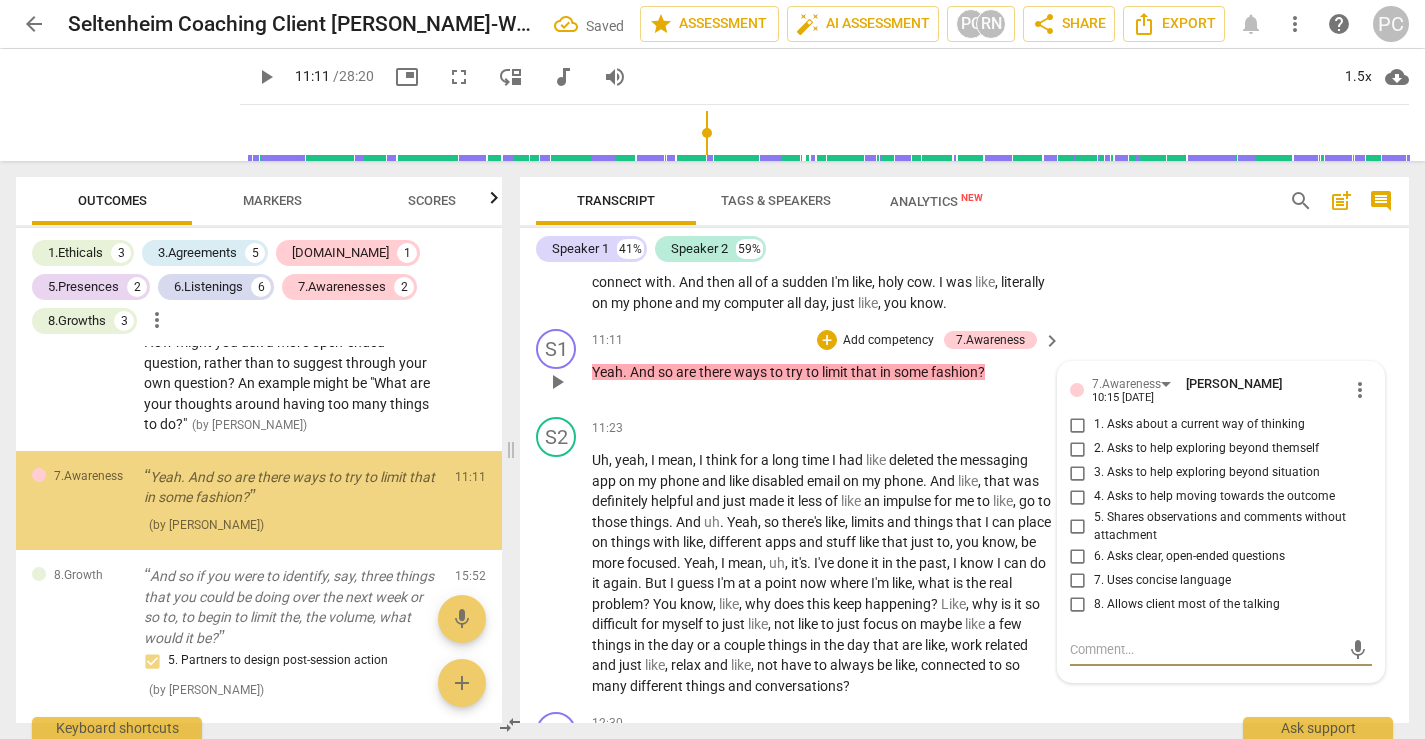 scroll, scrollTop: 2706, scrollLeft: 0, axis: vertical 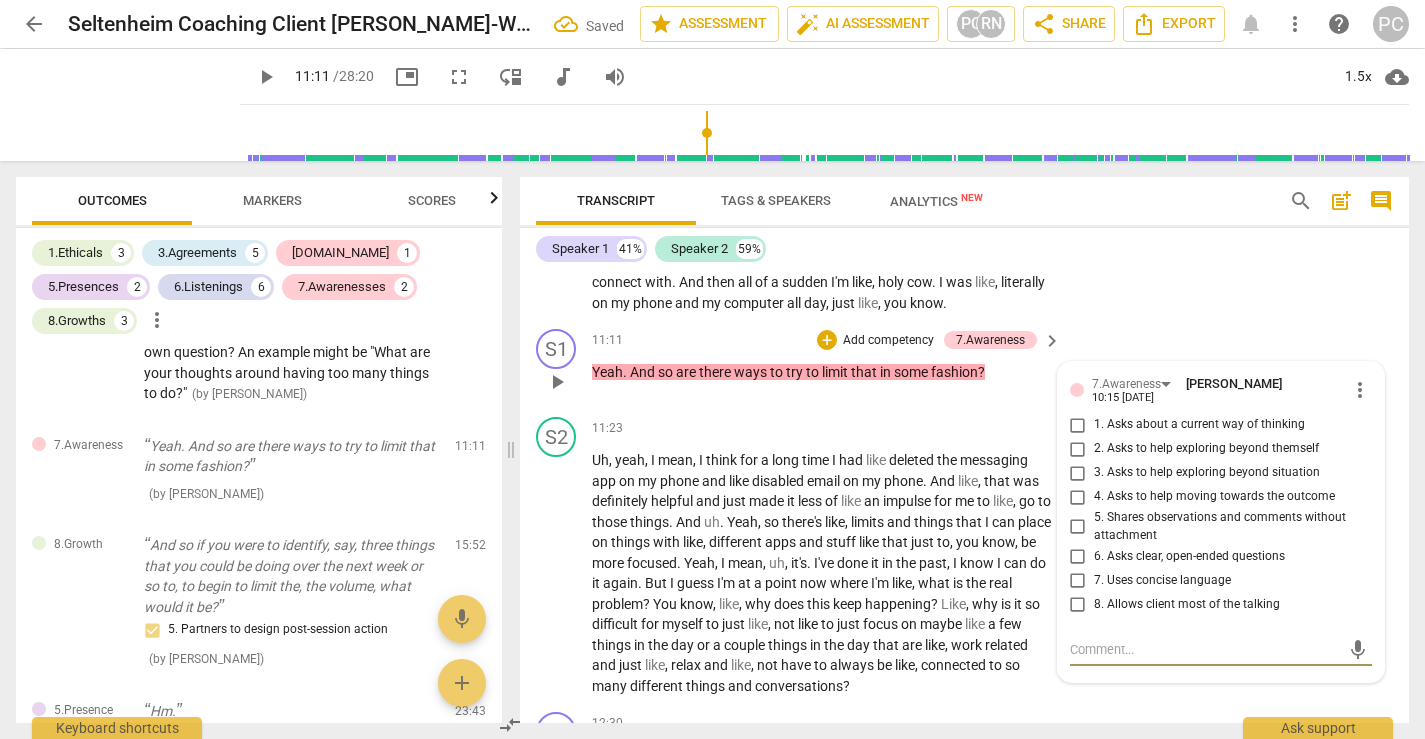 click on "6. Asks clear, open-ended questions" at bounding box center [1078, 556] 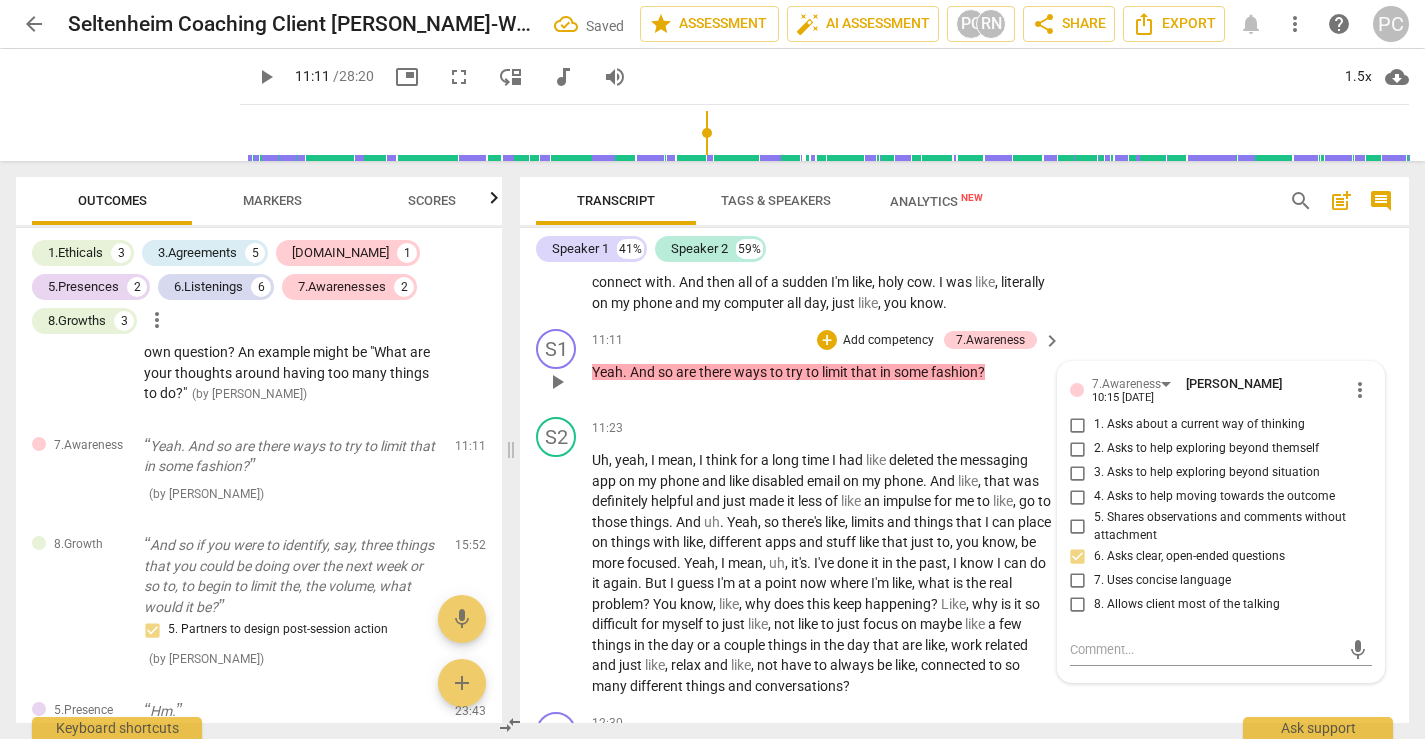click on "6. Asks clear, open-ended questions" at bounding box center (1078, 556) 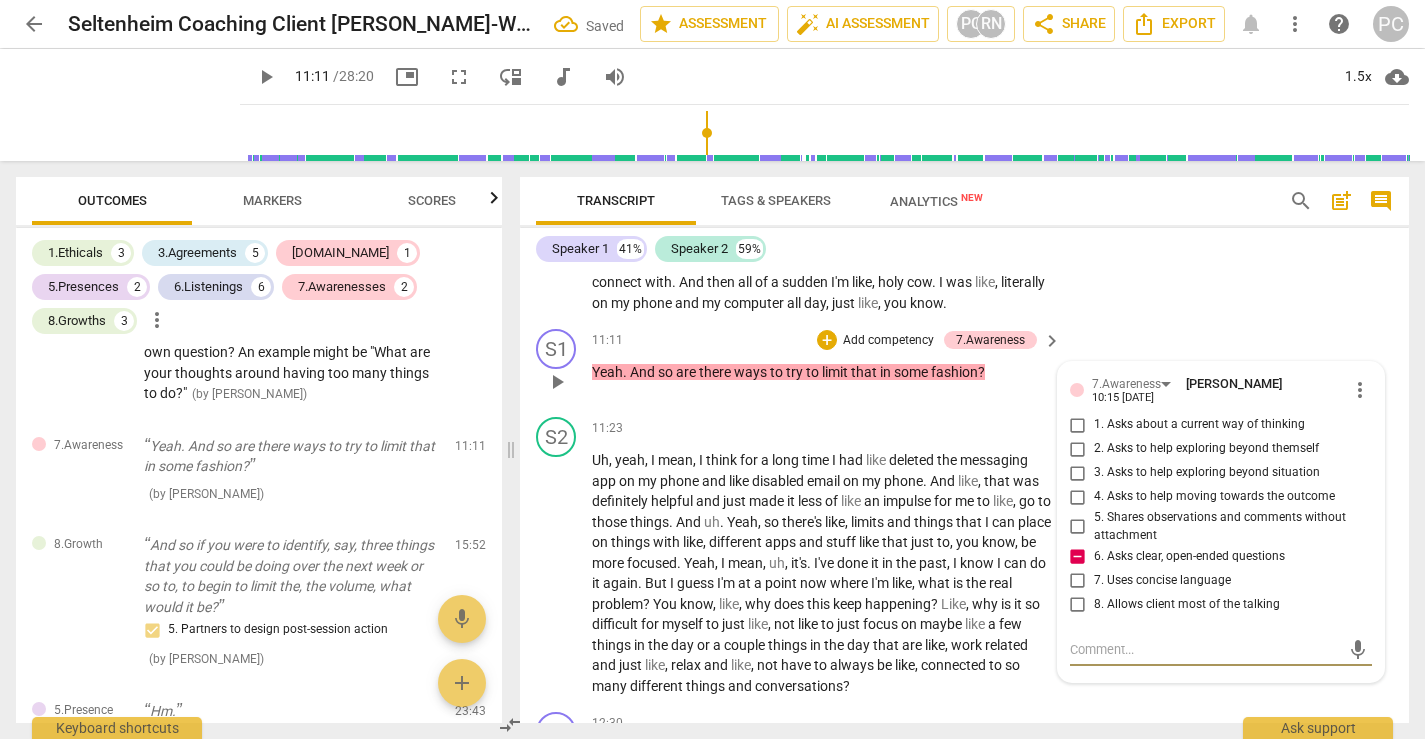 click at bounding box center (1205, 649) 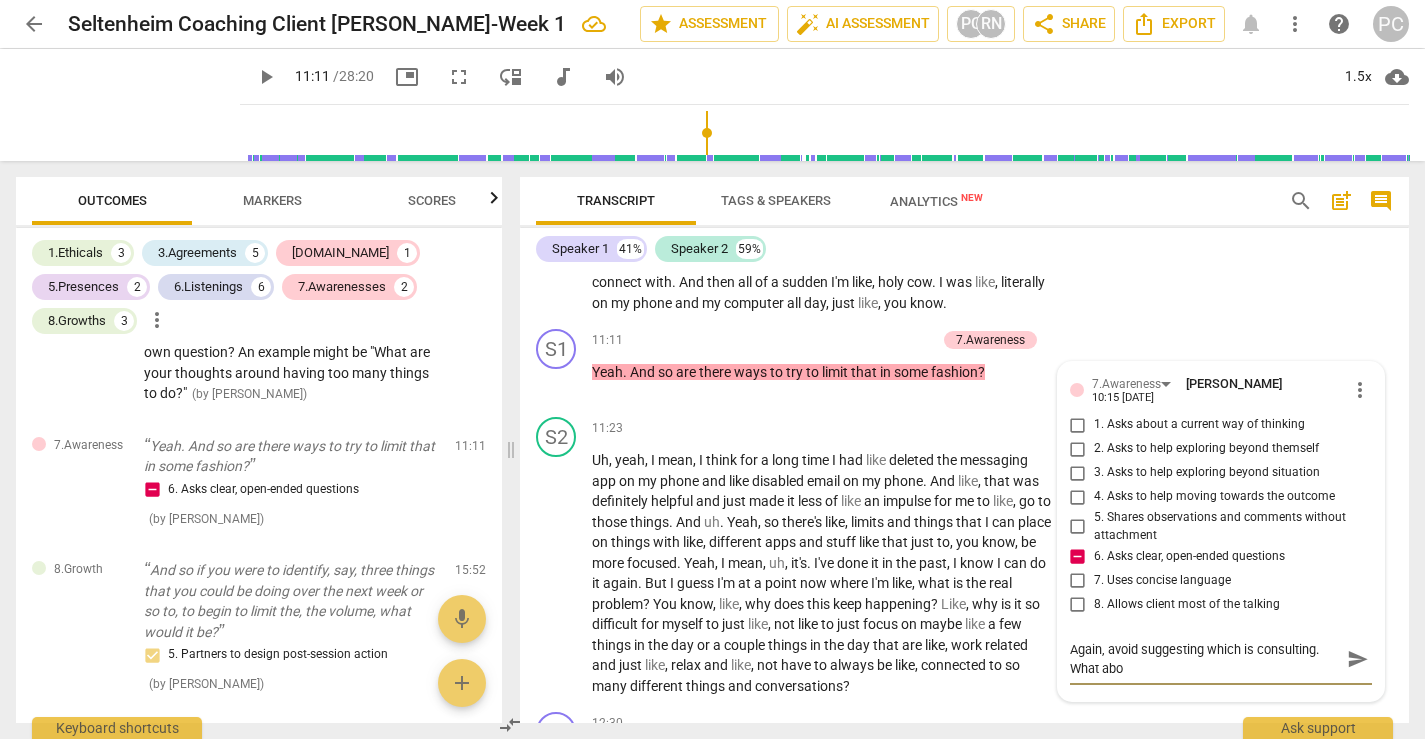 scroll, scrollTop: 0, scrollLeft: 0, axis: both 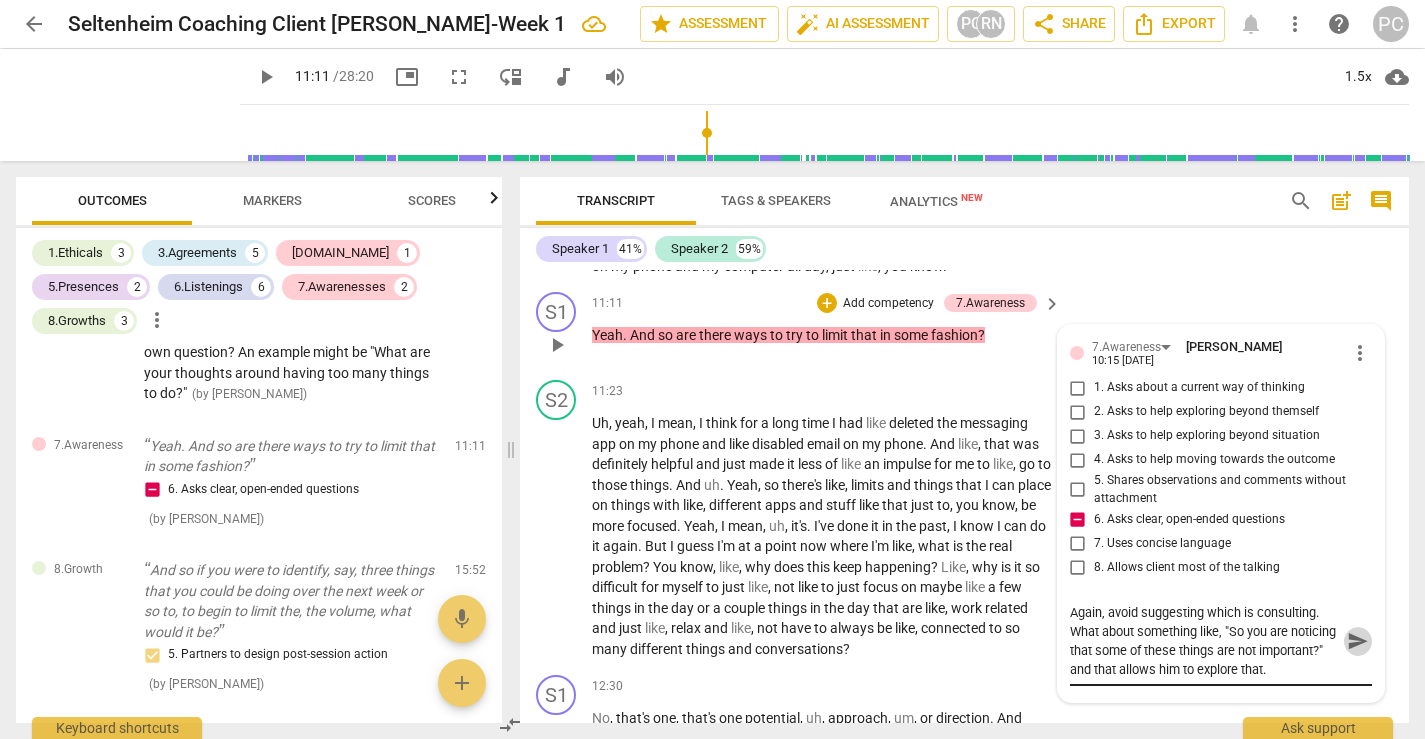 click on "send" at bounding box center (1358, 642) 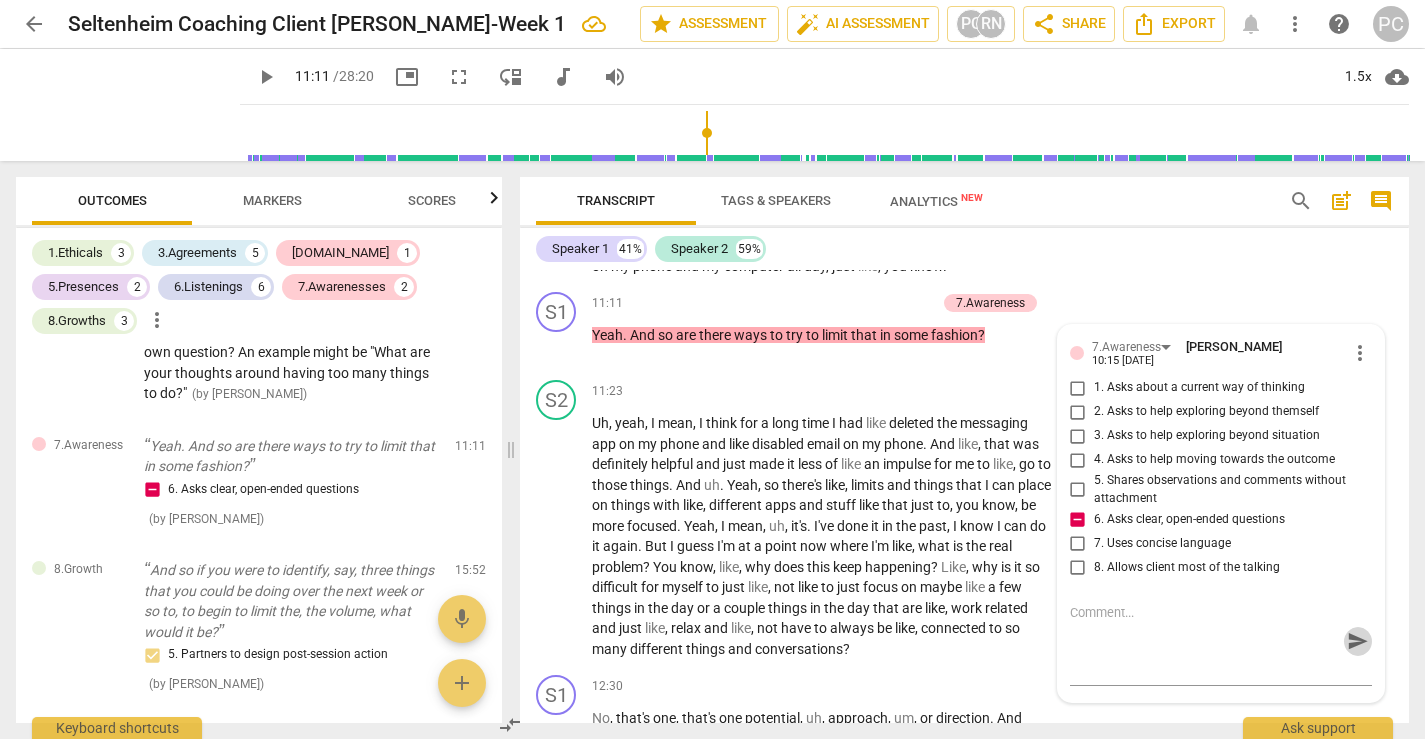 scroll, scrollTop: 0, scrollLeft: 0, axis: both 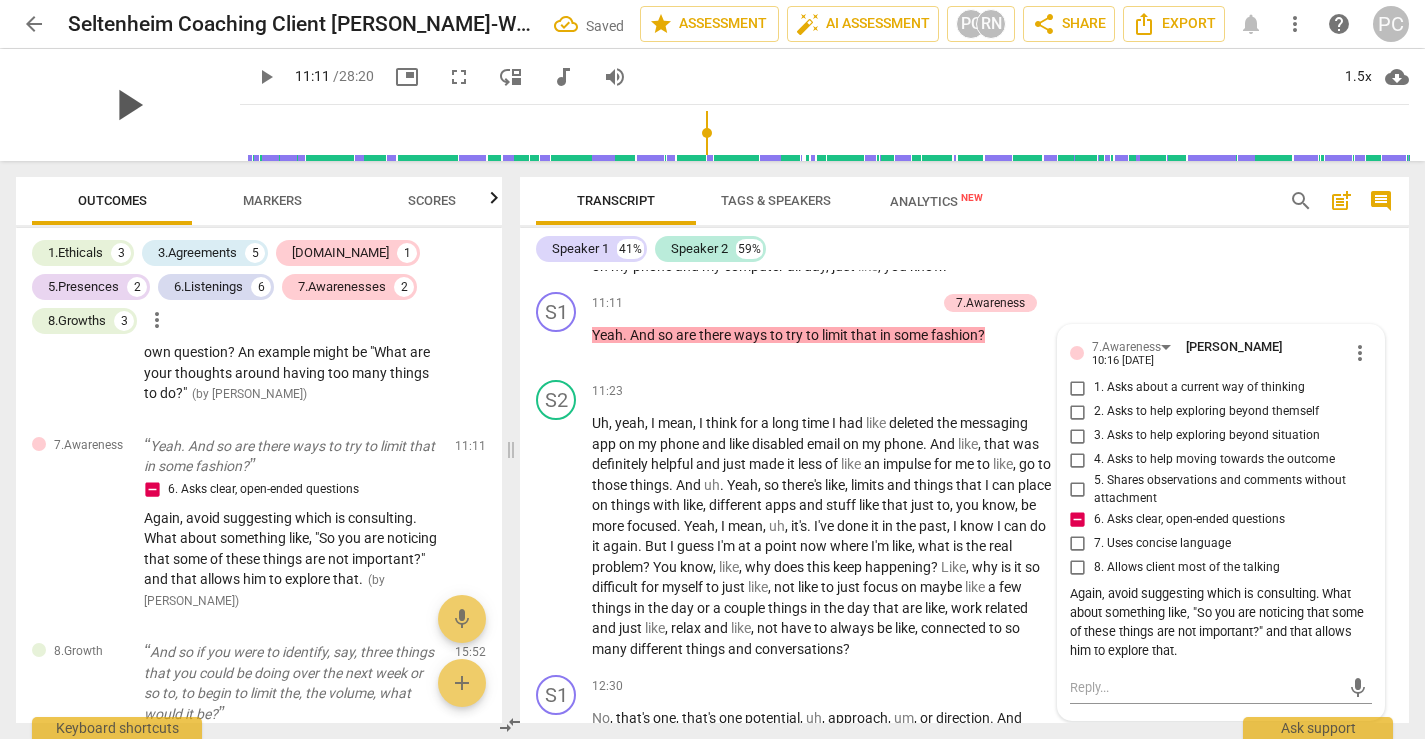 click on "play_arrow" at bounding box center (128, 105) 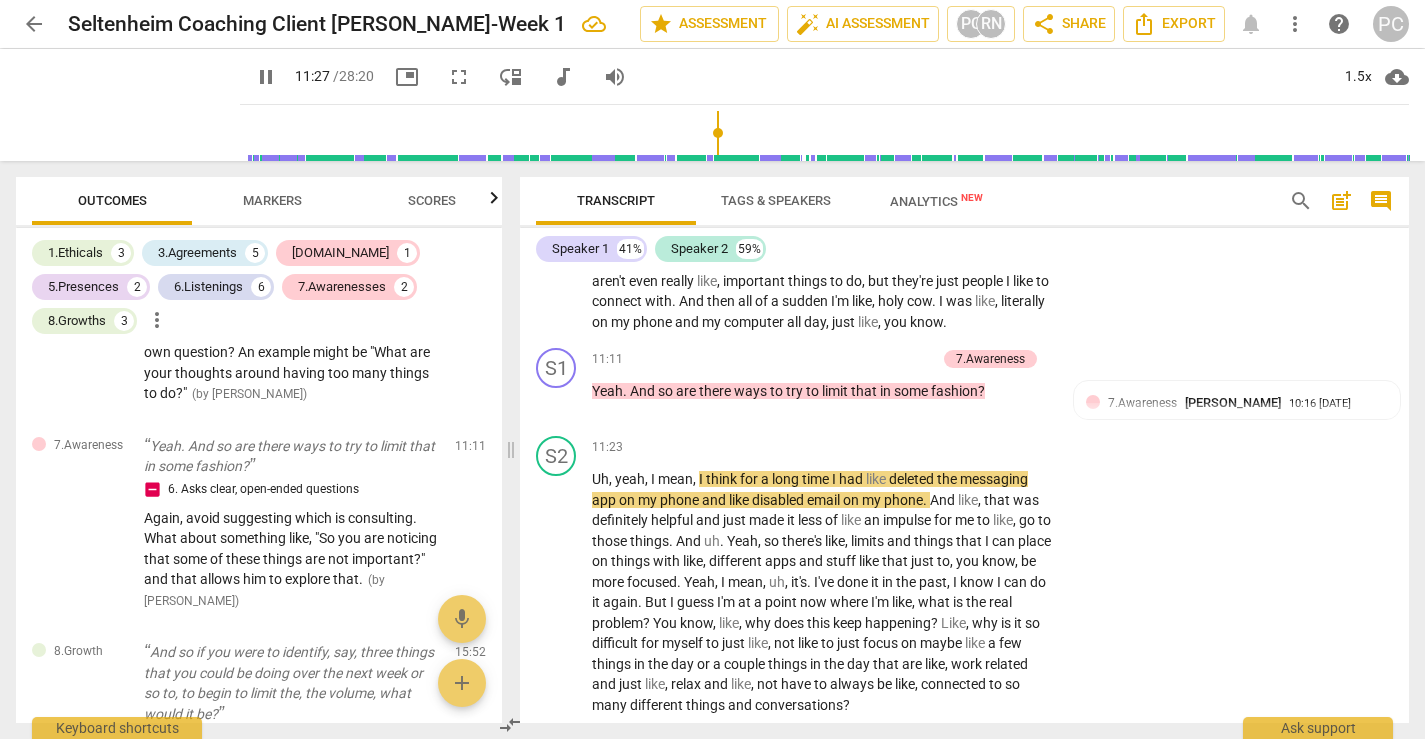 scroll, scrollTop: 3973, scrollLeft: 0, axis: vertical 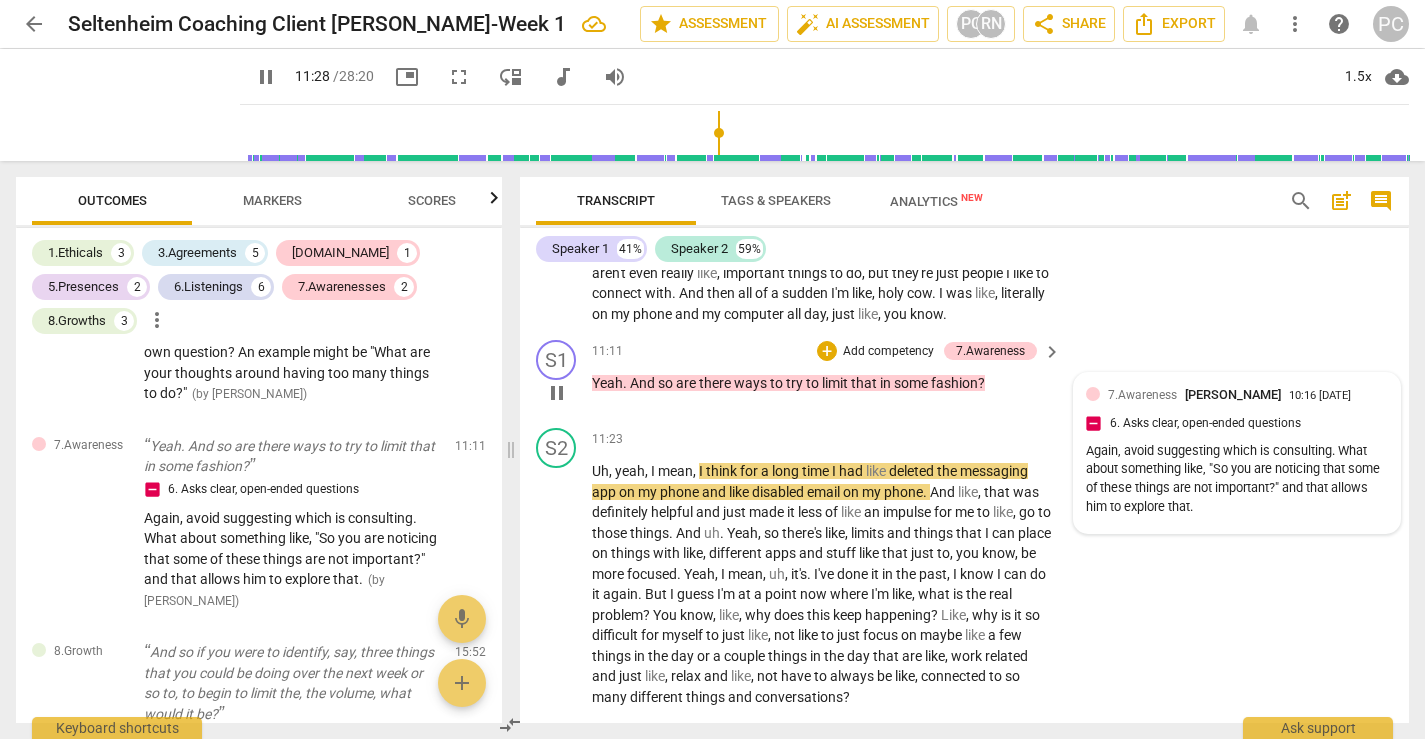 click on "7.Awareness [PERSON_NAME]" at bounding box center [1198, 394] 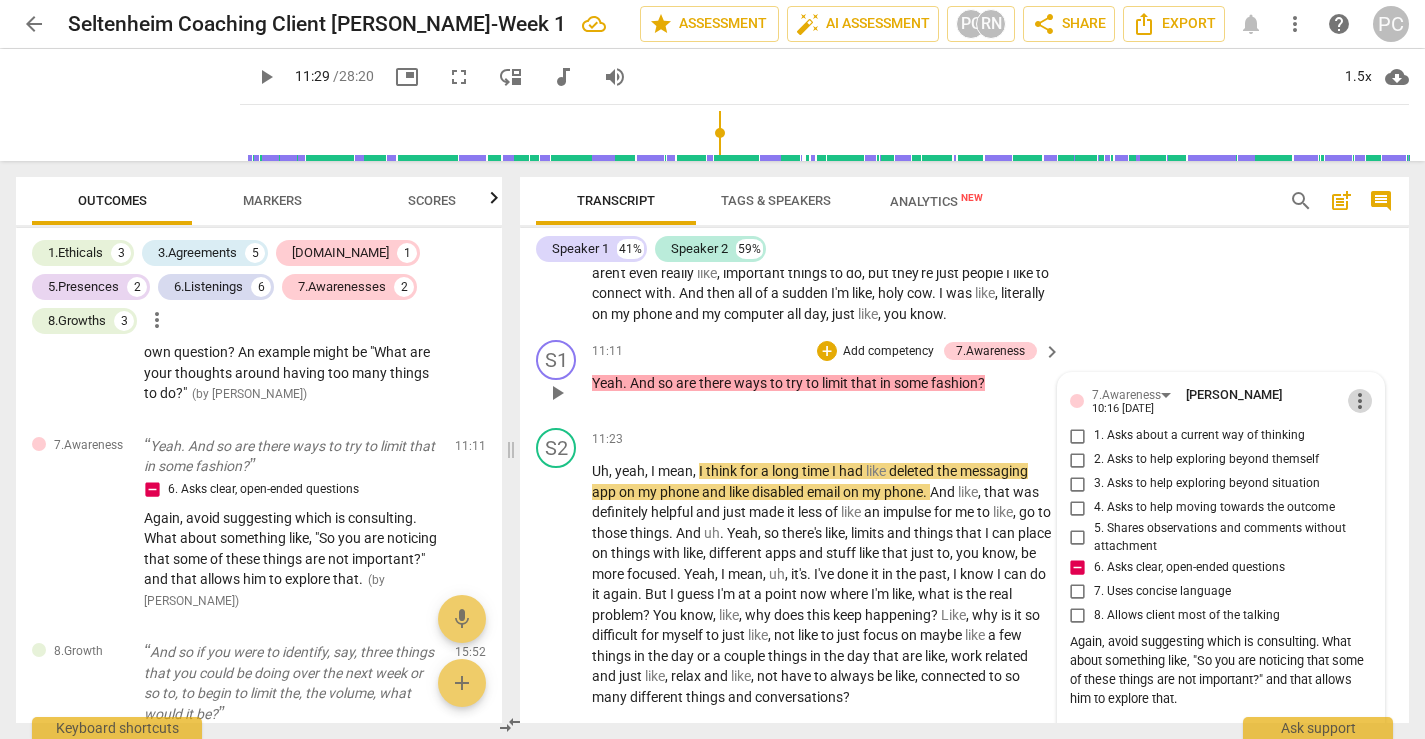 click on "more_vert" at bounding box center (1360, 401) 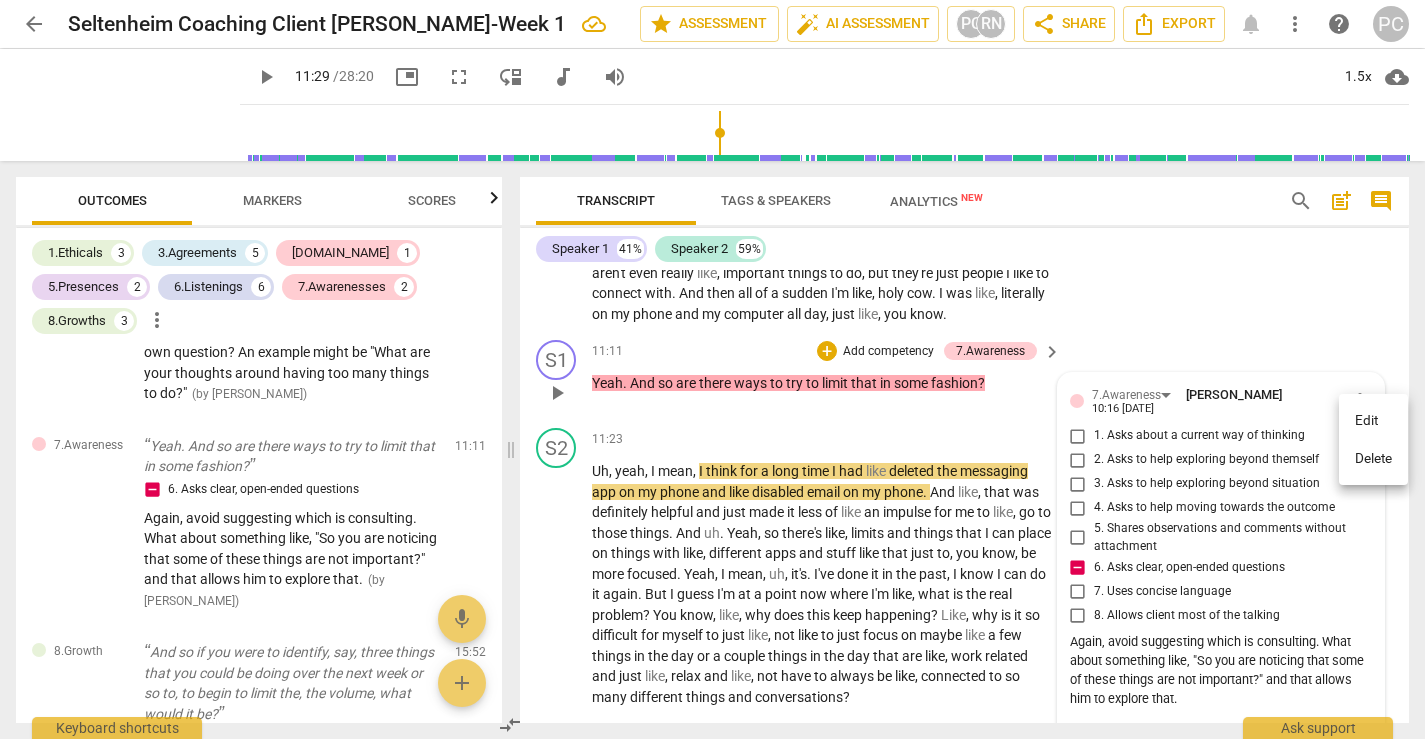 click on "Edit" at bounding box center (1373, 421) 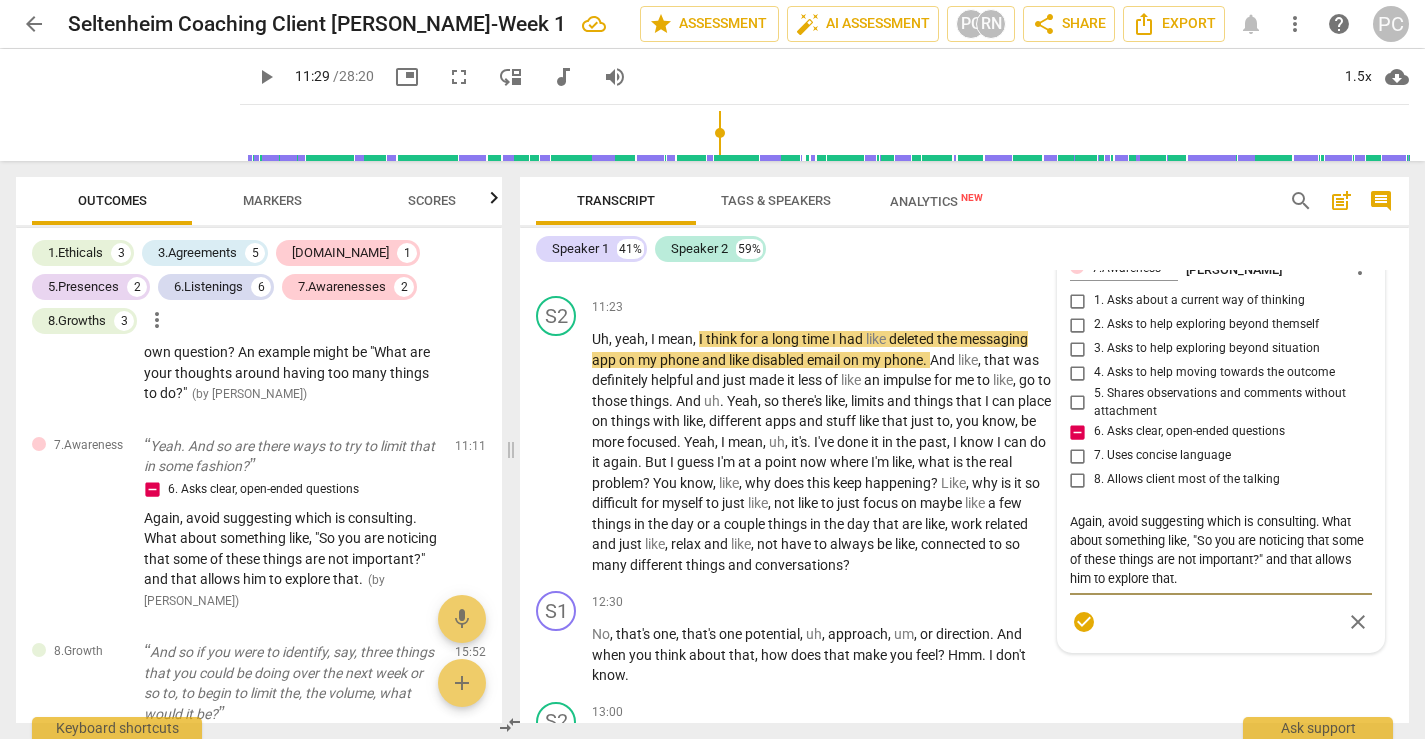 scroll, scrollTop: 4116, scrollLeft: 0, axis: vertical 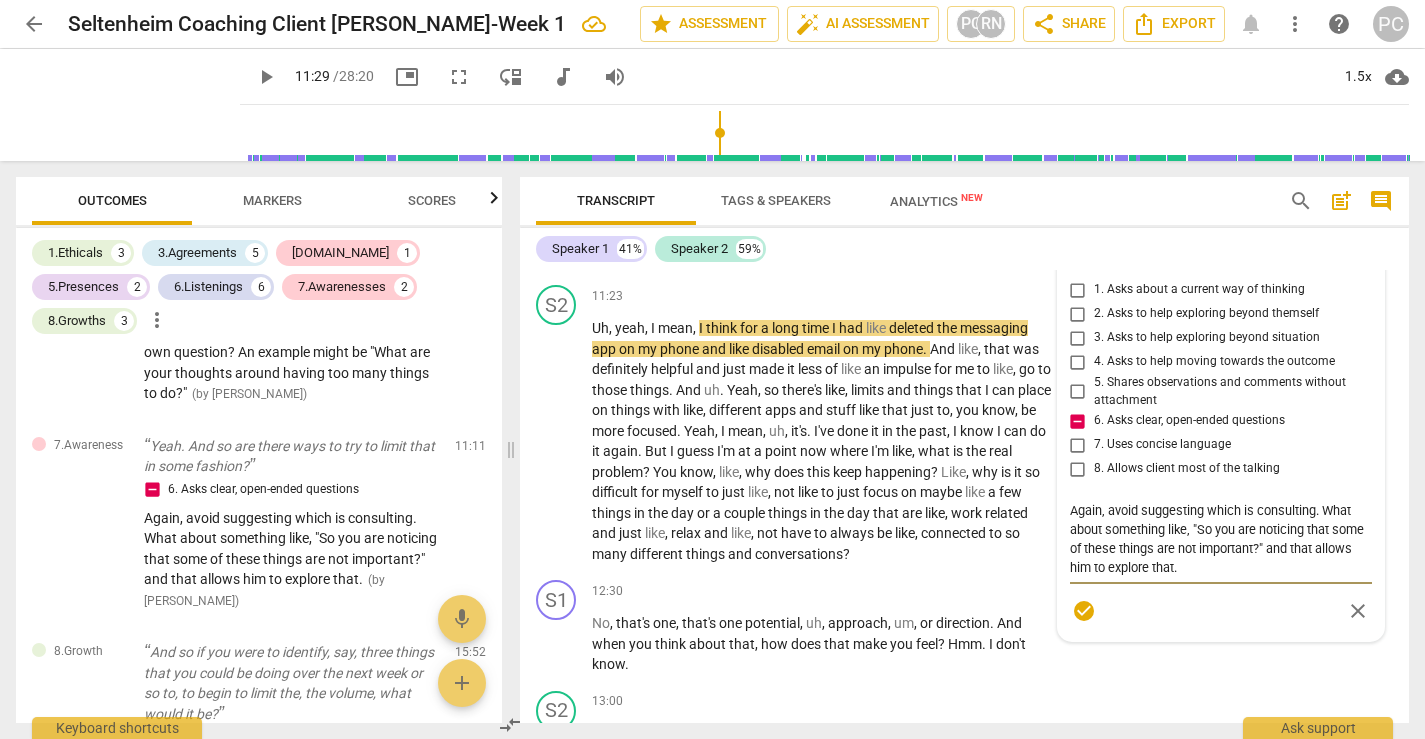 click on "Again, avoid suggesting which is consulting. What about something like, "So you are noticing that some of these things are not important?" and that allows him to explore that." at bounding box center [1221, 539] 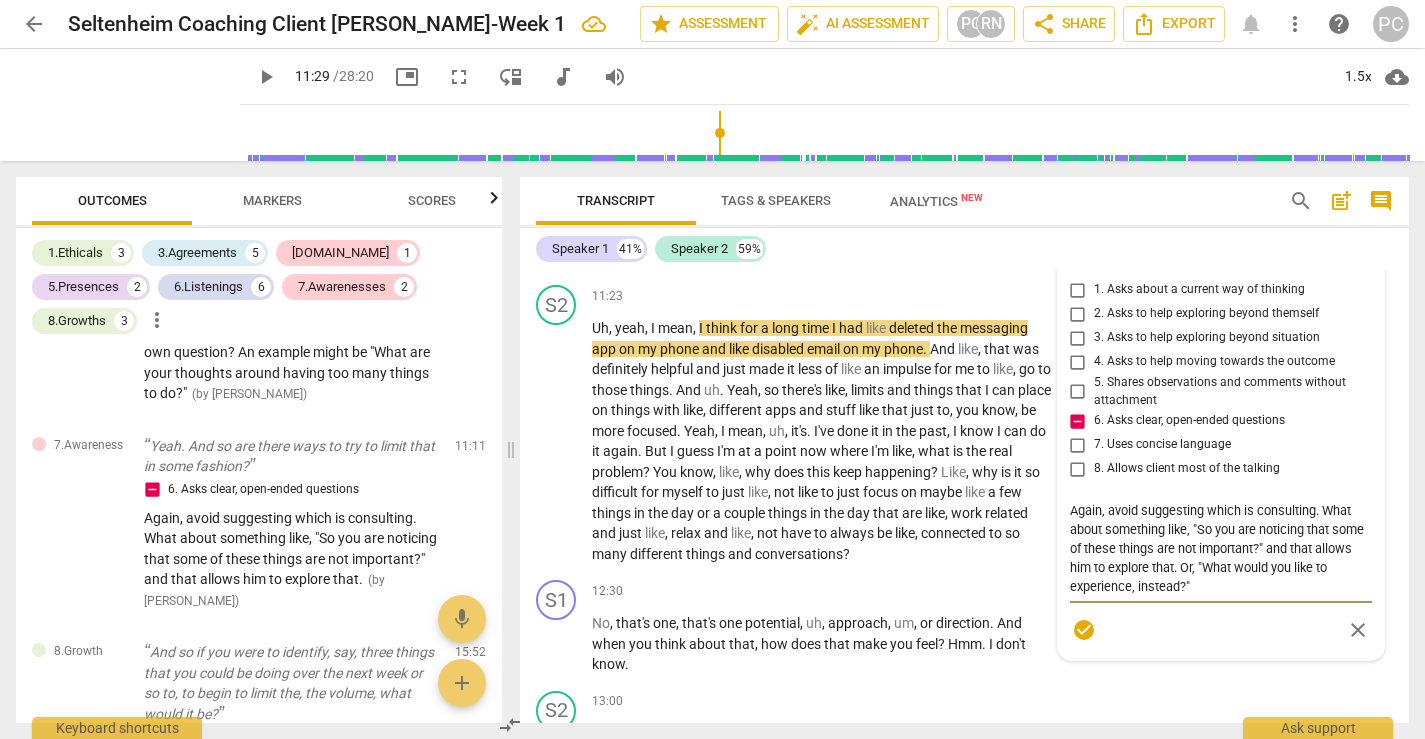 click on "check_circle" at bounding box center (1084, 630) 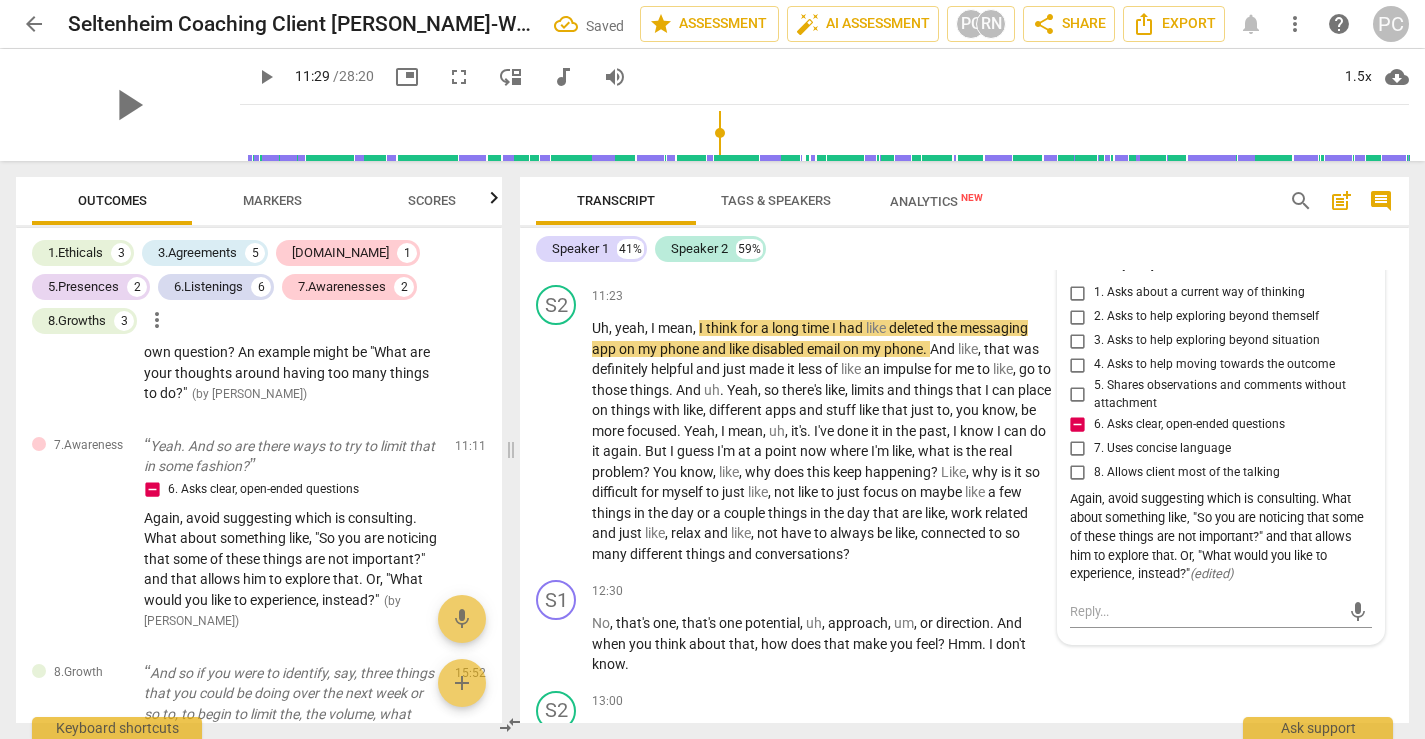 click on "play_arrow" at bounding box center (128, 105) 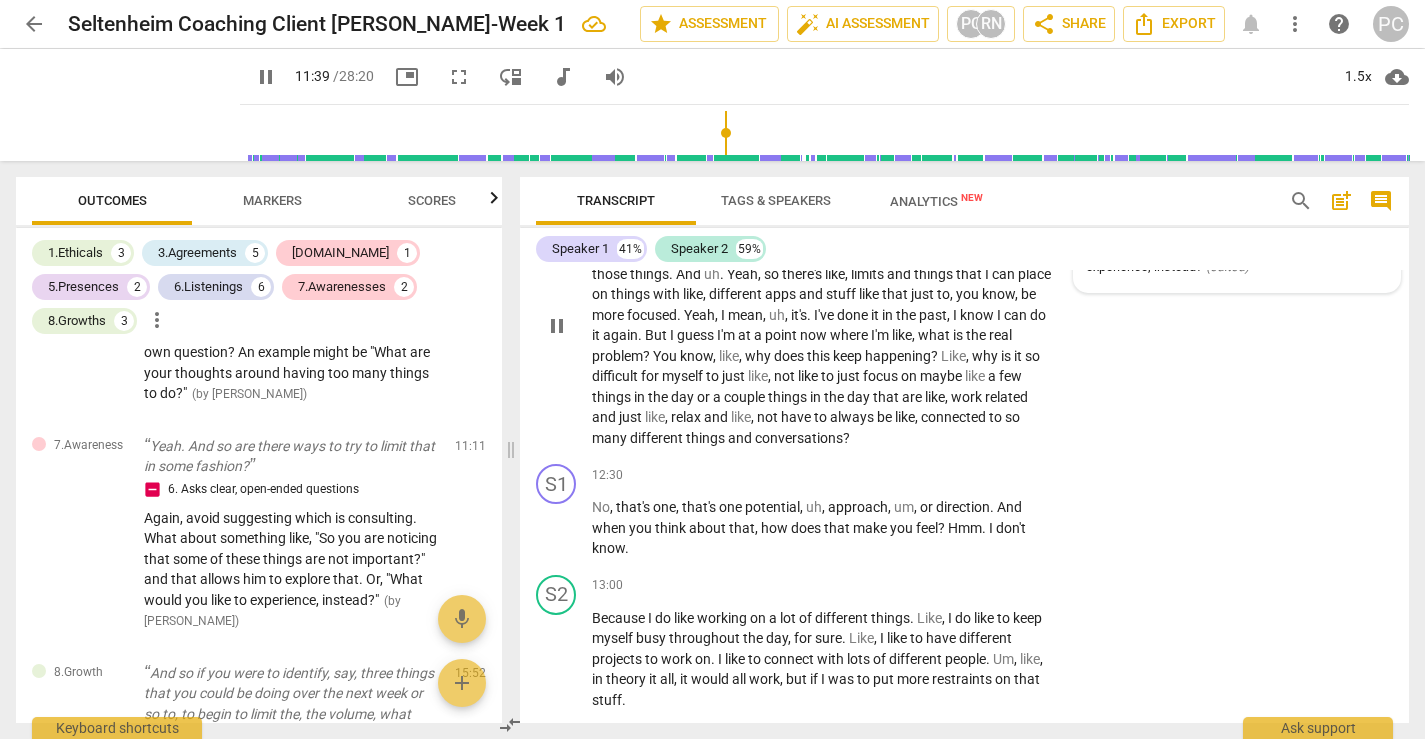 scroll, scrollTop: 4237, scrollLeft: 0, axis: vertical 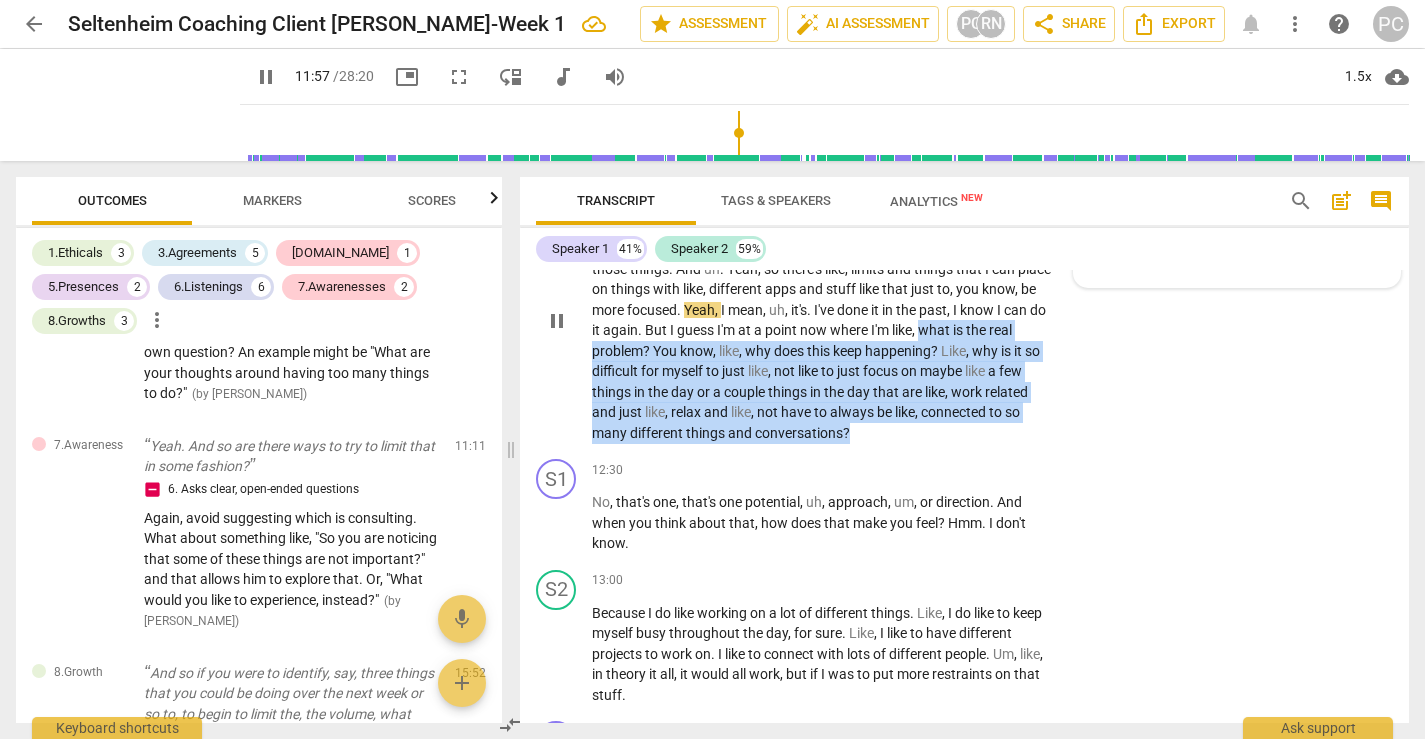 drag, startPoint x: 1013, startPoint y: 351, endPoint x: 1022, endPoint y: 454, distance: 103.392456 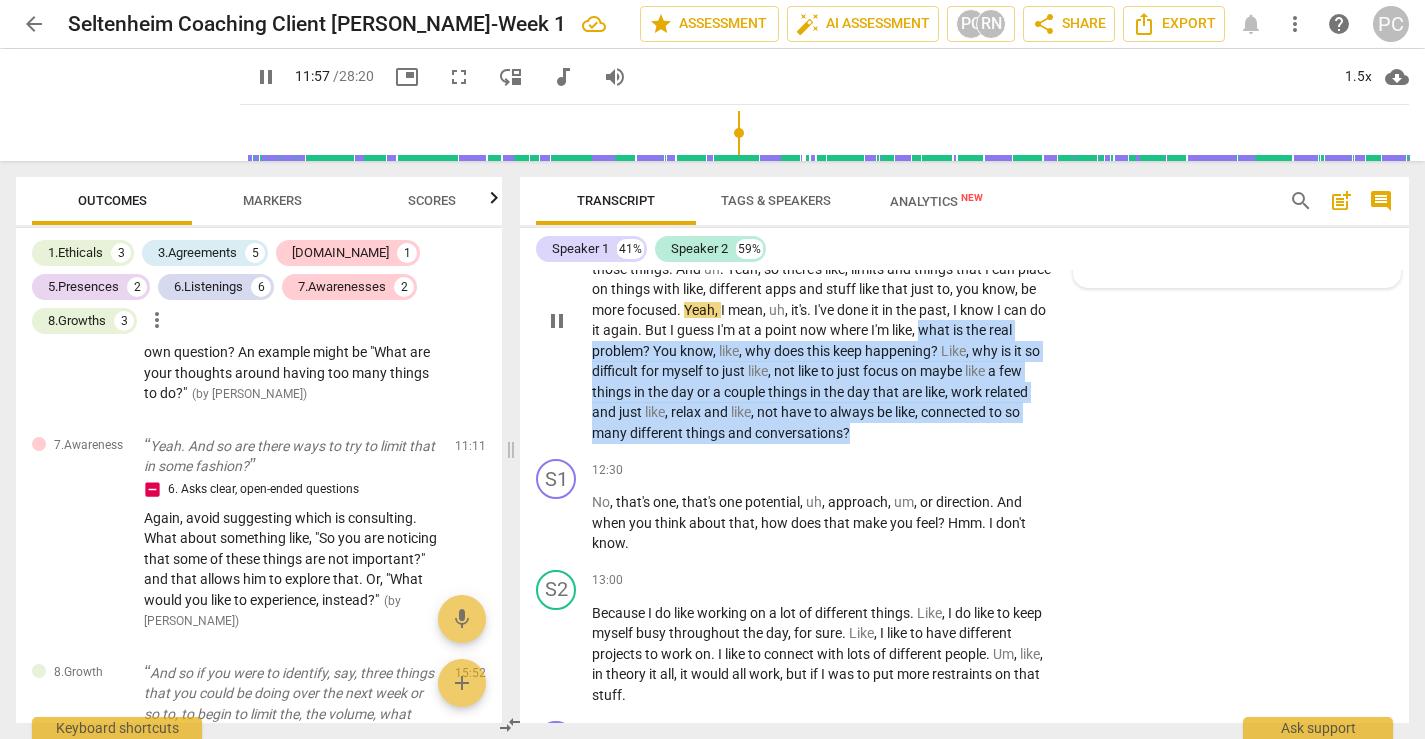 click on "Uh ,   yeah ,   I   mean ,   I   think   for   a   long   time   I   had   like   deleted   the   messaging   app   on   my   phone   and   like   disabled   email   on   my   phone .   And   like ,   that   was   definitely   helpful   and   just   made   it   less   of   like   an   impulse   for   me   to   like ,   go   to   those   things .   And   uh .   Yeah ,   so   there's   like ,   limits   and   things   that   I   can   place   on   things   with   like ,   different   apps   and   stuff   like   that   just   to ,   you   know ,   be   more   focused .   Yeah ,   I   mean ,   uh ,   it's .   I've   done   it   in   the   past ,   I   know   I   can   do   it   again .   But   I   guess   I'm   at   a   point   now   where   I'm   like ,   what   is   the   real   problem ?   You   know ,   like ,   why   does   this   keep   happening ?   Like ,   why   is   it   so   difficult   for   myself   to   just   like ,   not   like   to   just   focus   on   maybe   like   a   few   things   in   the" at bounding box center [821, 320] 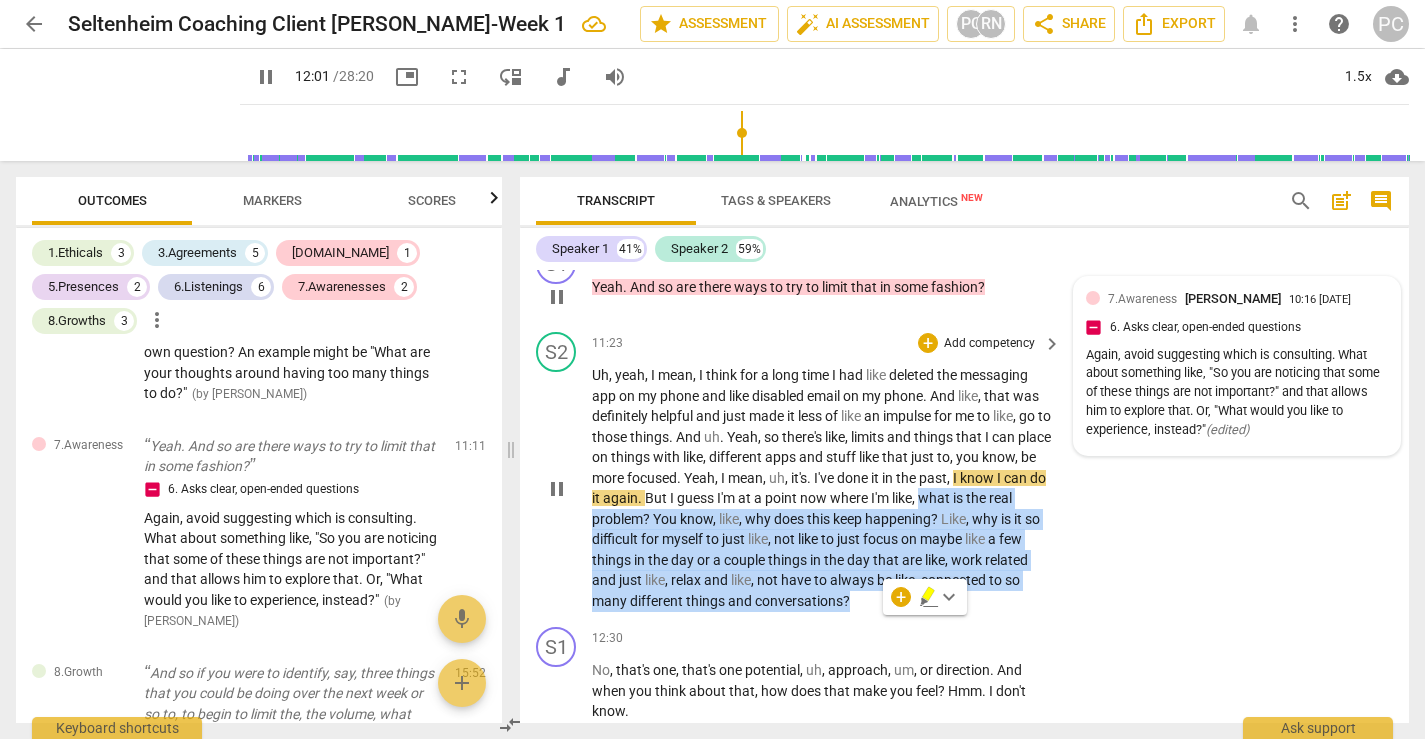 scroll, scrollTop: 4068, scrollLeft: 0, axis: vertical 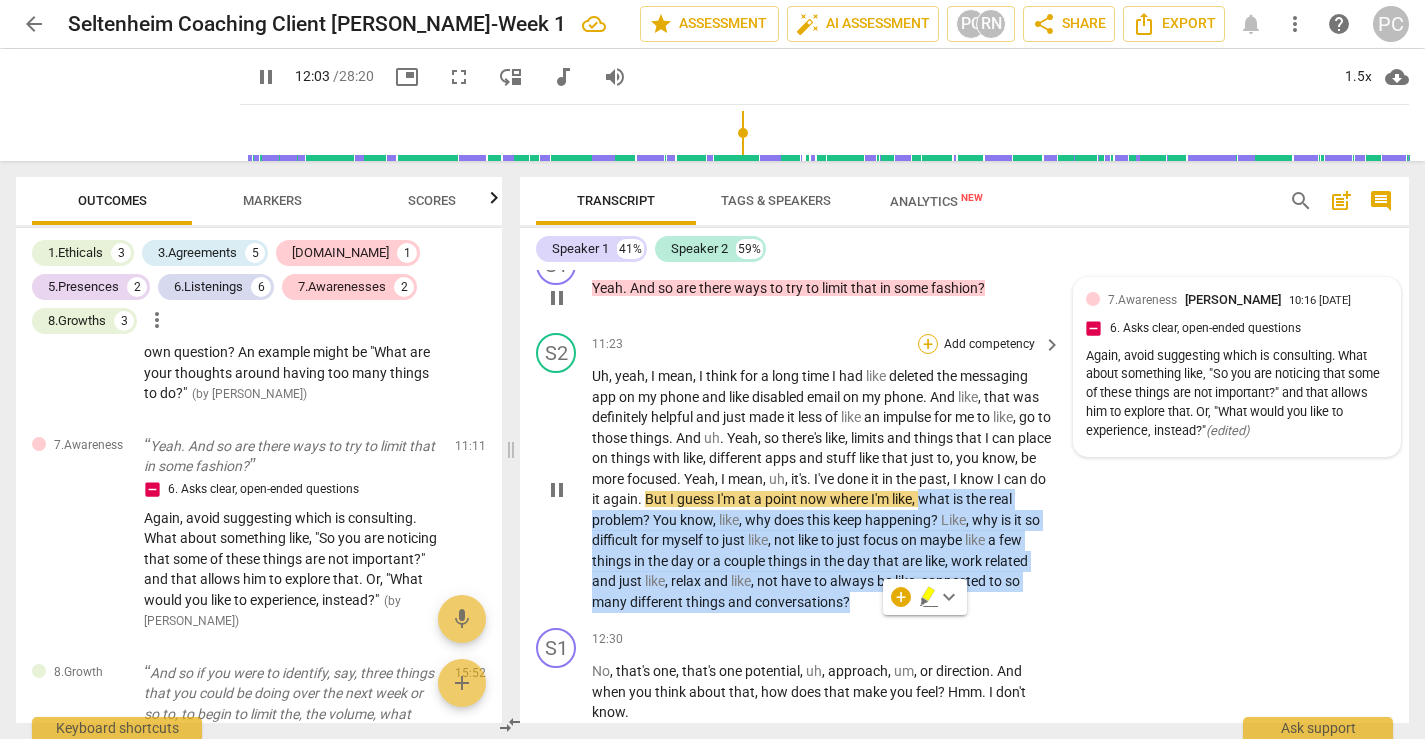 click on "+" at bounding box center [928, 344] 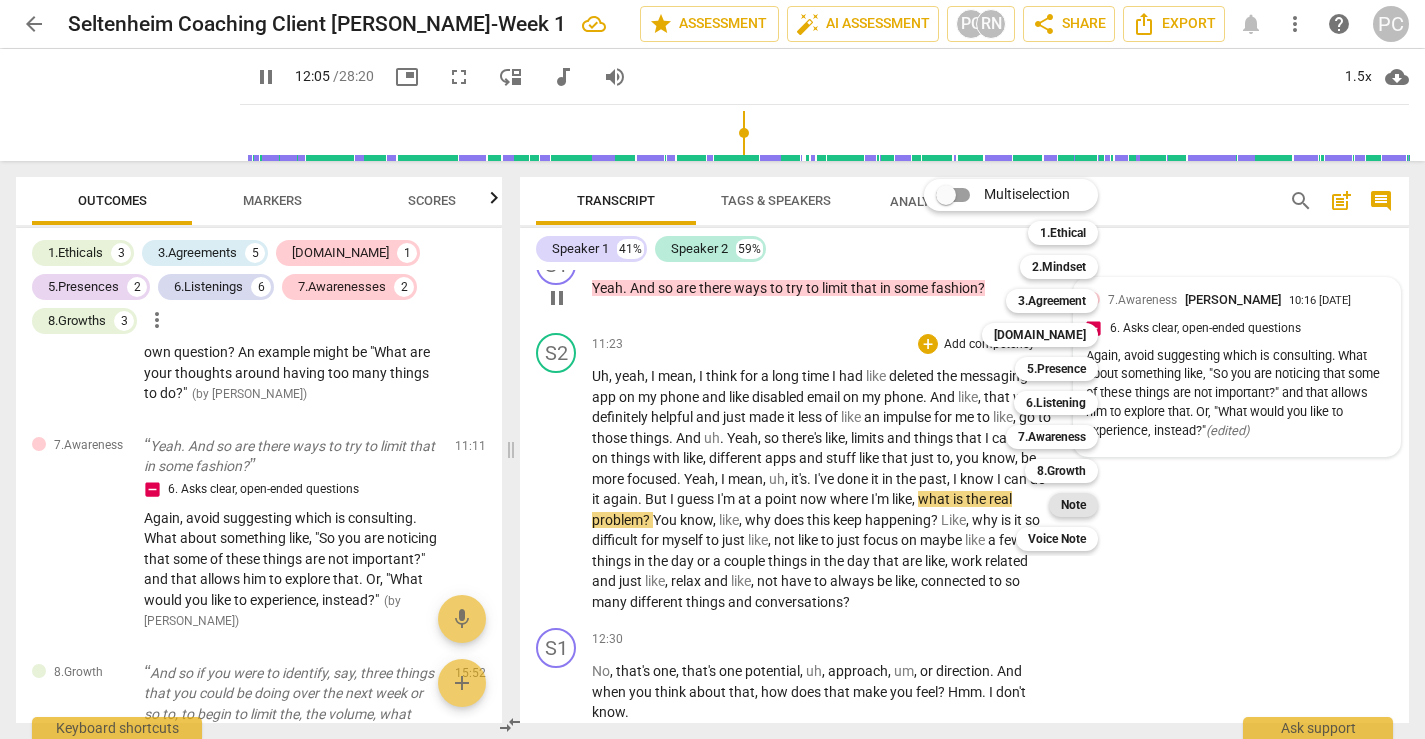 click on "Note" at bounding box center [1073, 505] 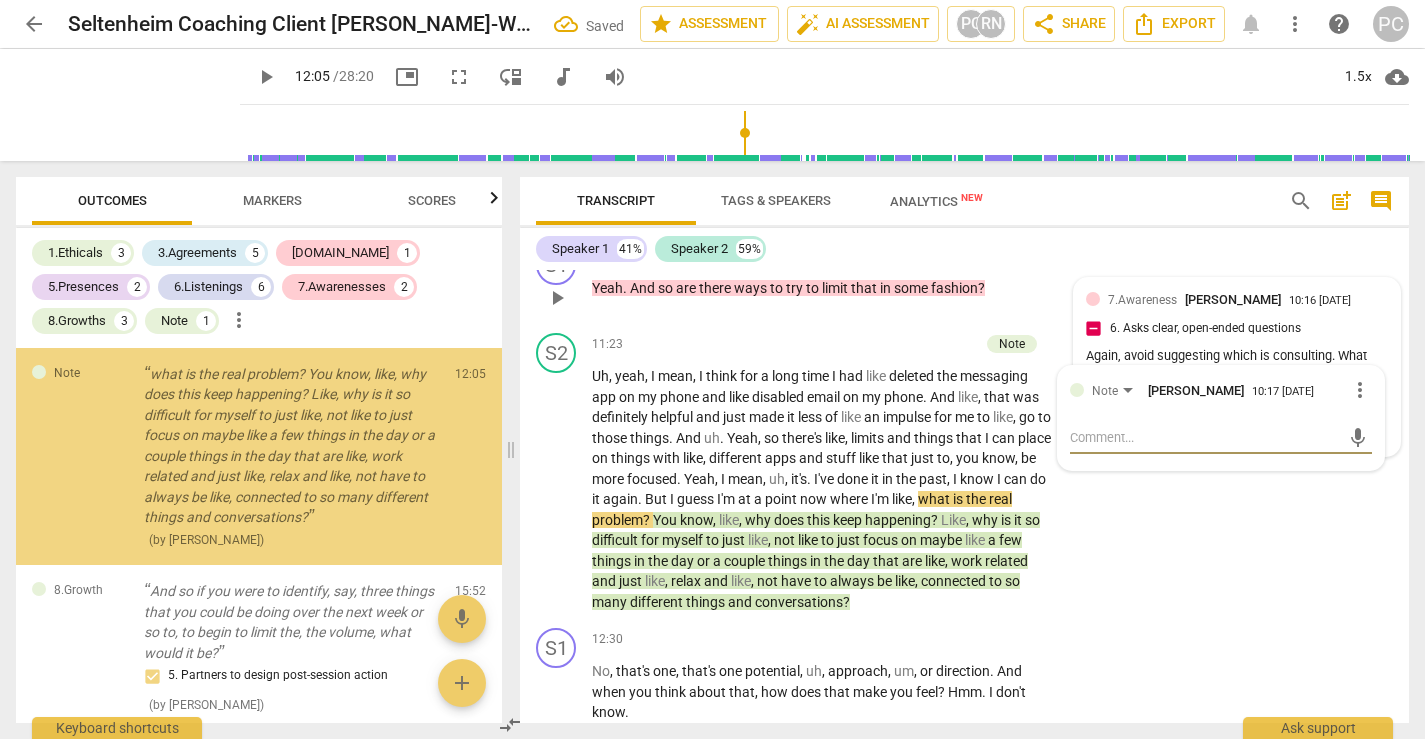 scroll, scrollTop: 3008, scrollLeft: 0, axis: vertical 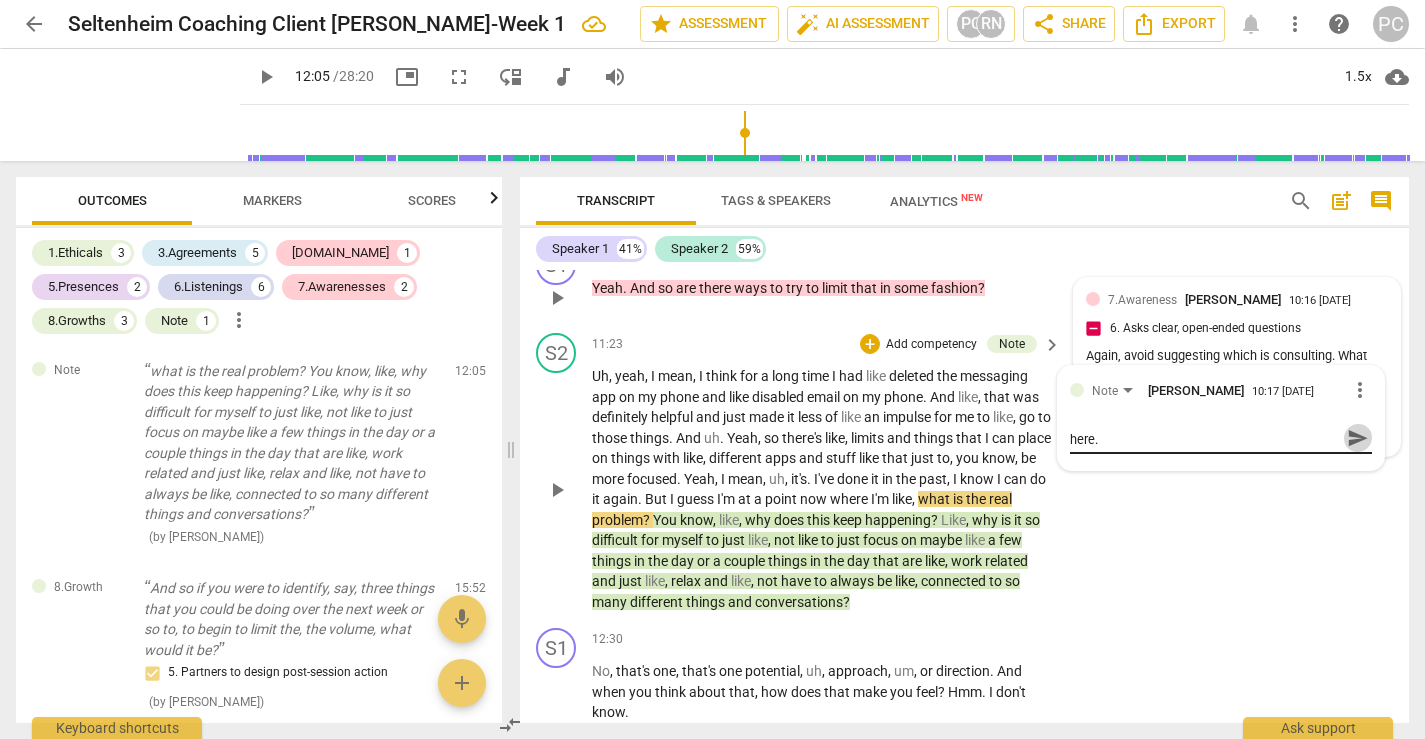 click on "send" at bounding box center [1358, 438] 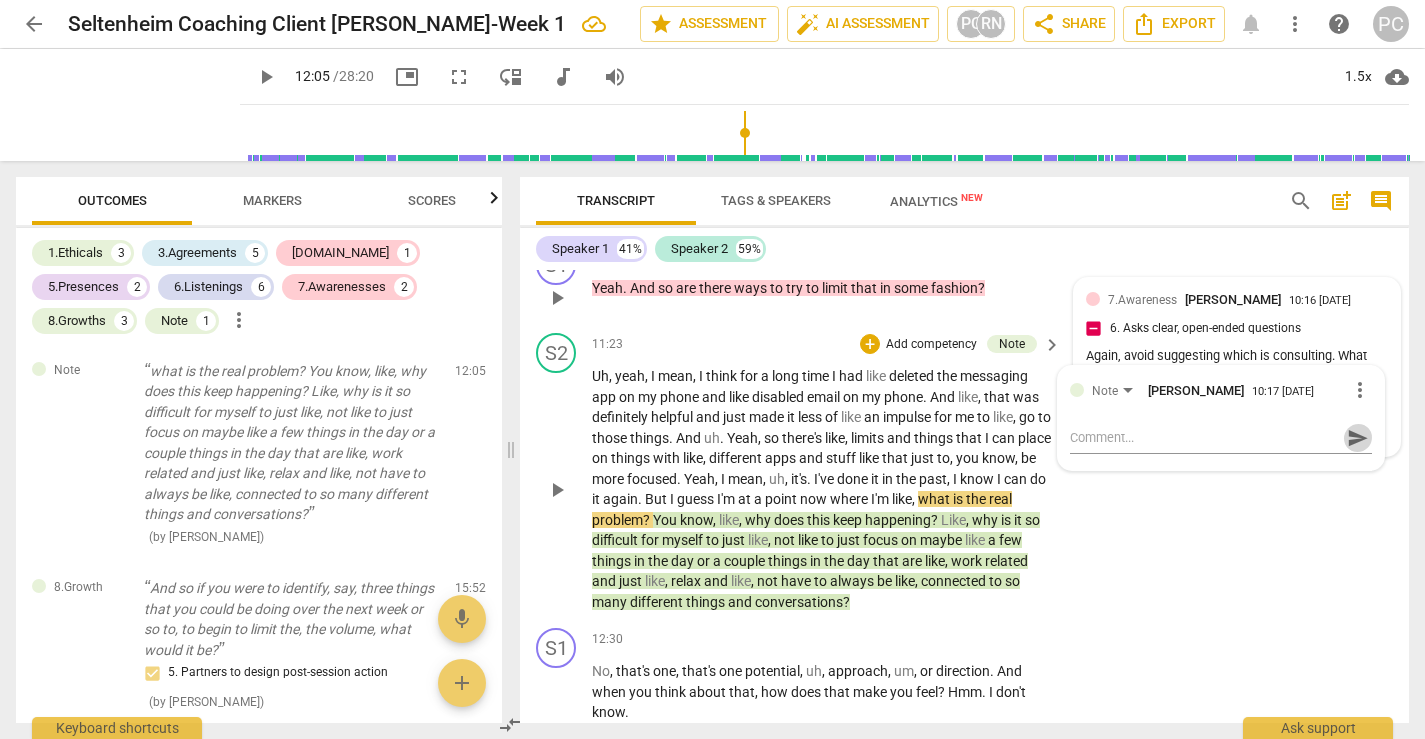 scroll, scrollTop: 0, scrollLeft: 0, axis: both 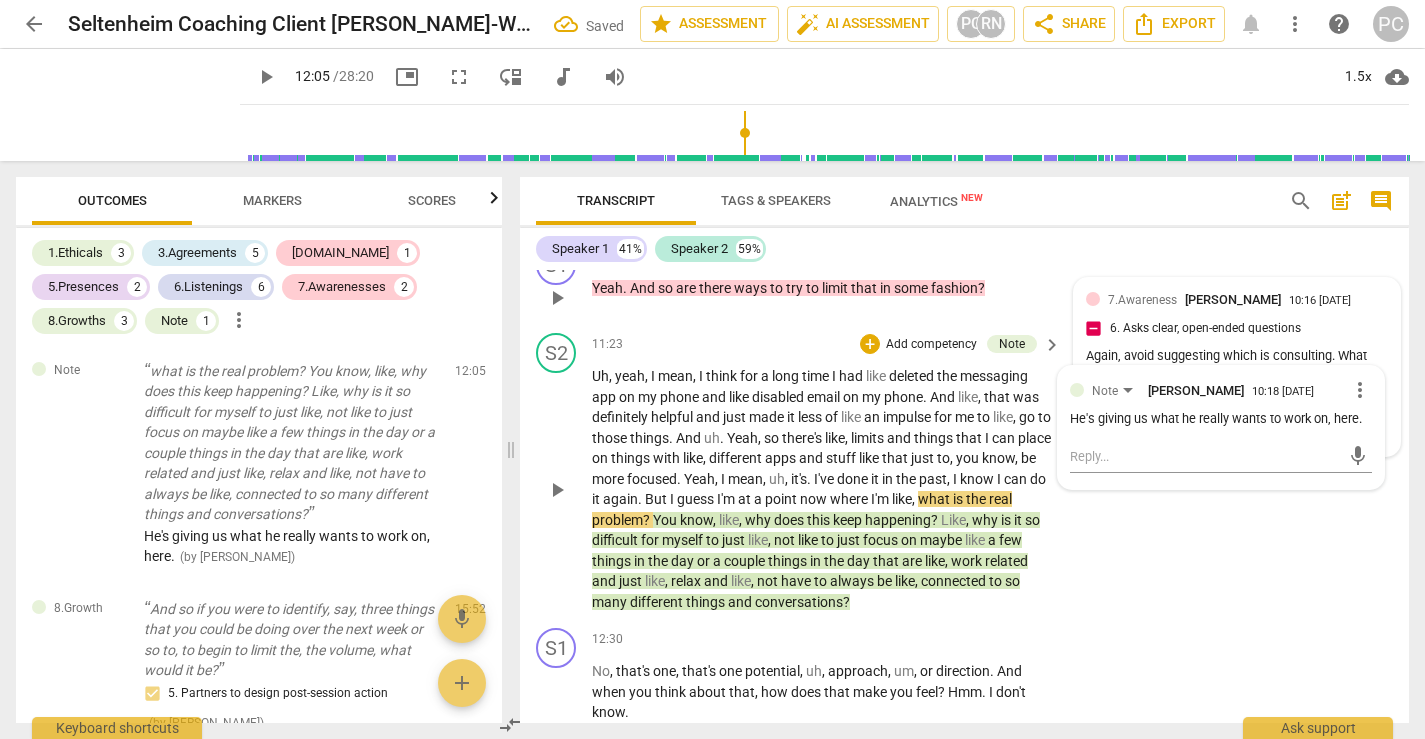 click on "play_arrow" at bounding box center (557, 490) 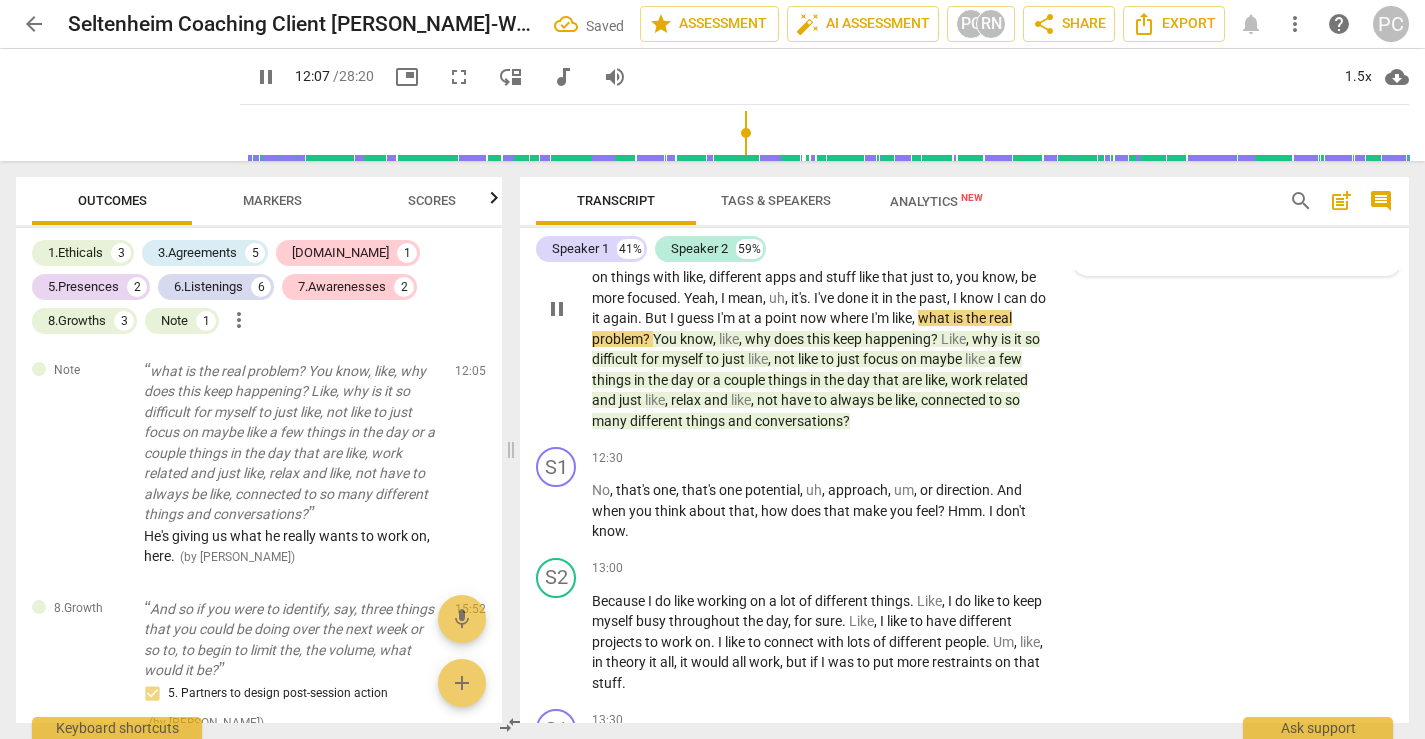 scroll, scrollTop: 4258, scrollLeft: 0, axis: vertical 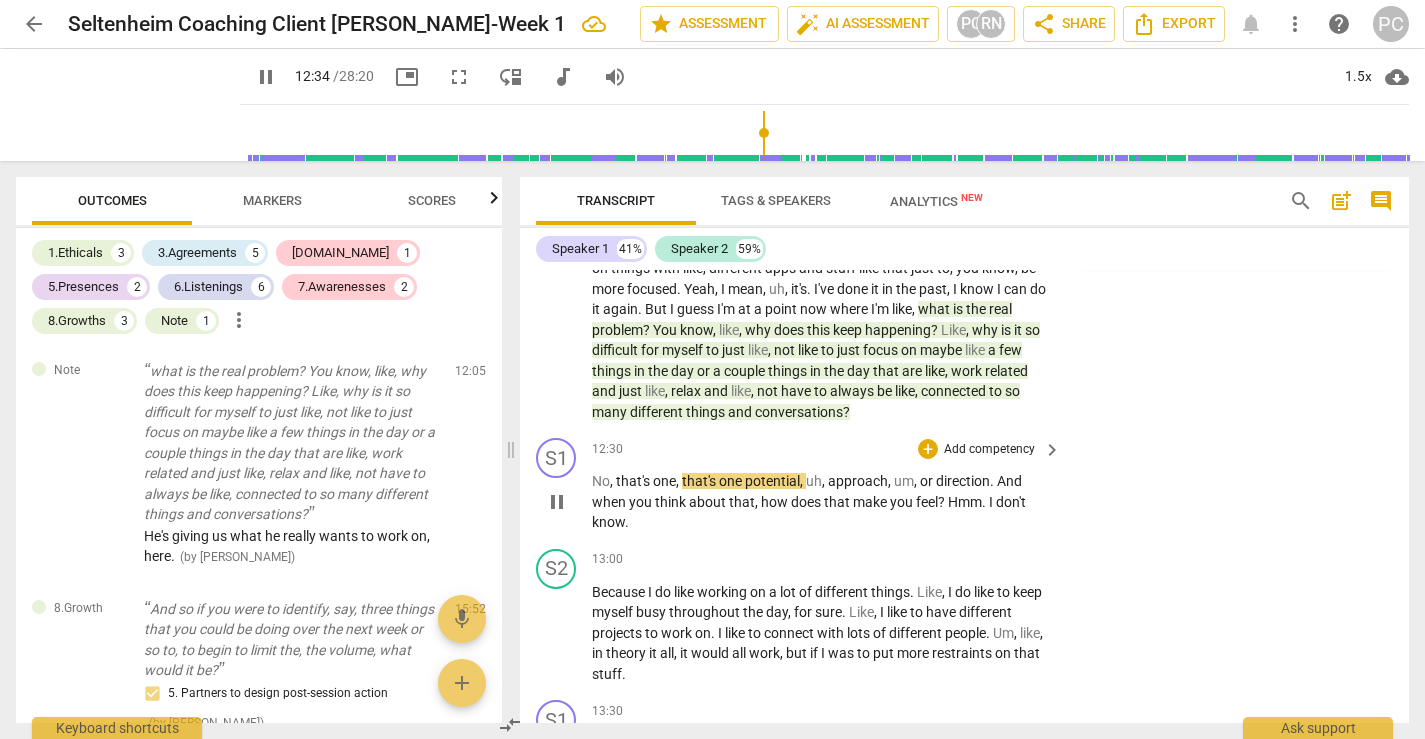 click on "No" at bounding box center [601, 481] 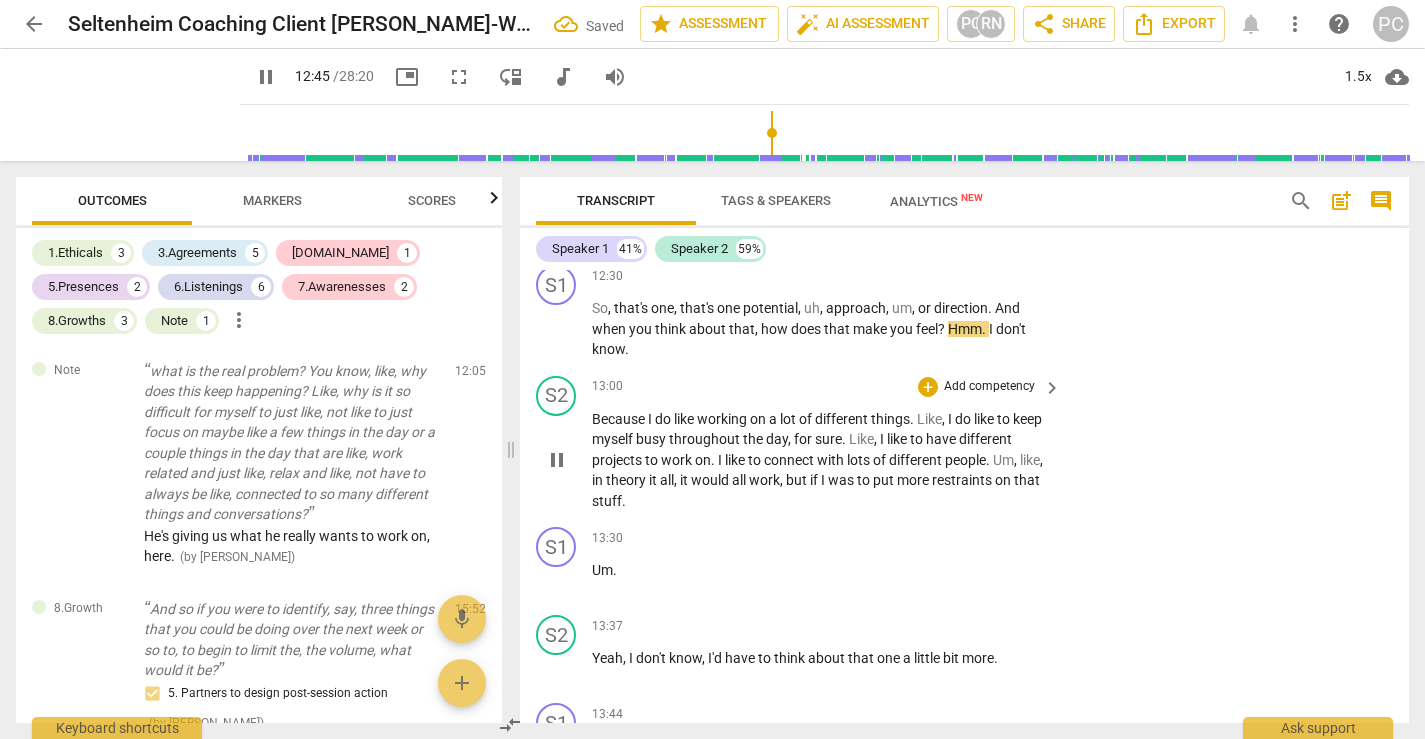 scroll, scrollTop: 4436, scrollLeft: 0, axis: vertical 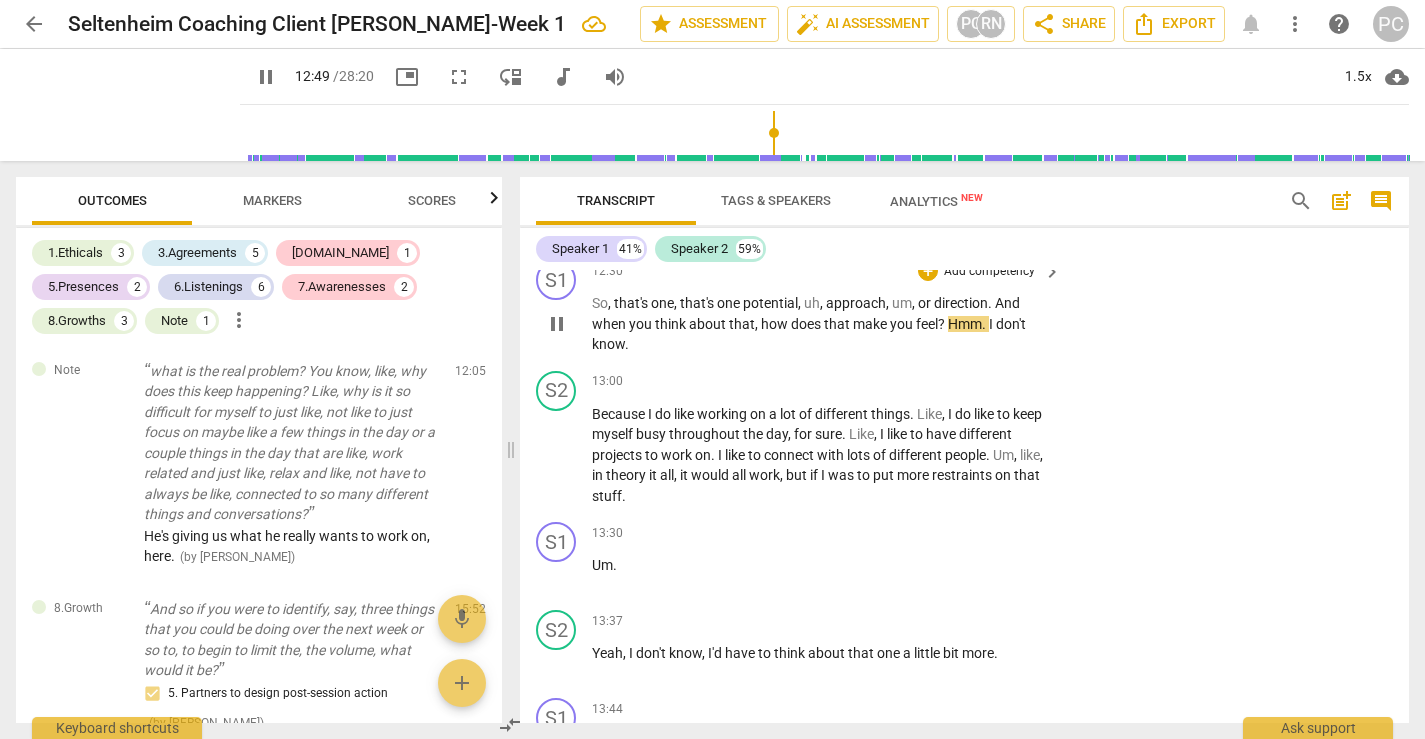 click on "Hmm" at bounding box center [965, 324] 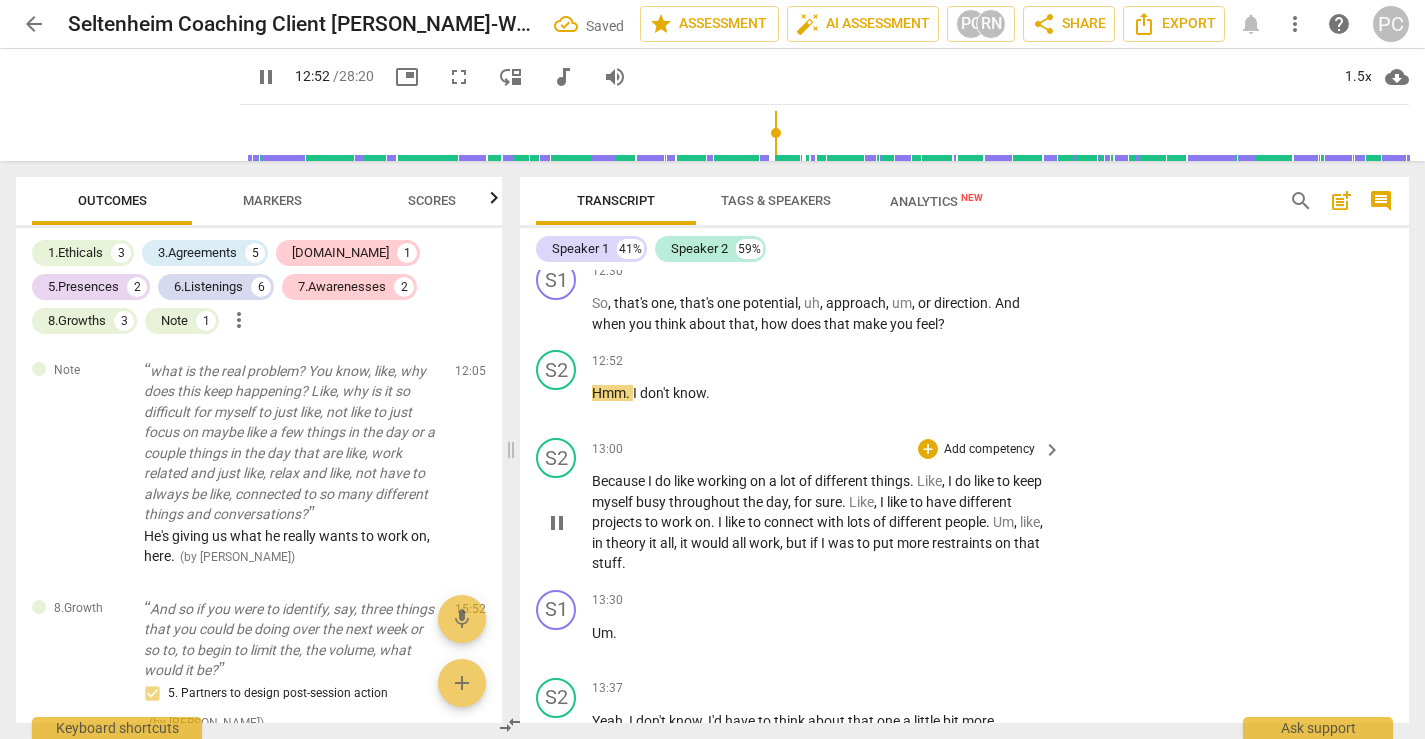 click on "Because" at bounding box center [620, 481] 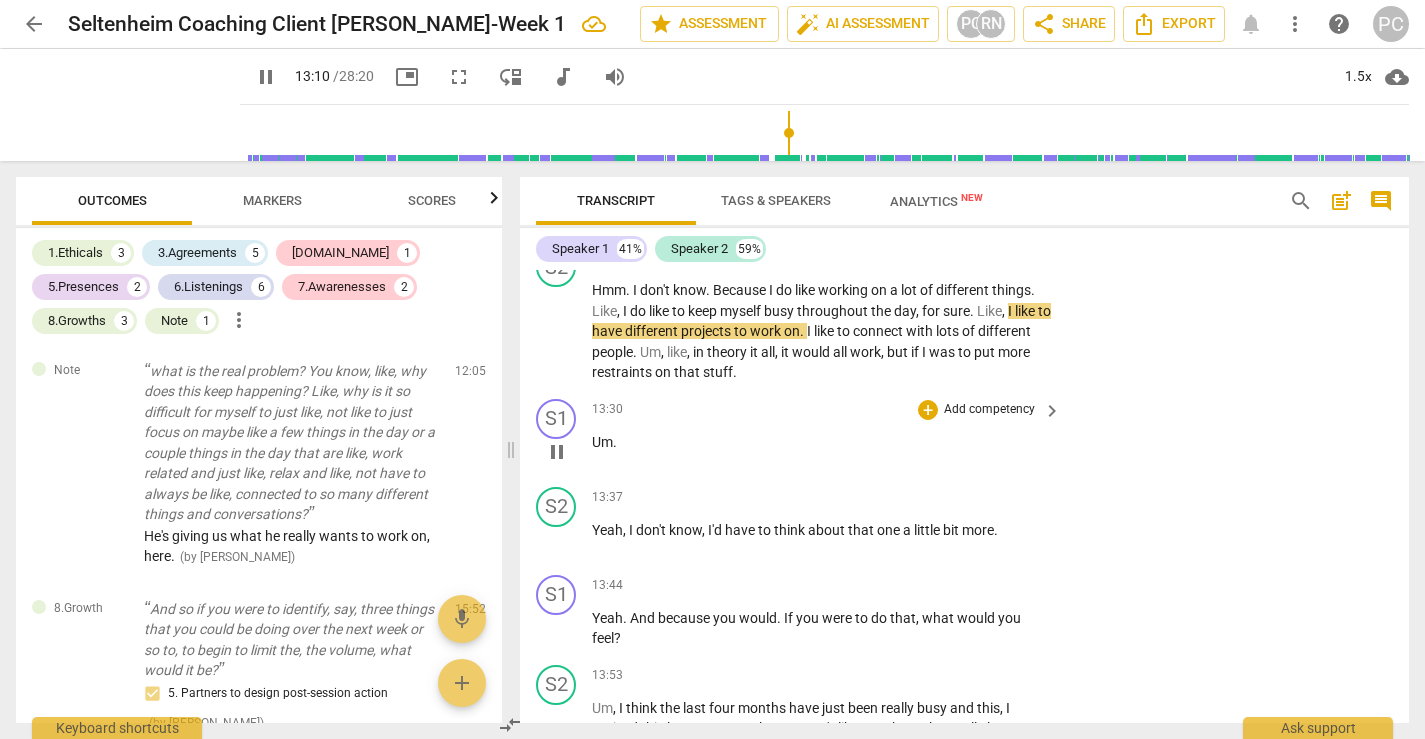 scroll, scrollTop: 4559, scrollLeft: 0, axis: vertical 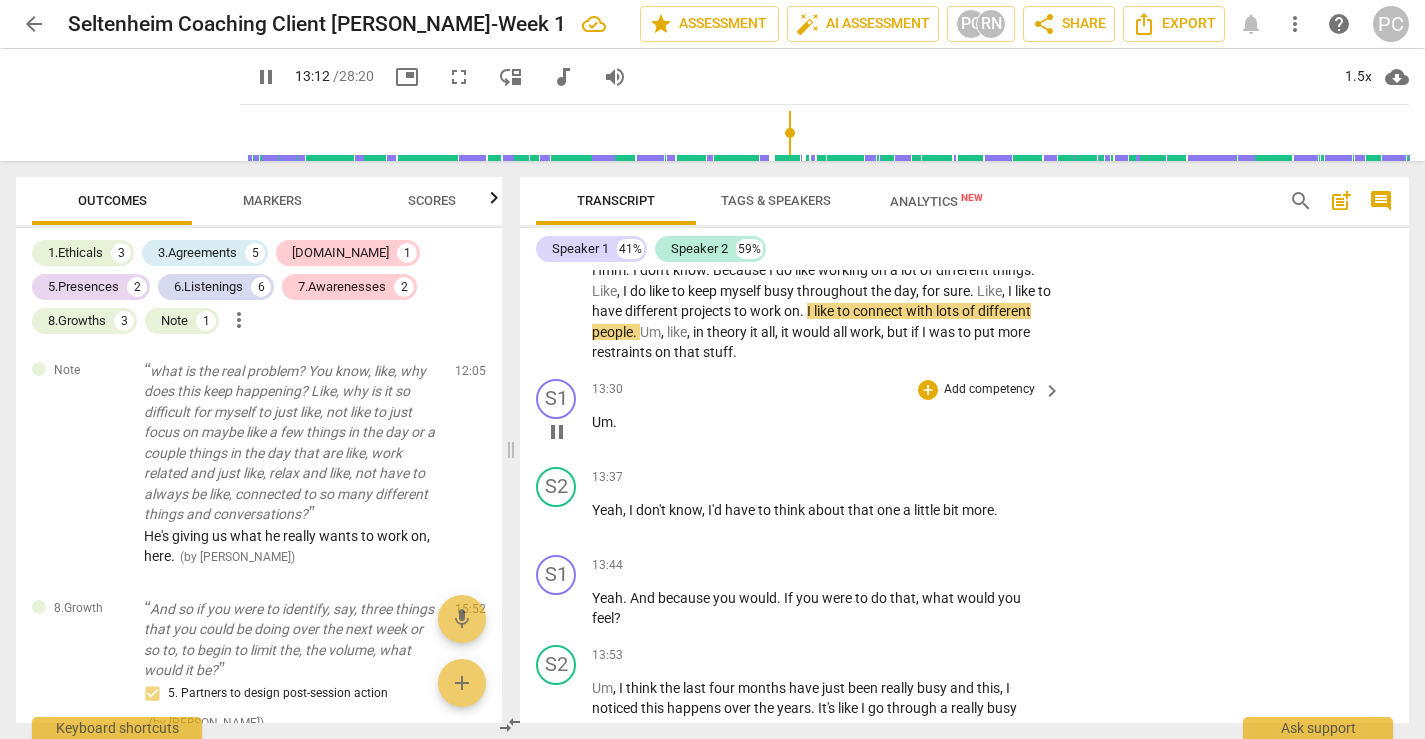 click on "Um" at bounding box center [602, 422] 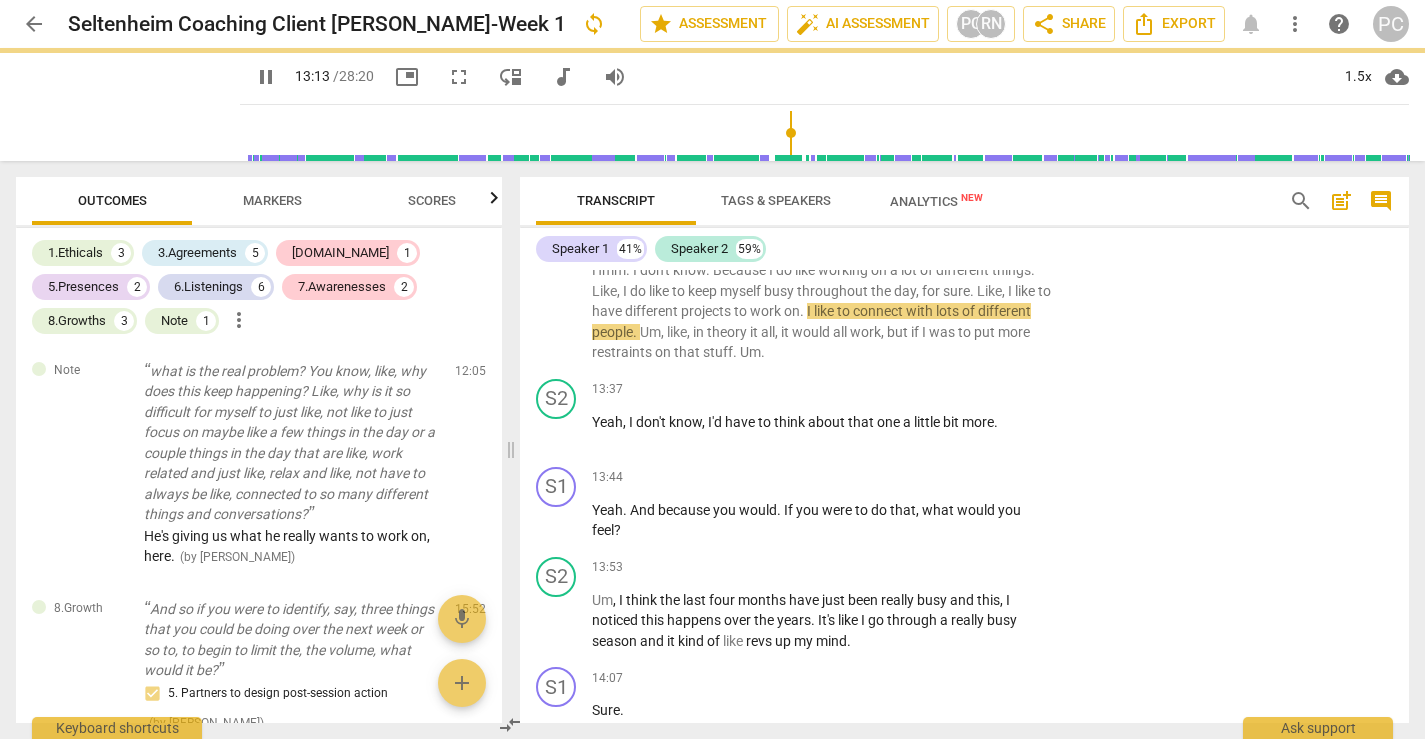 scroll, scrollTop: 4471, scrollLeft: 0, axis: vertical 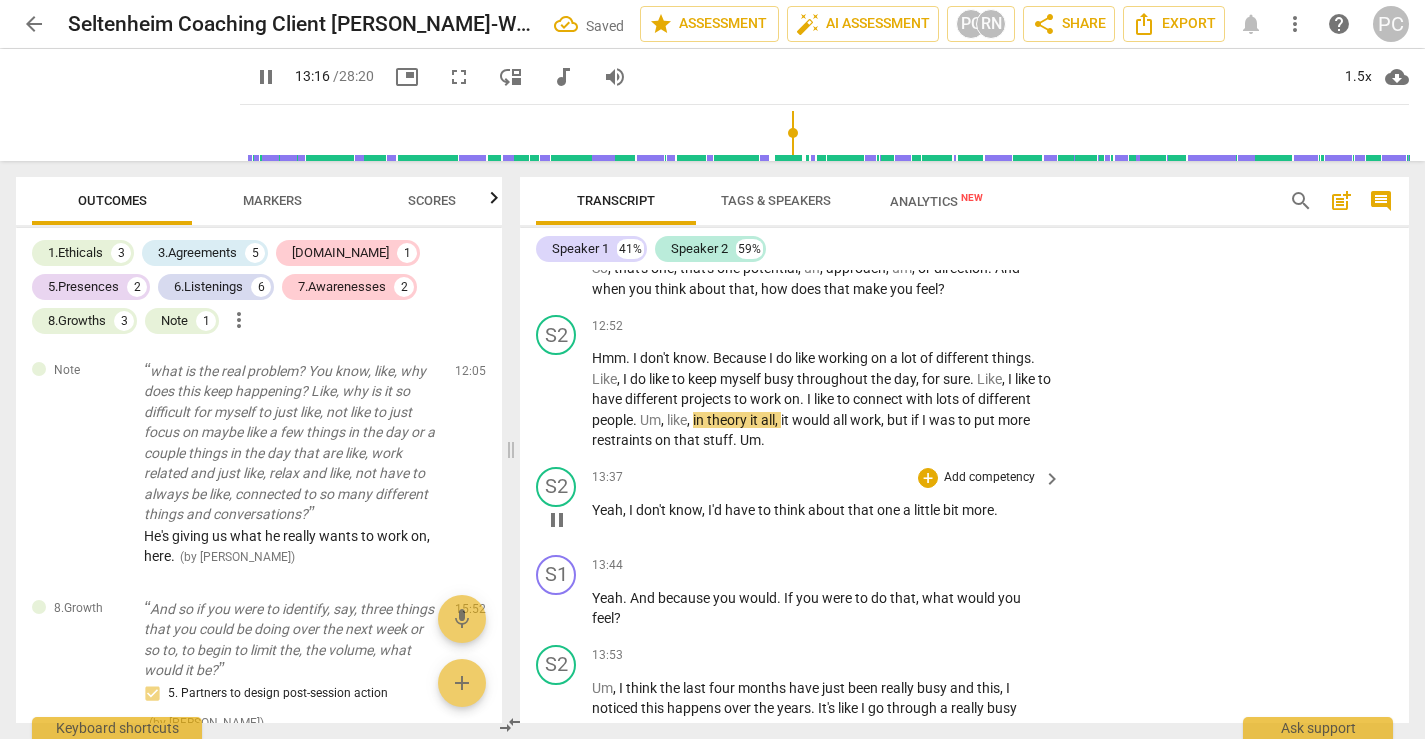 click on "Yeah" at bounding box center [607, 510] 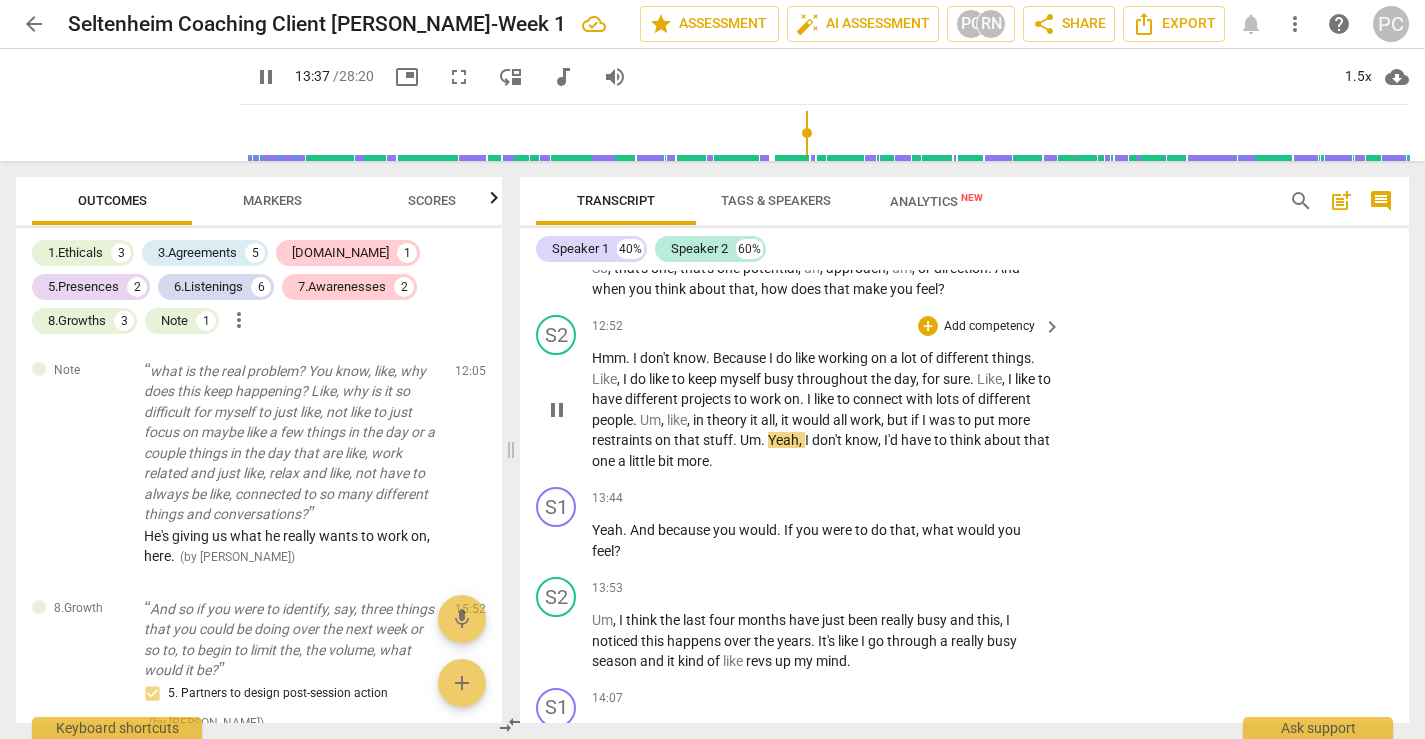 click on "pause" at bounding box center (557, 410) 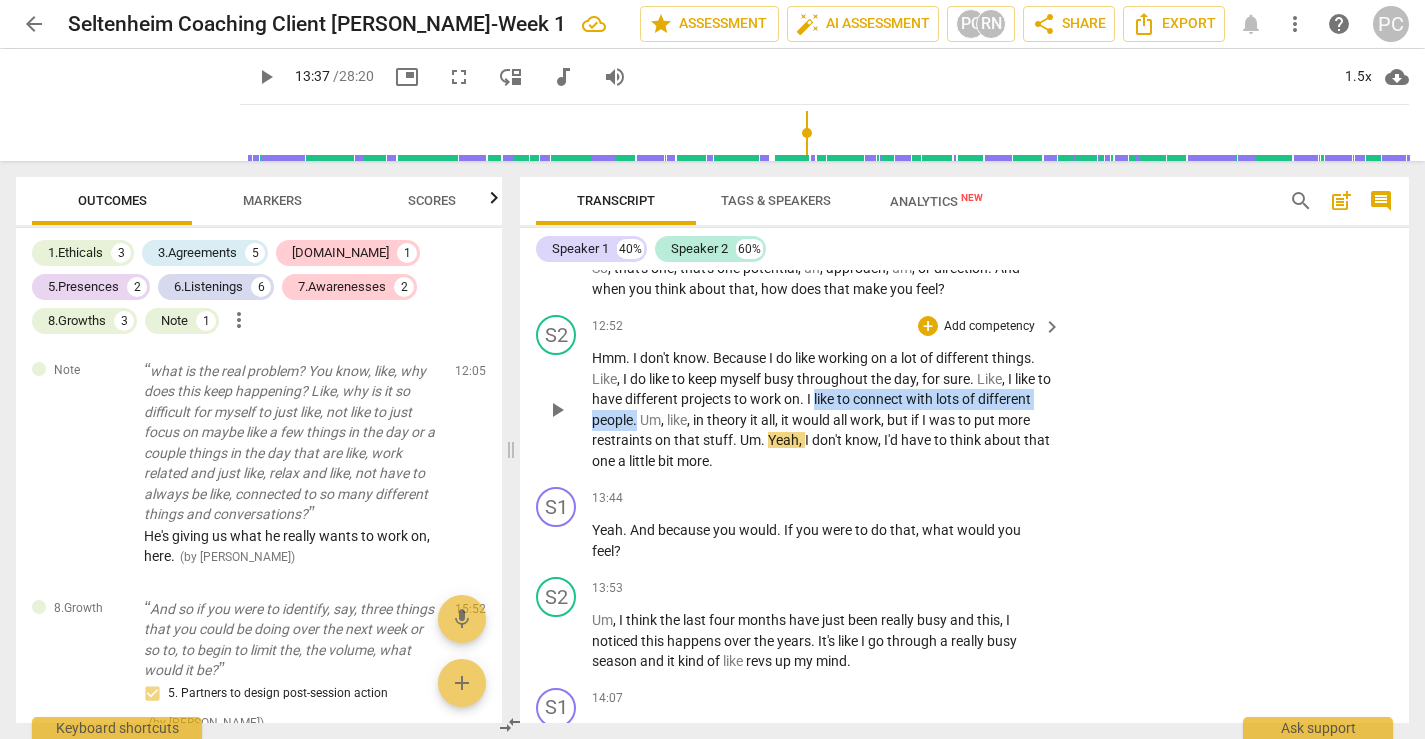 drag, startPoint x: 829, startPoint y: 417, endPoint x: 693, endPoint y: 440, distance: 137.93114 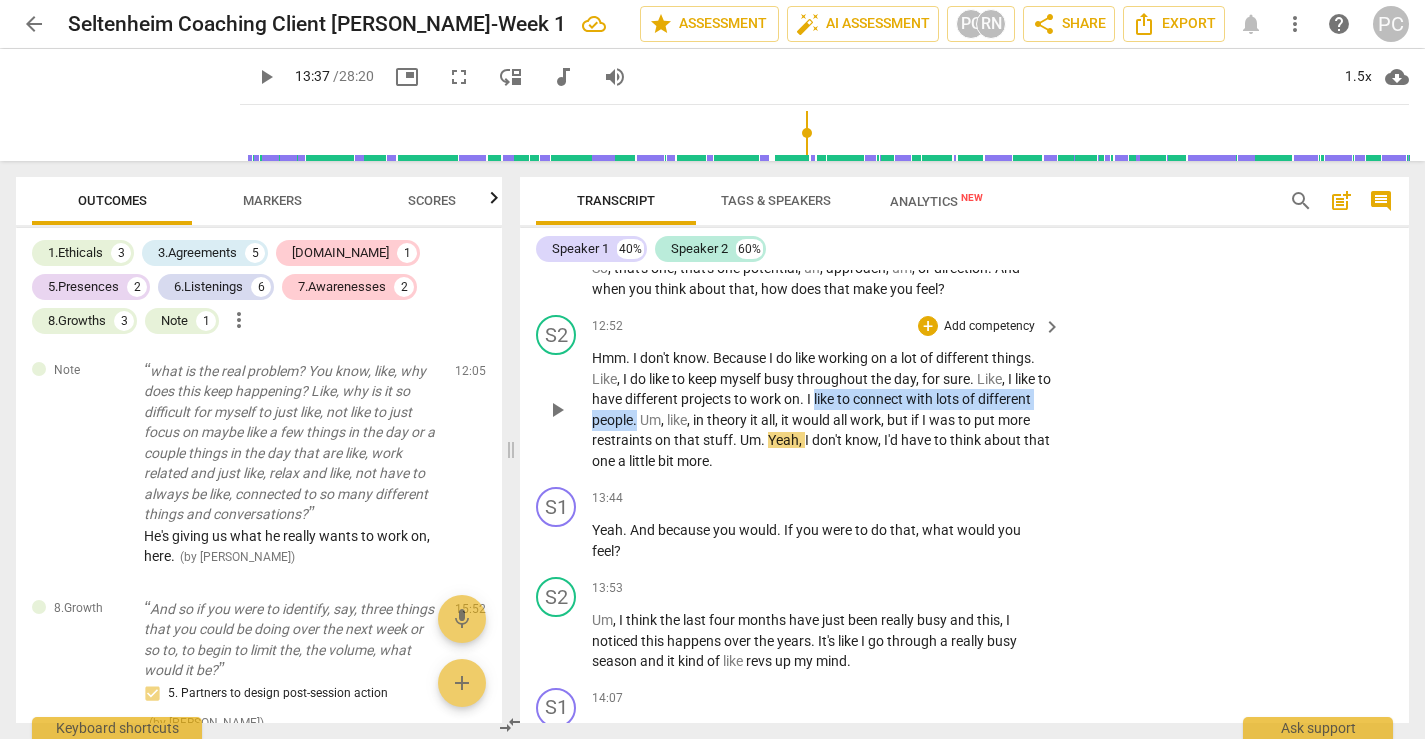 click on "Hmm .   I   don't   know .   Because   I   do   like   working   on   a   lot   of   different   things .   Like ,   I   do   like   to   keep   myself   busy   throughout   the   day ,   for   sure .   Like ,   I   like   to   have   different   projects   to   work   on .   I   like   to   connect   with   lots   of   different   people .   Um ,   like ,   in   theory   it   all ,   it   would   all   work ,   but   if   I   was   to   put   more   restraints   on   that   stuff .   Um .   Yeah ,   I   don't   know ,   I'd   have   to   think   about   that   one   a   little   bit   more ." at bounding box center [821, 409] 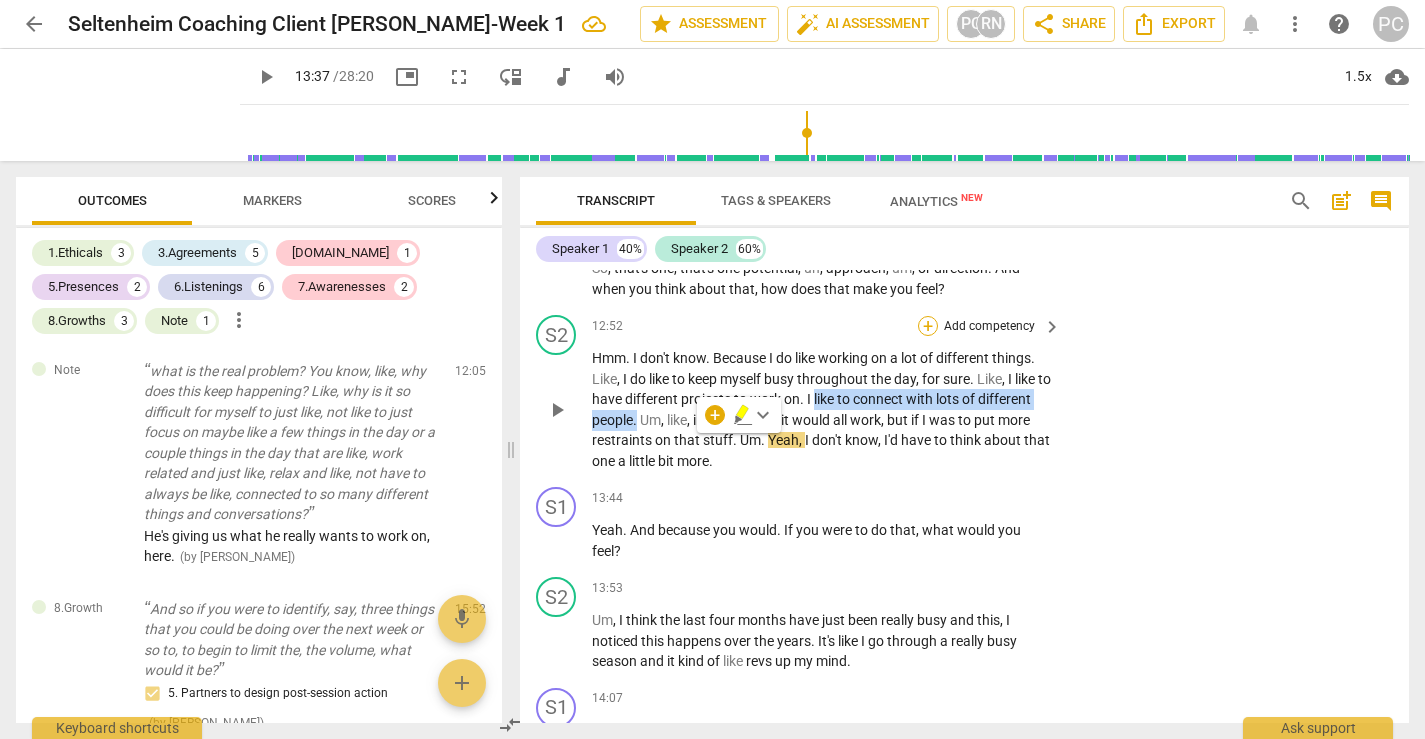 click on "+" at bounding box center [928, 326] 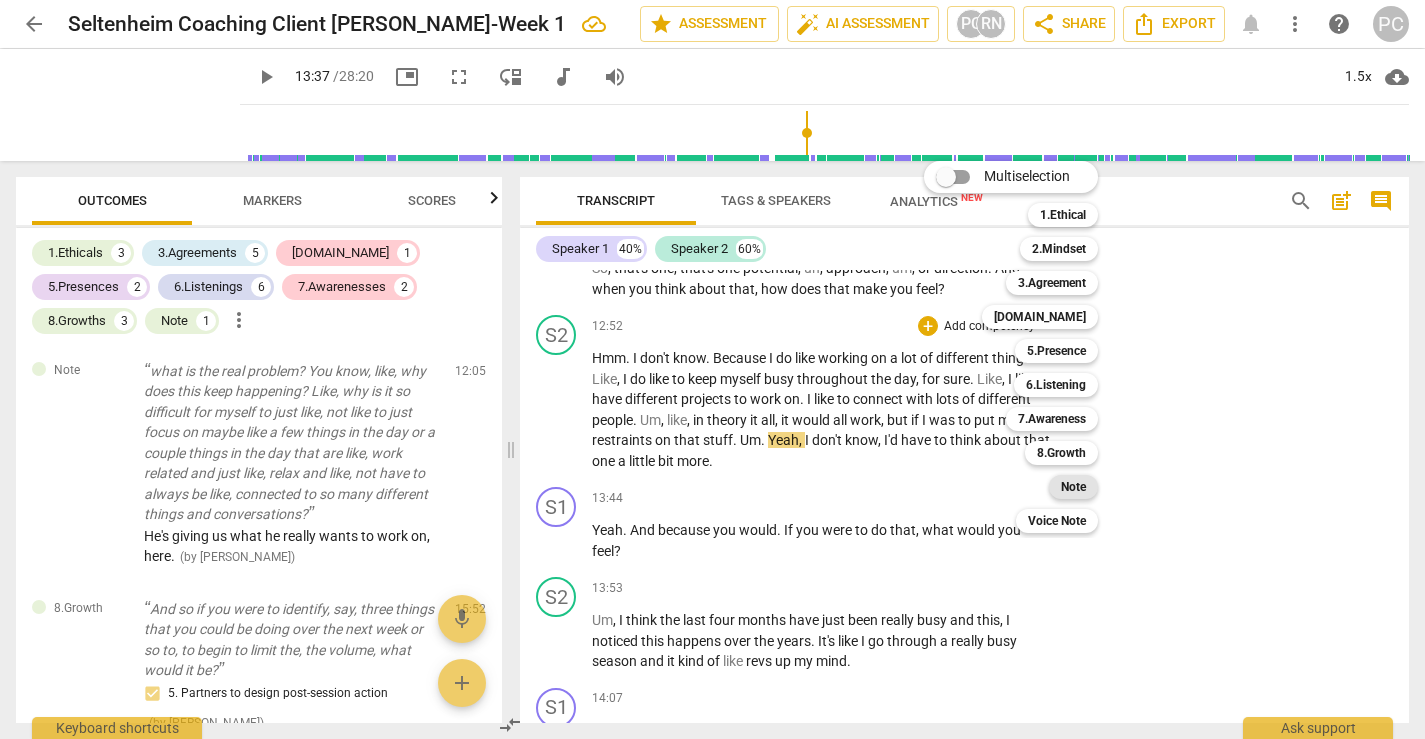 click on "Note" at bounding box center [1073, 487] 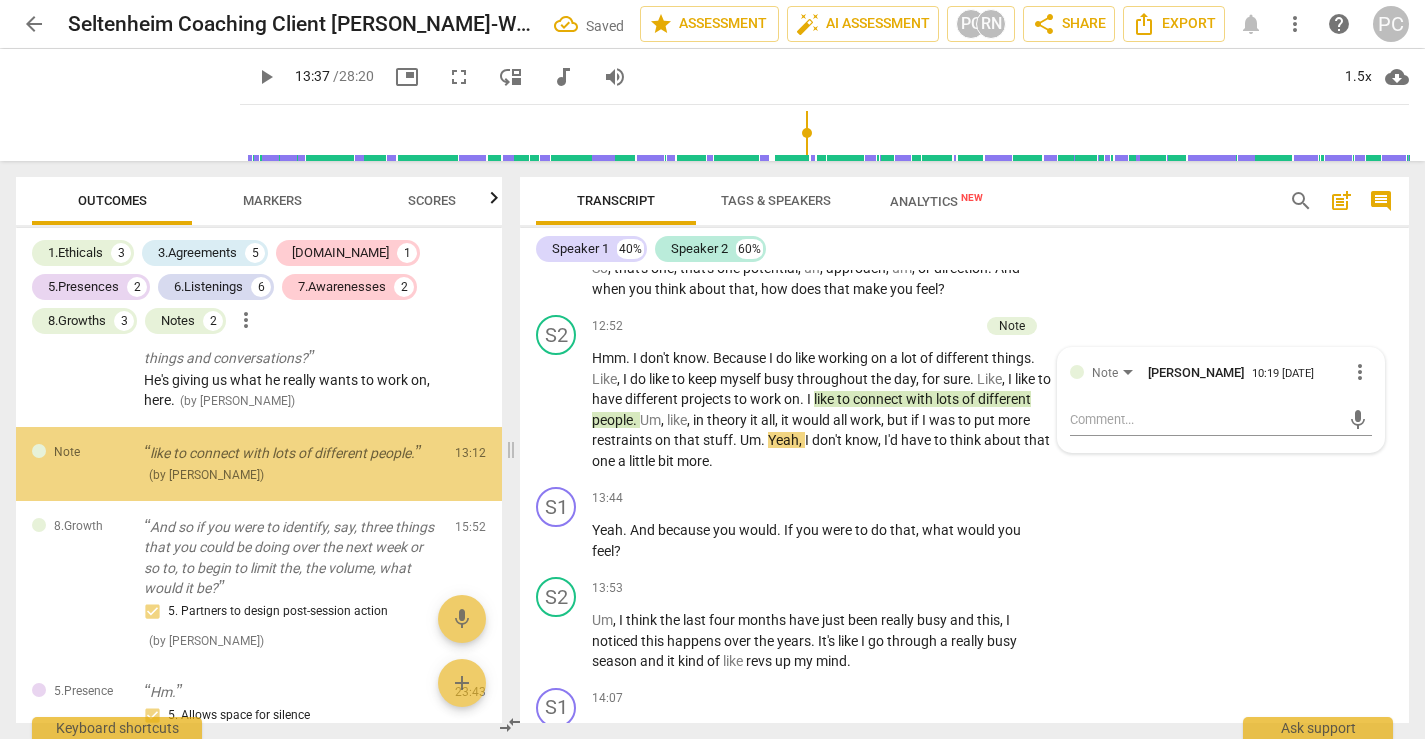 scroll, scrollTop: 3175, scrollLeft: 0, axis: vertical 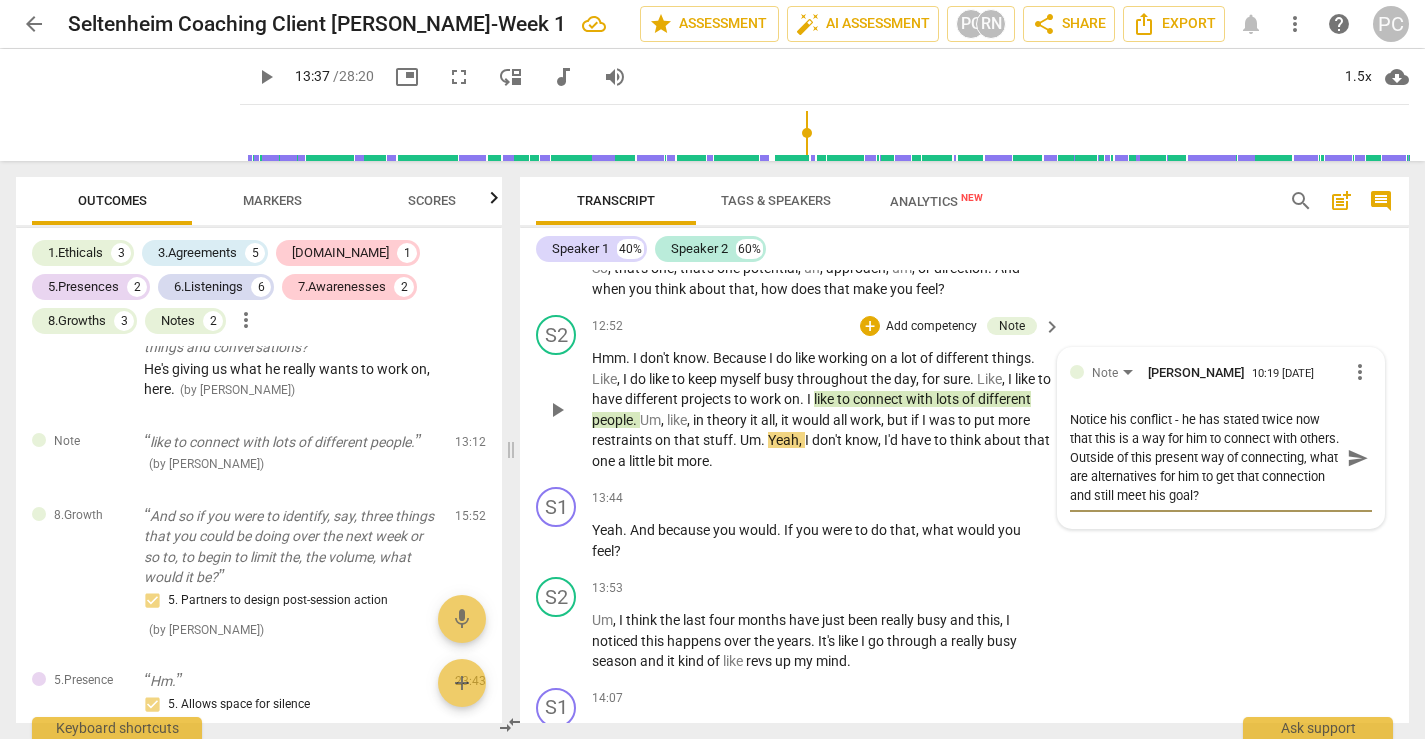 click on "send" at bounding box center (1358, 458) 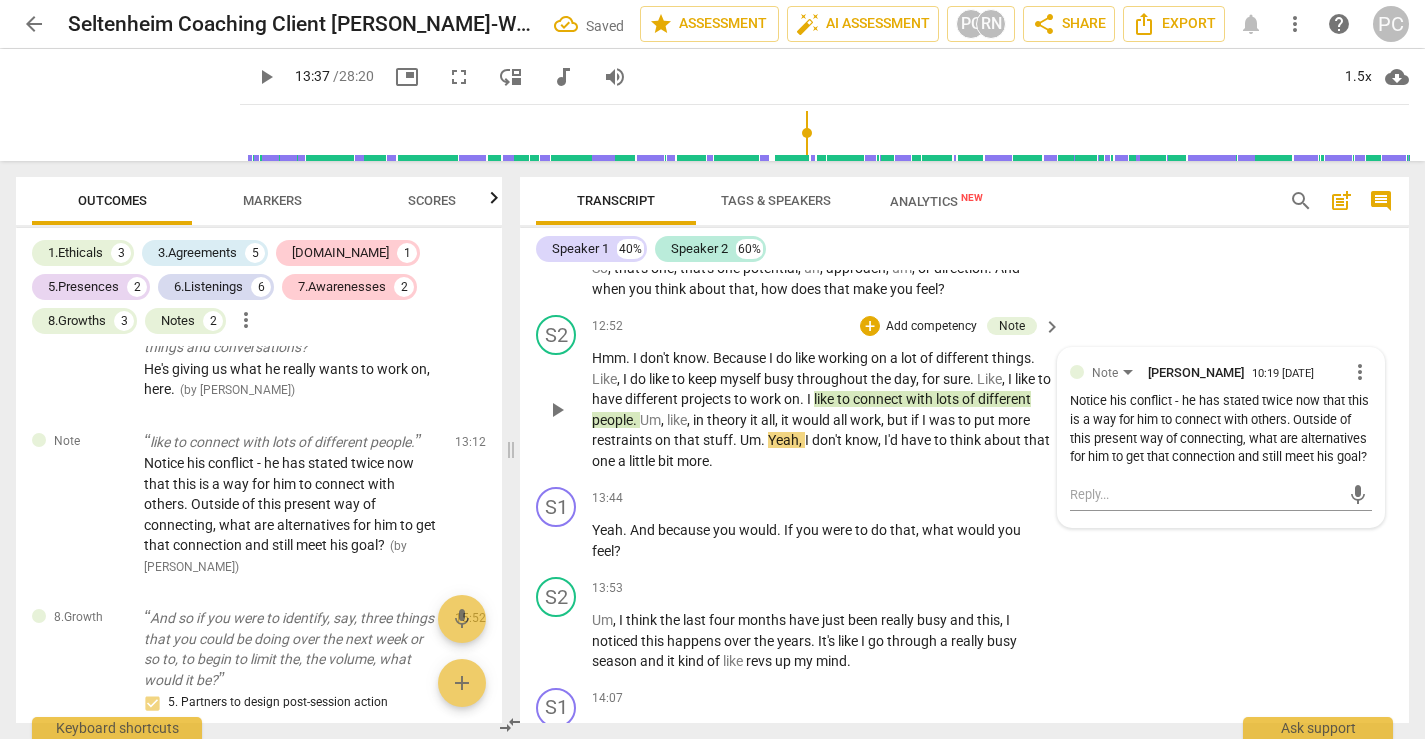 click on "play_arrow" at bounding box center [557, 410] 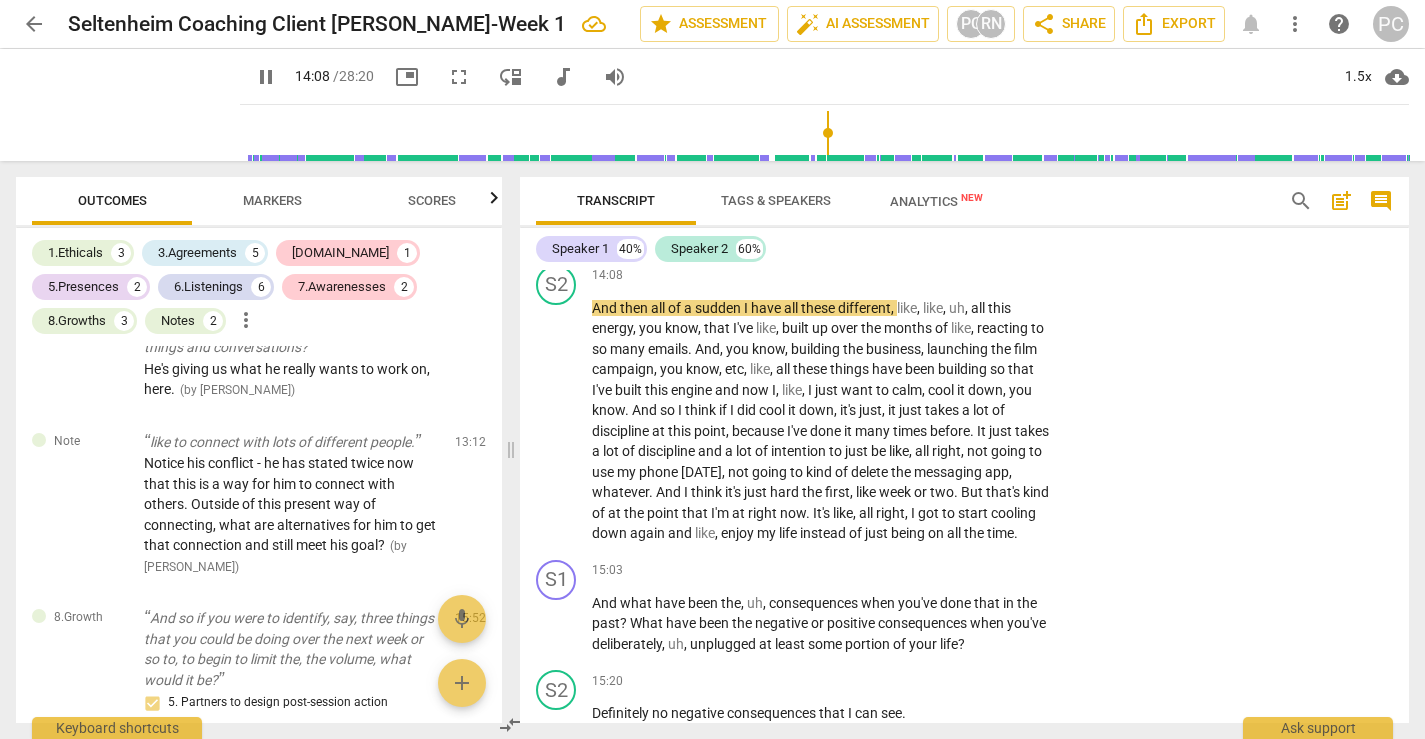 scroll, scrollTop: 4986, scrollLeft: 0, axis: vertical 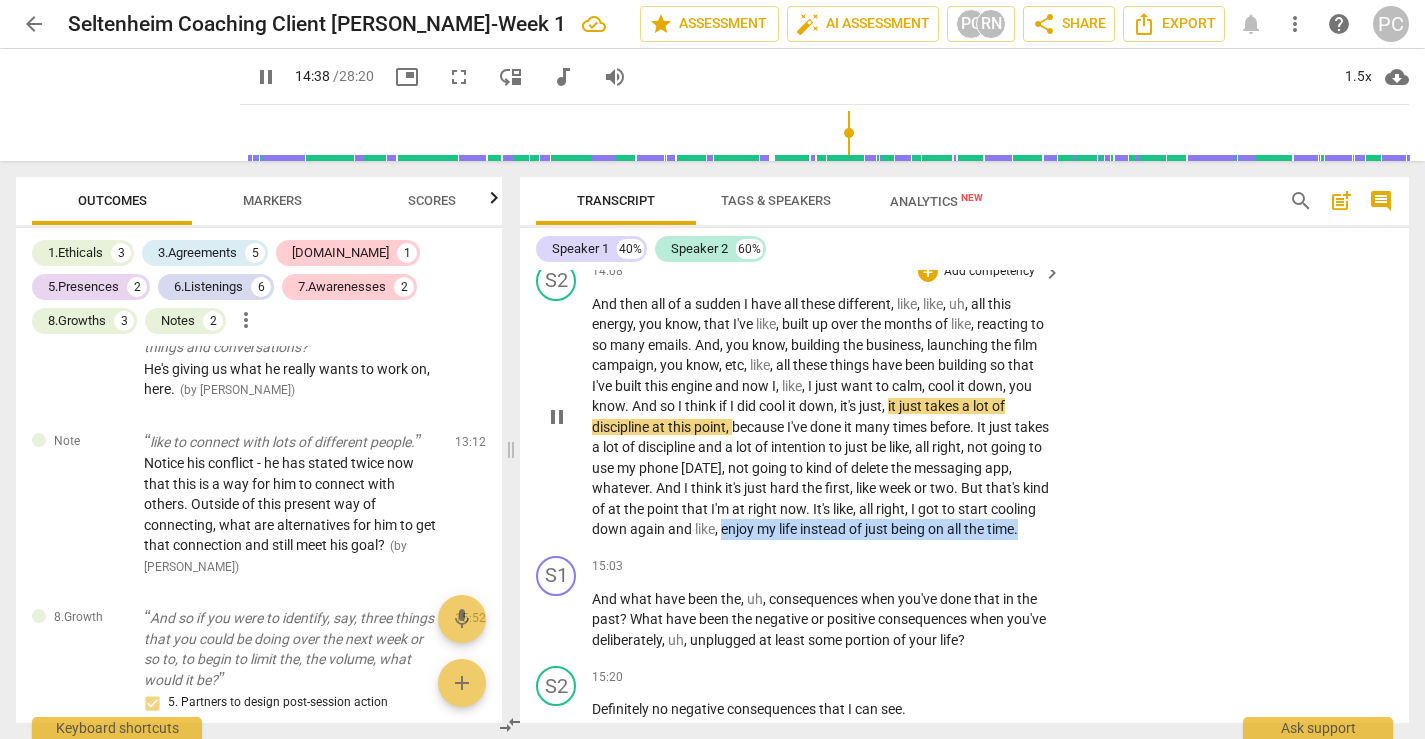 drag, startPoint x: 803, startPoint y: 554, endPoint x: 1055, endPoint y: 570, distance: 252.50743 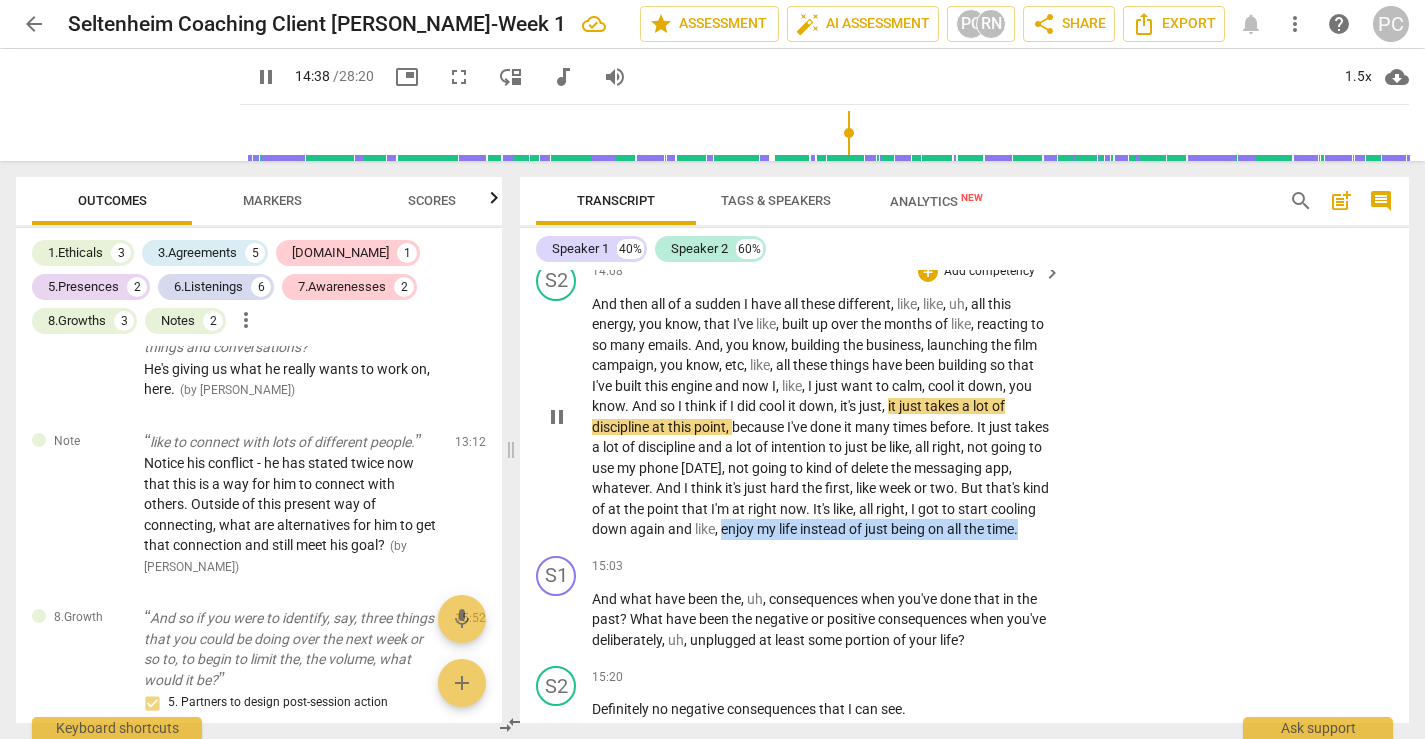click on "And   then   all   of   a   sudden   I   have   all   these   different ,   like ,   like ,   uh ,   all   this   energy ,   you   know ,   that   I've   like ,   built   up   over   the   months   of   like ,   reacting   to   so   many   emails .   And ,   you   know ,   building   the   business ,   launching   the   film   campaign ,   you   know ,   etc ,   like ,   all   these   things   have   been   building   so   that   I've   built   this   engine   and   now   I ,   like ,   I   just   want   to   calm ,   cool   it   down ,   you   know .   And   so   I   think   if   I   did   cool   it   down ,   it's   just ,   it   just   takes   a   lot   of   discipline   at   this   point ,   because   I've   done   it   many   times   before .   It   just   takes   a   lot   of   discipline   and   a   lot   of   intention   to   just   be   like ,   all   right ,   not   going   to   use   my   phone   [DATE] ,   not   going   to   kind   of   delete   the   messaging   app ,   whatever .   And   I" at bounding box center (827, 417) 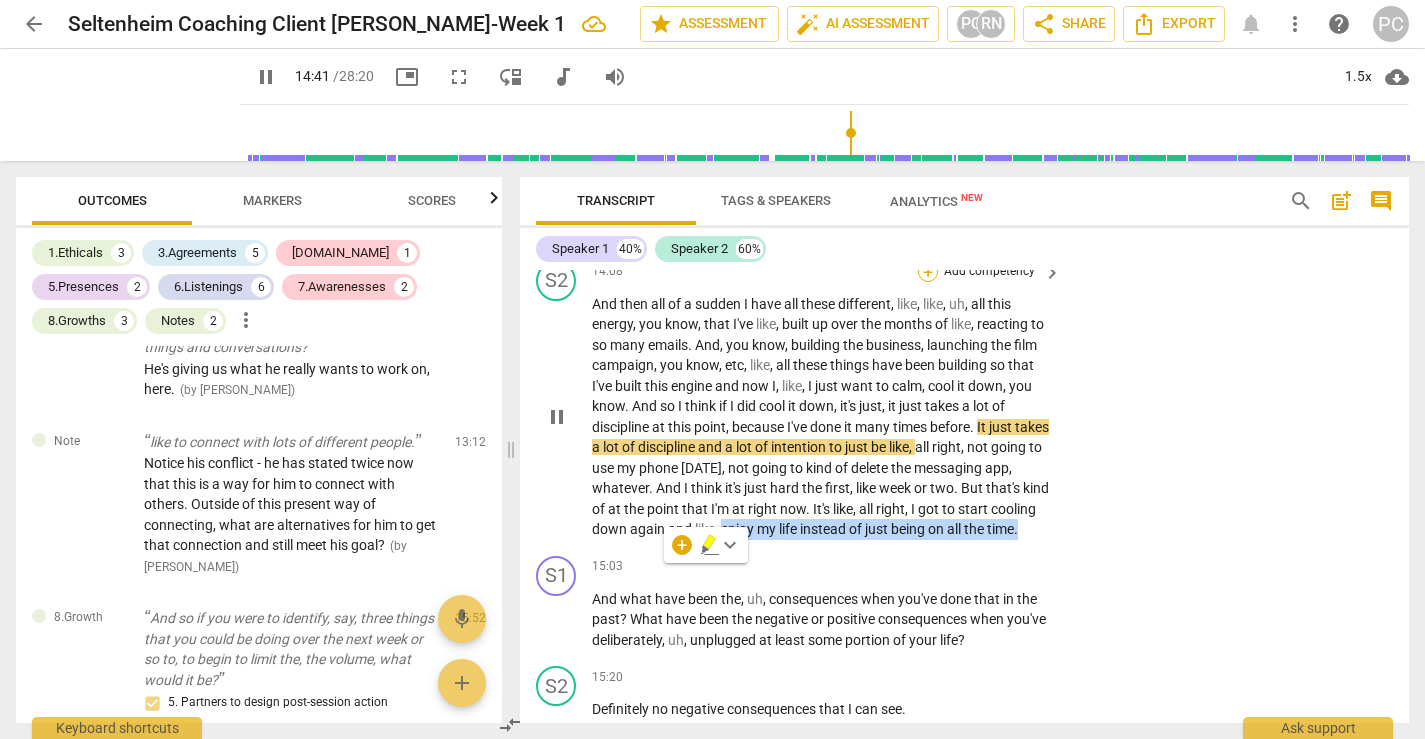 click on "+" at bounding box center [928, 272] 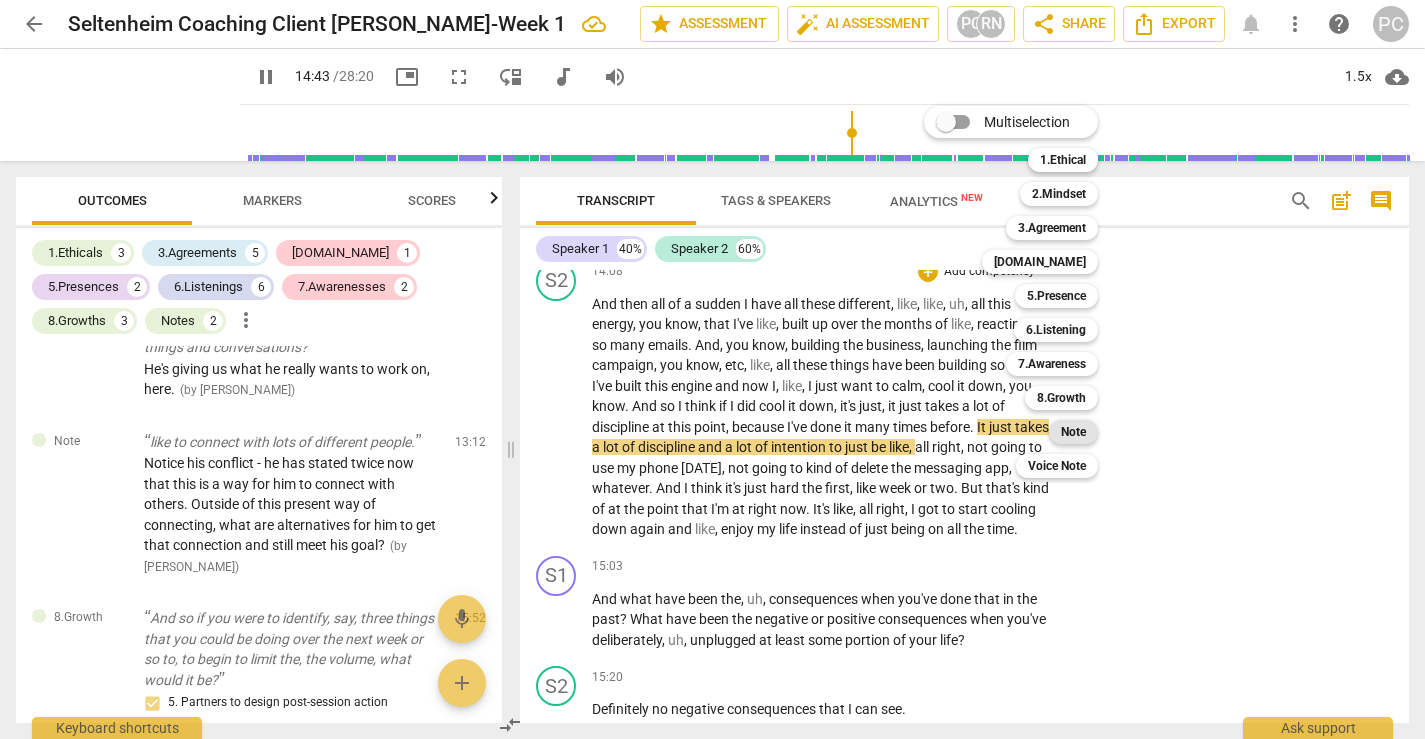 click on "Note" at bounding box center [1073, 432] 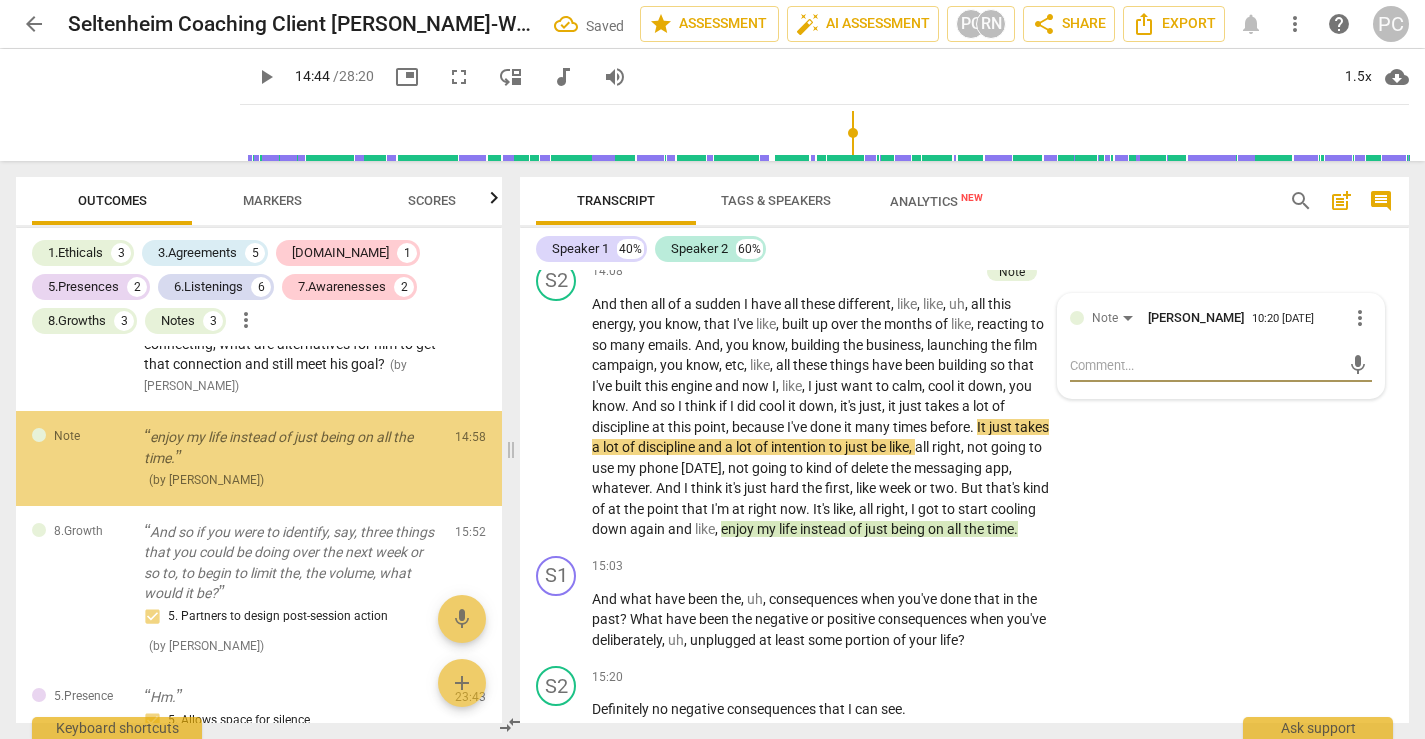 scroll, scrollTop: 3362, scrollLeft: 0, axis: vertical 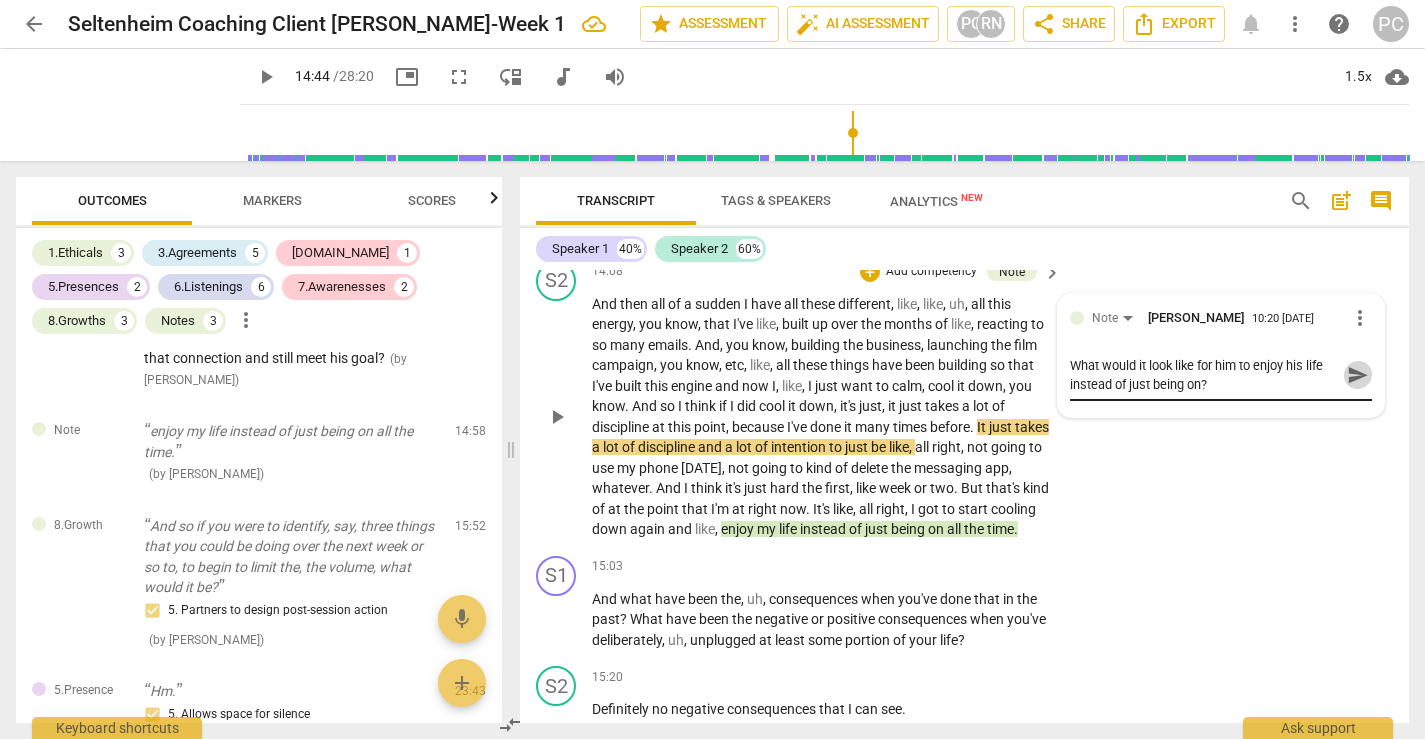 click on "send" at bounding box center (1358, 375) 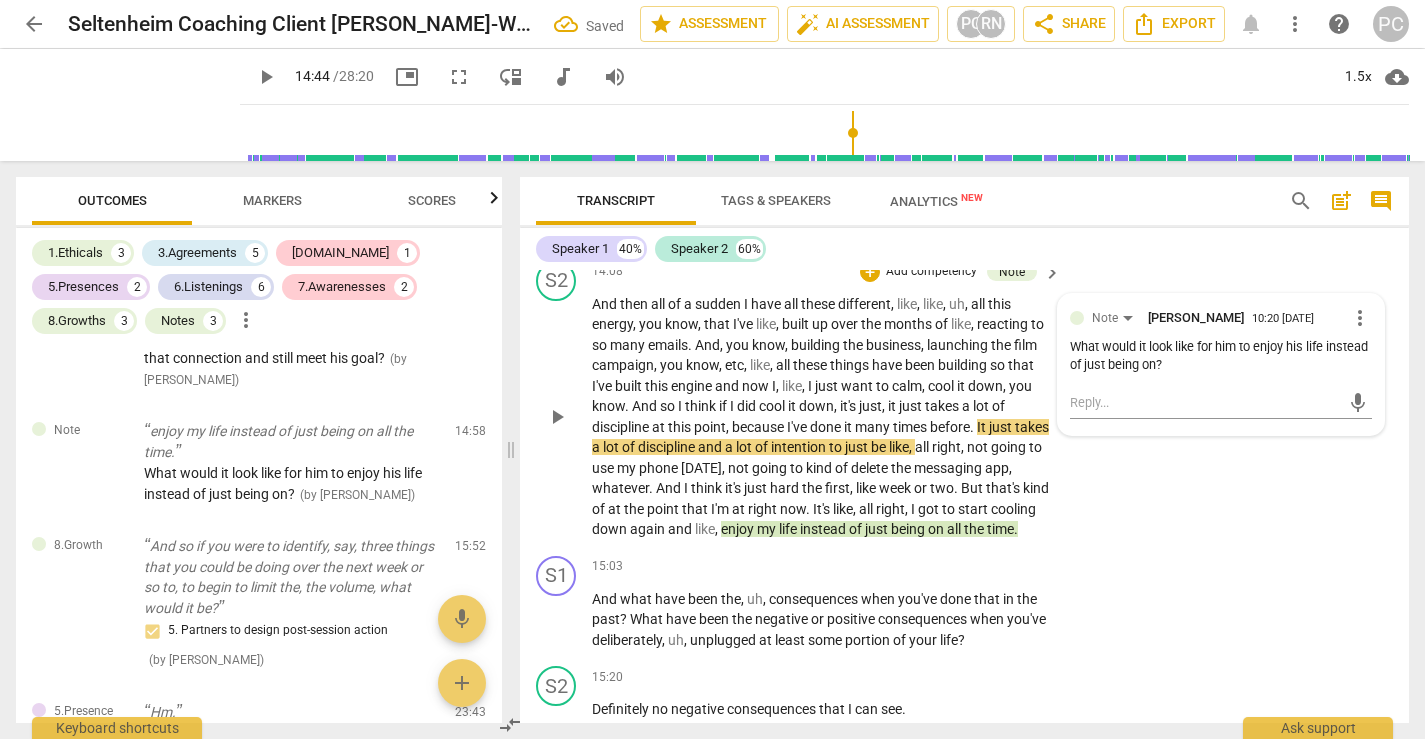 click on "just" at bounding box center (757, 488) 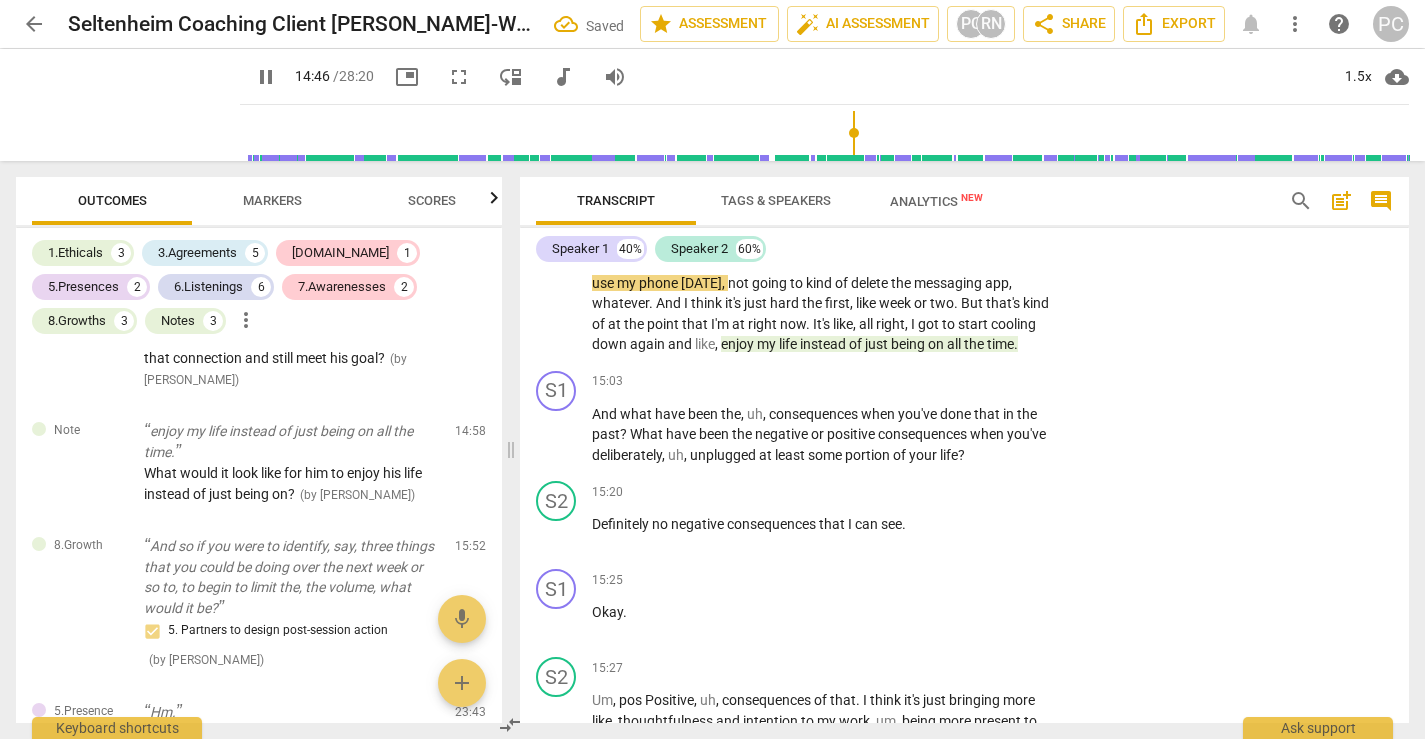 scroll, scrollTop: 5189, scrollLeft: 0, axis: vertical 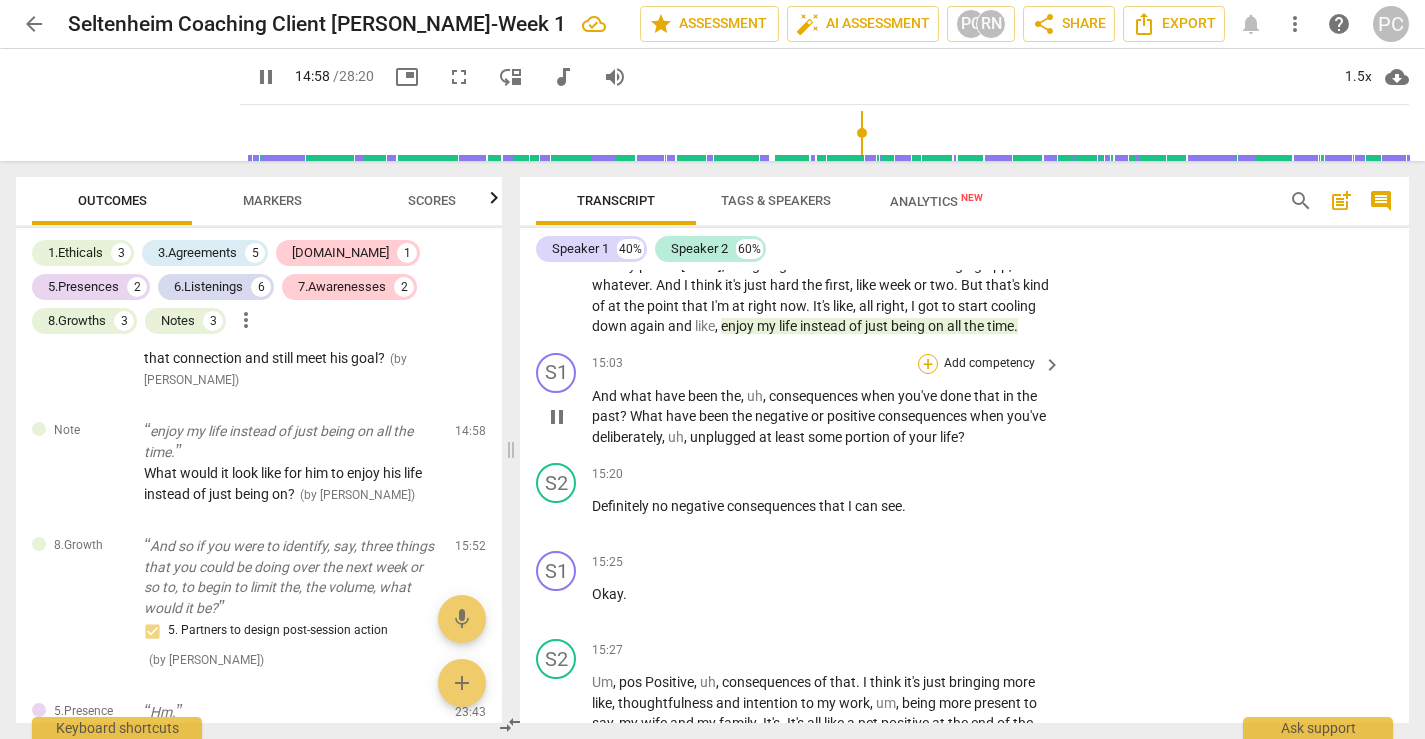 click on "+" at bounding box center [928, 364] 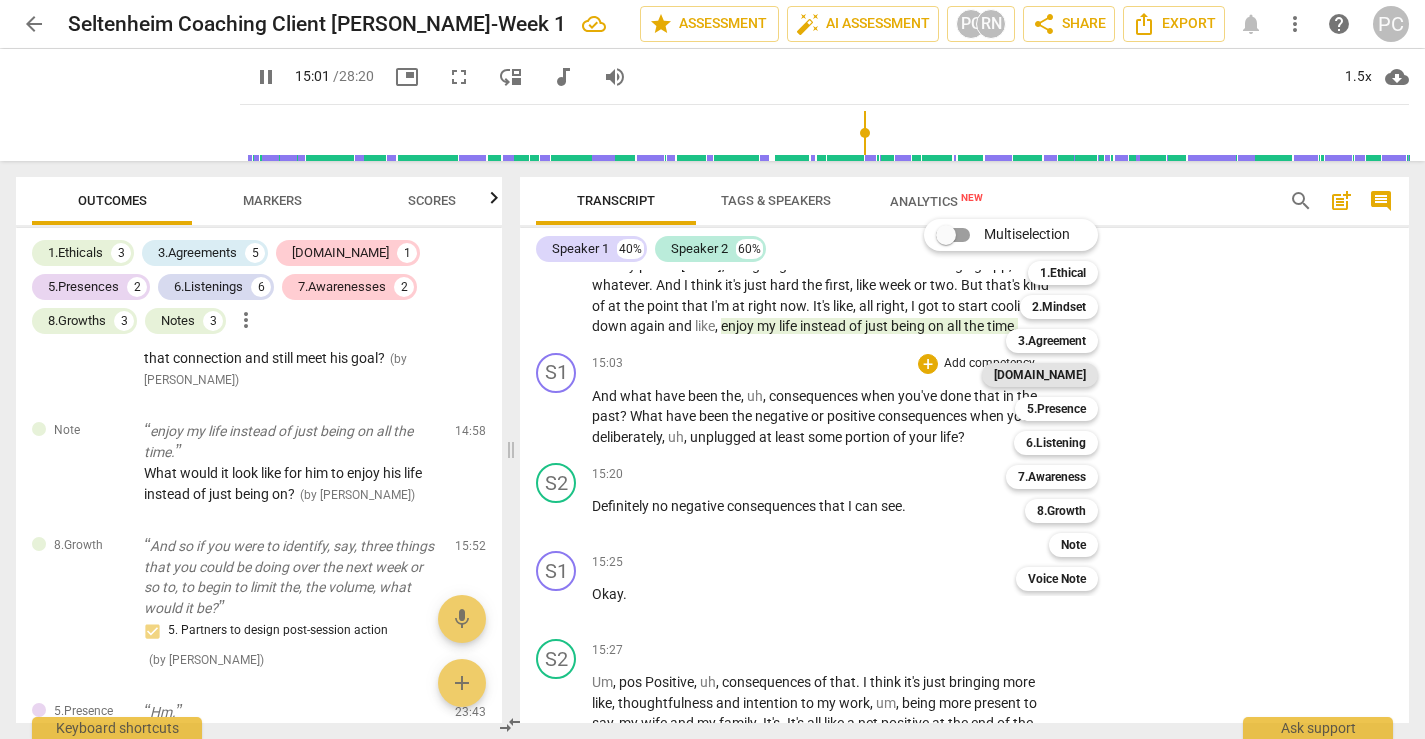 click on "[DOMAIN_NAME]" at bounding box center (1040, 375) 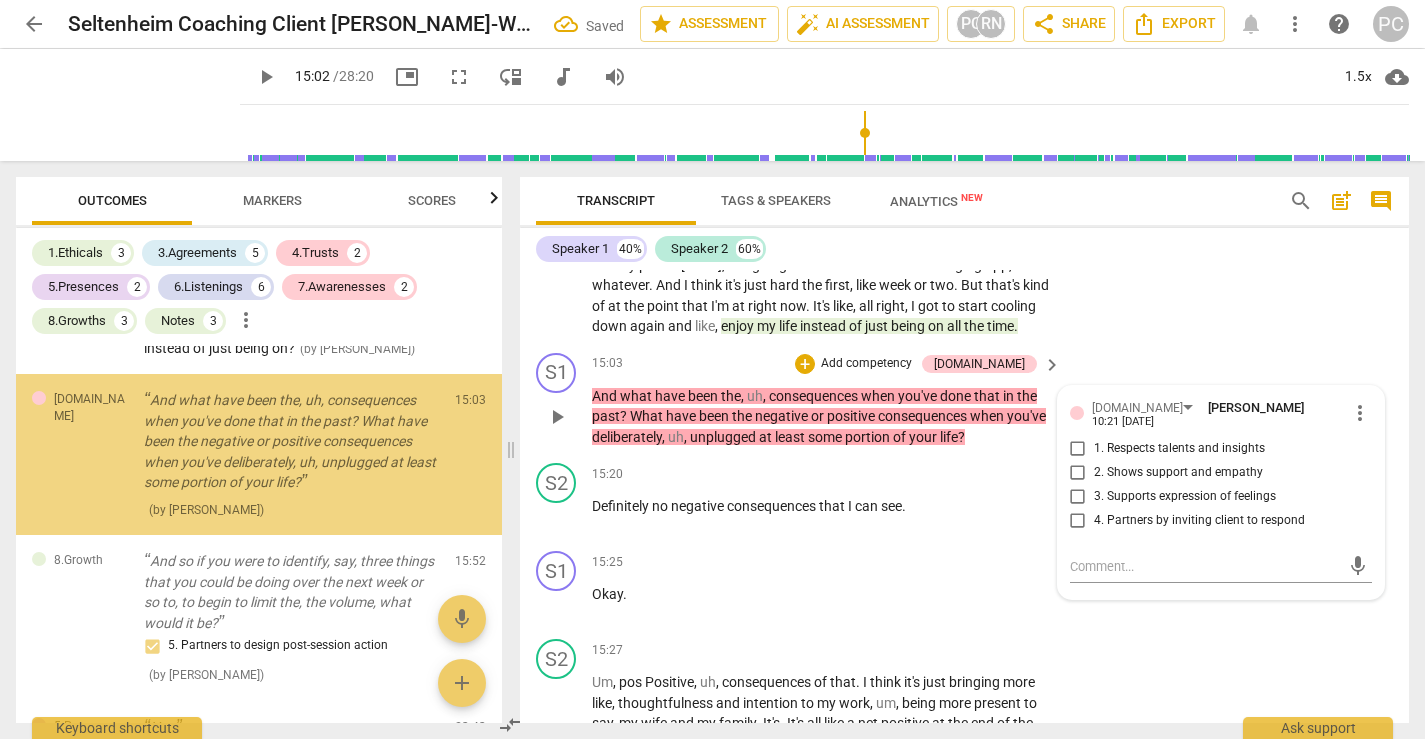 scroll, scrollTop: 3510, scrollLeft: 0, axis: vertical 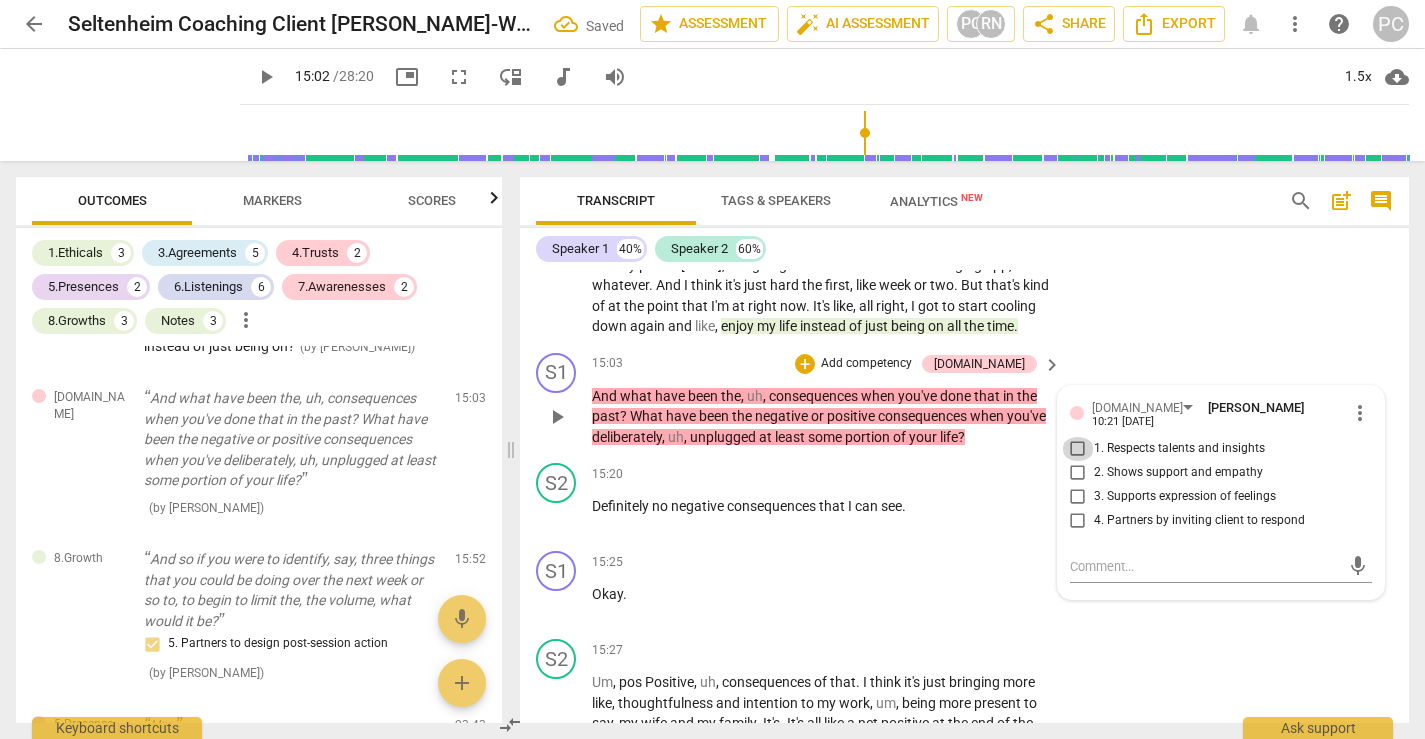 click on "1. Respects talents and insights" at bounding box center (1078, 449) 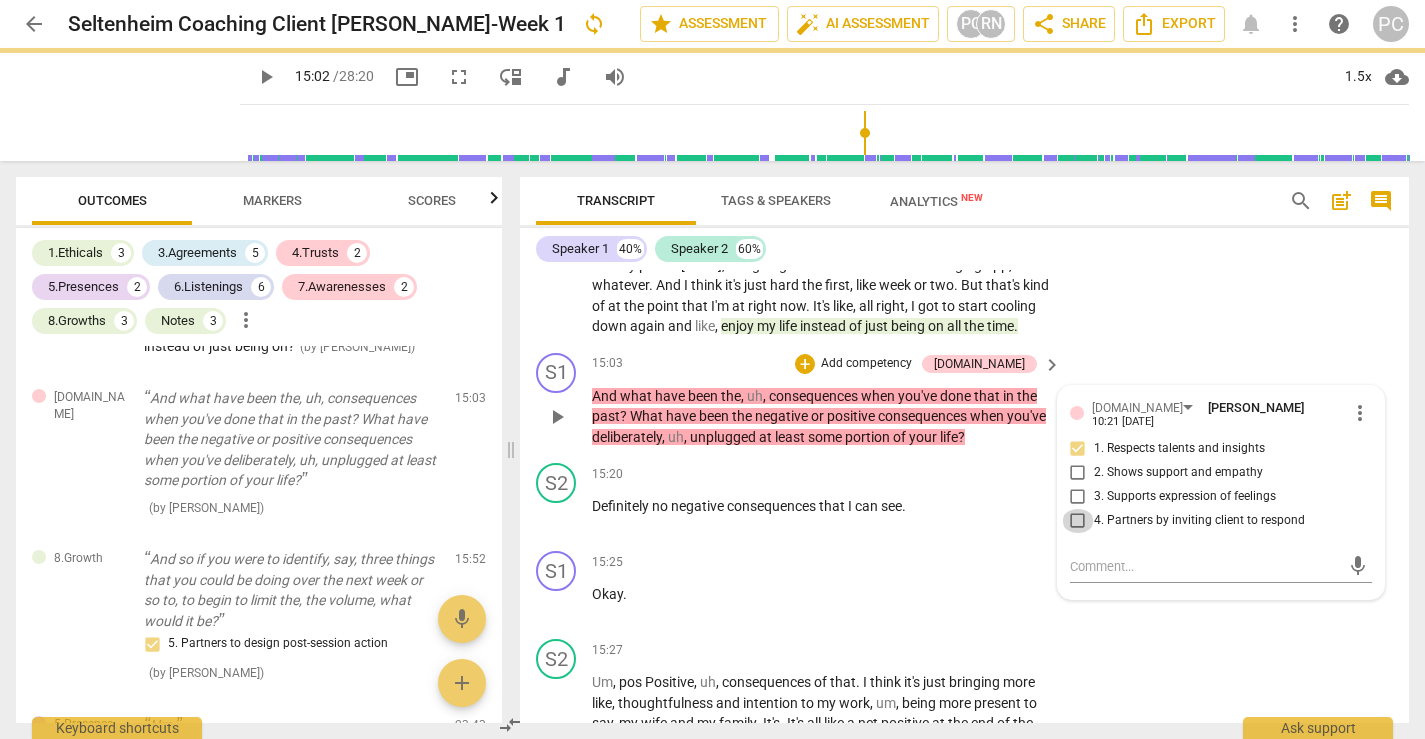 click on "4. Partners by inviting client to respond" at bounding box center (1078, 521) 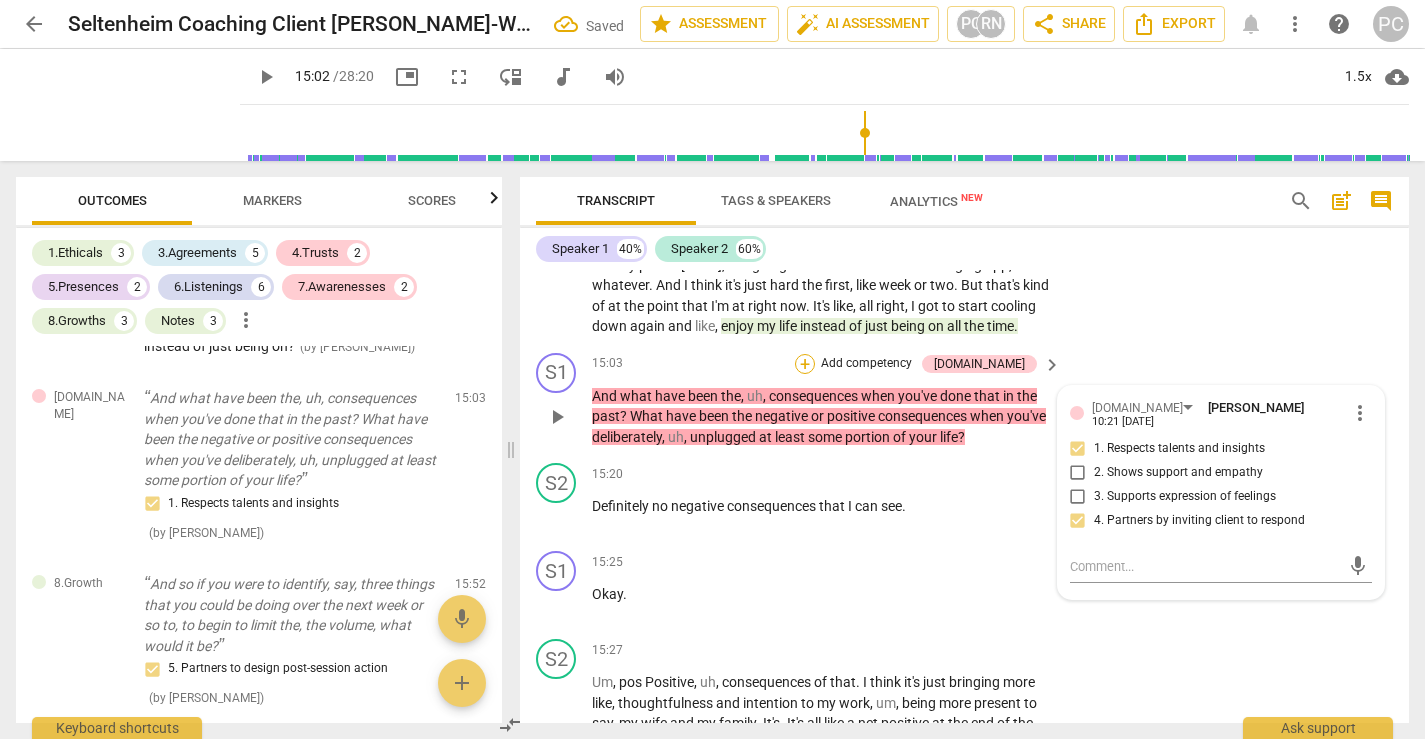 click on "+" at bounding box center (805, 364) 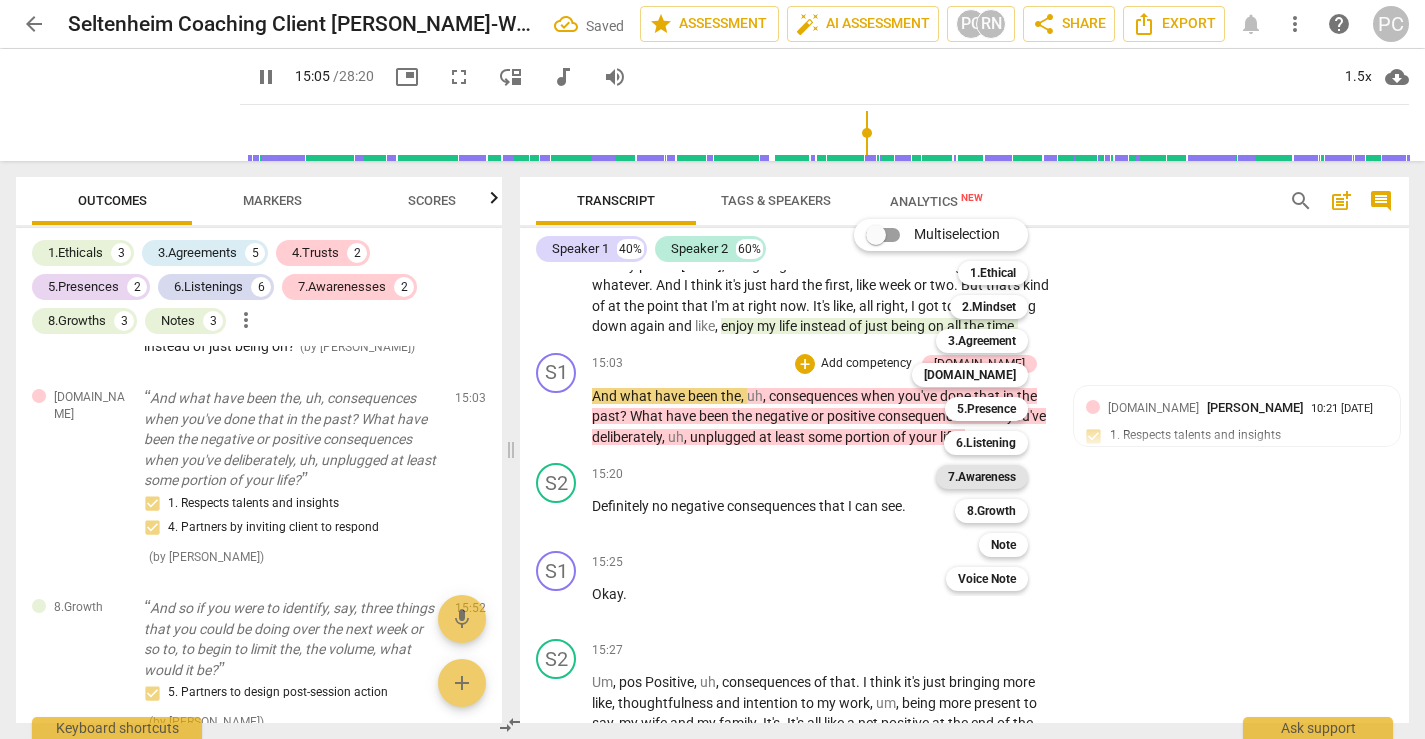 click on "7.Awareness" at bounding box center [982, 477] 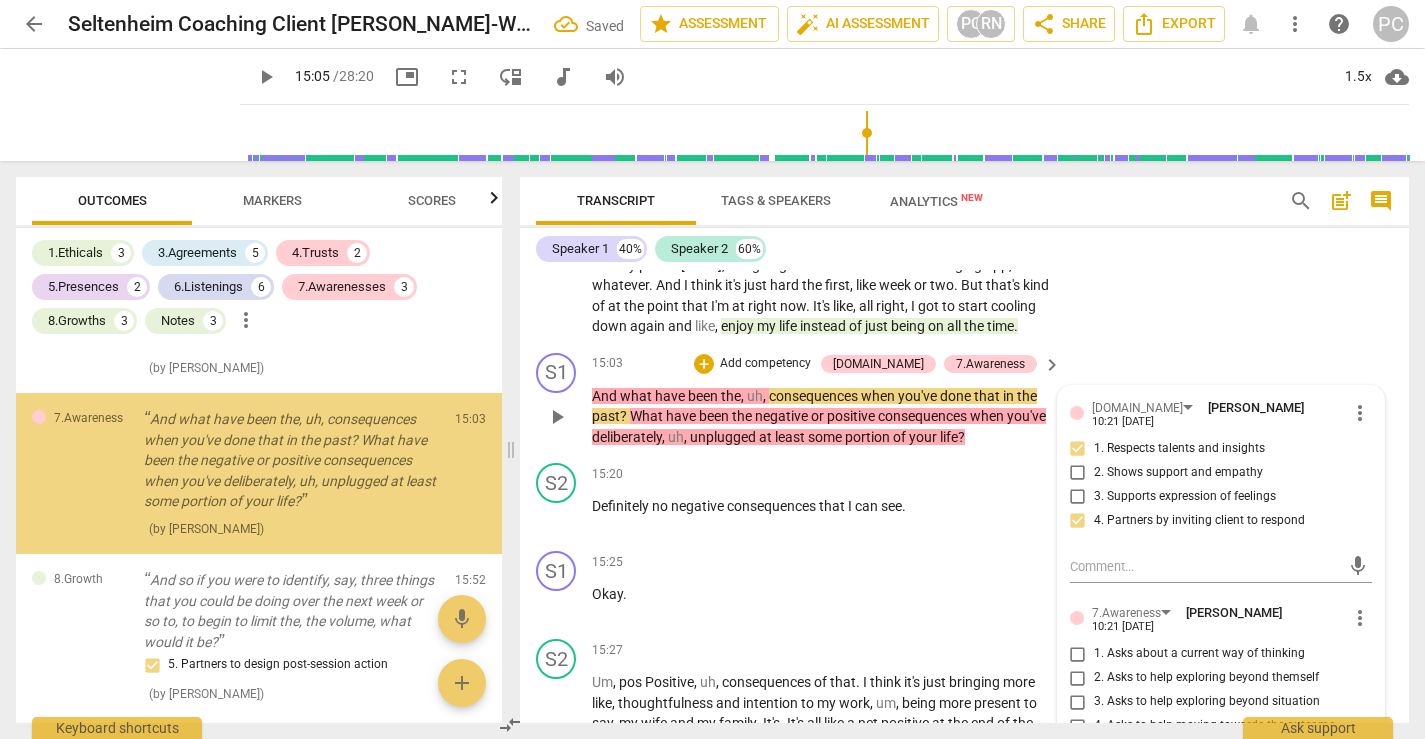 scroll, scrollTop: 3720, scrollLeft: 0, axis: vertical 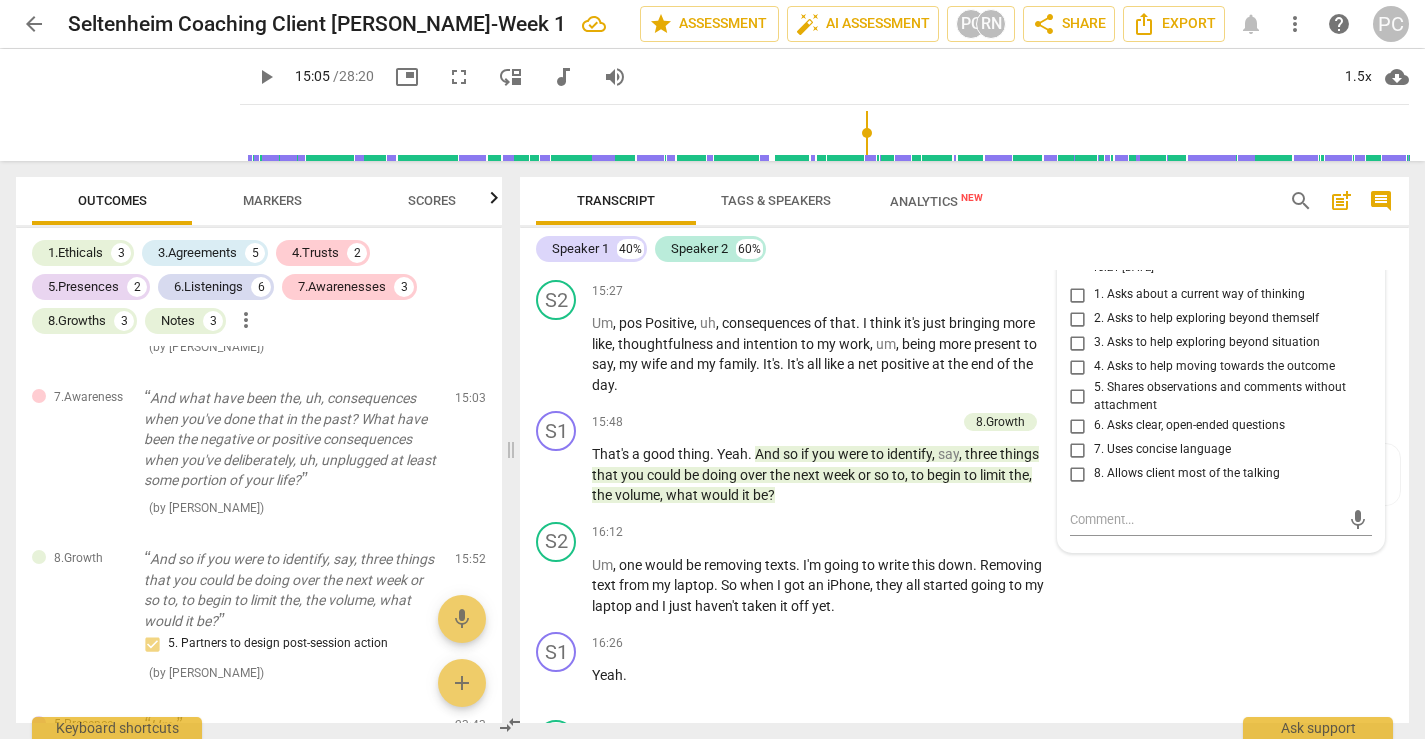 click on "6. Asks clear, open-ended questions" at bounding box center (1078, 426) 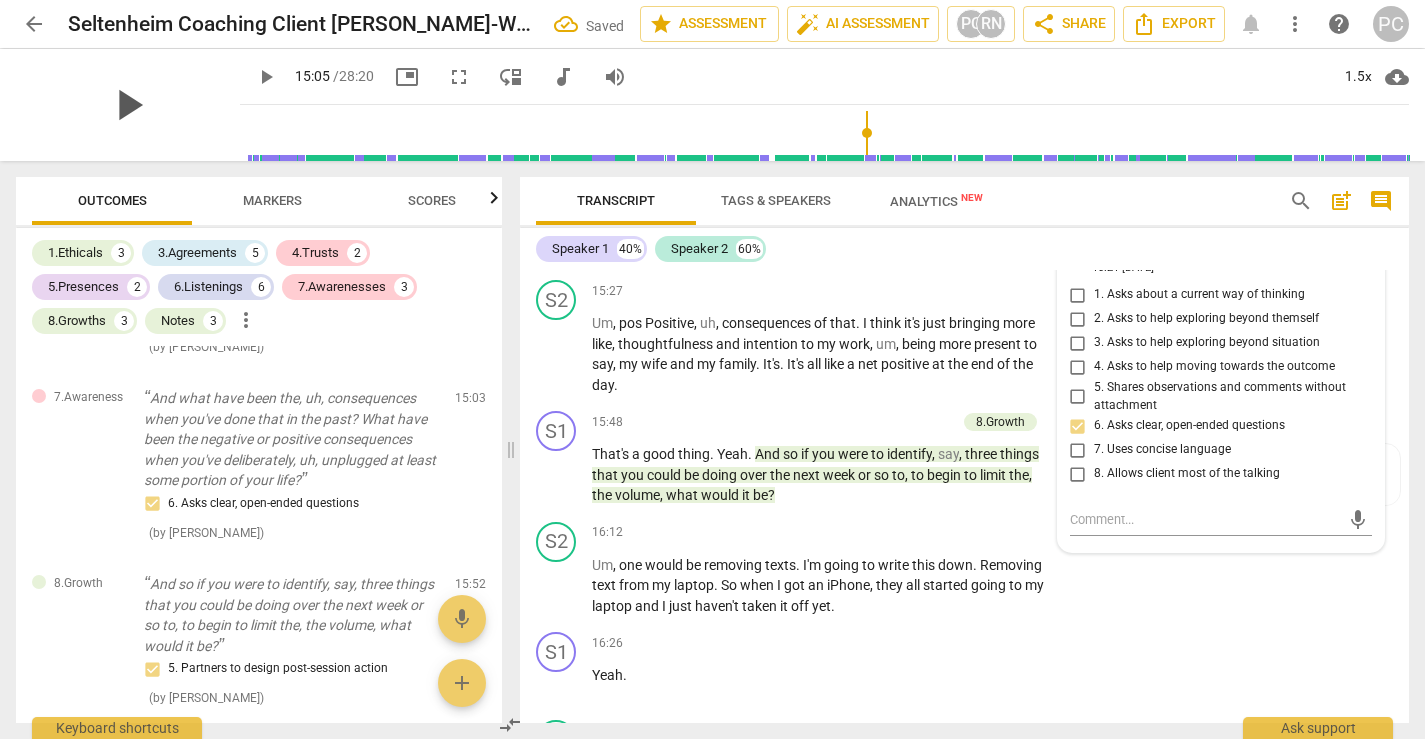 click on "play_arrow" at bounding box center [128, 105] 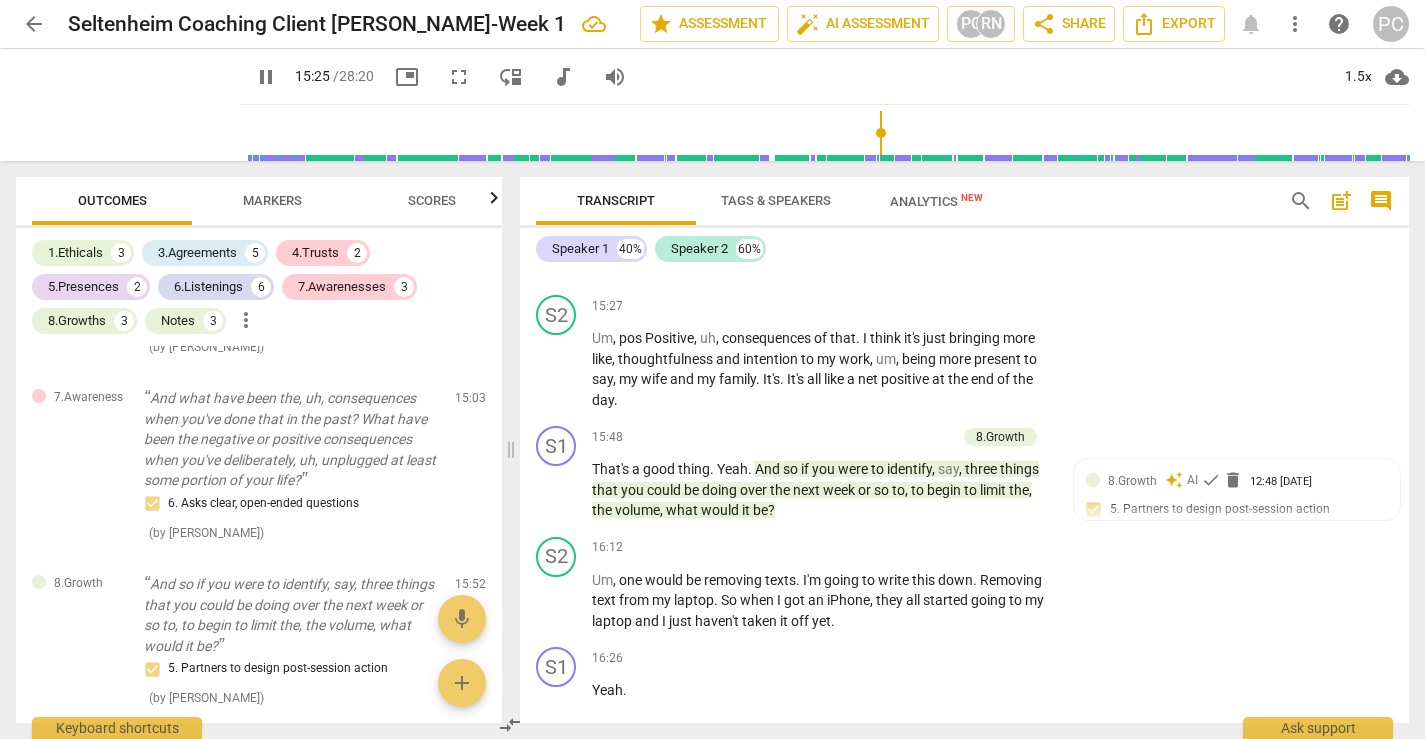scroll, scrollTop: 5537, scrollLeft: 0, axis: vertical 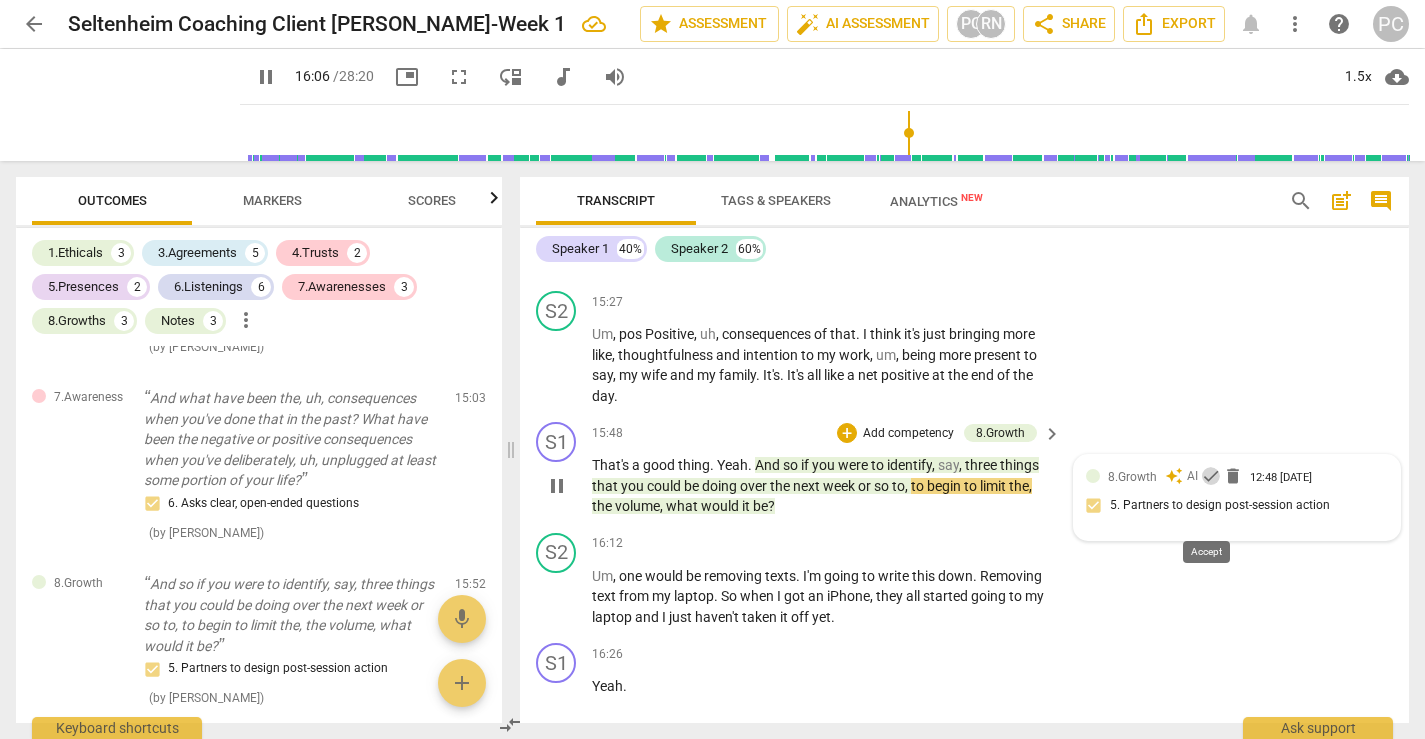 click on "check" at bounding box center [1211, 476] 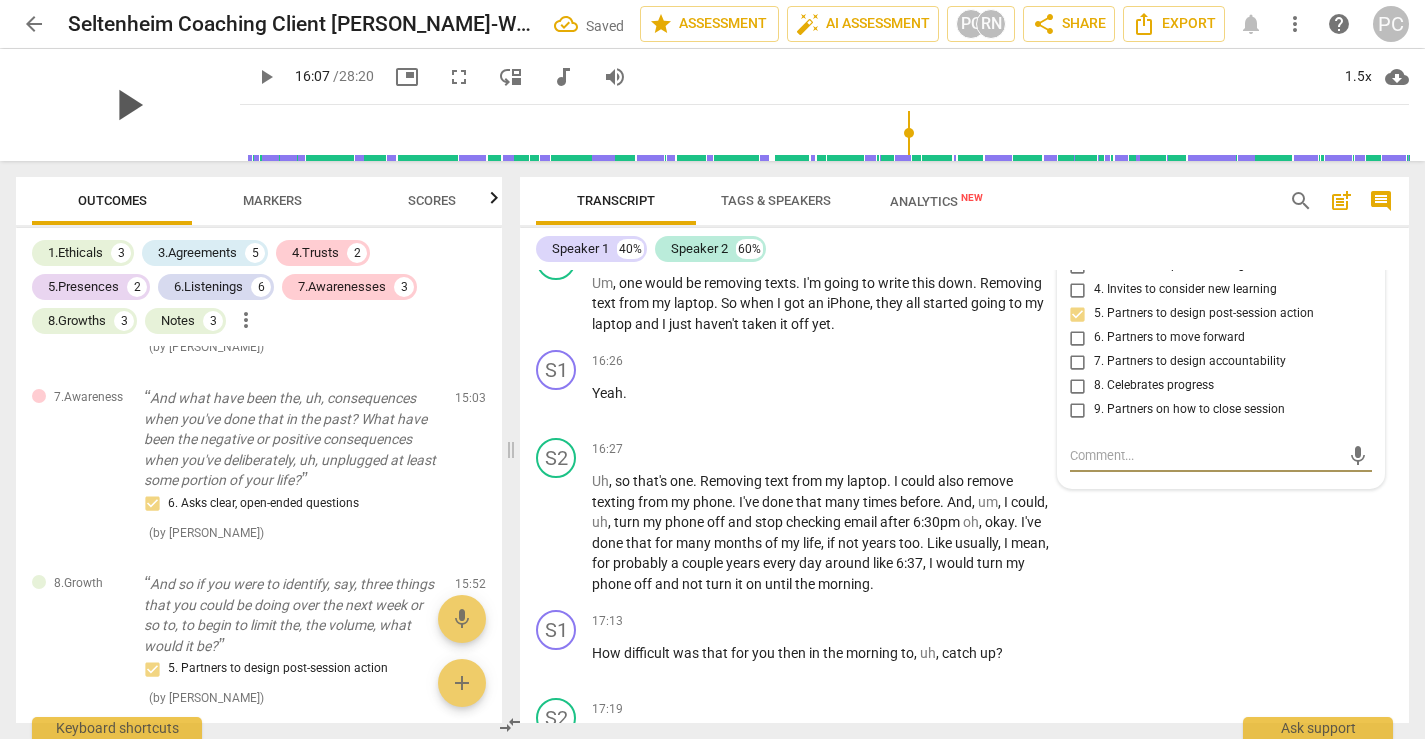 click on "play_arrow" at bounding box center (128, 105) 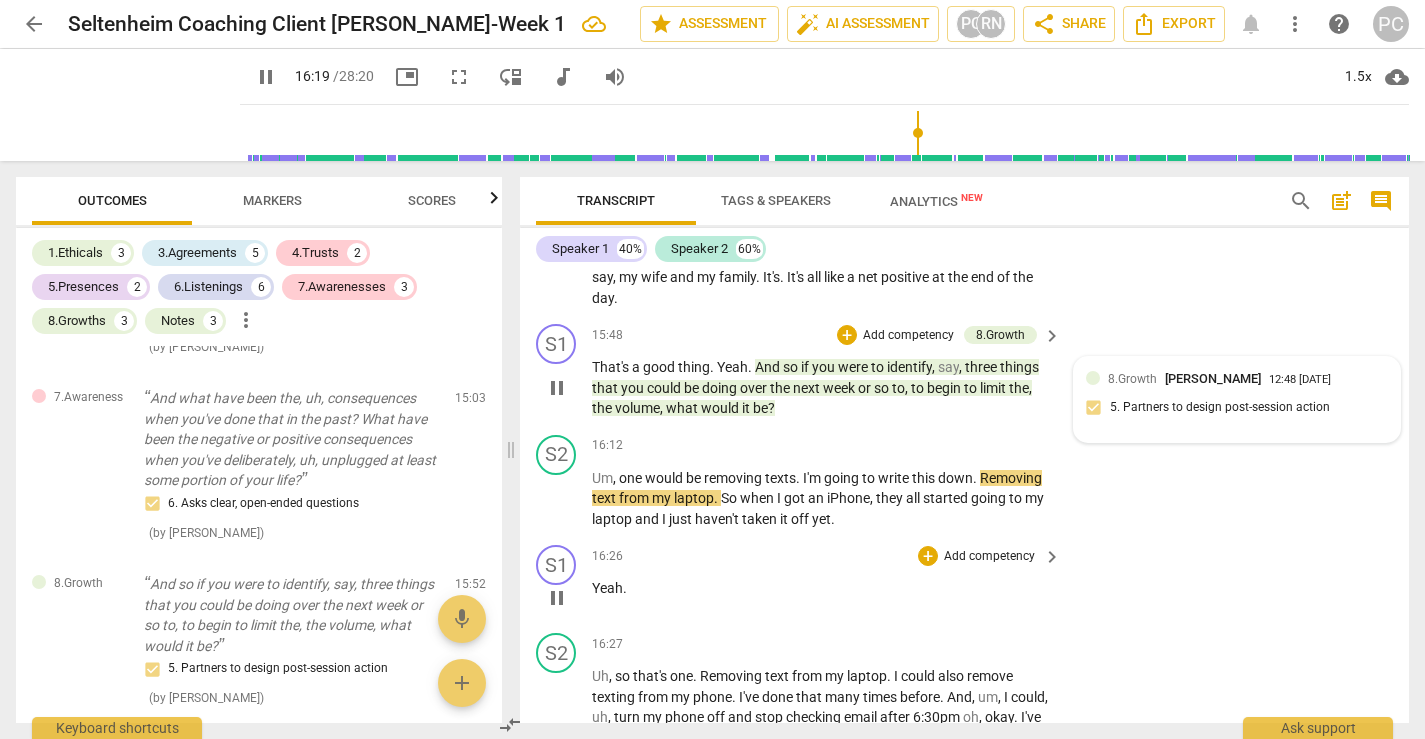 scroll, scrollTop: 5626, scrollLeft: 0, axis: vertical 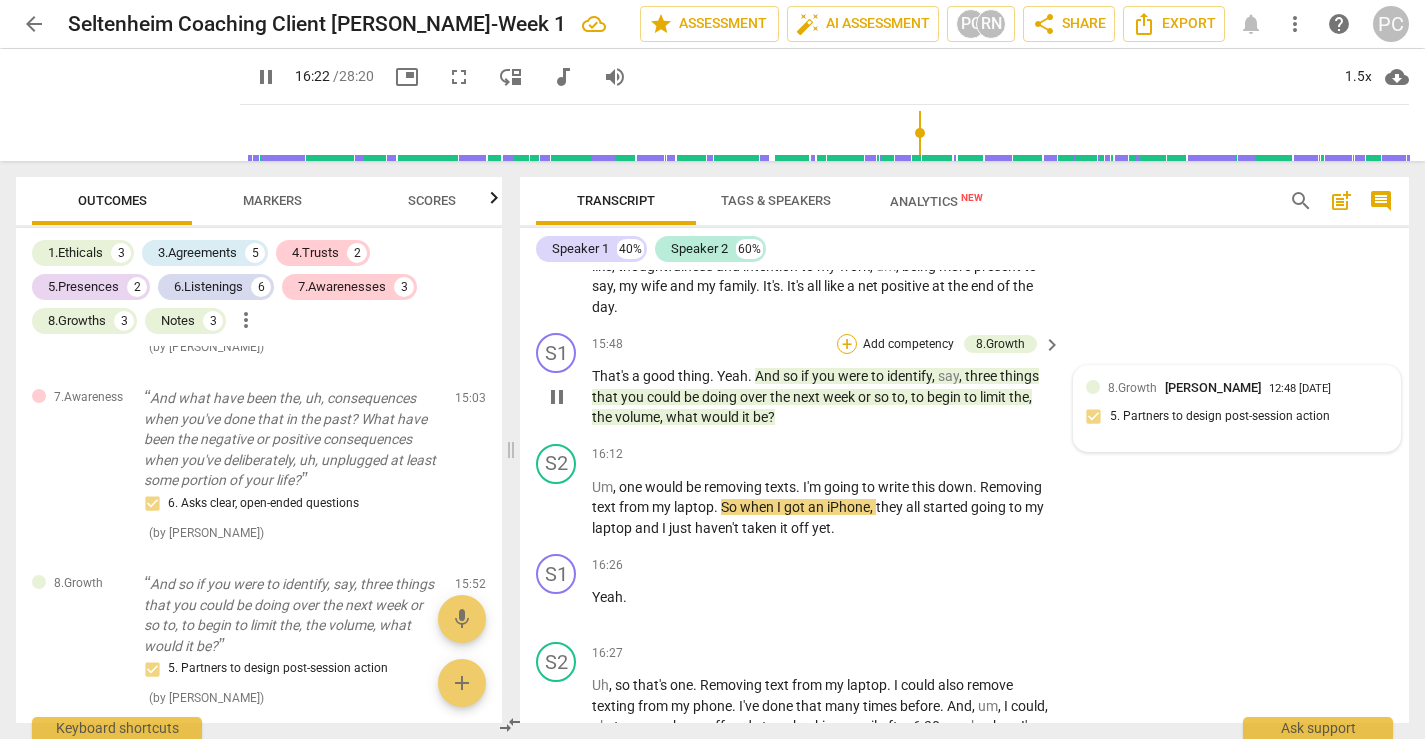click on "+" at bounding box center (847, 344) 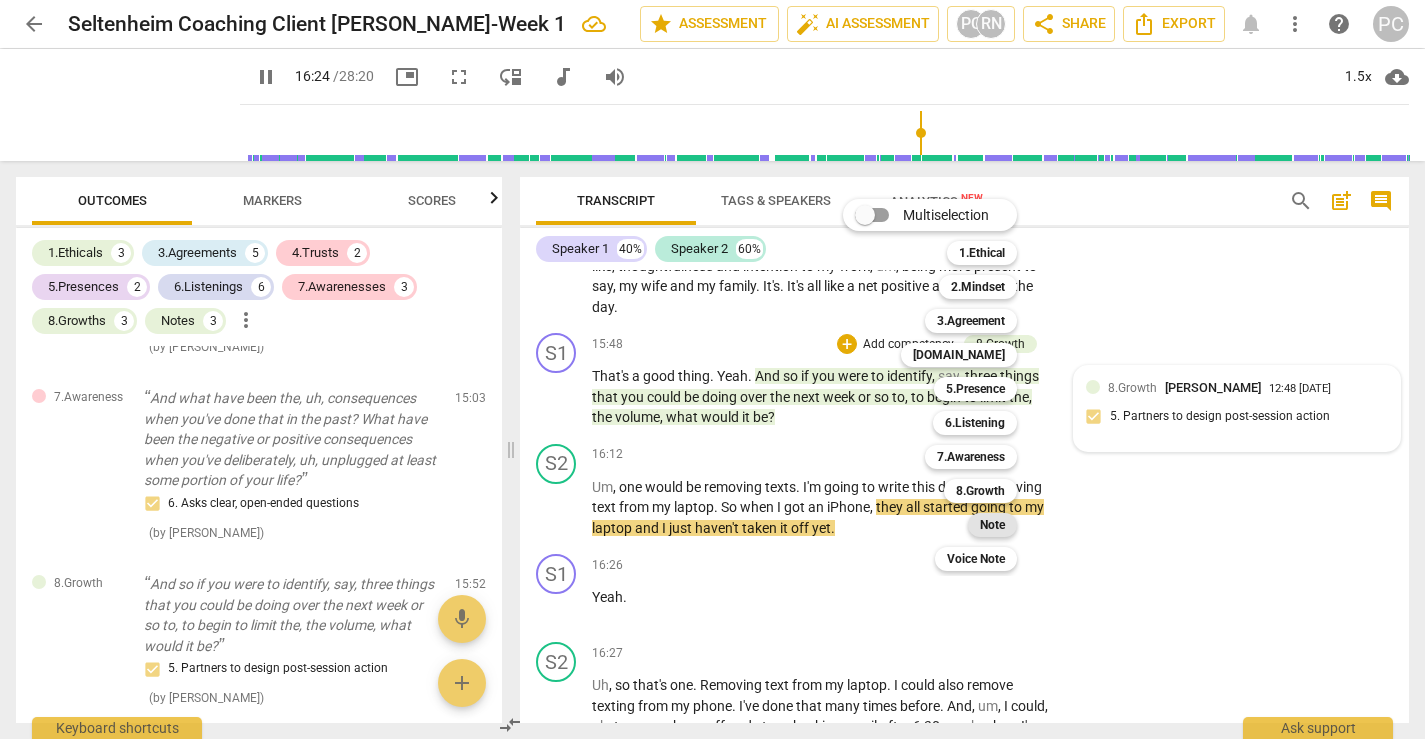 click on "Note" at bounding box center (992, 525) 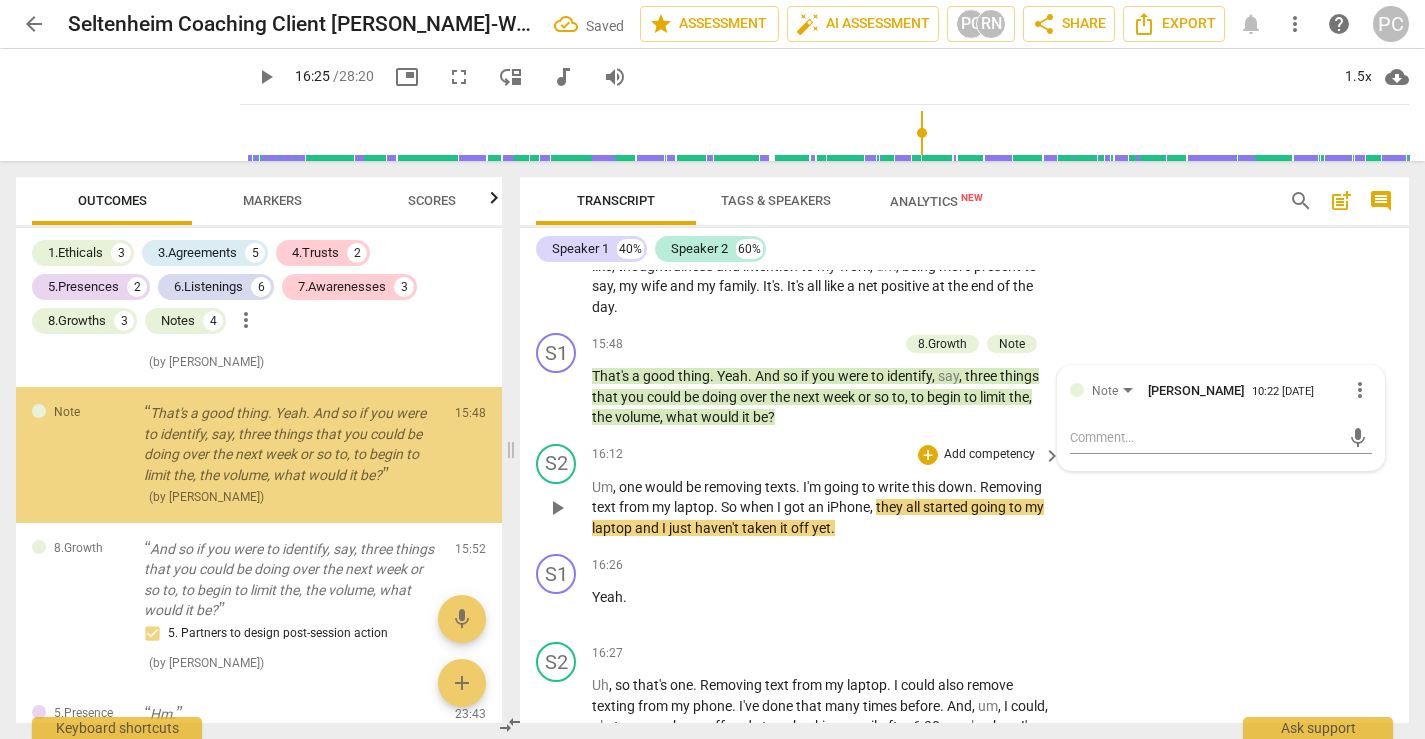 scroll, scrollTop: 3893, scrollLeft: 0, axis: vertical 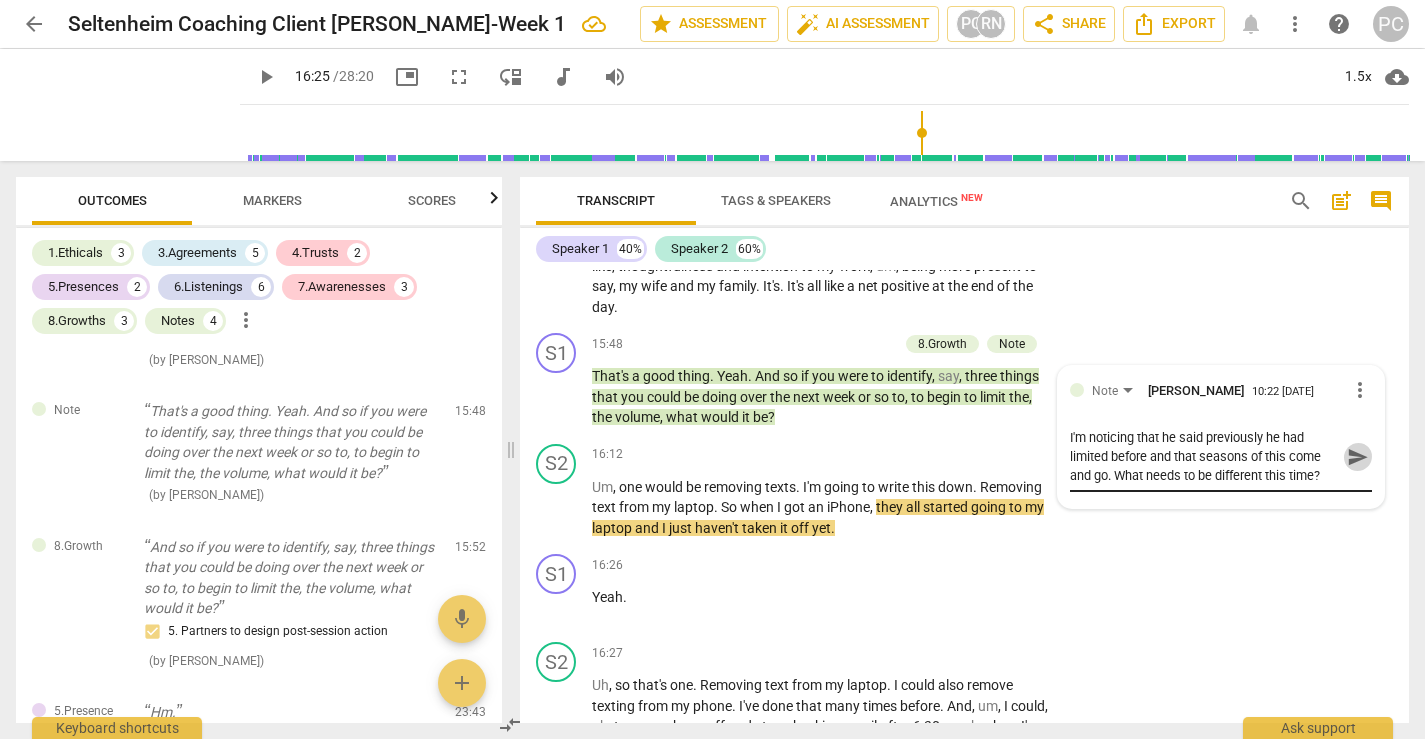 click on "send" at bounding box center (1358, 457) 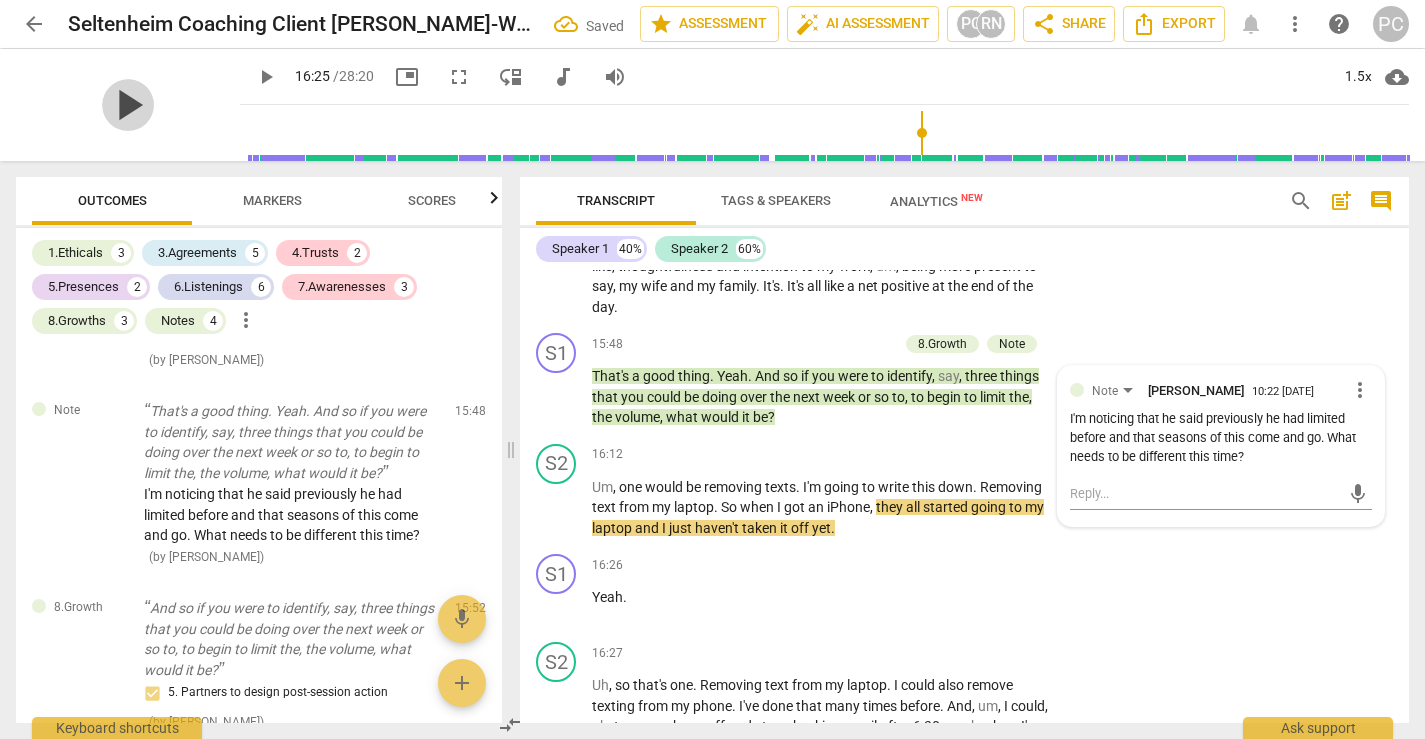 click on "play_arrow" at bounding box center [128, 105] 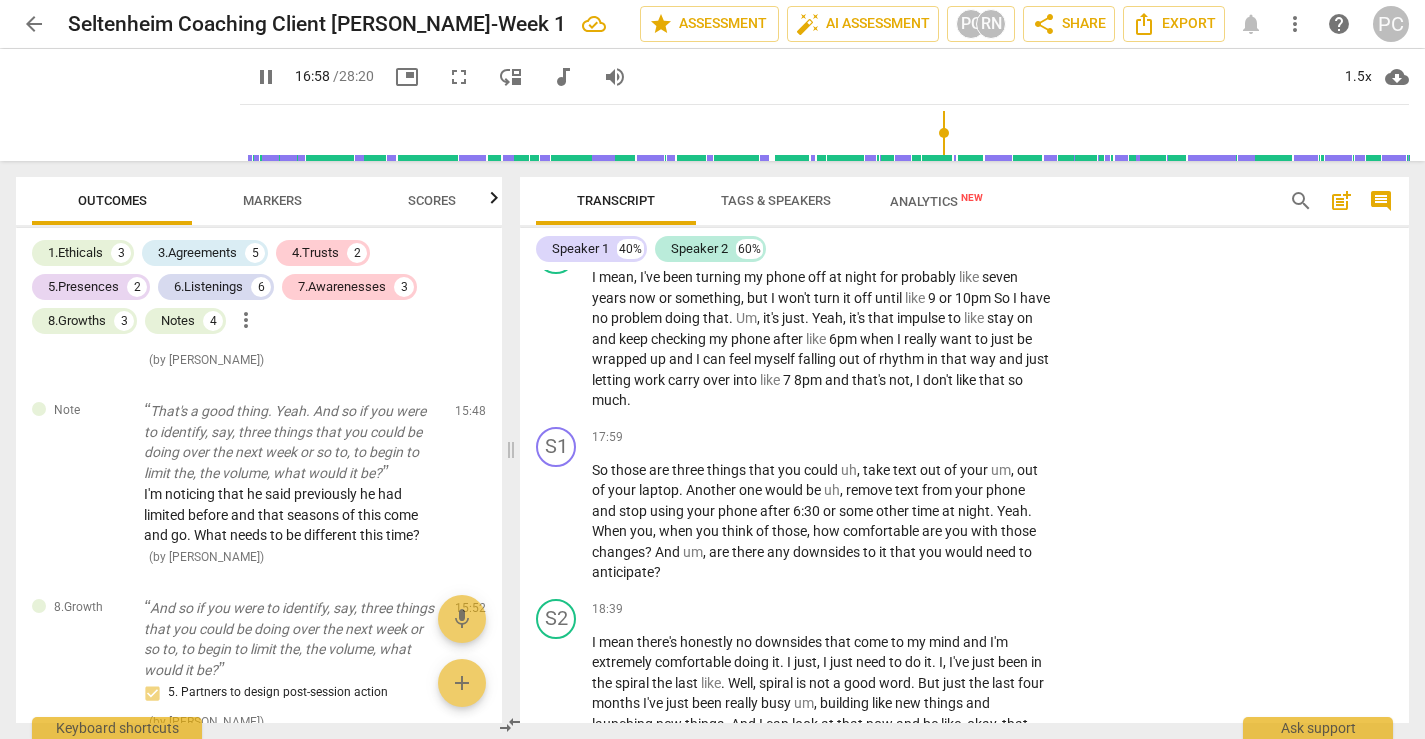 scroll, scrollTop: 6296, scrollLeft: 0, axis: vertical 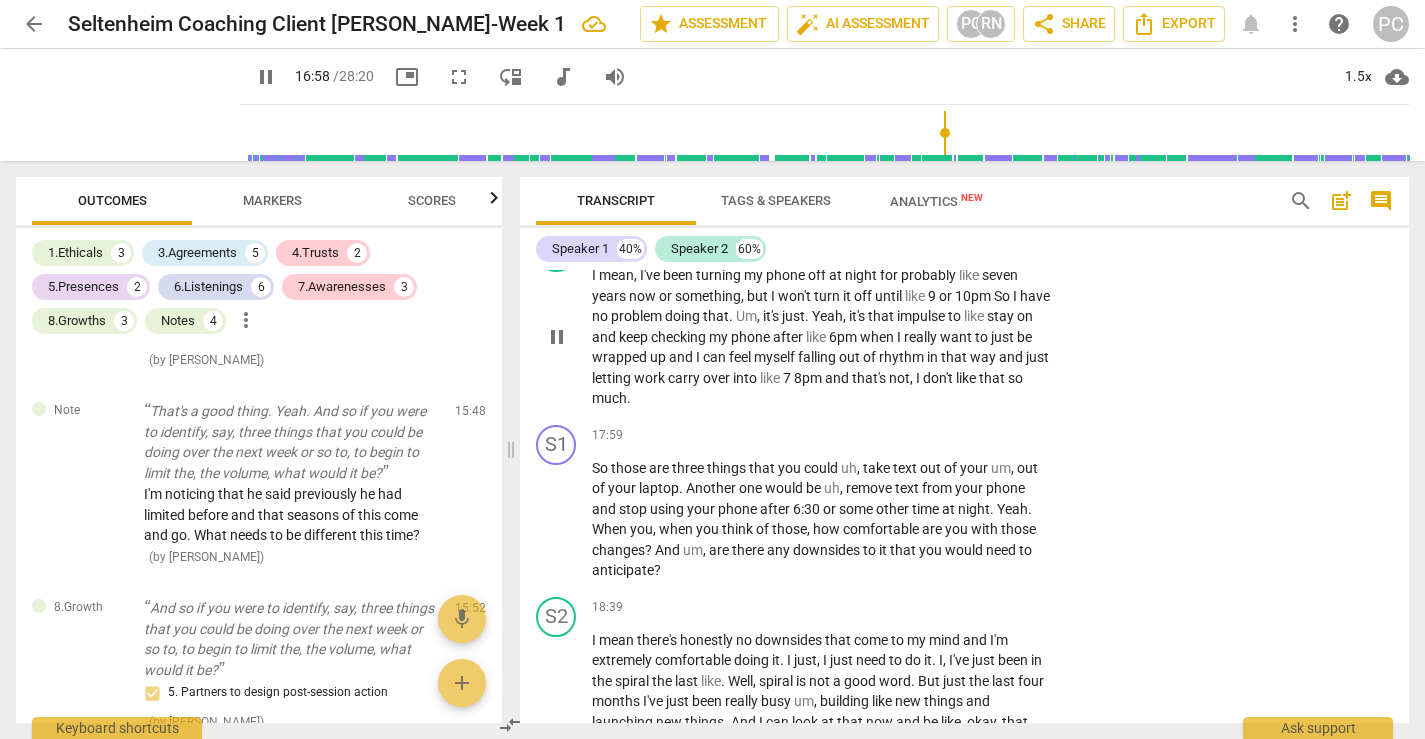click on "I   mean ,   I've   been   turning   my   phone   off   at   night   for   probably   like   seven   years   now   or   something ,   but   I   won't   turn   it   off   until   like   9   or   10pm   So   I   have   no   problem   doing   that .   Um ,   it's   just .   Yeah ,   it's   that   impulse   to   like   stay   on   and   keep   checking   my   phone   after   like   6pm   when   I   really   want   to   just   be   wrapped   up   and   I   can   feel   myself   falling   out   of   rhythm   in   that   way   and   just   letting   work   carry   over   into   like   7   8pm   and   that's   not ,   I   don't   like   that   so   much ." at bounding box center (821, 337) 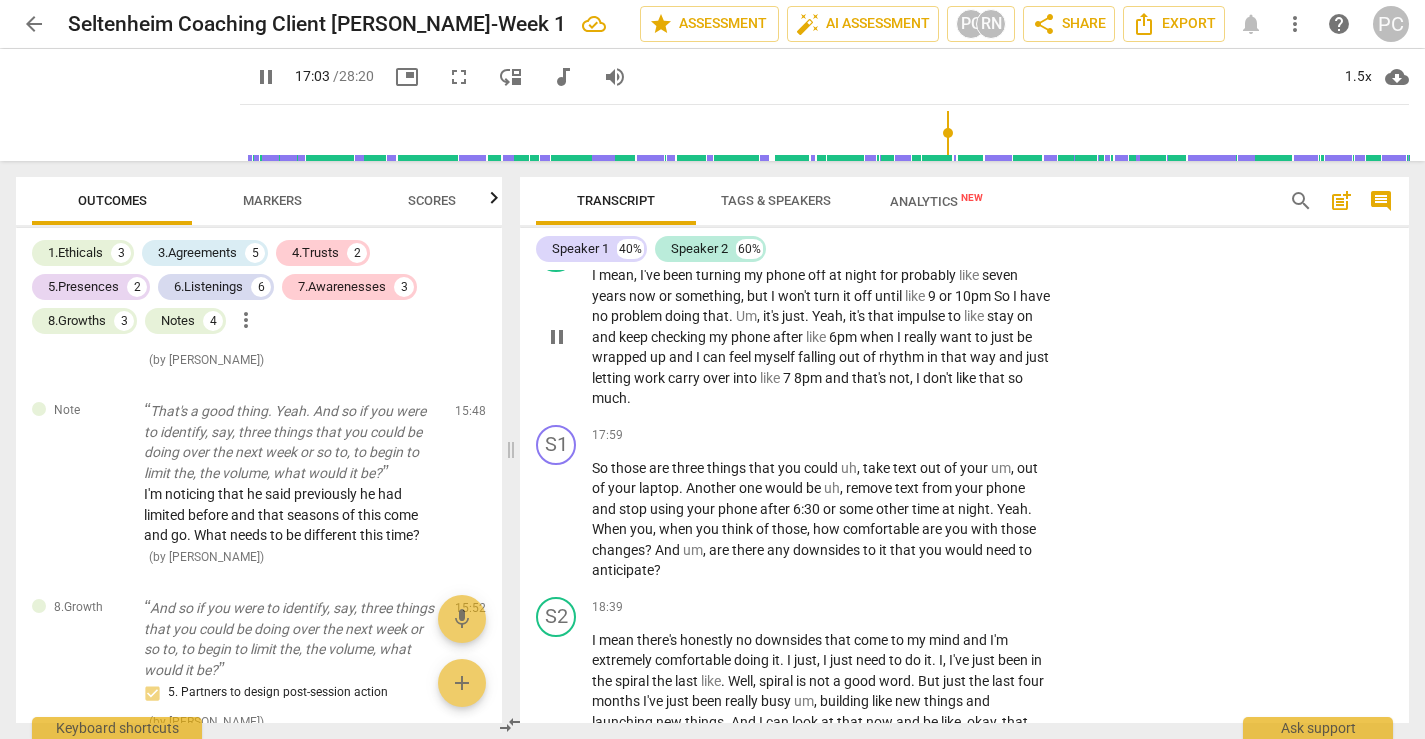 click on "+" at bounding box center (928, 243) 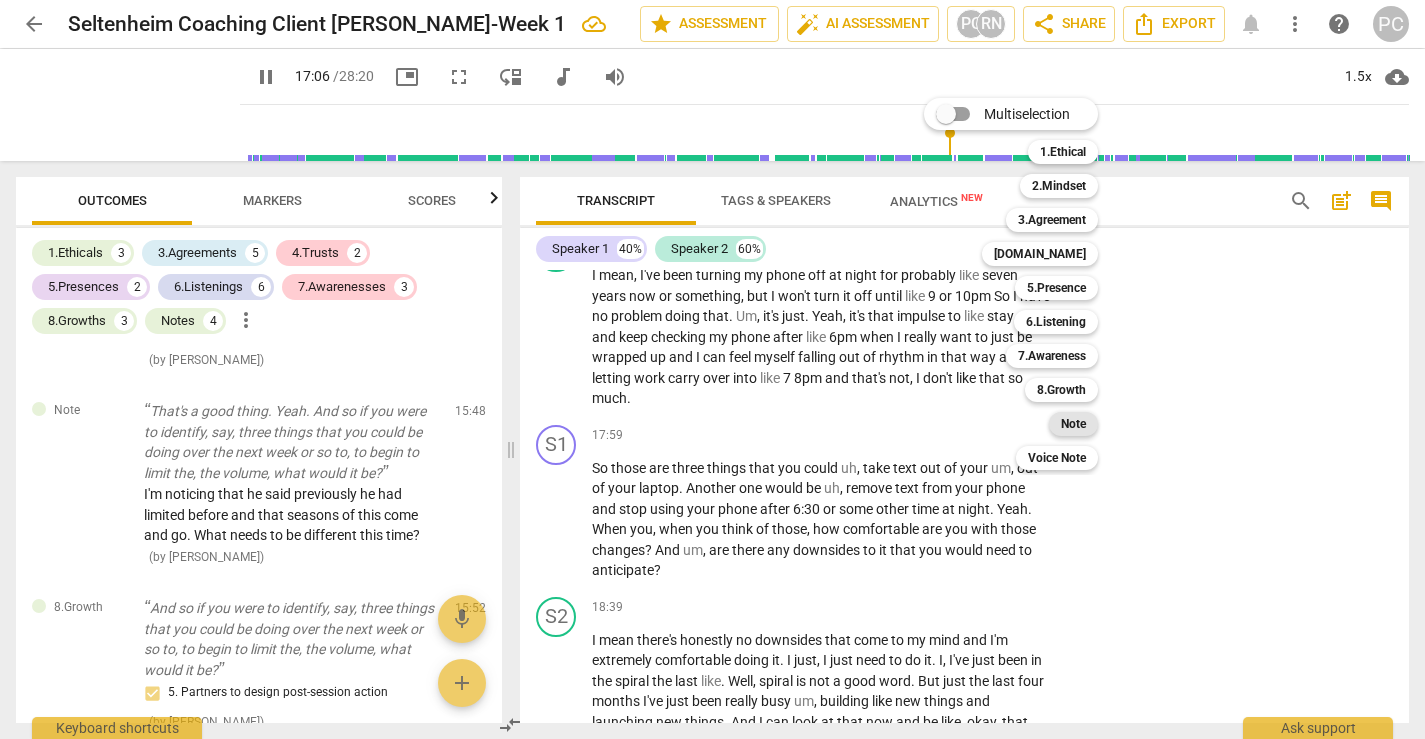 click on "Note" at bounding box center (1073, 424) 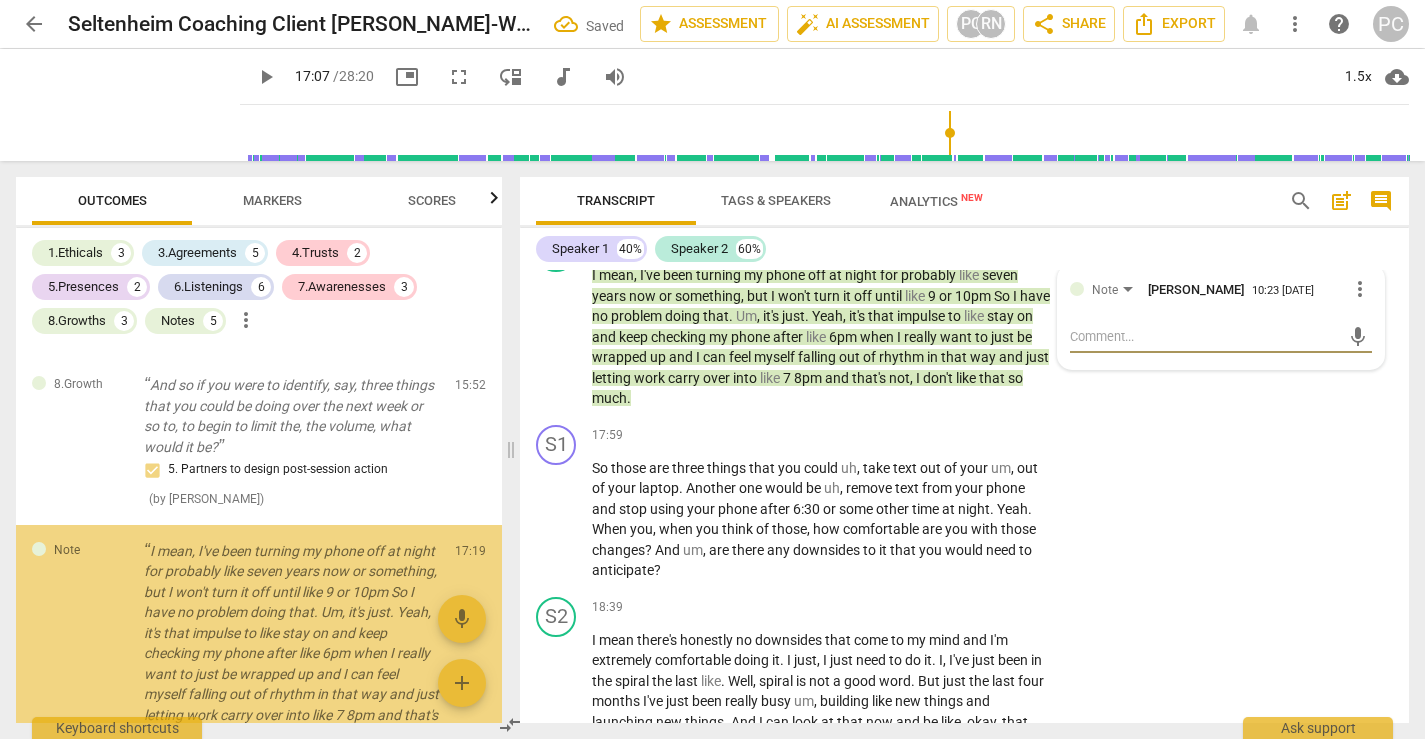 scroll, scrollTop: 4317, scrollLeft: 0, axis: vertical 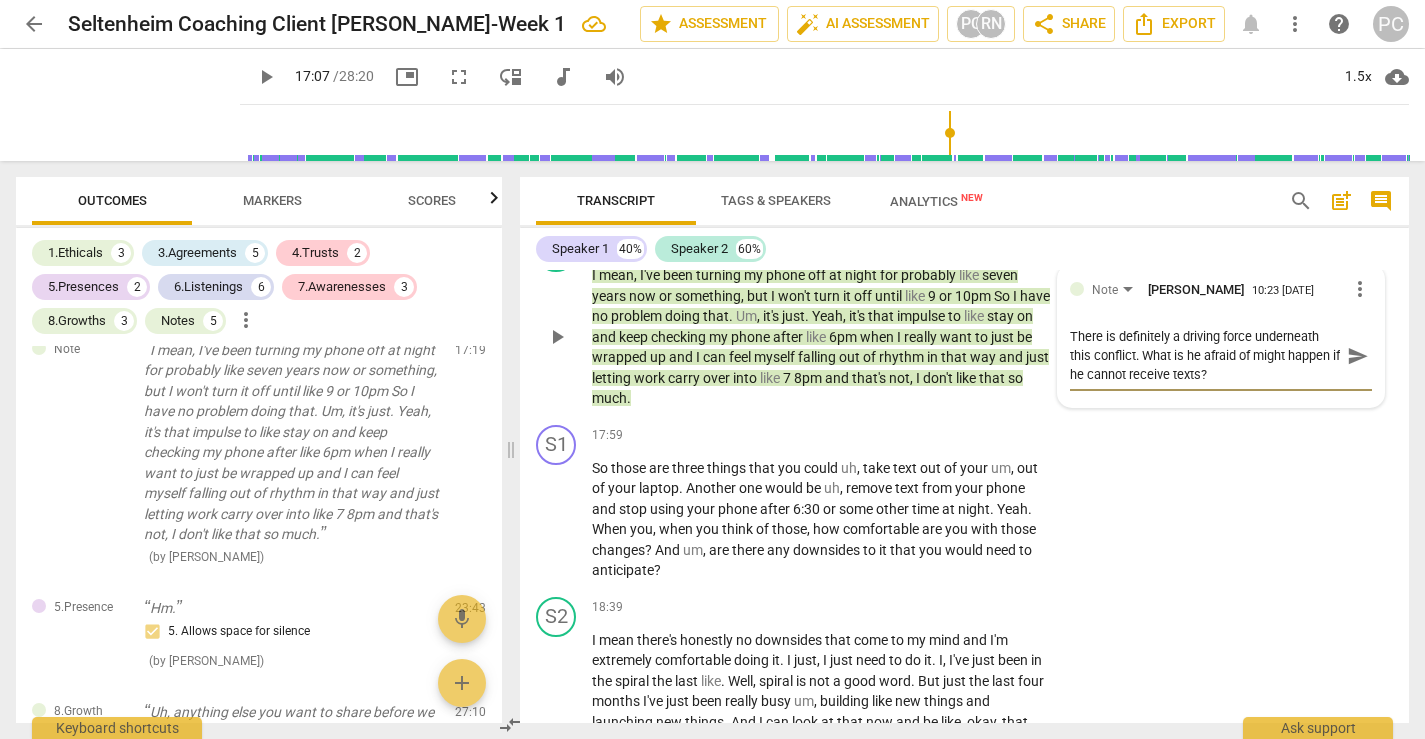 click on "send" at bounding box center (1358, 356) 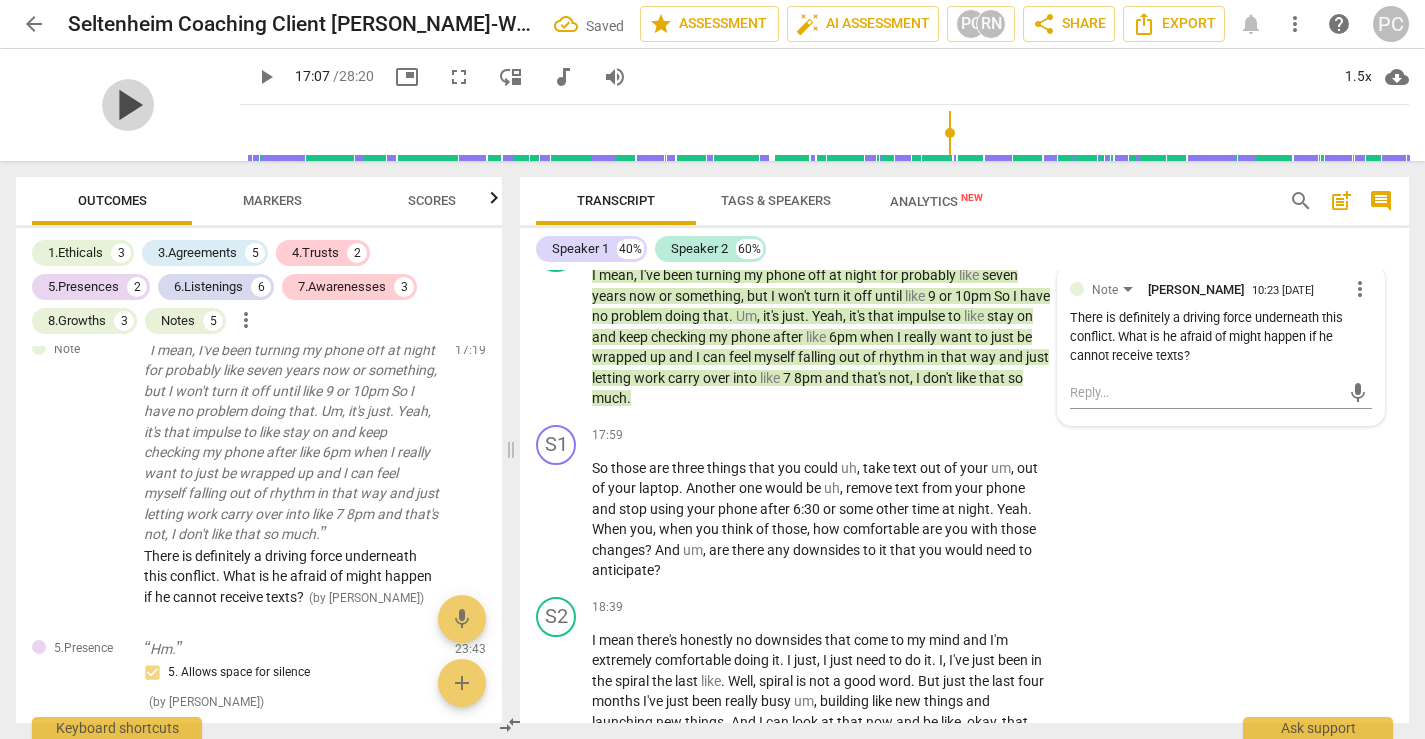 click on "play_arrow" at bounding box center [128, 105] 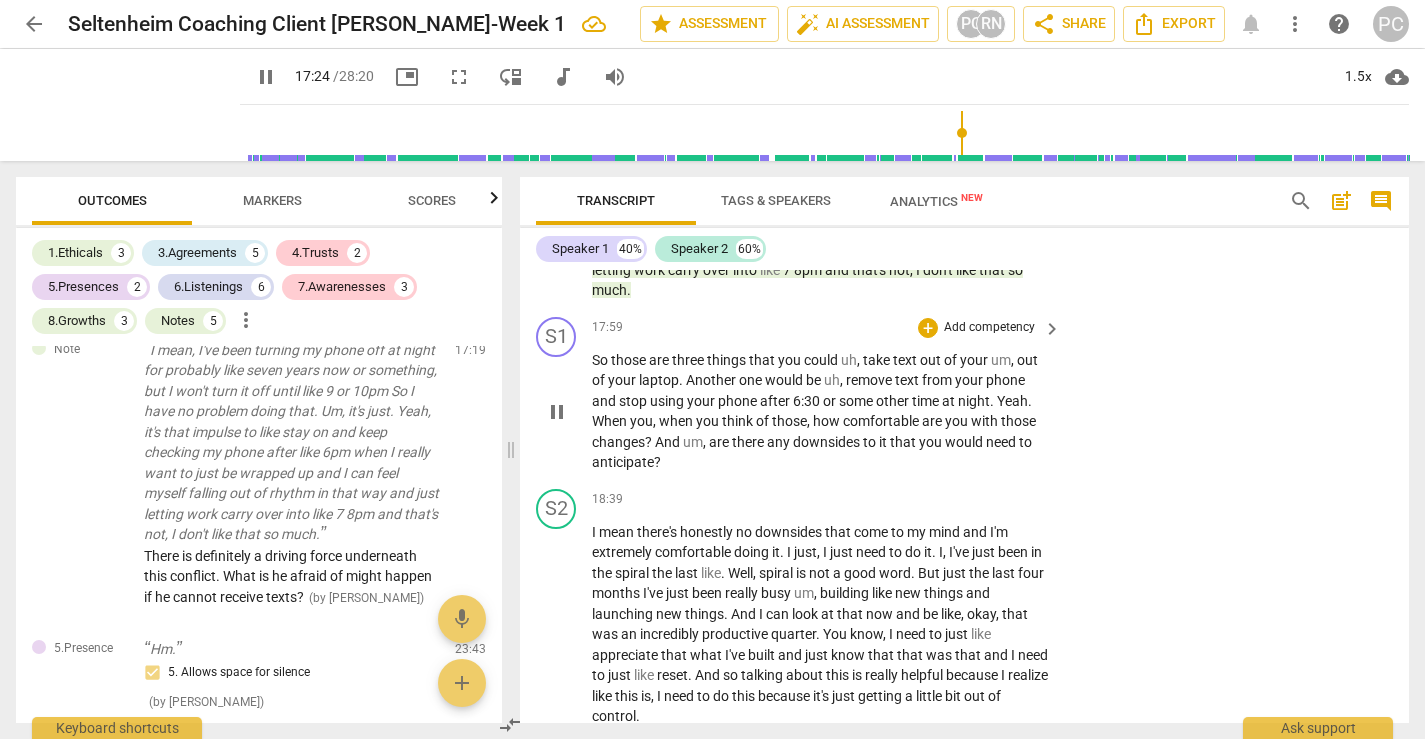 scroll, scrollTop: 6410, scrollLeft: 0, axis: vertical 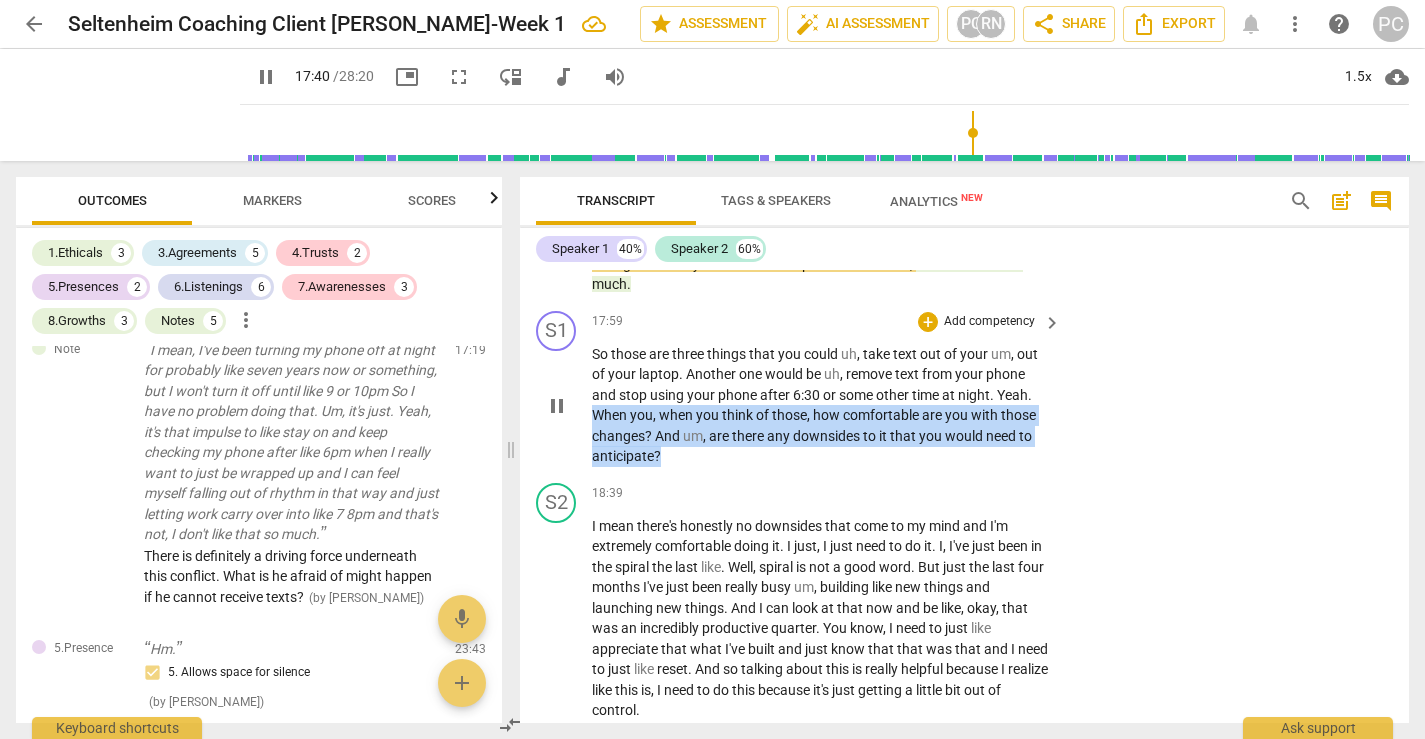 drag, startPoint x: 596, startPoint y: 455, endPoint x: 679, endPoint y: 498, distance: 93.47727 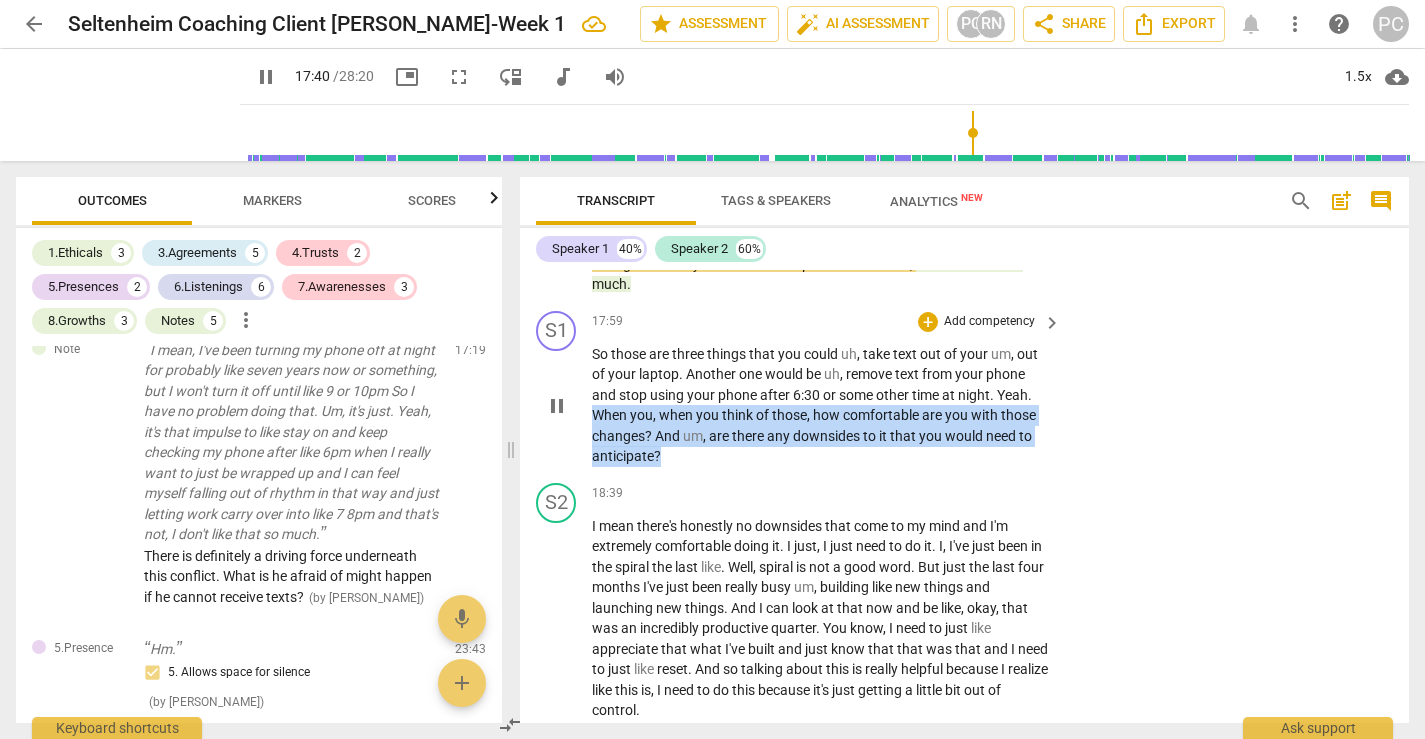 click on "So   those   are   three   things   that   you   could   uh ,   take   text   out   of   your   um ,   out   of   your   laptop .   Another   one   would   be   uh ,   remove   text   from   your   phone   and   stop   using   your   phone   after   6:30   or   some   other   time   at   night .   Yeah .   When   you ,   when   you   think   of   those ,   how   comfortable   are   you   with   those   changes ?   And   um ,   are   there   any   downsides   to   it   that   you   would   need   to   anticipate ?" at bounding box center (821, 405) 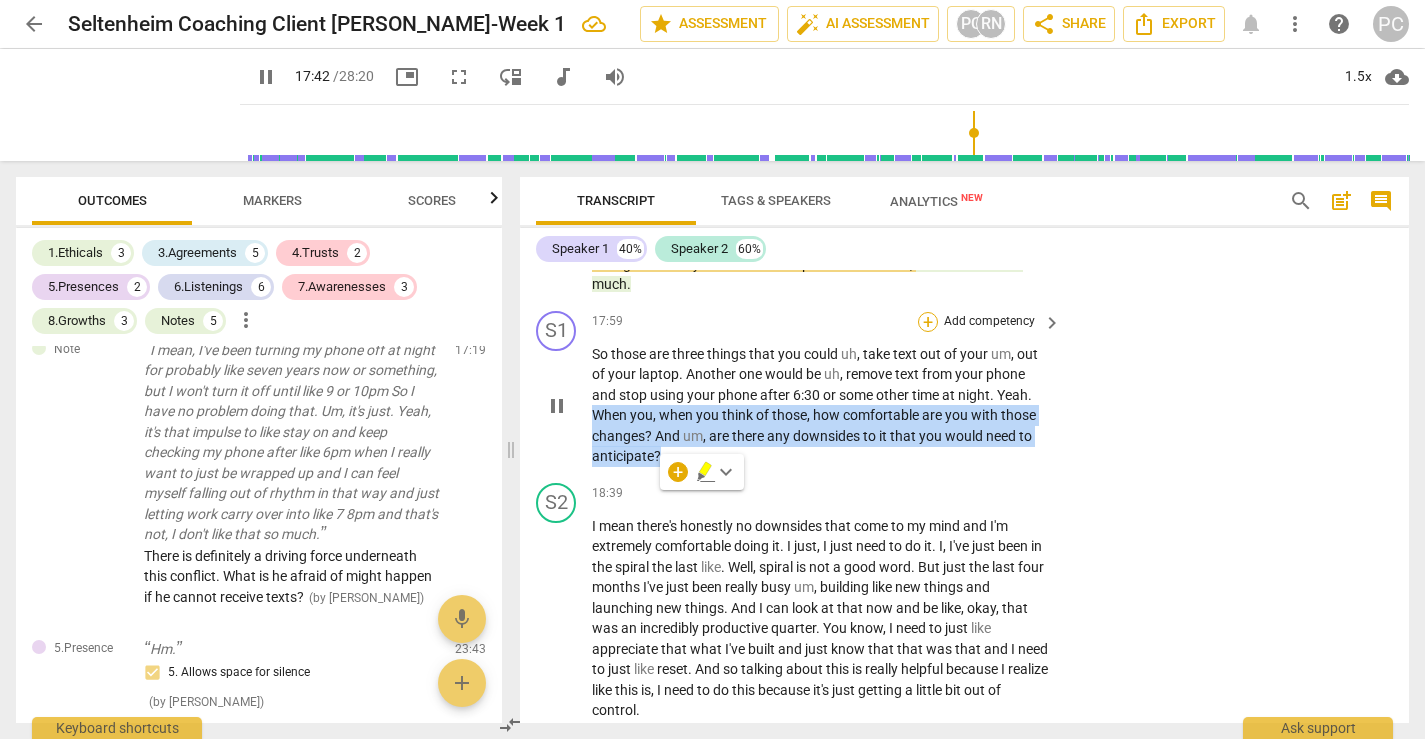 click on "+" at bounding box center (928, 322) 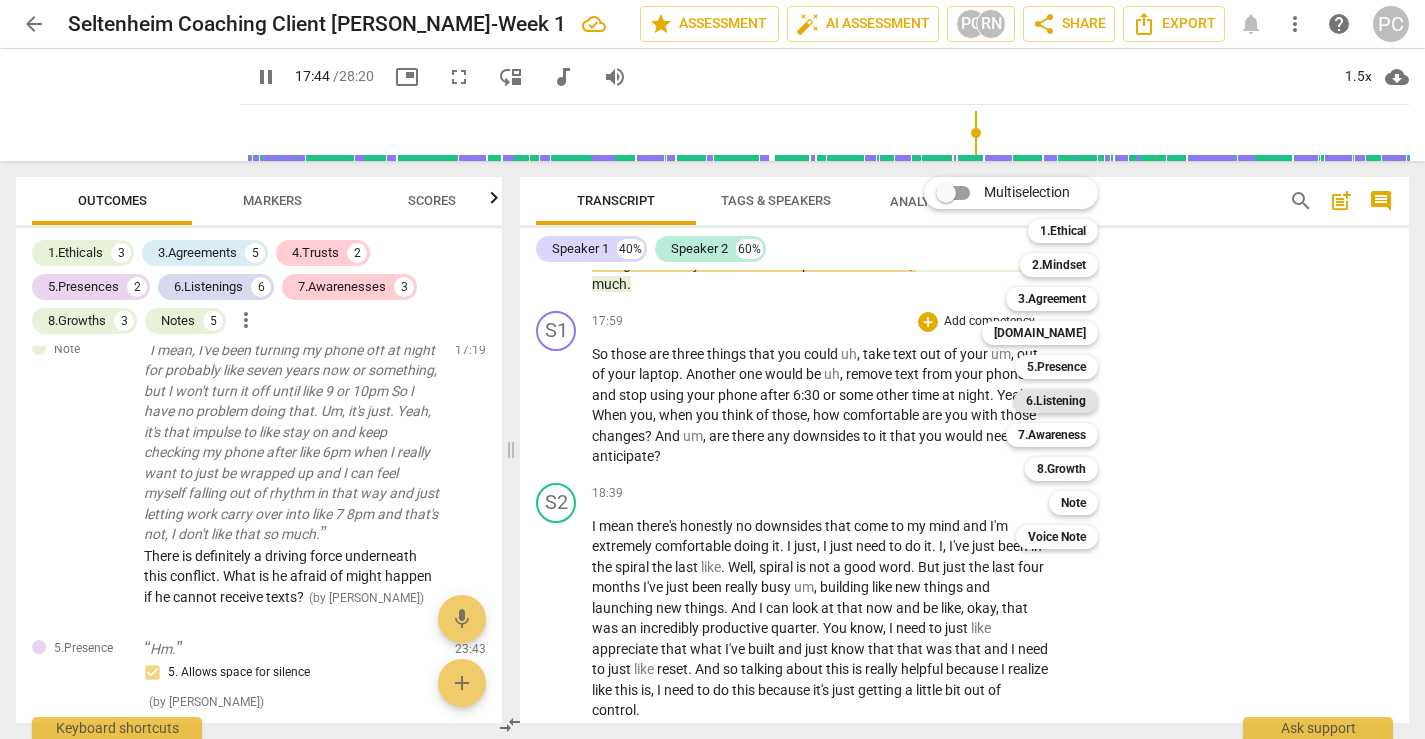 click on "6.Listening" at bounding box center [1056, 401] 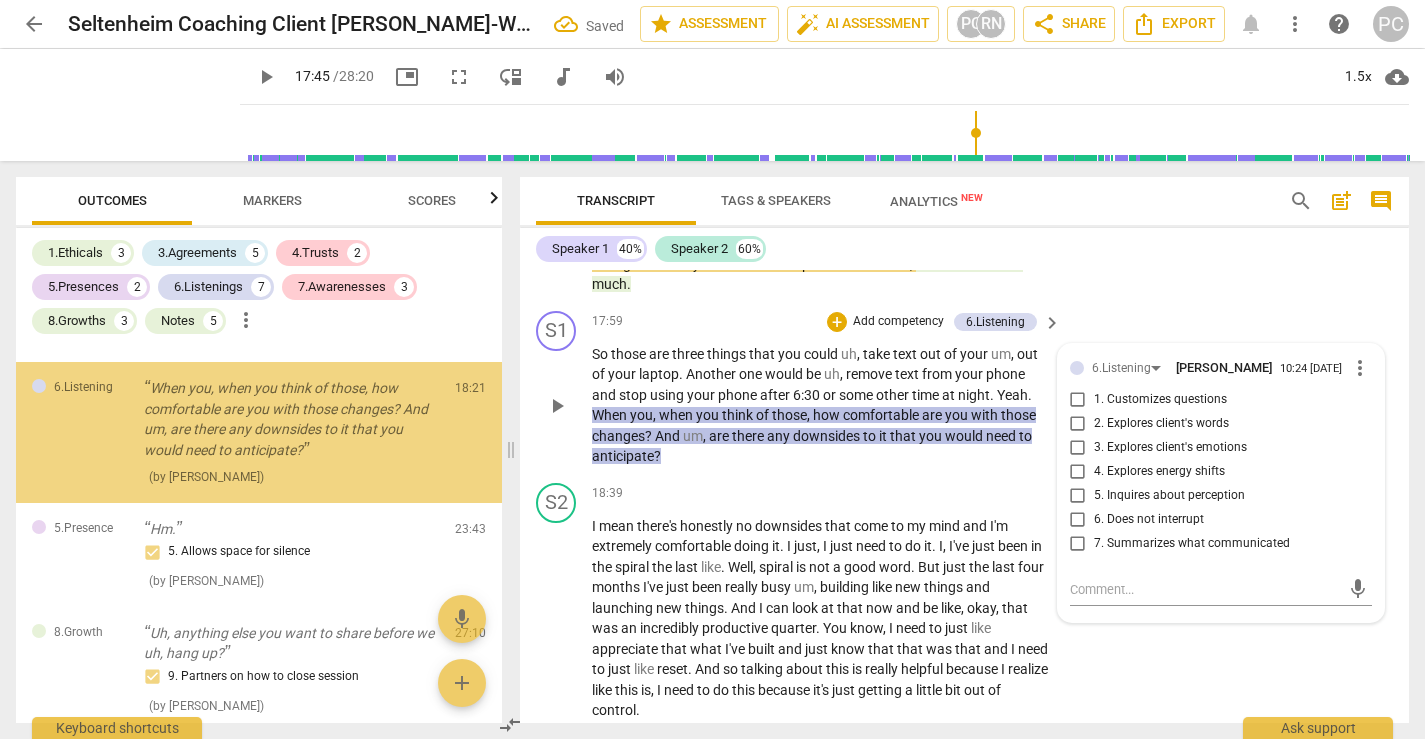 scroll, scrollTop: 4578, scrollLeft: 0, axis: vertical 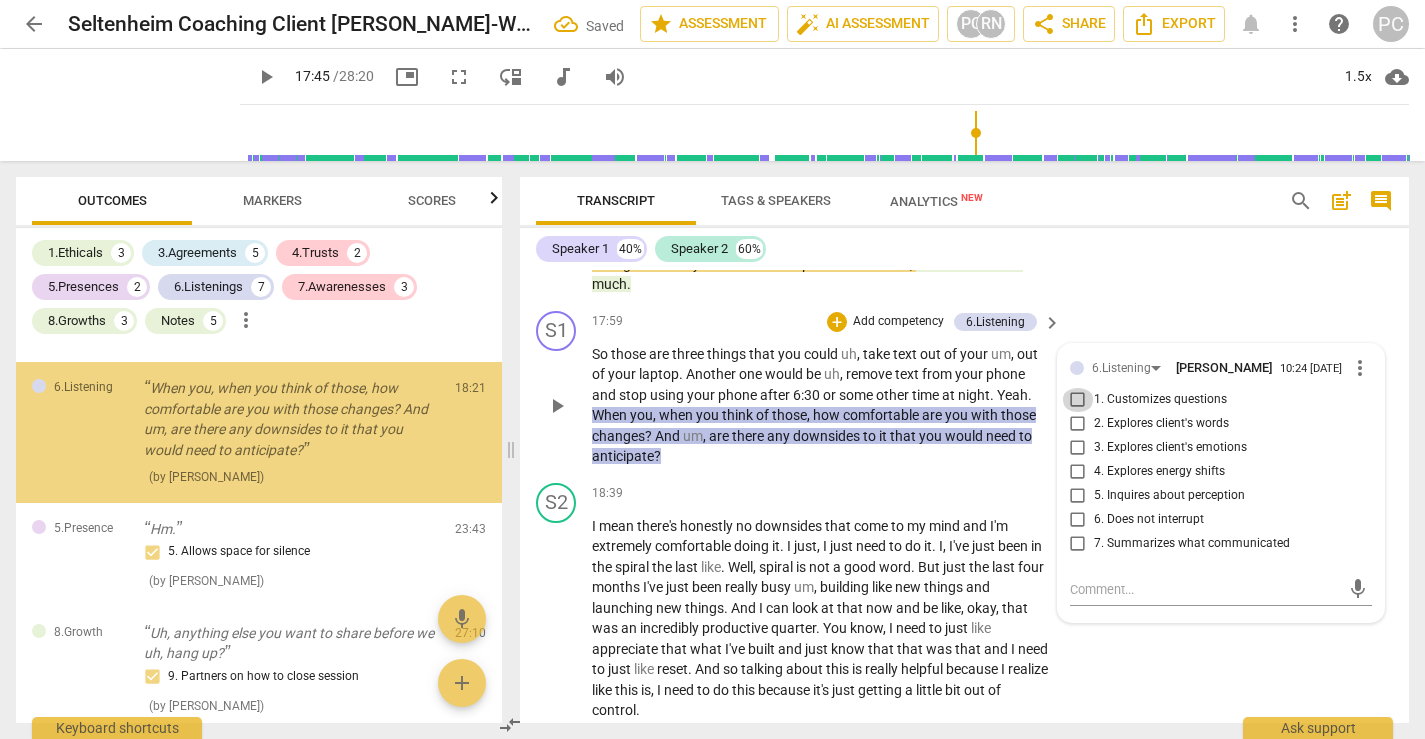 click on "1. Customizes questions" at bounding box center (1078, 400) 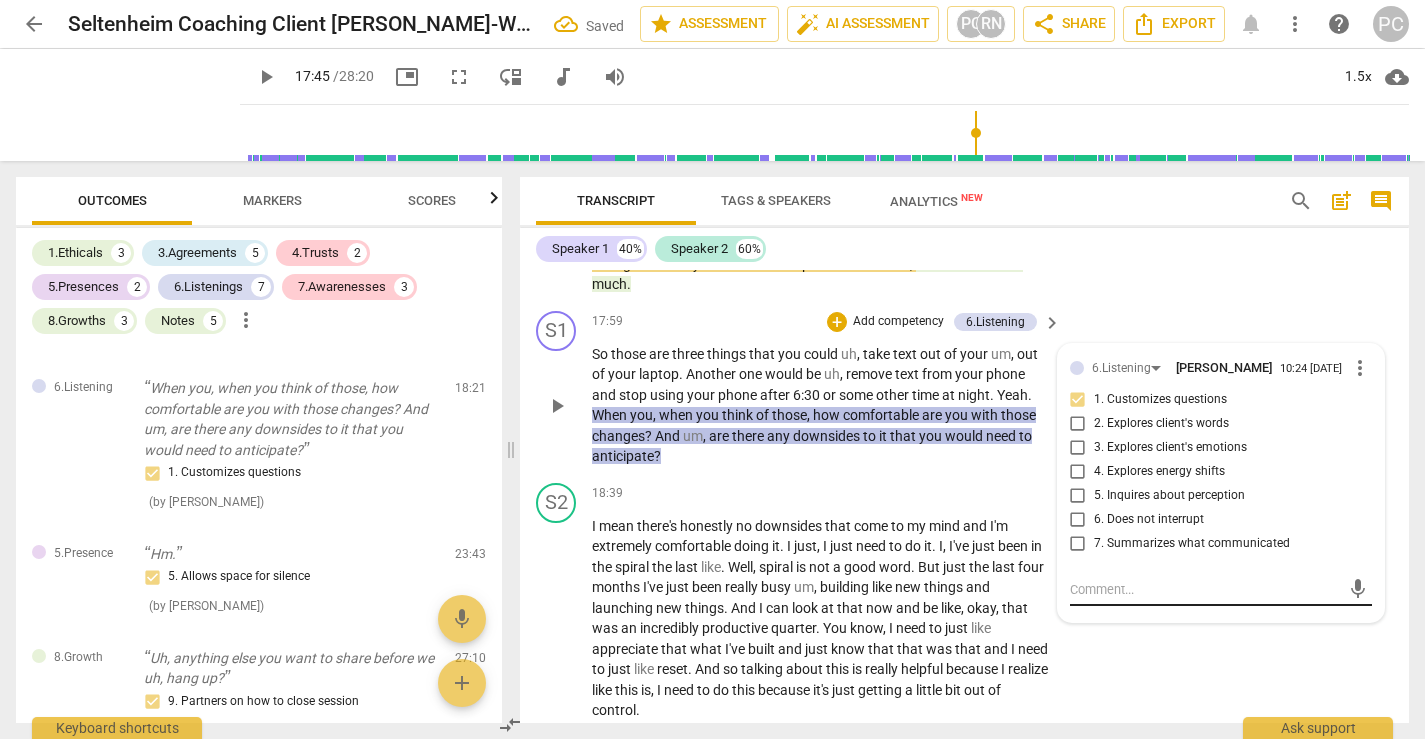 click at bounding box center (1205, 589) 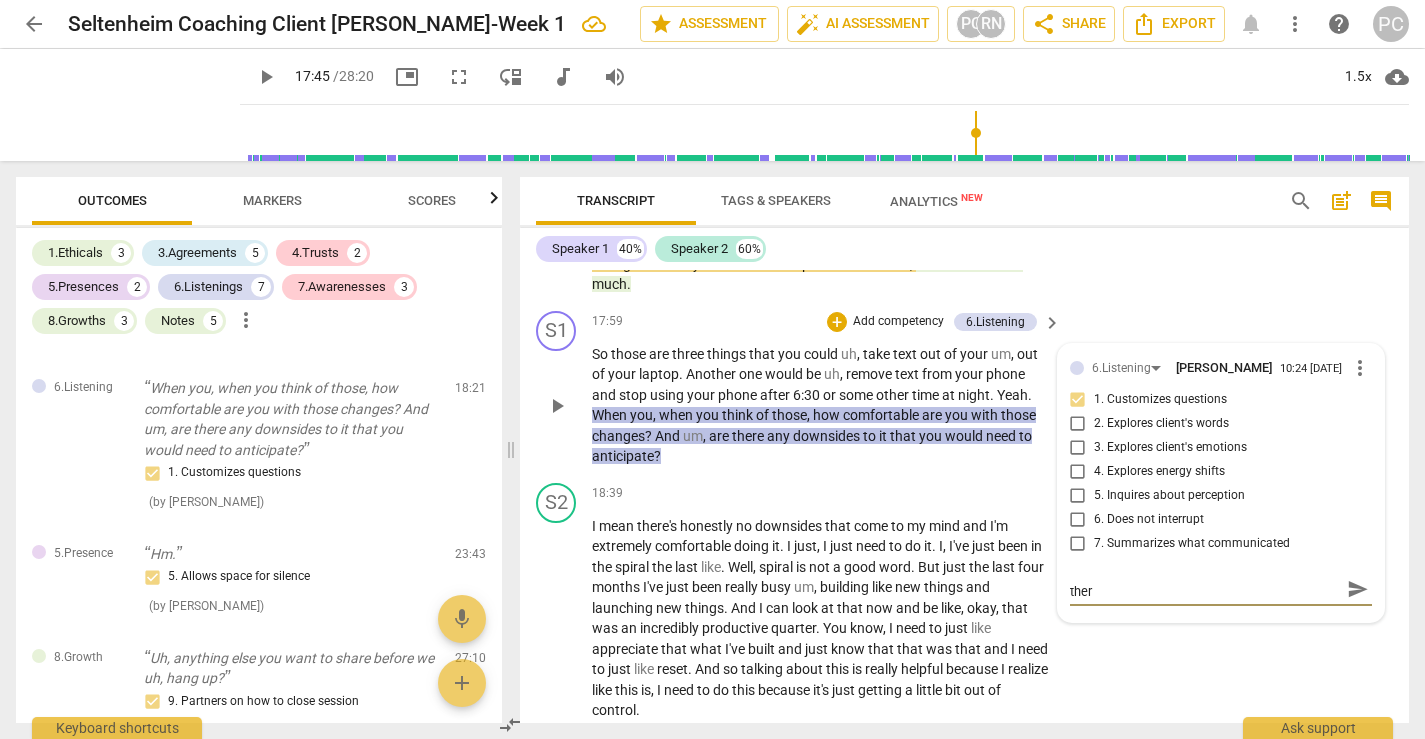 scroll, scrollTop: 0, scrollLeft: 0, axis: both 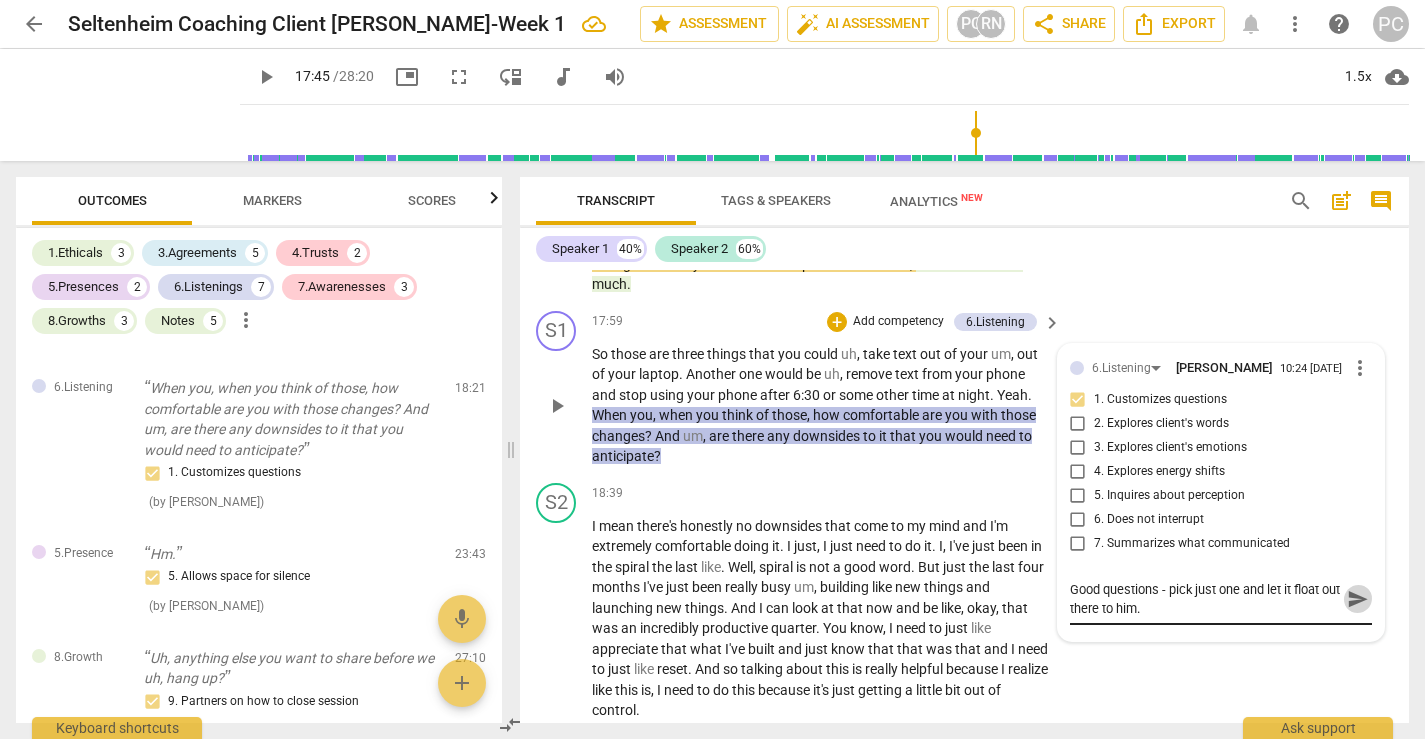 click on "send" at bounding box center [1358, 599] 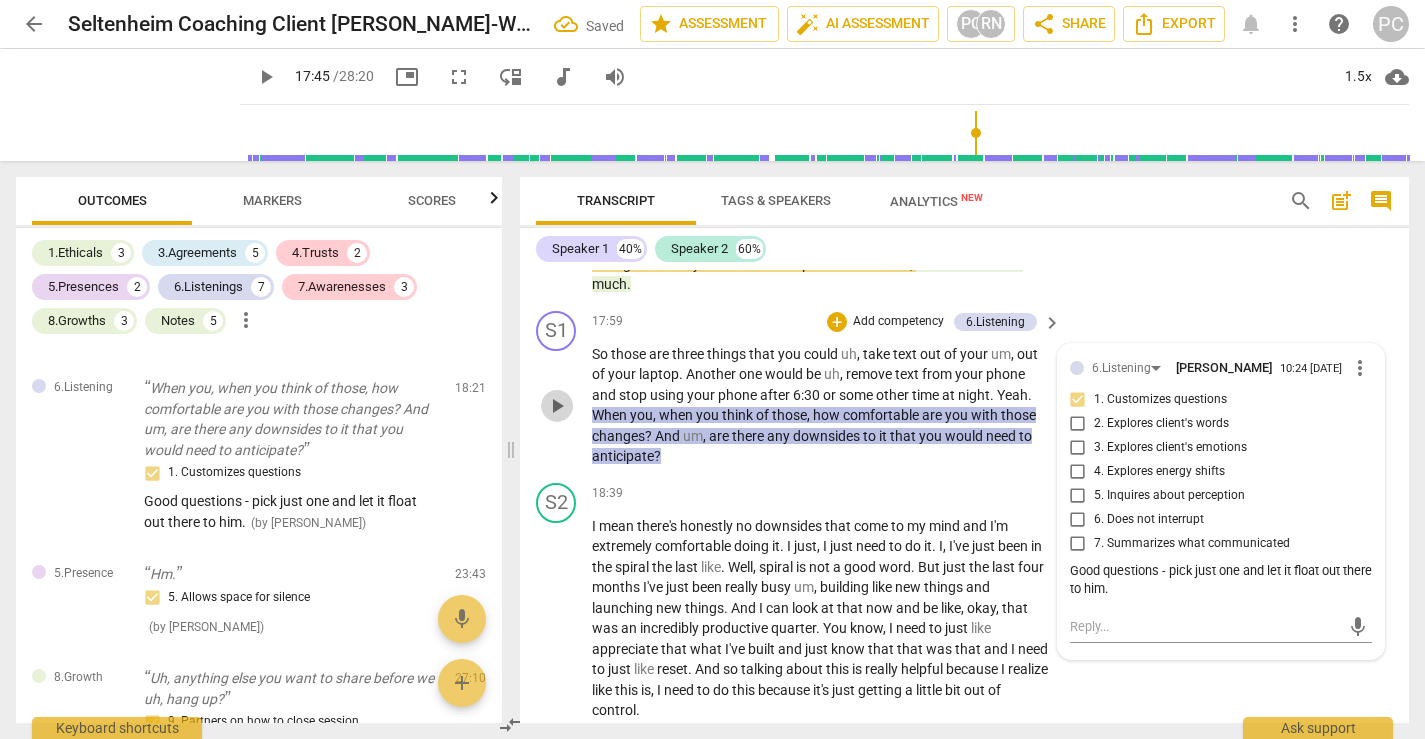 click on "play_arrow" at bounding box center [557, 406] 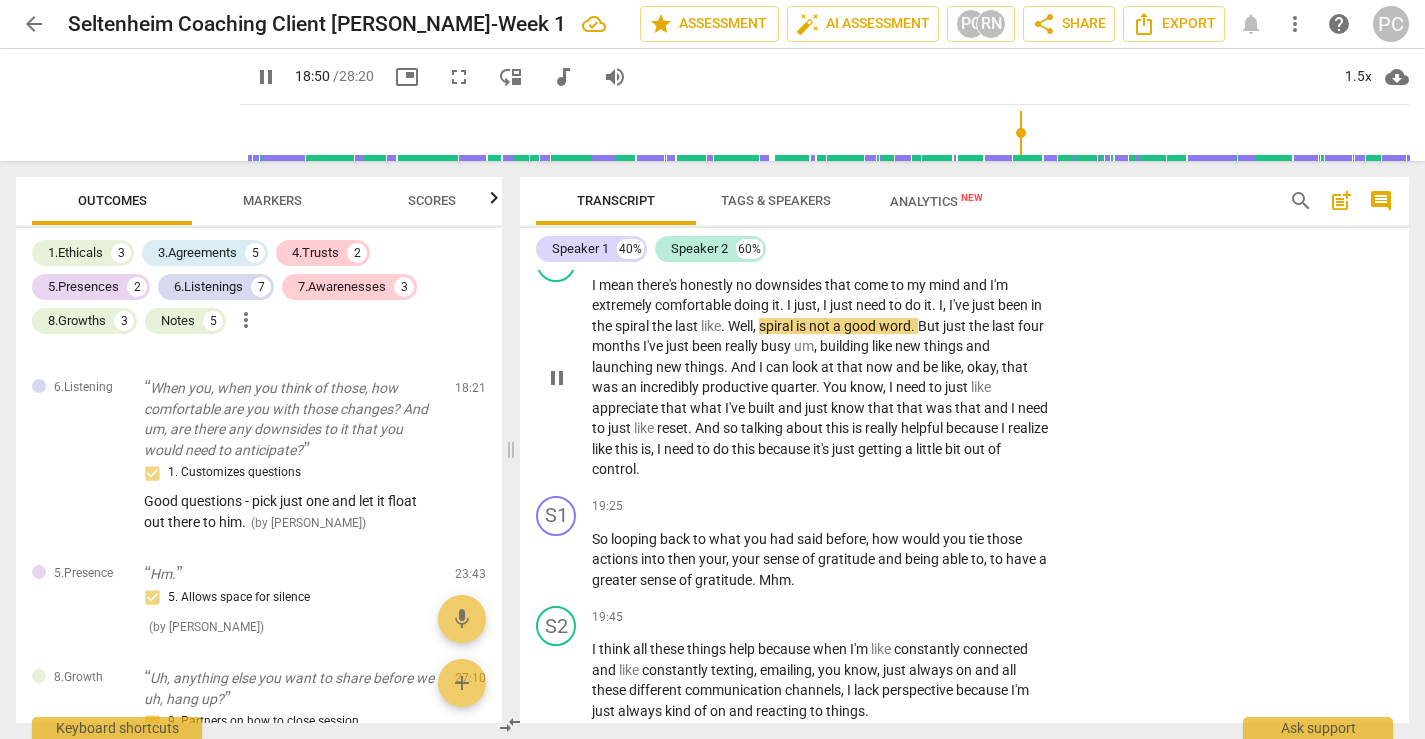 scroll, scrollTop: 6648, scrollLeft: 0, axis: vertical 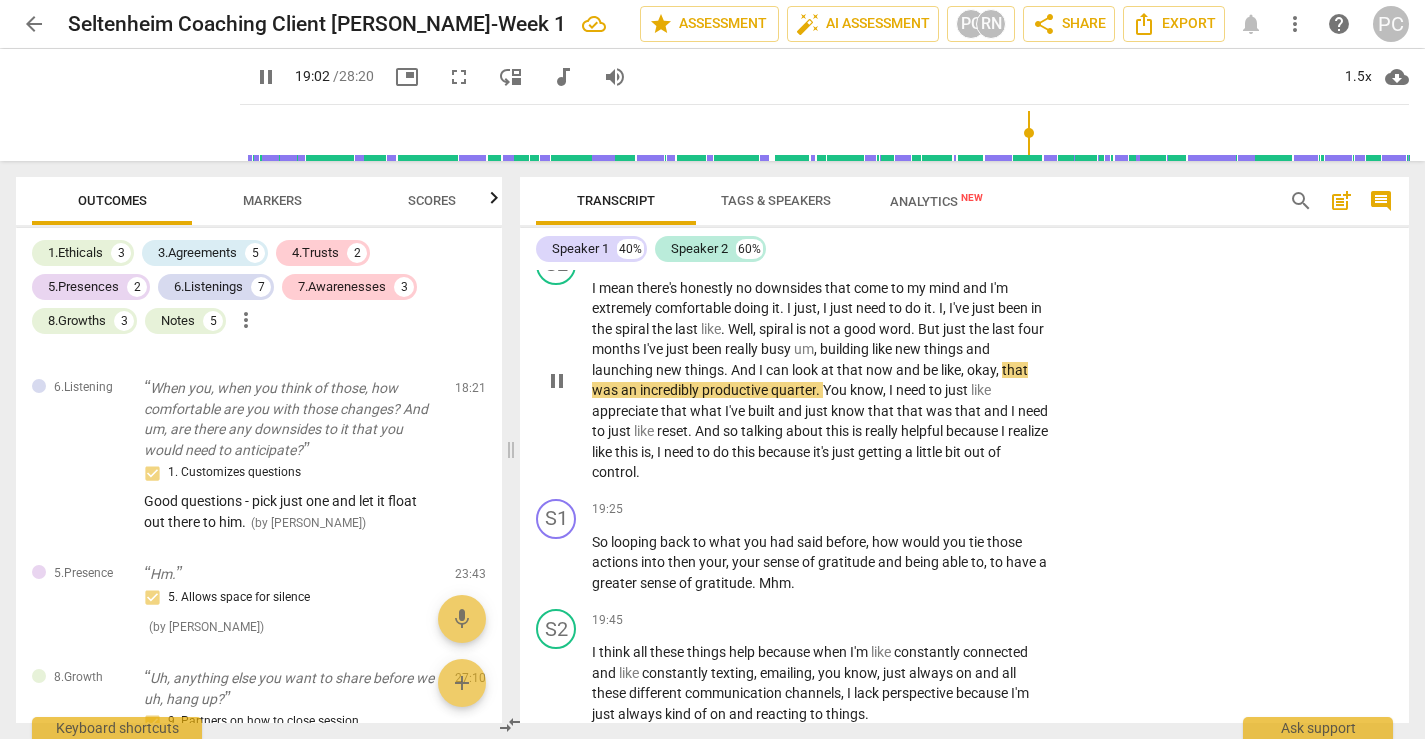 click on "+" at bounding box center (928, 256) 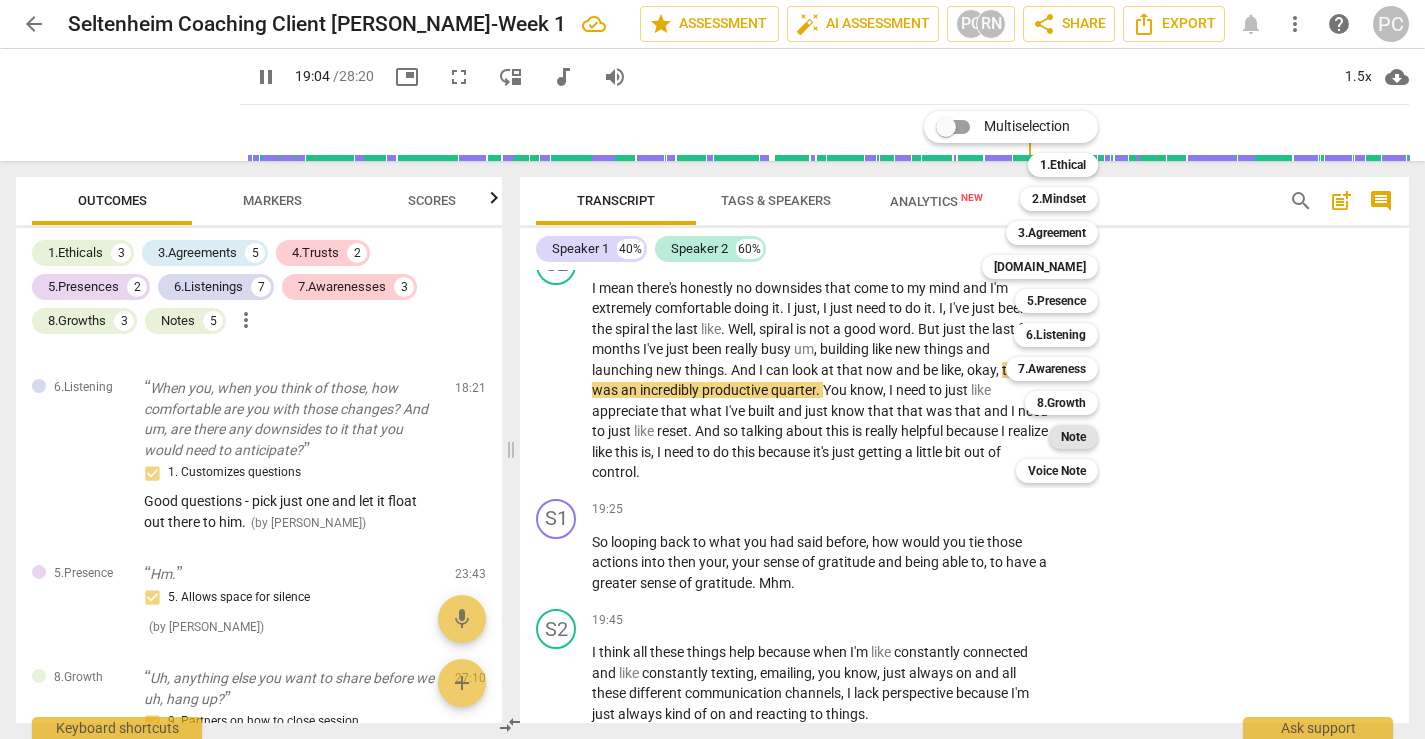 click on "Note" at bounding box center (1073, 437) 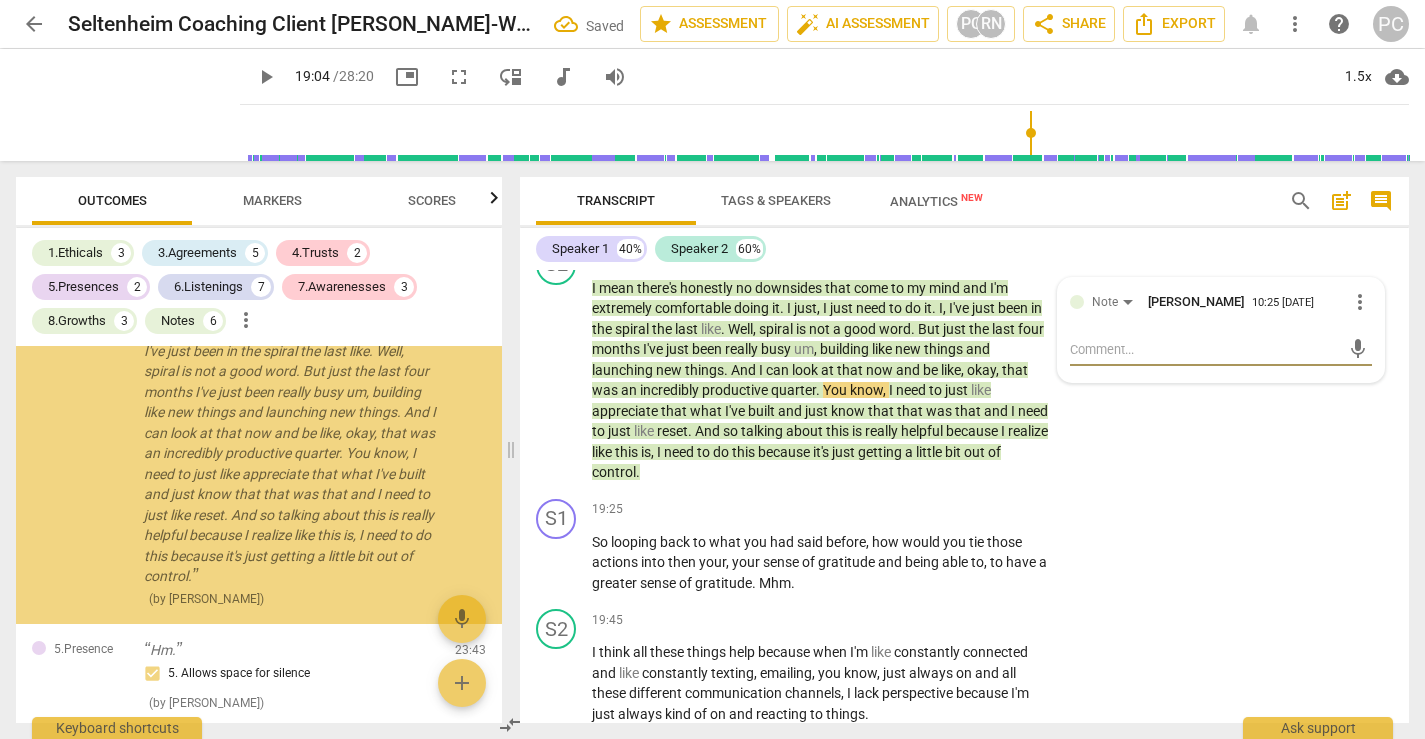 scroll, scrollTop: 4874, scrollLeft: 0, axis: vertical 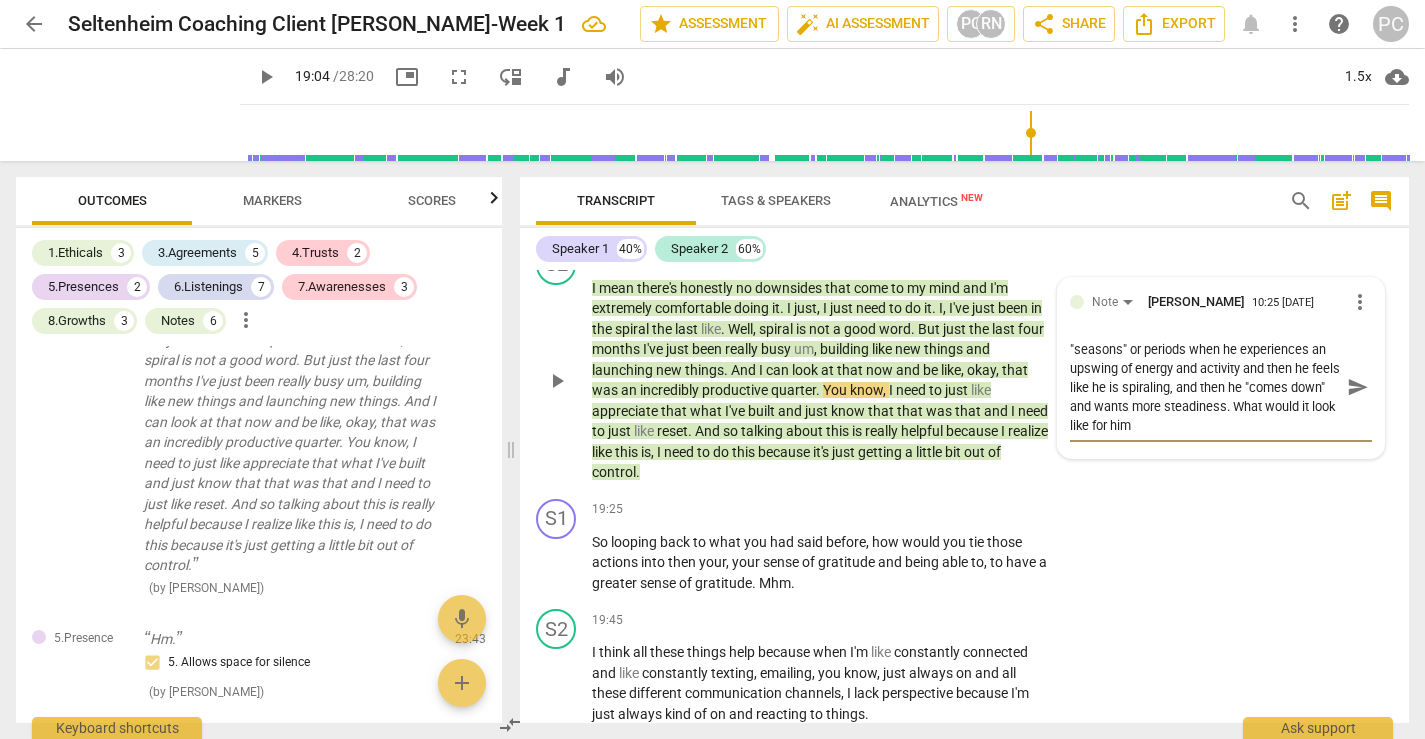 drag, startPoint x: 1307, startPoint y: 468, endPoint x: 1169, endPoint y: 459, distance: 138.29317 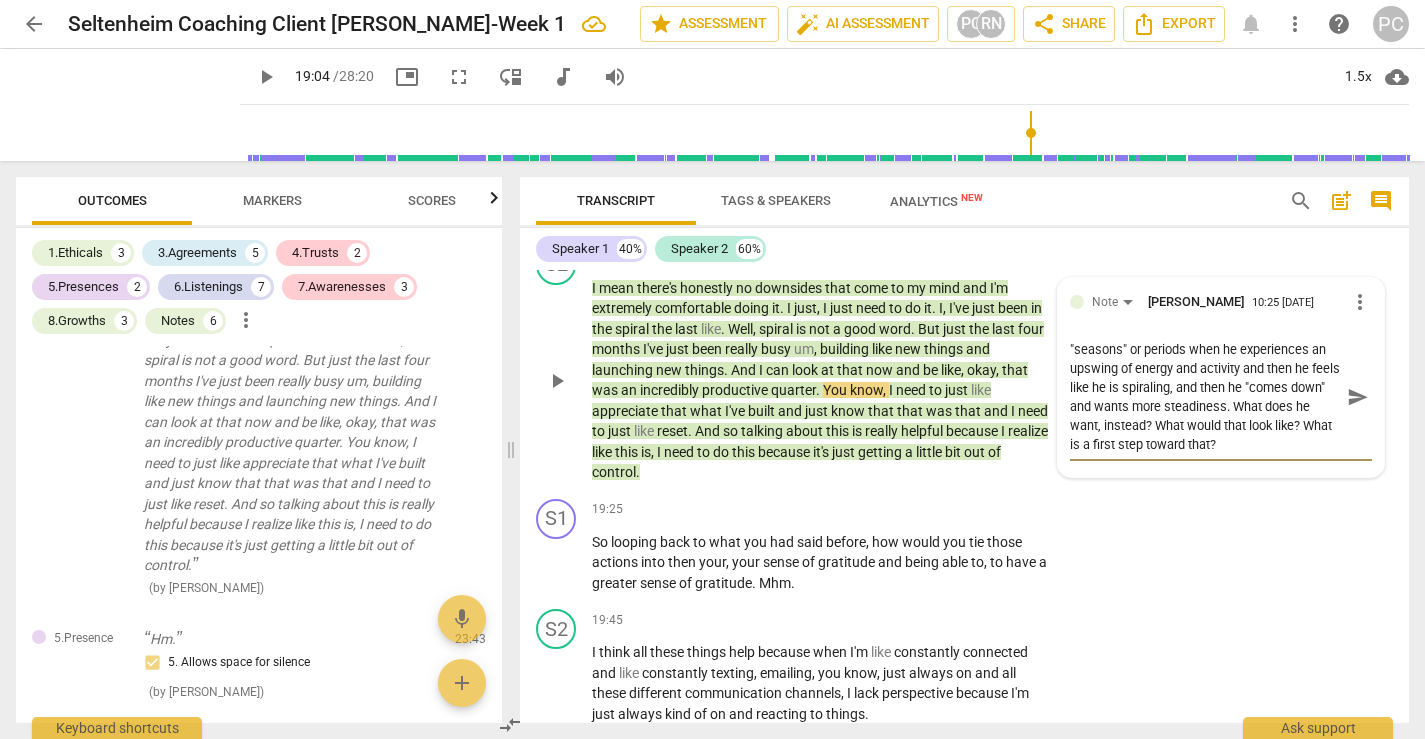 scroll, scrollTop: 19, scrollLeft: 0, axis: vertical 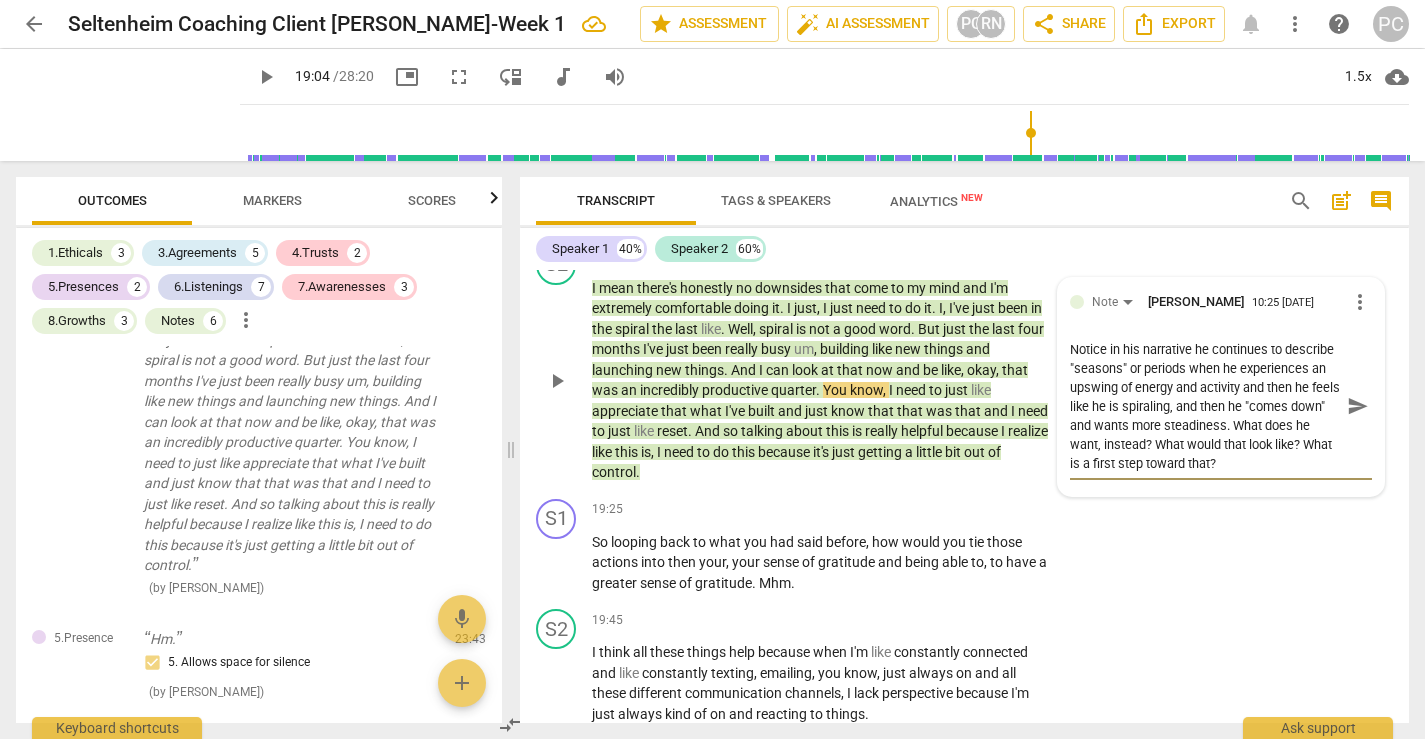 click on "send" at bounding box center (1358, 406) 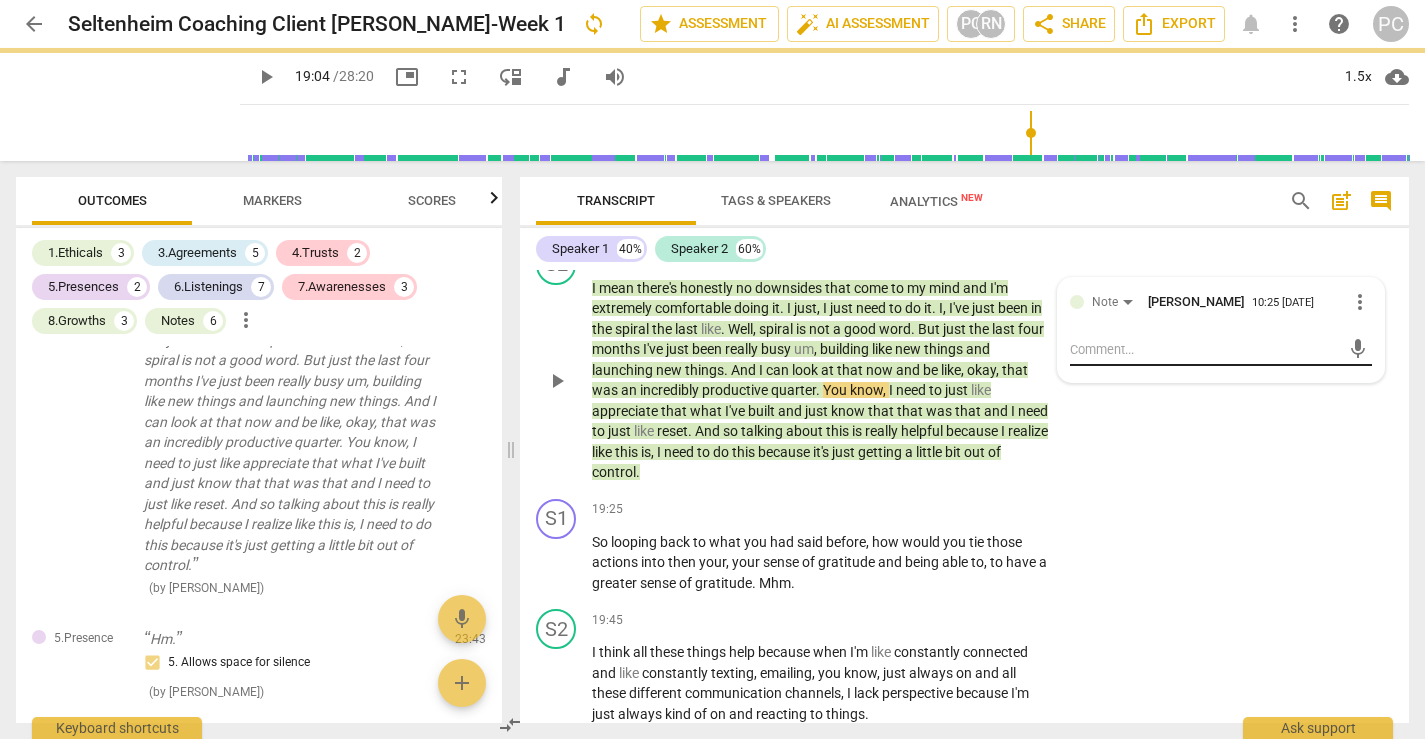 scroll, scrollTop: 0, scrollLeft: 0, axis: both 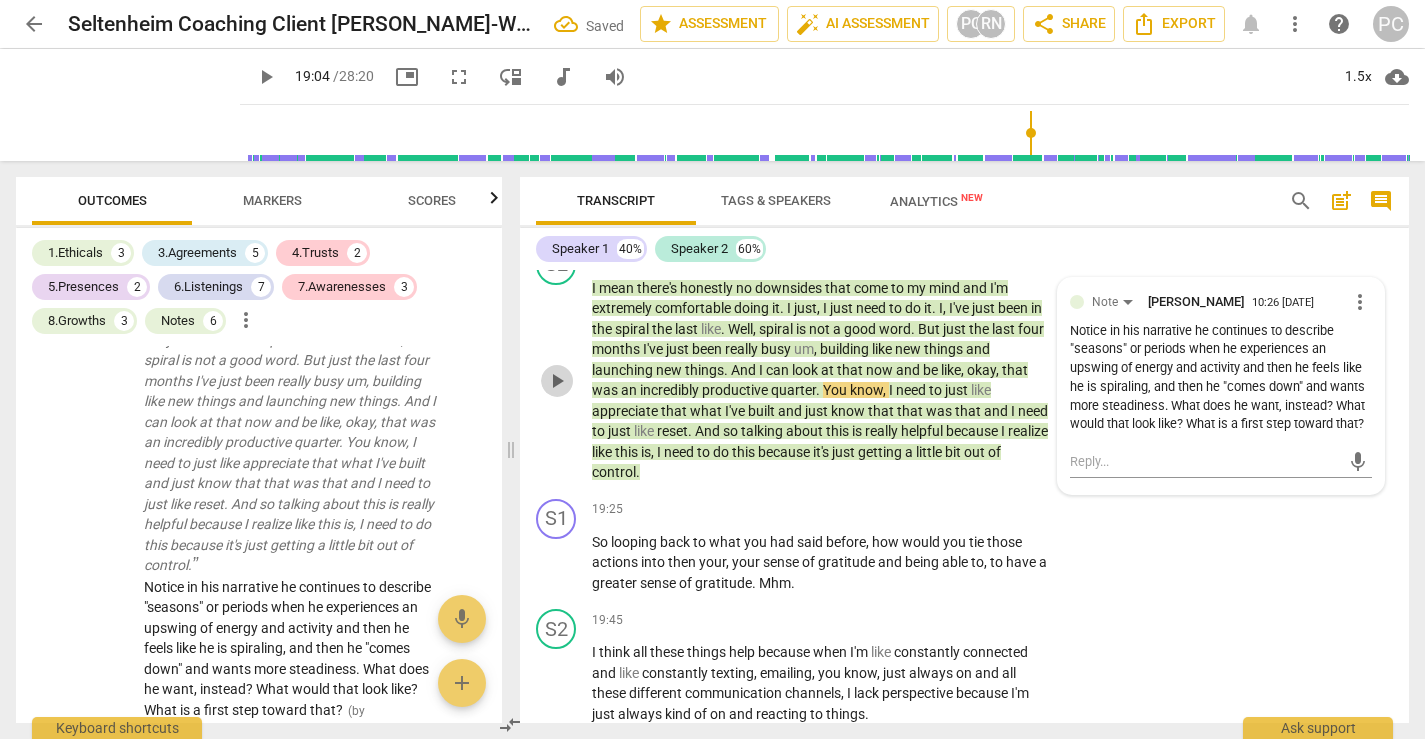click on "play_arrow" at bounding box center (557, 381) 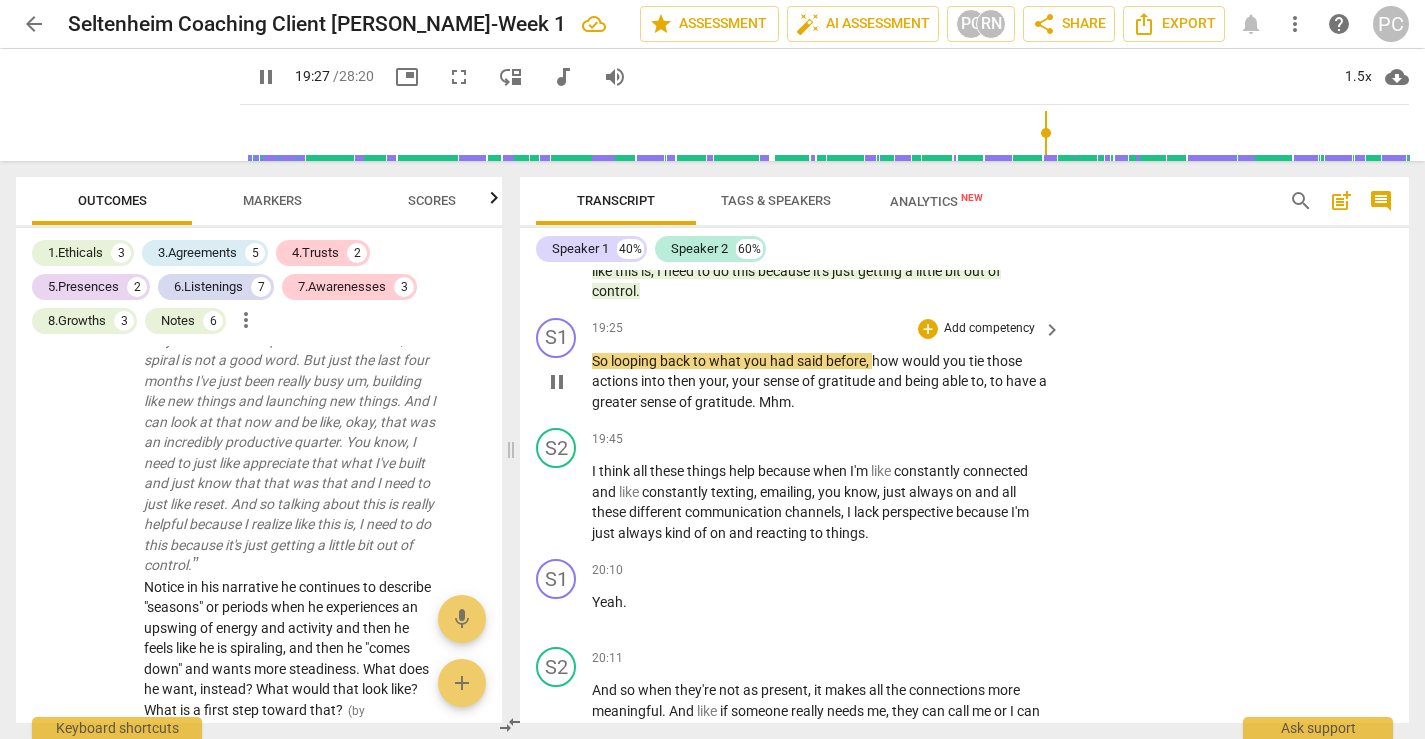 scroll, scrollTop: 6847, scrollLeft: 0, axis: vertical 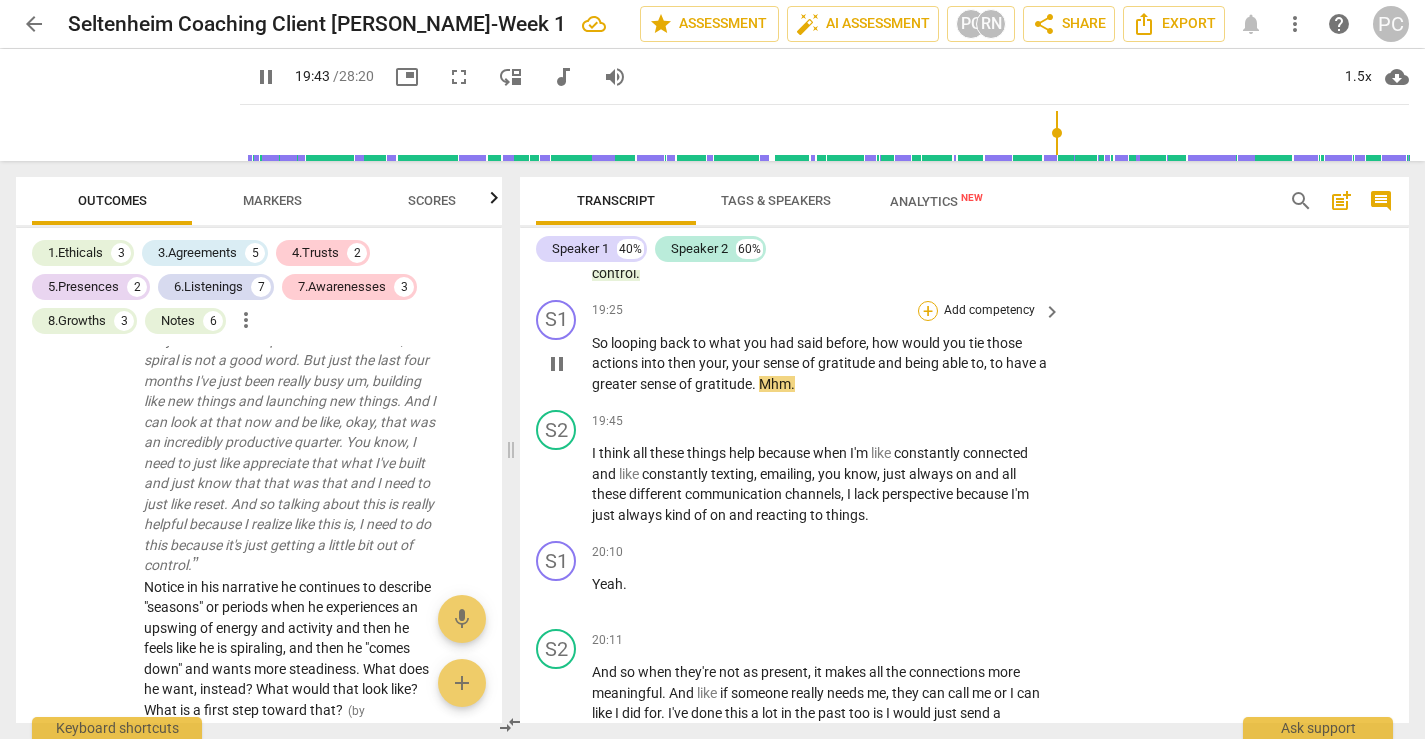 click on "+" at bounding box center (928, 311) 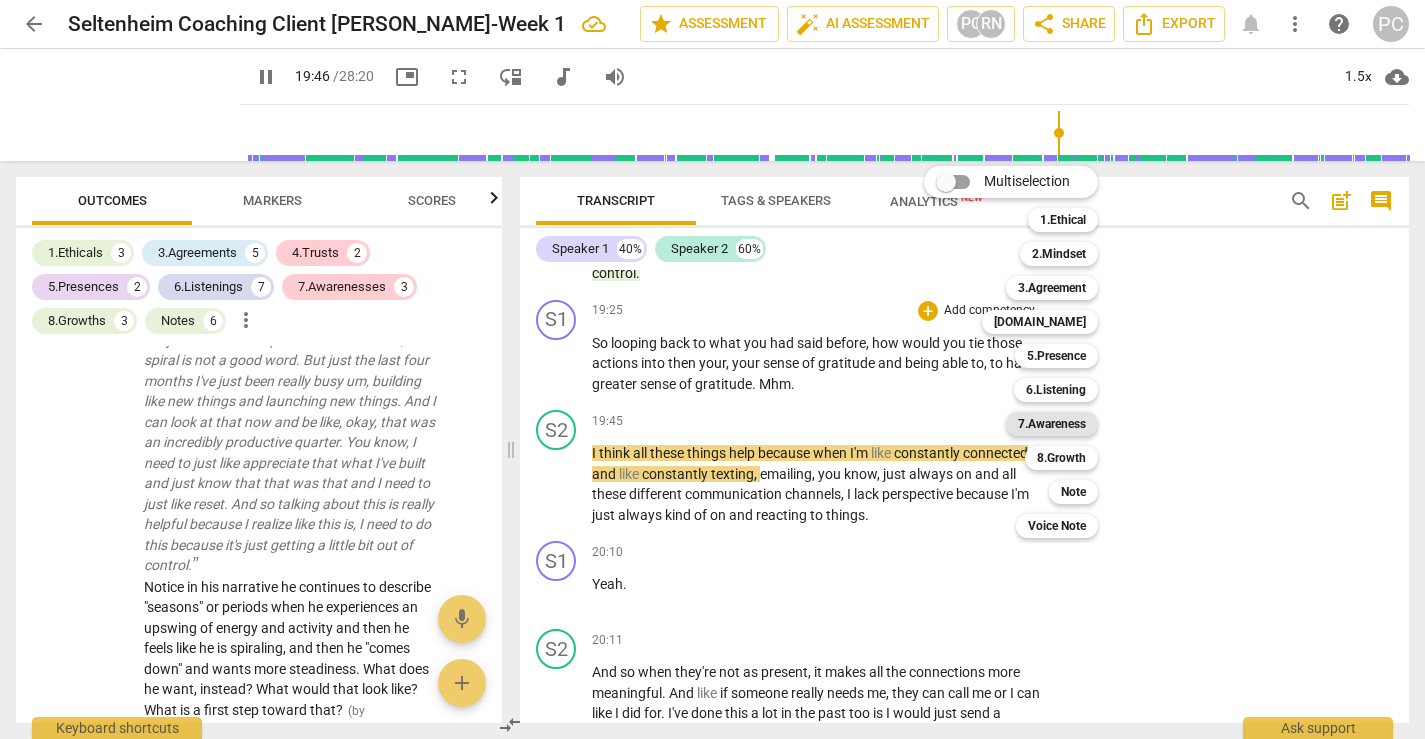 click on "7.Awareness" at bounding box center [1052, 424] 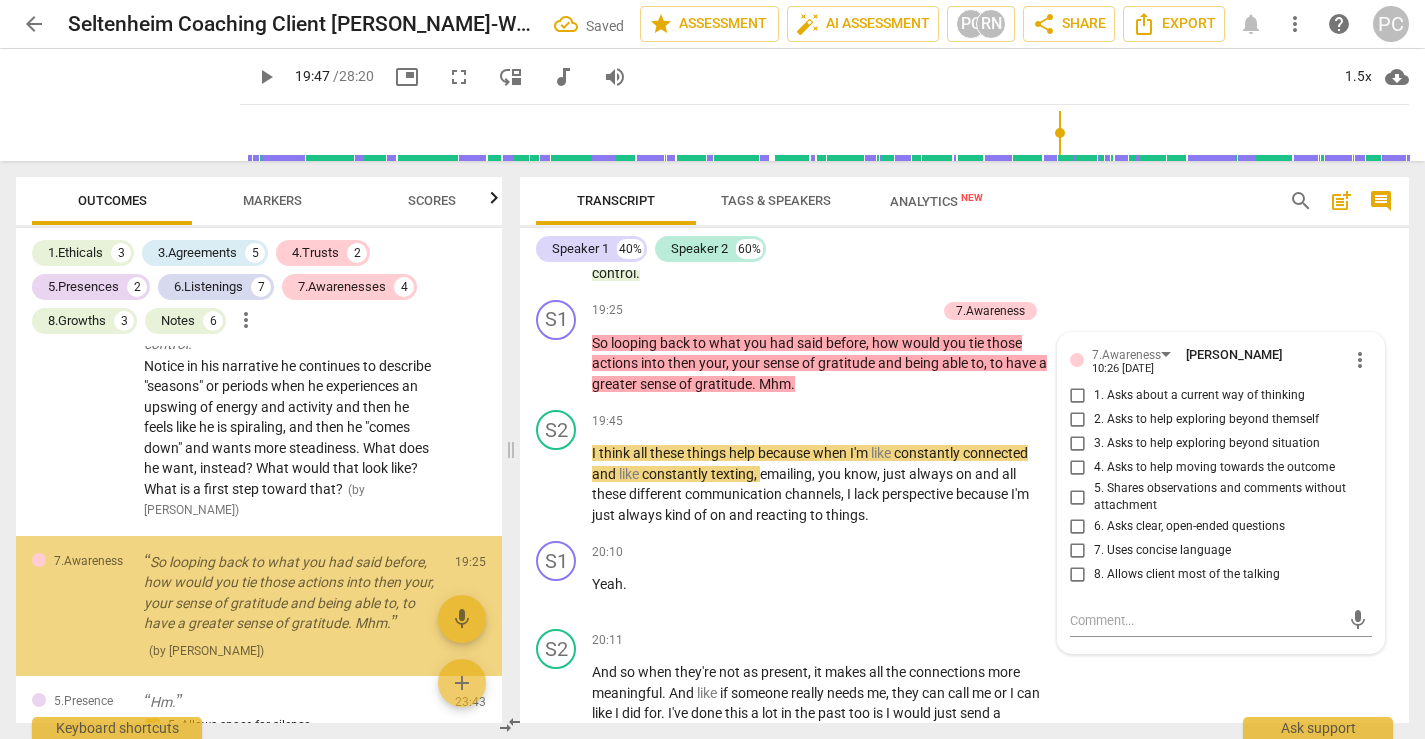 scroll, scrollTop: 5269, scrollLeft: 0, axis: vertical 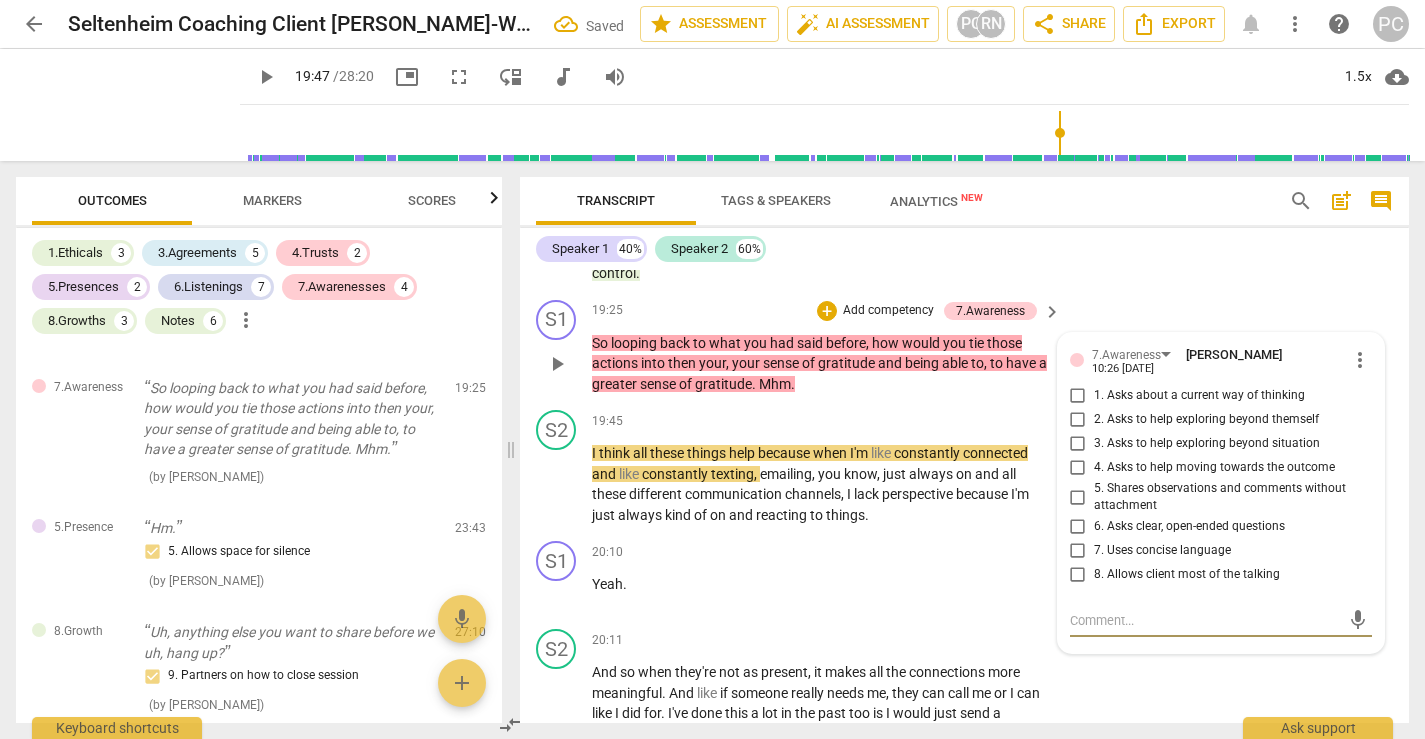 click on "3. Asks to help exploring beyond situation" at bounding box center [1078, 444] 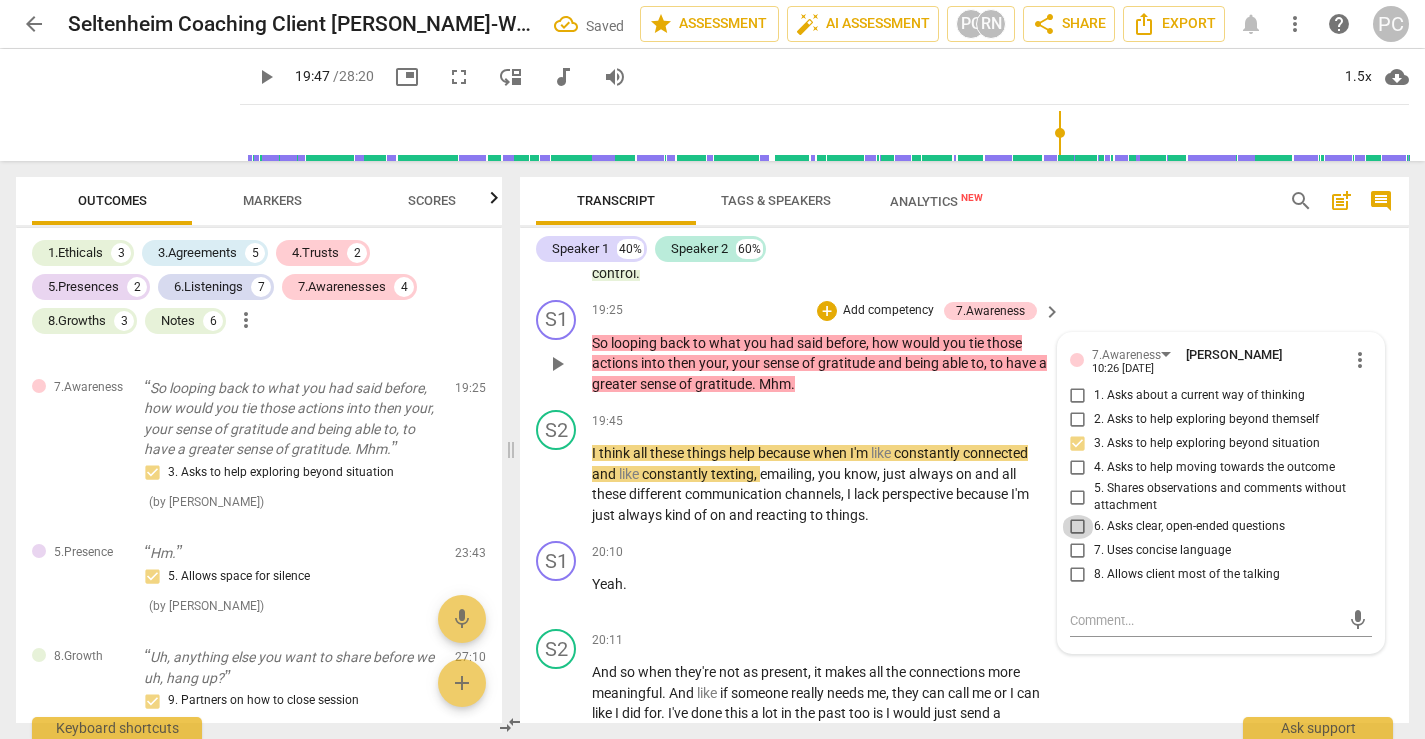 click on "6. Asks clear, open-ended questions" at bounding box center [1078, 527] 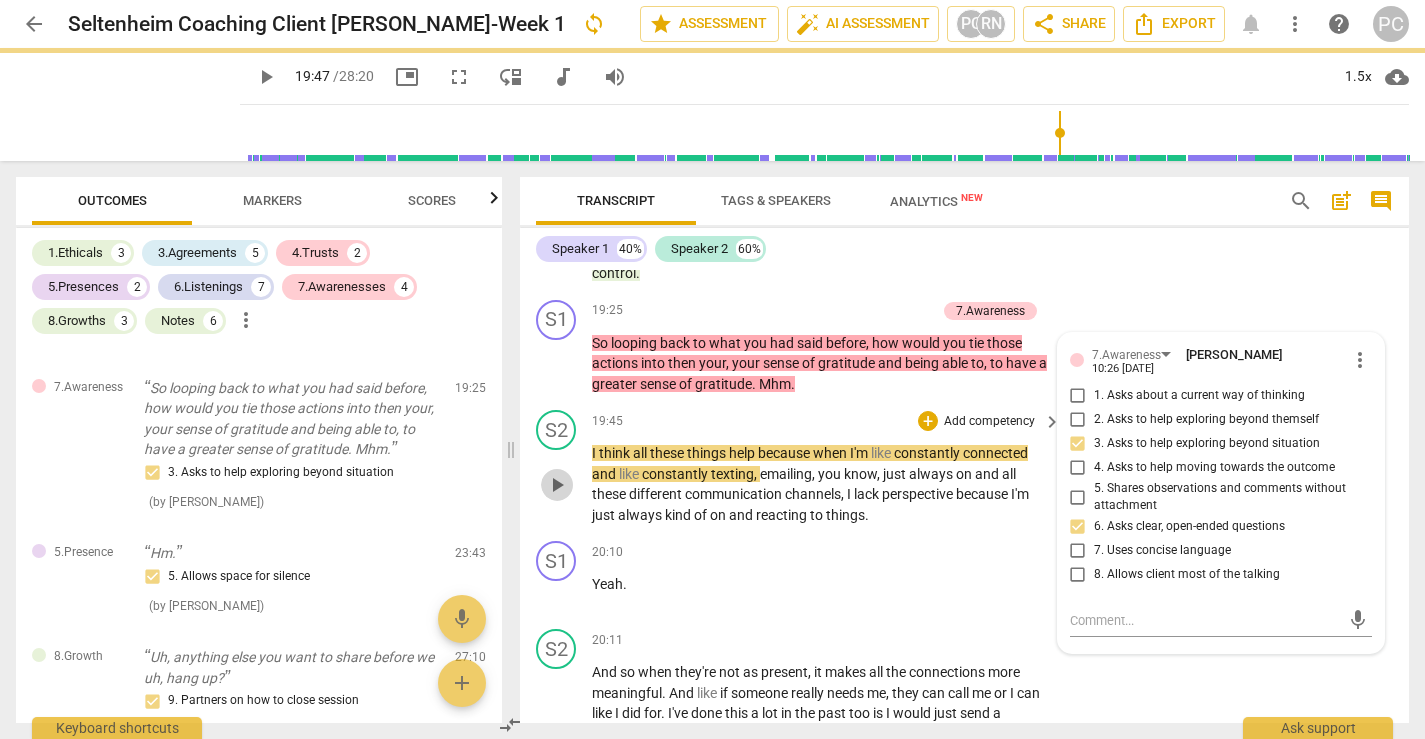 click on "play_arrow" at bounding box center (557, 485) 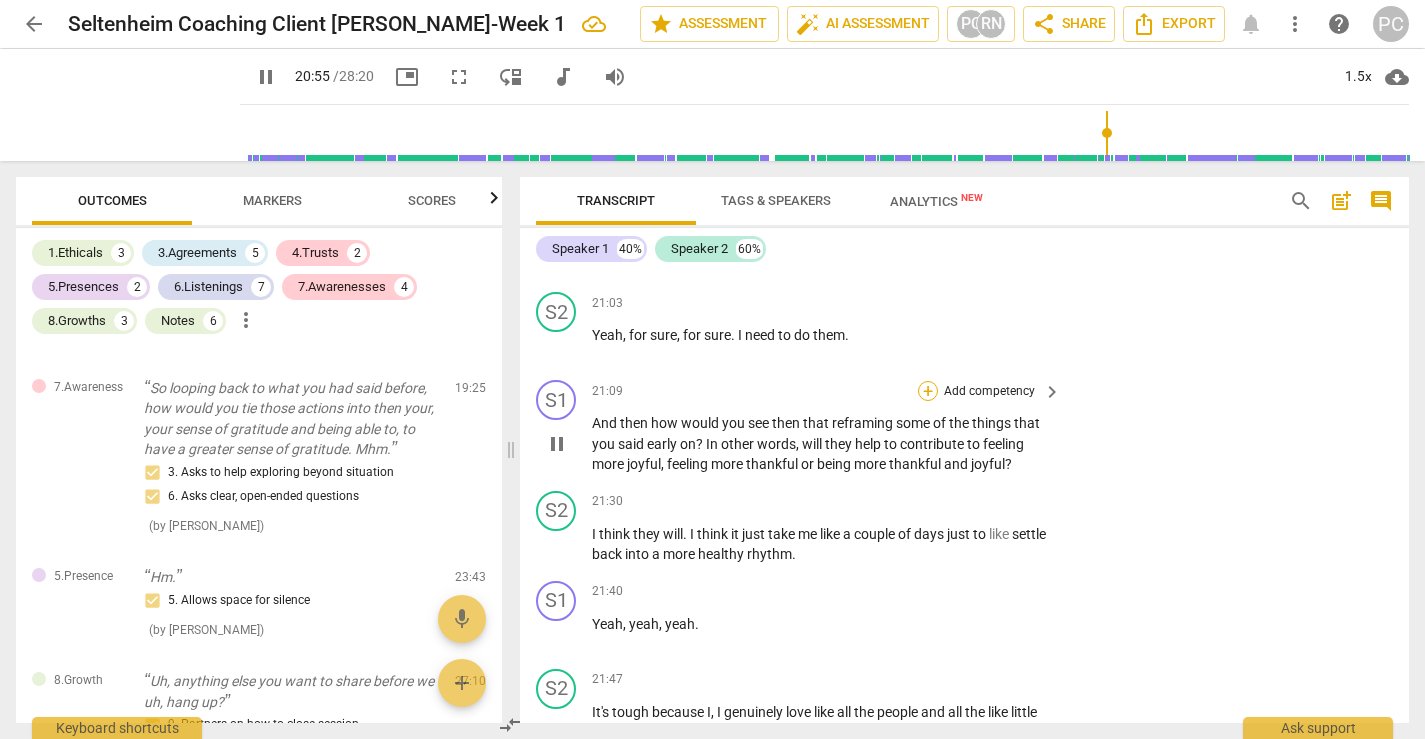 scroll, scrollTop: 7668, scrollLeft: 0, axis: vertical 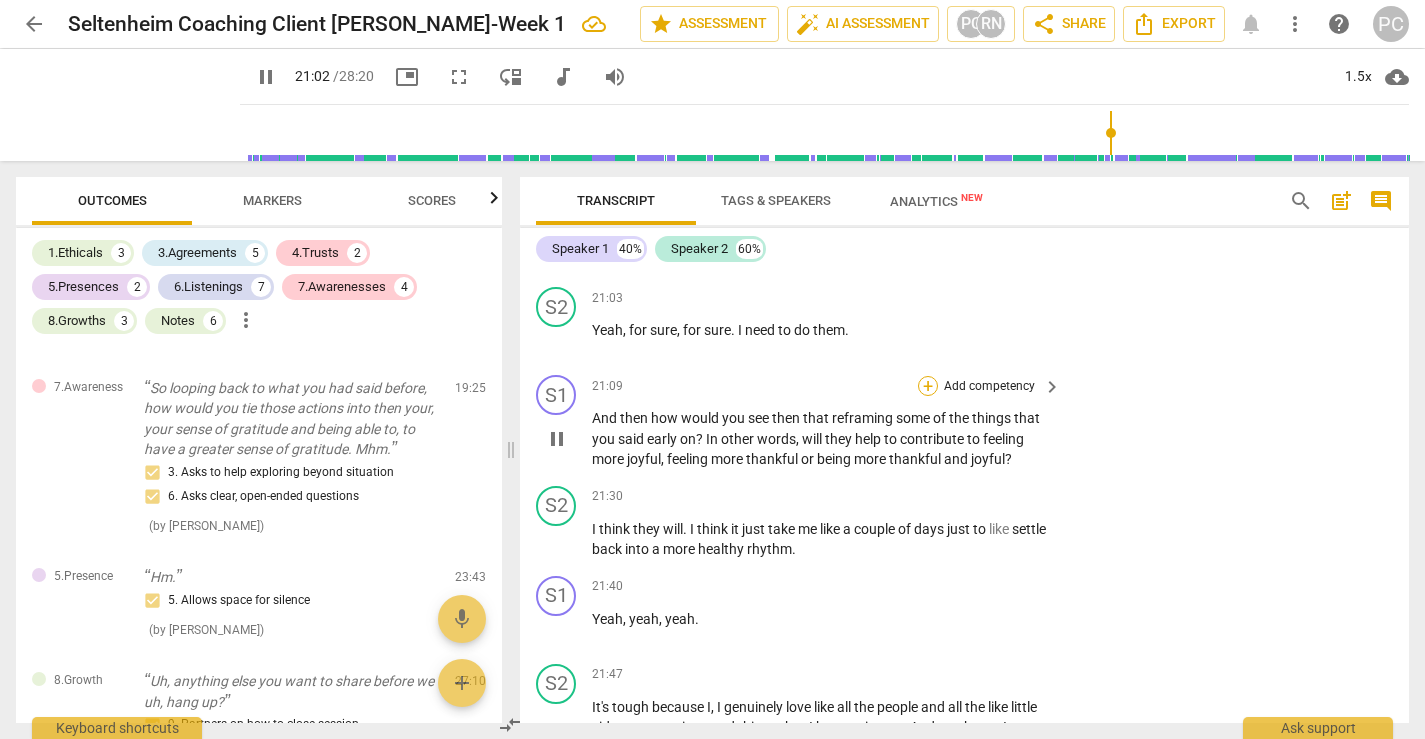 click on "+" at bounding box center (928, 386) 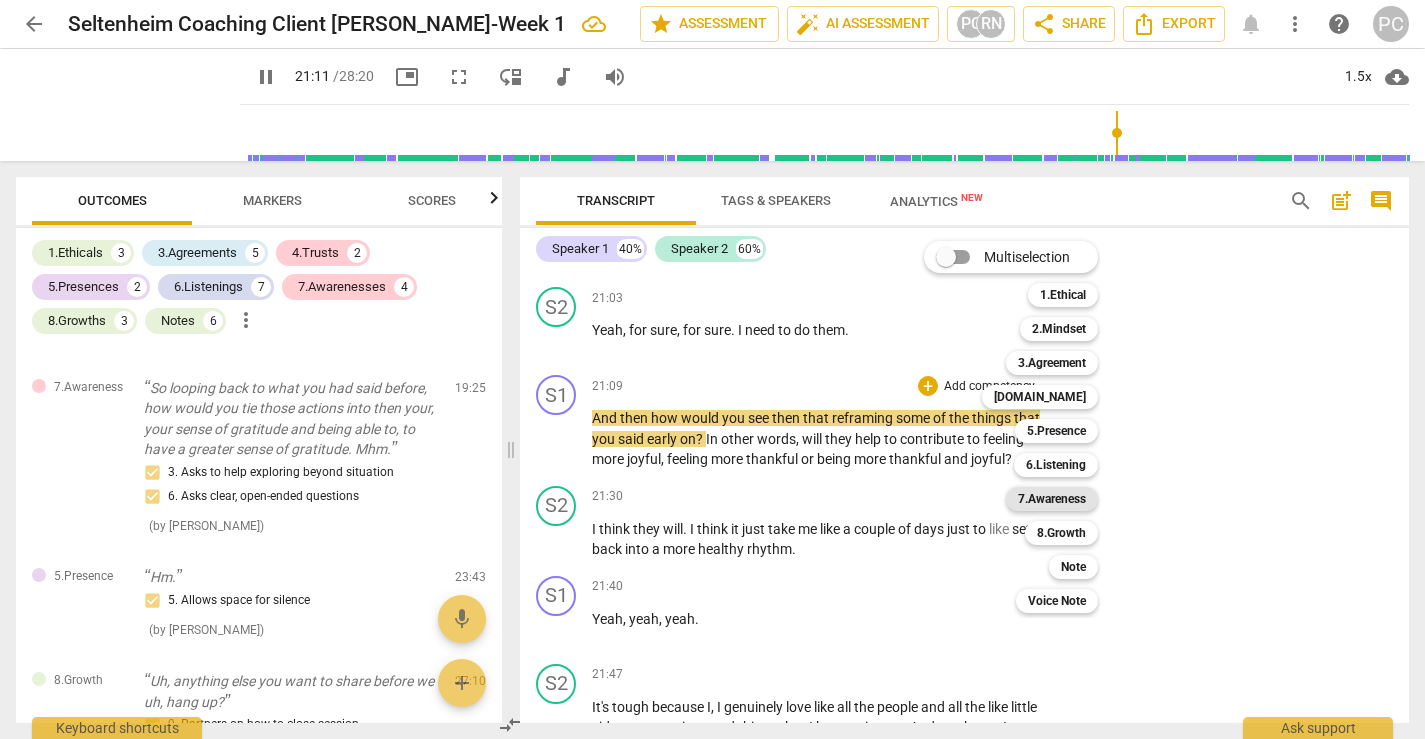 click on "7.Awareness" at bounding box center (1052, 499) 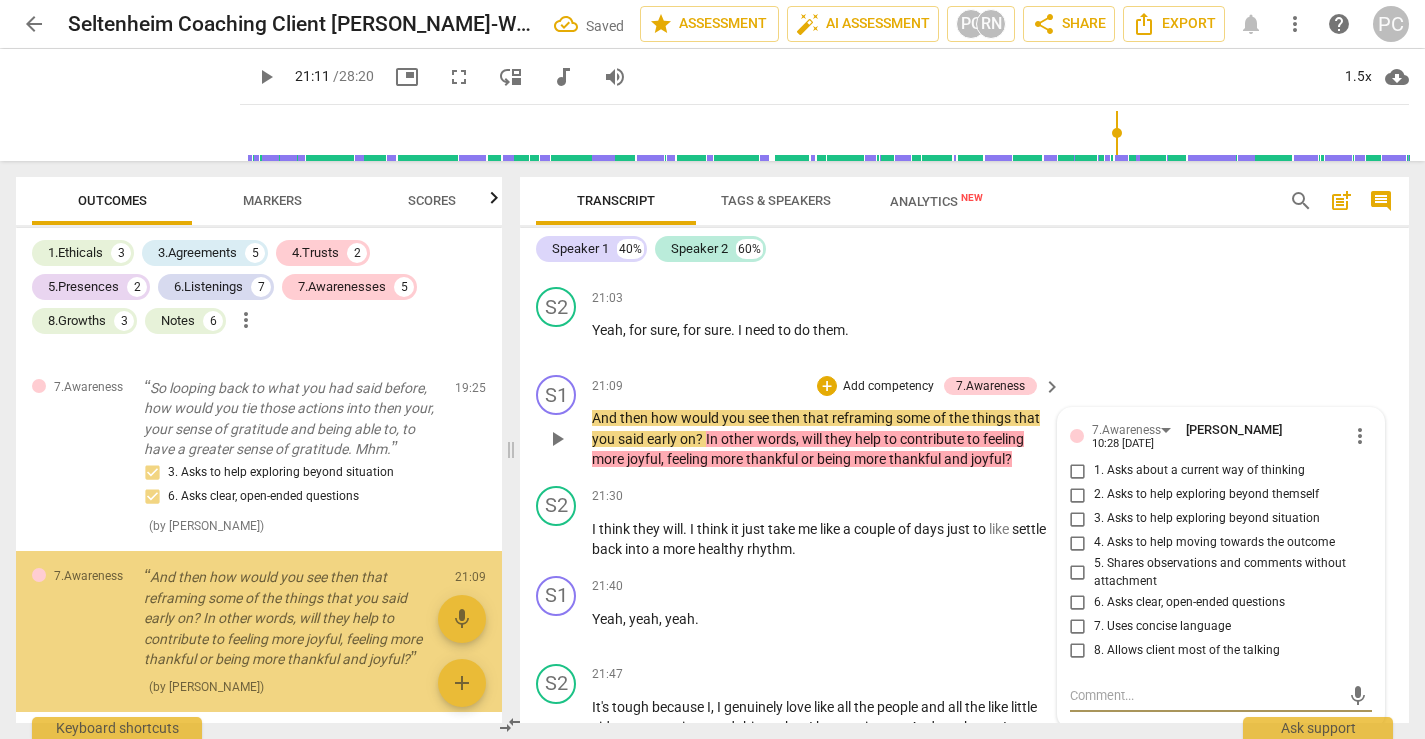 scroll, scrollTop: 7908, scrollLeft: 0, axis: vertical 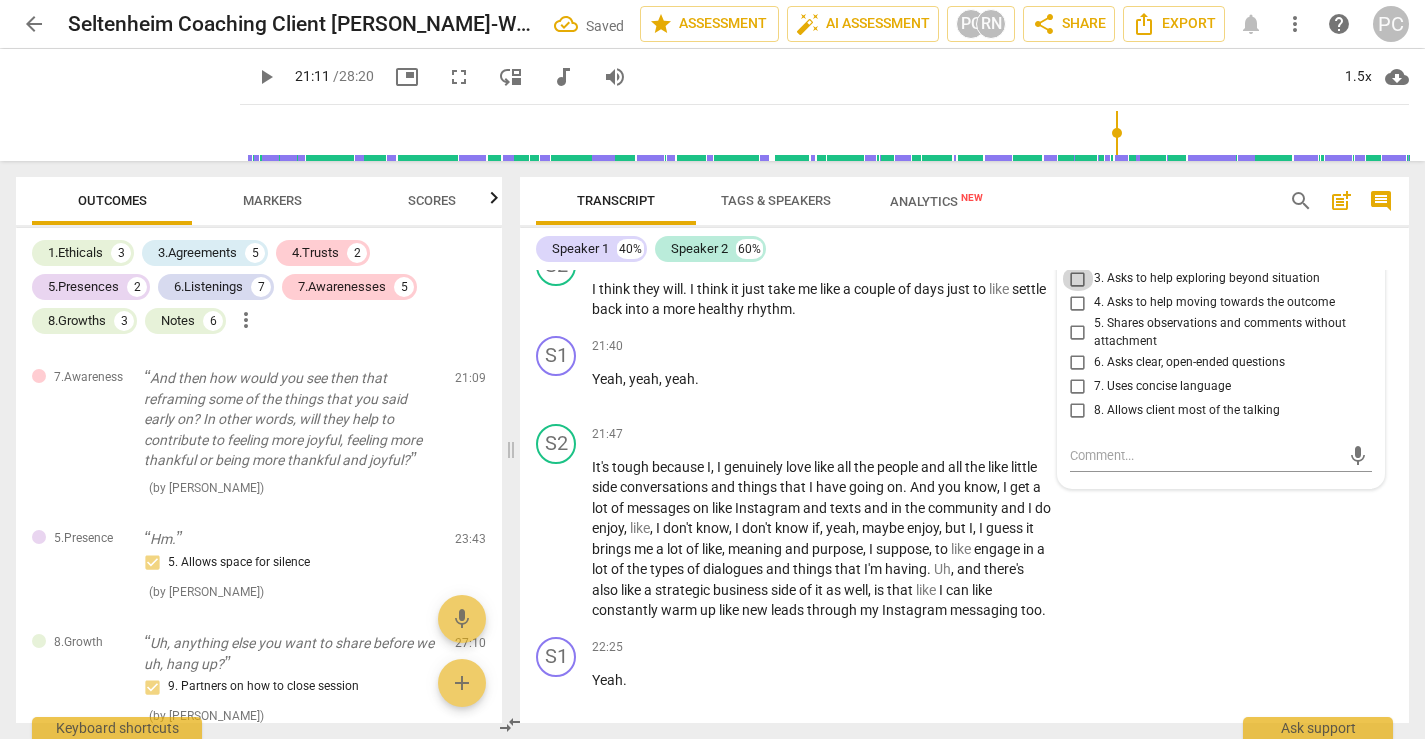 click on "3. Asks to help exploring beyond situation" at bounding box center [1078, 279] 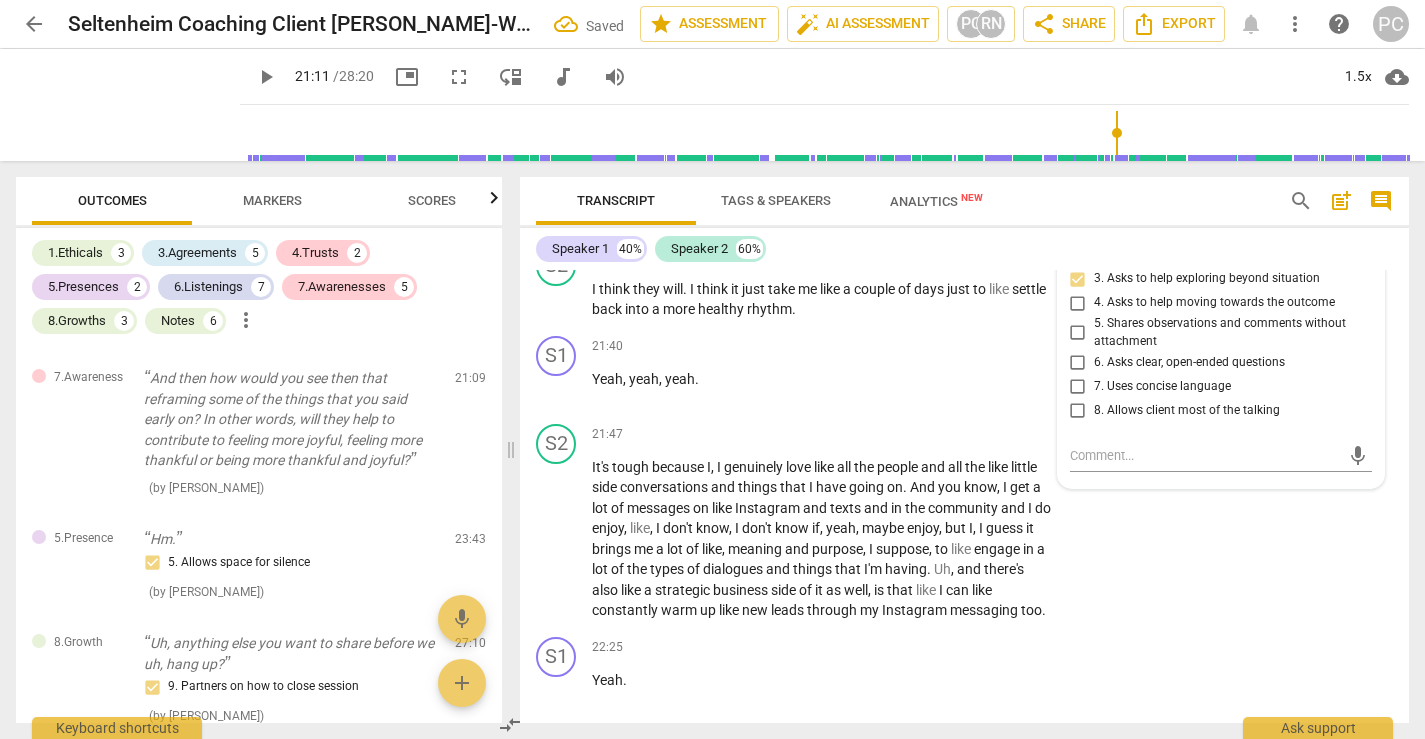click on "4. Asks to help moving towards the outcome" at bounding box center [1078, 303] 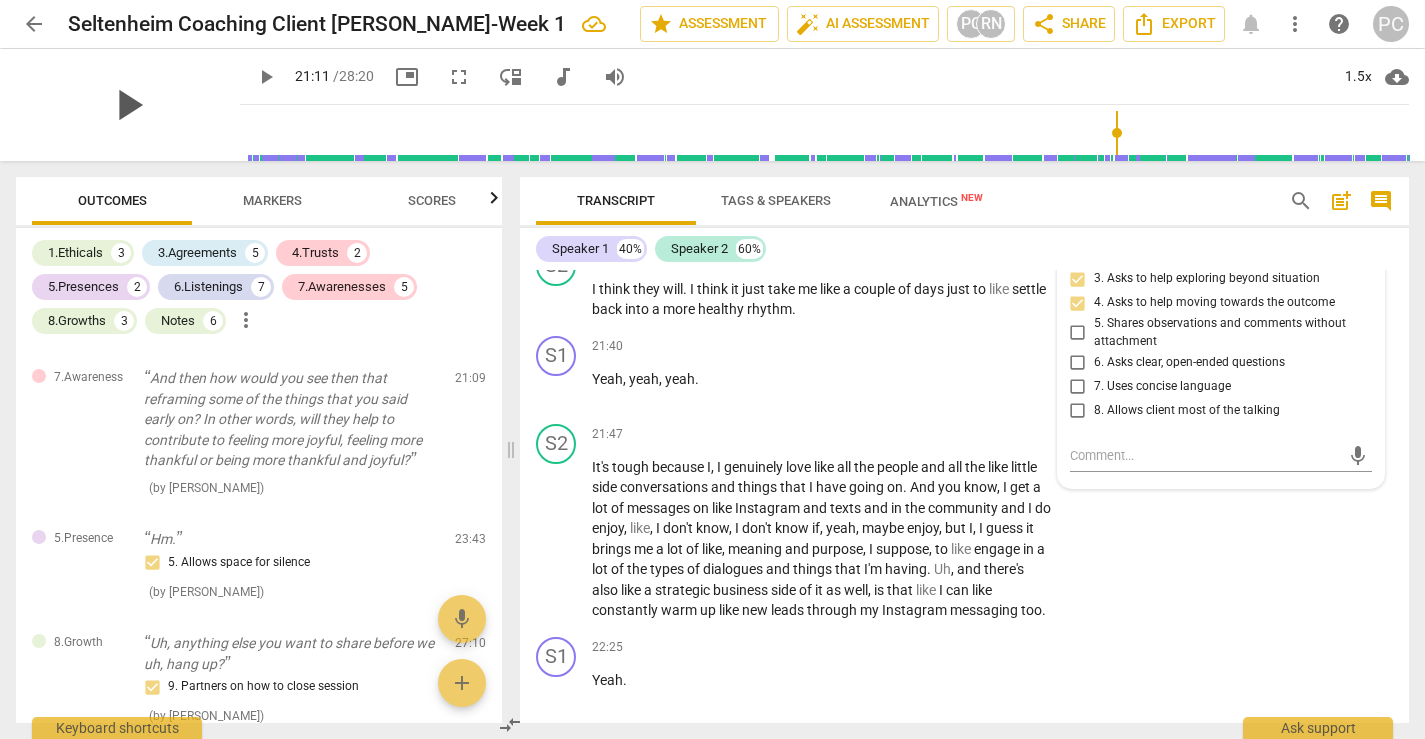 click on "play_arrow" at bounding box center (128, 105) 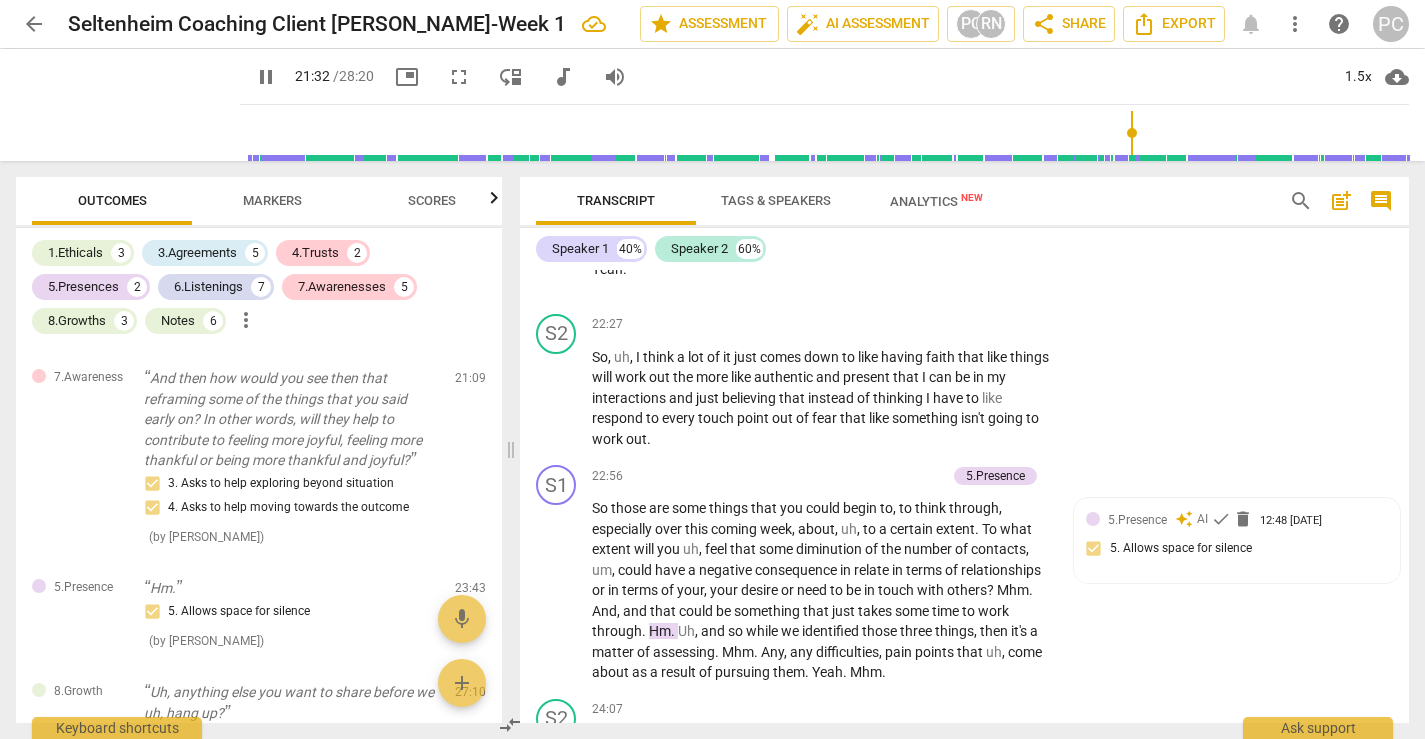 scroll, scrollTop: 8322, scrollLeft: 0, axis: vertical 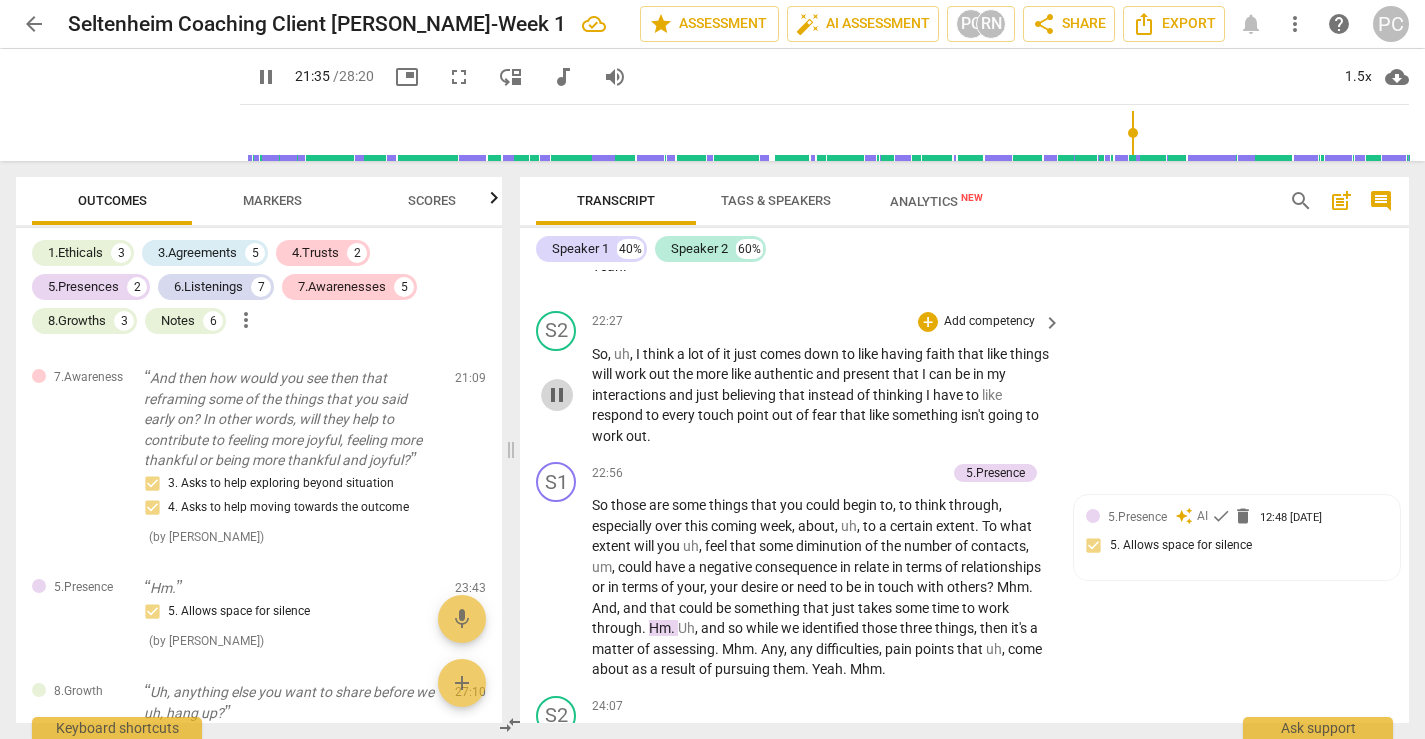 click on "pause" at bounding box center [557, 395] 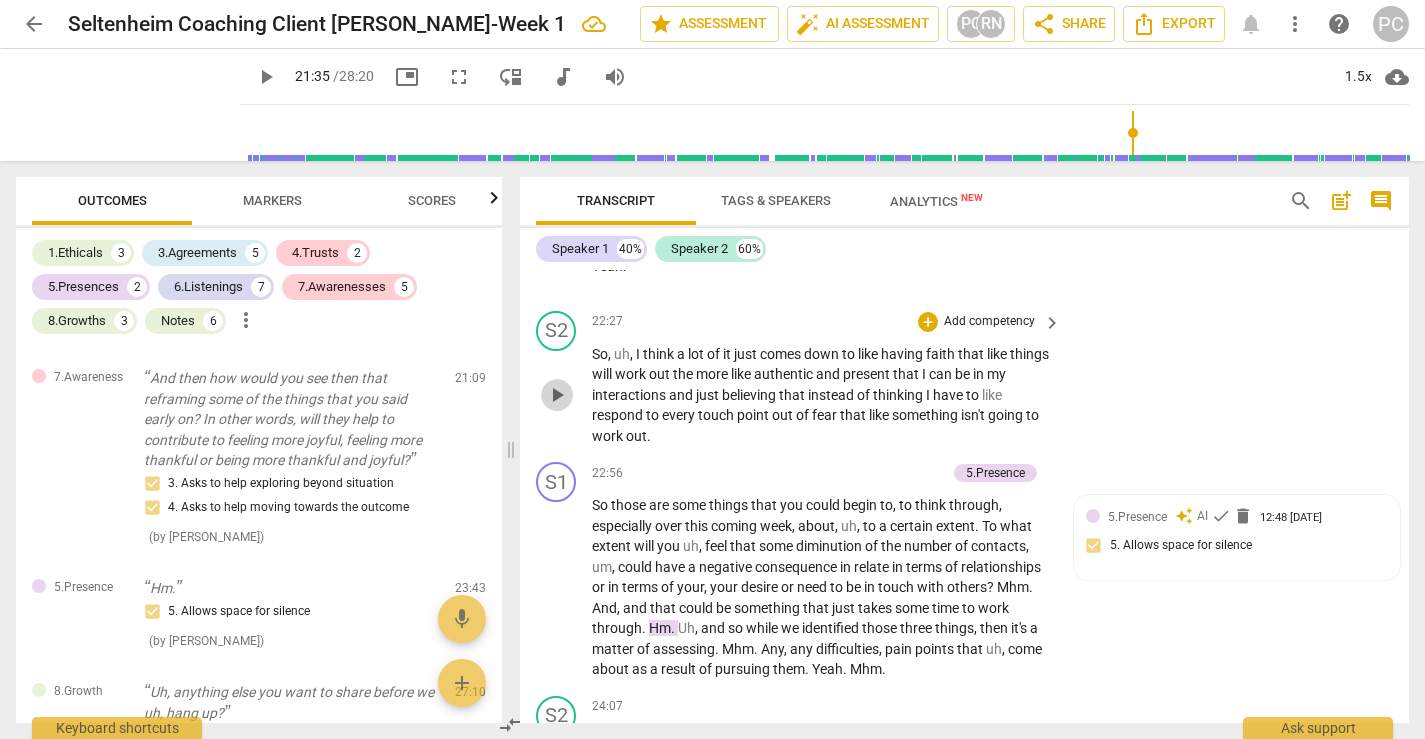click on "play_arrow" at bounding box center (557, 395) 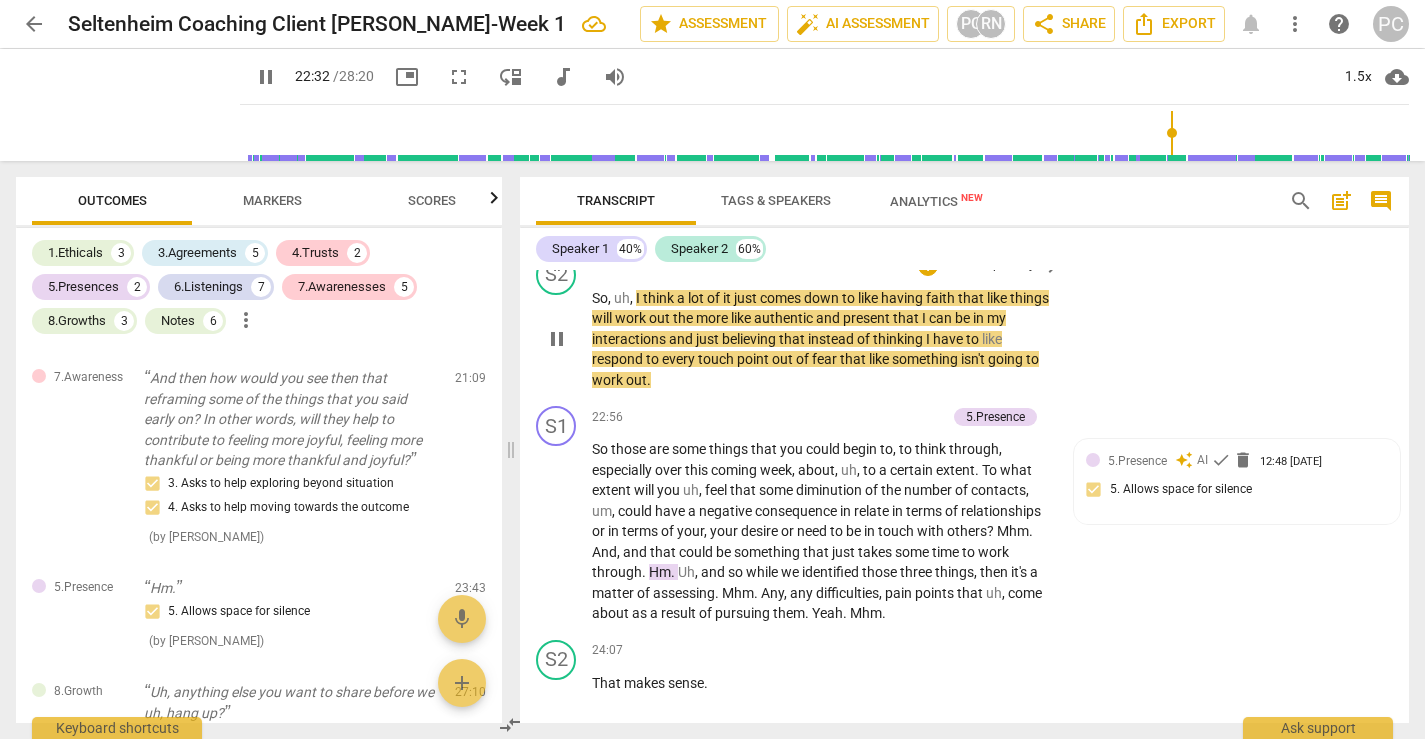 scroll, scrollTop: 8383, scrollLeft: 0, axis: vertical 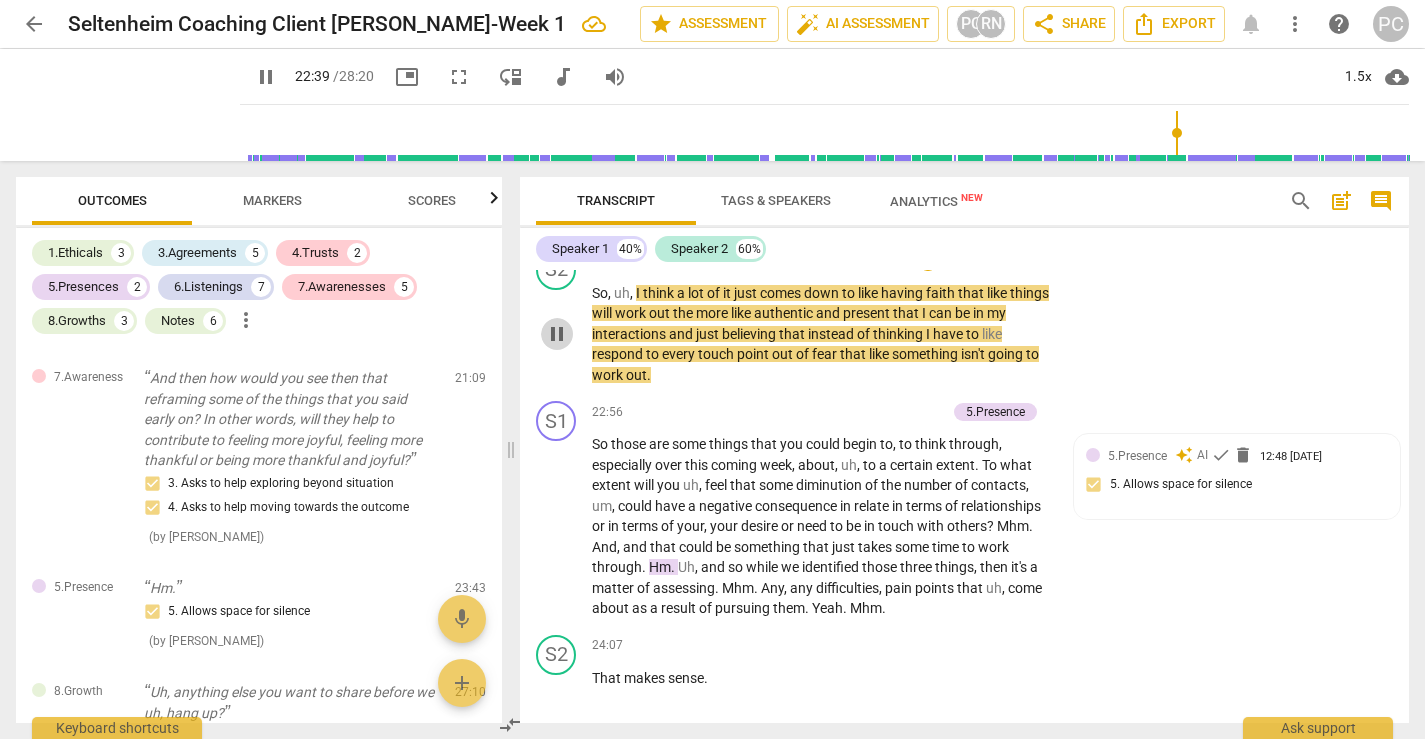 click on "pause" at bounding box center [557, 334] 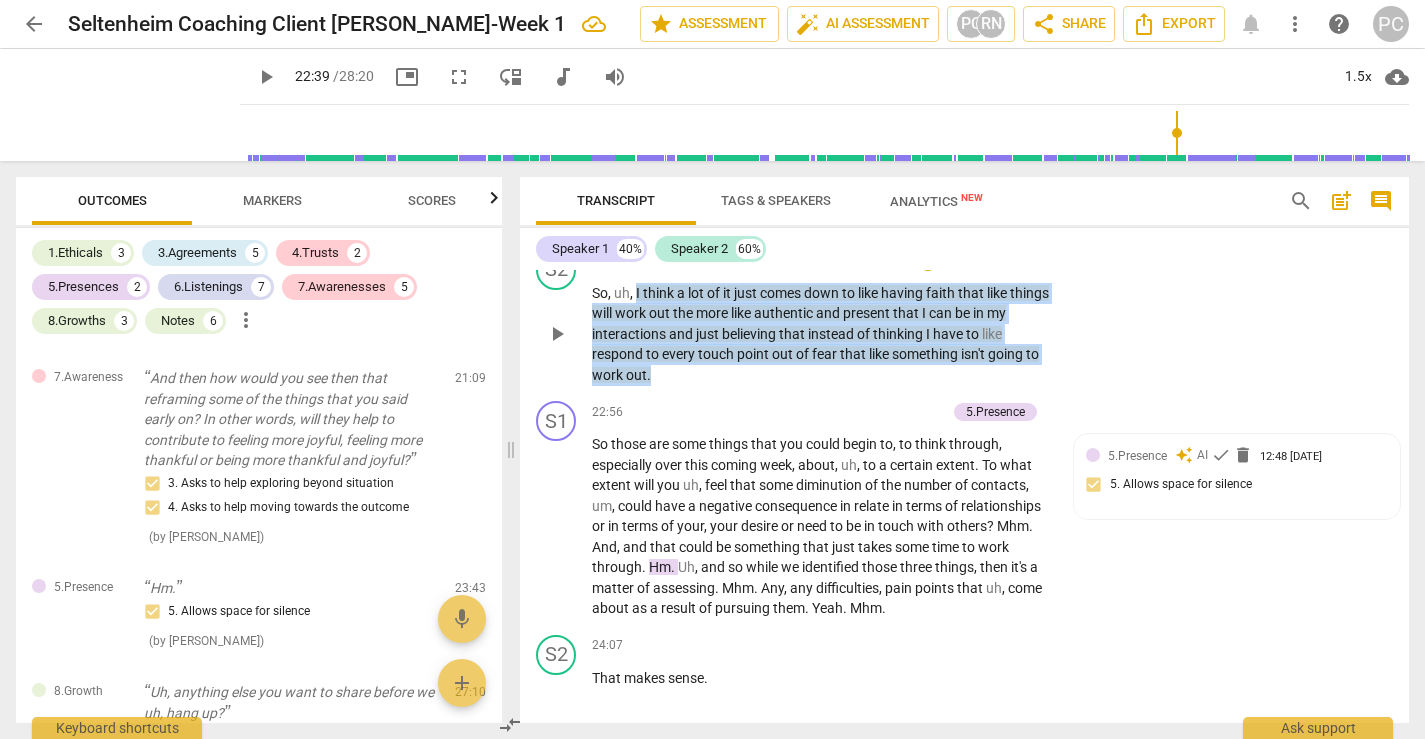drag, startPoint x: 636, startPoint y: 354, endPoint x: 755, endPoint y: 442, distance: 148.00337 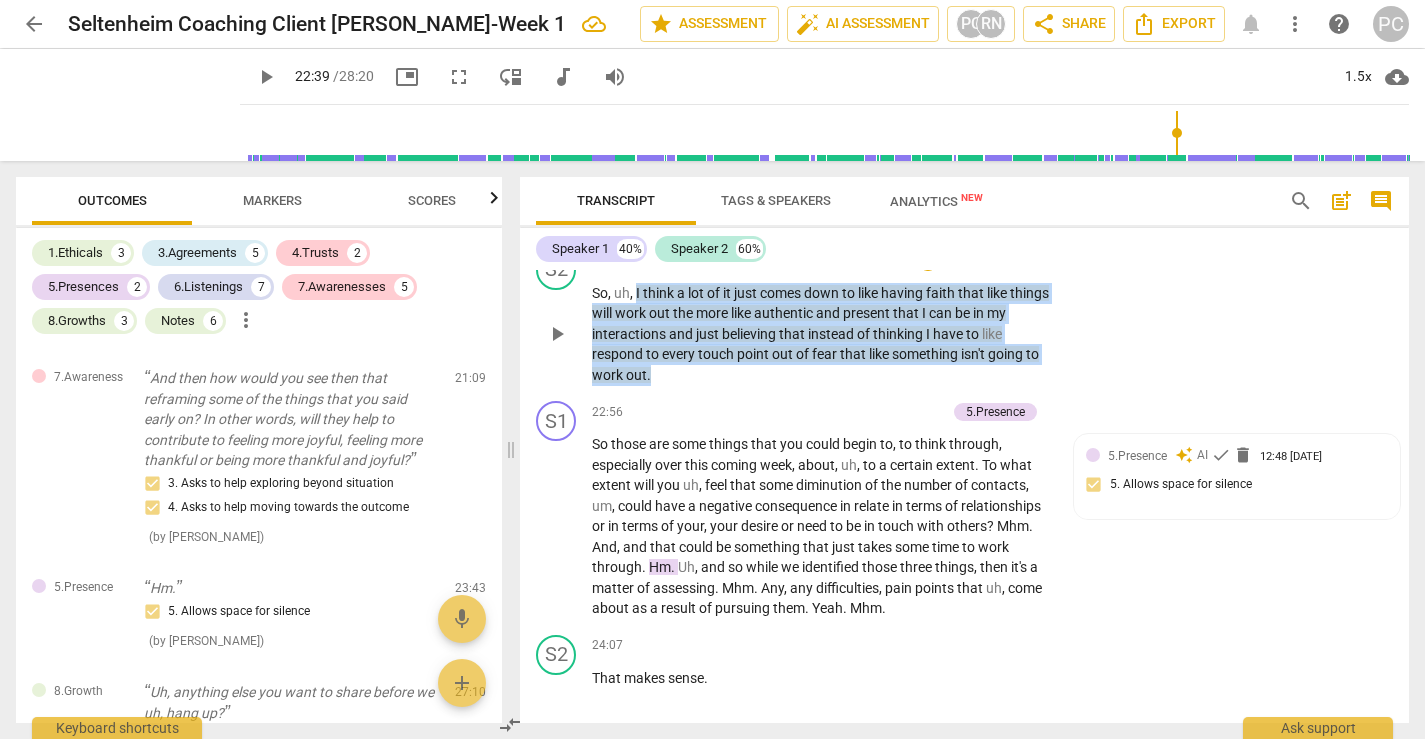click on "So ,   uh ,   I   think   a   lot   of   it   just   comes   down   to   like   having   faith   that   like   things   will   work   out   the   more   like   authentic   and   present   that   I   can   be   in   my   interactions   and   just   believing   that   instead   of   thinking   I   have   to   like   respond   to   every   touch   point   out   of   fear   that   like   something   isn't   going   to   work   out ." at bounding box center (821, 334) 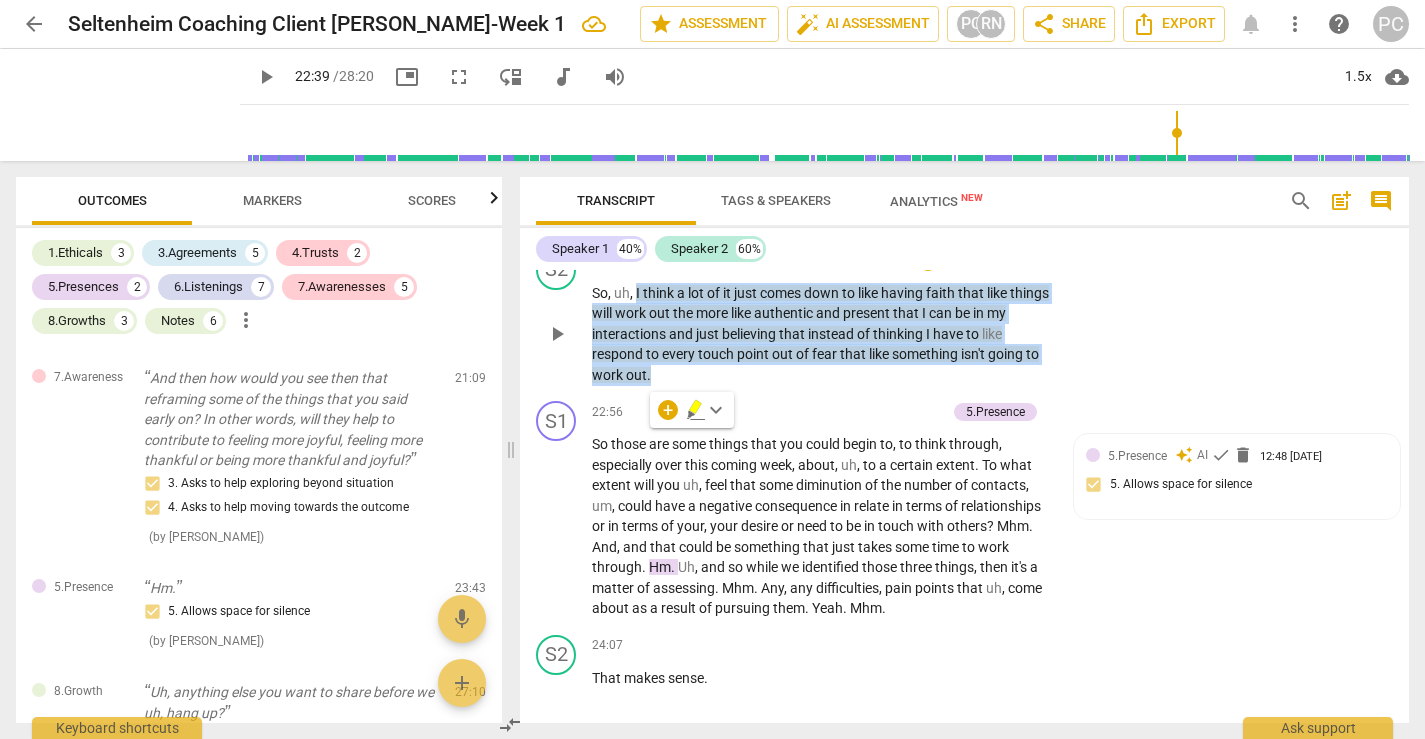 click on "+" at bounding box center (928, 261) 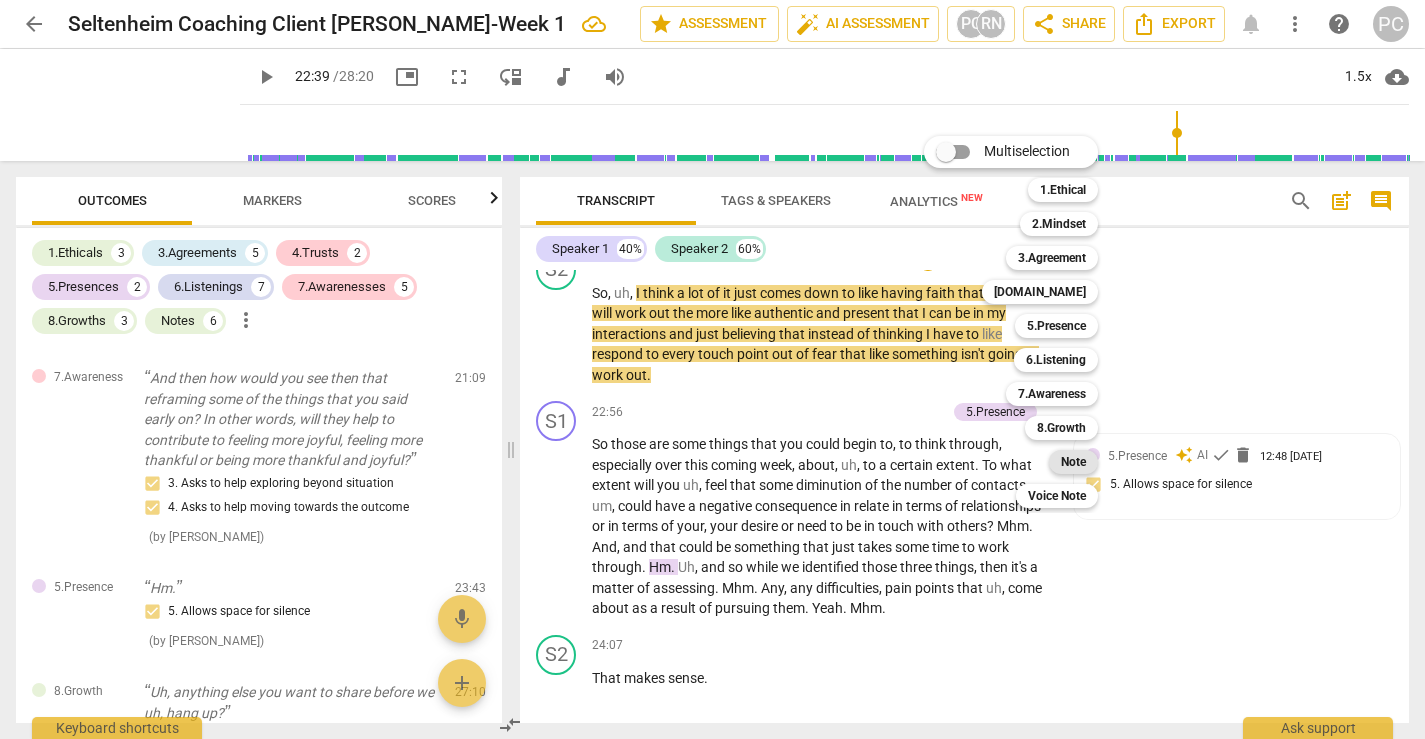 click on "Note" at bounding box center [1073, 462] 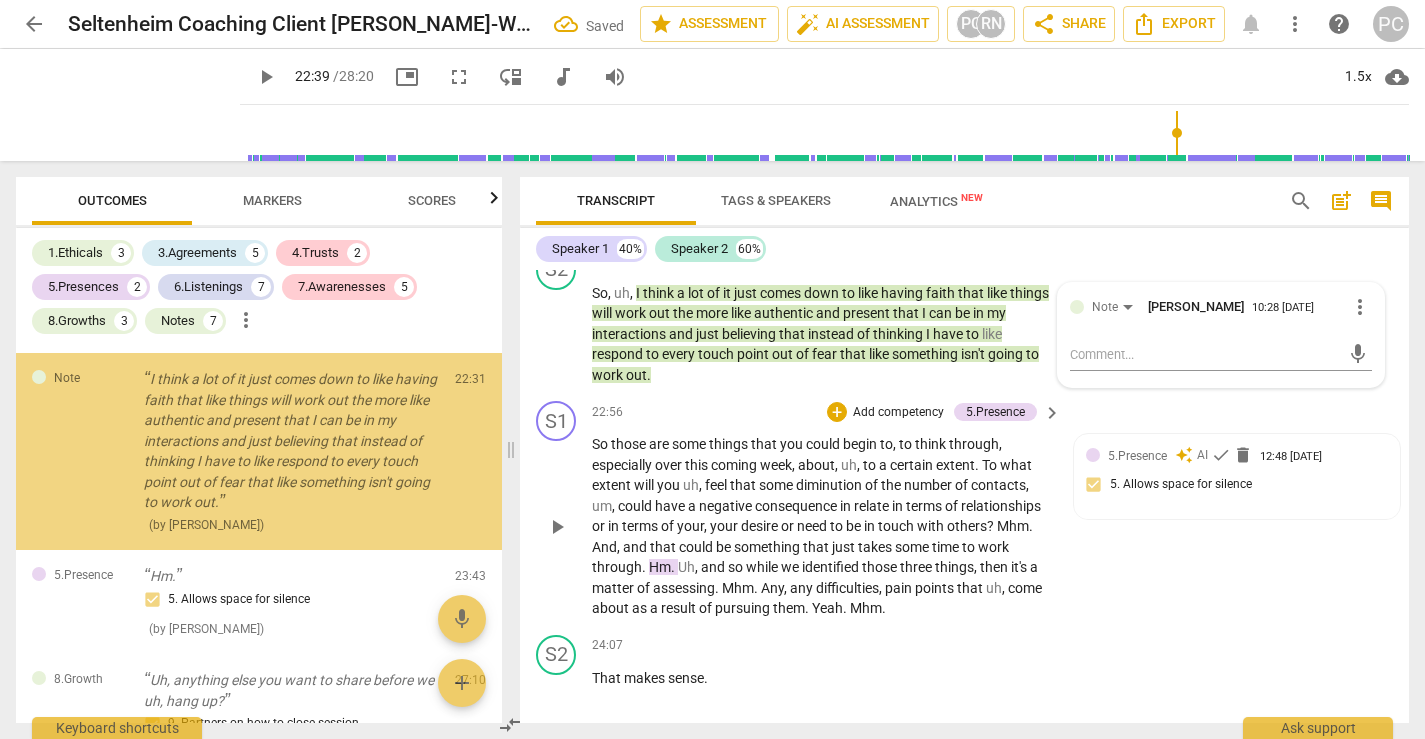 scroll, scrollTop: 5696, scrollLeft: 0, axis: vertical 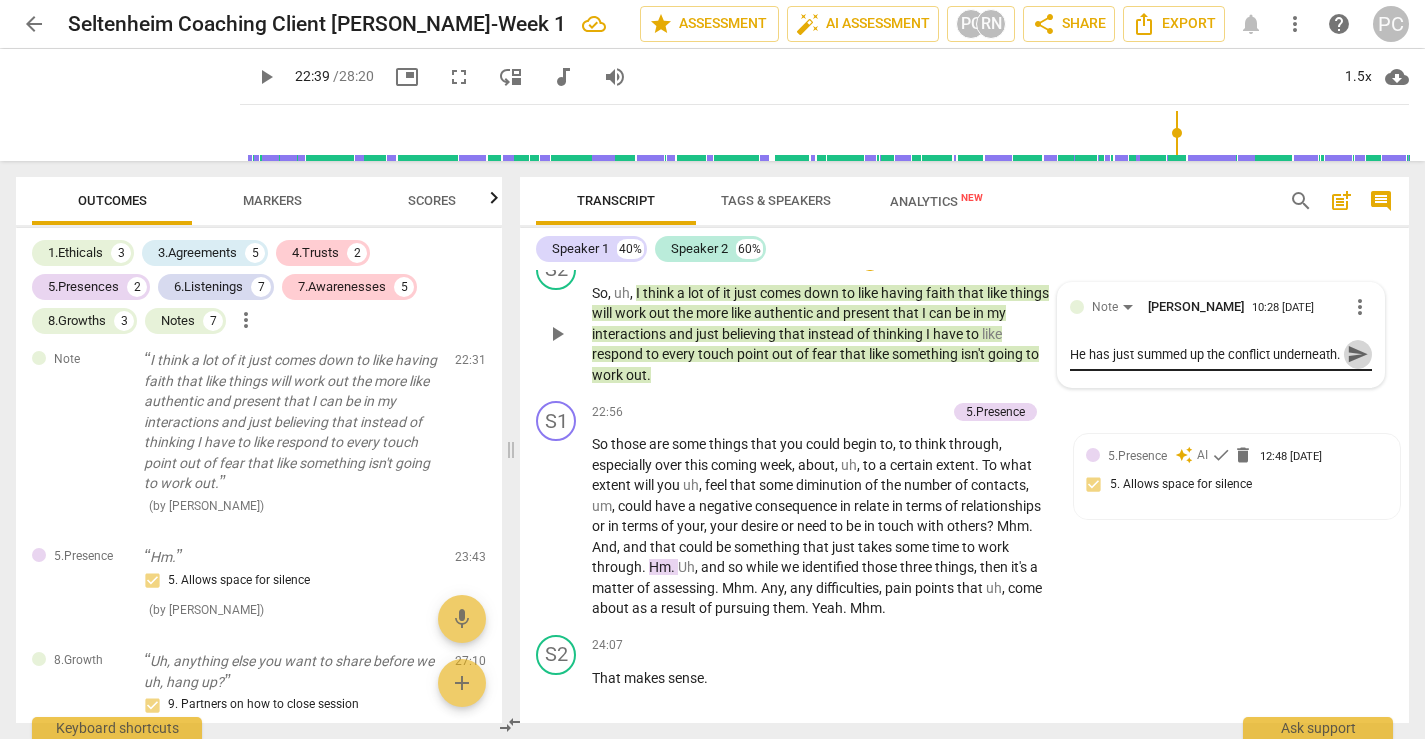 click on "send" at bounding box center [1358, 354] 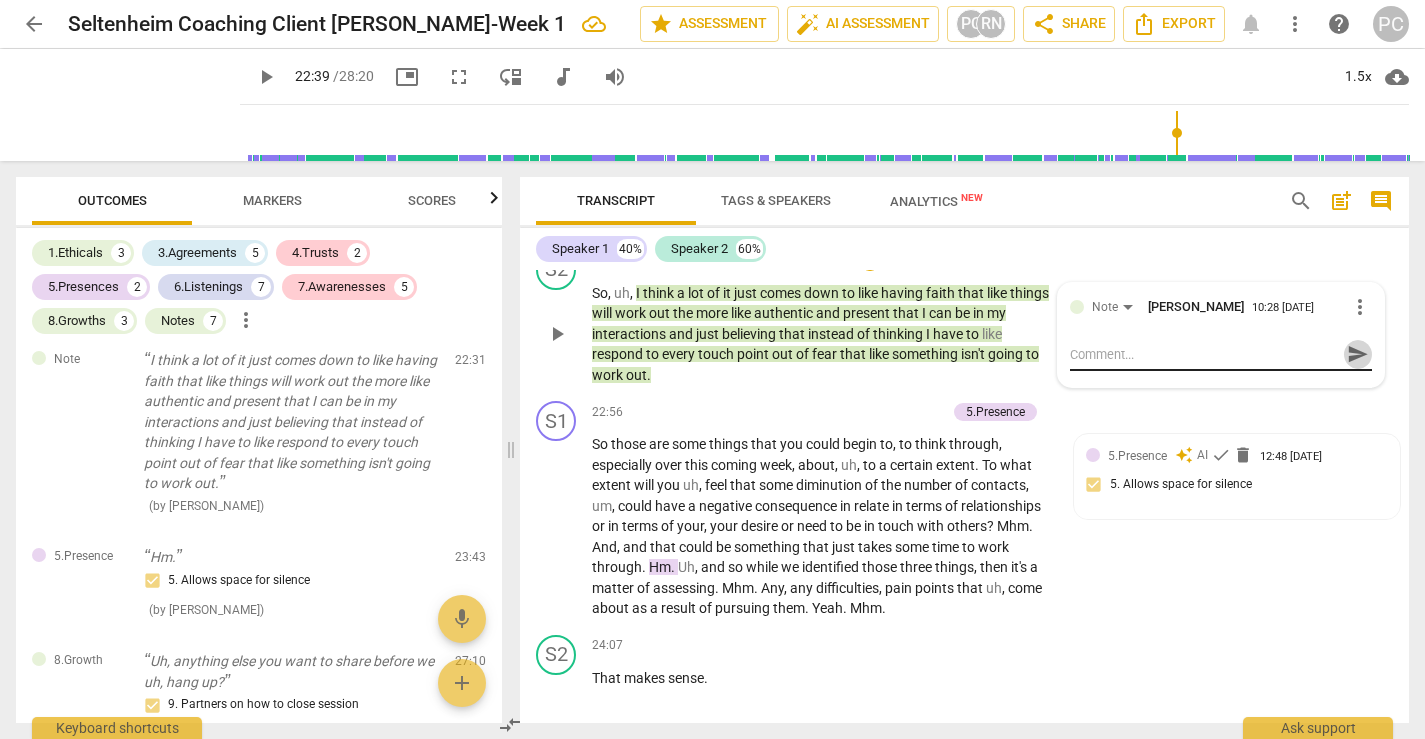 scroll, scrollTop: 0, scrollLeft: 0, axis: both 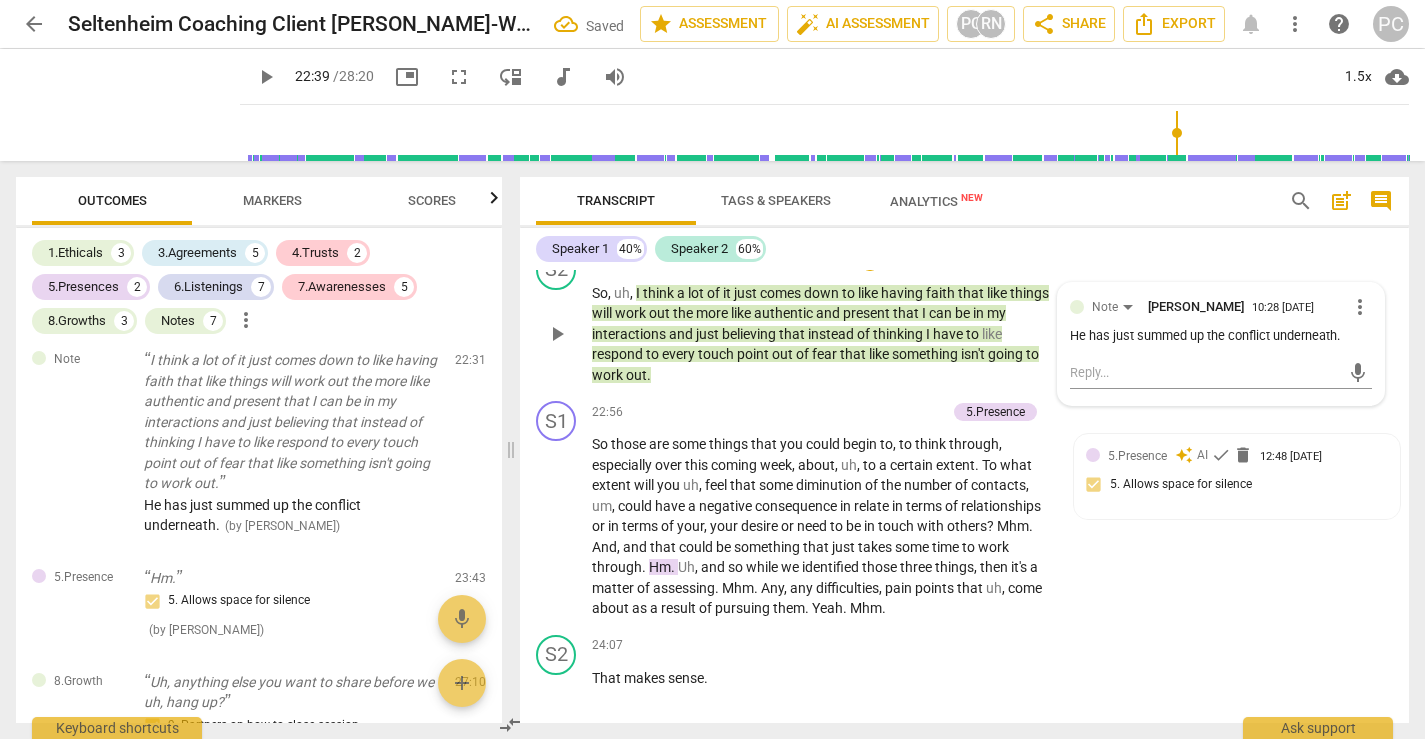 click on "play_arrow" at bounding box center (557, 334) 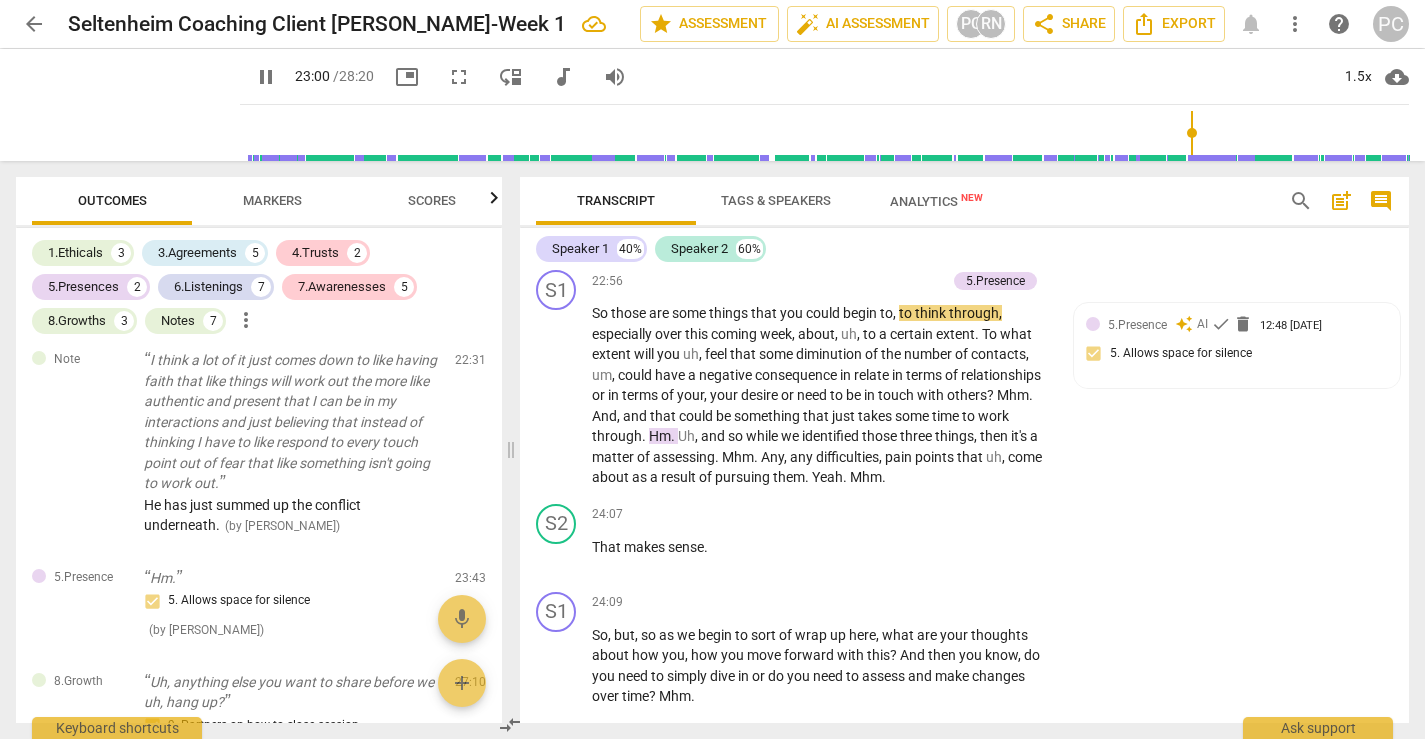 scroll, scrollTop: 8522, scrollLeft: 0, axis: vertical 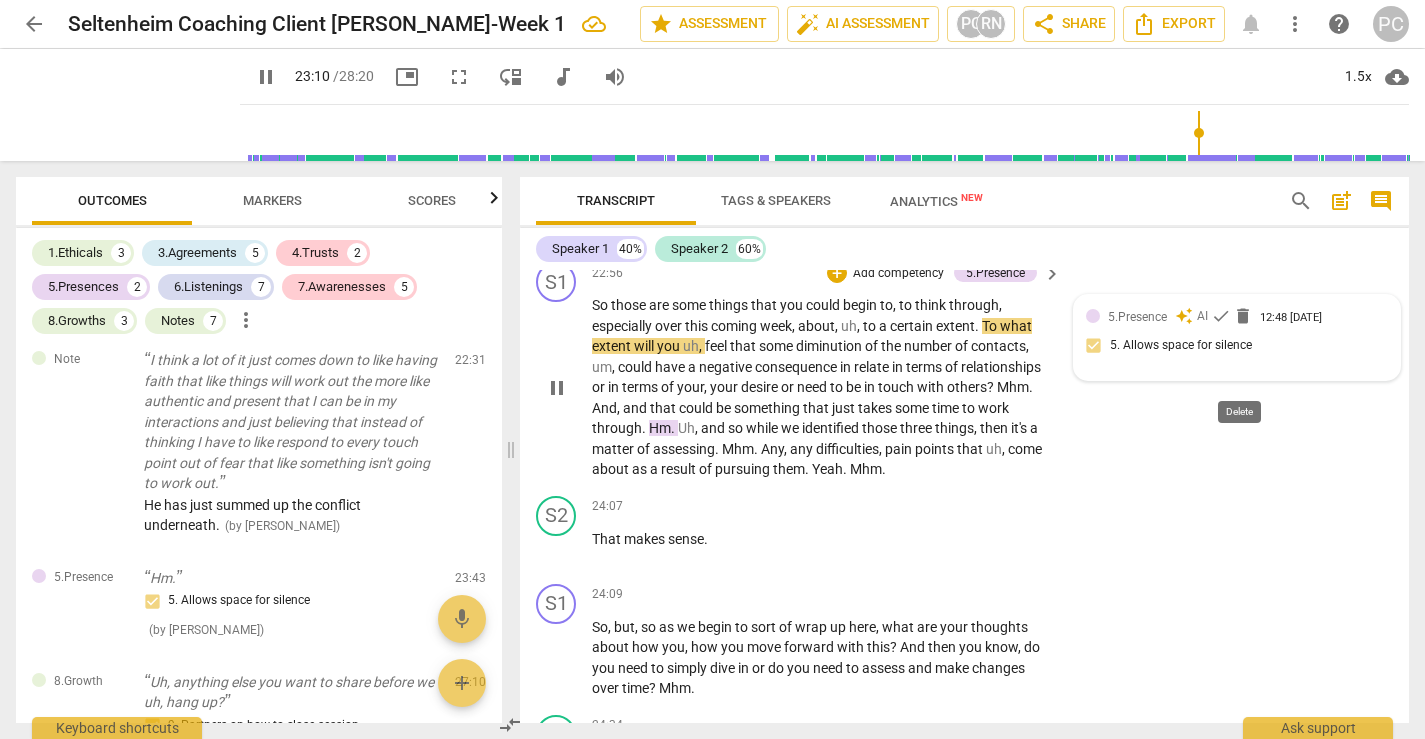 click on "delete" at bounding box center [1243, 316] 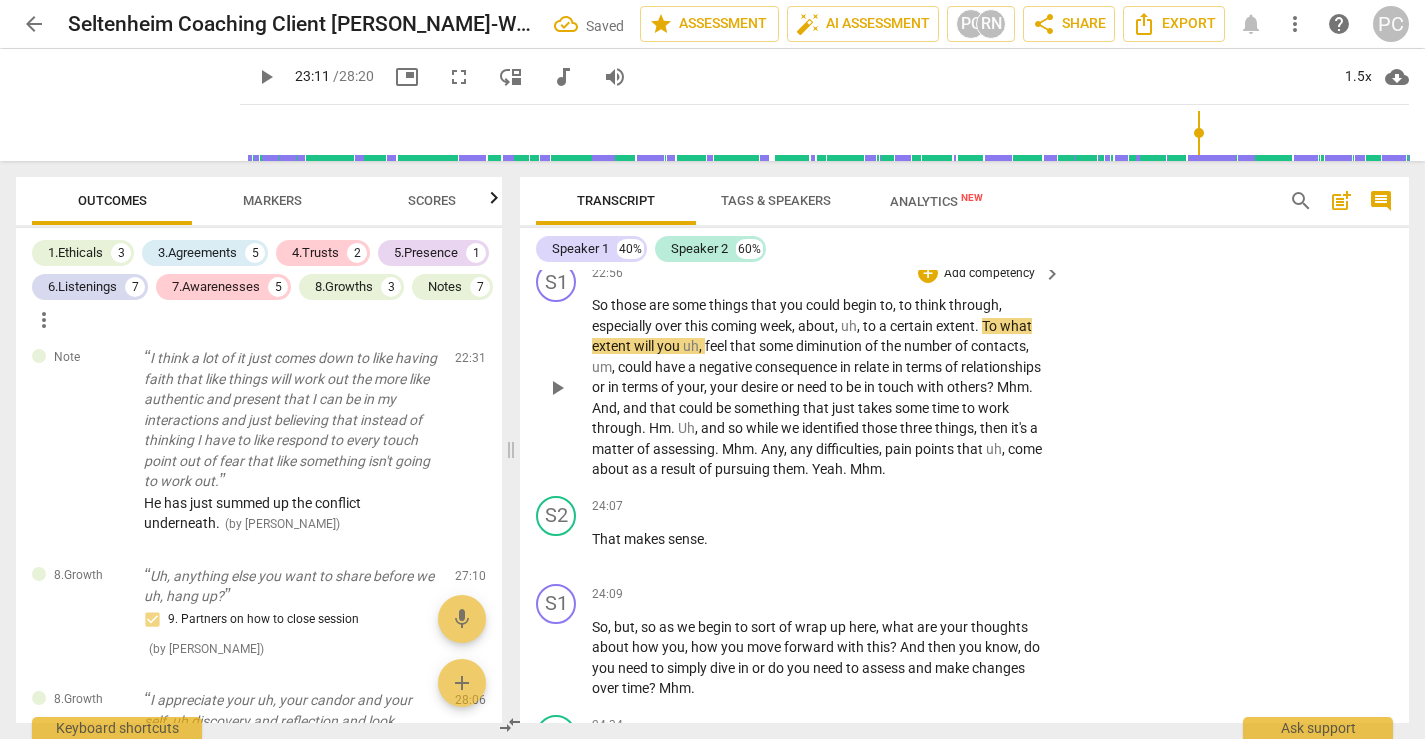 click on "play_arrow" at bounding box center [557, 388] 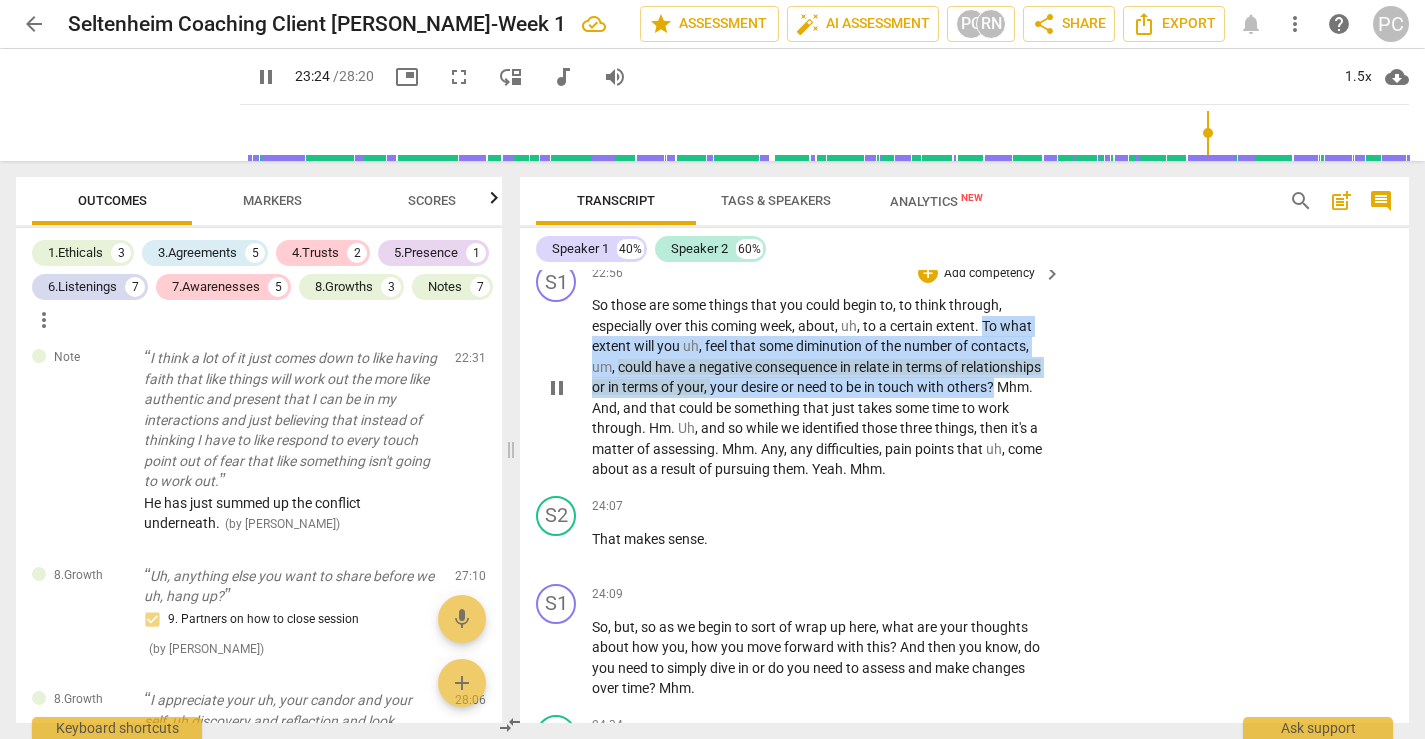 drag, startPoint x: 988, startPoint y: 383, endPoint x: 995, endPoint y: 449, distance: 66.37017 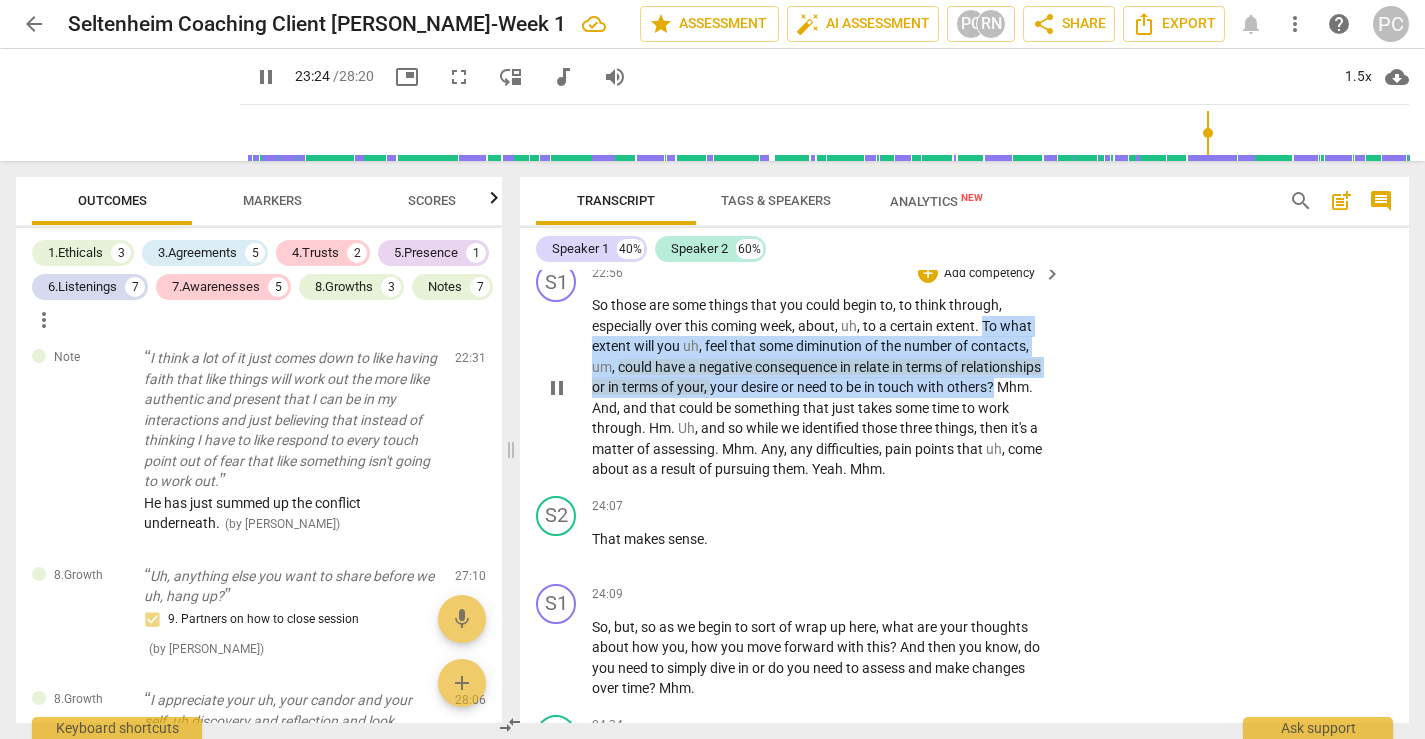 click on "So   those   are   some   things   that   you   could   begin   to ,   to   think   through ,   especially   over   this   coming   week ,   about ,   uh ,   to   a   certain   extent .   To   what   extent   will   you   uh ,   feel   that   some   diminution   of   the   number   of   contacts ,   um ,   could   have   a   negative   consequence   in   relate   in   terms   of   relationships   or   in   terms   of   your ,   your   desire   or   need   to   be   in   touch   with   others ?   Mhm .   And ,   and   that   could   be   something   that   just   takes   some   time   to   work   through .   Hm .   Uh ,   and   so   while   we   identified   those   three   things ,   then   it's   a   matter   of   assessing .   Mhm .   Any ,   any   difficulties ,   pain   points   that   uh ,   come   about   as   a   result   of   pursuing   them .   Yeah .   Mhm ." at bounding box center [821, 387] 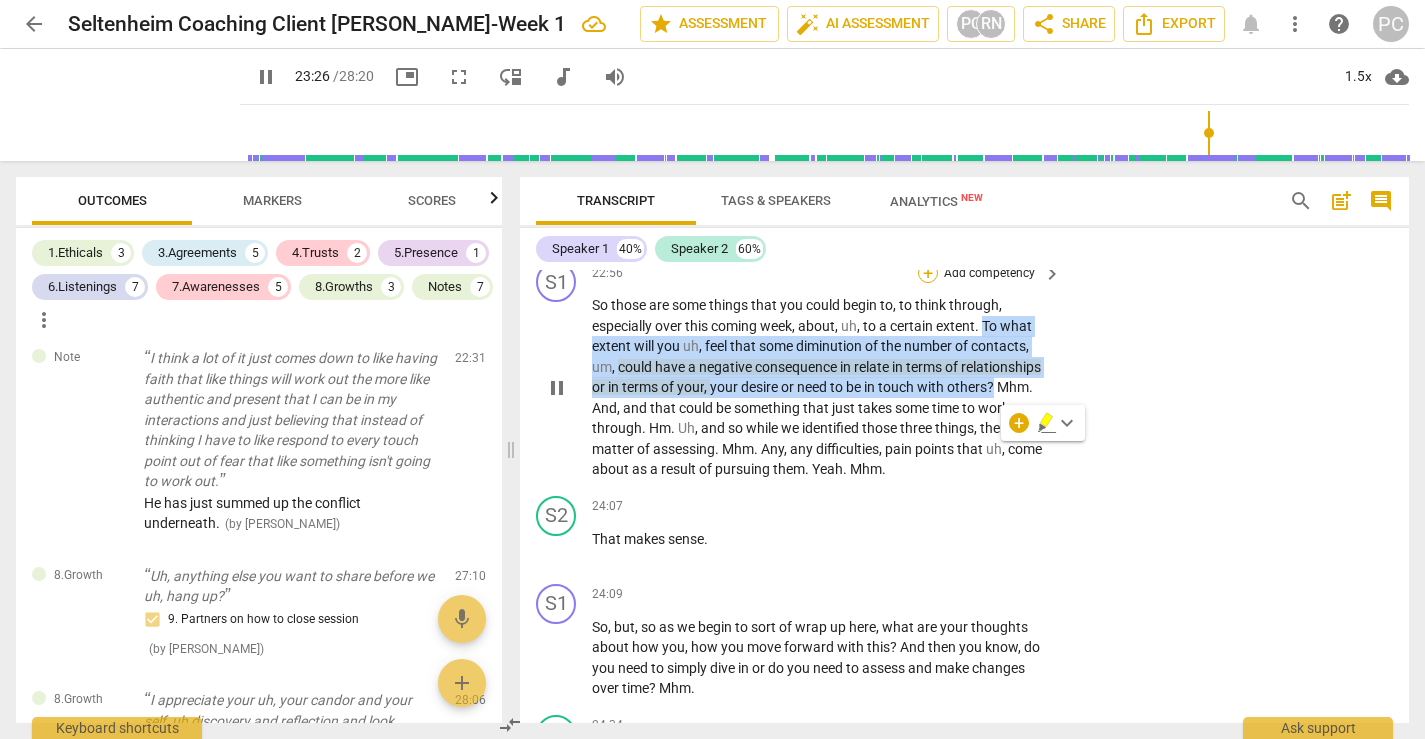 click on "+" at bounding box center [928, 273] 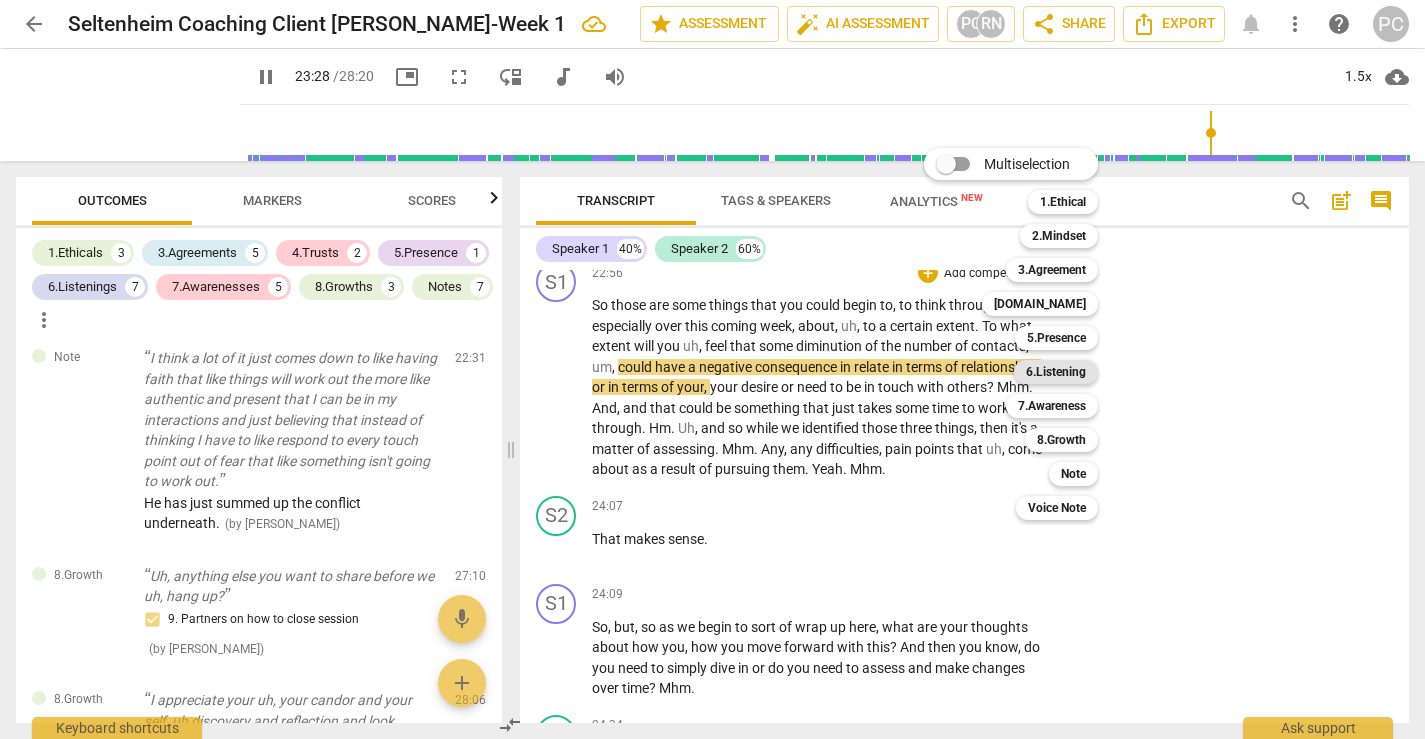 click on "6.Listening" at bounding box center [1056, 372] 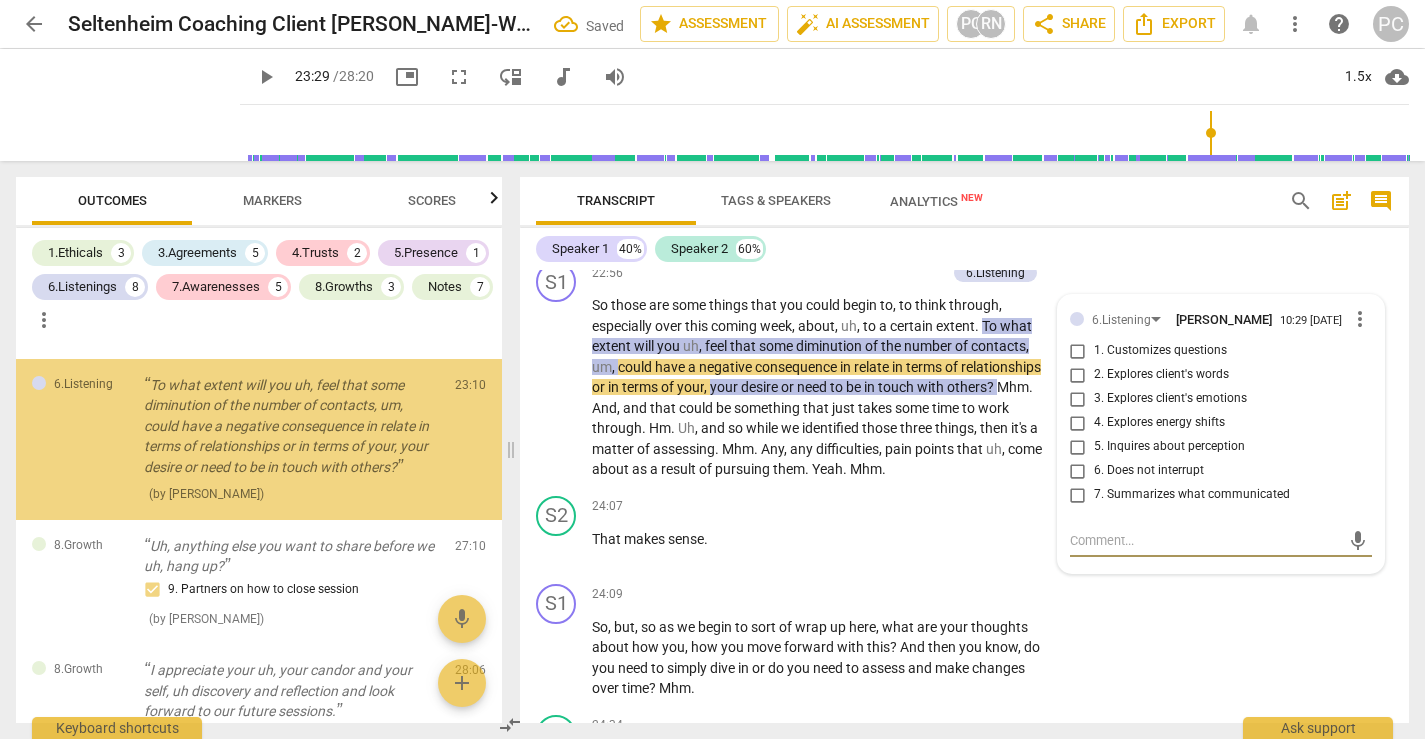scroll, scrollTop: 5896, scrollLeft: 0, axis: vertical 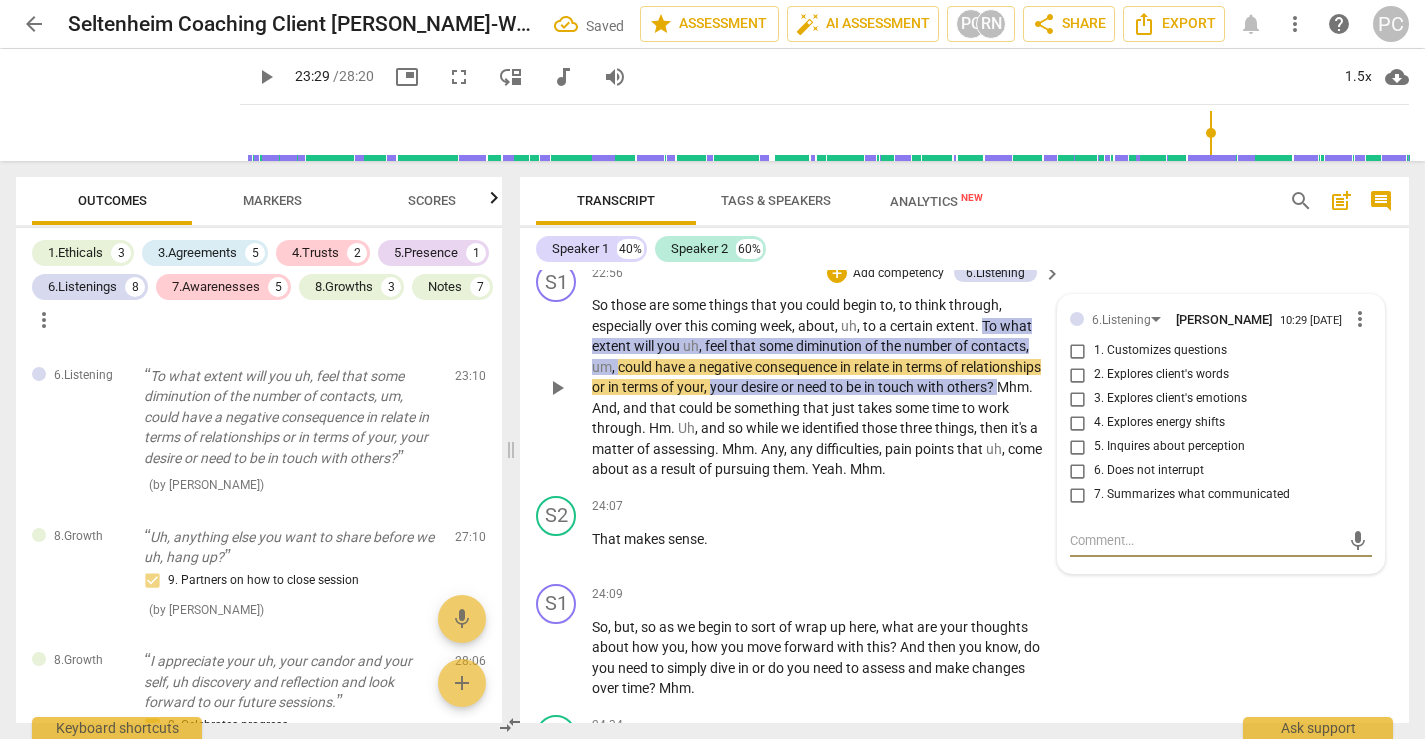 click on "more_vert" at bounding box center [1360, 319] 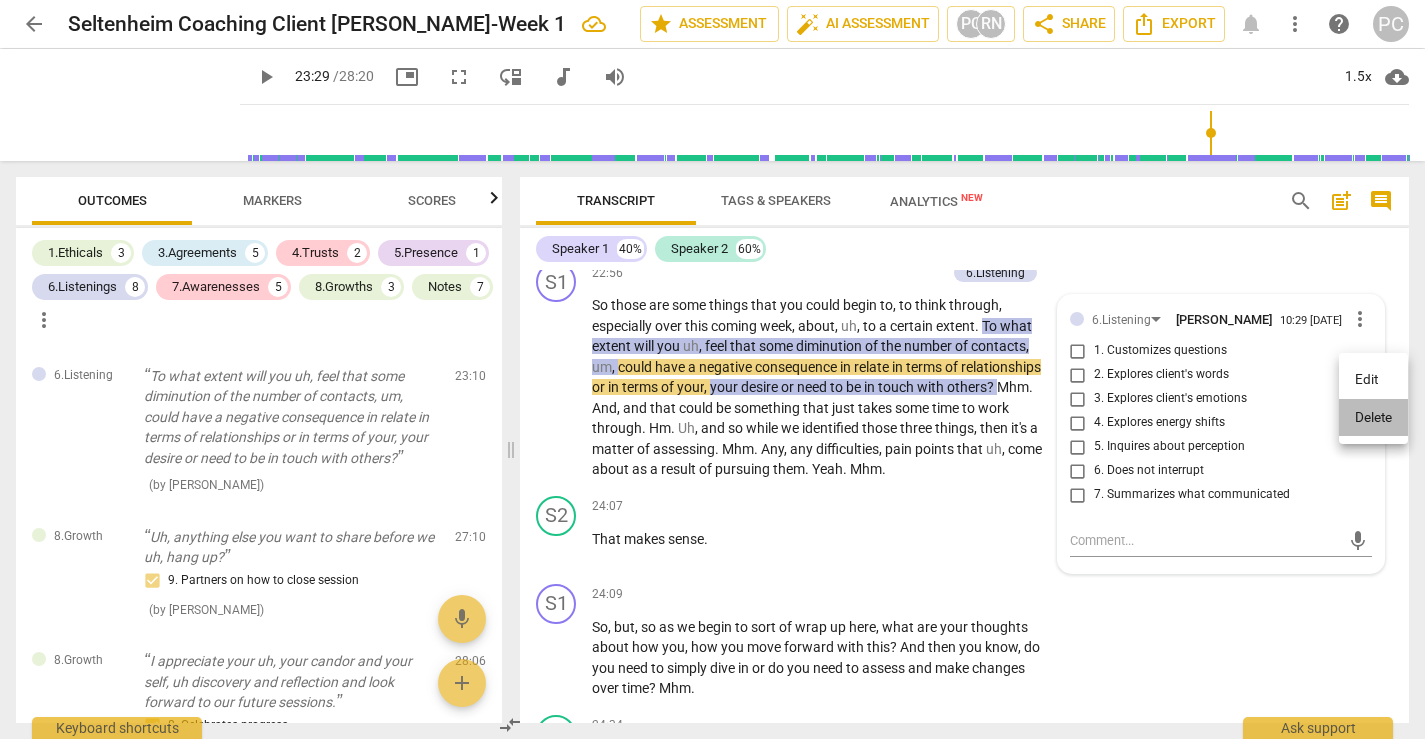 click on "Delete" at bounding box center (1373, 418) 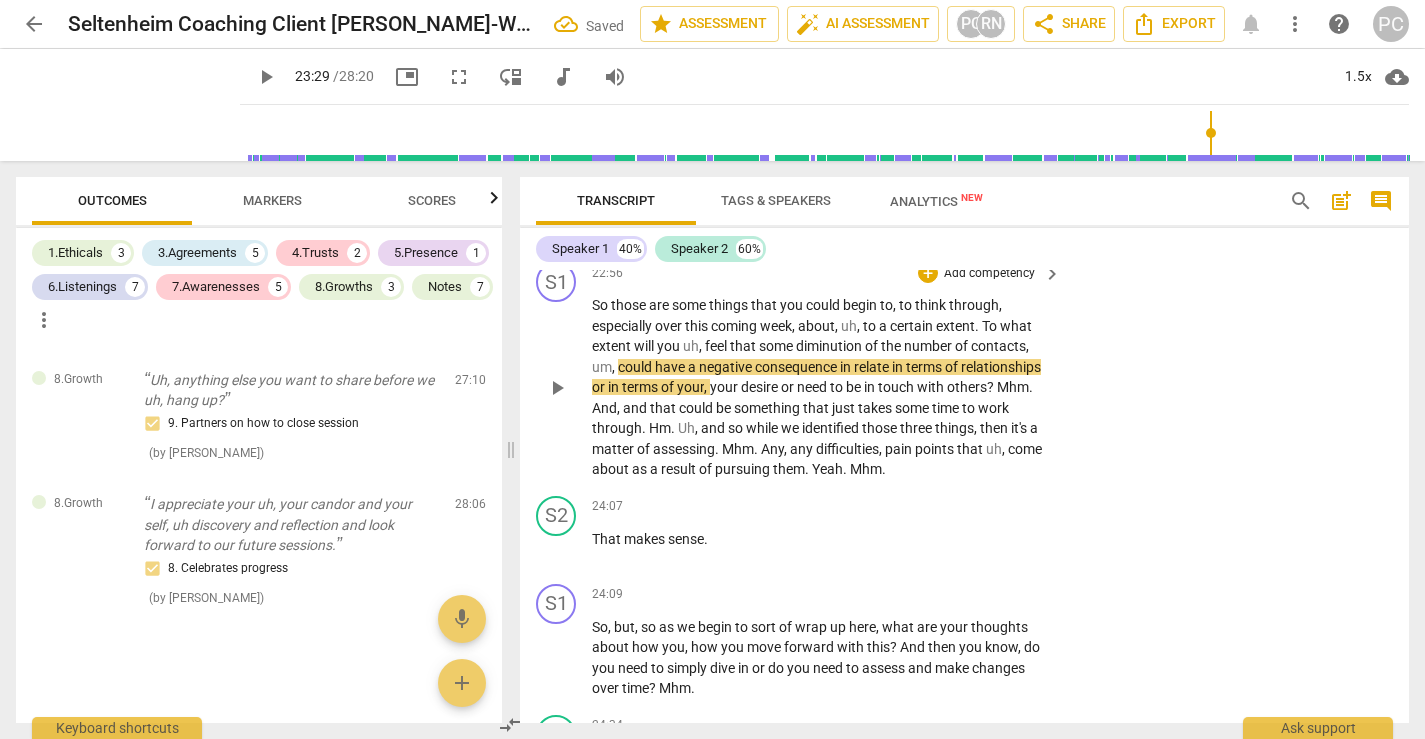 click on "22:56 + Add competency keyboard_arrow_right" at bounding box center [827, 273] 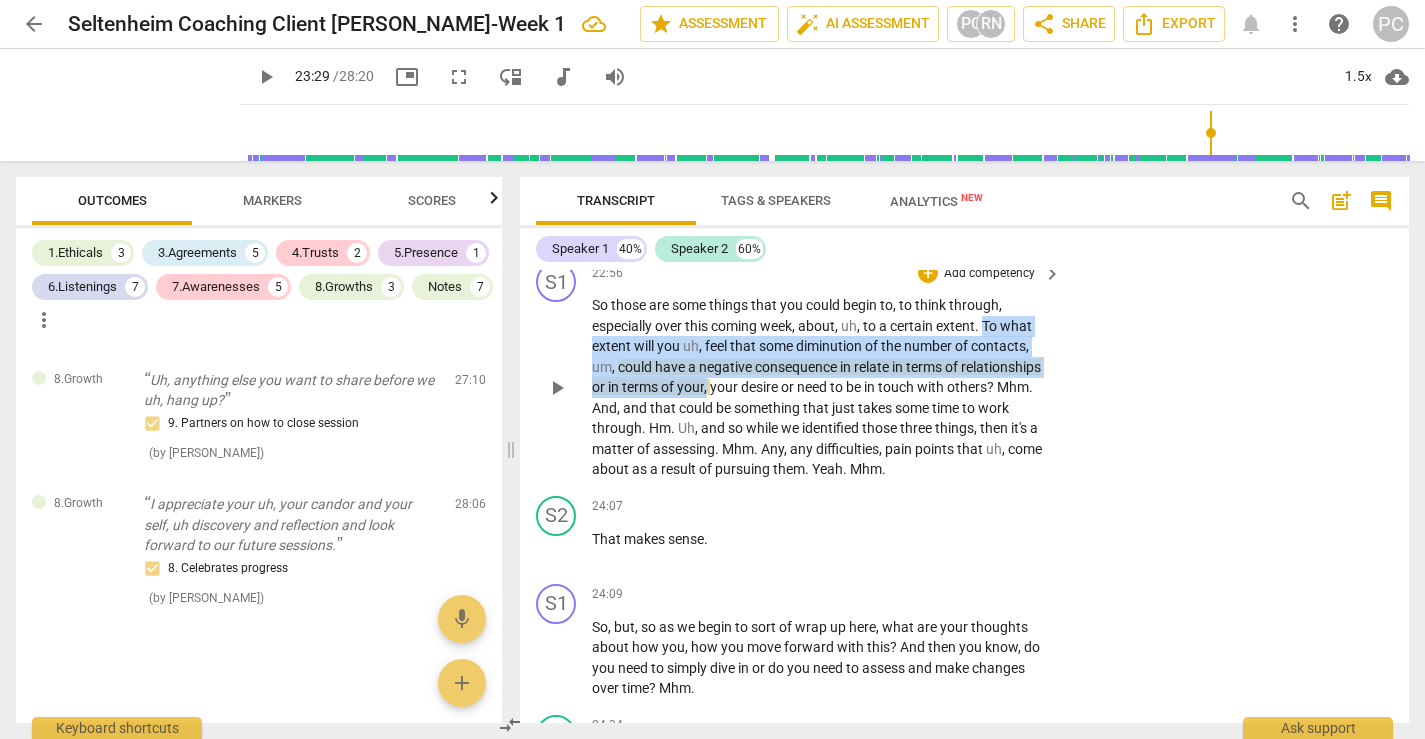 drag, startPoint x: 987, startPoint y: 389, endPoint x: 709, endPoint y: 450, distance: 284.61377 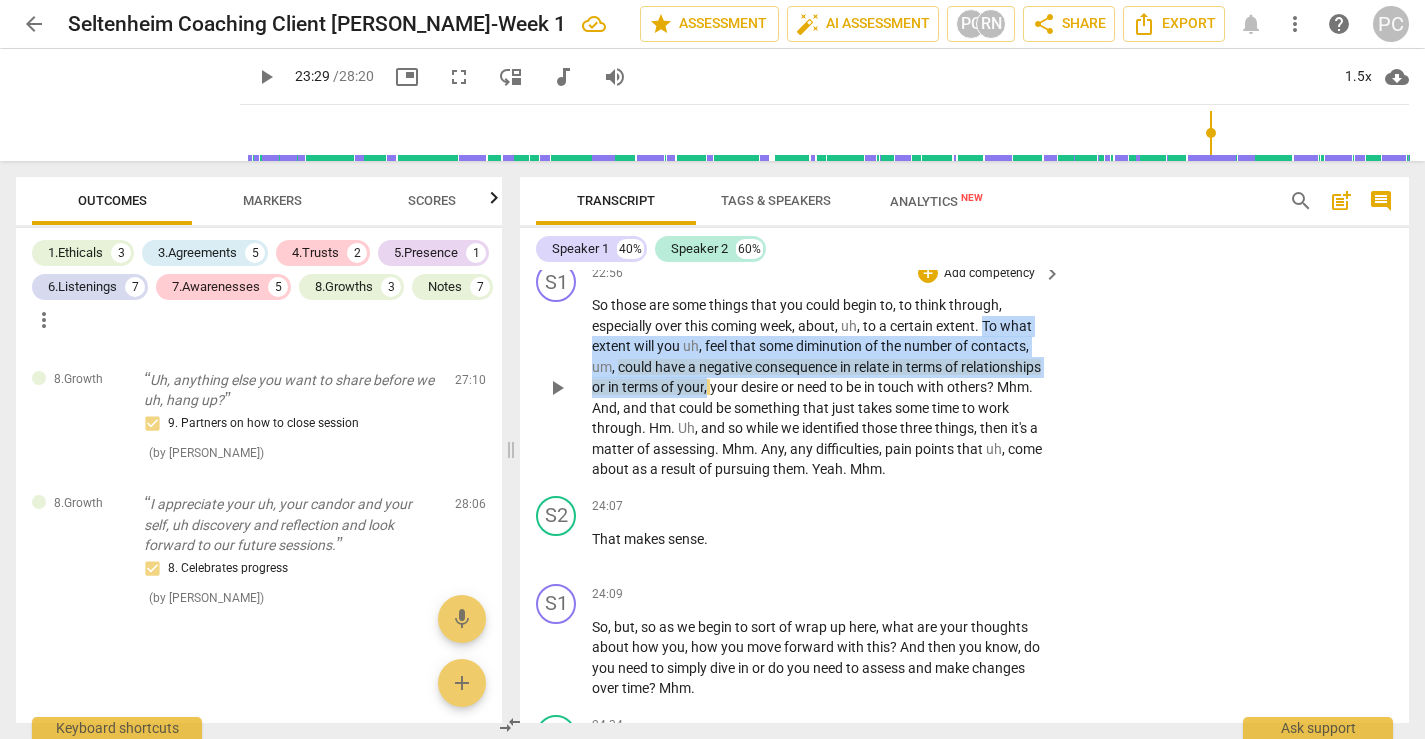 click on "So   those   are   some   things   that   you   could   begin   to ,   to   think   through ,   especially   over   this   coming   week ,   about ,   uh ,   to   a   certain   extent .   To   what   extent   will   you   uh ,   feel   that   some   diminution   of   the   number   of   contacts ,   um ,   could   have   a   negative   consequence   in   relate   in   terms   of   relationships   or   in   terms   of   your ,   your   desire   or   need   to   be   in   touch   with   others ?   Mhm .   And ,   and   that   could   be   something   that   just   takes   some   time   to   work   through .   Hm .   Uh ,   and   so   while   we   identified   those   three   things ,   then   it's   a   matter   of   assessing .   Mhm .   Any ,   any   difficulties ,   pain   points   that   uh ,   come   about   as   a   result   of   pursuing   them .   Yeah .   Mhm ." at bounding box center (821, 387) 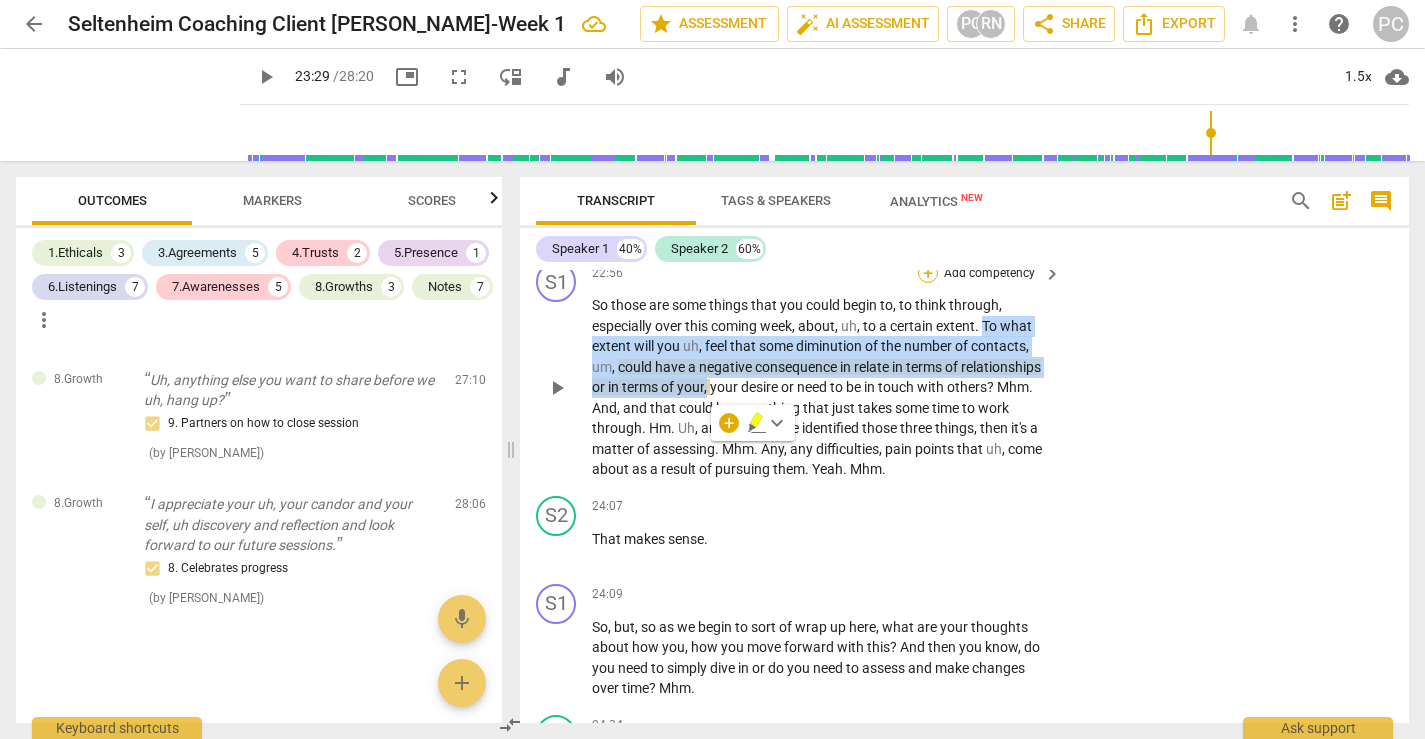 click on "+" at bounding box center (928, 273) 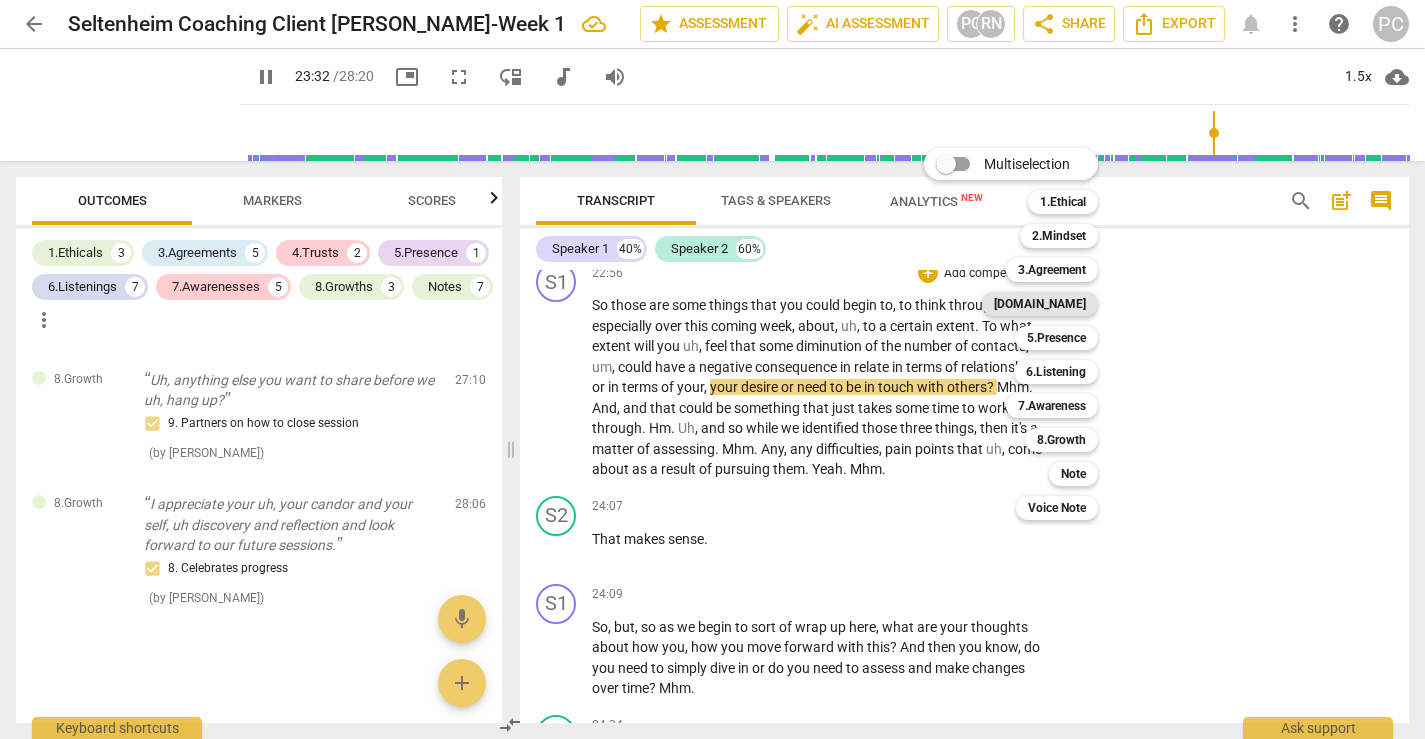 click on "[DOMAIN_NAME]" at bounding box center [1040, 304] 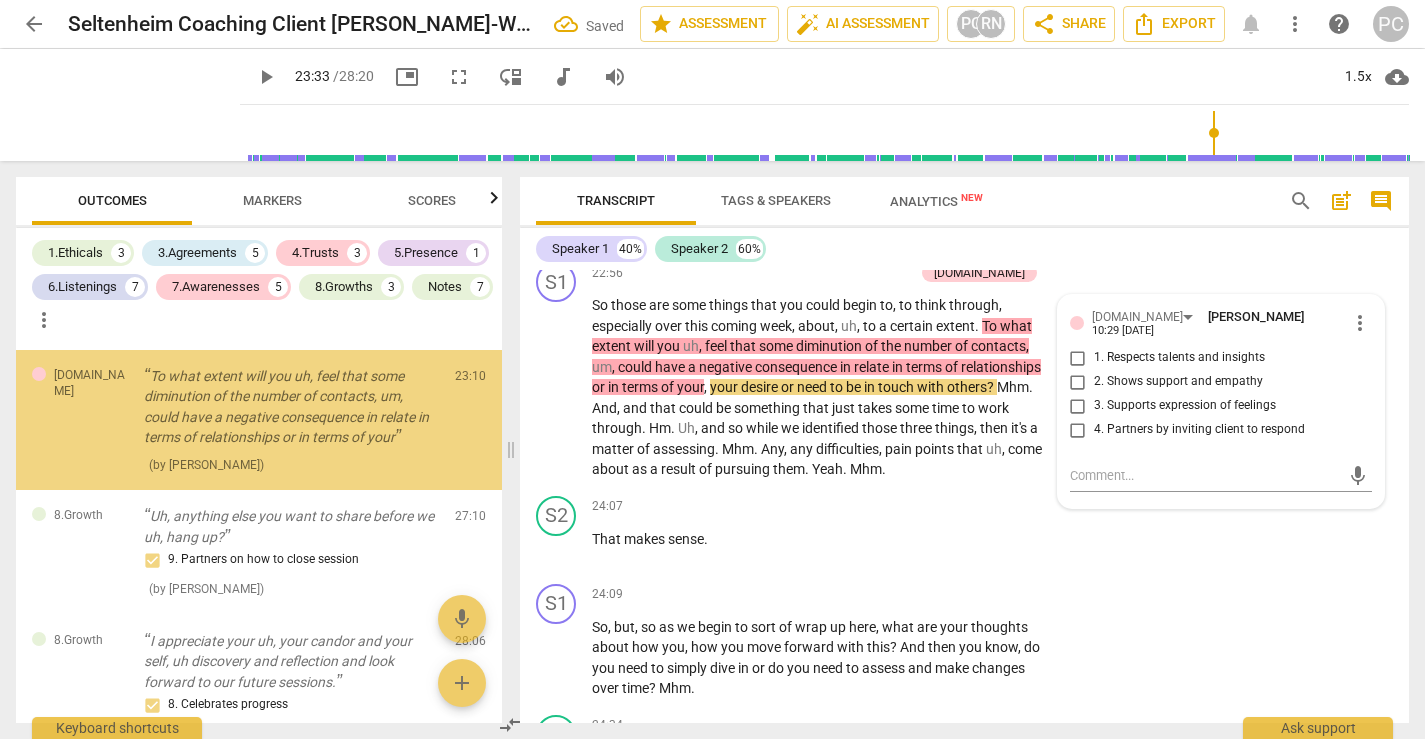 scroll, scrollTop: 5886, scrollLeft: 0, axis: vertical 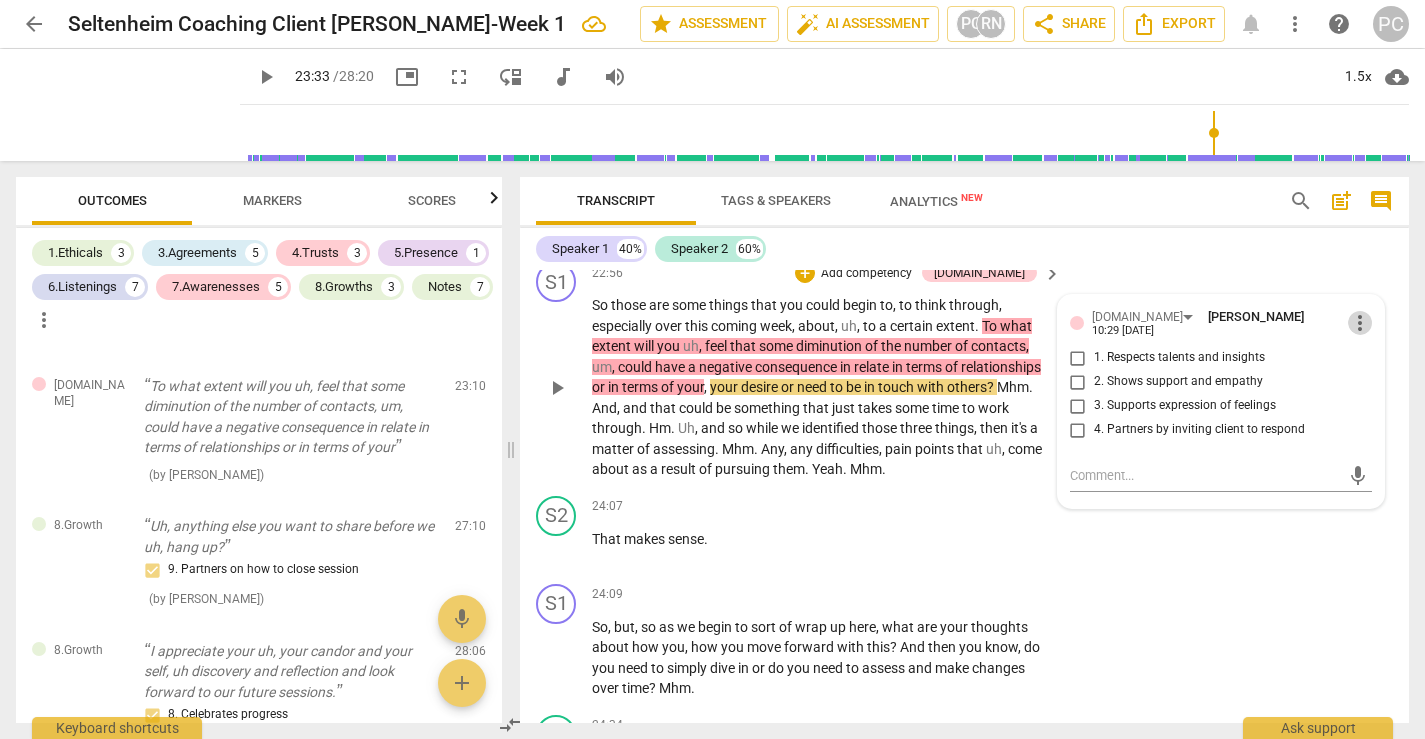 click on "more_vert" at bounding box center (1360, 323) 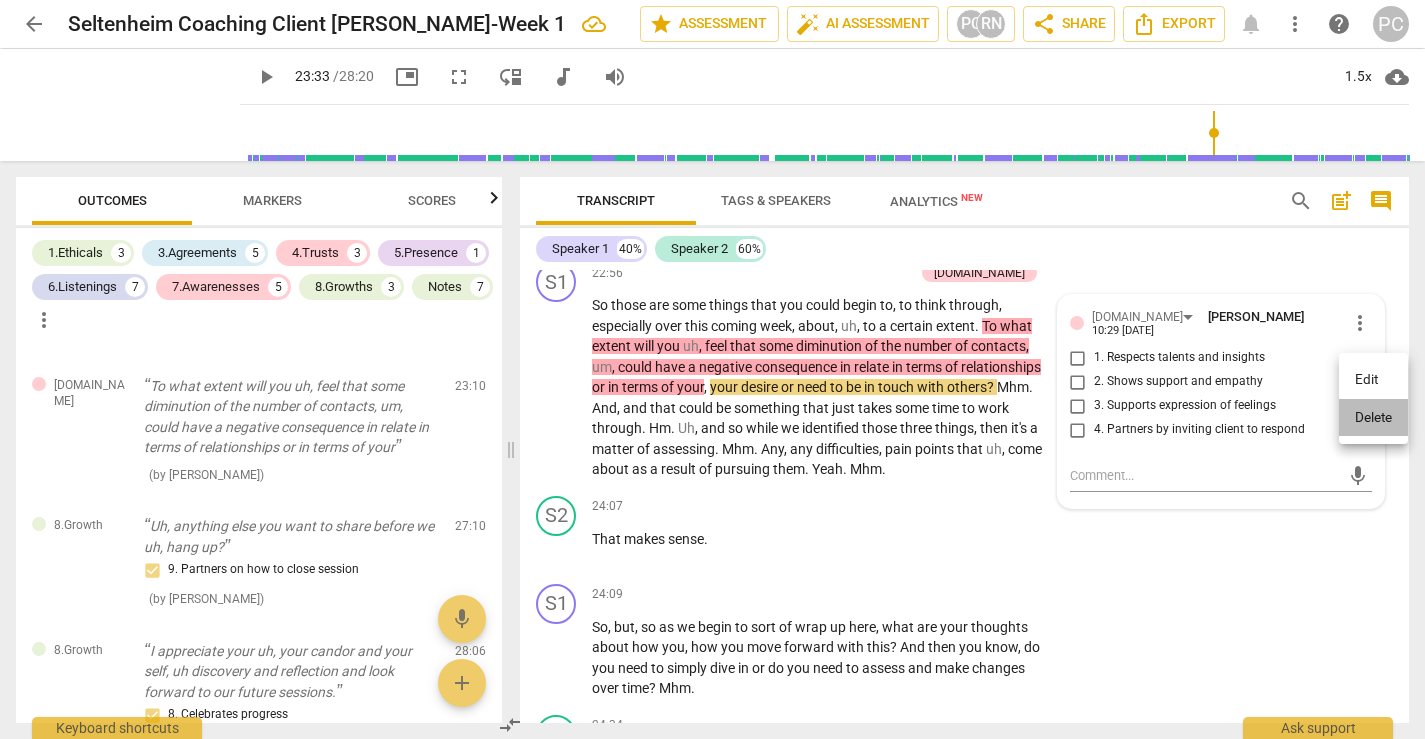 click on "Delete" at bounding box center (1373, 418) 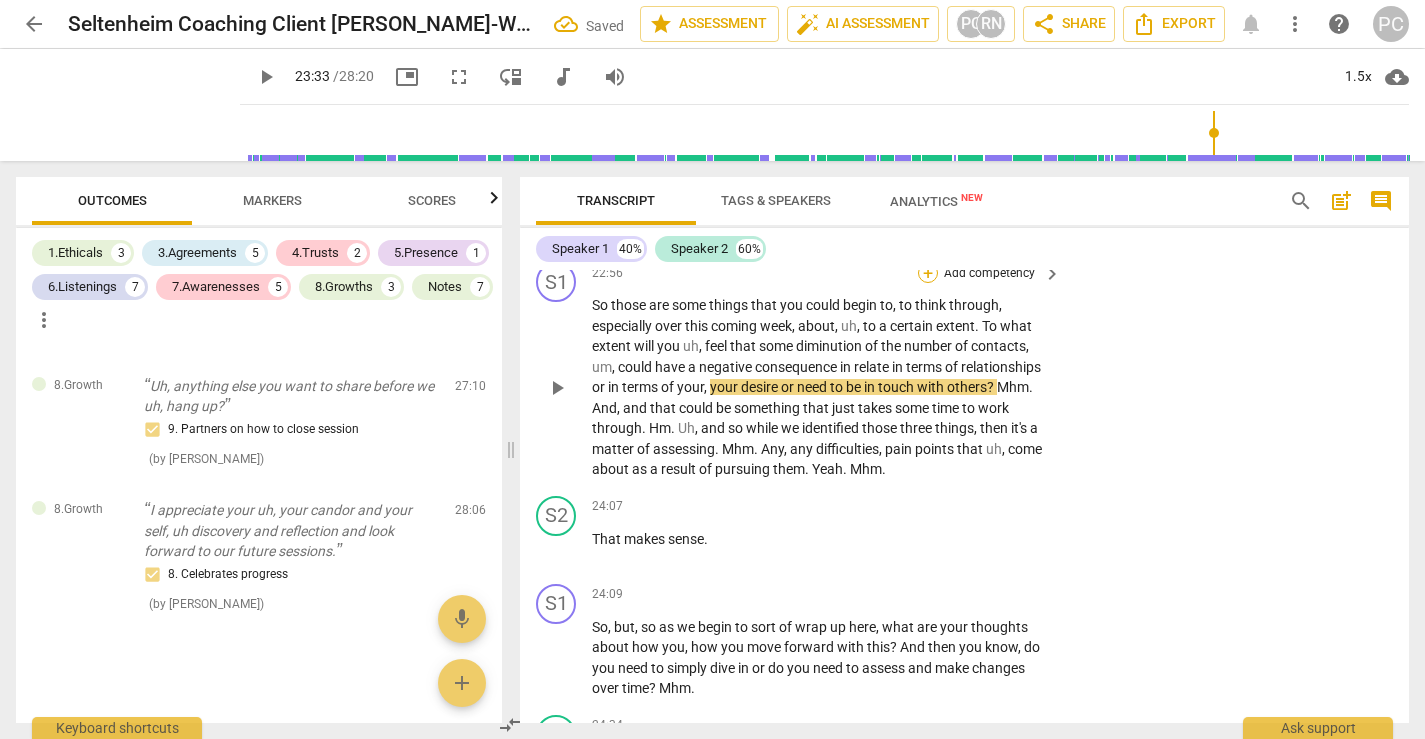 click on "+" at bounding box center [928, 273] 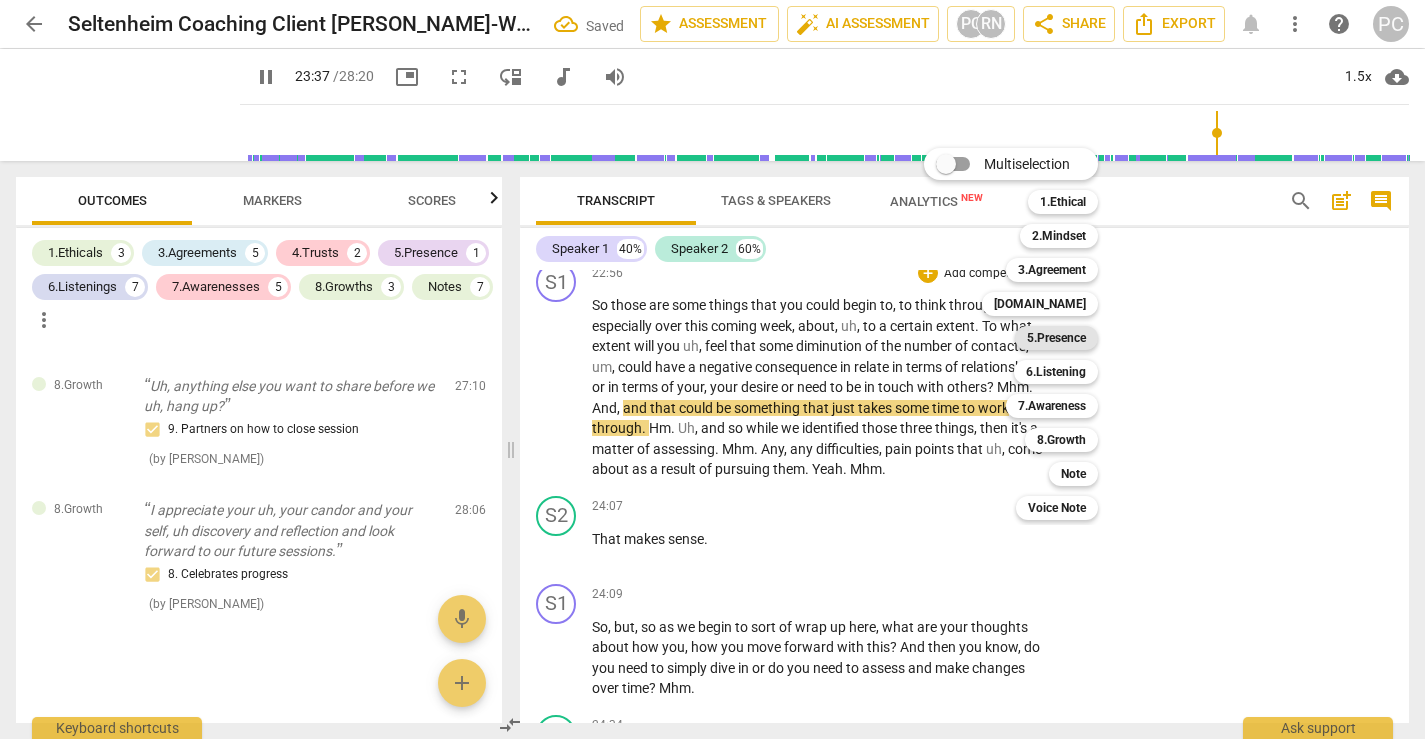 click on "5.Presence" at bounding box center [1056, 338] 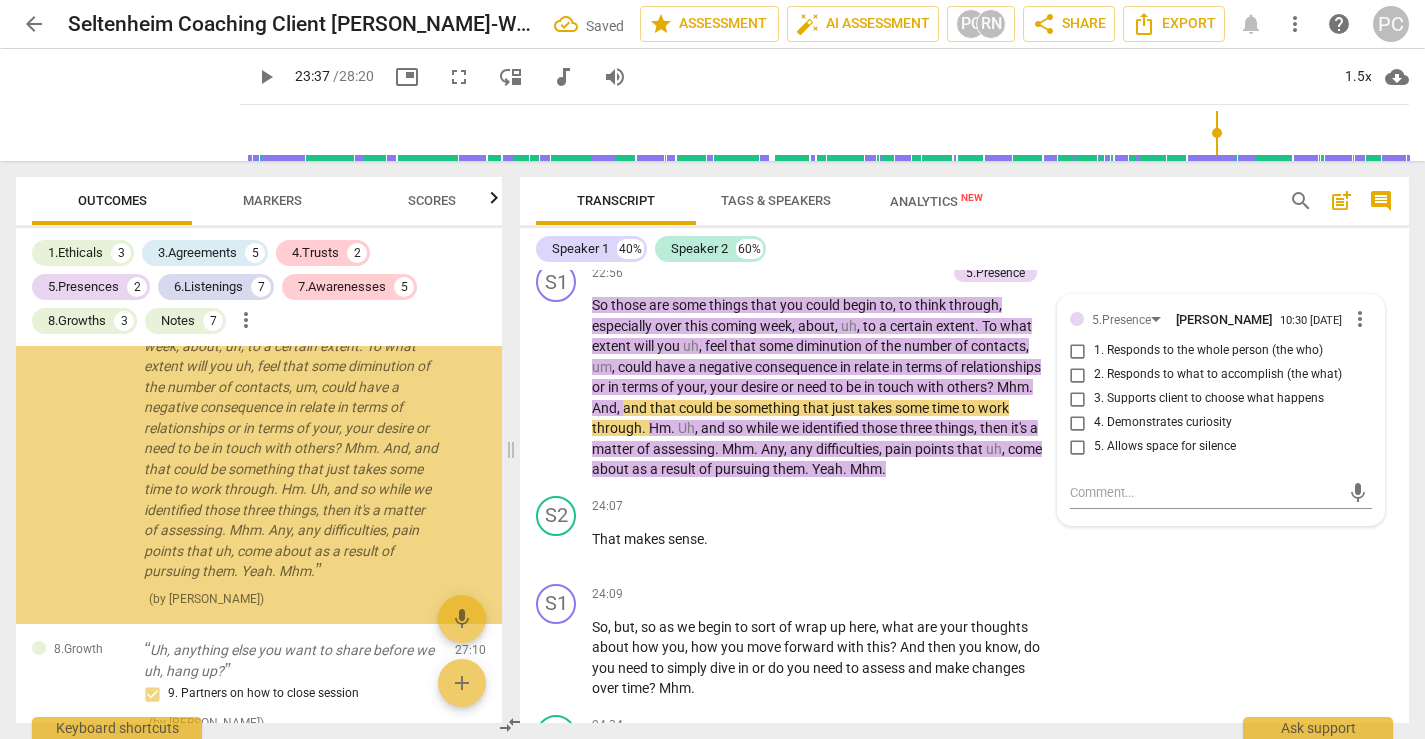 scroll, scrollTop: 5988, scrollLeft: 0, axis: vertical 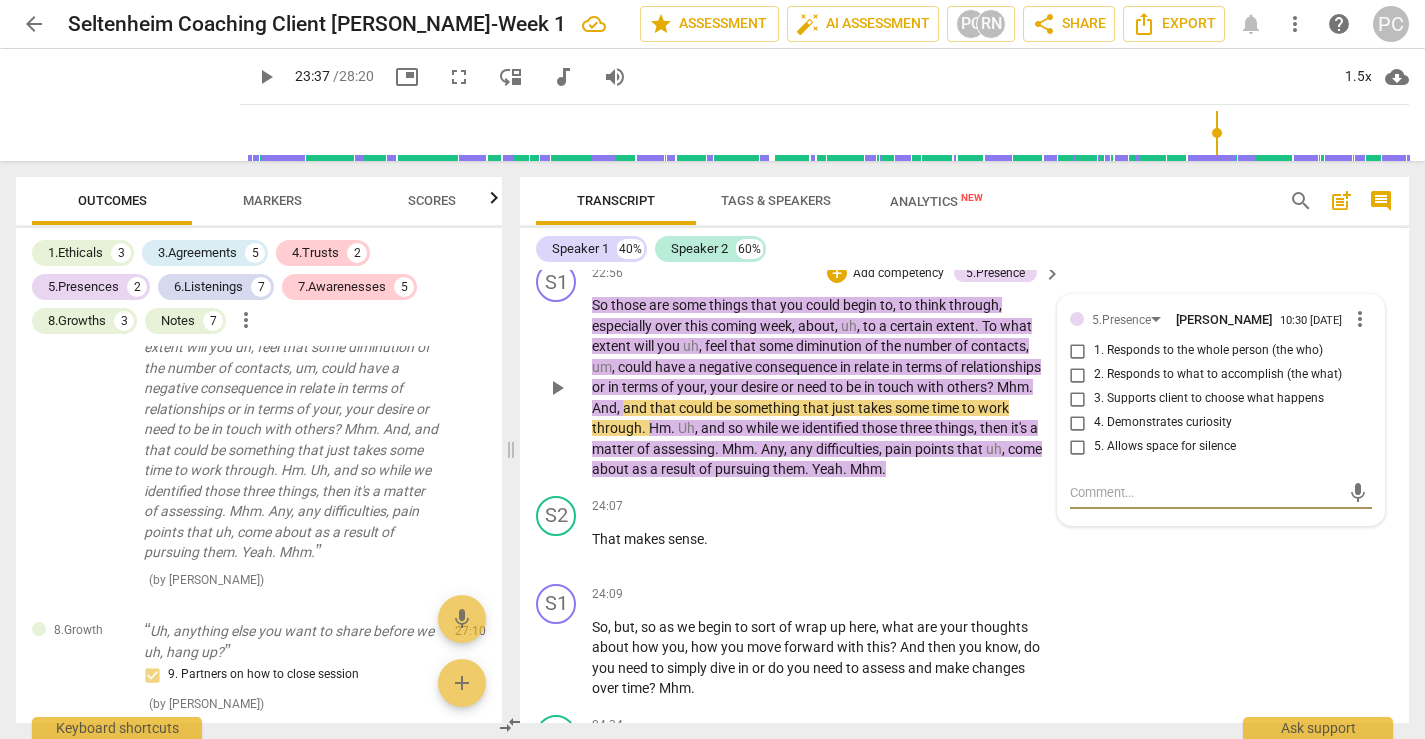 click on "more_vert" at bounding box center (1360, 319) 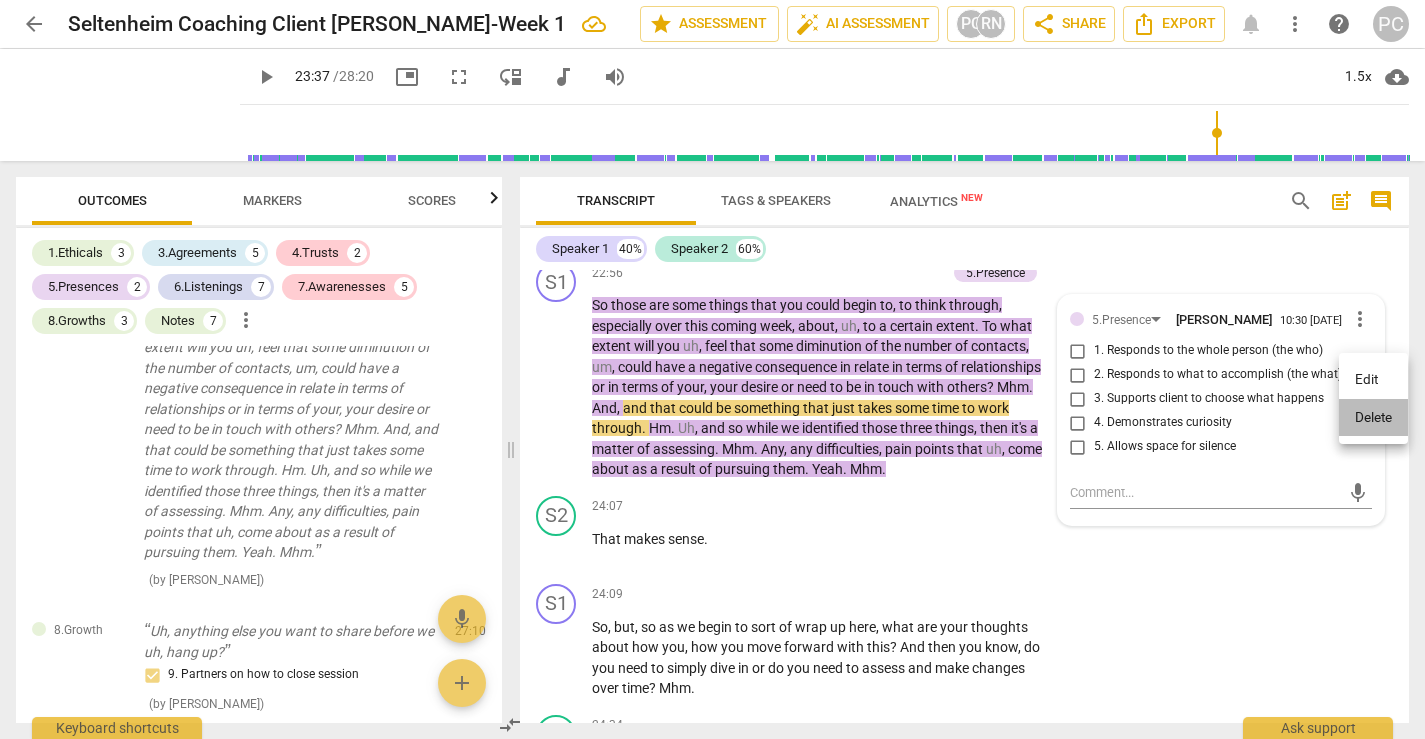 click on "Delete" at bounding box center (1373, 418) 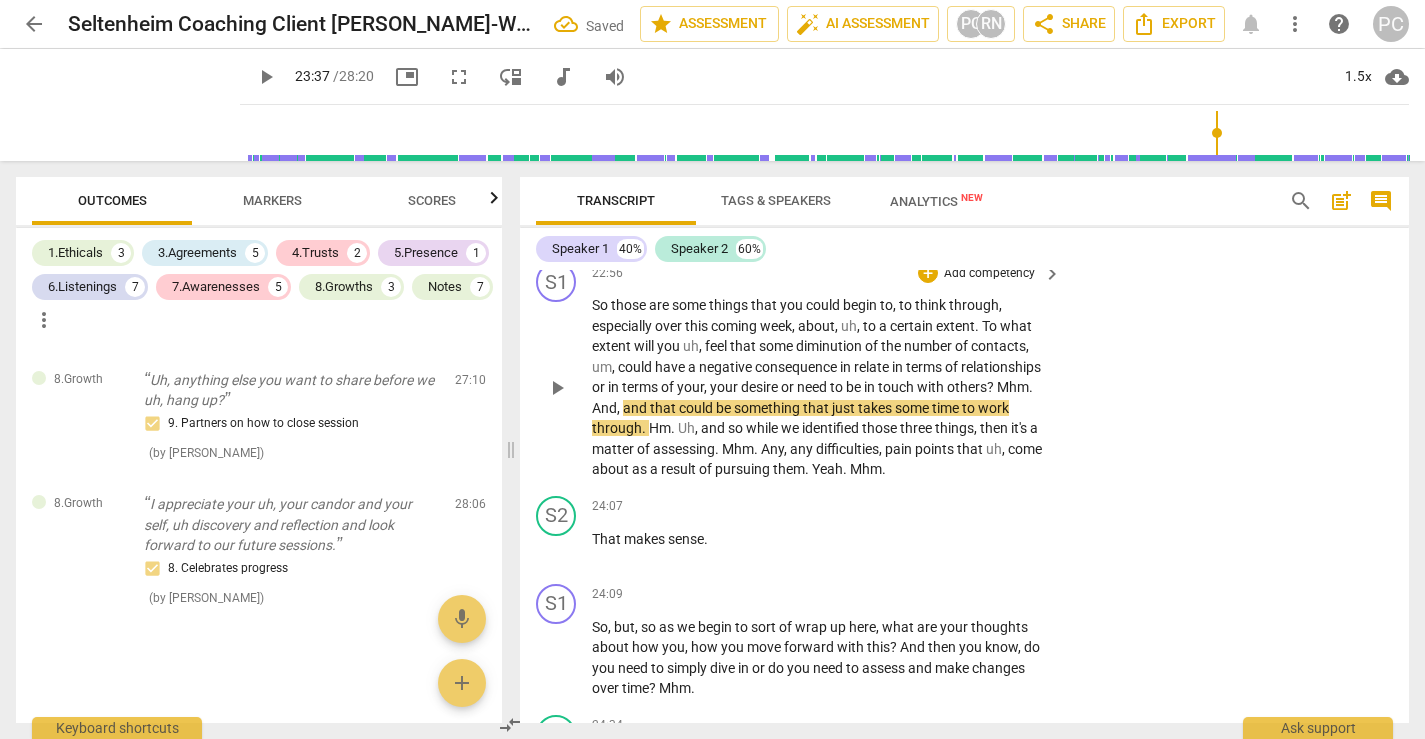 click on "So   those   are   some   things   that   you   could   begin   to ,   to   think   through ,   especially   over   this   coming   week ,   about ,   uh ,   to   a   certain   extent .   To   what   extent   will   you   uh ,   feel   that   some   diminution   of   the   number   of   contacts ,   um ,   could   have   a   negative   consequence   in   relate   in   terms   of   relationships   or   in   terms   of   your ,   your   desire   or   need   to   be   in   touch   with   others ?   Mhm .   And ,   and   that   could   be   something   that   just   takes   some   time   to   work   through .   Hm .   Uh ,   and   so   while   we   identified   those   three   things ,   then   it's   a   matter   of   assessing .   Mhm .   Any ,   any   difficulties ,   pain   points   that   uh ,   come   about   as   a   result   of   pursuing   them .   Yeah .   Mhm ." at bounding box center [827, 387] 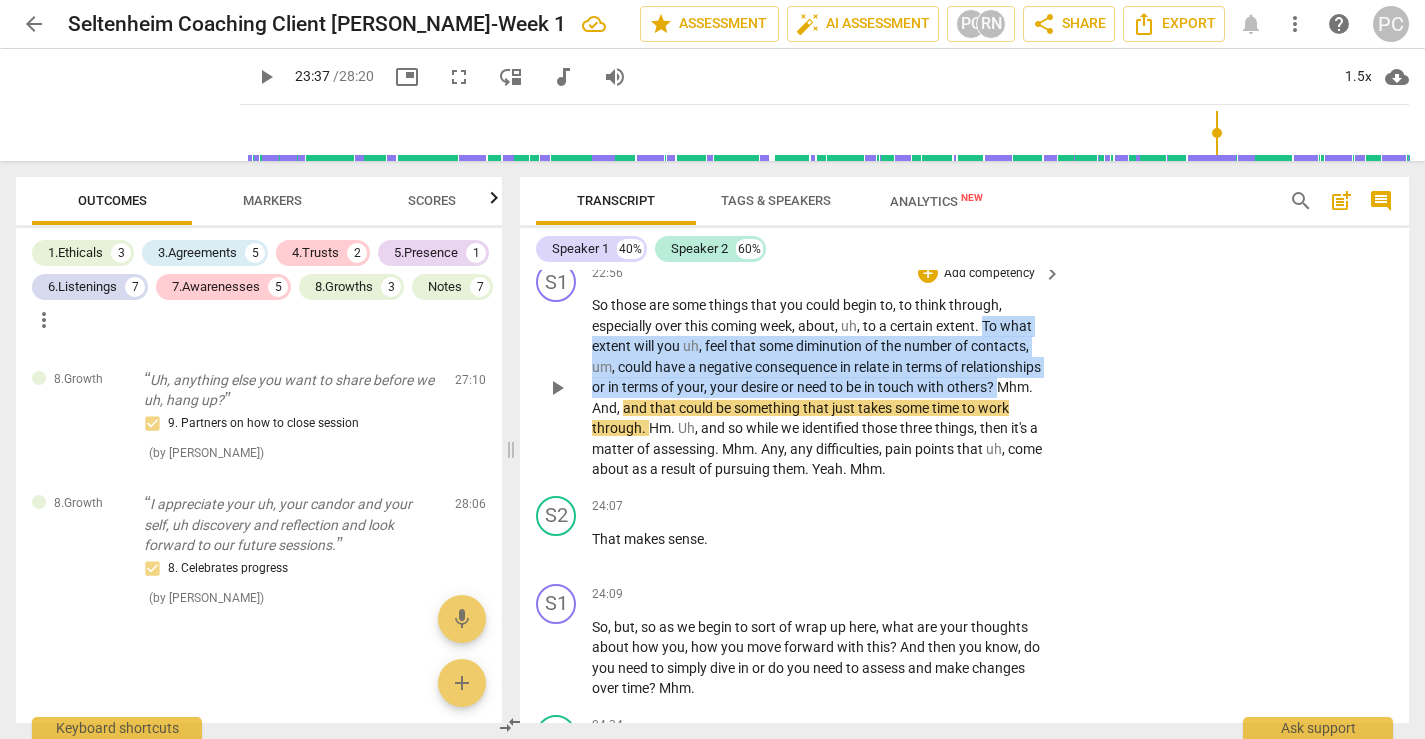 drag, startPoint x: 988, startPoint y: 387, endPoint x: 1002, endPoint y: 451, distance: 65.51336 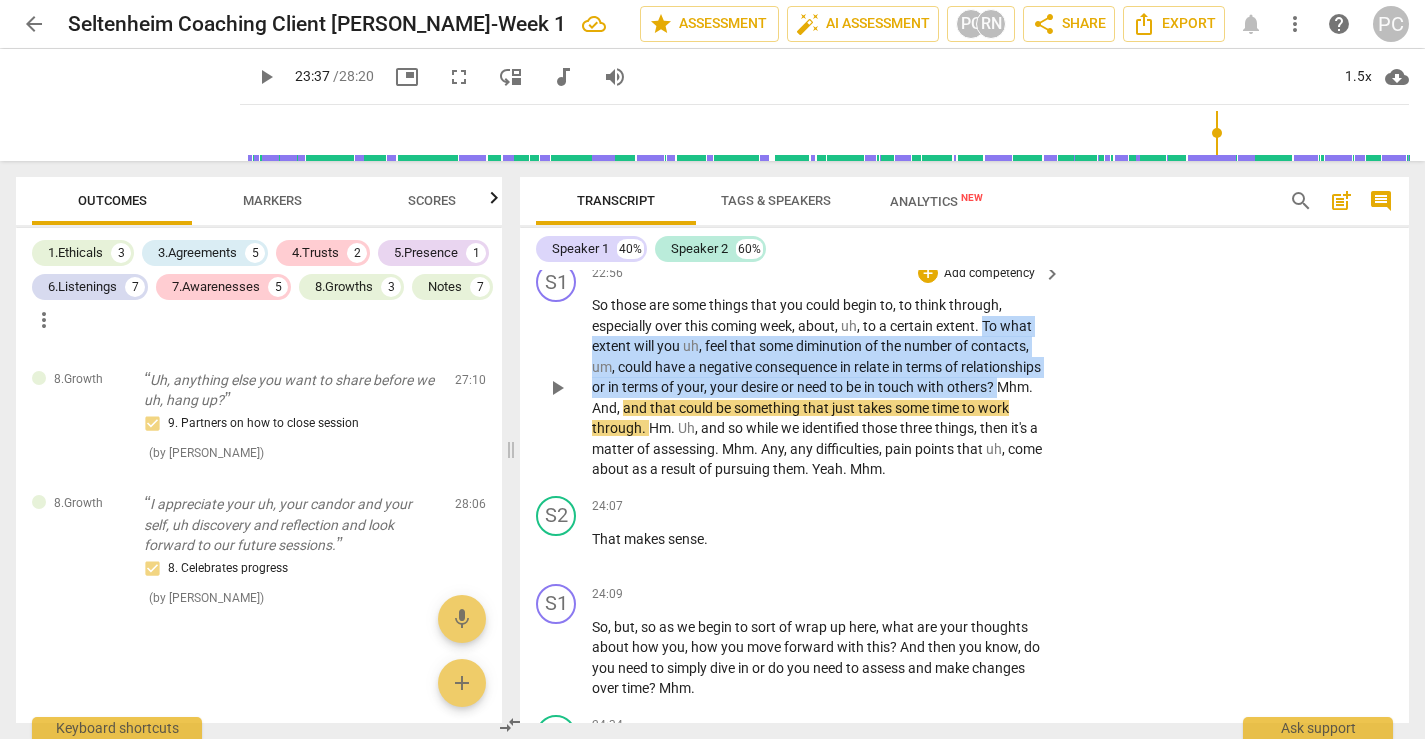 click on "So   those   are   some   things   that   you   could   begin   to ,   to   think   through ,   especially   over   this   coming   week ,   about ,   uh ,   to   a   certain   extent .   To   what   extent   will   you   uh ,   feel   that   some   diminution   of   the   number   of   contacts ,   um ,   could   have   a   negative   consequence   in   relate   in   terms   of   relationships   or   in   terms   of   your ,   your   desire   or   need   to   be   in   touch   with   others ?   Mhm .   And ,   and   that   could   be   something   that   just   takes   some   time   to   work   through .   Hm .   Uh ,   and   so   while   we   identified   those   three   things ,   then   it's   a   matter   of   assessing .   Mhm .   Any ,   any   difficulties ,   pain   points   that   uh ,   come   about   as   a   result   of   pursuing   them .   Yeah .   Mhm ." at bounding box center [821, 387] 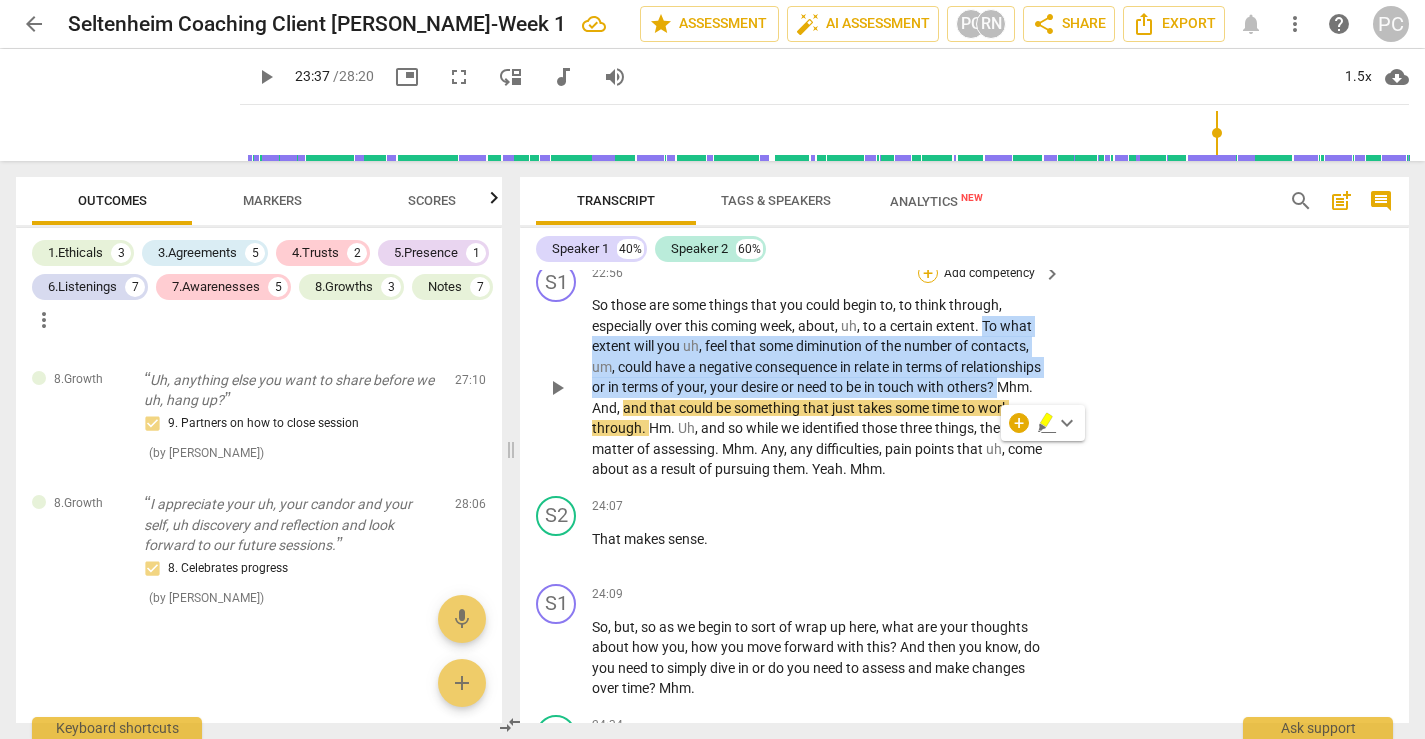 click on "+" at bounding box center [928, 273] 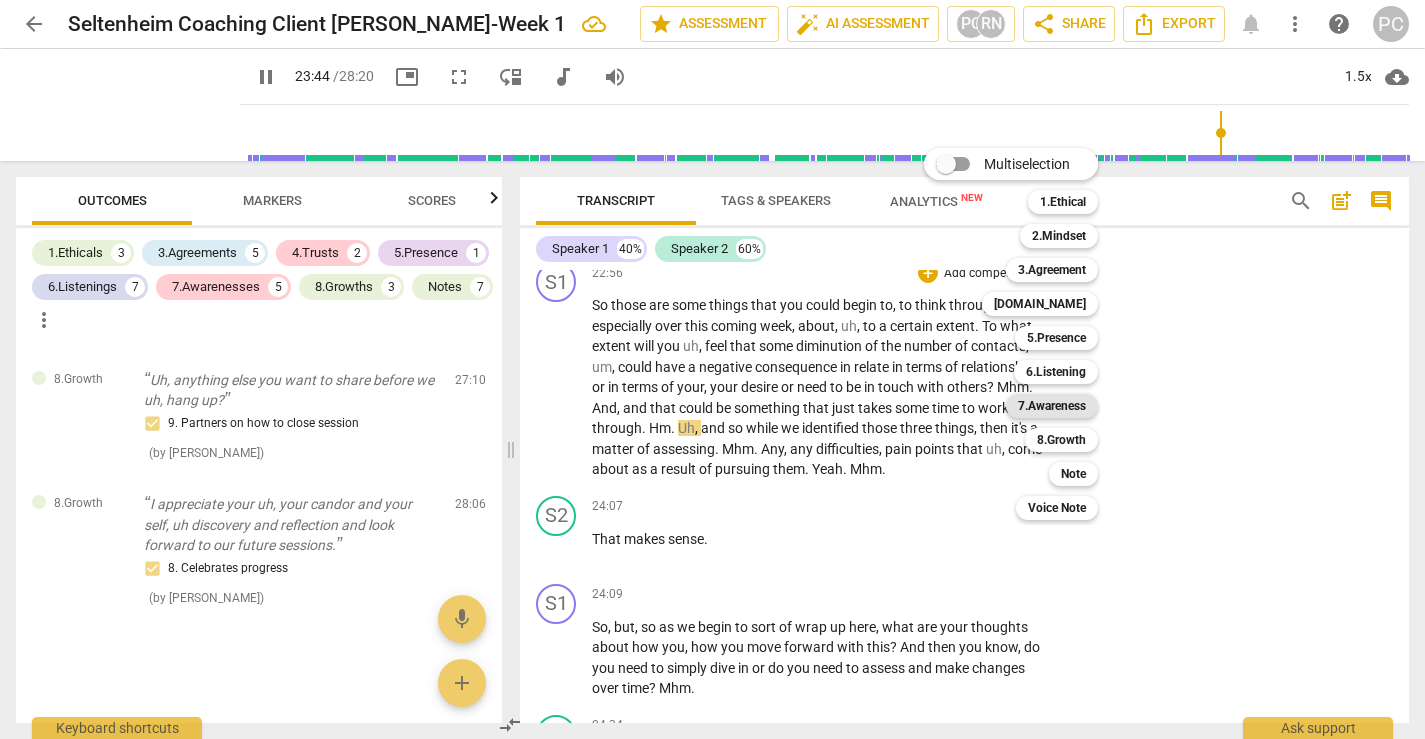 click on "7.Awareness" at bounding box center [1052, 406] 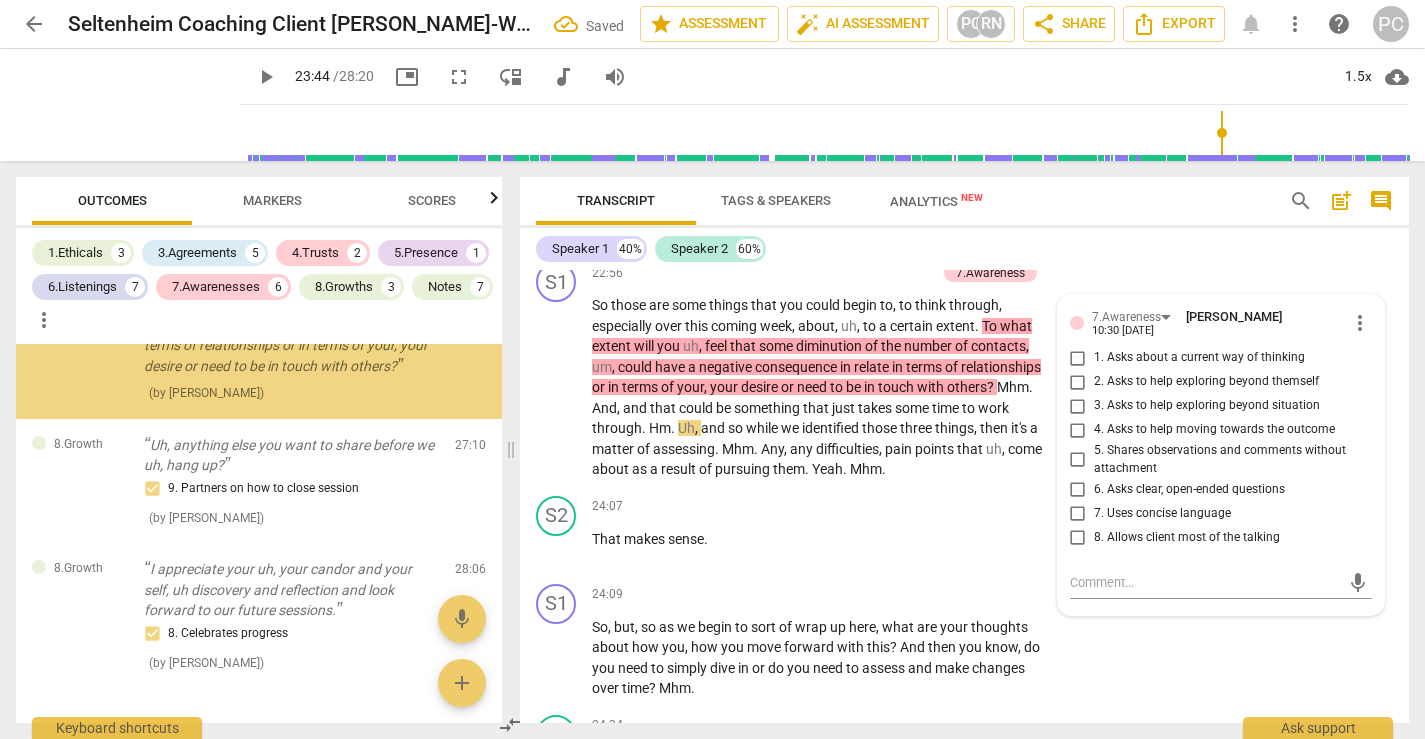 scroll, scrollTop: 5896, scrollLeft: 0, axis: vertical 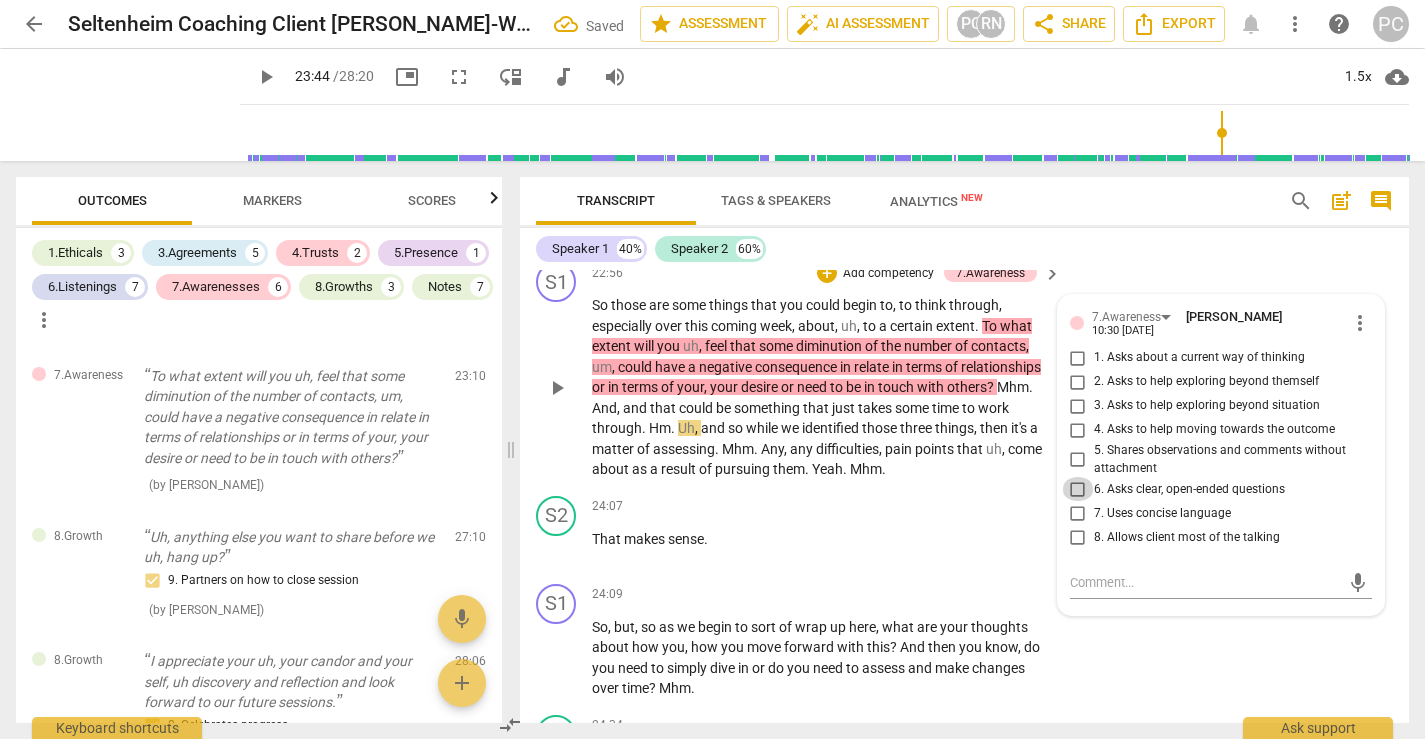 click on "6. Asks clear, open-ended questions" at bounding box center (1078, 489) 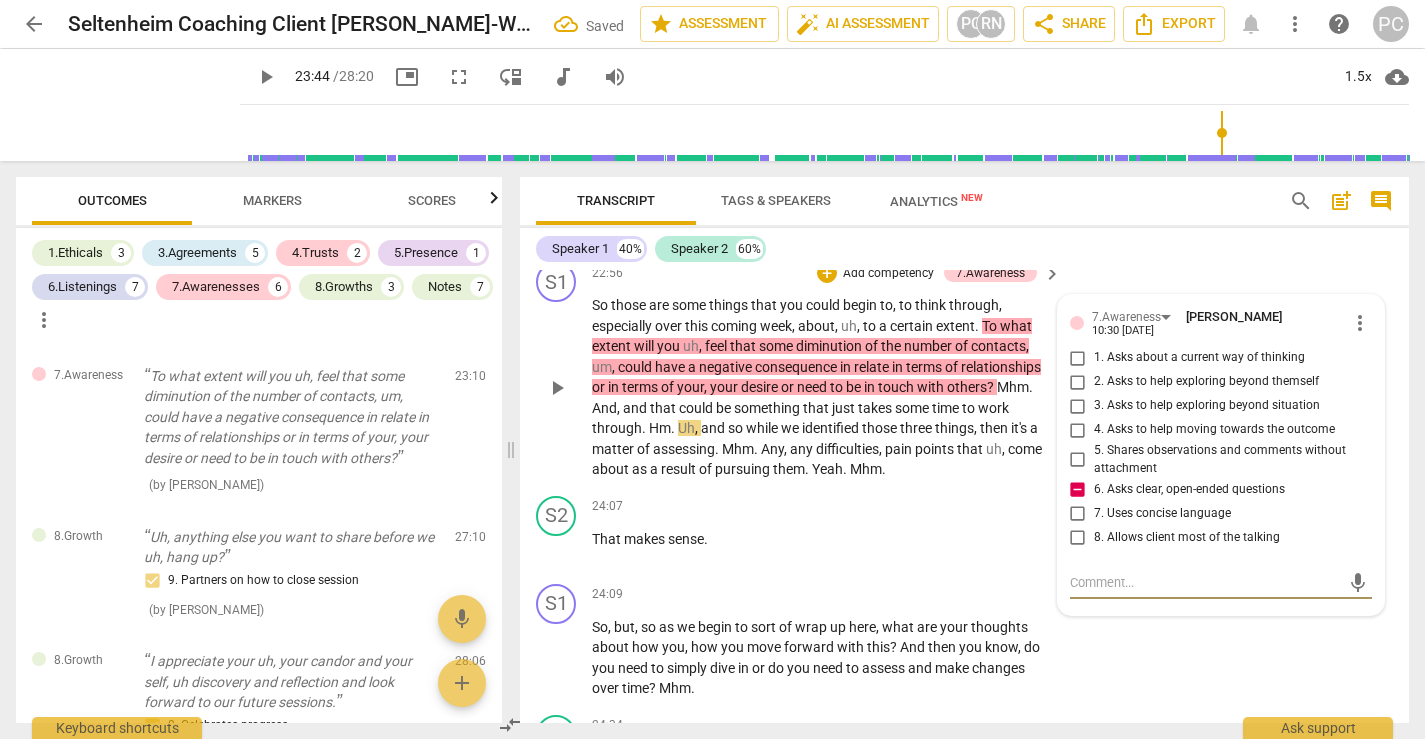 click at bounding box center [1205, 582] 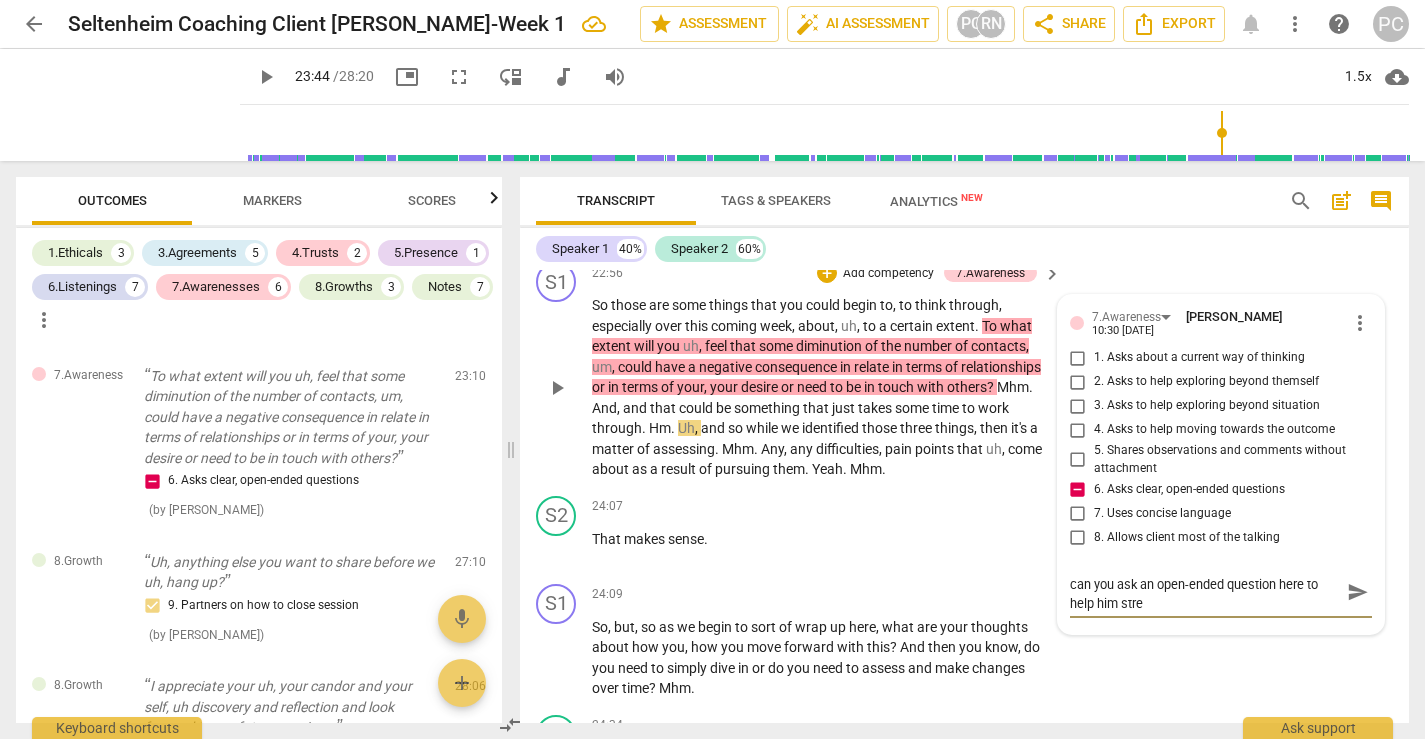 scroll, scrollTop: 0, scrollLeft: 0, axis: both 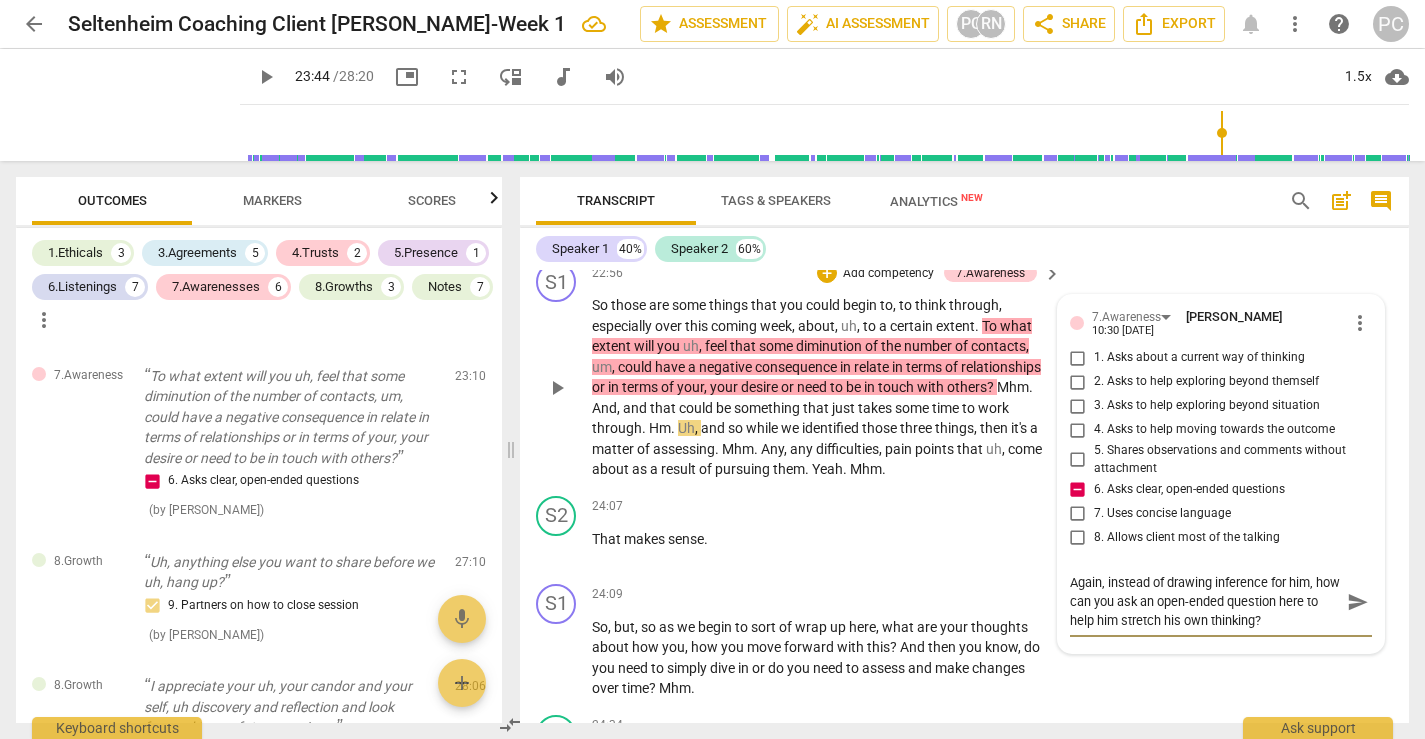 click on "send" at bounding box center (1358, 602) 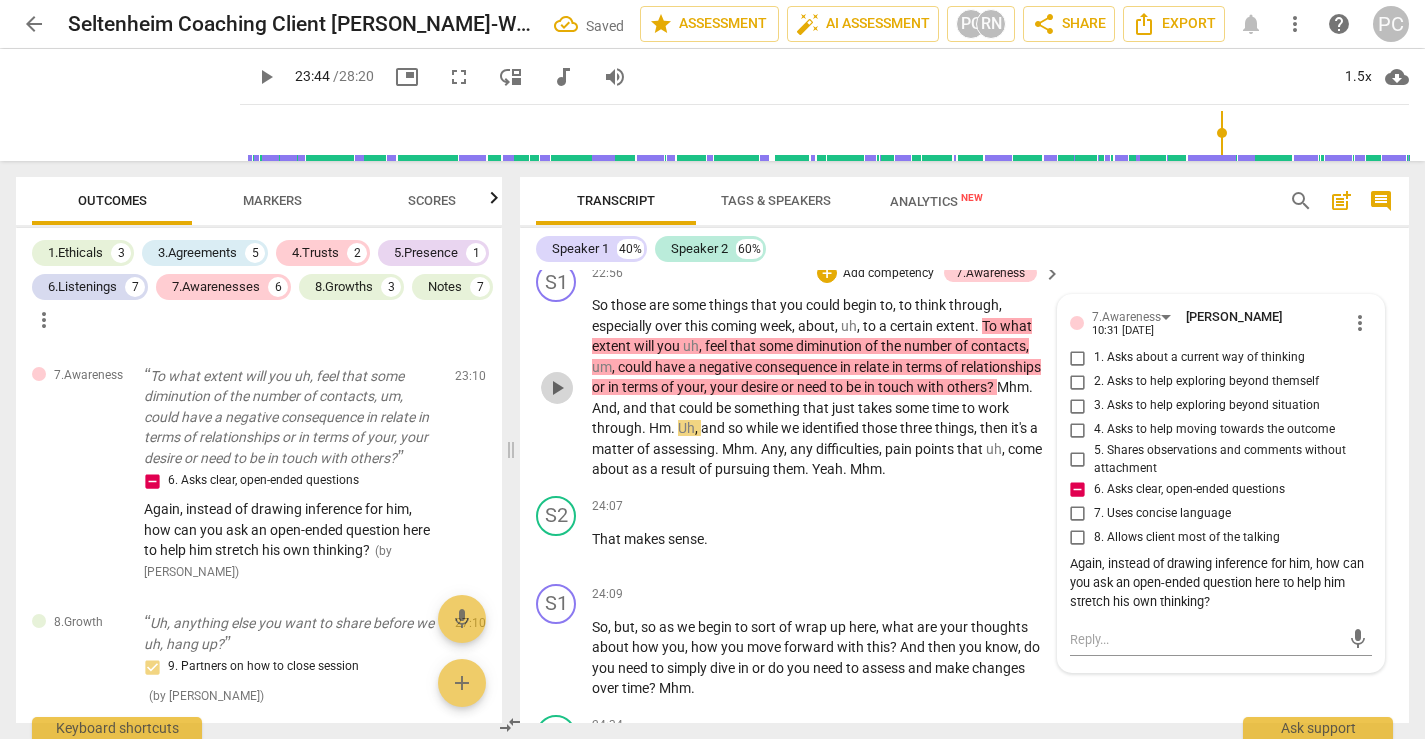 click on "play_arrow" at bounding box center (557, 388) 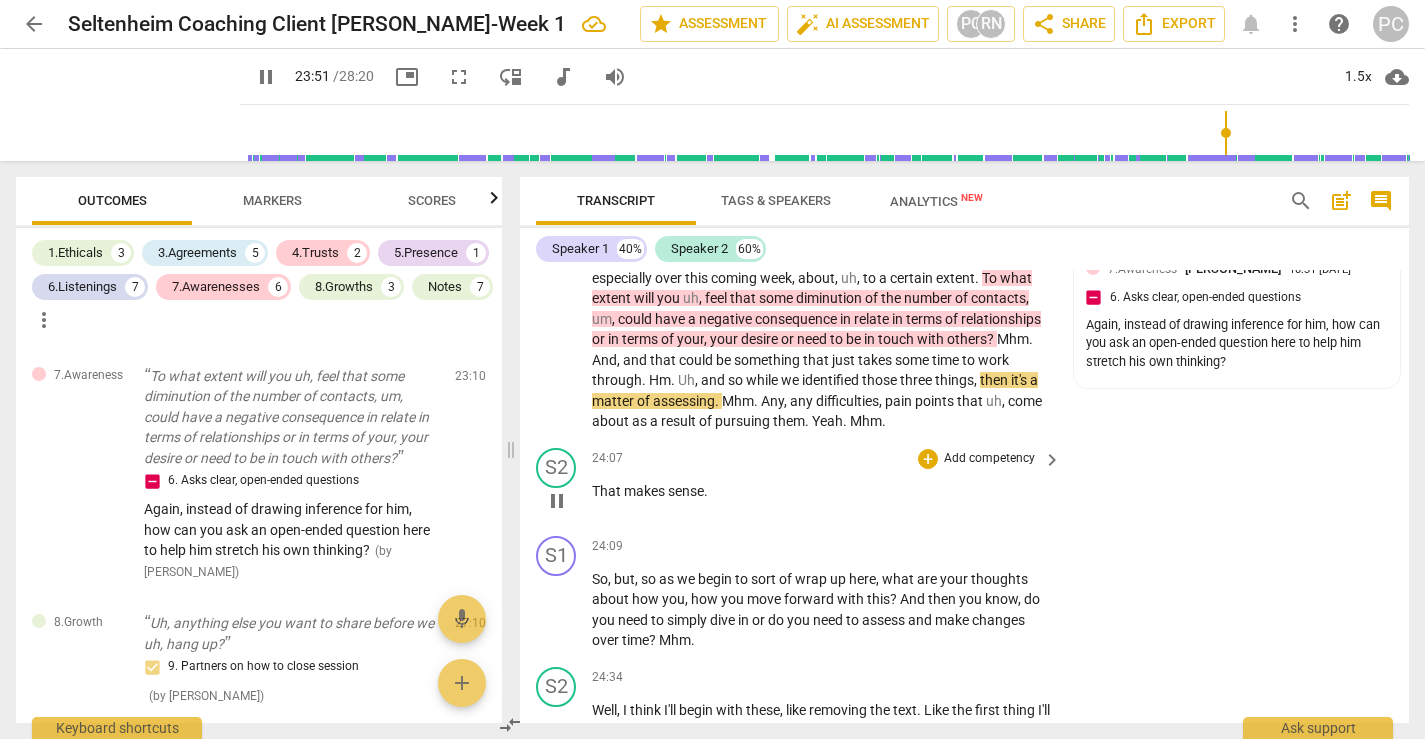 scroll, scrollTop: 8568, scrollLeft: 0, axis: vertical 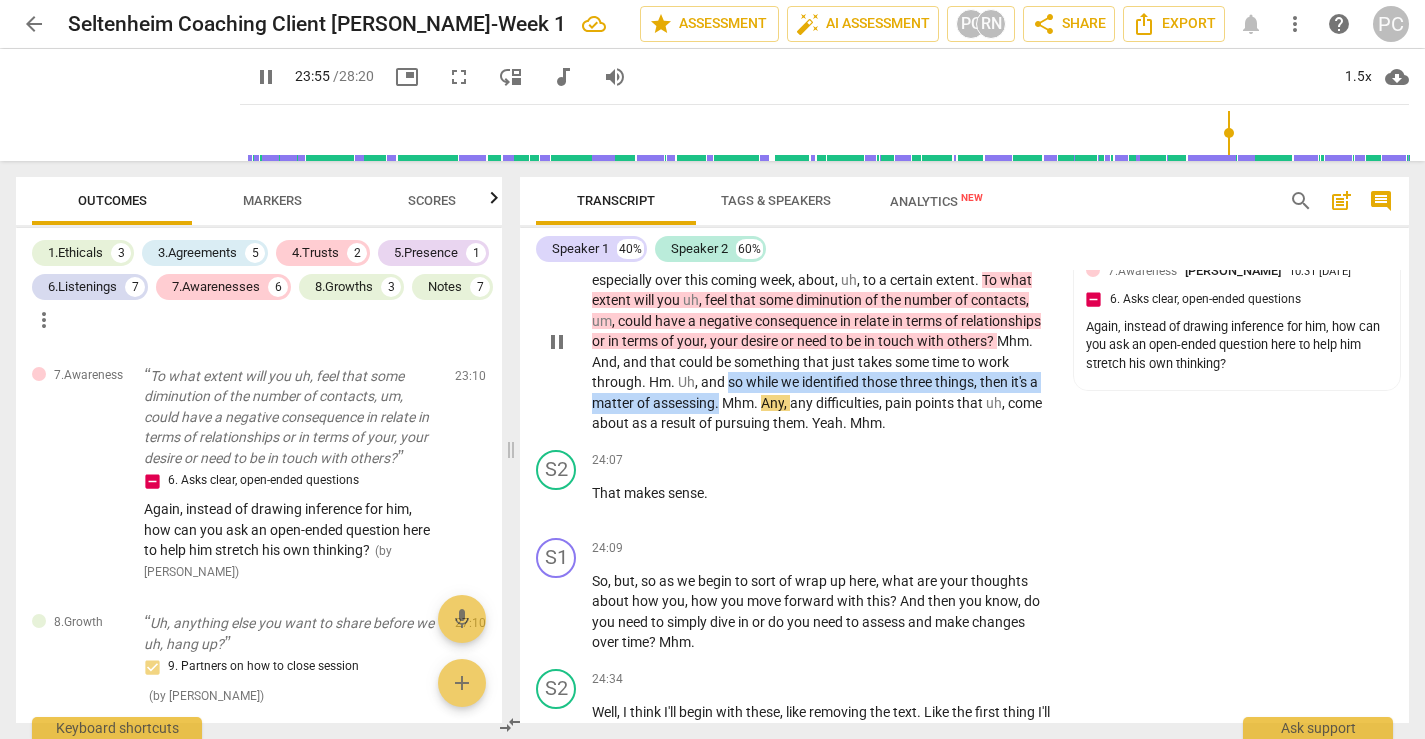 drag, startPoint x: 729, startPoint y: 443, endPoint x: 721, endPoint y: 472, distance: 30.083218 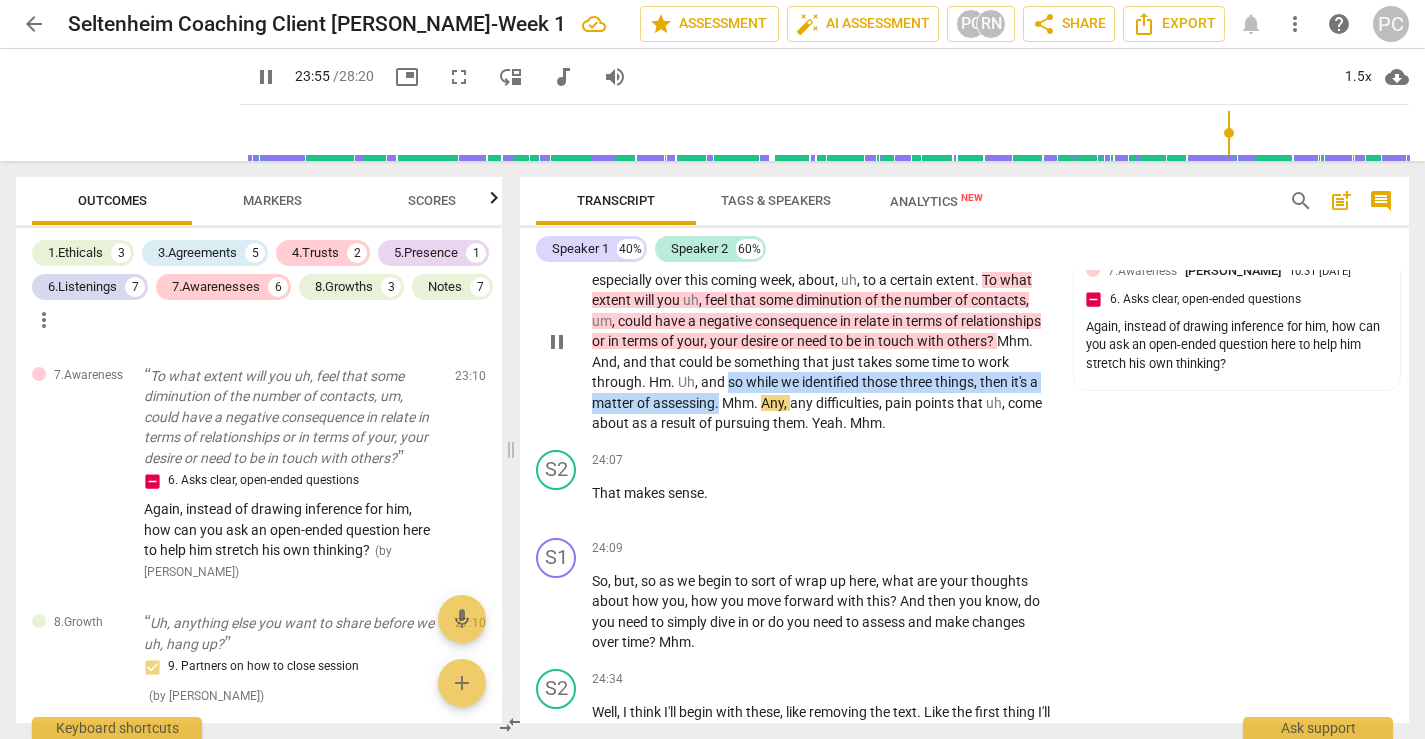 click on "So   those   are   some   things   that   you   could   begin   to ,   to   think   through ,   especially   over   this   coming   week ,   about ,   uh ,   to   a   certain   extent .   To   what   extent   will   you   uh ,   feel   that   some   diminution   of   the   number   of   contacts ,   um ,   could   have   a   negative   consequence   in   relate   in   terms   of   relationships   or   in   terms   of   your ,   your   desire   or   need   to   be   in   touch   with   others ?   Mhm .   And ,   and   that   could   be   something   that   just   takes   some   time   to   work   through .   Hm .   Uh ,   and   so   while   we   identified   those   three   things ,   then   it's   a   matter   of   assessing .   Mhm .   Any ,   any   difficulties ,   pain   points   that   uh ,   come   about   as   a   result   of   pursuing   them .   Yeah .   Mhm ." at bounding box center (821, 341) 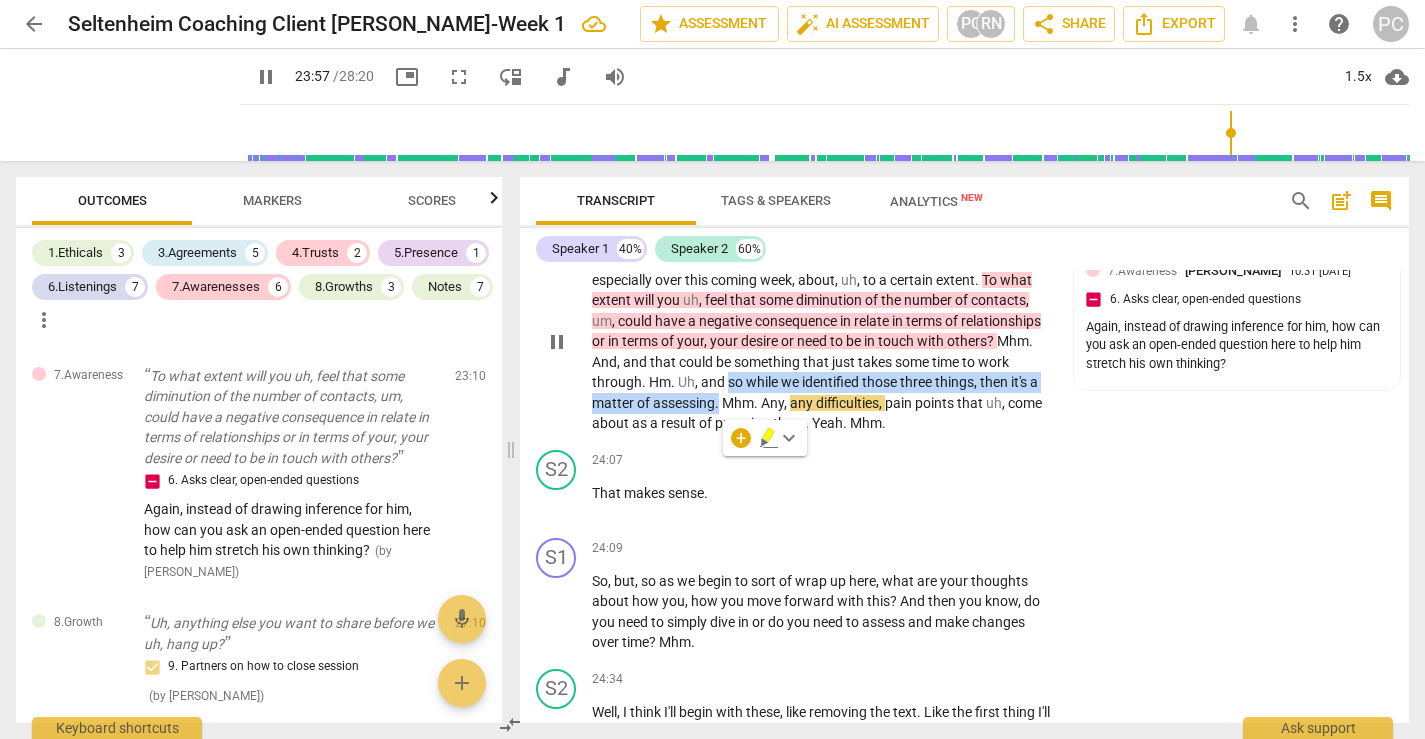 click on "+" at bounding box center [827, 227] 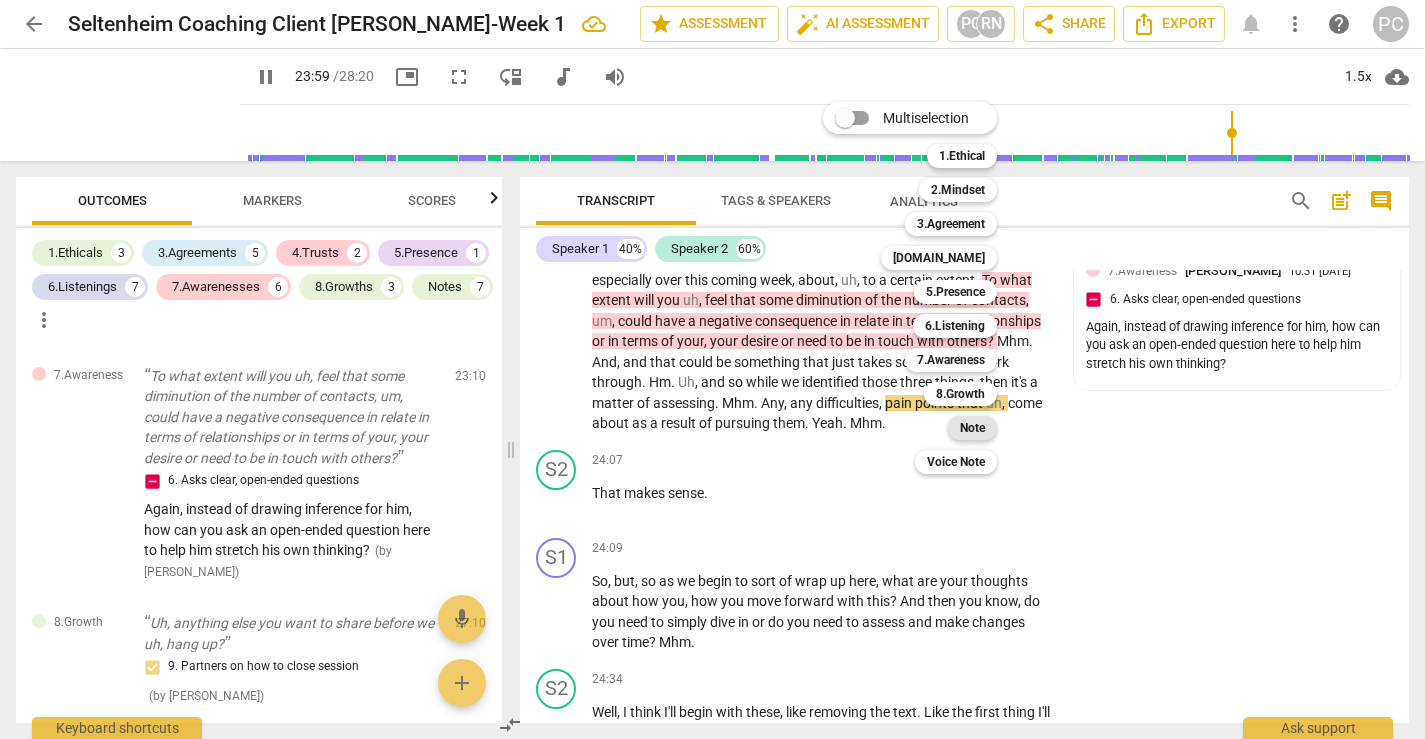 click on "Note" at bounding box center [972, 428] 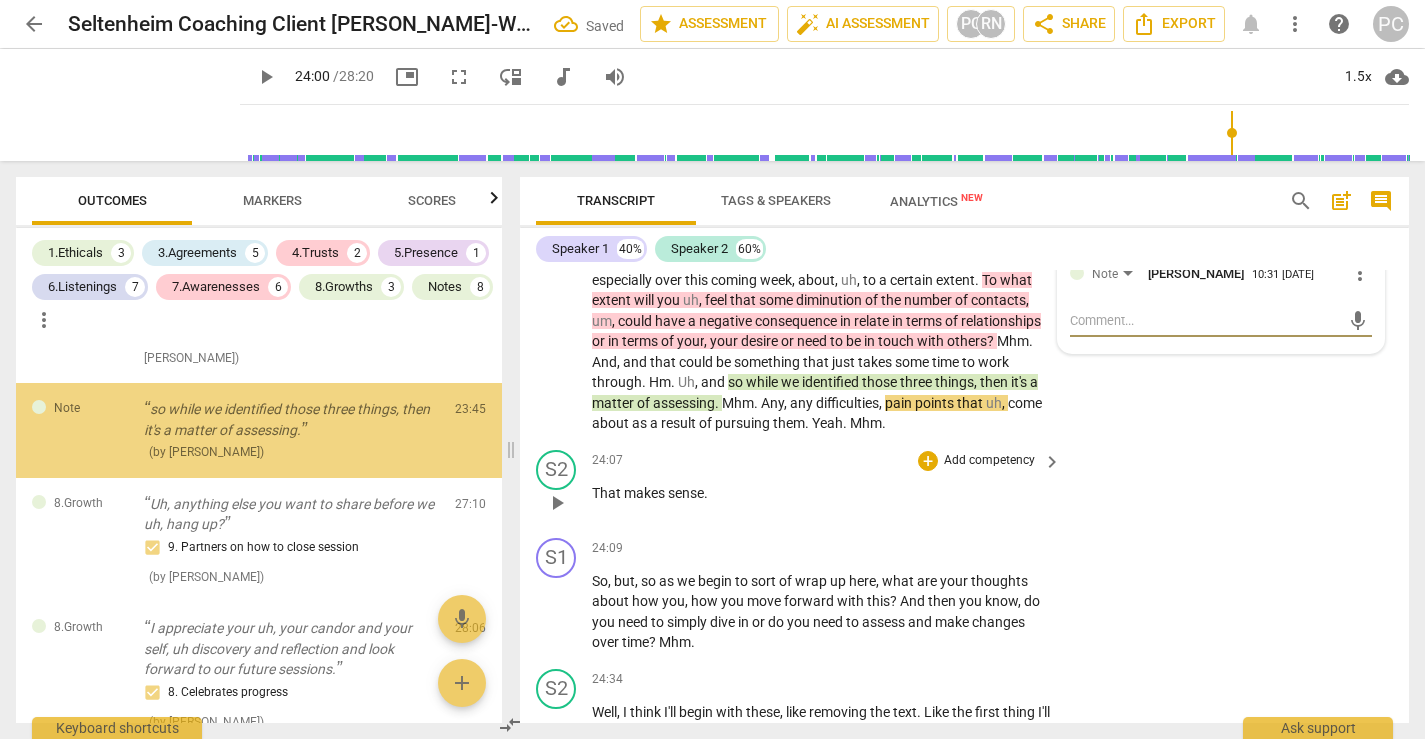 scroll, scrollTop: 6110, scrollLeft: 0, axis: vertical 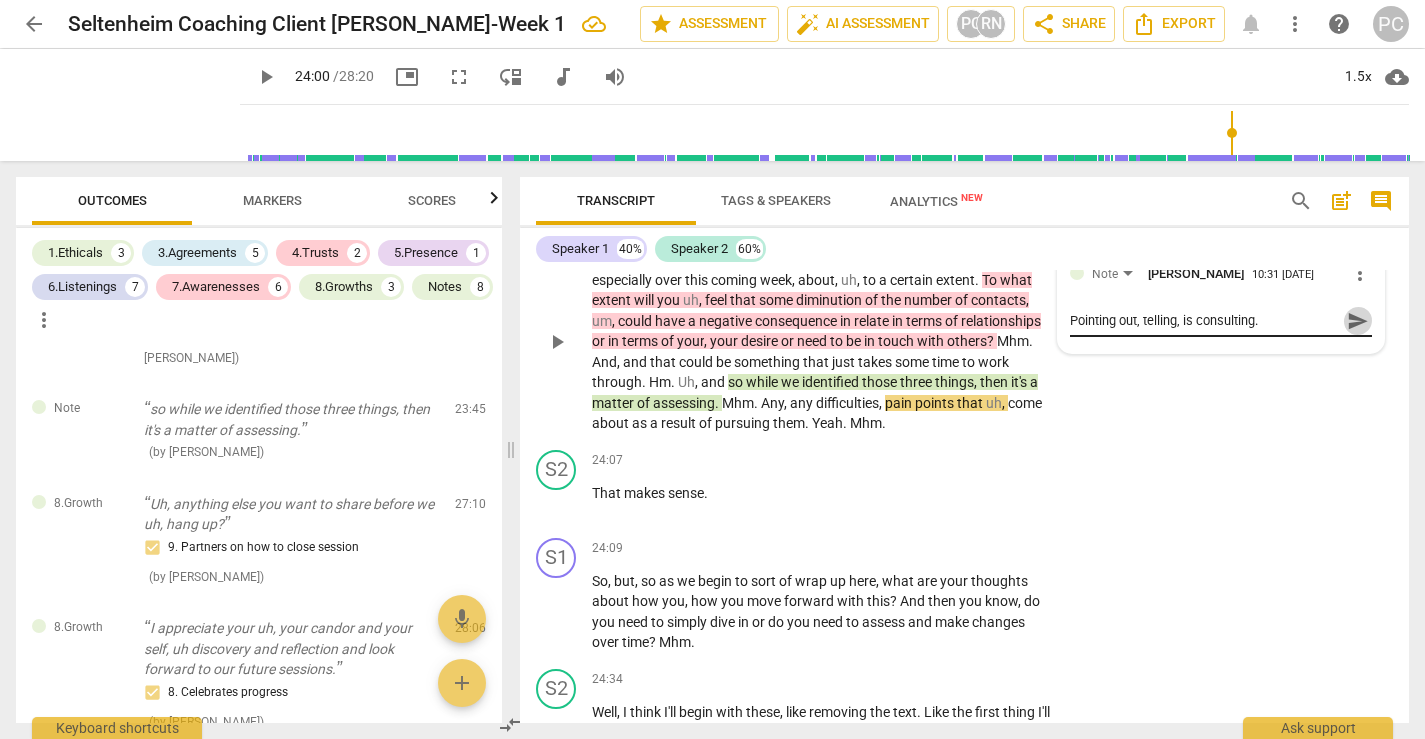 click on "send" at bounding box center [1358, 321] 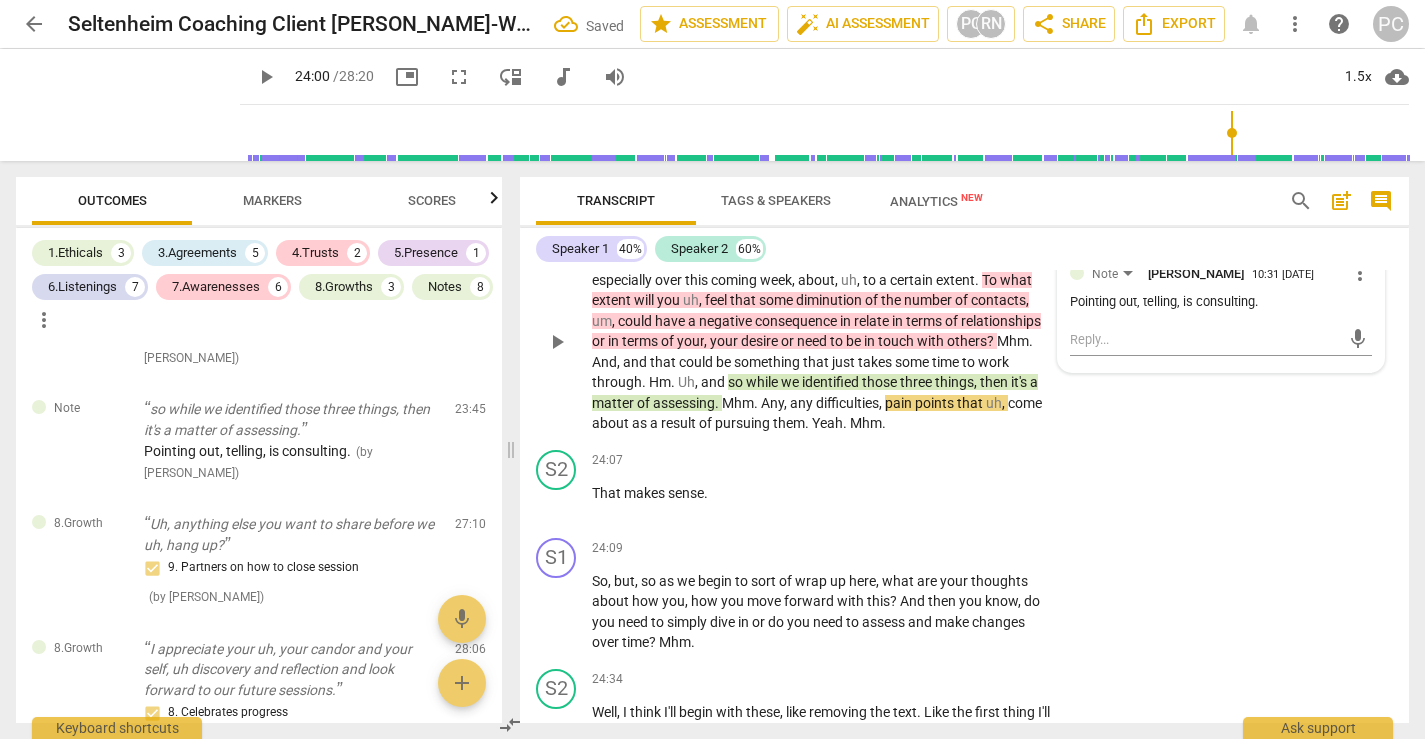 click on "play_arrow" at bounding box center (557, 342) 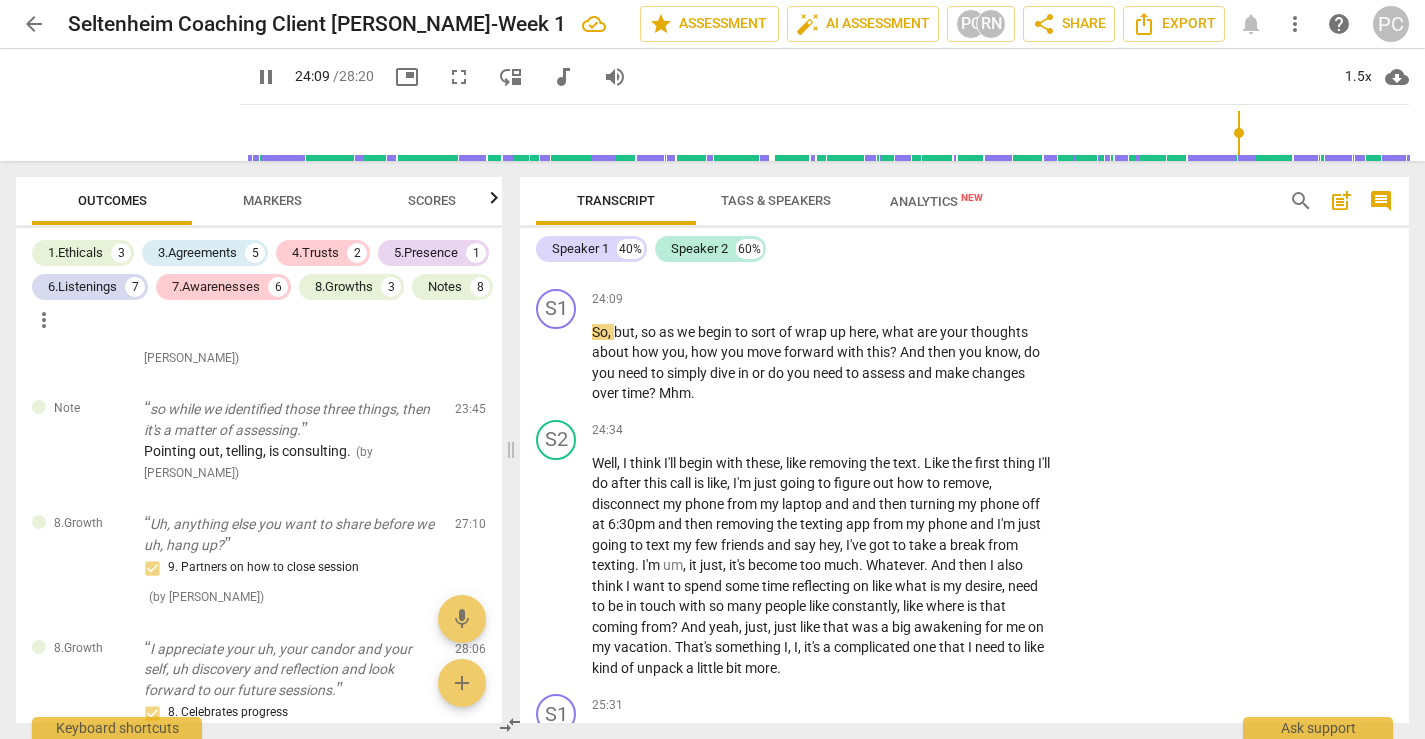 scroll, scrollTop: 8835, scrollLeft: 0, axis: vertical 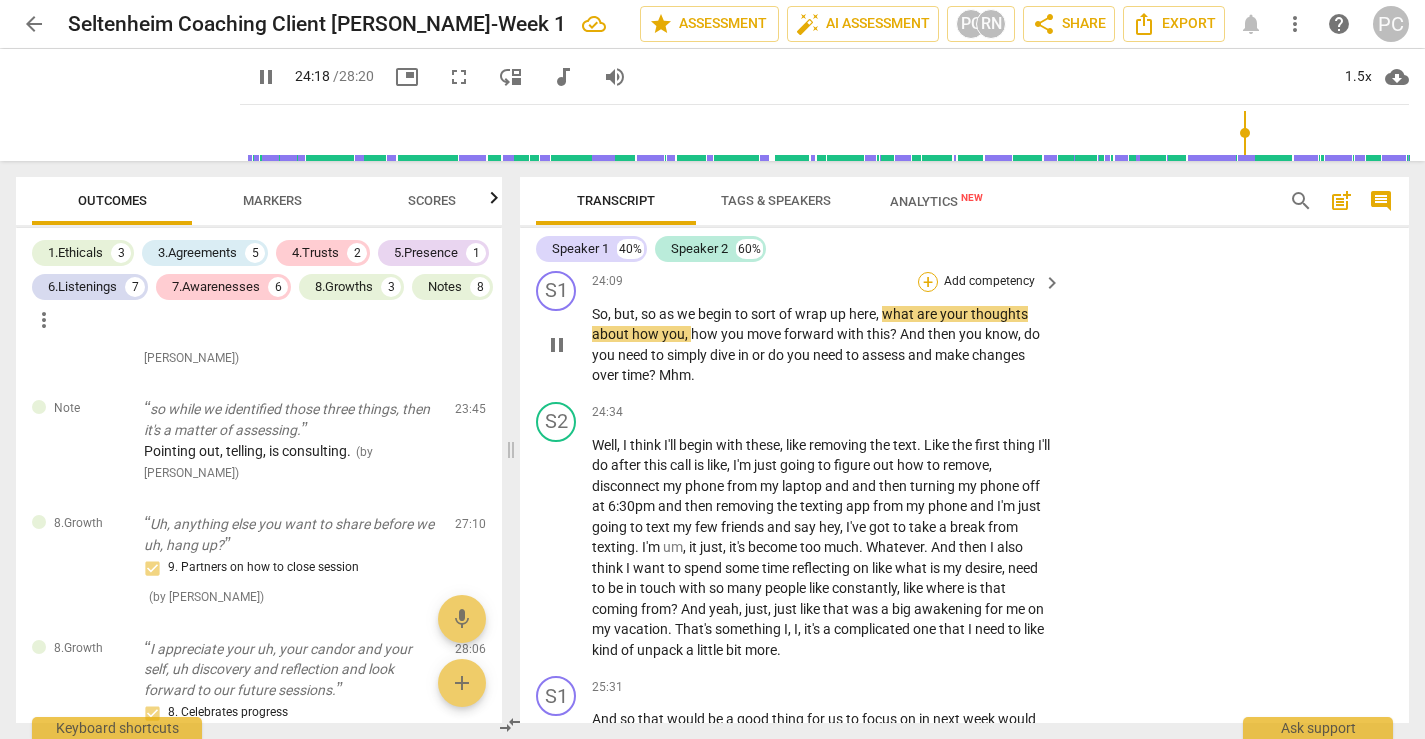 click on "+" at bounding box center [928, 282] 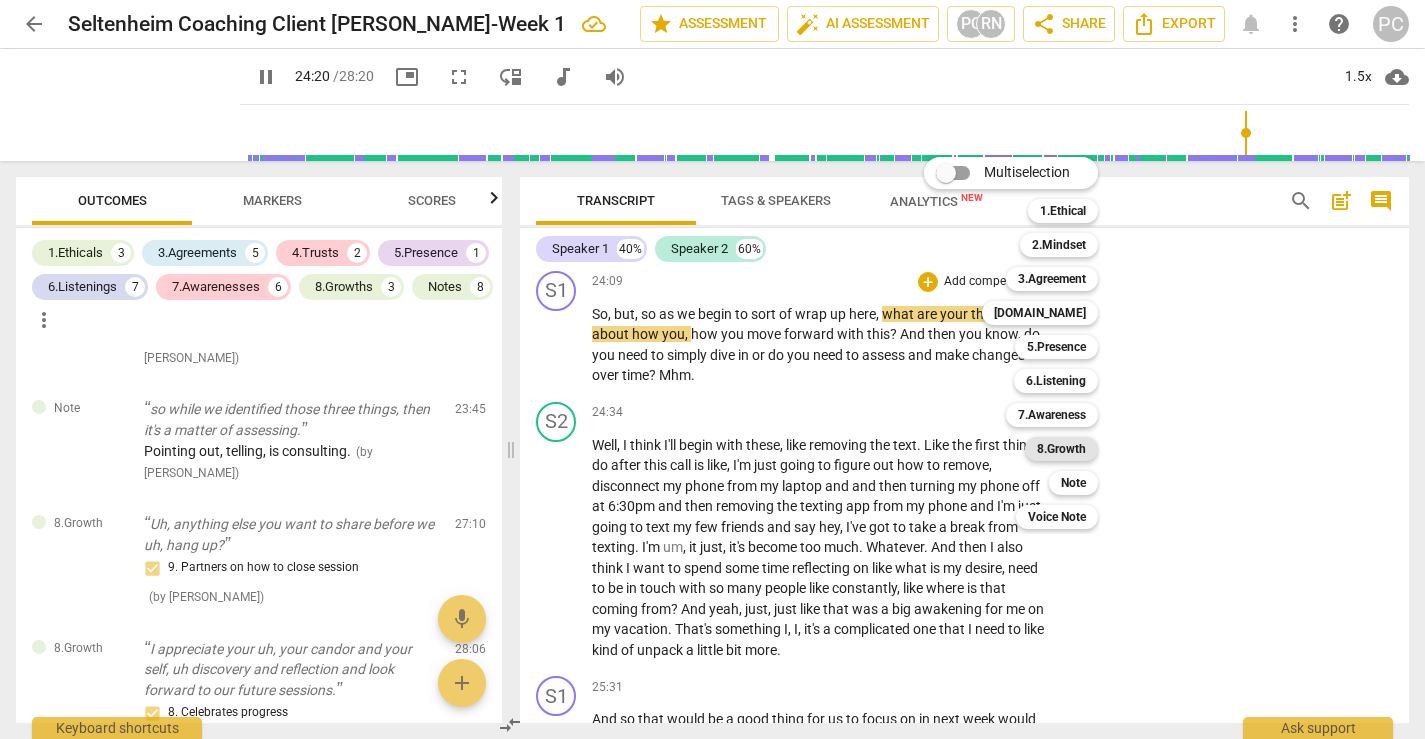 click on "8.Growth" at bounding box center (1061, 449) 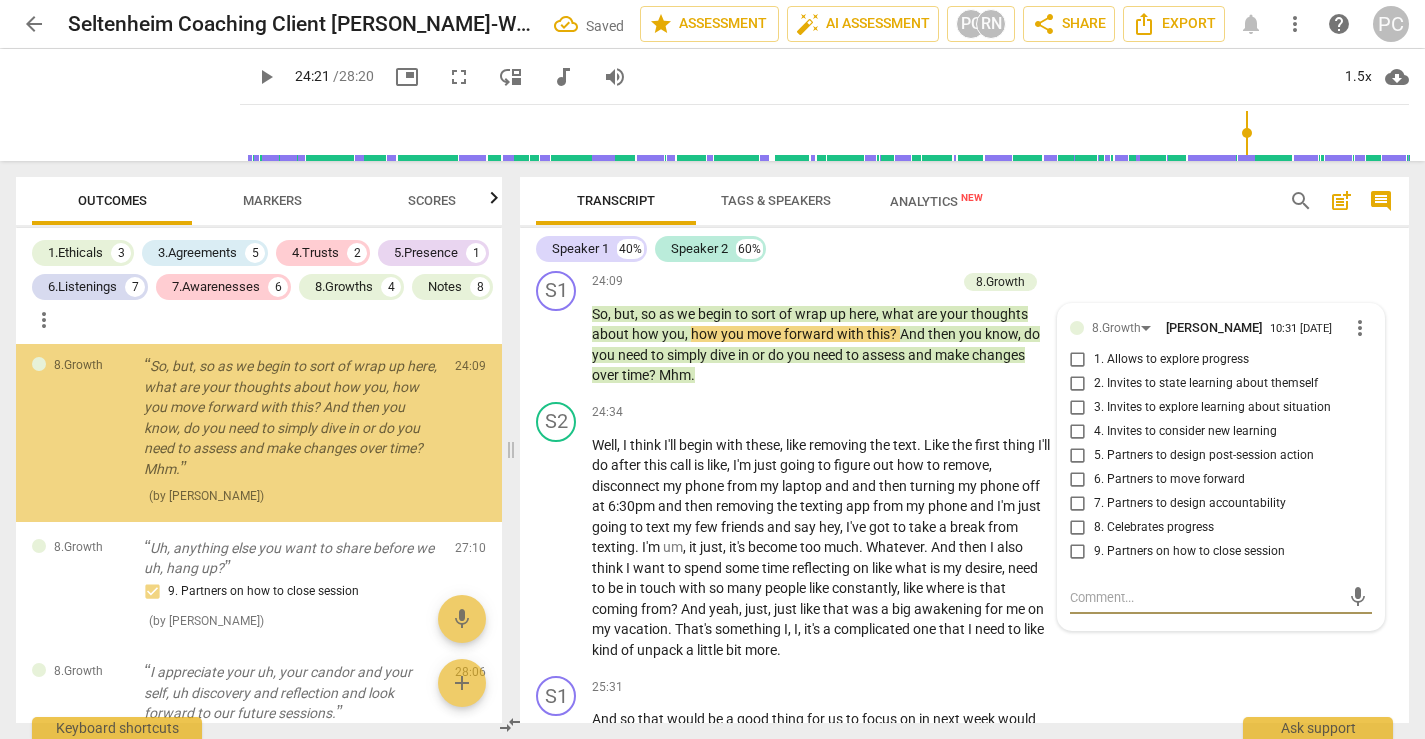 scroll, scrollTop: 6269, scrollLeft: 0, axis: vertical 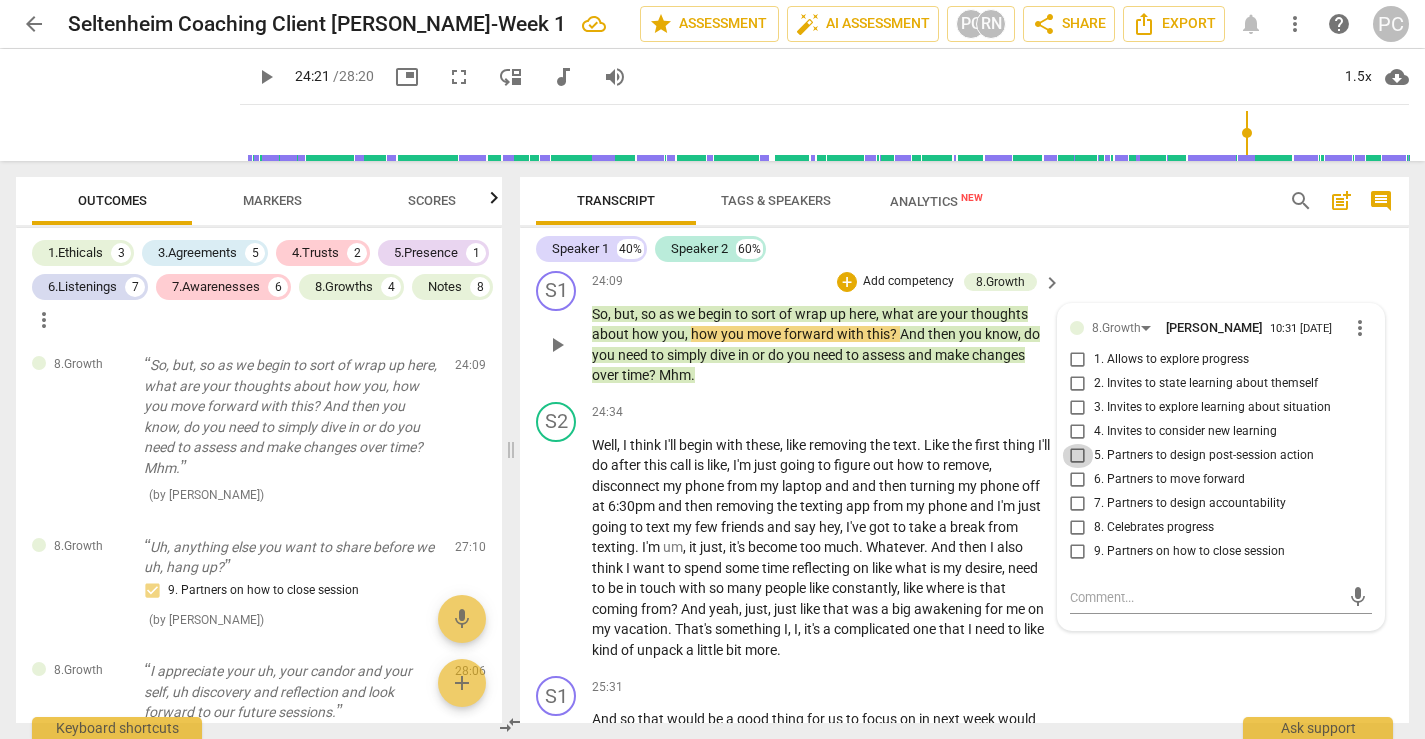 click on "5. Partners to design post-session action" at bounding box center (1078, 456) 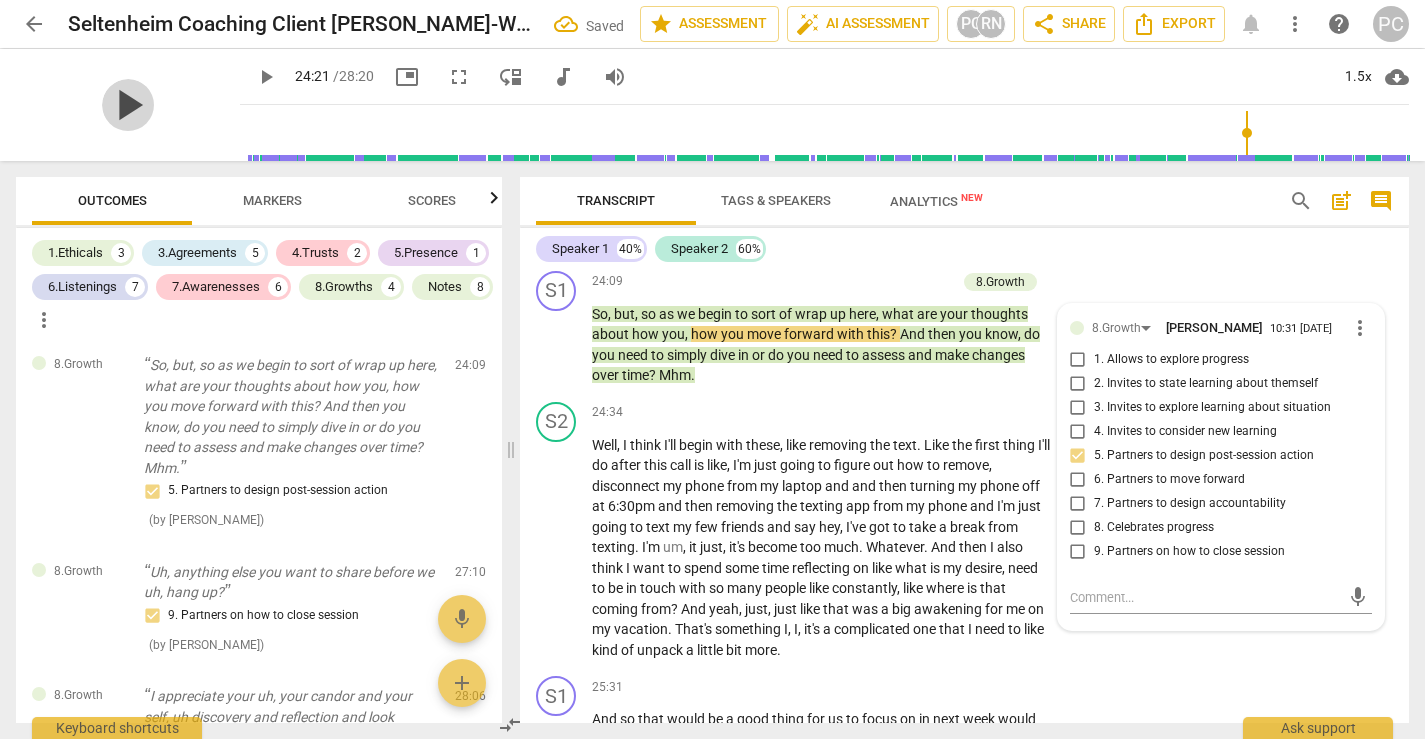 click on "play_arrow" at bounding box center (128, 105) 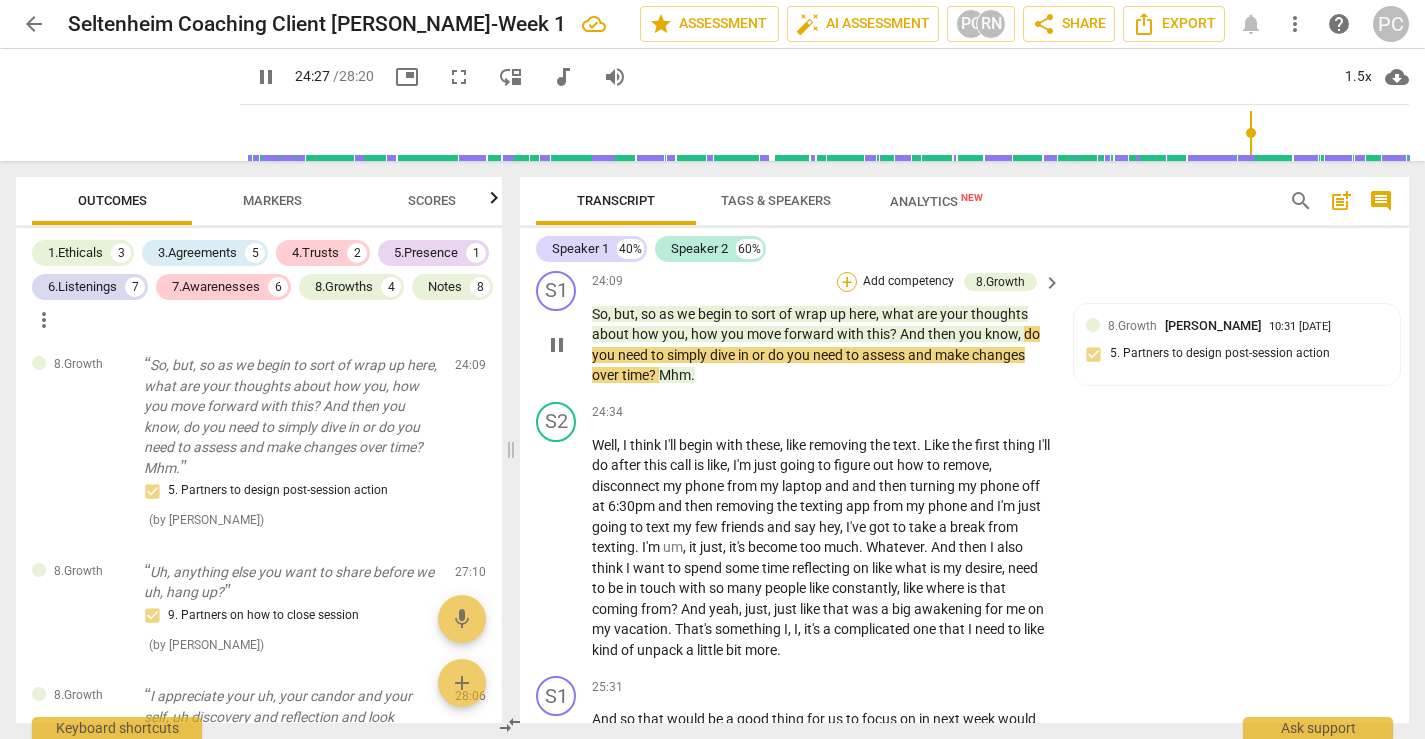 click on "+" at bounding box center [847, 282] 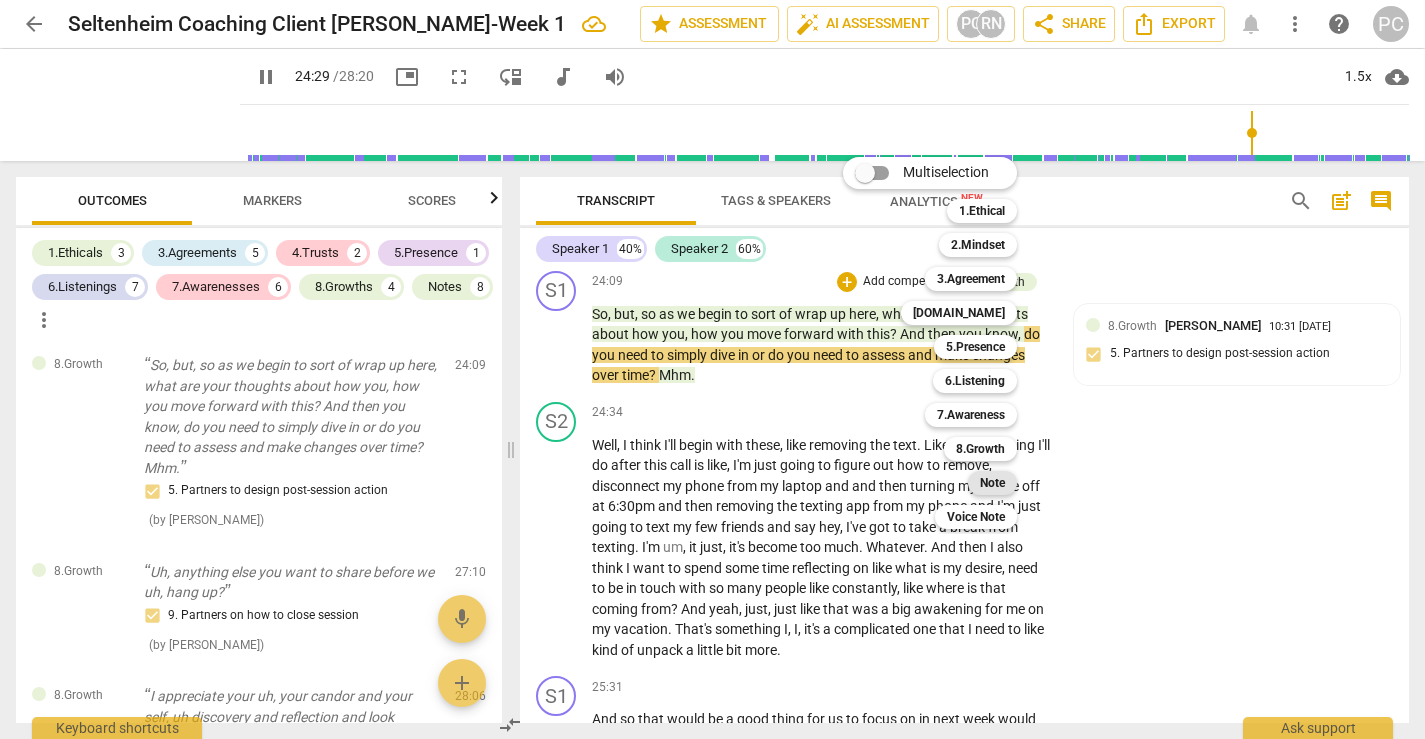 click on "Note" at bounding box center (992, 483) 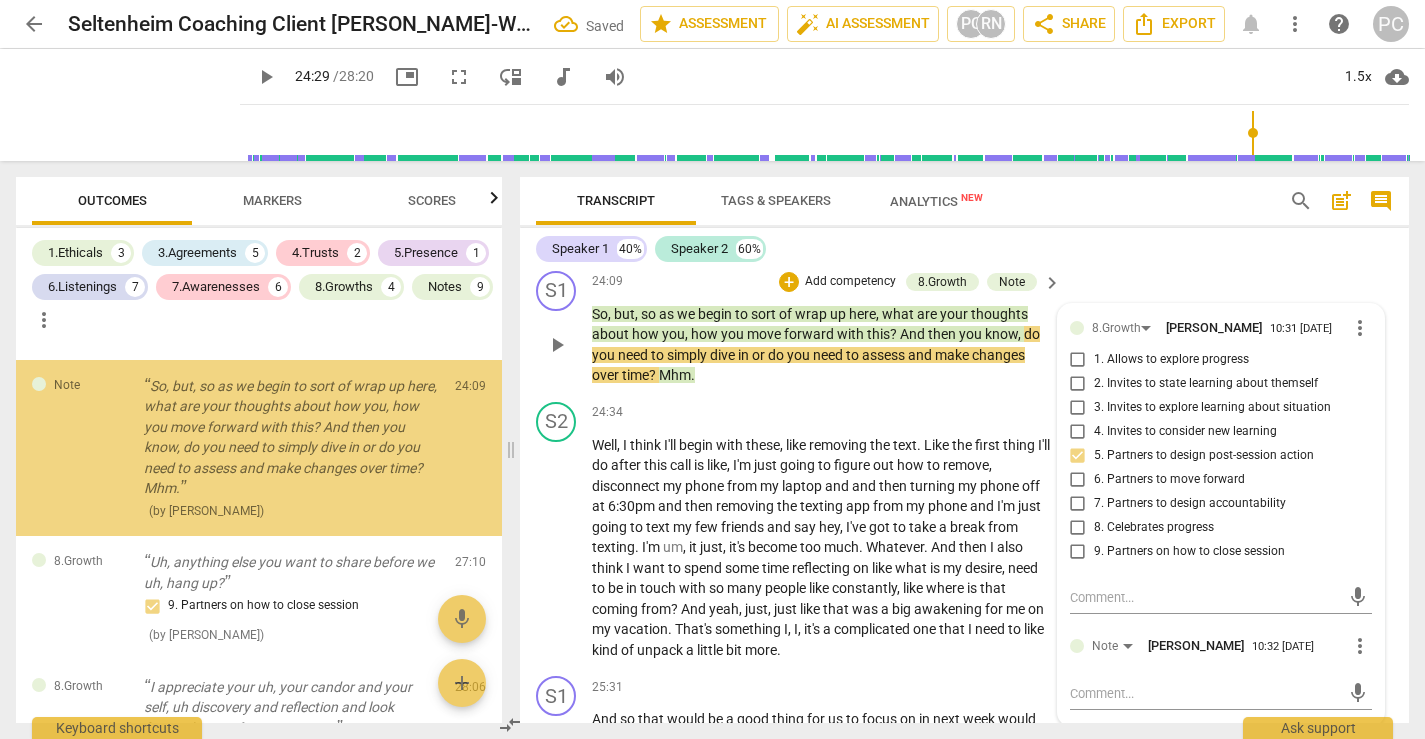 scroll, scrollTop: 6473, scrollLeft: 0, axis: vertical 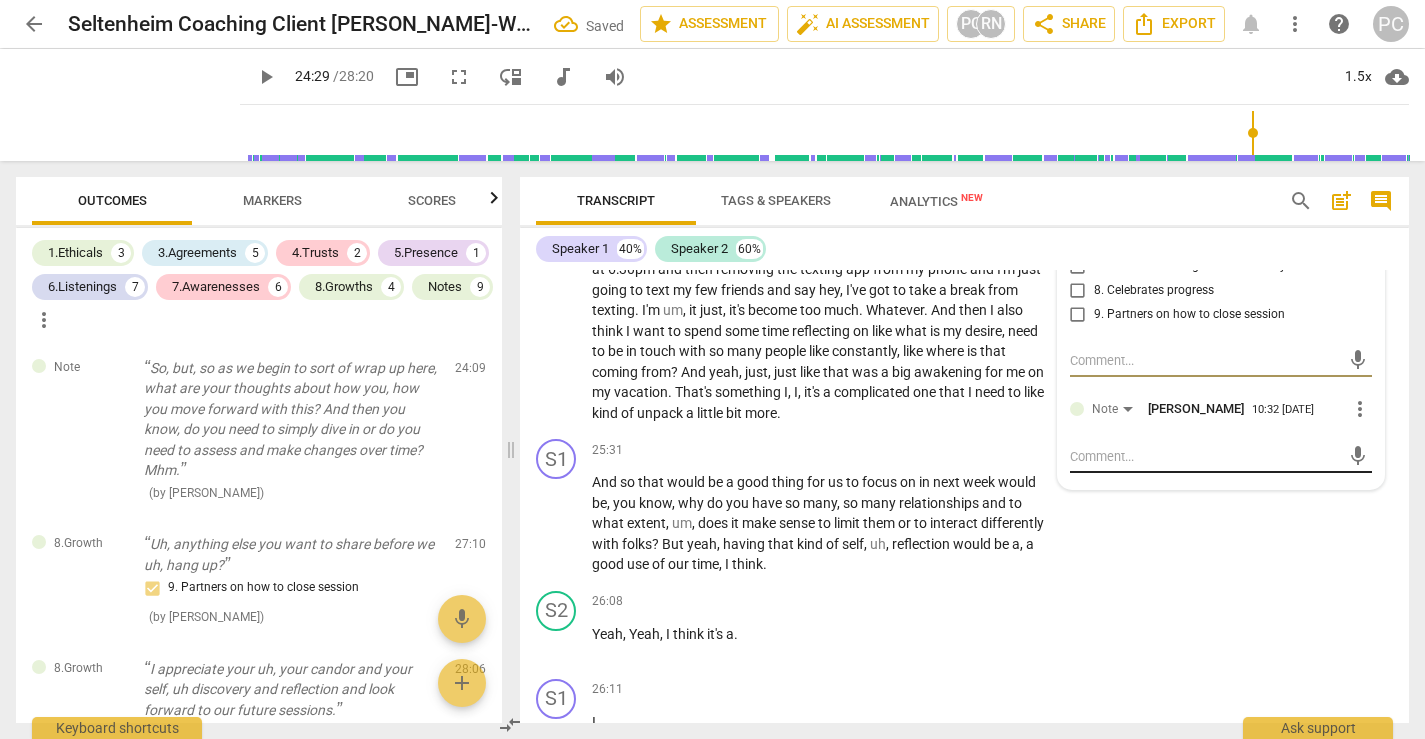 click at bounding box center [1205, 456] 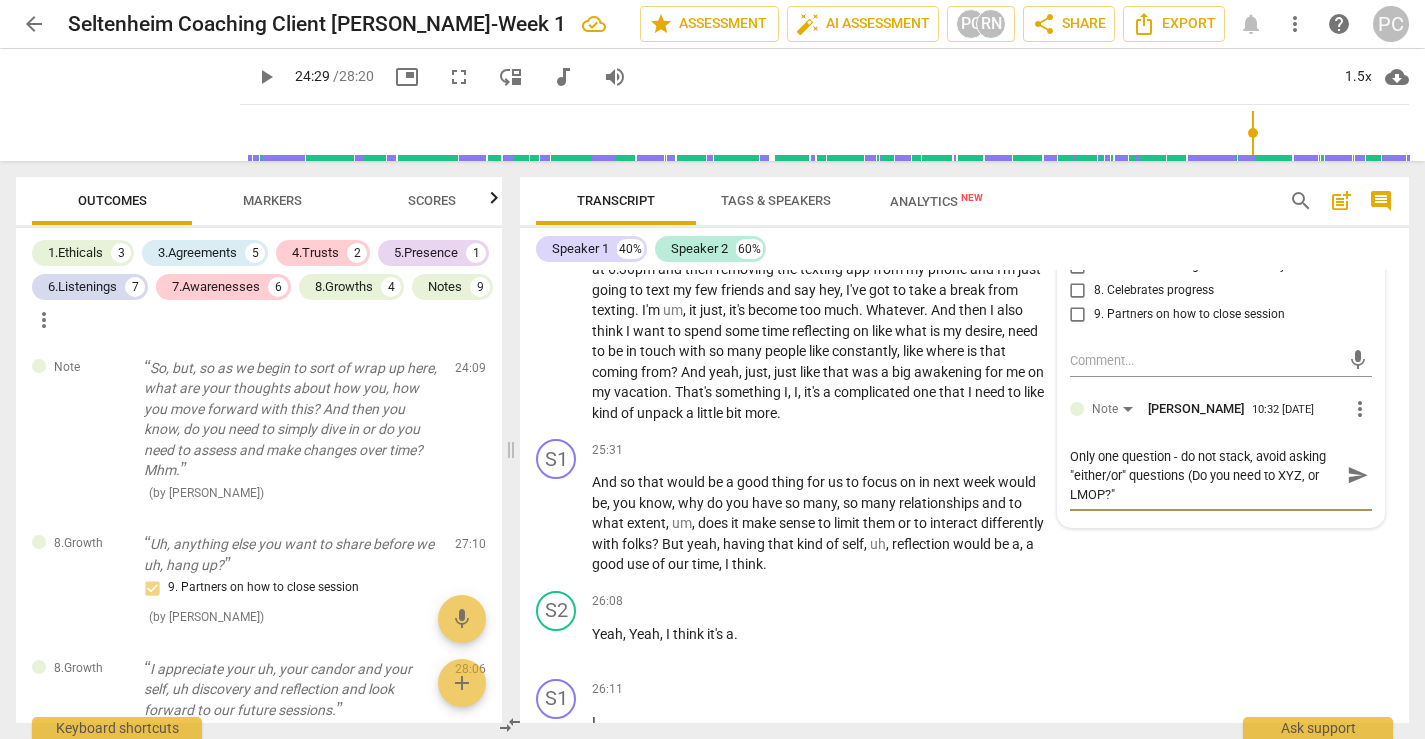 scroll, scrollTop: 0, scrollLeft: 0, axis: both 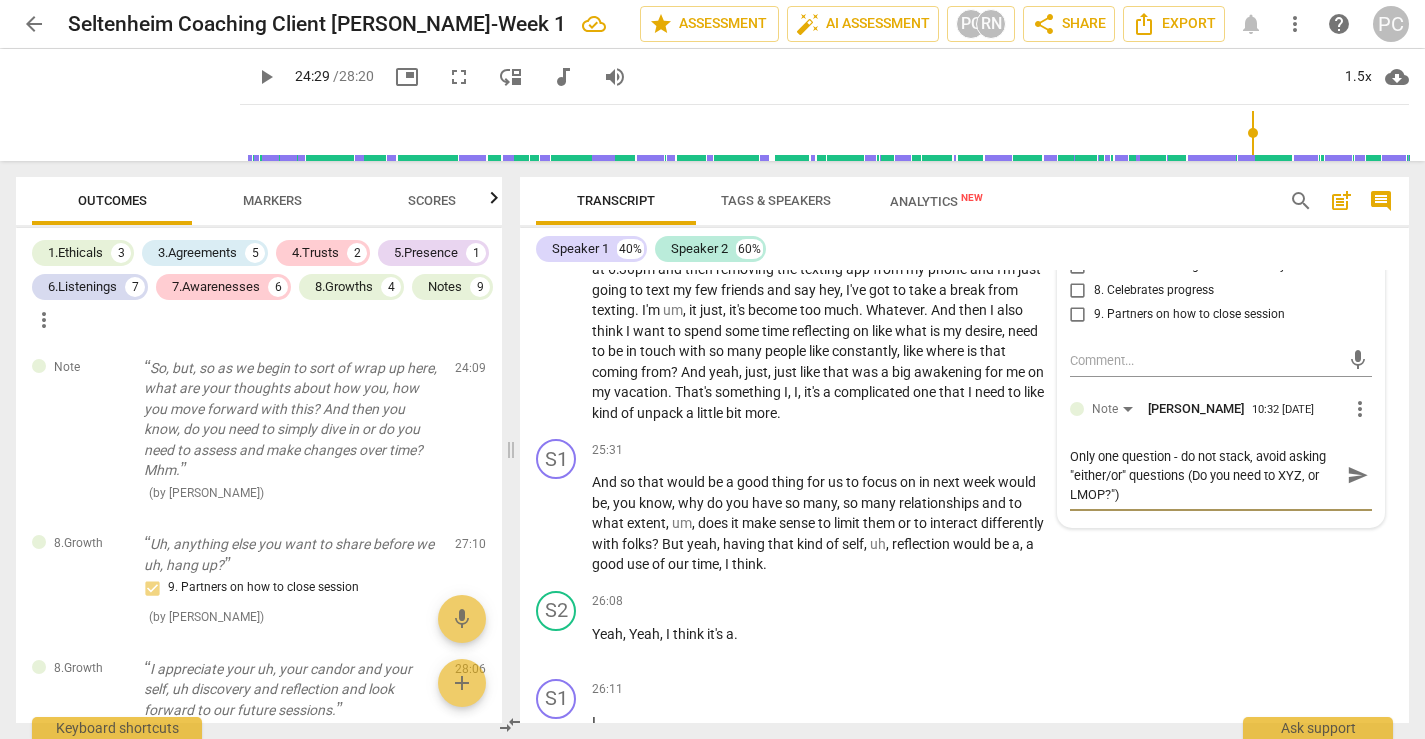 click on "send" at bounding box center [1358, 475] 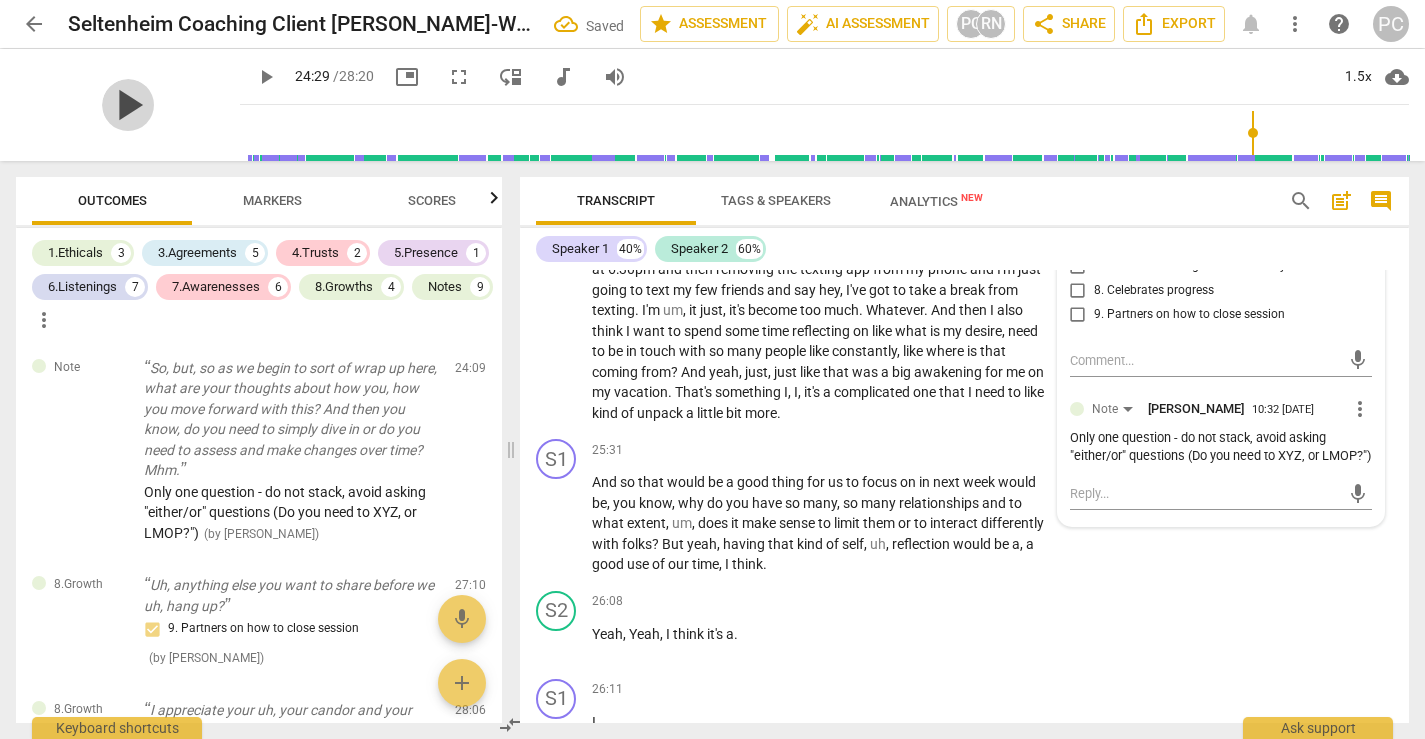 click on "play_arrow" at bounding box center [128, 105] 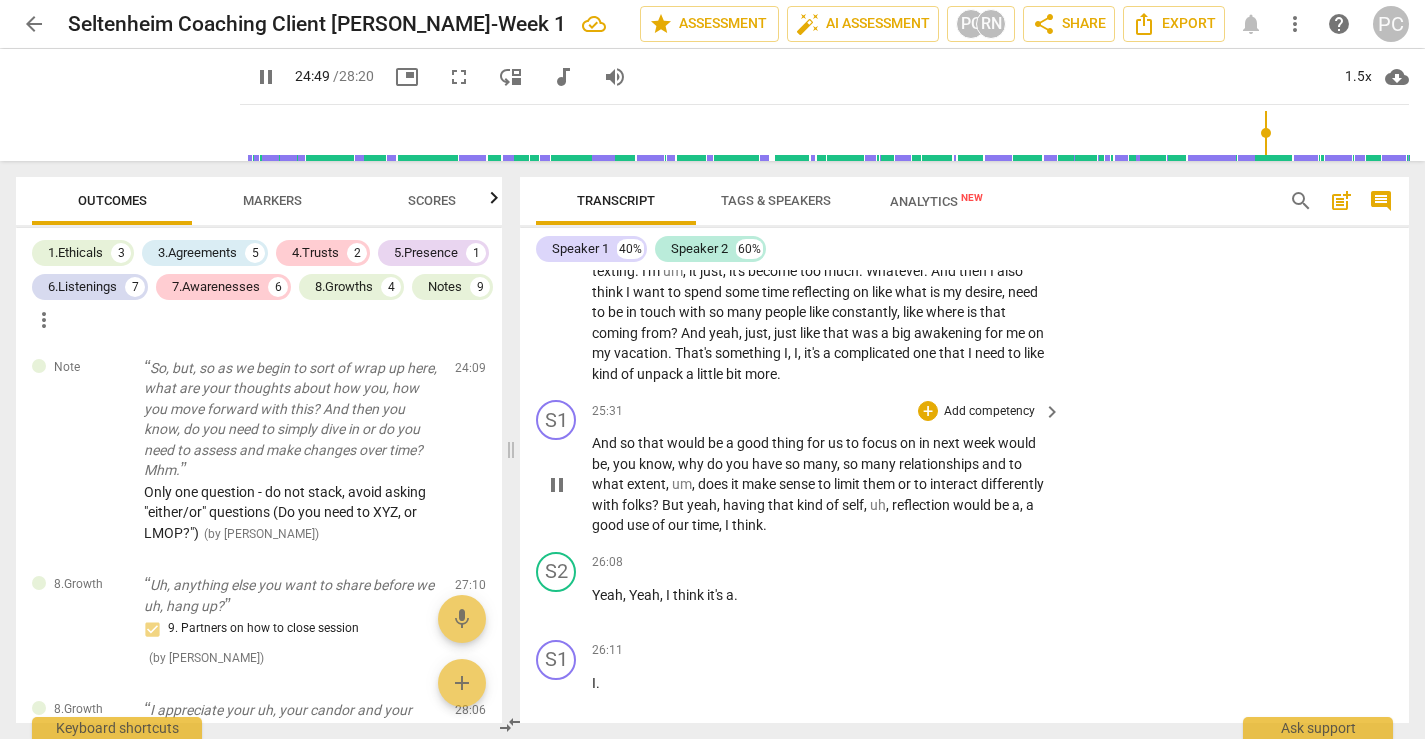 scroll, scrollTop: 9118, scrollLeft: 0, axis: vertical 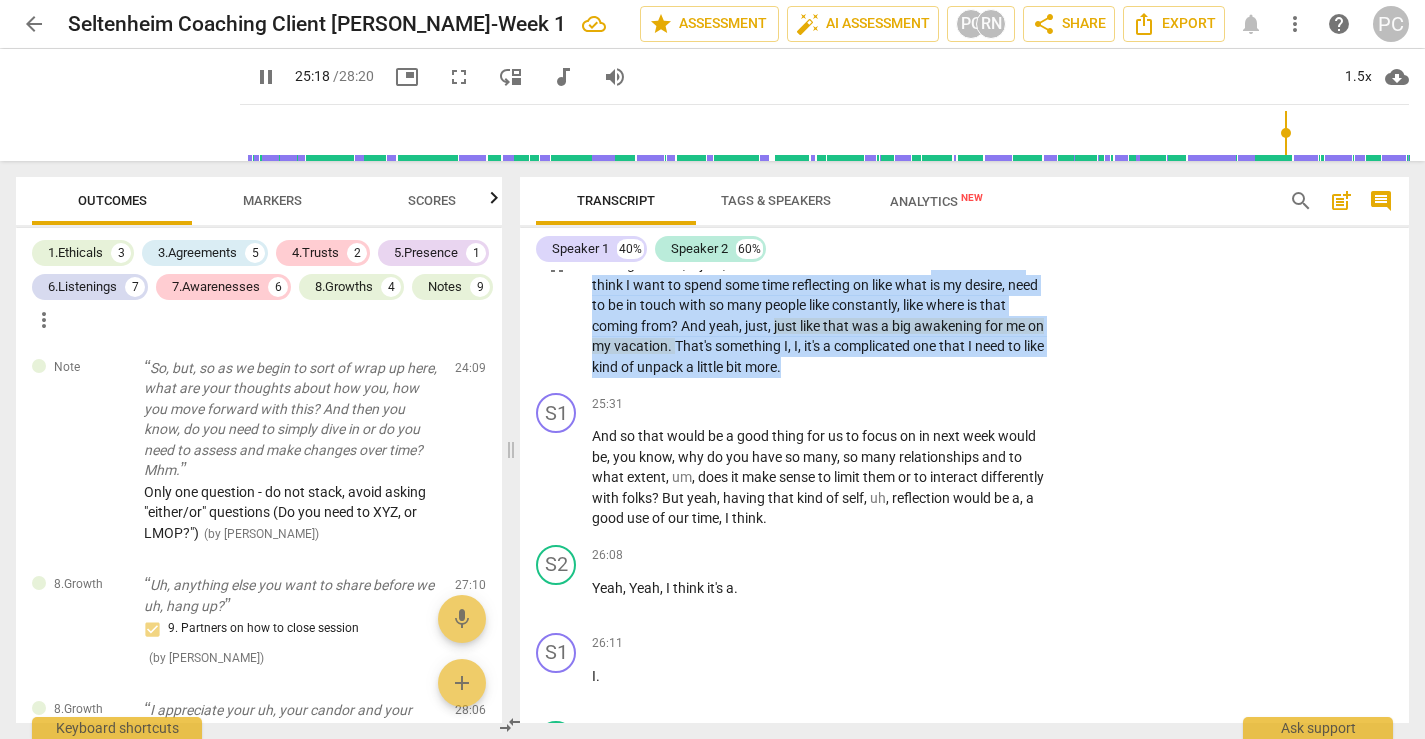 drag, startPoint x: 935, startPoint y: 326, endPoint x: 855, endPoint y: 430, distance: 131.20976 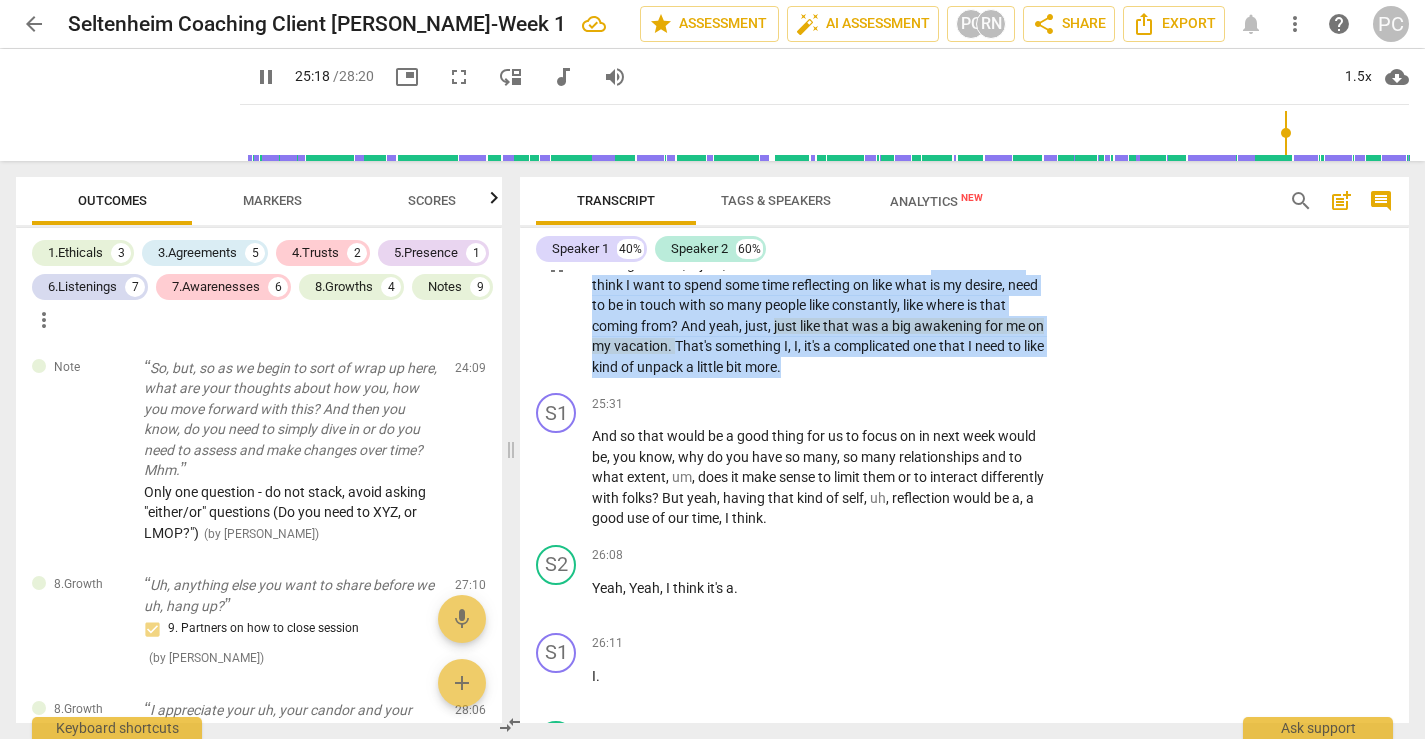 click on "Well ,   I   think   I'll   begin   with   these ,   like   removing   the   text .   Like   the   first   thing   I'll   do   after   this   call   is   like ,   I'm   just   going   to   figure   out   how   to   remove ,   disconnect   my   phone   from   my   laptop   and   and   then   turning   my   phone   off   at   6:30pm   and   then   removing   the   texting   app   from   my   phone   and   I'm   just   going   to   text   my   few   friends   and   say   hey ,   I've   got   to   take   a   break   from   texting .   I'm   um ,   it   just ,   it's   become   too   much .   Whatever .   And   then   I   also   think   I   want   to   spend   some   time   reflecting   on   like   what   is   my   desire ,   need   to   be   in   touch   with   so   many   people   like   constantly ,   like   where   is   that   coming   from ?   And   yeah ,   just ,   just   like   that   was   a   big   awakening   for   me   on   my   vacation .   That's   something   I ,   I ,   it's   a   complicated   one" at bounding box center [821, 265] 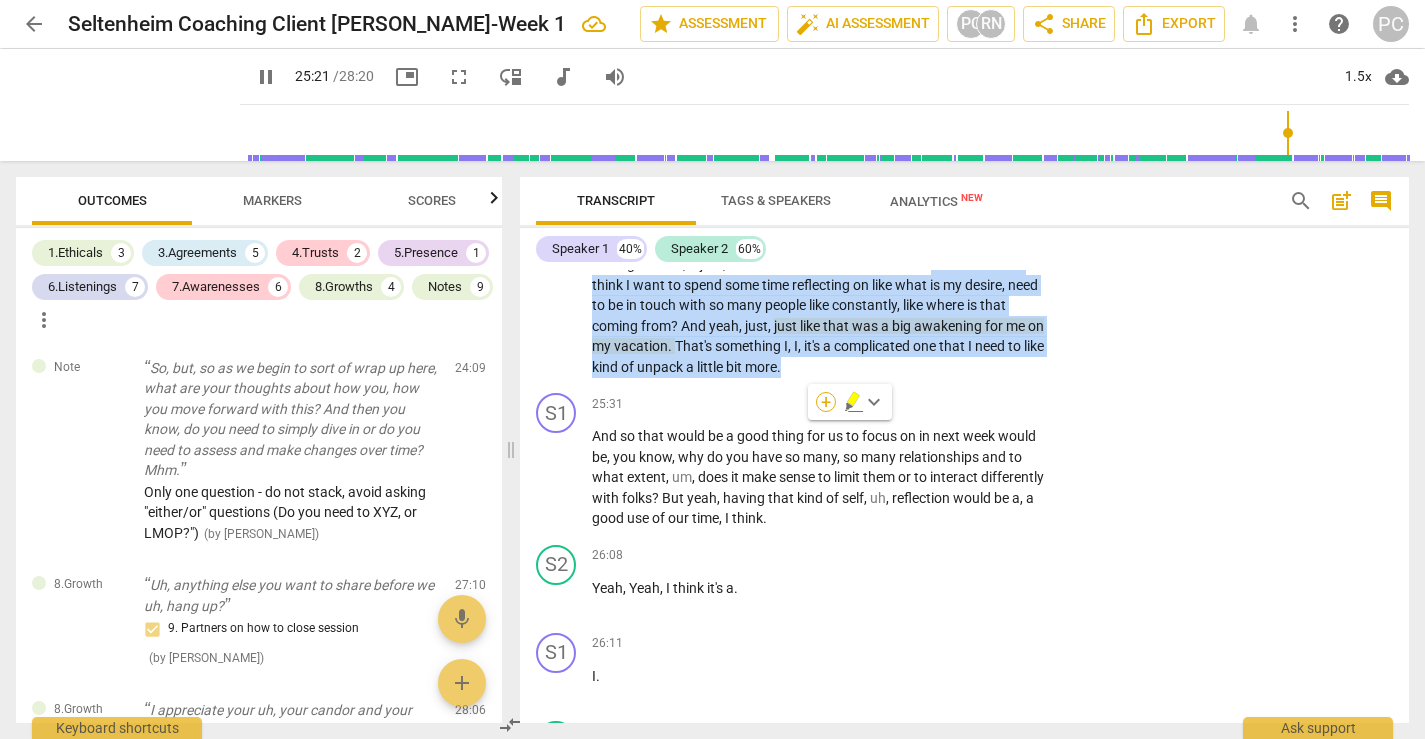 click on "+" at bounding box center (826, 402) 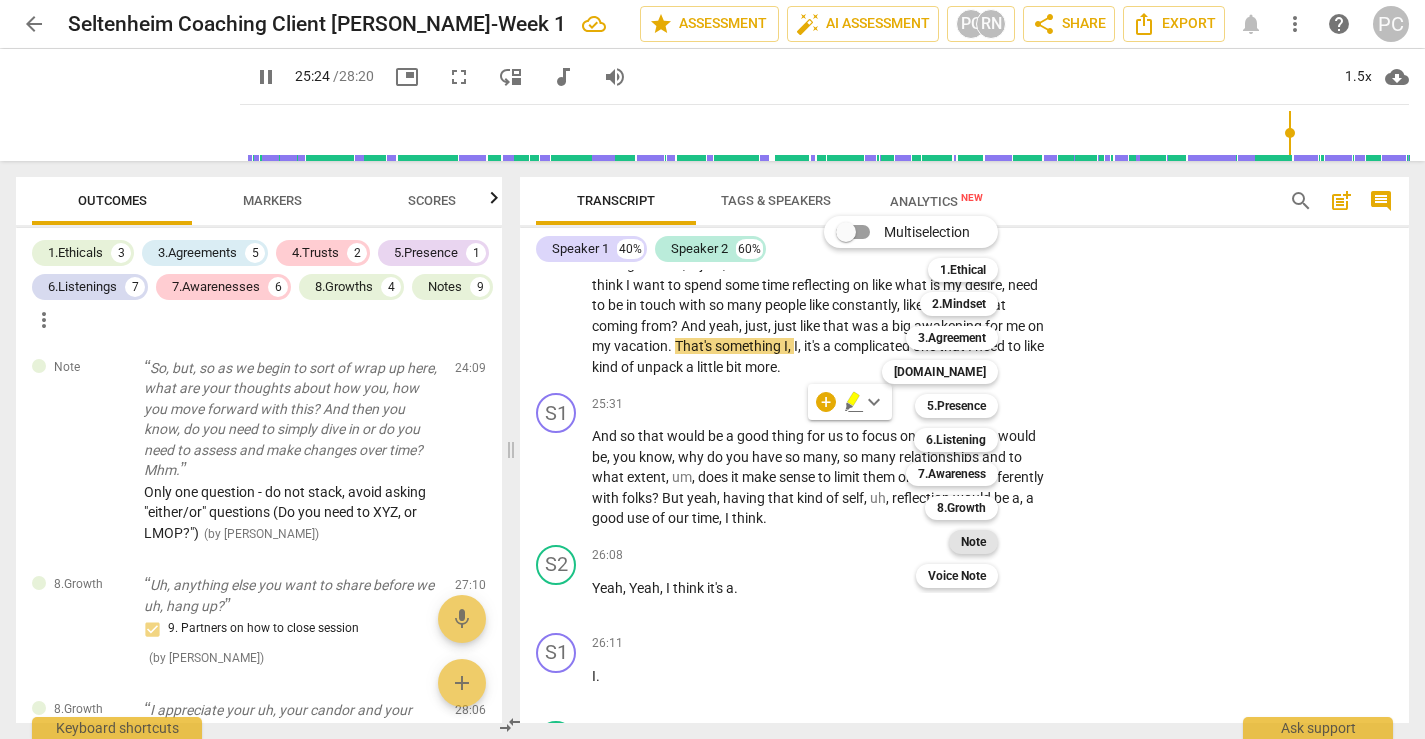 click on "Note" at bounding box center [973, 542] 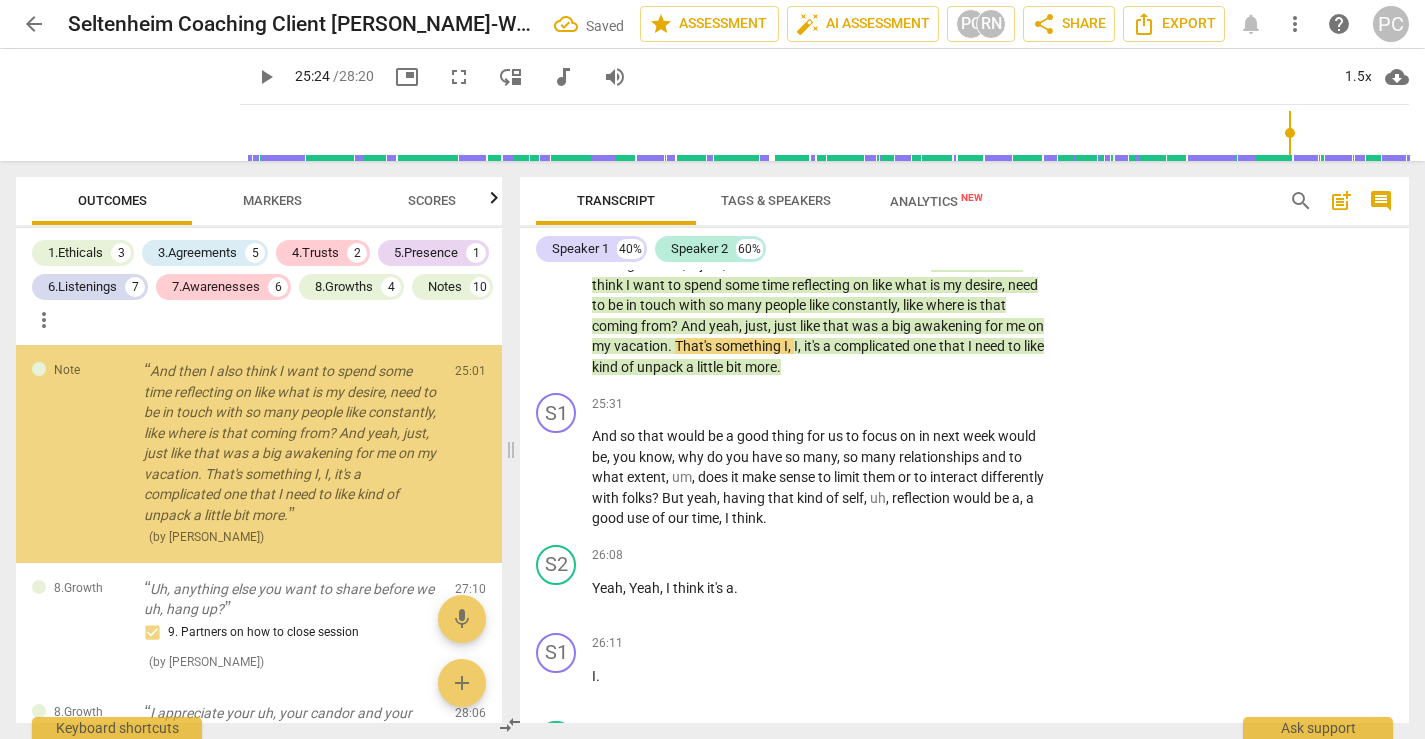 scroll, scrollTop: 6711, scrollLeft: 0, axis: vertical 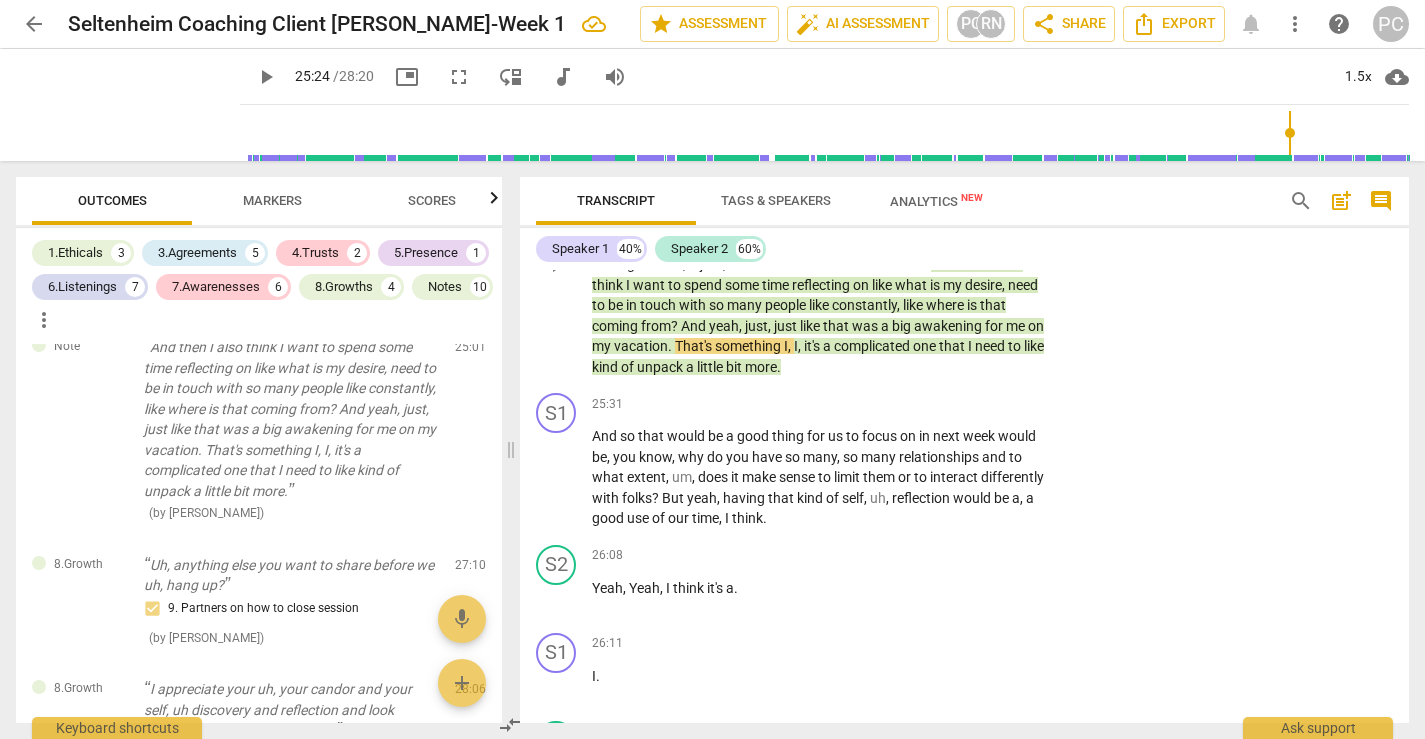click on "send" at bounding box center [1358, 223] 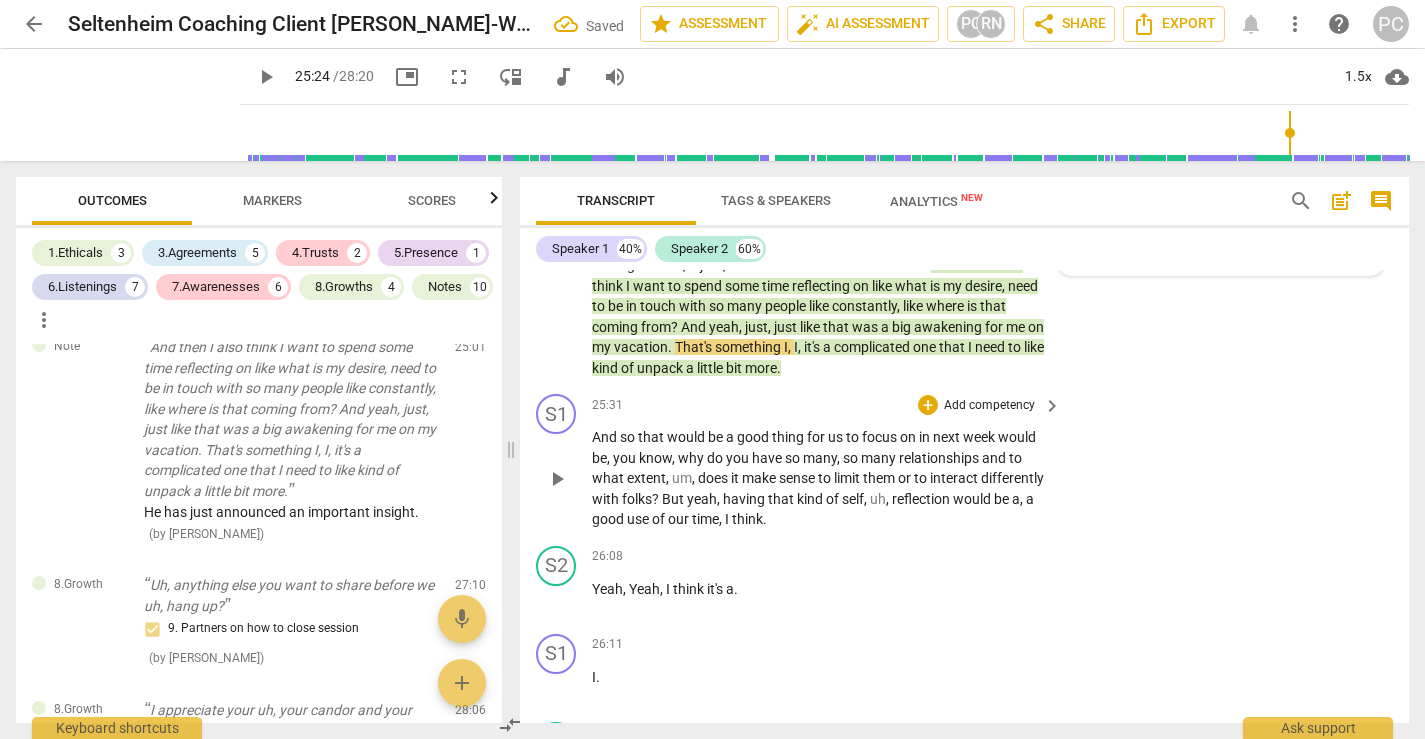 scroll, scrollTop: 9124, scrollLeft: 0, axis: vertical 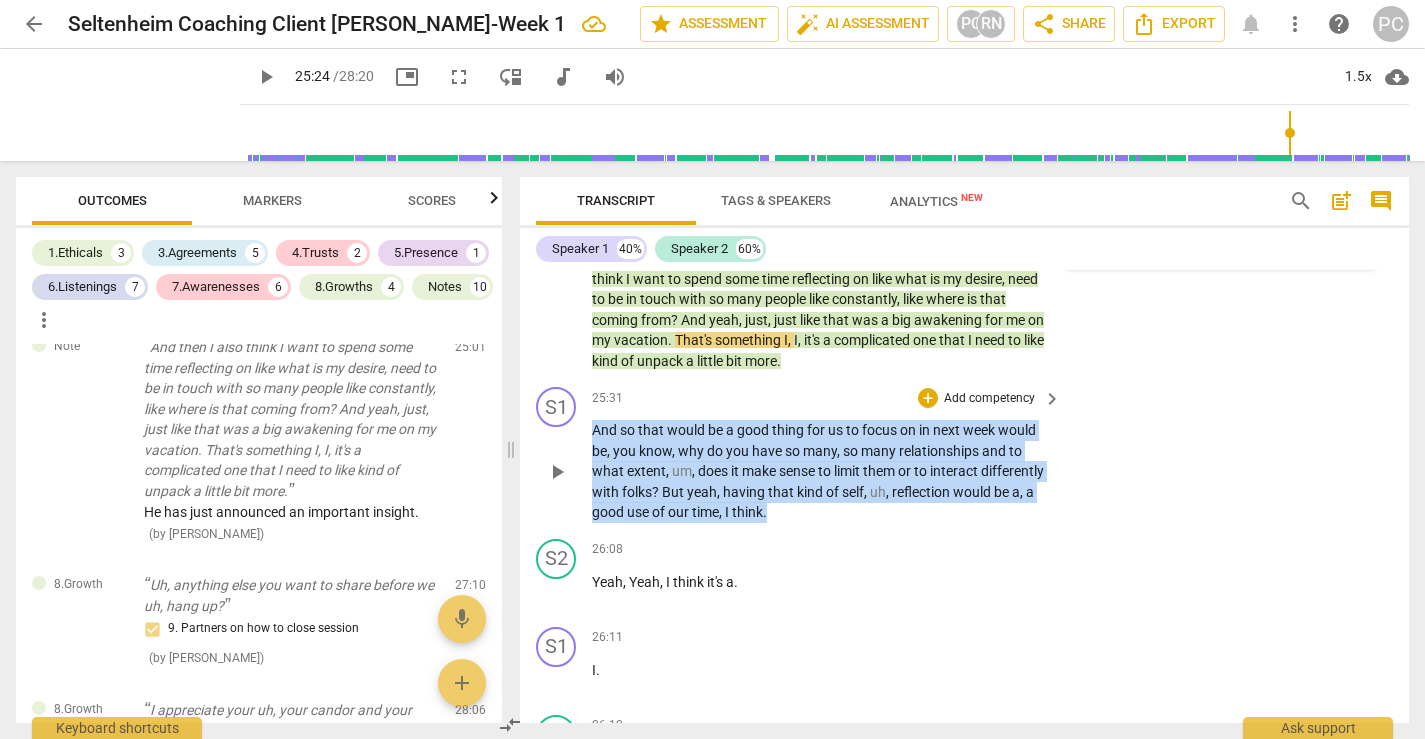 drag, startPoint x: 593, startPoint y: 492, endPoint x: 867, endPoint y: 577, distance: 286.8815 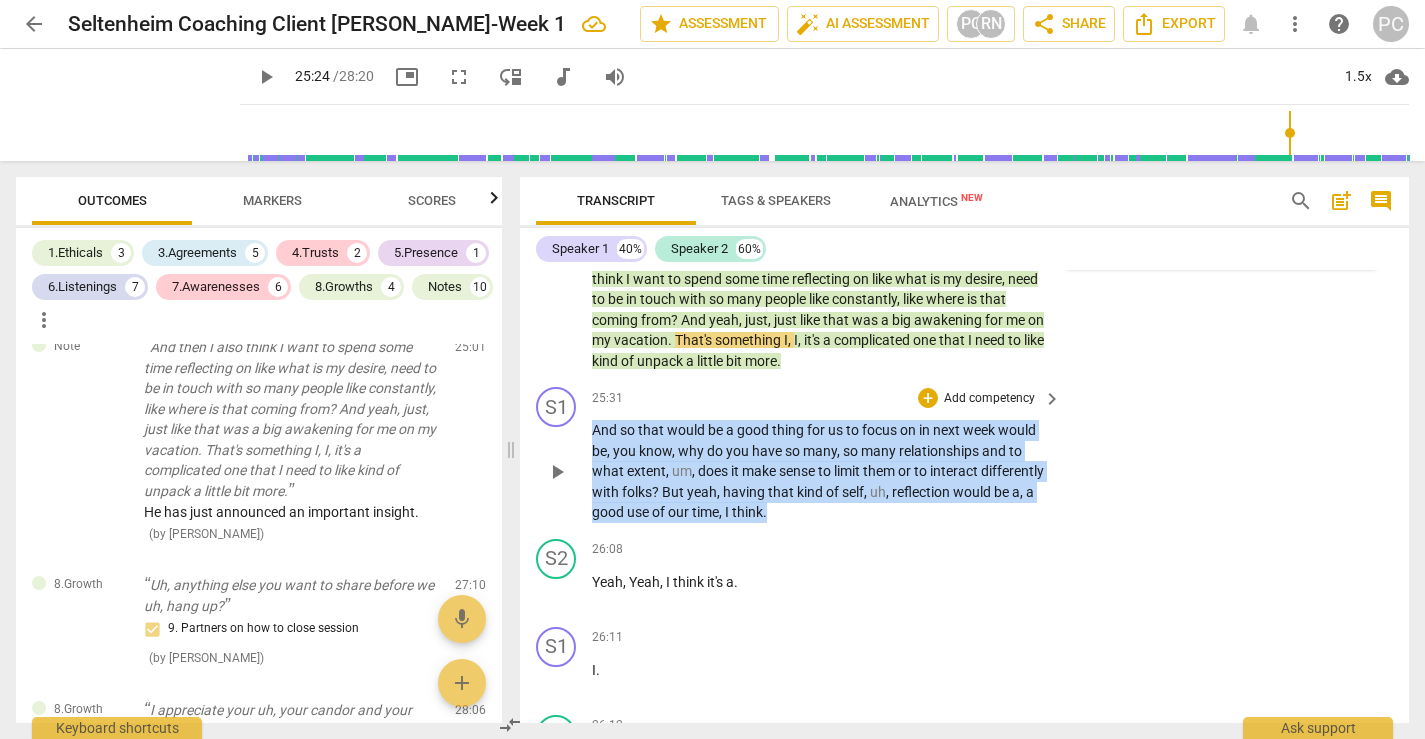 click on "And   so   that   would   be   a   good   thing   for   us   to   focus   on   in   next   week   would   be ,   you   know ,   why   do   you   have   so   many ,   so   many   relationships   and   to   what   extent ,   um ,   does   it   make   sense   to   limit   them   or   to   interact   differently   with   folks ?   But   yeah ,   having   that   kind   of   self ,   uh ,   reflection   would   be   a ,   a   good   use   of   our   time ,   I   think ." at bounding box center (821, 471) 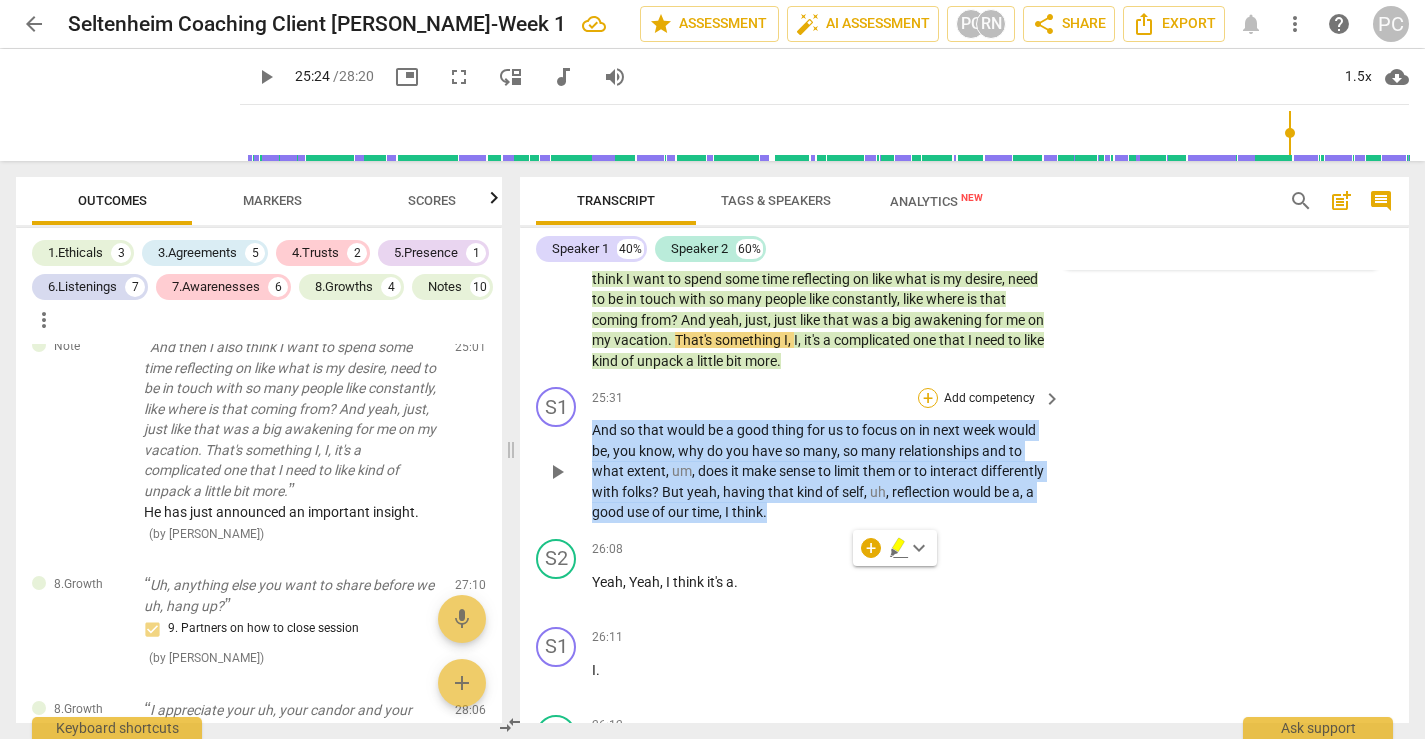 click on "+" at bounding box center (928, 398) 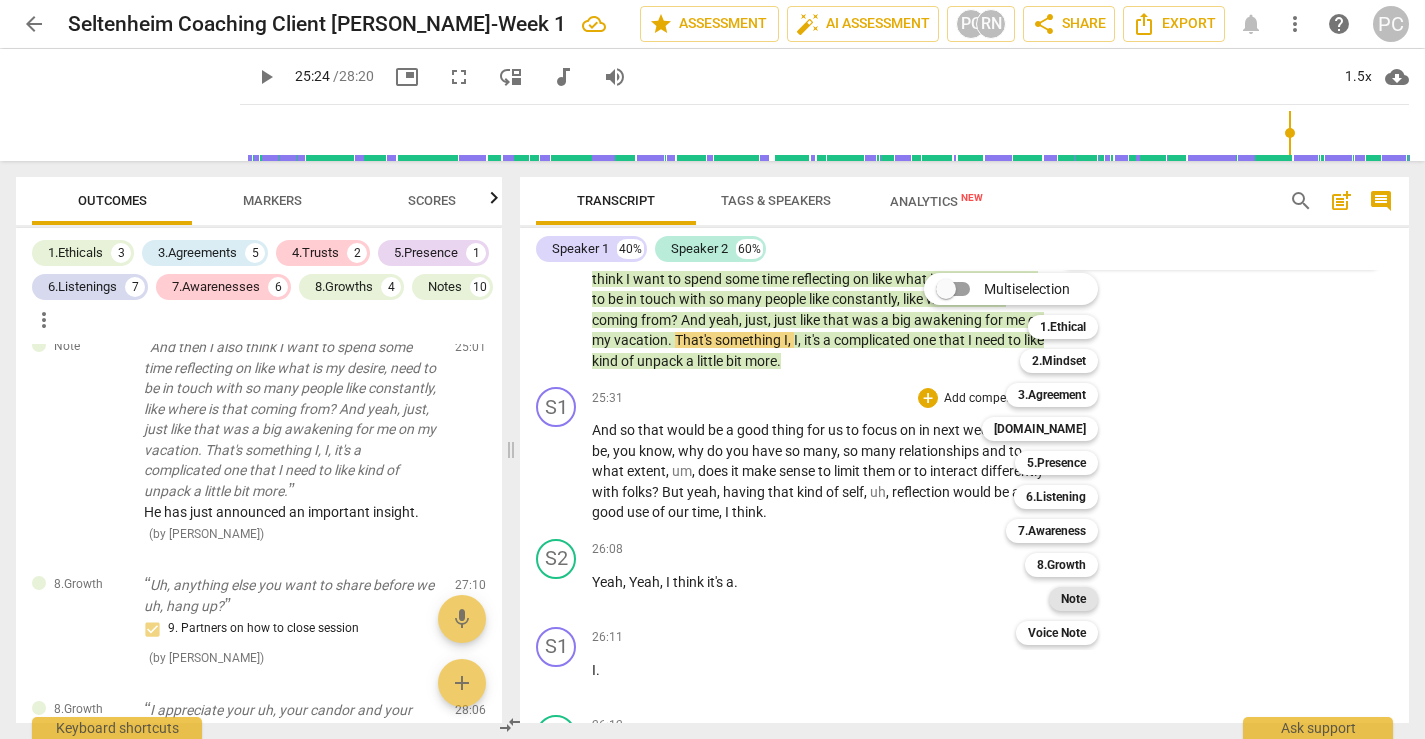 click on "Note" at bounding box center [1073, 599] 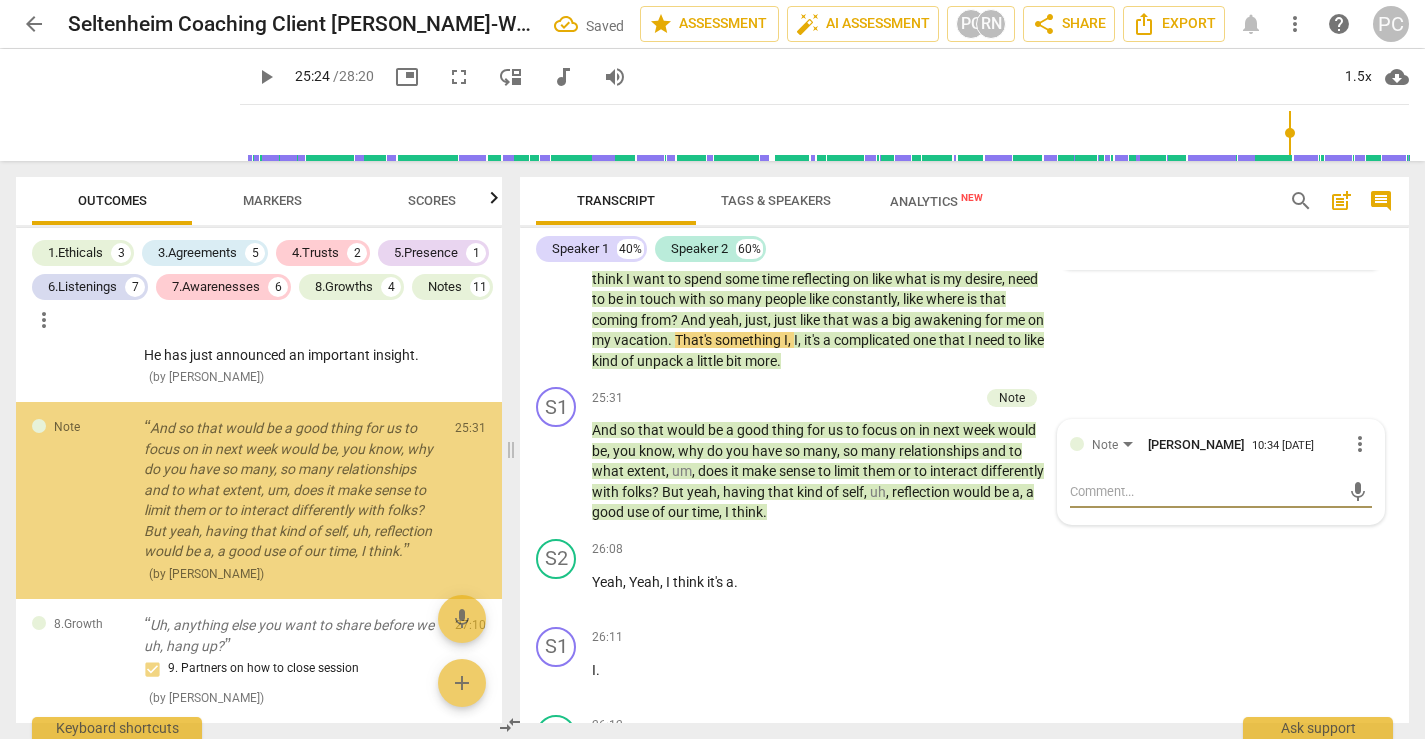 scroll, scrollTop: 6949, scrollLeft: 0, axis: vertical 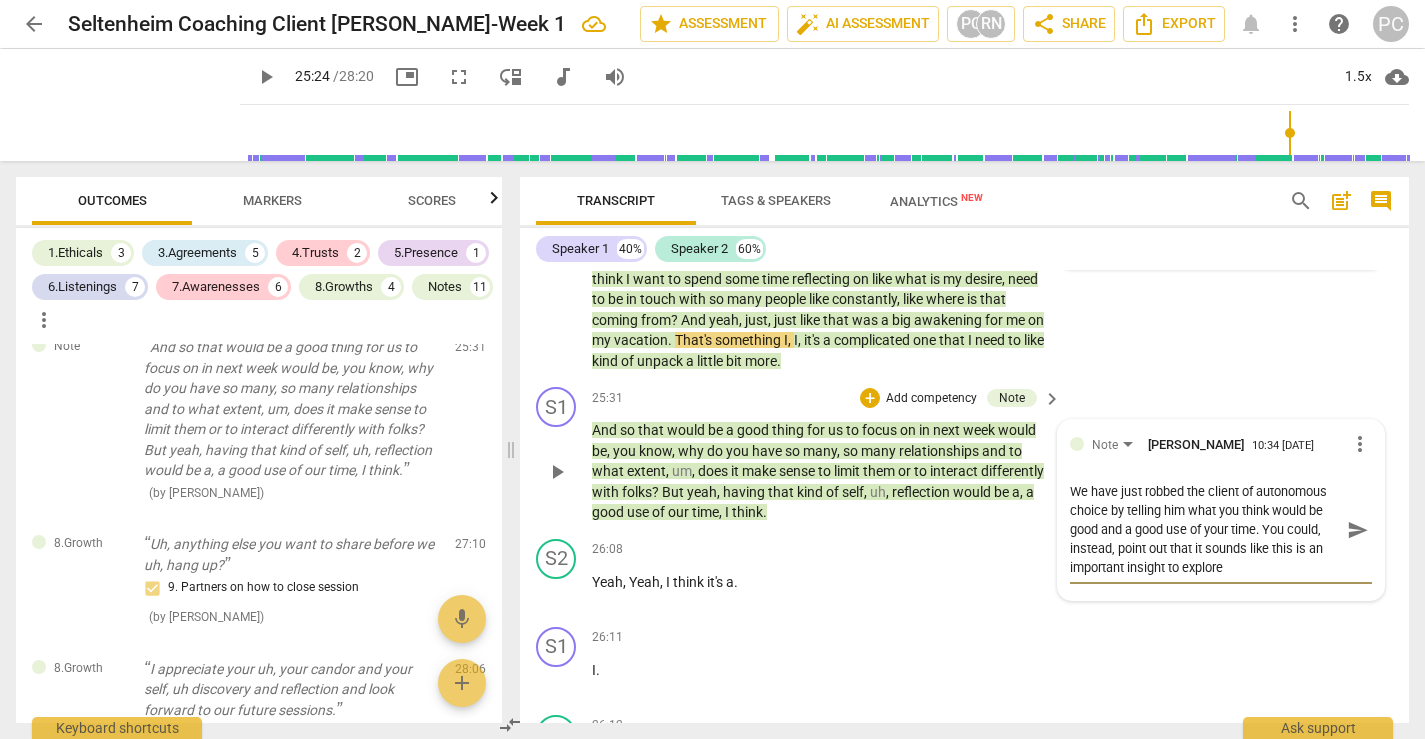 drag, startPoint x: 1115, startPoint y: 613, endPoint x: 1166, endPoint y: 617, distance: 51.156624 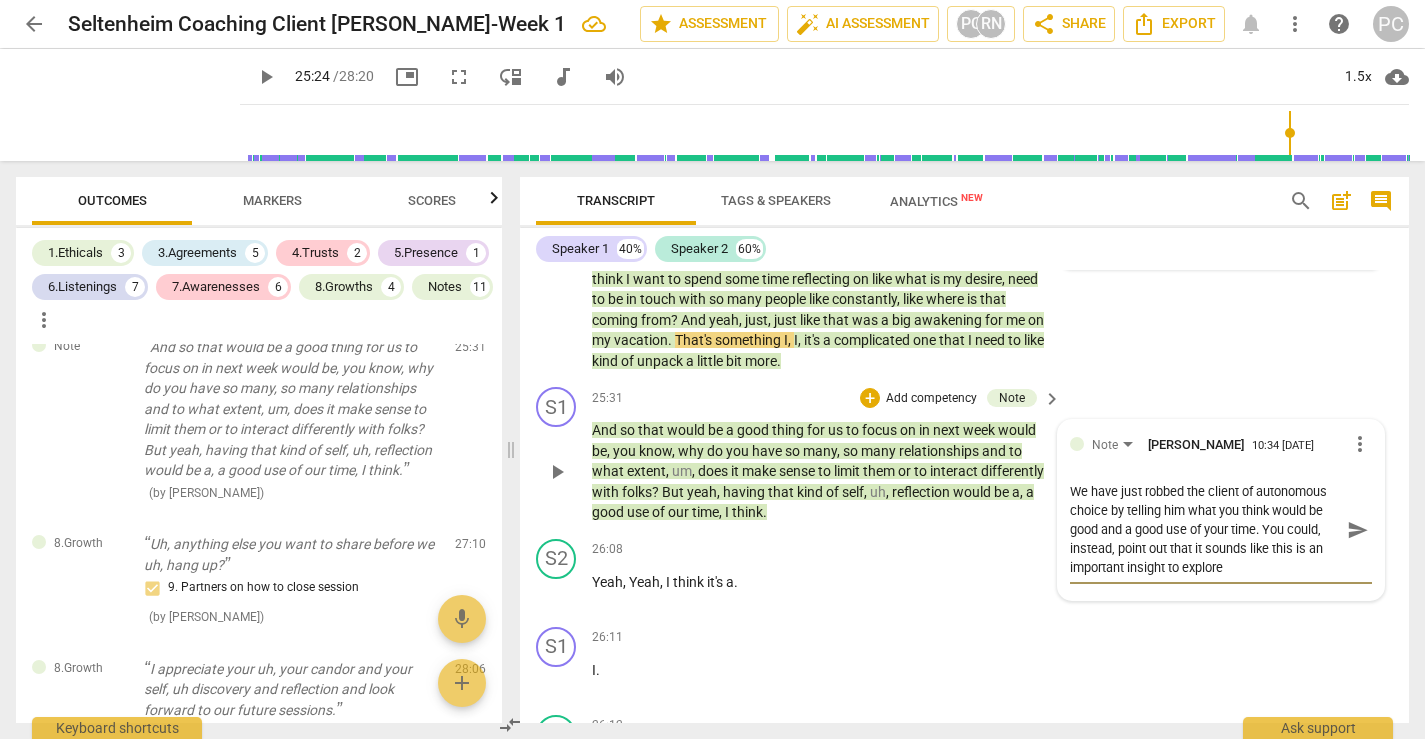 click on "We have just robbed the client of autonomous choice by telling him what you think would be good and a good use of your time. You could, instead, point out that it sounds like this is an important insight to explore" at bounding box center (1205, 529) 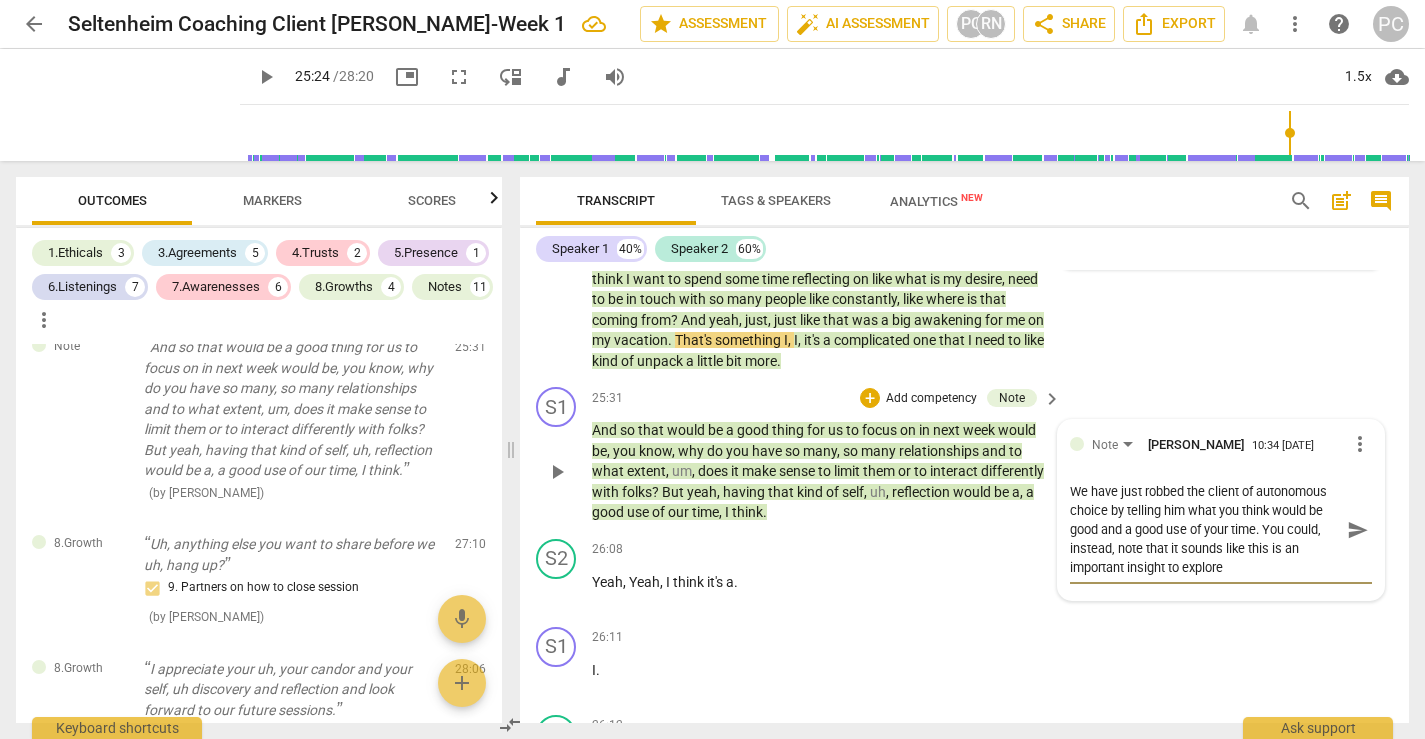 click on "We have just robbed the client of autonomous choice by telling him what you think would be good and a good use of your time. You could, instead, note that it sounds like this is an important insight to explore" at bounding box center (1205, 529) 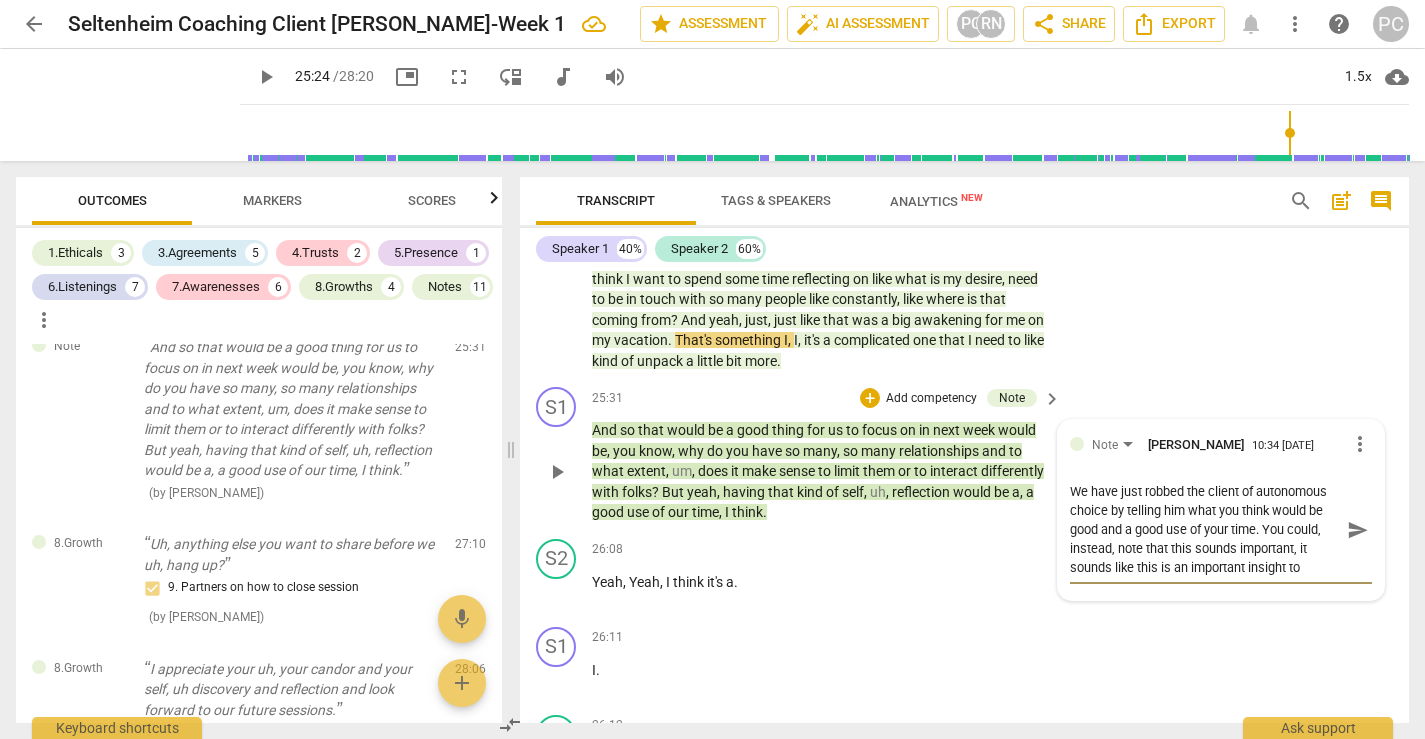 scroll, scrollTop: 19, scrollLeft: 0, axis: vertical 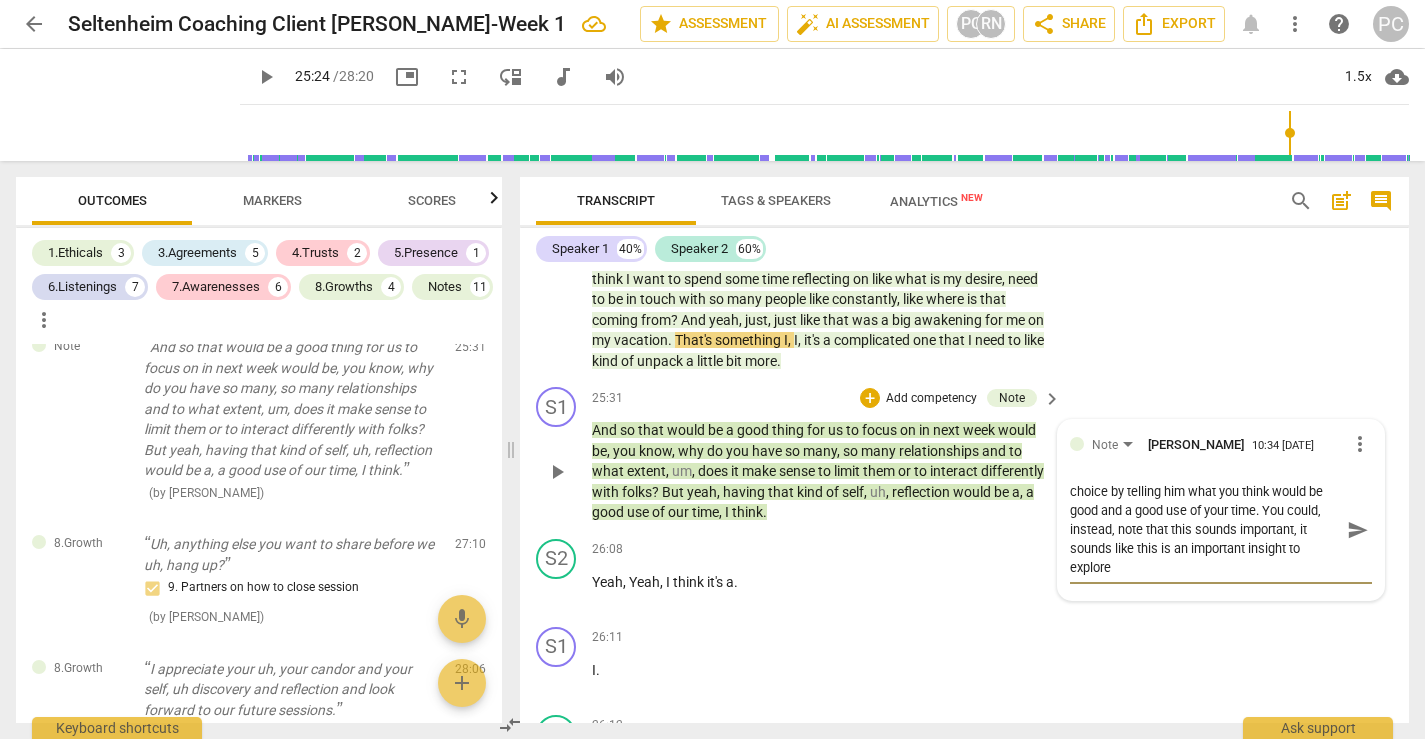 drag, startPoint x: 1233, startPoint y: 629, endPoint x: 1168, endPoint y: 609, distance: 68.007355 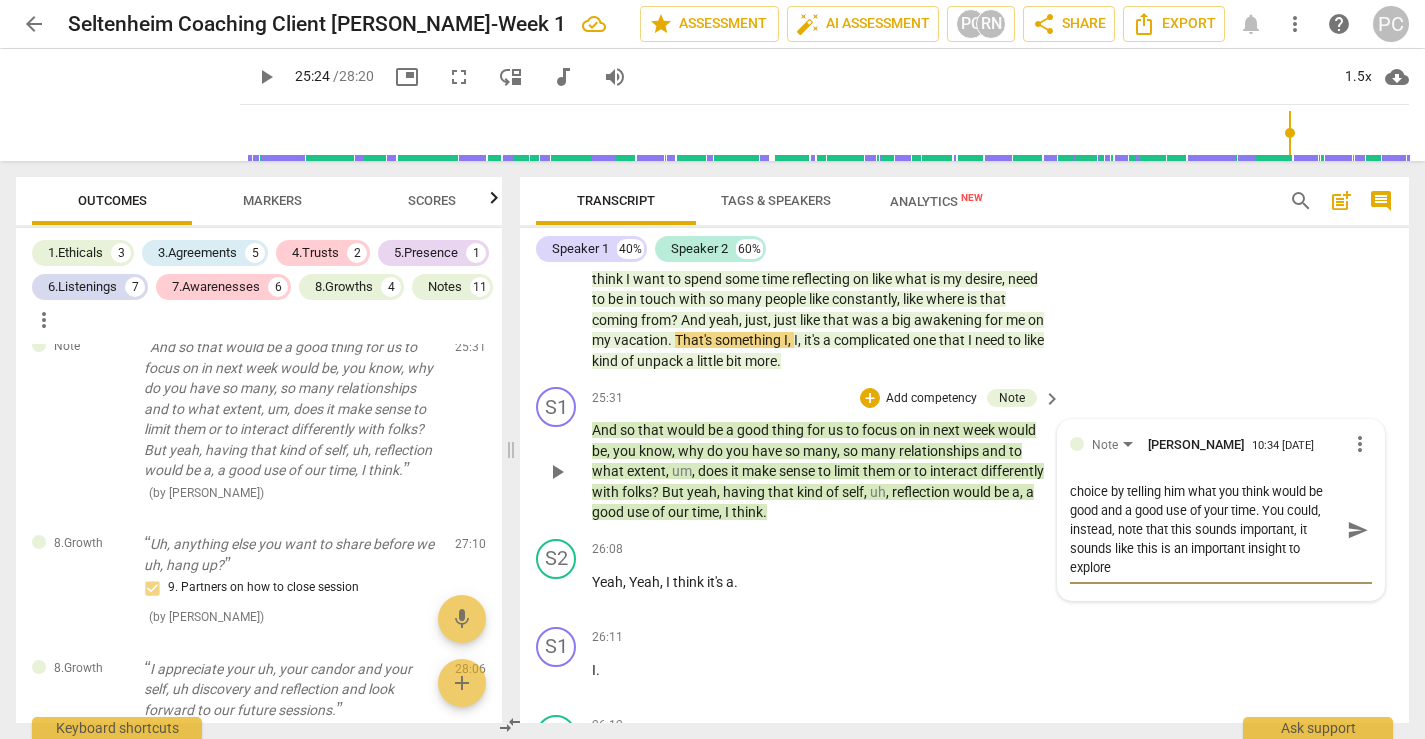 click on "We have just robbed the client of autonomous choice by telling him what you think would be good and a good use of your time. You could, instead, note that this sounds important, it sounds like this is an important insight to explore" at bounding box center (1205, 529) 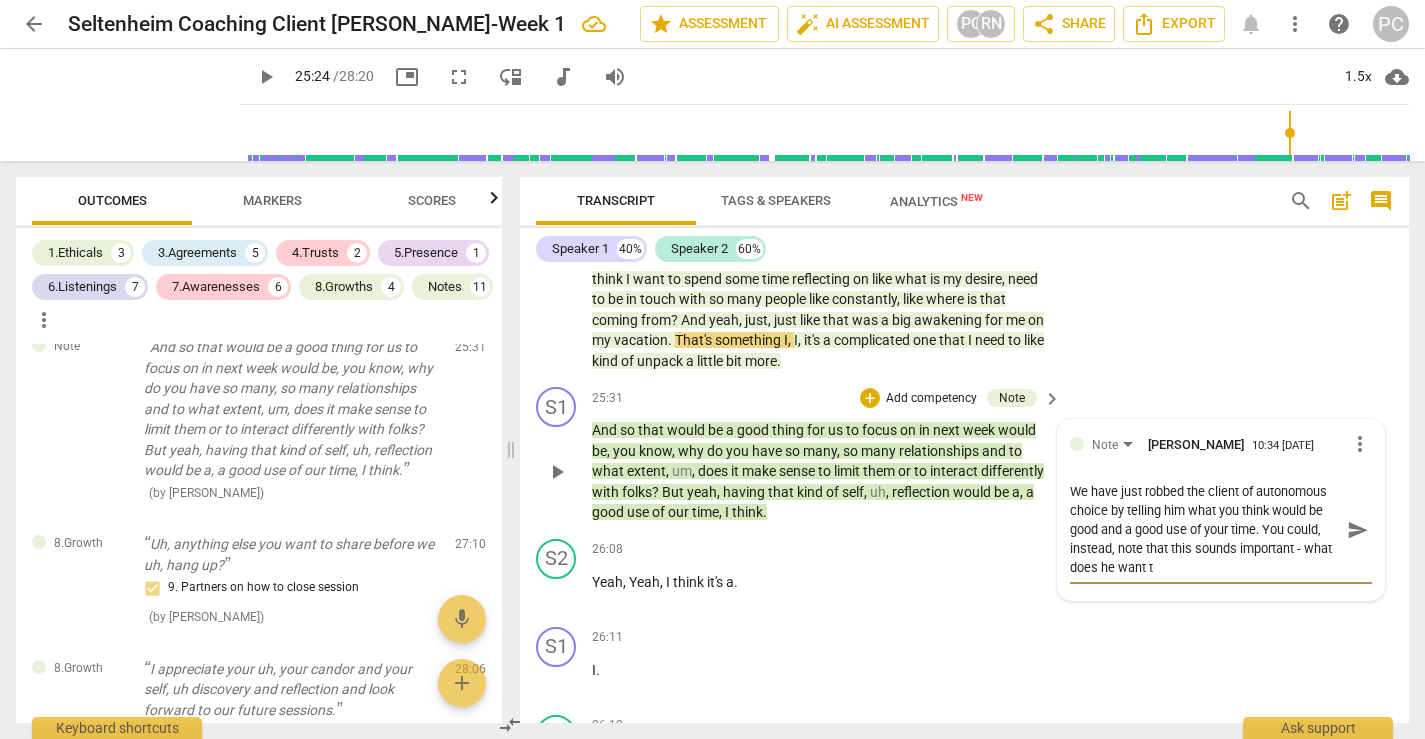 scroll, scrollTop: 0, scrollLeft: 0, axis: both 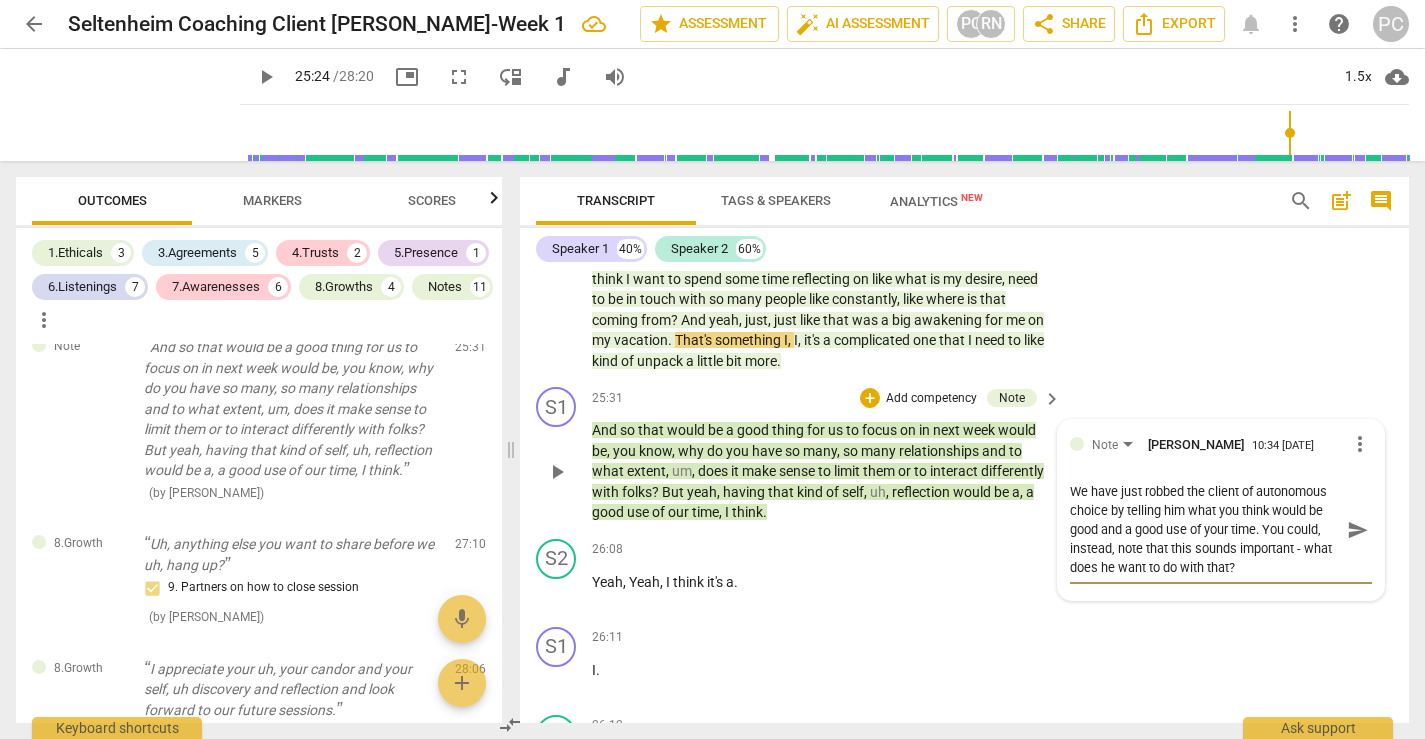 click on "send" at bounding box center [1358, 530] 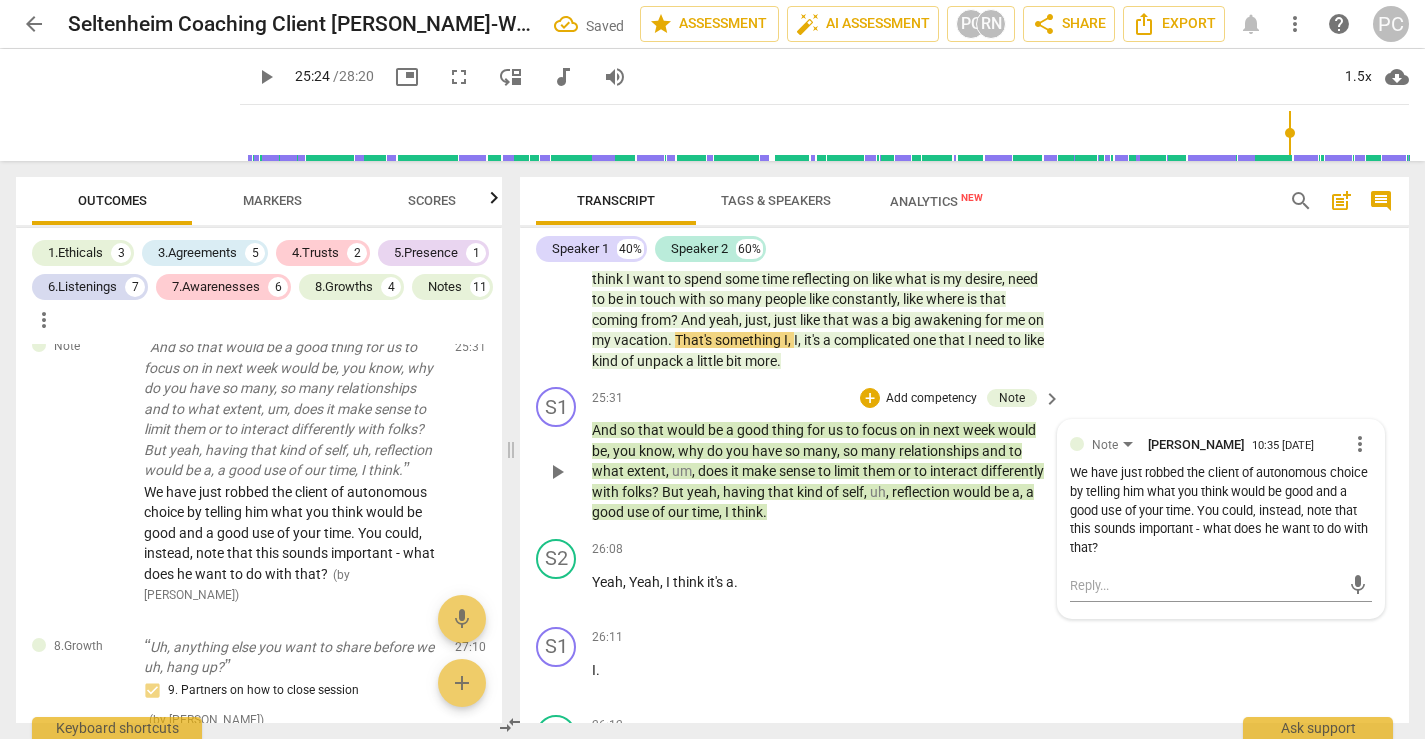 click on "play_arrow" at bounding box center (557, 472) 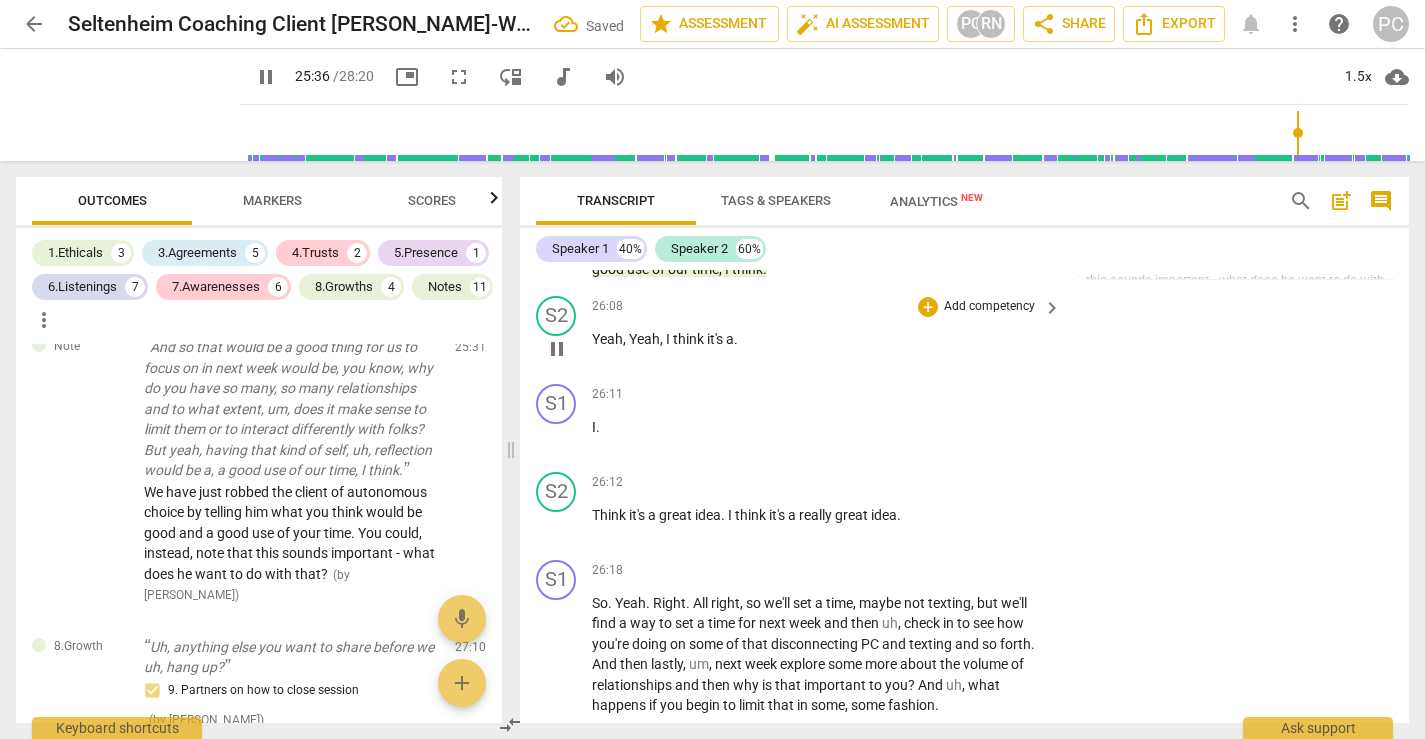 scroll, scrollTop: 9381, scrollLeft: 0, axis: vertical 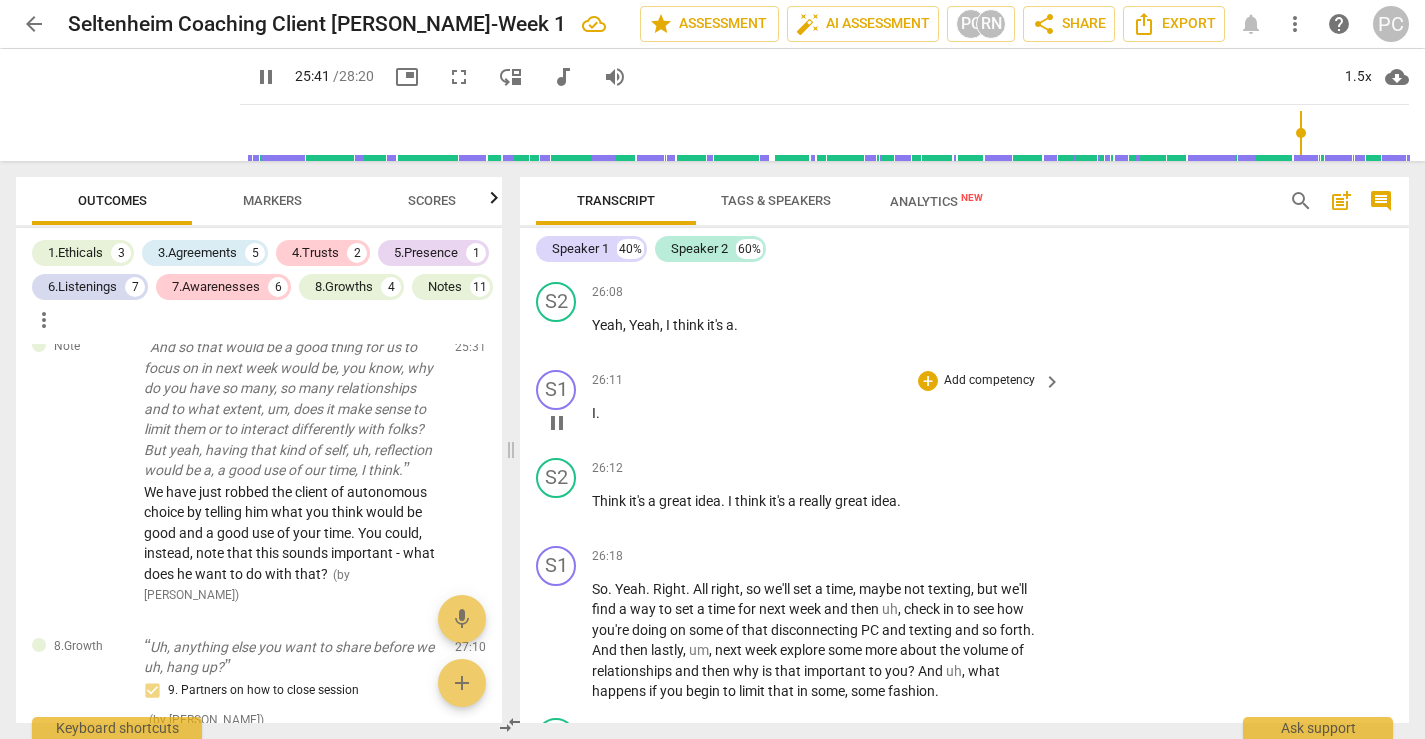 click on "I" at bounding box center (594, 413) 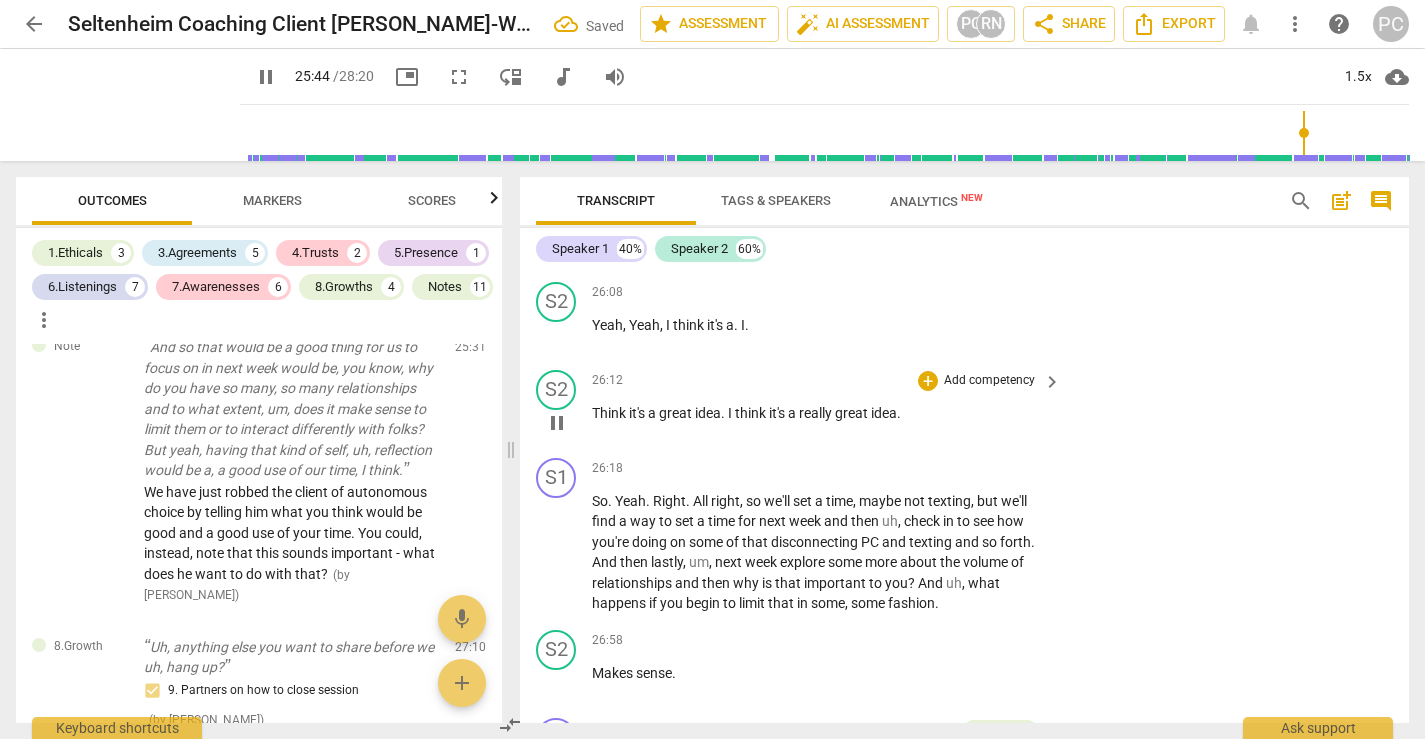 click on "Think" at bounding box center (610, 413) 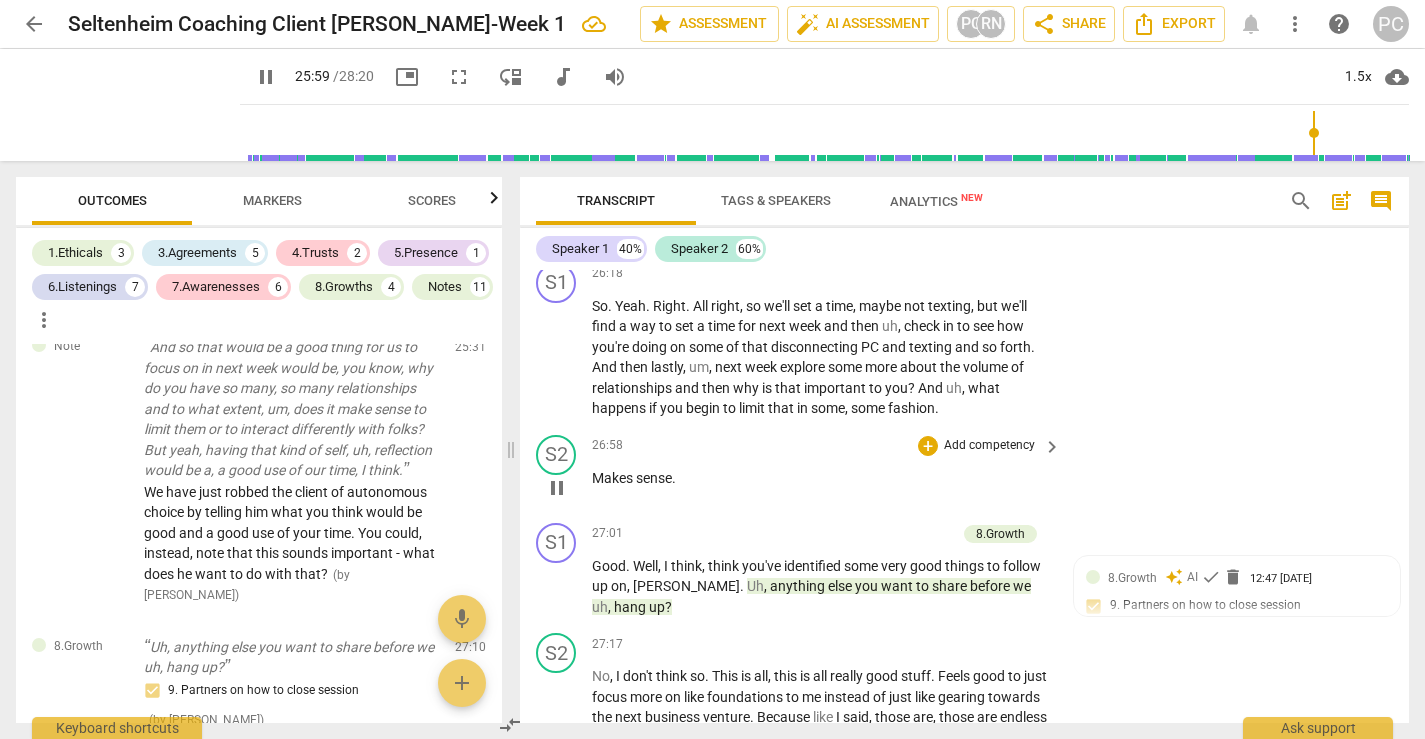 scroll, scrollTop: 9493, scrollLeft: 0, axis: vertical 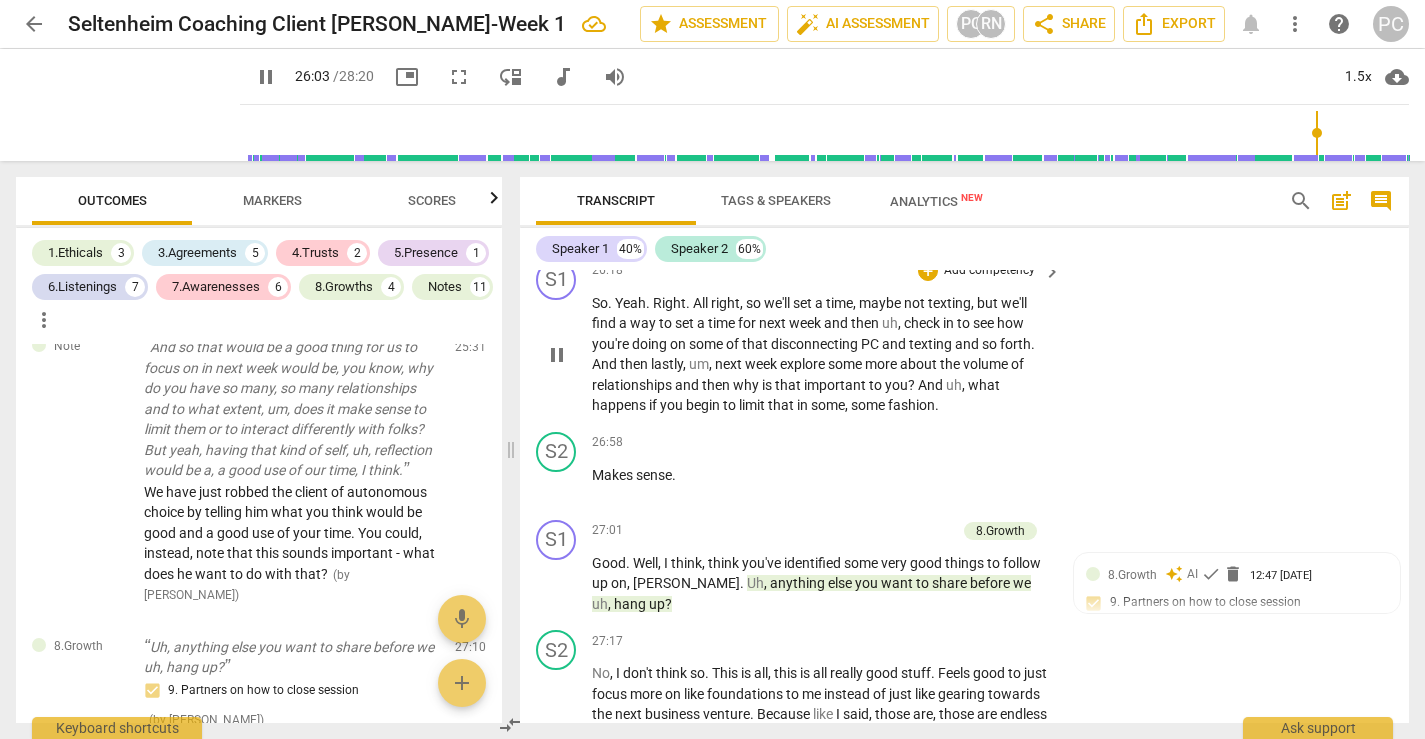 click on "pause" at bounding box center [557, 355] 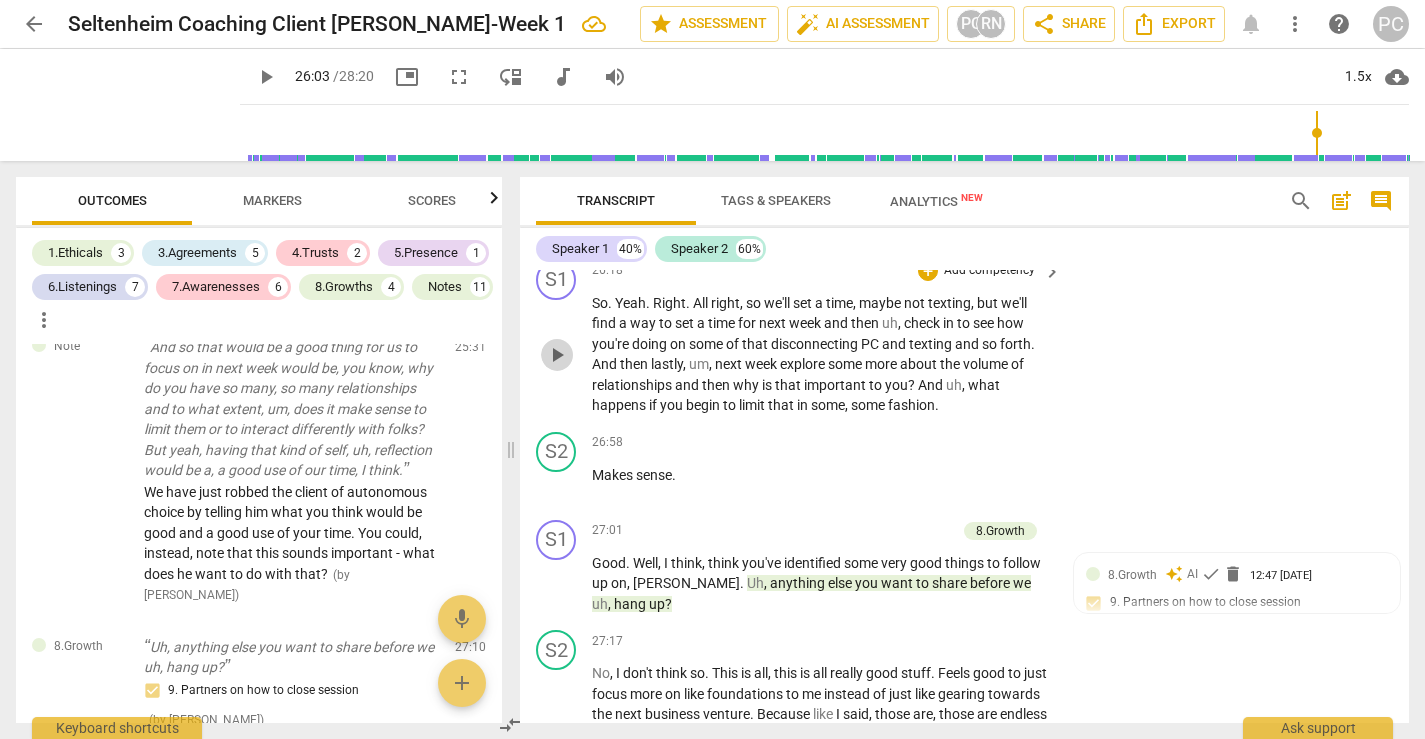 click on "play_arrow" at bounding box center (557, 355) 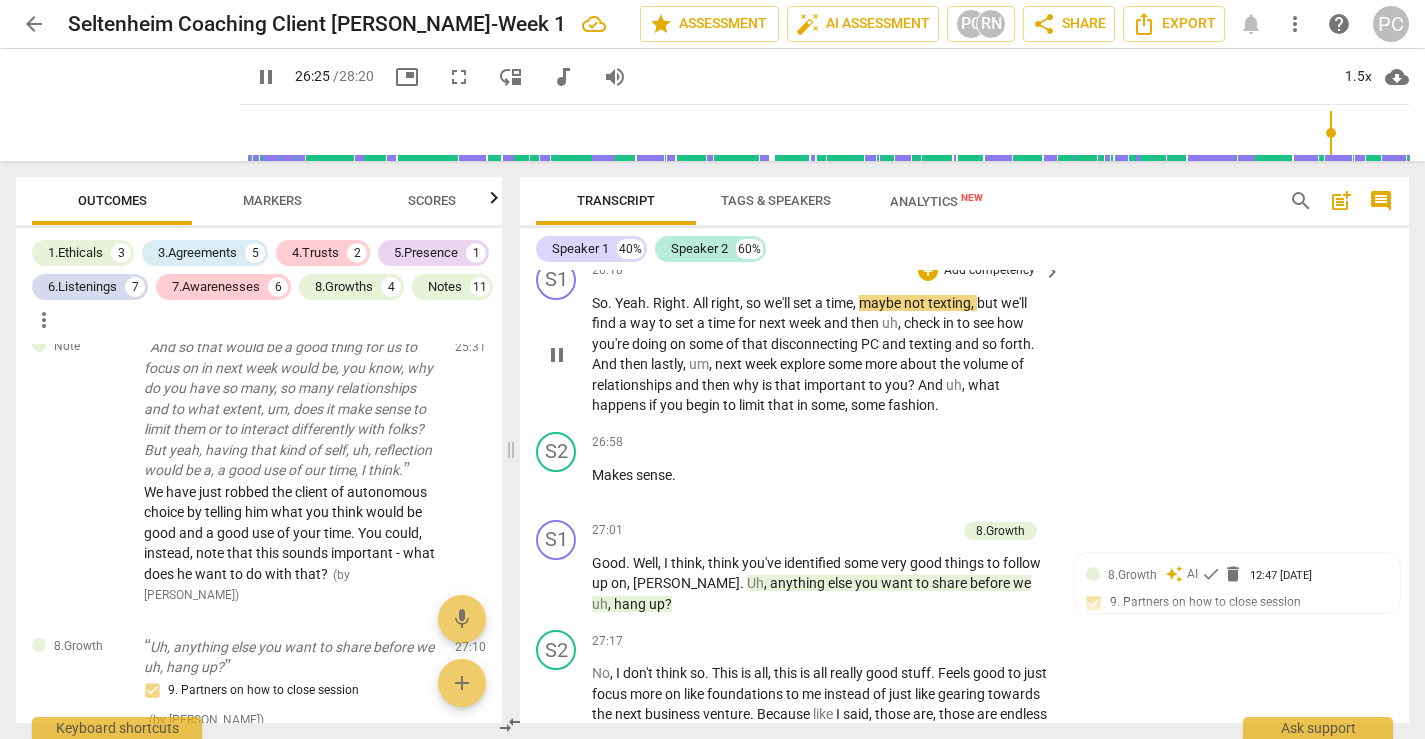 click on "Right" at bounding box center [669, 303] 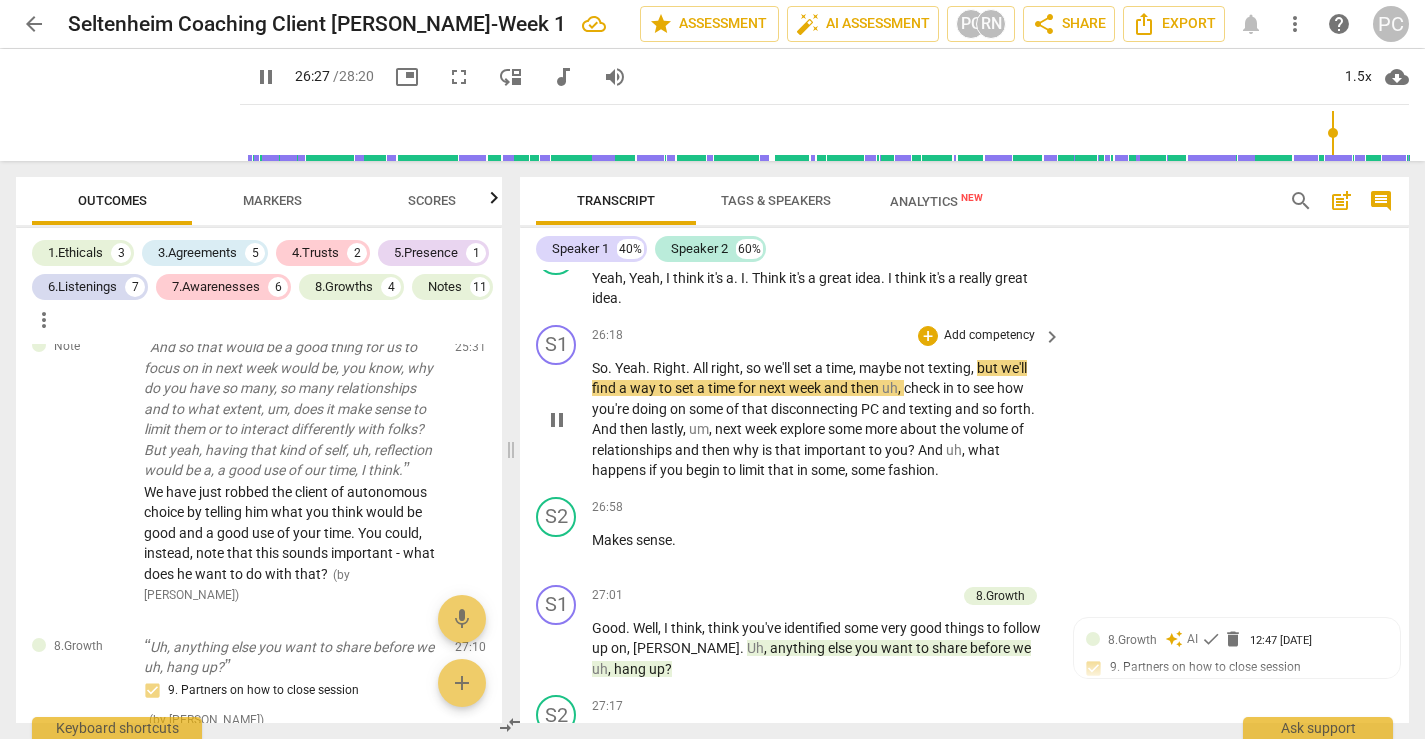 scroll, scrollTop: 9415, scrollLeft: 0, axis: vertical 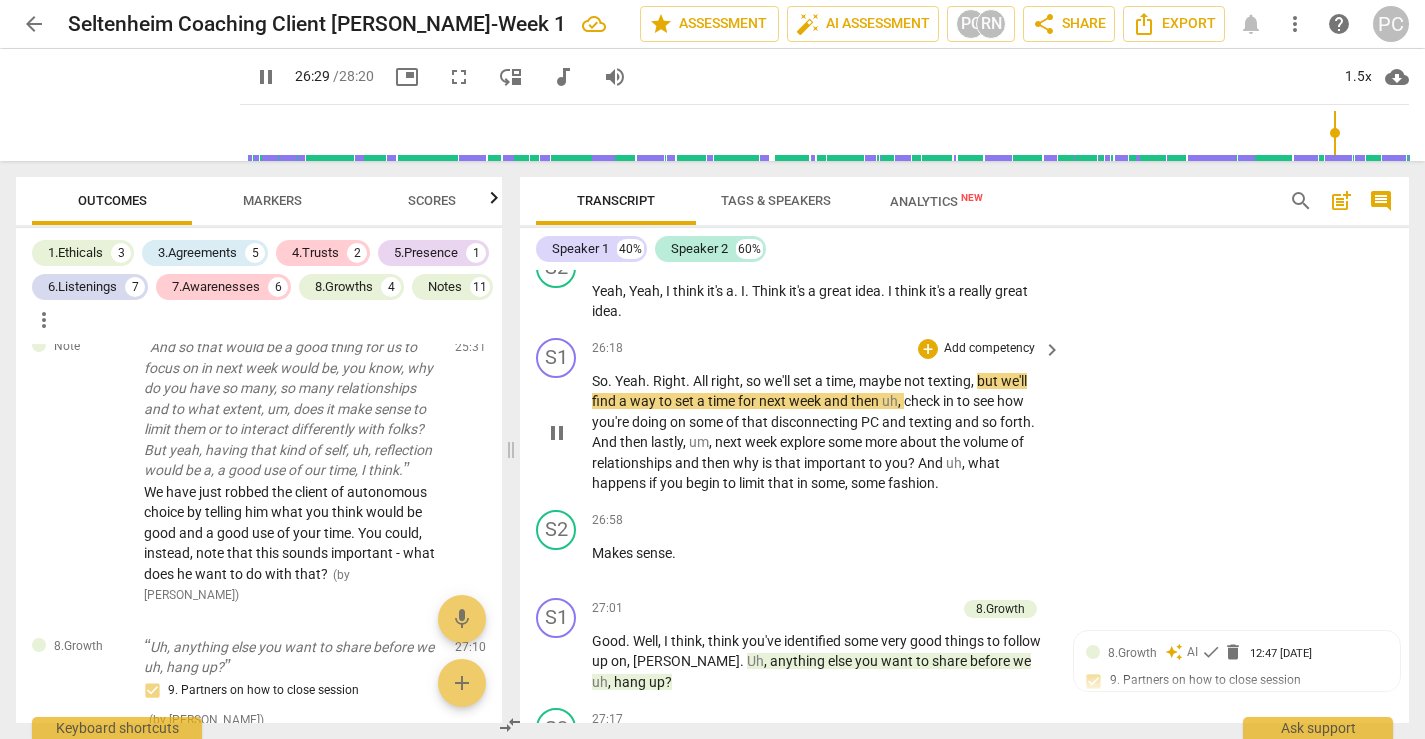 click on "So" at bounding box center [600, 381] 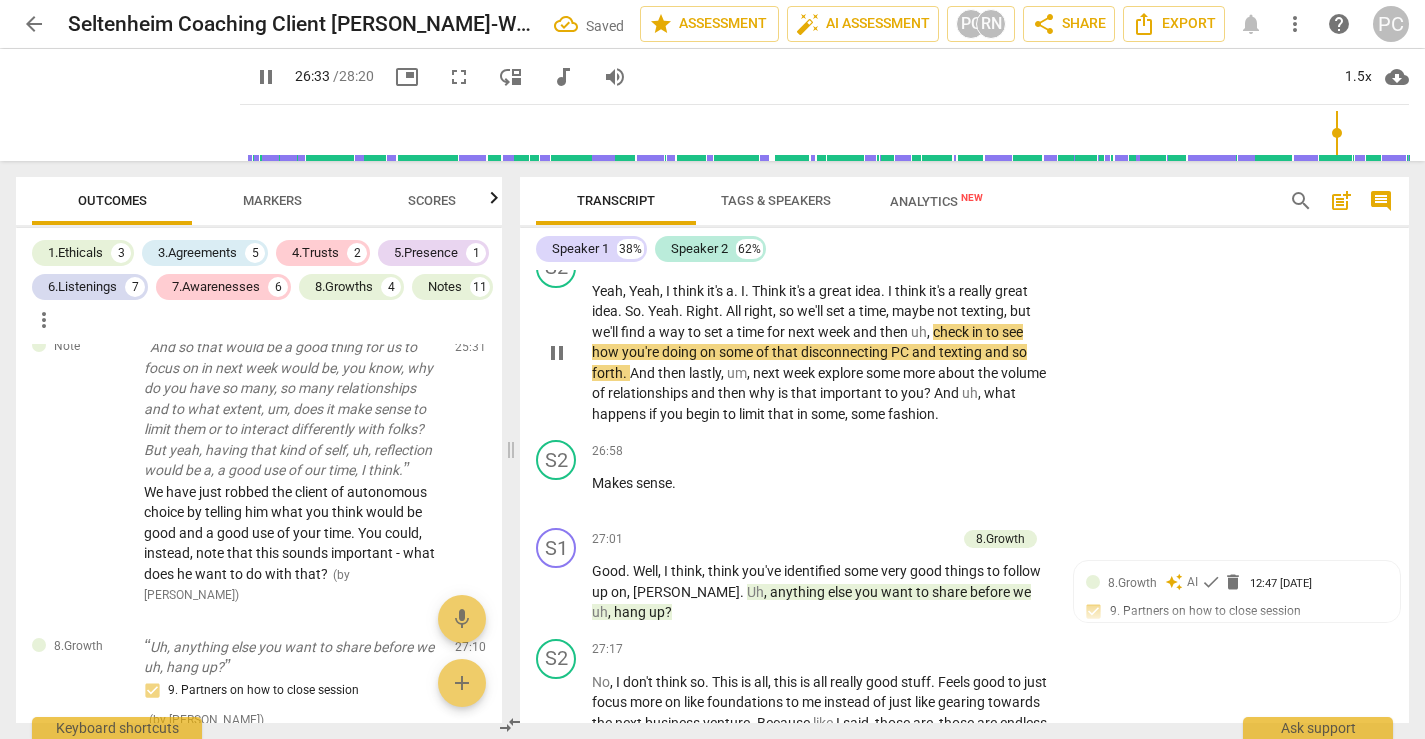 click on "Right" at bounding box center (702, 311) 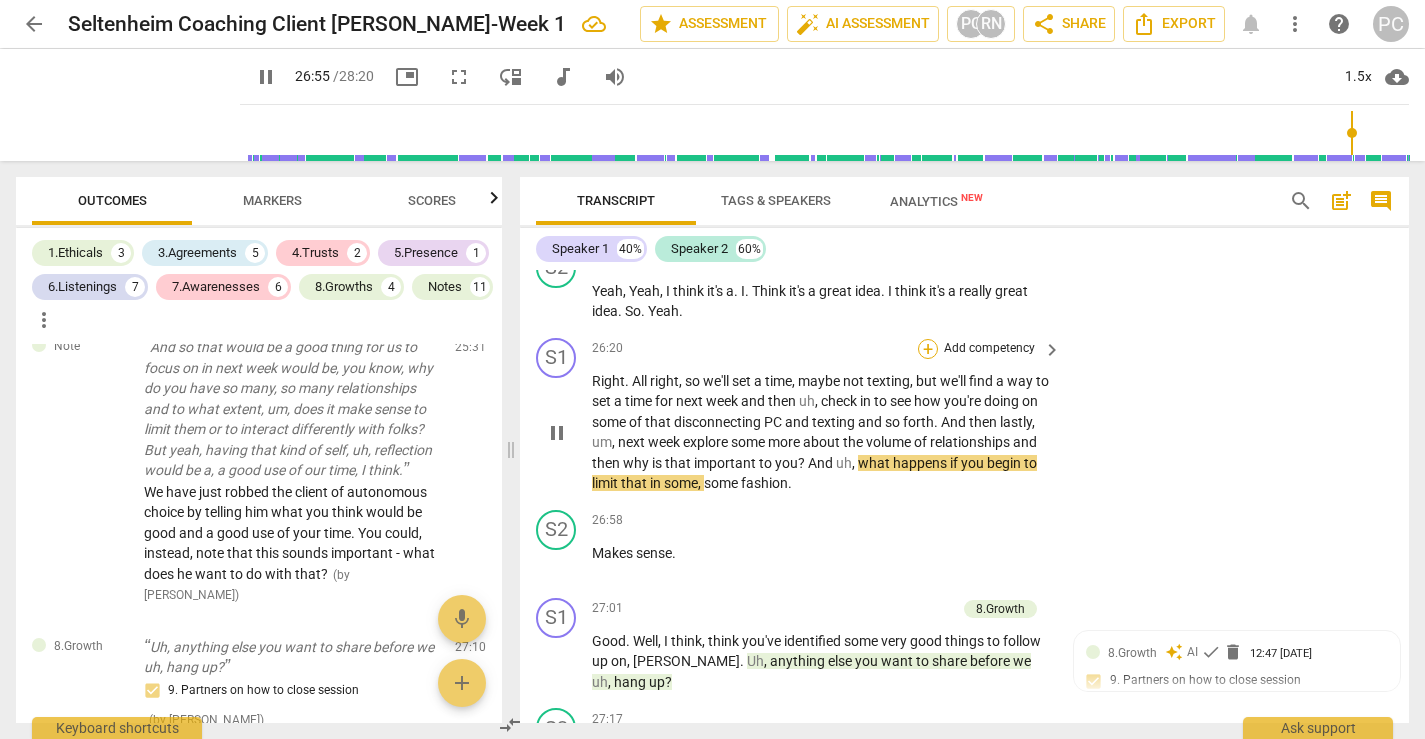 click on "+" at bounding box center (928, 349) 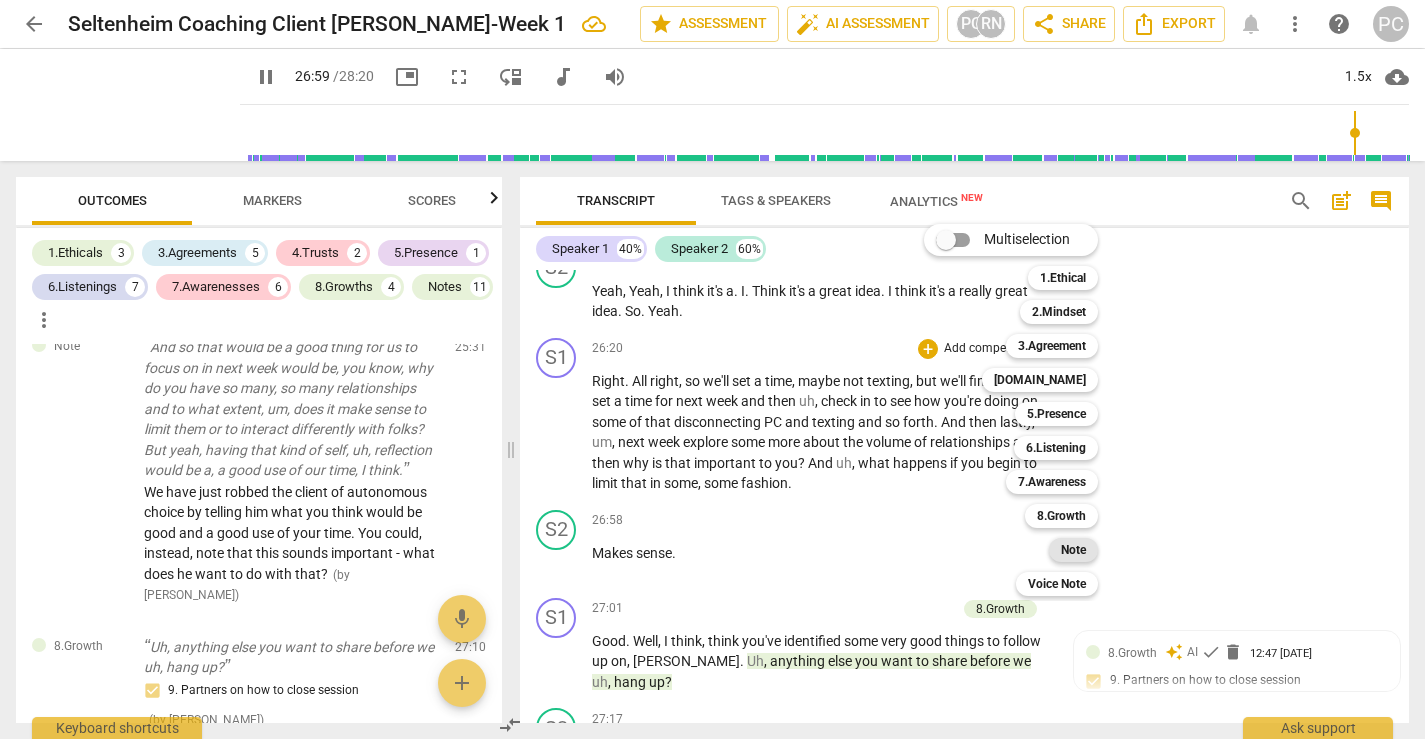 click on "Note" at bounding box center (1073, 550) 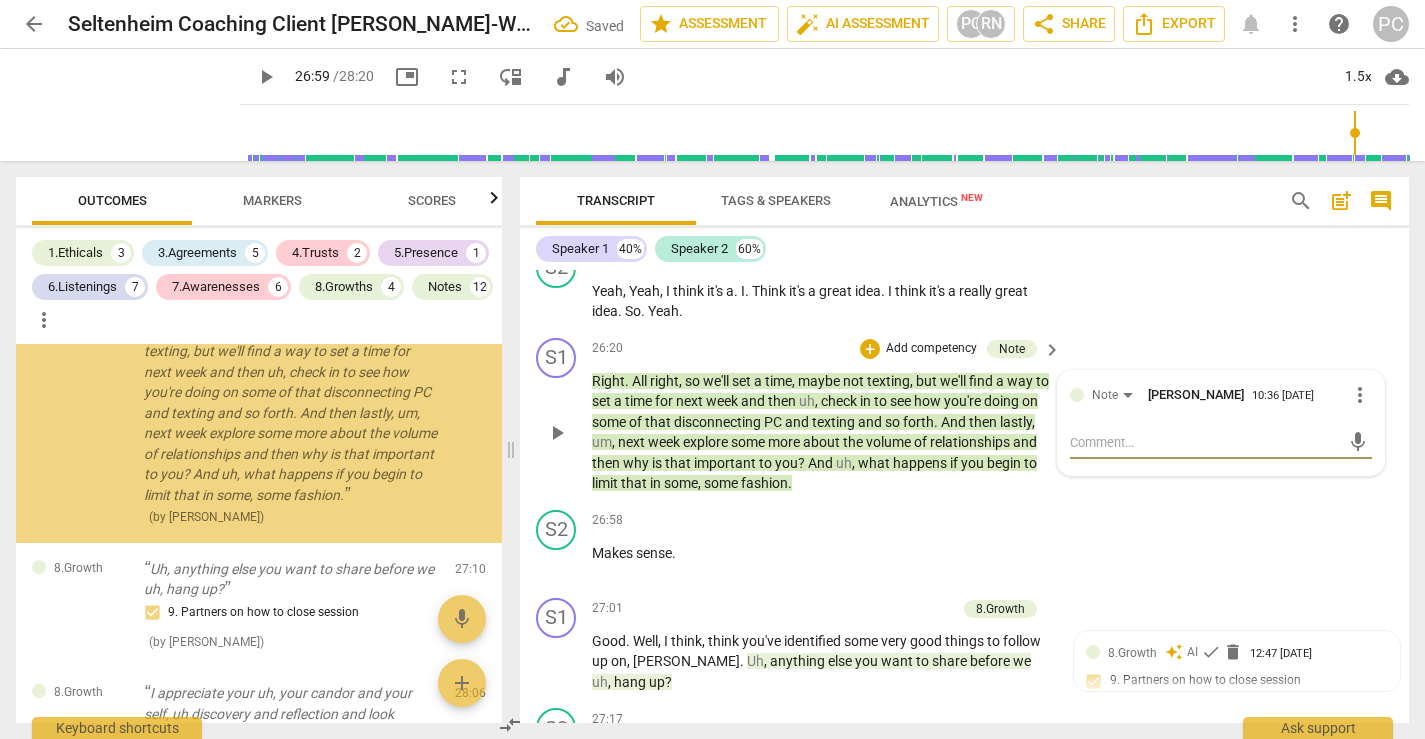 scroll, scrollTop: 7279, scrollLeft: 0, axis: vertical 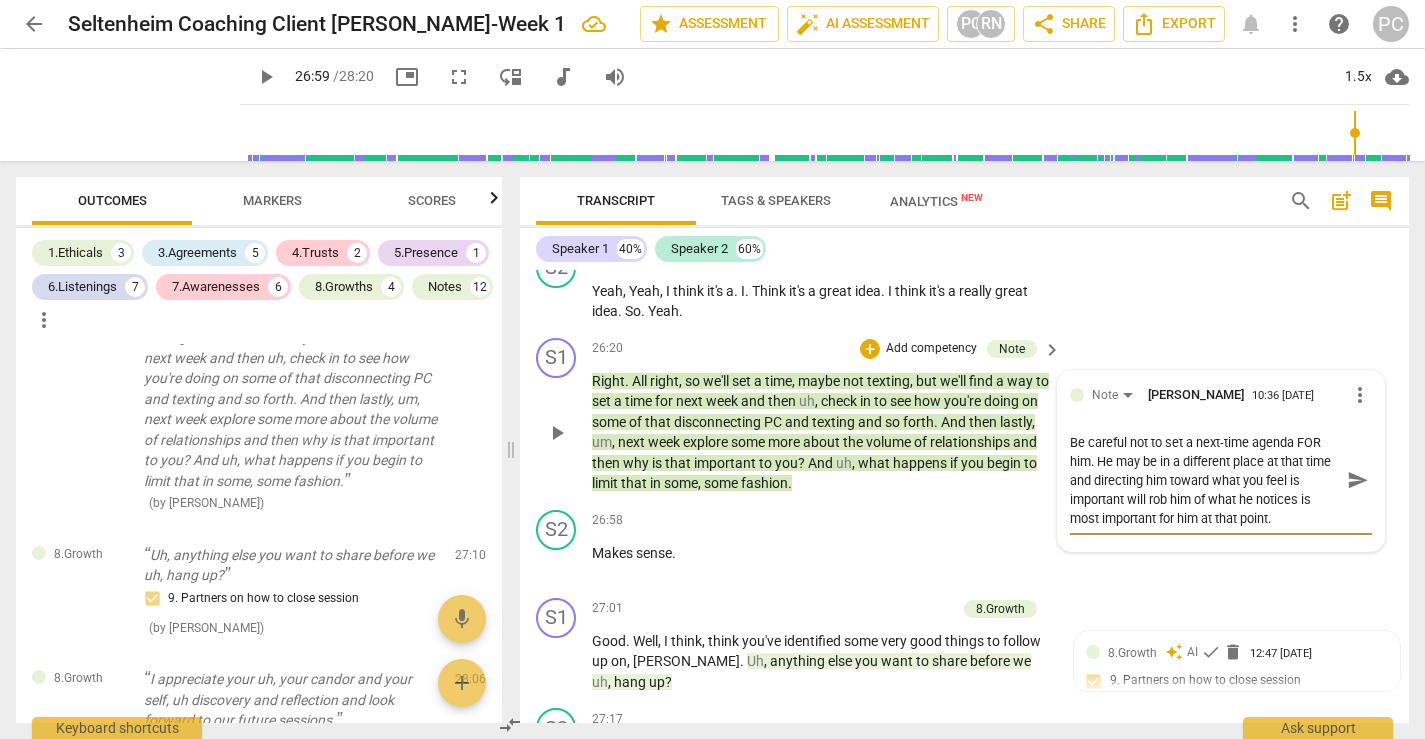 click on "send" at bounding box center [1358, 480] 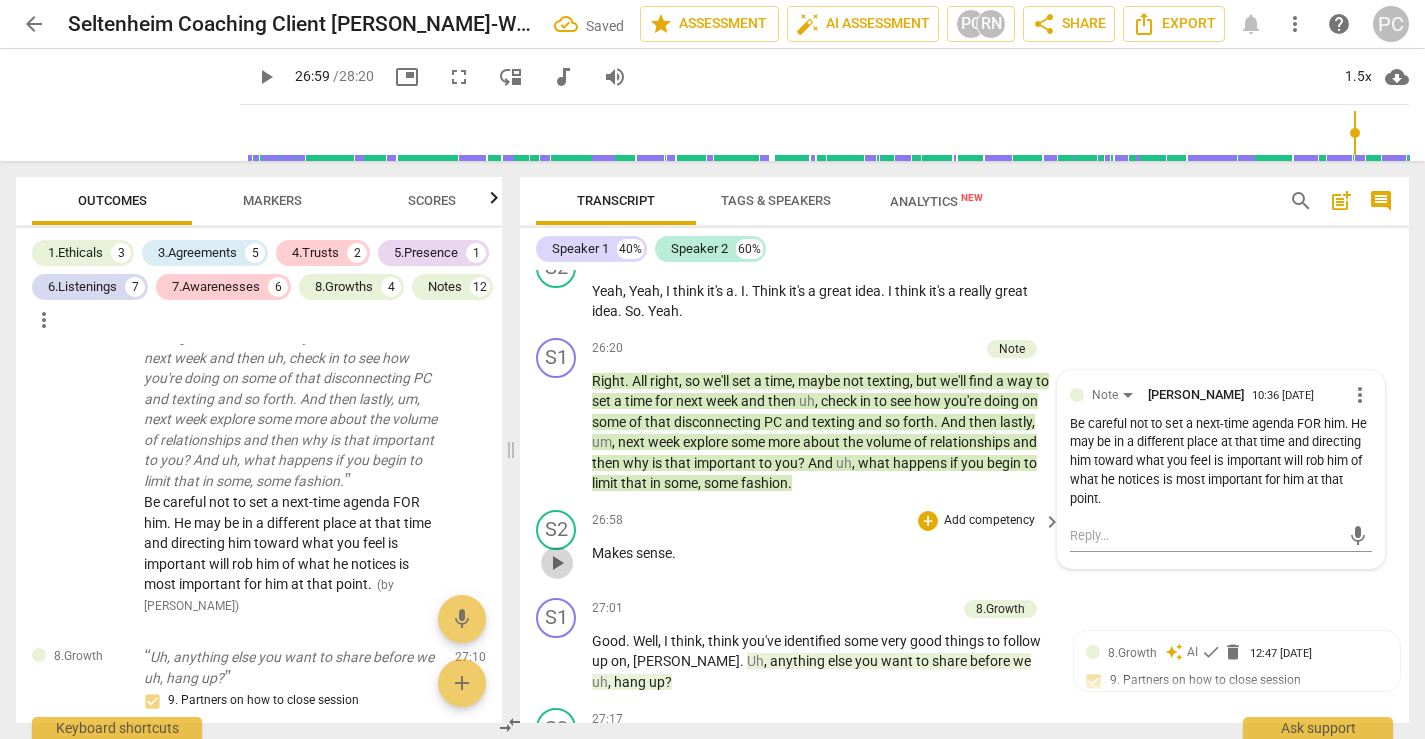 click on "play_arrow" at bounding box center [557, 563] 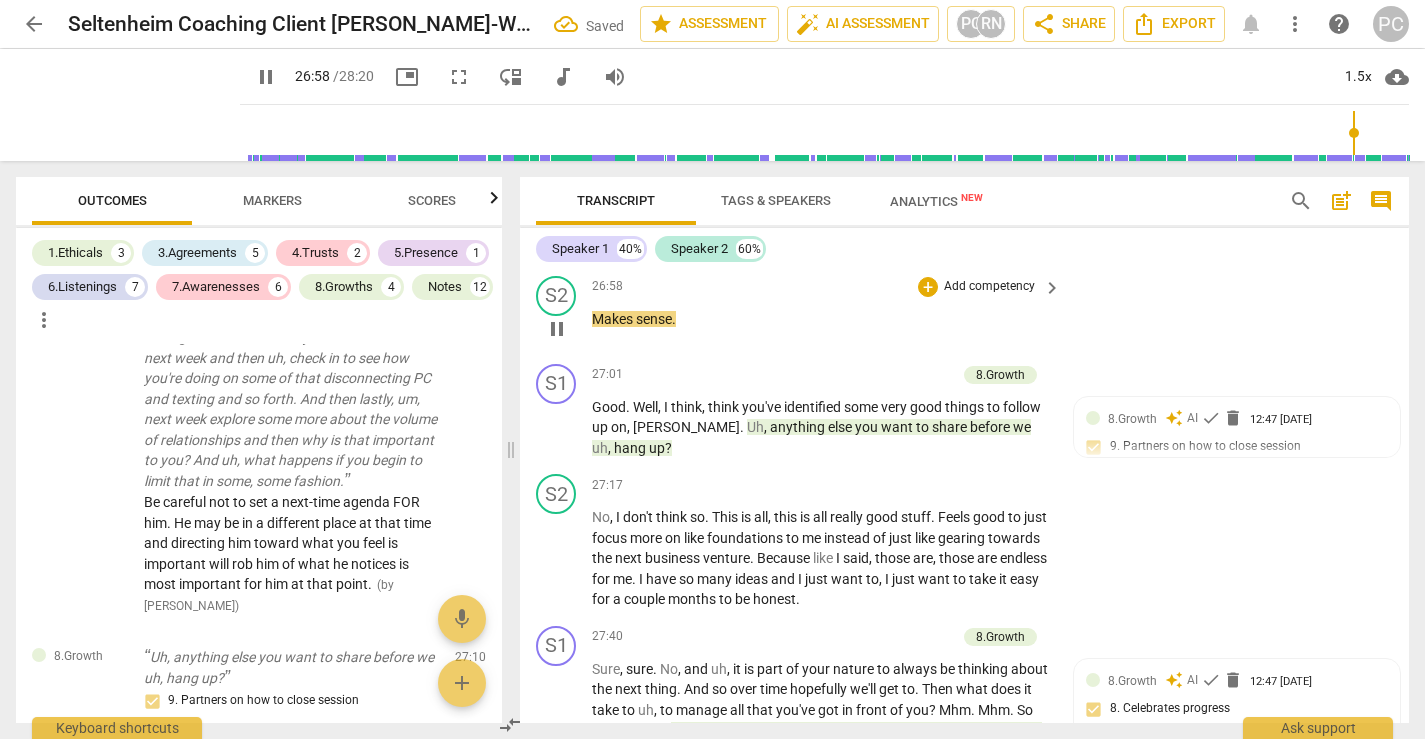 scroll, scrollTop: 9650, scrollLeft: 0, axis: vertical 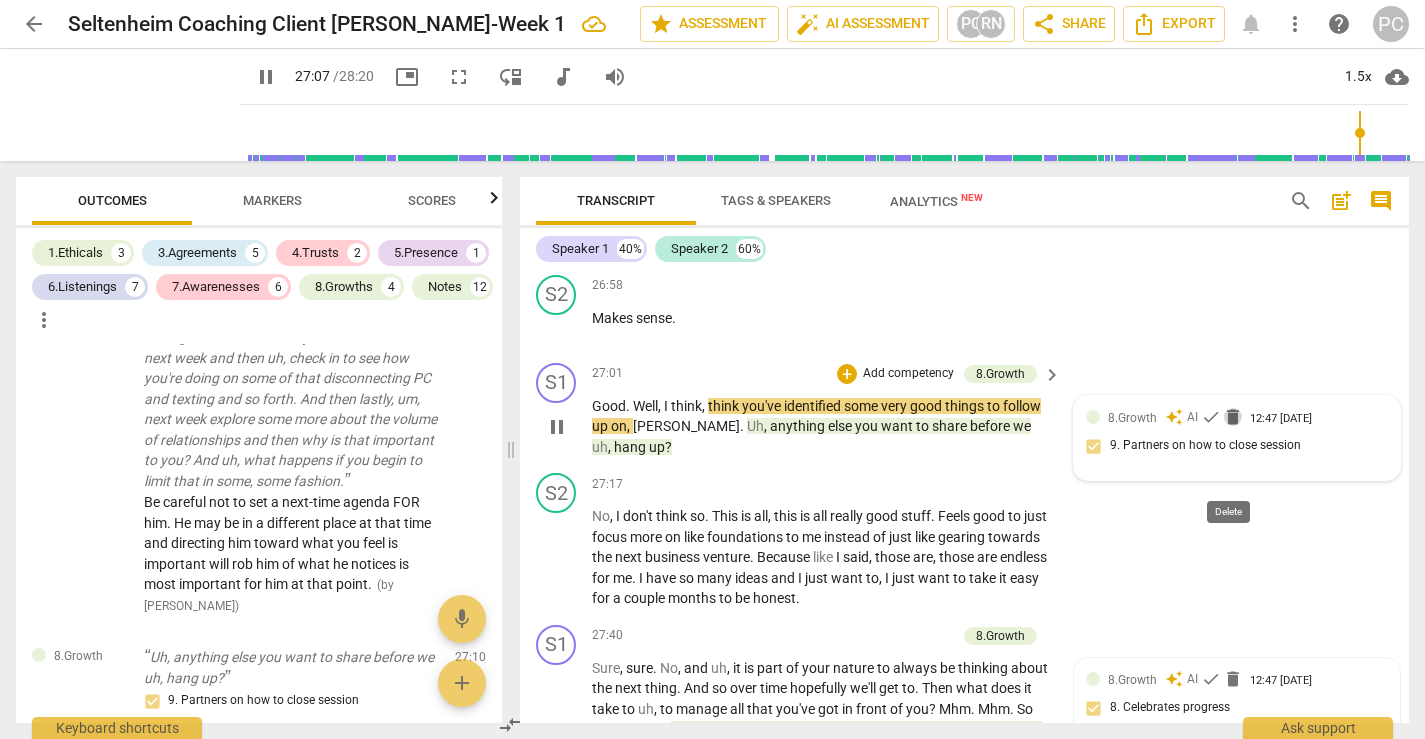 click on "delete" at bounding box center (1233, 417) 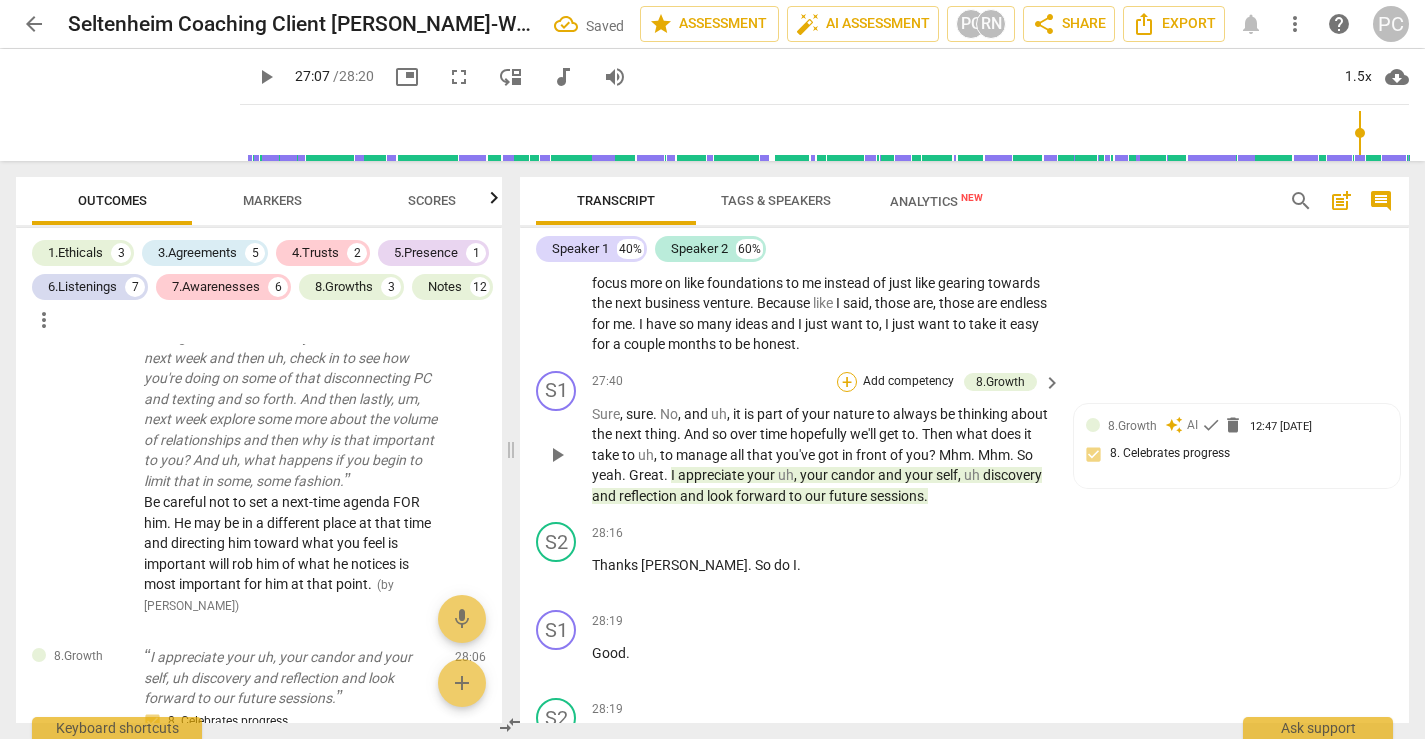 click on "+" at bounding box center [847, 382] 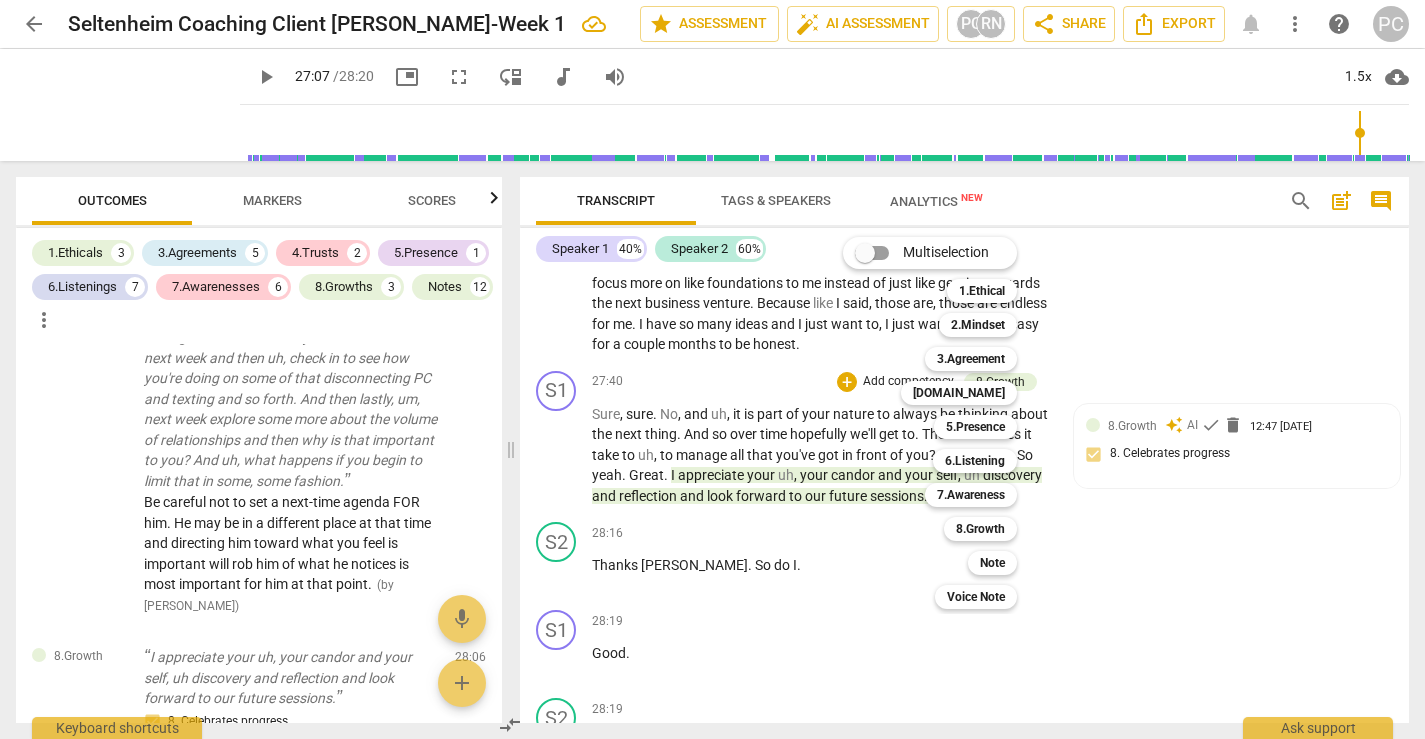 click at bounding box center (712, 369) 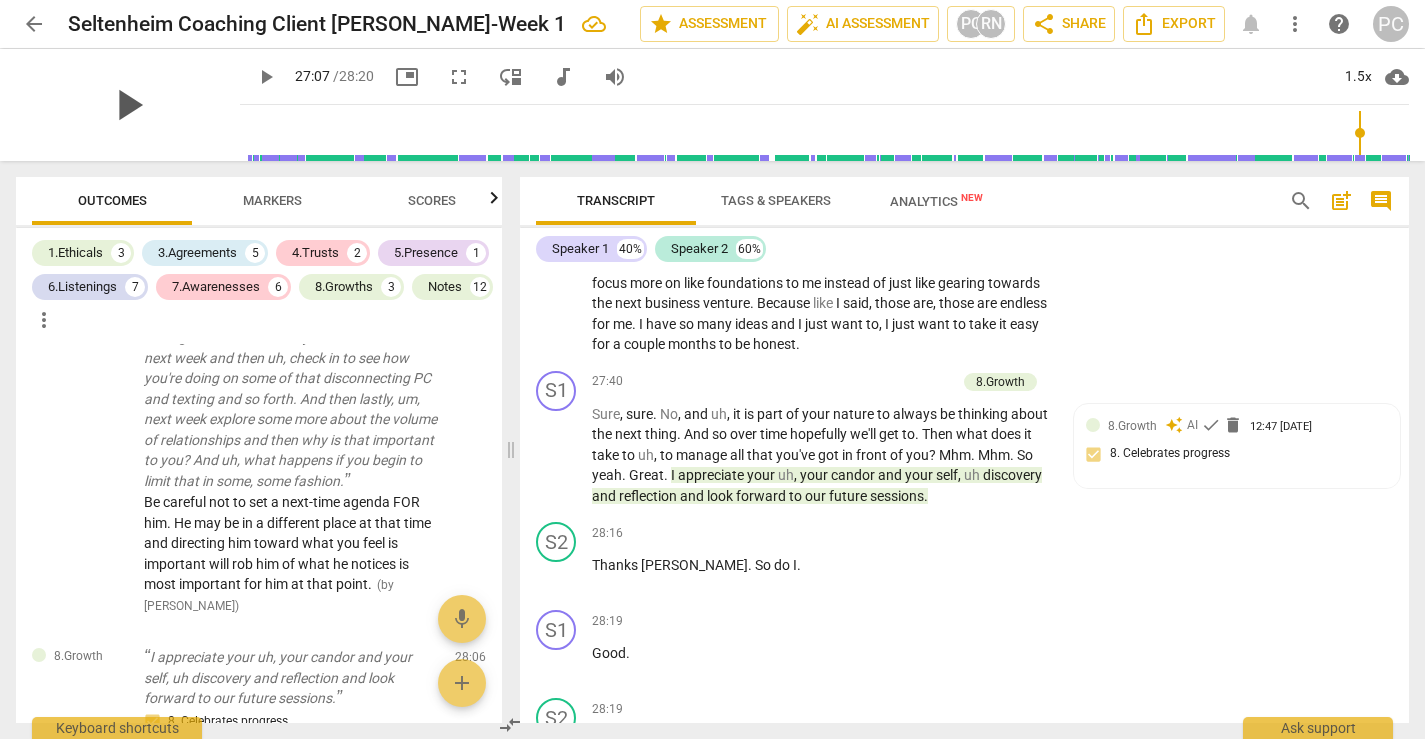 click on "play_arrow" at bounding box center [128, 105] 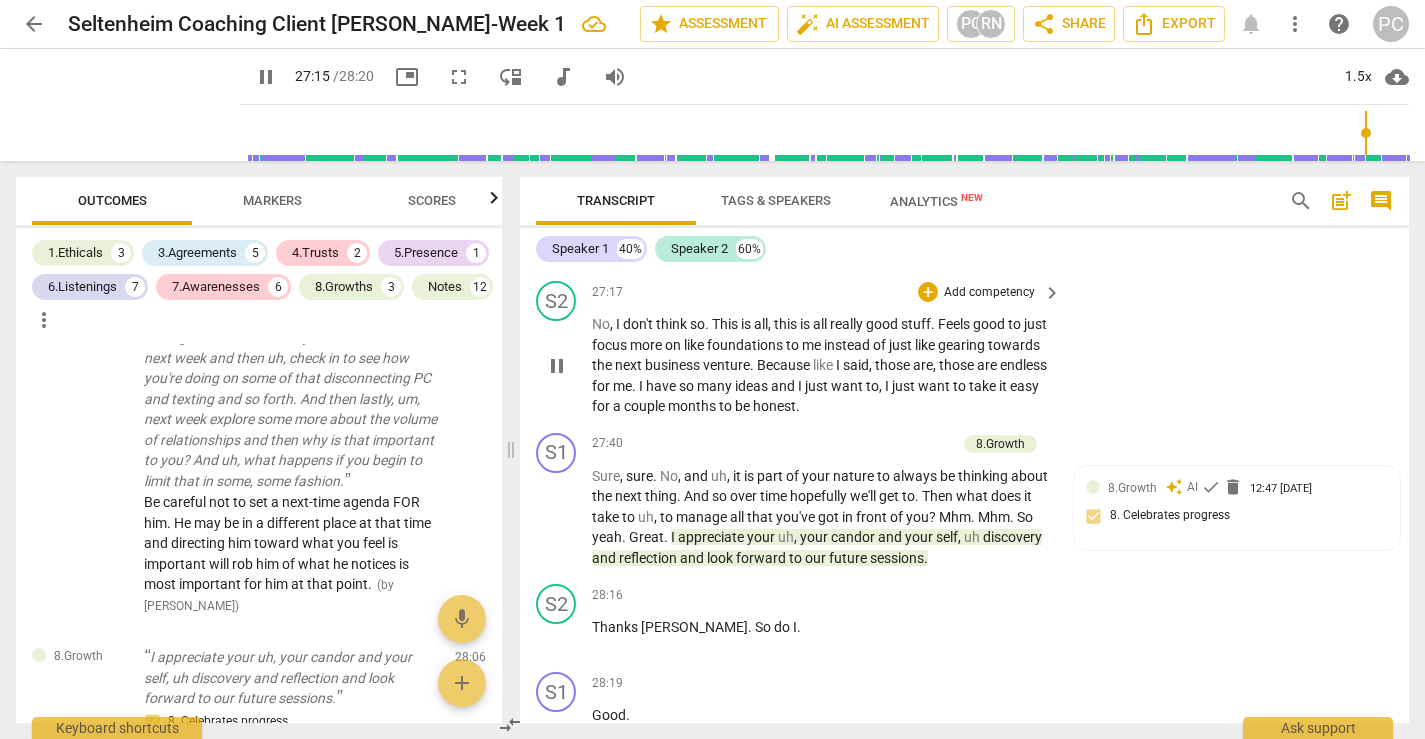 scroll, scrollTop: 9841, scrollLeft: 0, axis: vertical 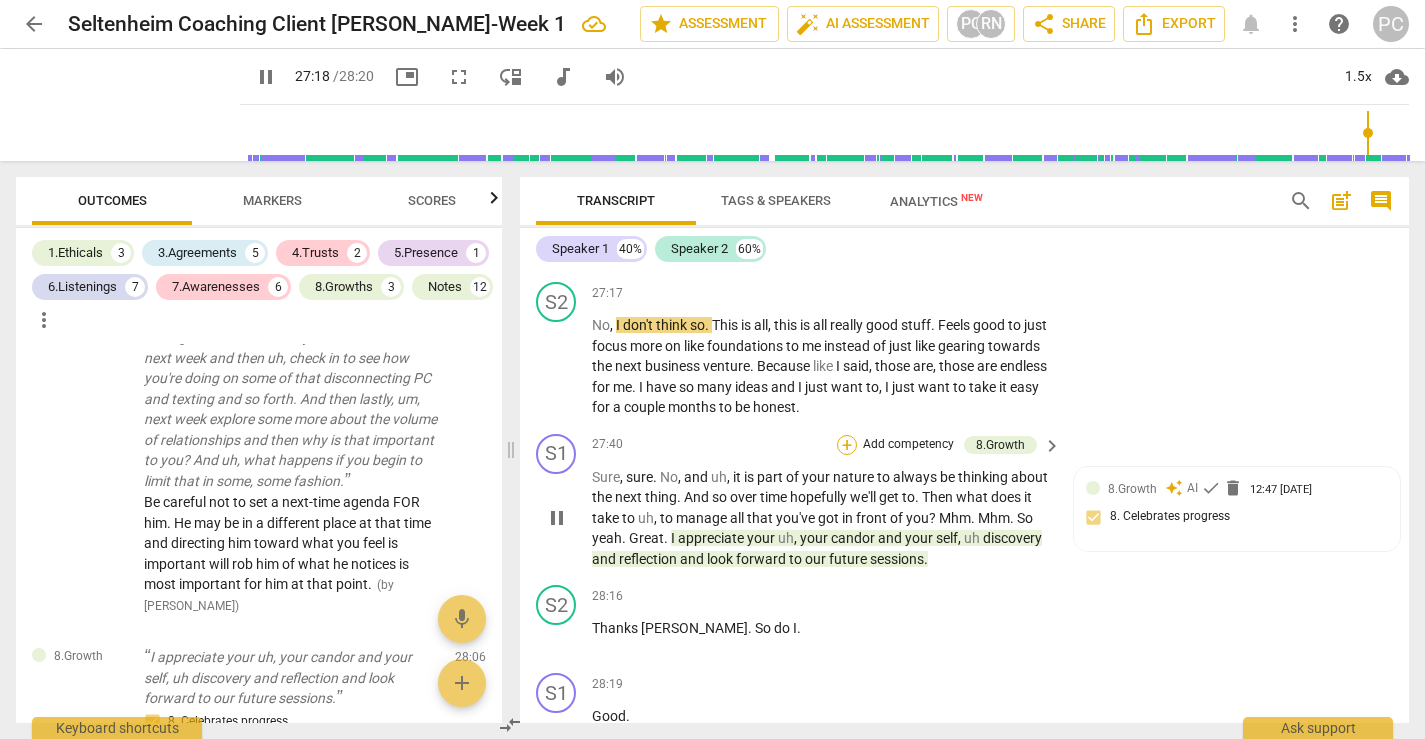 click on "+" at bounding box center [847, 445] 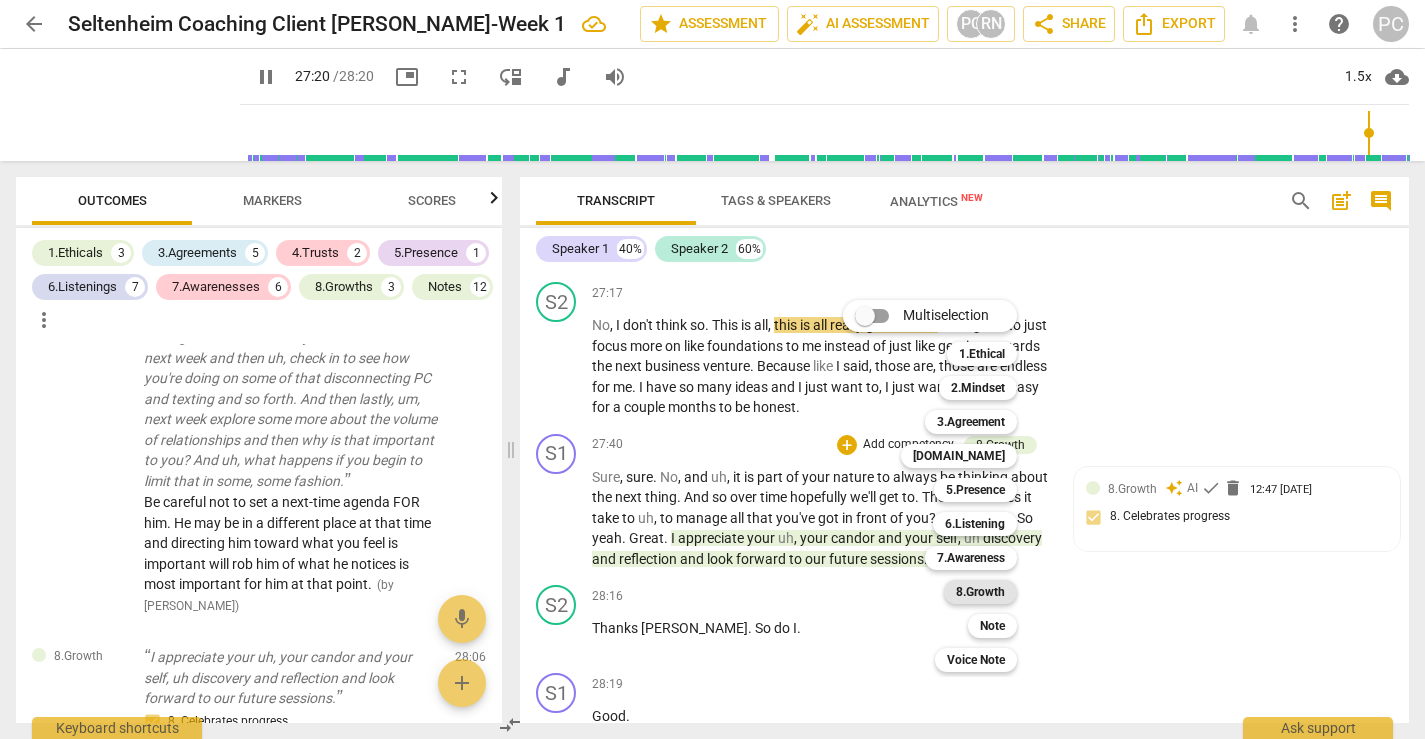 click on "8.Growth" at bounding box center (980, 592) 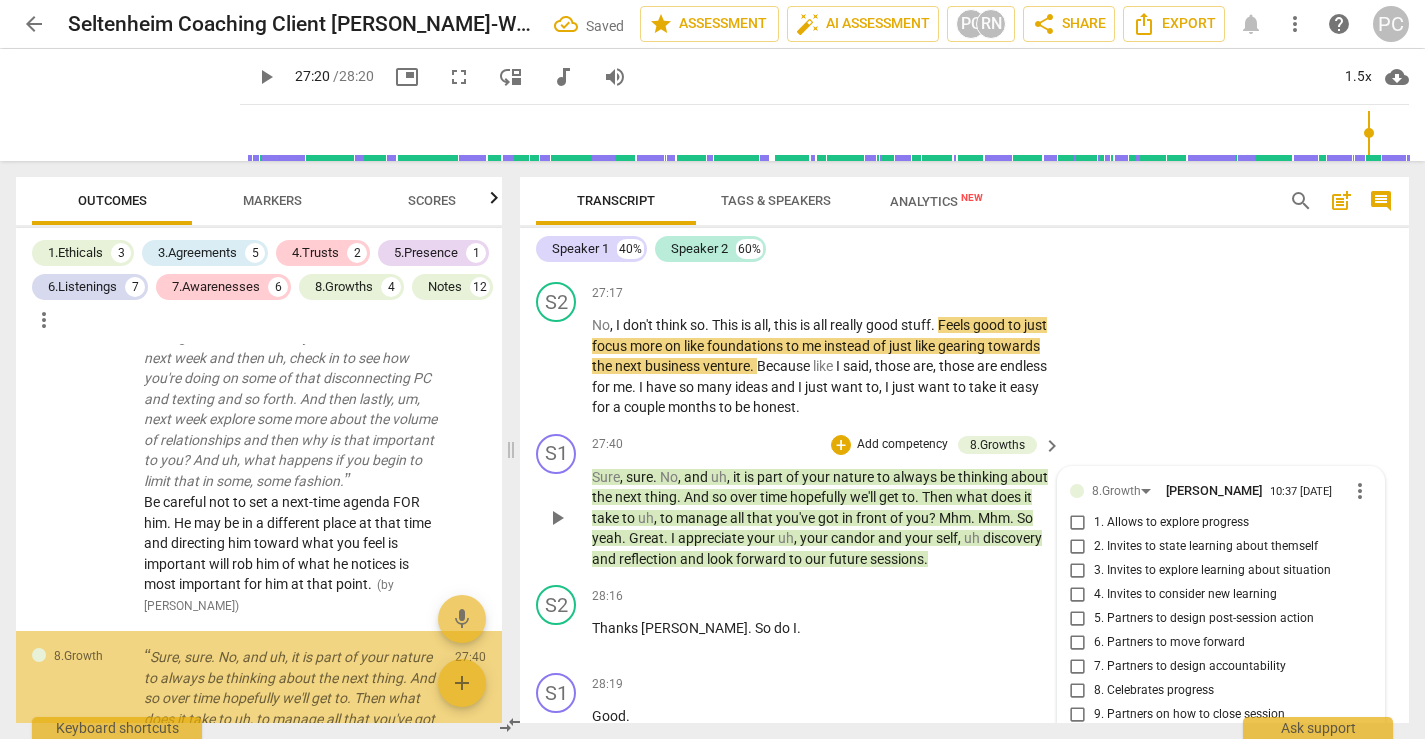 scroll, scrollTop: 10074, scrollLeft: 0, axis: vertical 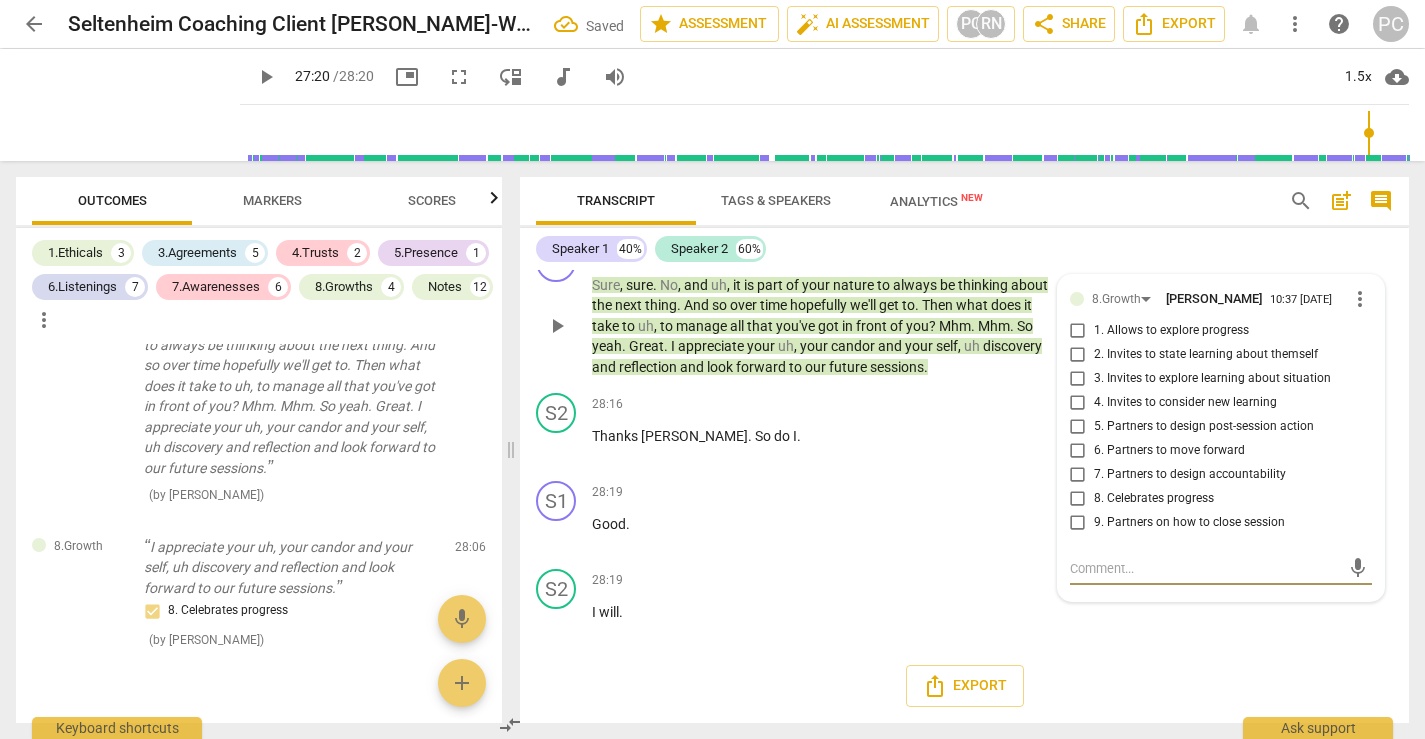 click on "9. Partners on how to close session" at bounding box center [1078, 523] 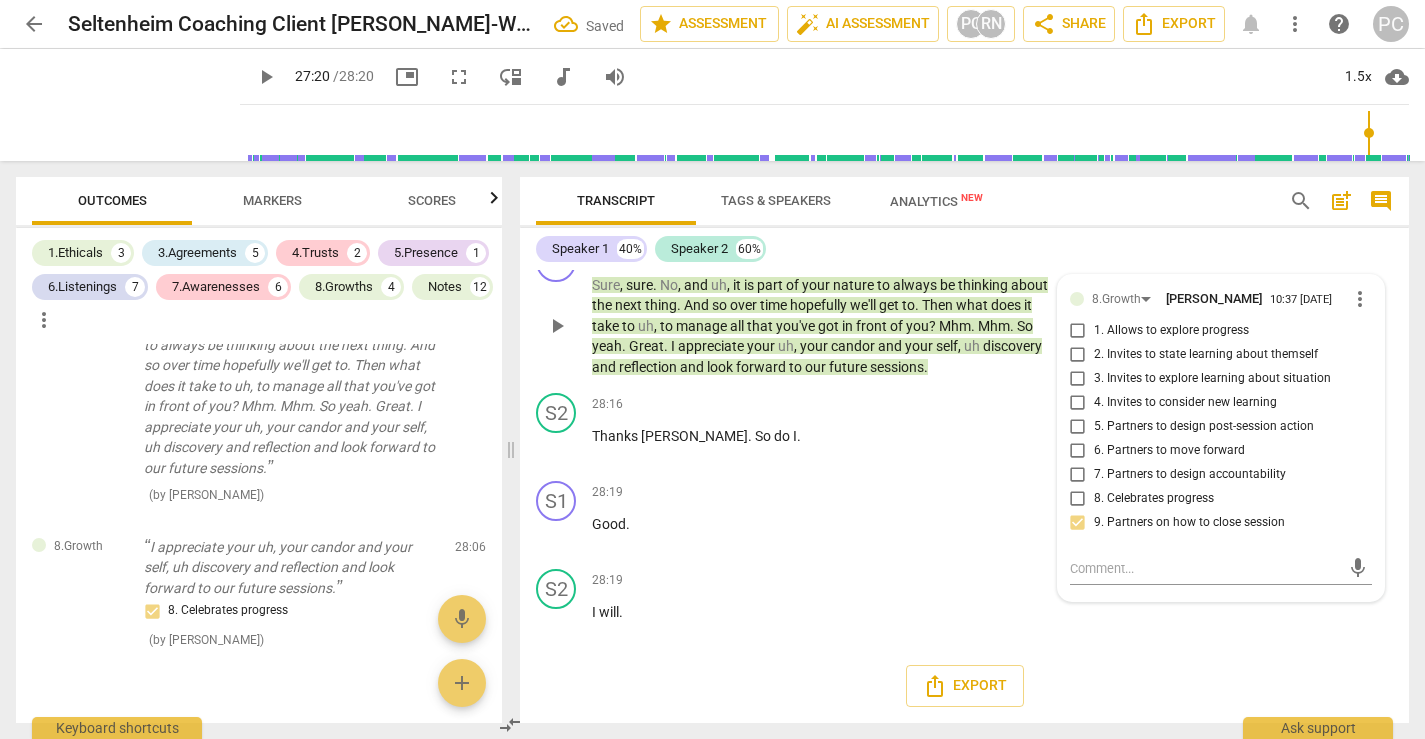 click on "8. Celebrates progress" at bounding box center [1078, 499] 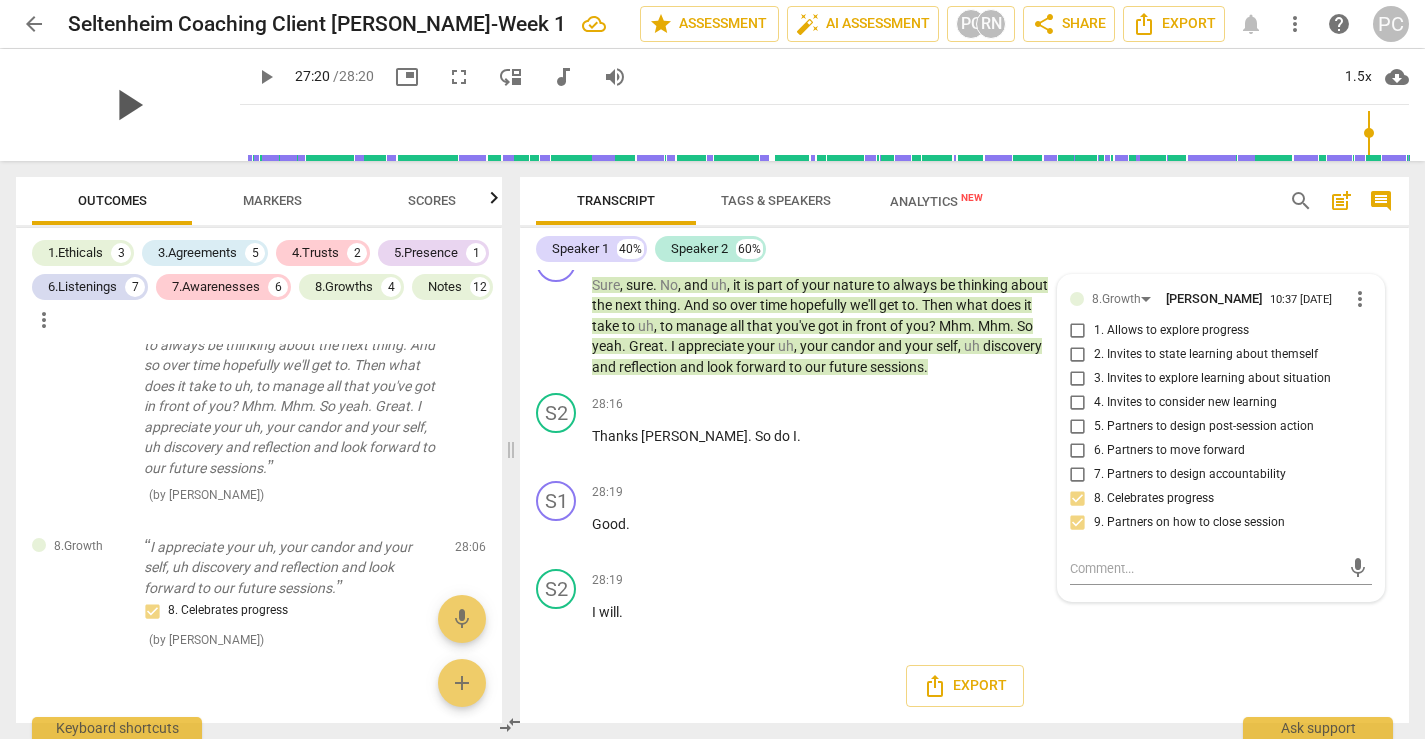 click on "play_arrow" at bounding box center [128, 105] 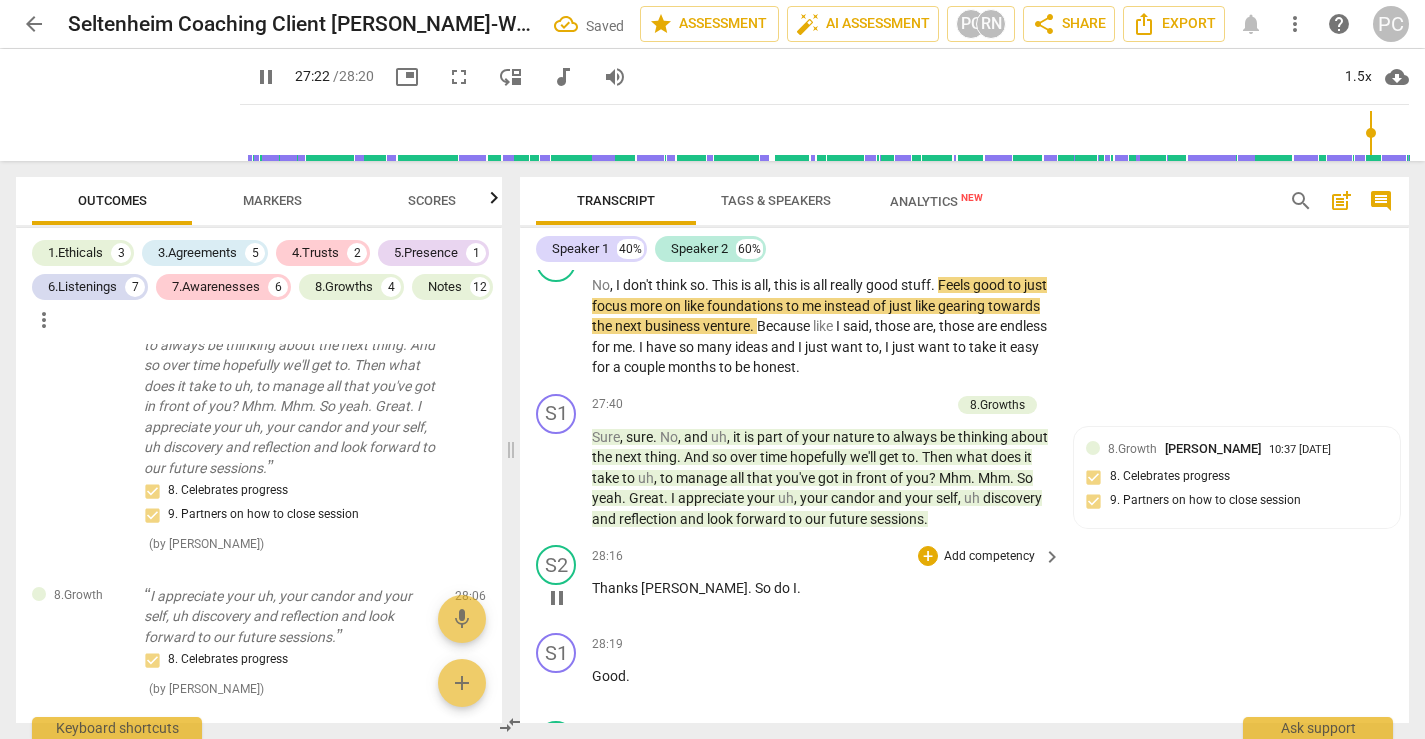 scroll, scrollTop: 9865, scrollLeft: 0, axis: vertical 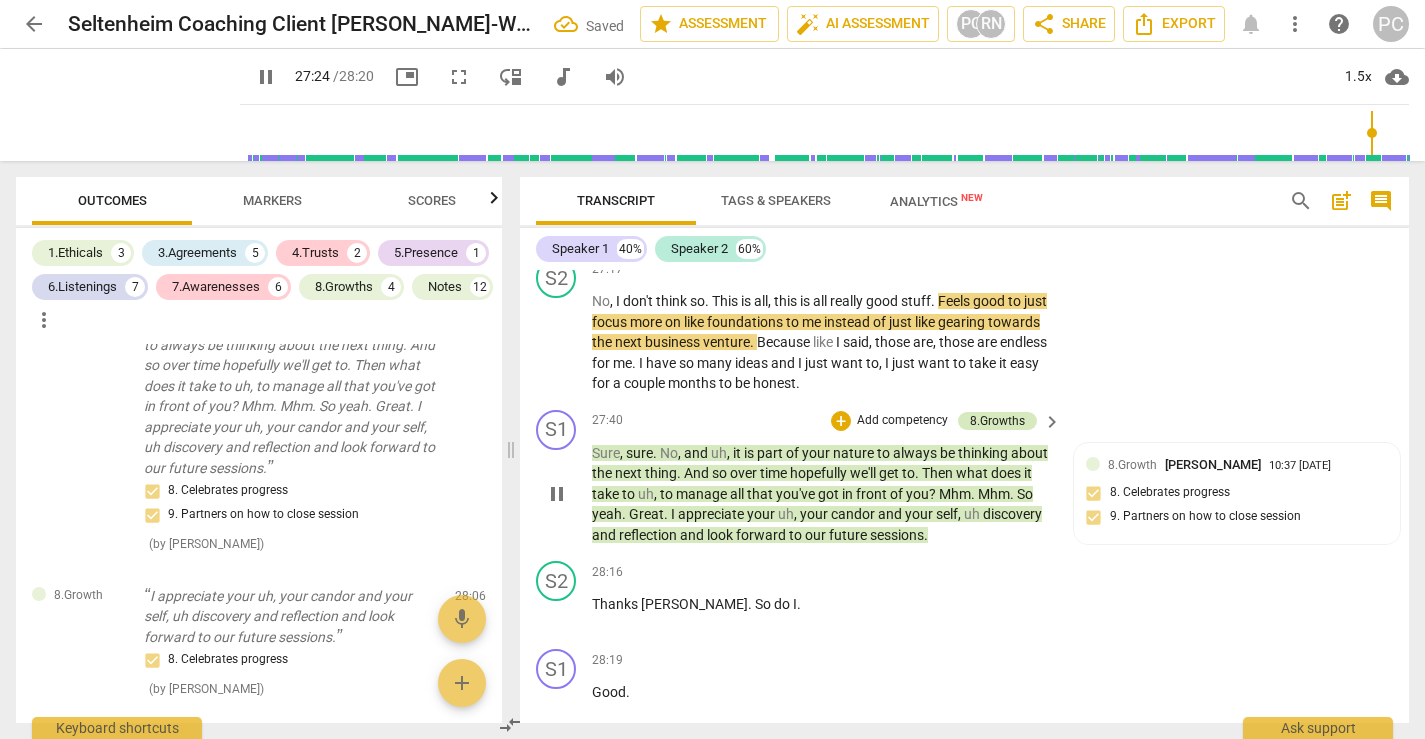 click on "8.Growths" at bounding box center (997, 421) 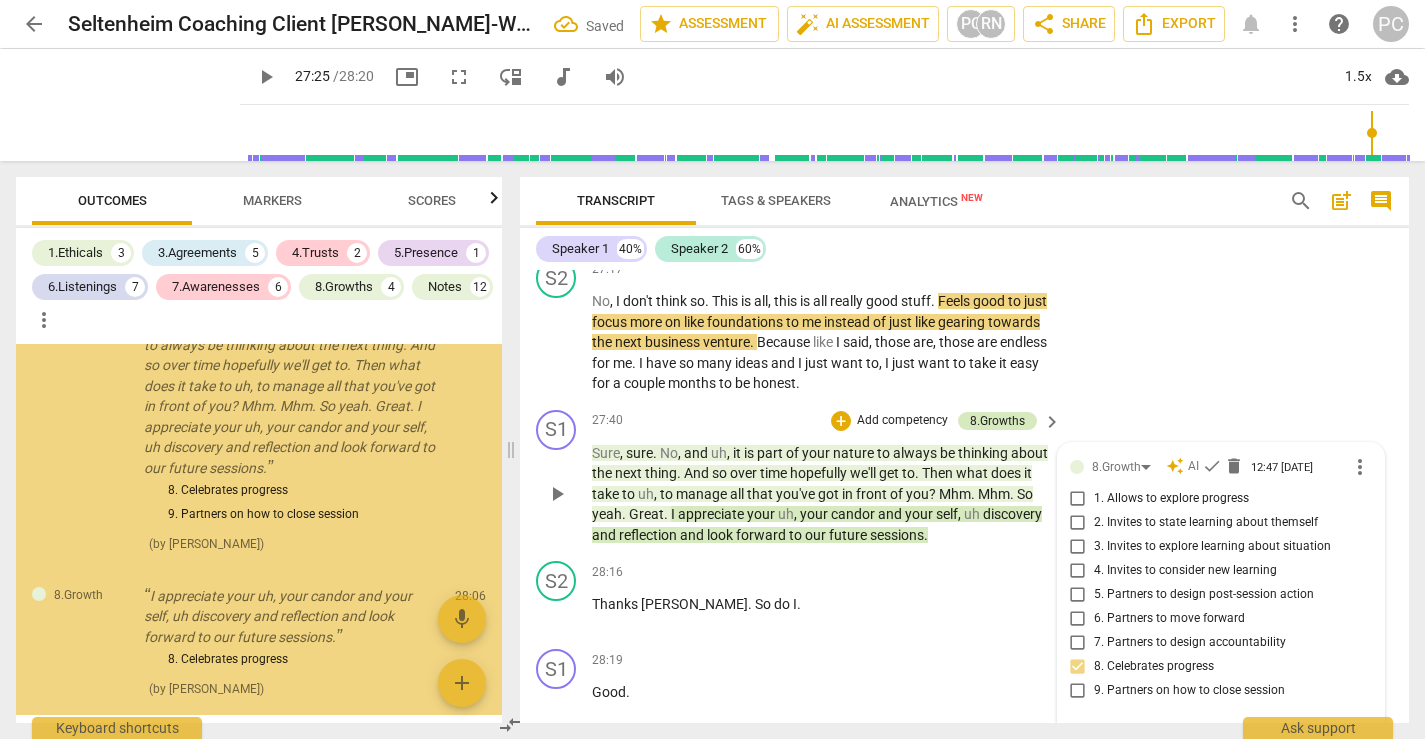 scroll, scrollTop: 10074, scrollLeft: 0, axis: vertical 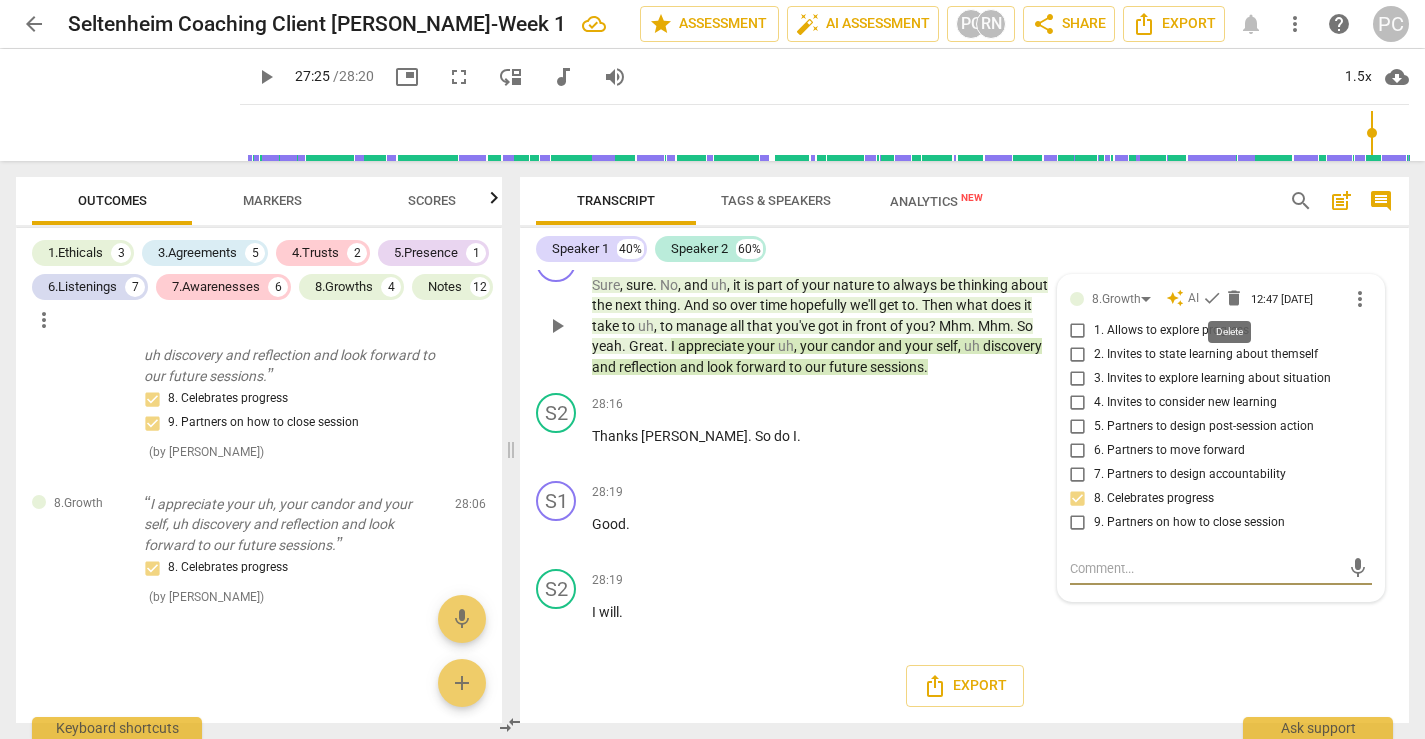 click on "delete" at bounding box center (1234, 298) 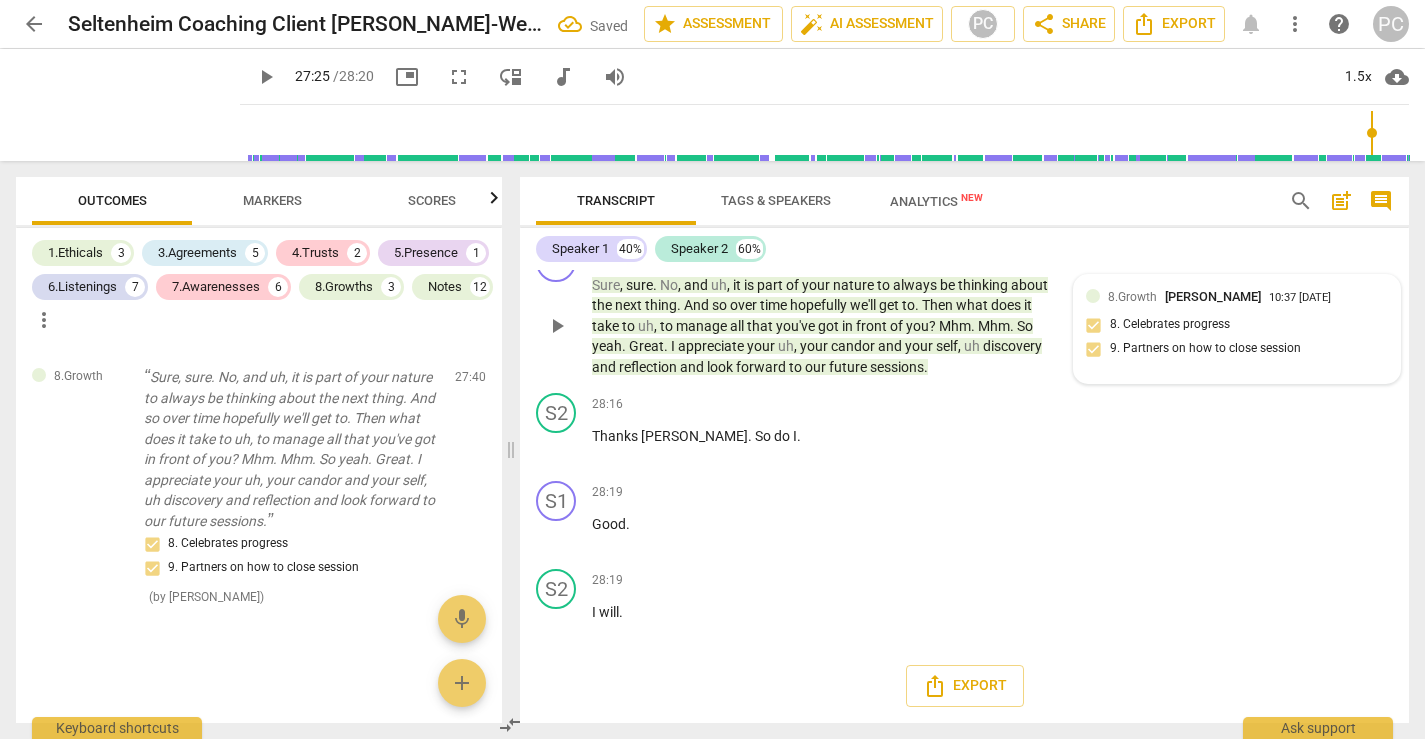 scroll, scrollTop: 7683, scrollLeft: 0, axis: vertical 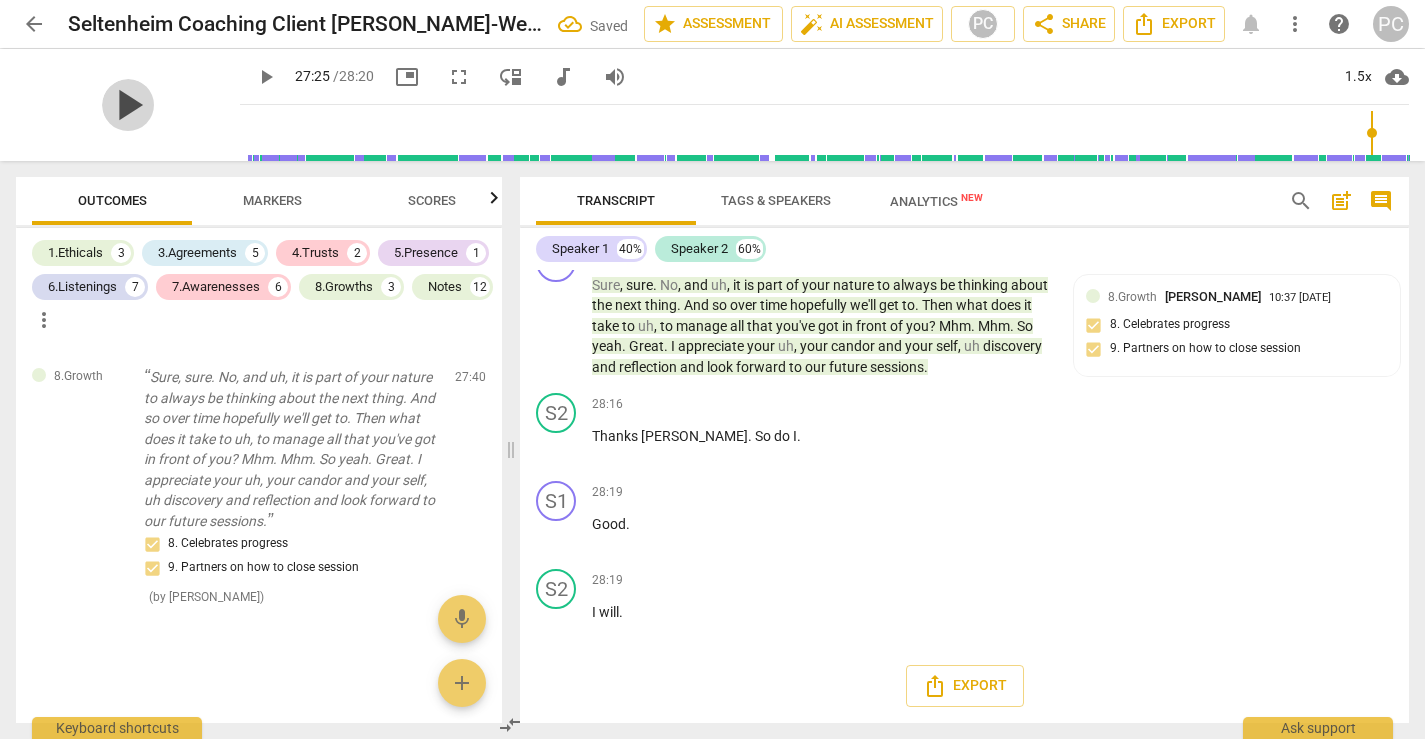 click on "play_arrow" at bounding box center (128, 105) 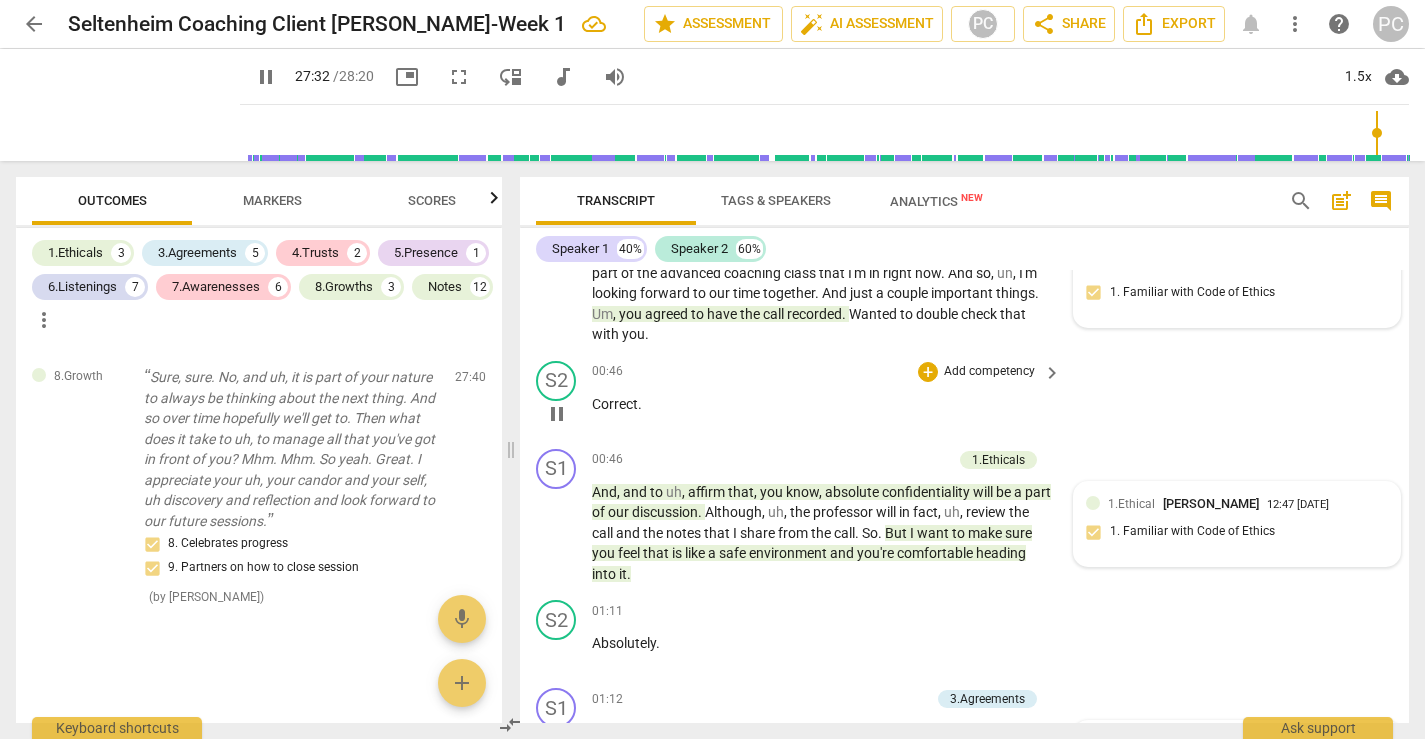 scroll, scrollTop: 0, scrollLeft: 0, axis: both 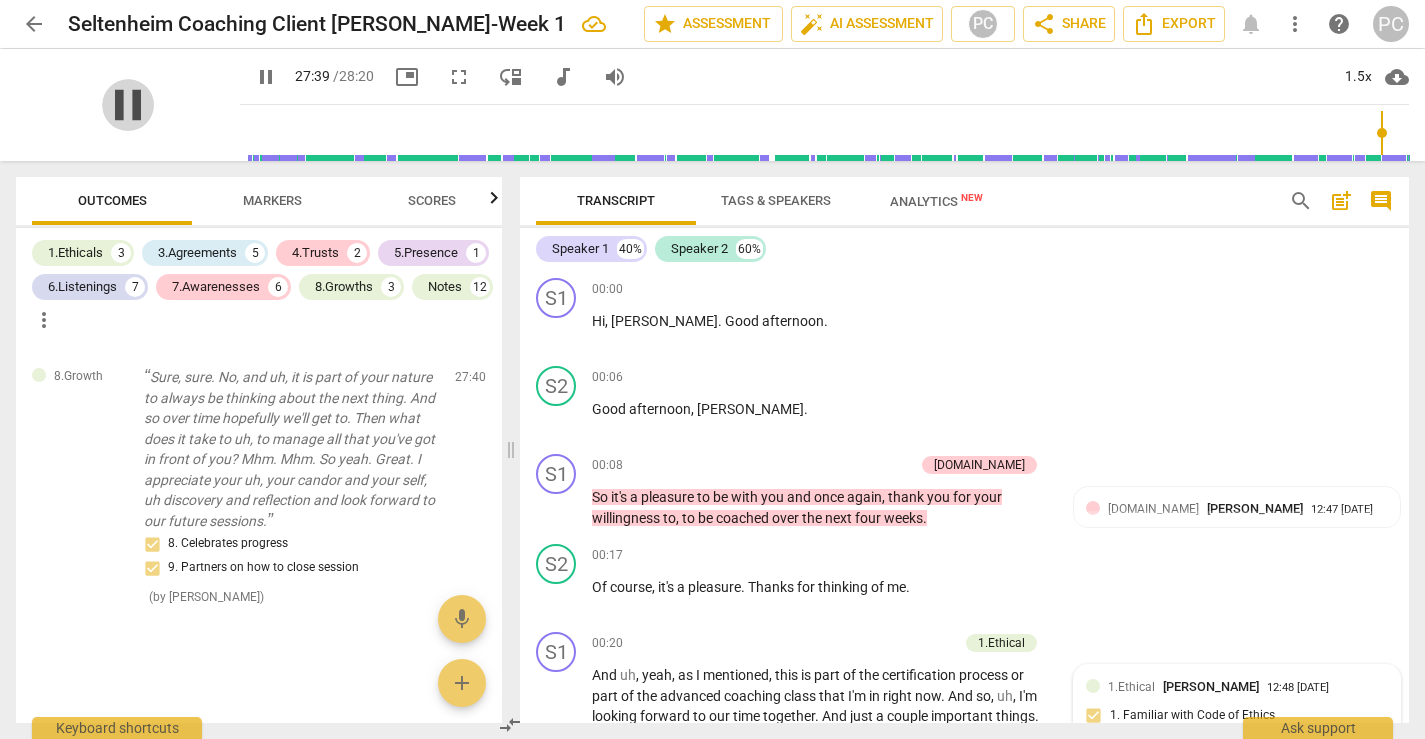 click on "pause" at bounding box center (128, 105) 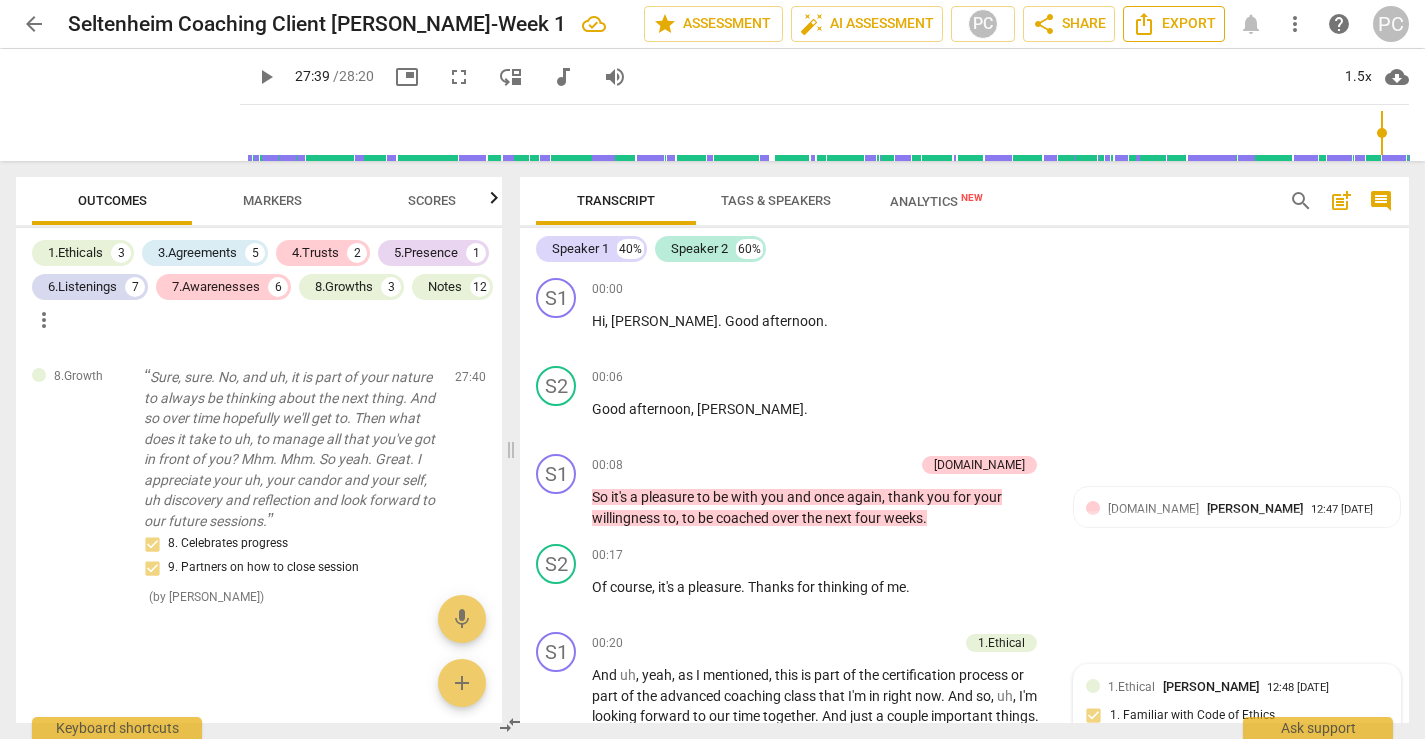 click on "Export" at bounding box center (1174, 24) 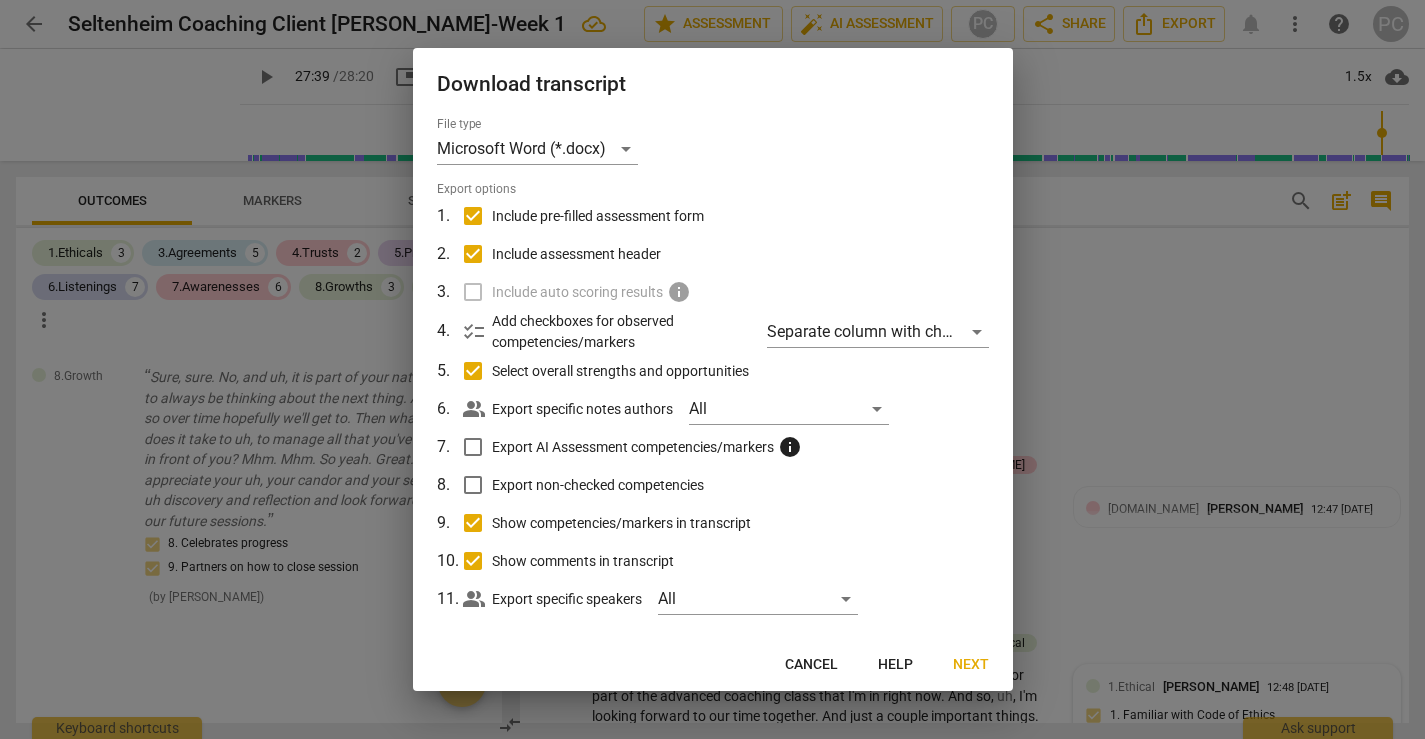 click on "Next" at bounding box center [971, 665] 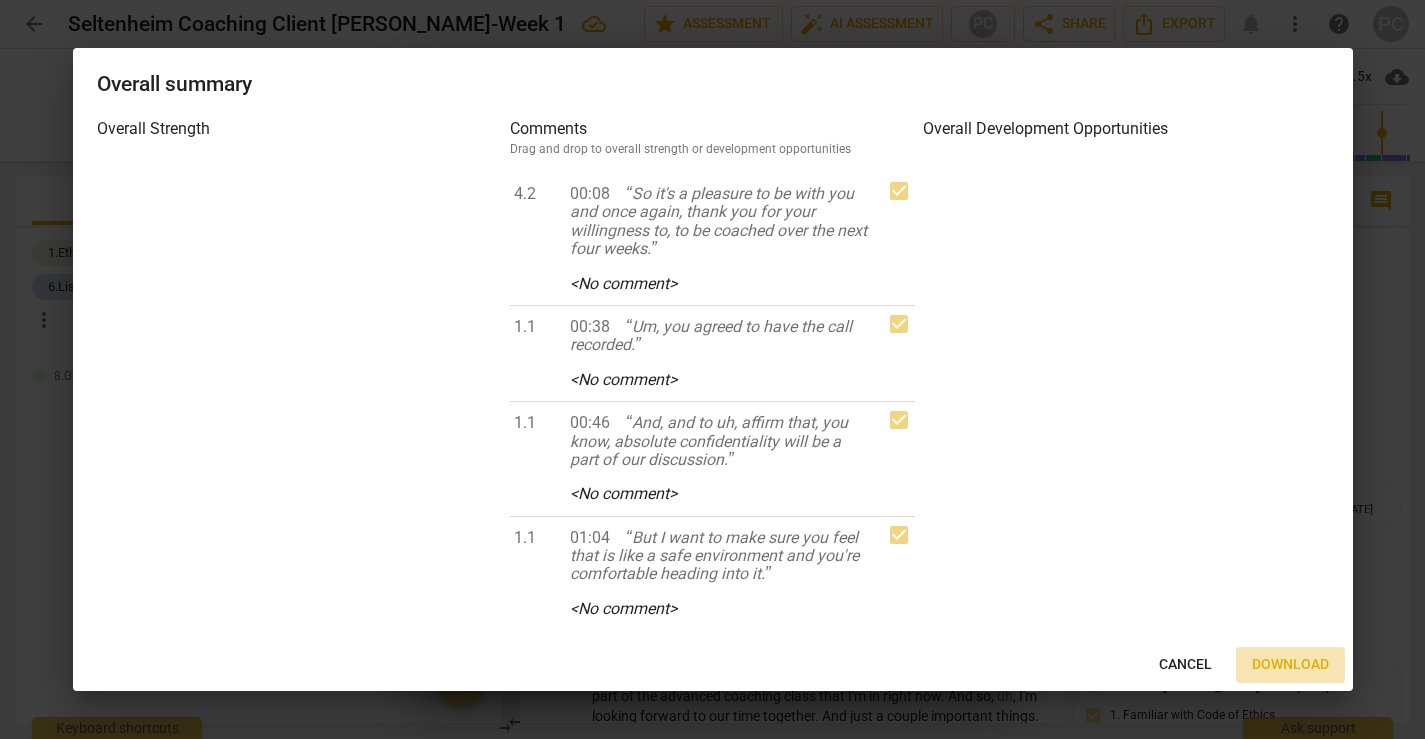 click on "Download" at bounding box center (1290, 665) 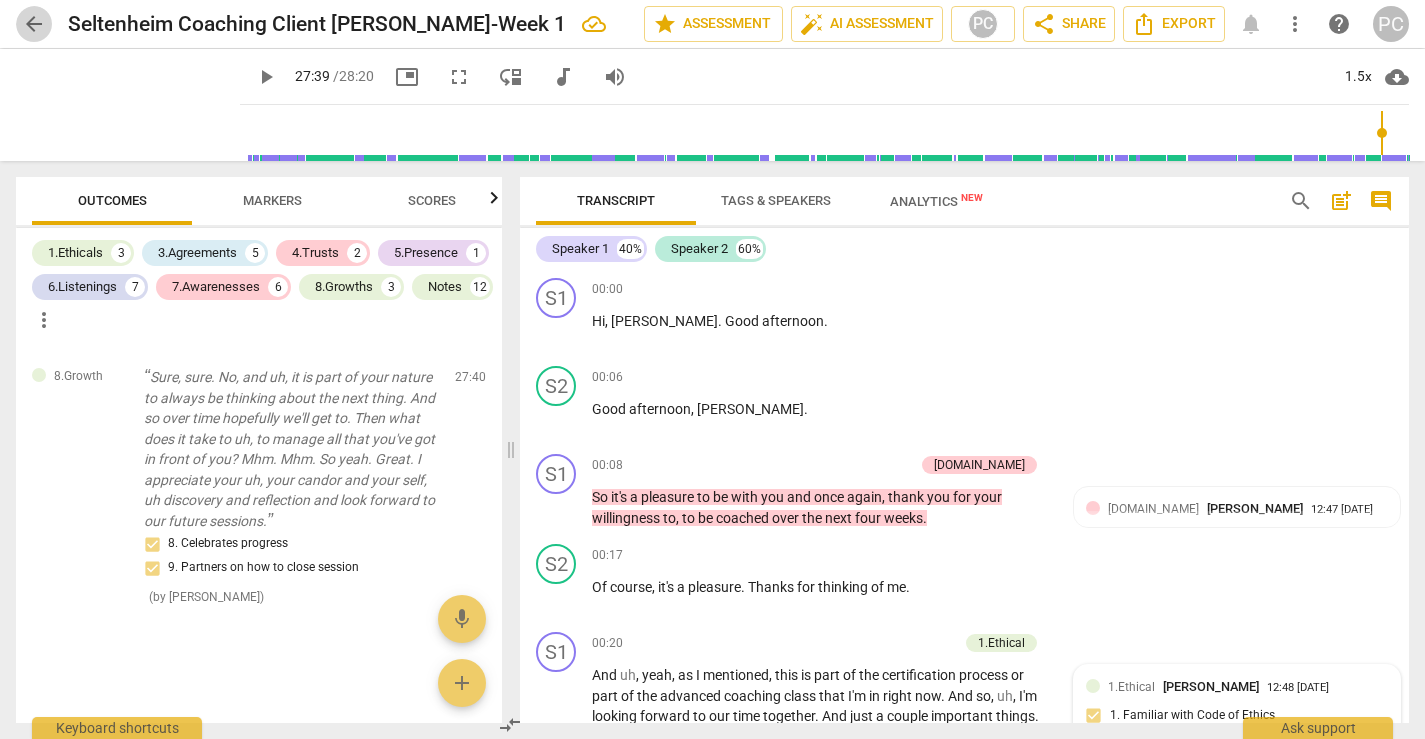 click on "arrow_back" at bounding box center [34, 24] 